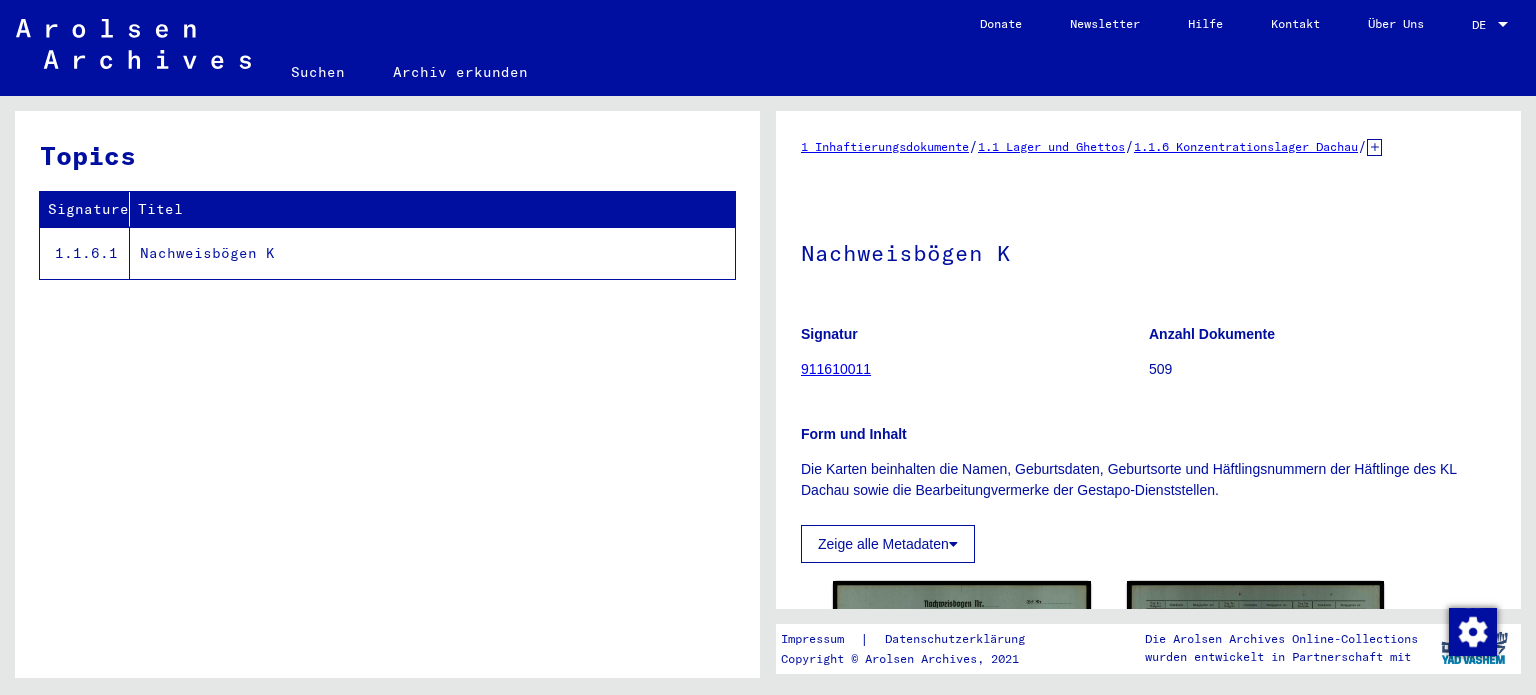 scroll, scrollTop: 0, scrollLeft: 0, axis: both 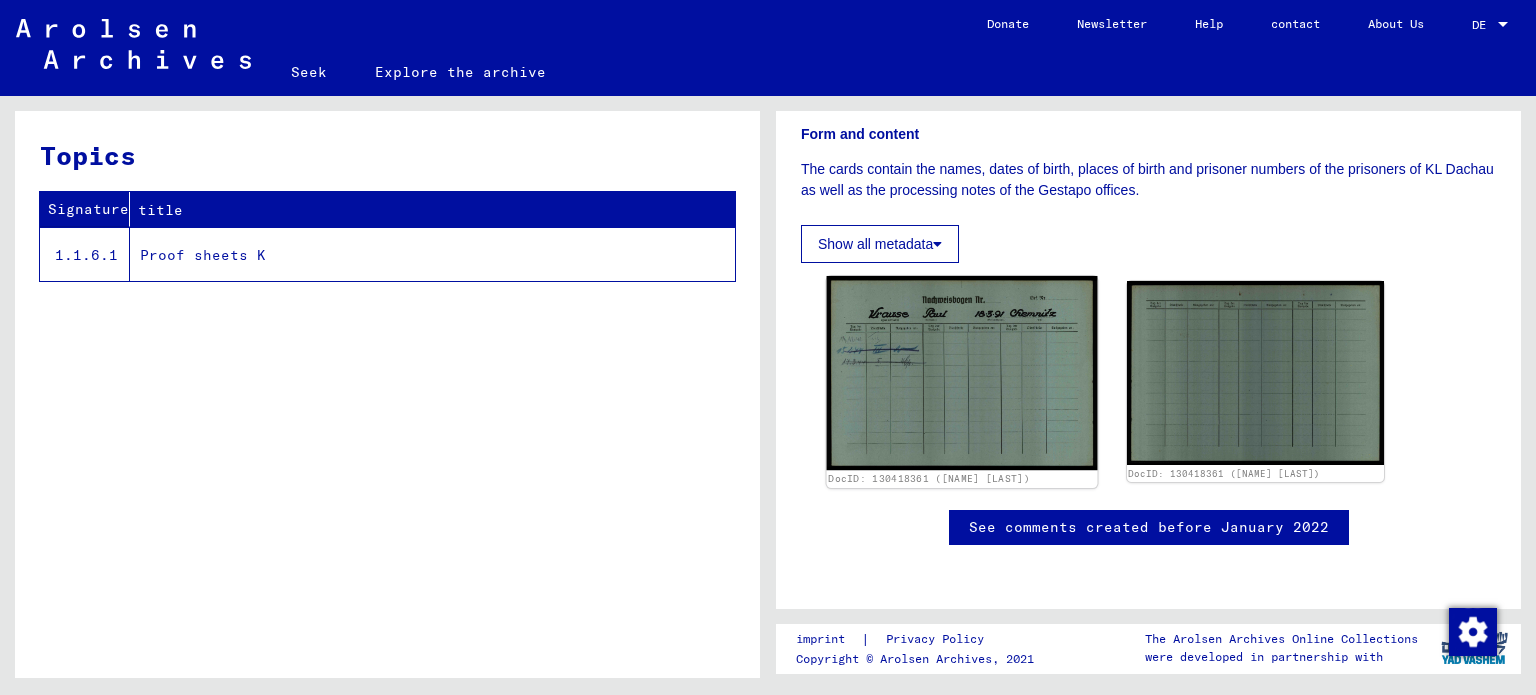 click 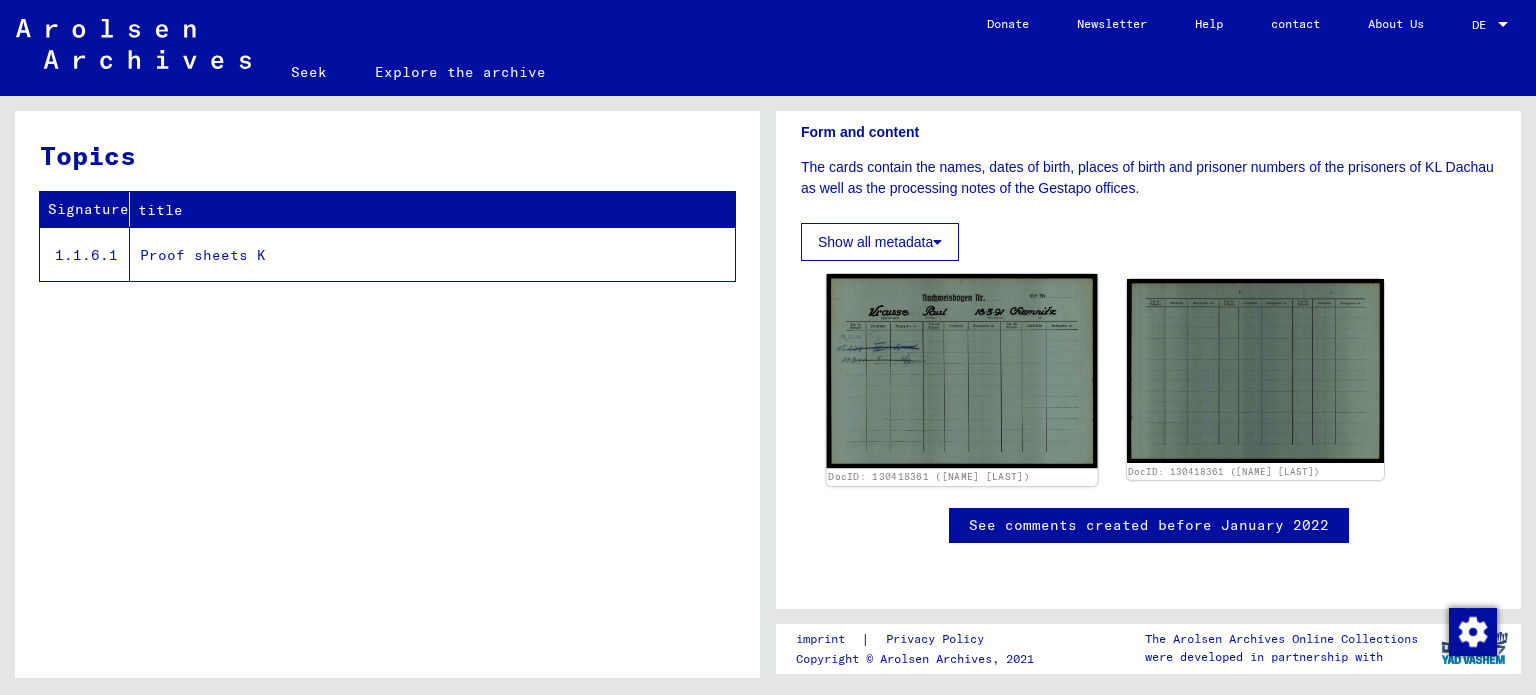 scroll, scrollTop: 500, scrollLeft: 0, axis: vertical 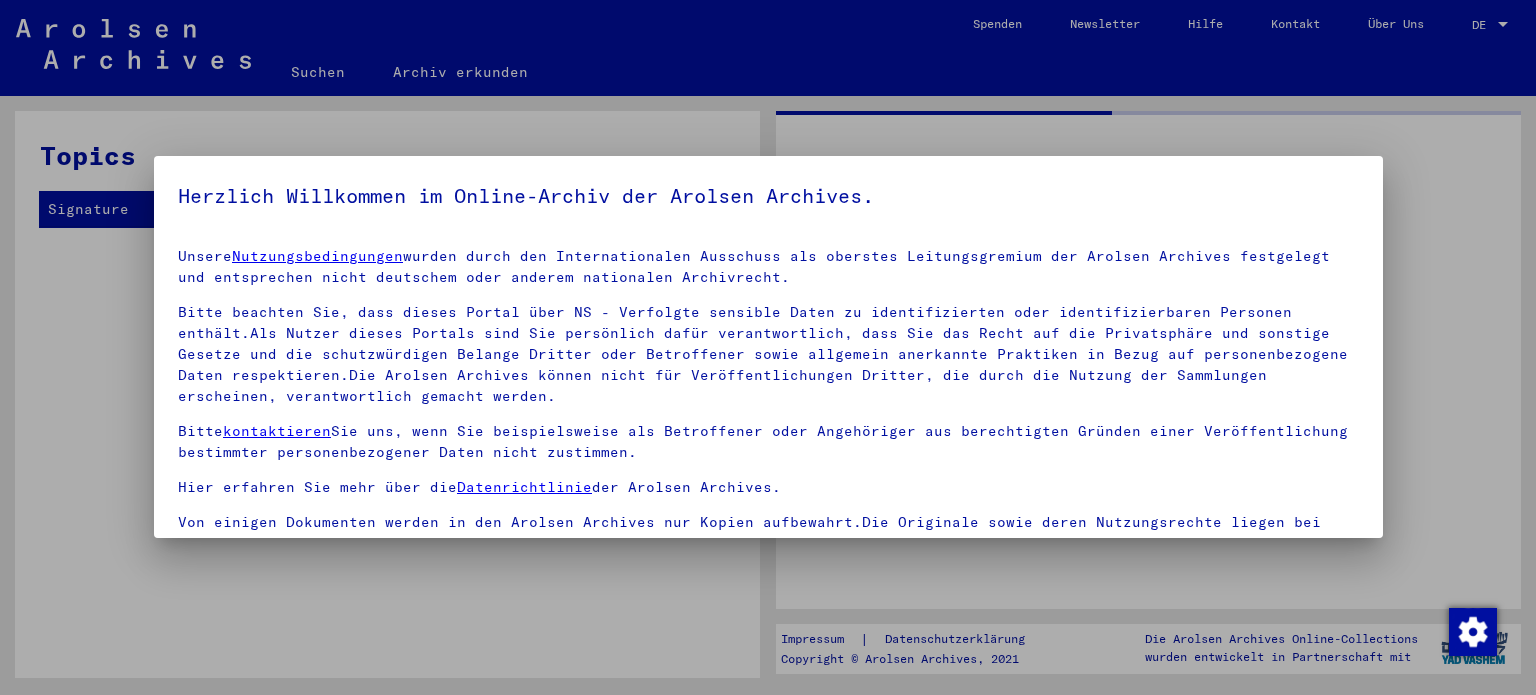 click on "Herzlich Willkommen im Online-Archiv der Arolsen Archives.  Unsere  Nutzungsbedingungen  wurden durch den Internationalen Ausschuss als oberstes Leitungsgremium der Arolsen Archives festgelegt und entsprechen nicht deutschem oder anderem nationalen Archivrecht. Bitte beachten Sie, dass dieses Portal über NS - Verfolgte sensible Daten zu identifizierten oder identifizierbaren Personen enthält.Als Nutzer dieses Portals sind Sie persönlich dafür verantwortlich, dass Sie das Recht auf die Privatsphäre und sonstige Gesetze und die schutzwürdigen Belange Dritter oder Betroffener sowie allgemein anerkannte Praktiken in Bezug auf personenbezogene Daten respektieren.Die Arolsen Archives können nicht für Veröffentlichungen Dritter, die durch die Nutzung der Sammlungen erscheinen, verantwortlich gemacht werden. Bitte  kontaktieren  Sie uns, wenn Sie beispielsweise als Betroffener oder Angehöriger aus berechtigten Gründen einer Veröffentlichung bestimmter personenbezogener Daten nicht zustimmen." at bounding box center [768, 347] 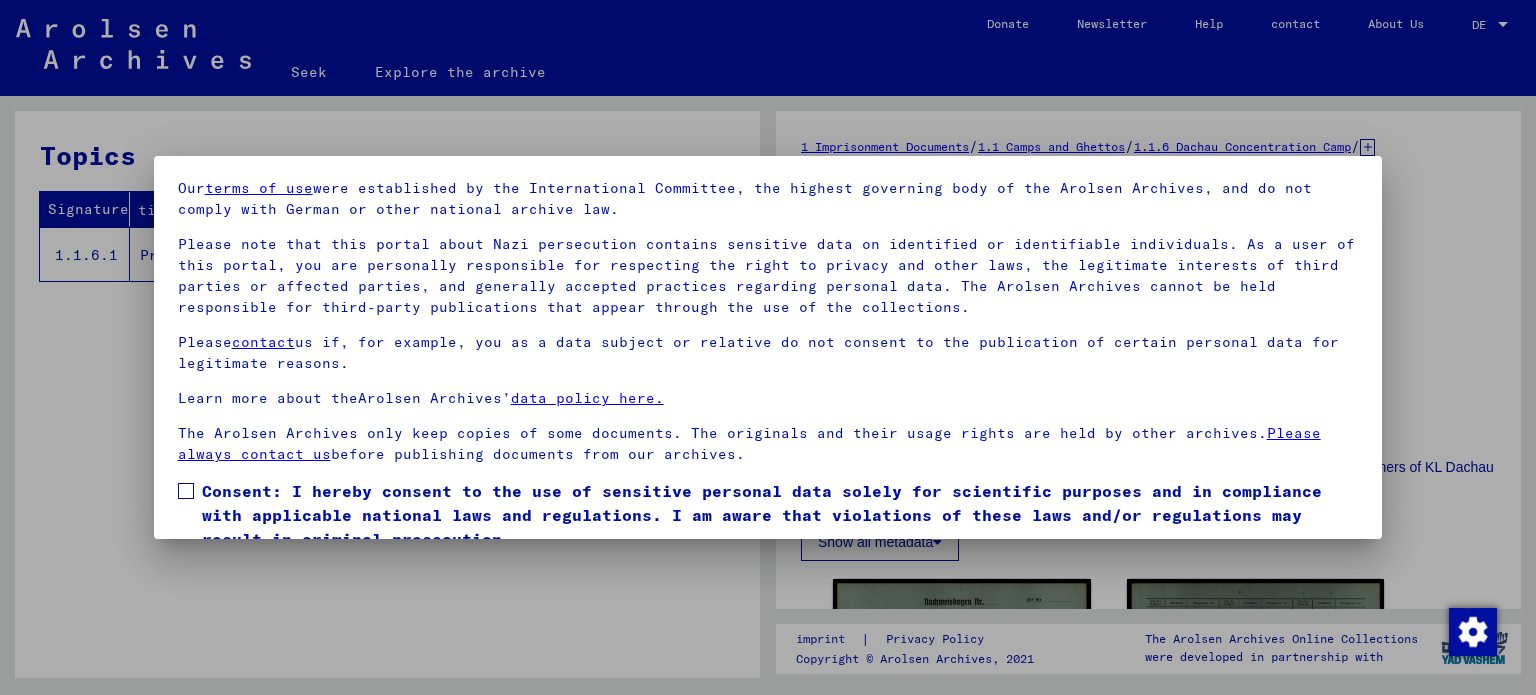 scroll, scrollTop: 152, scrollLeft: 0, axis: vertical 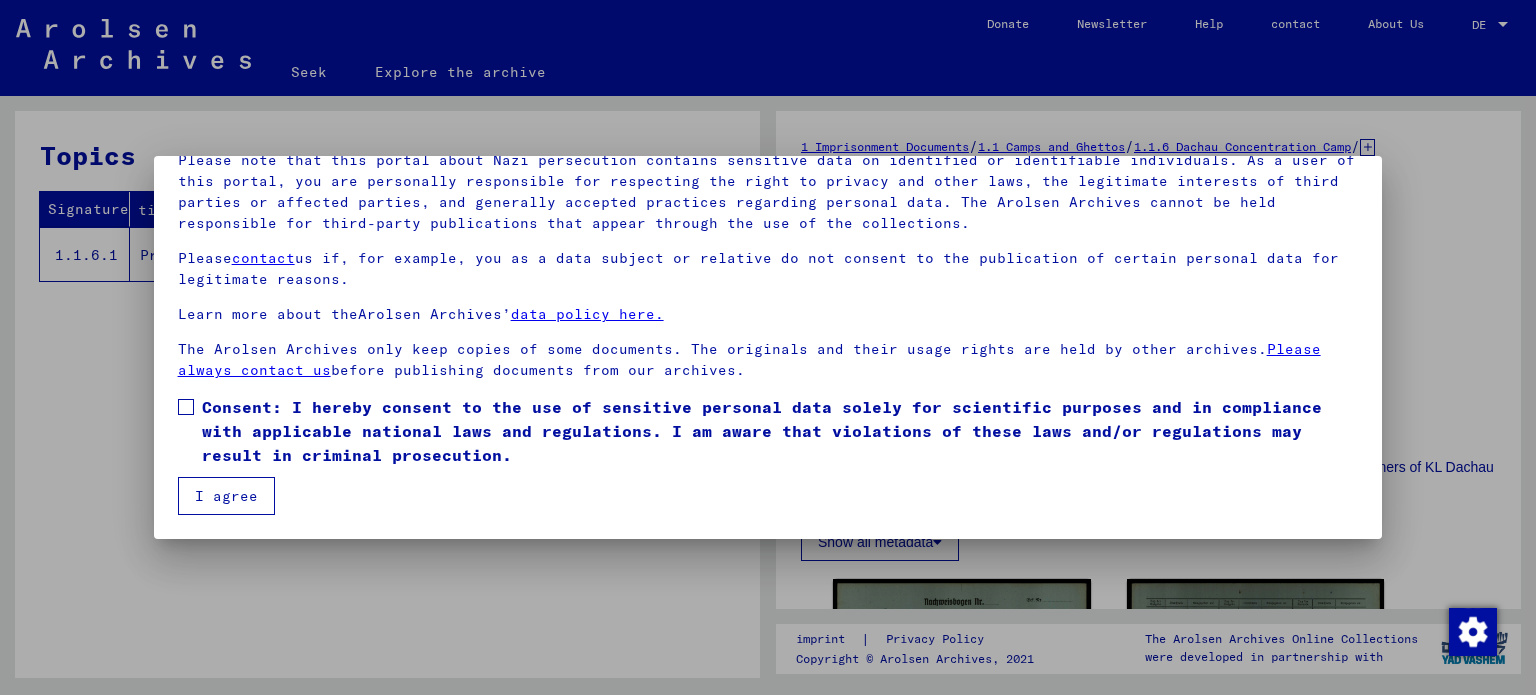 click at bounding box center [186, 407] 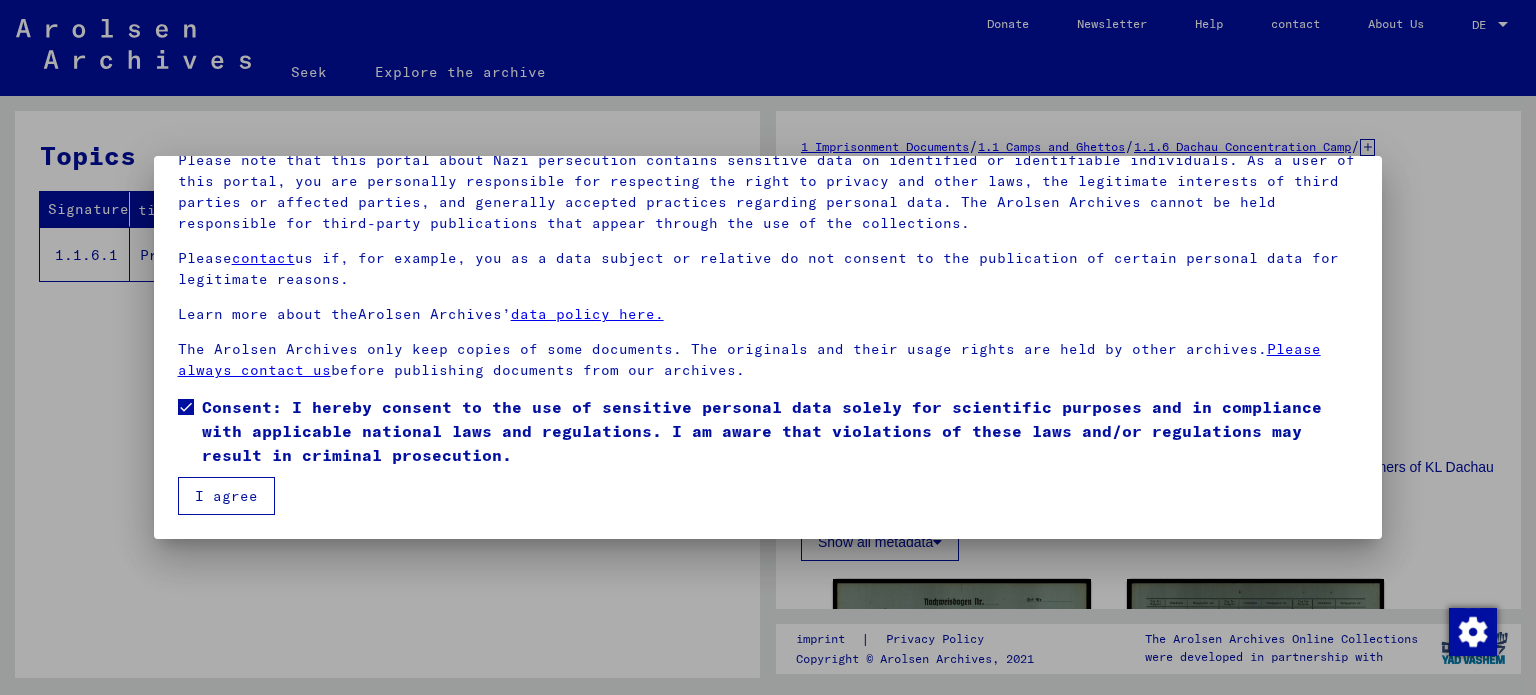 drag, startPoint x: 233, startPoint y: 495, endPoint x: 275, endPoint y: 499, distance: 42.190044 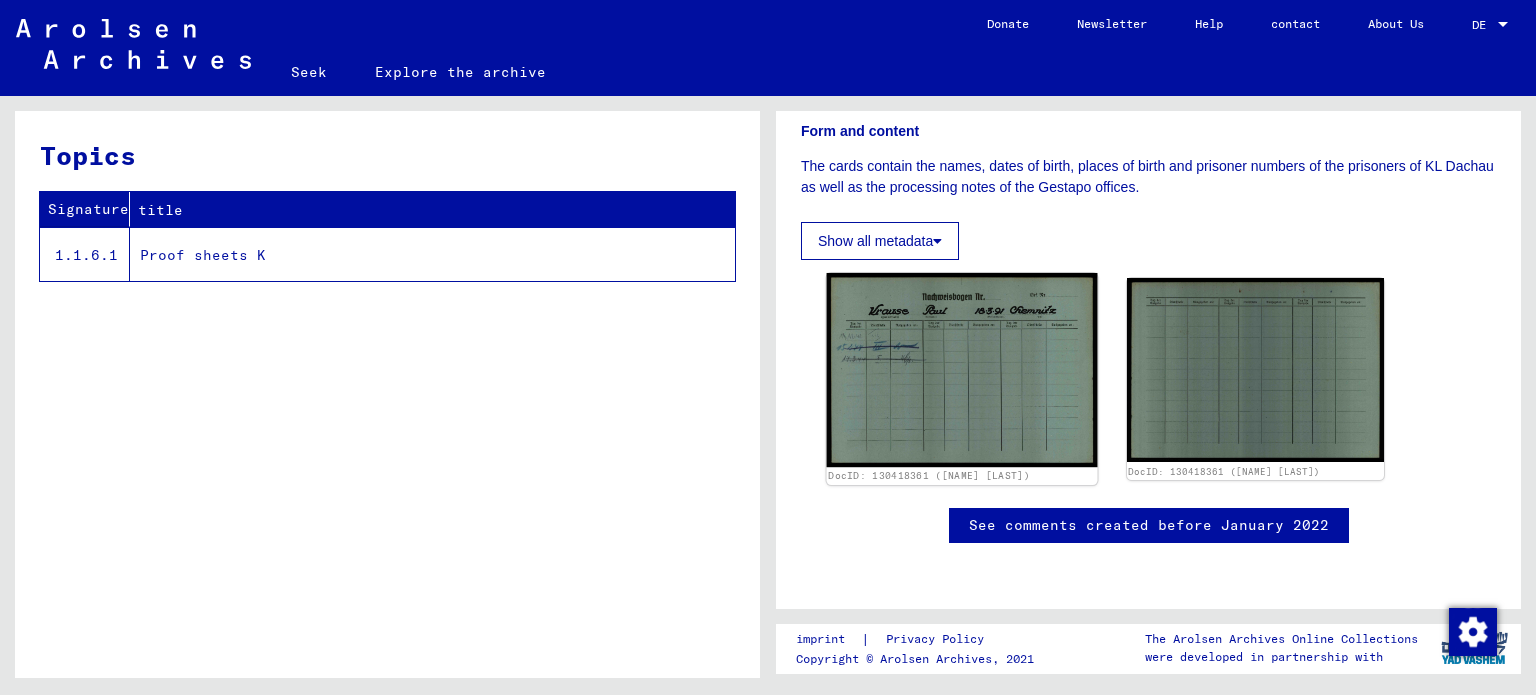 scroll, scrollTop: 500, scrollLeft: 0, axis: vertical 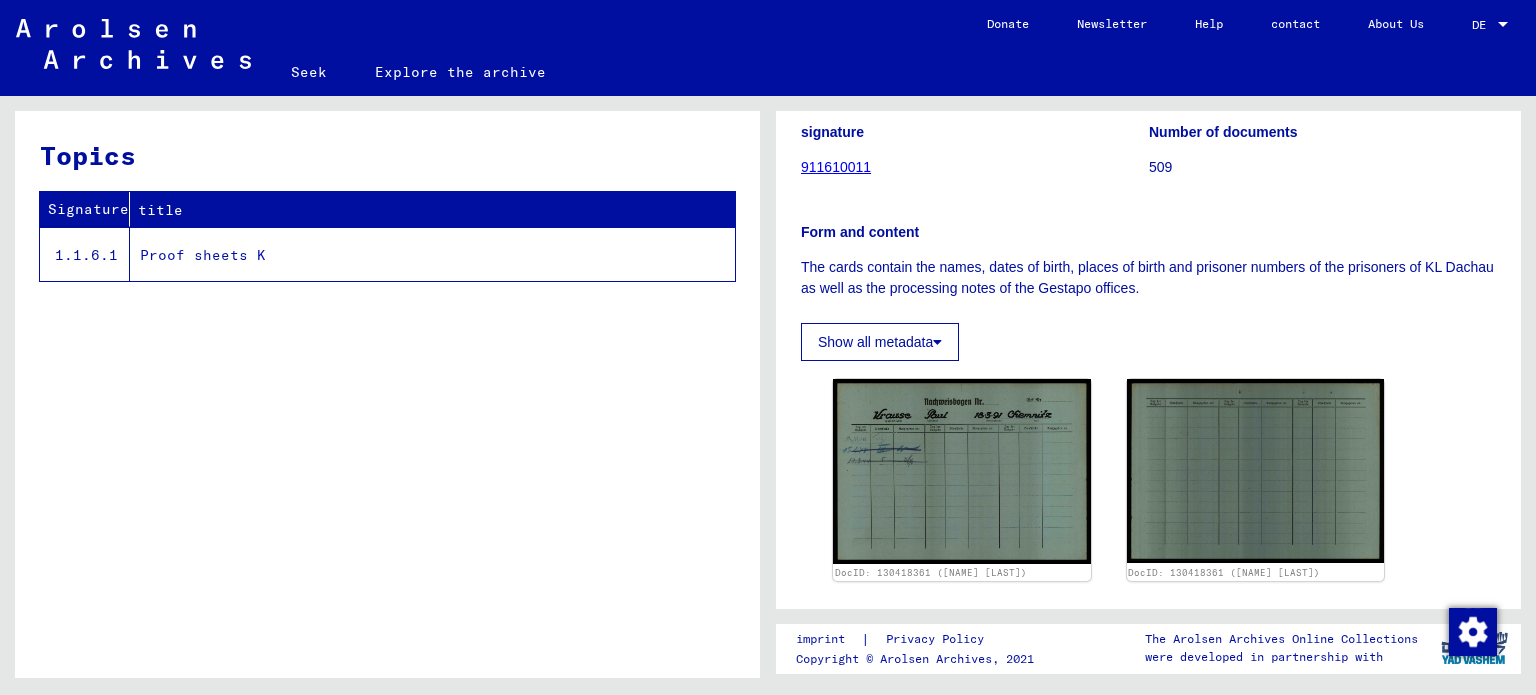 click on "911610011" 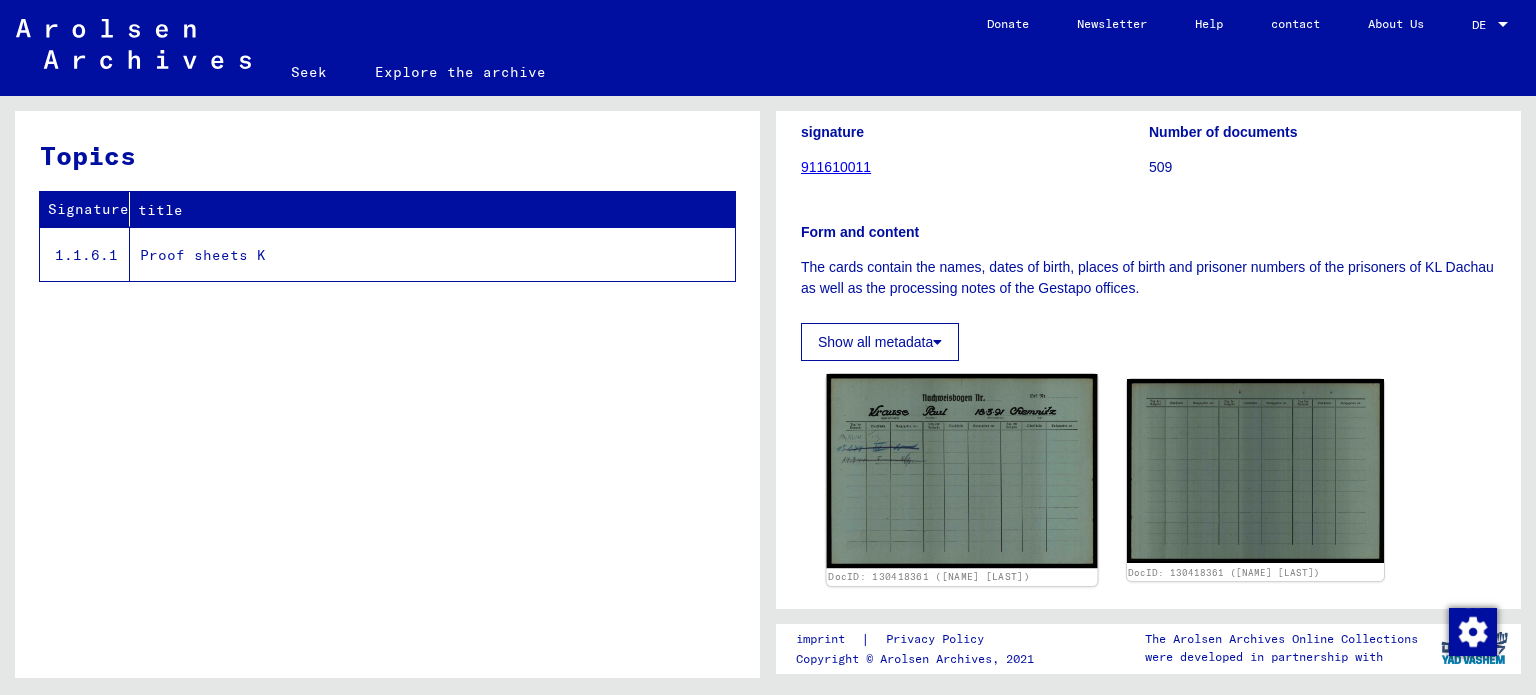 click 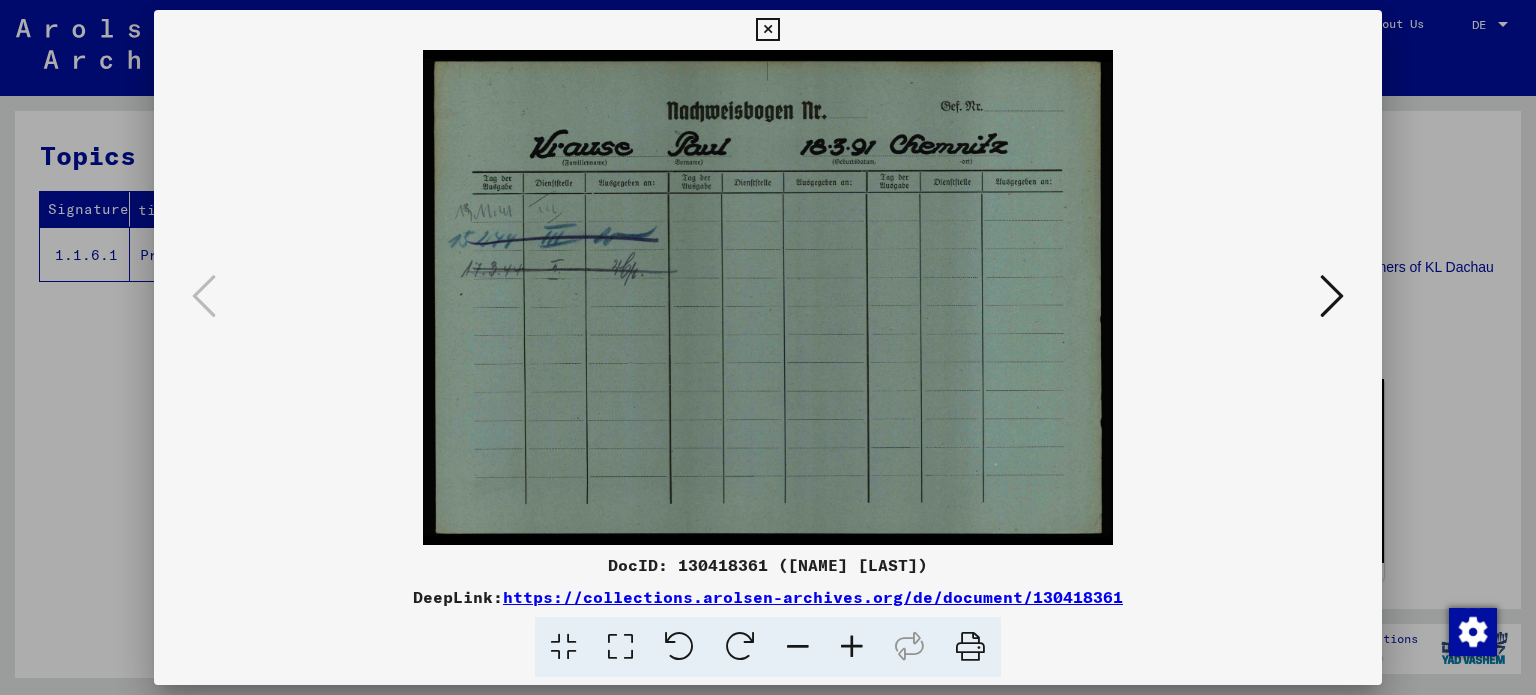 click at bounding box center (768, 297) 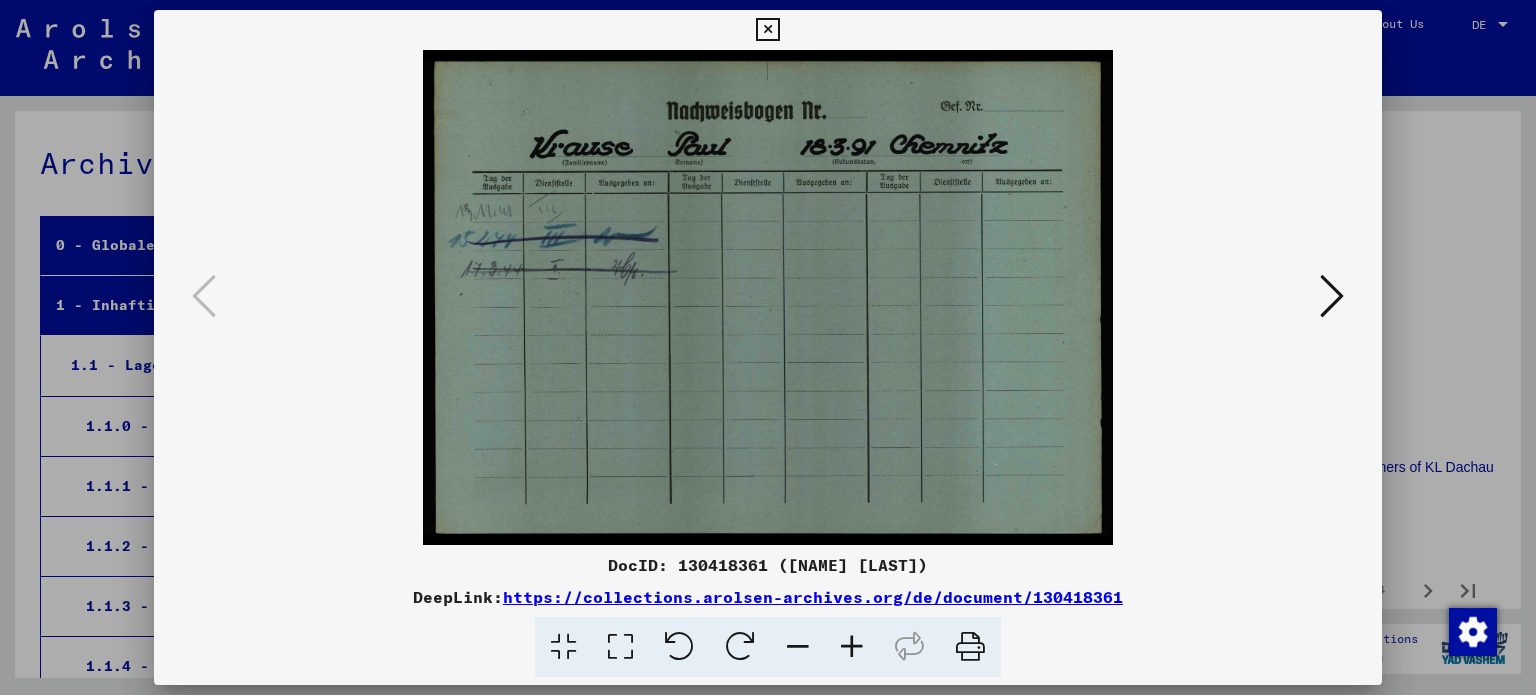 scroll, scrollTop: 1813, scrollLeft: 0, axis: vertical 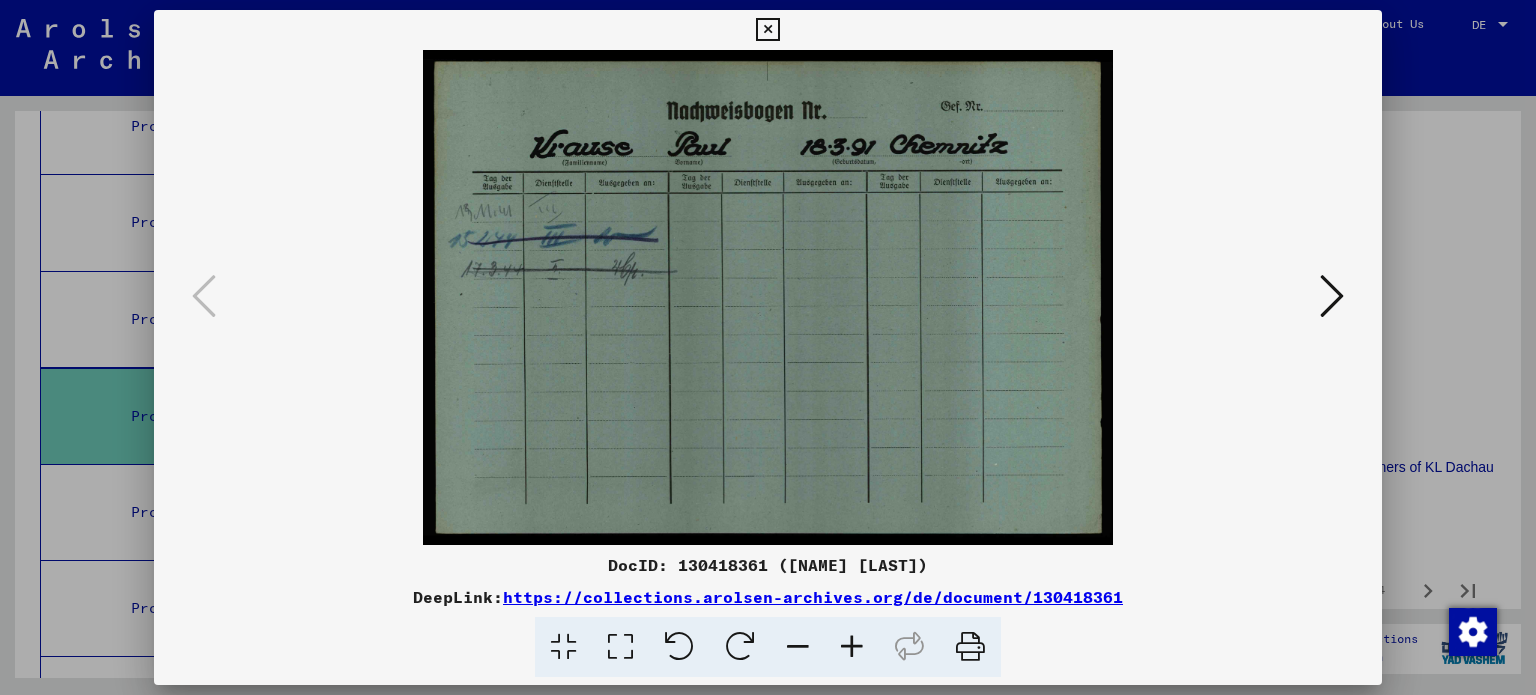 click at bounding box center [1332, 296] 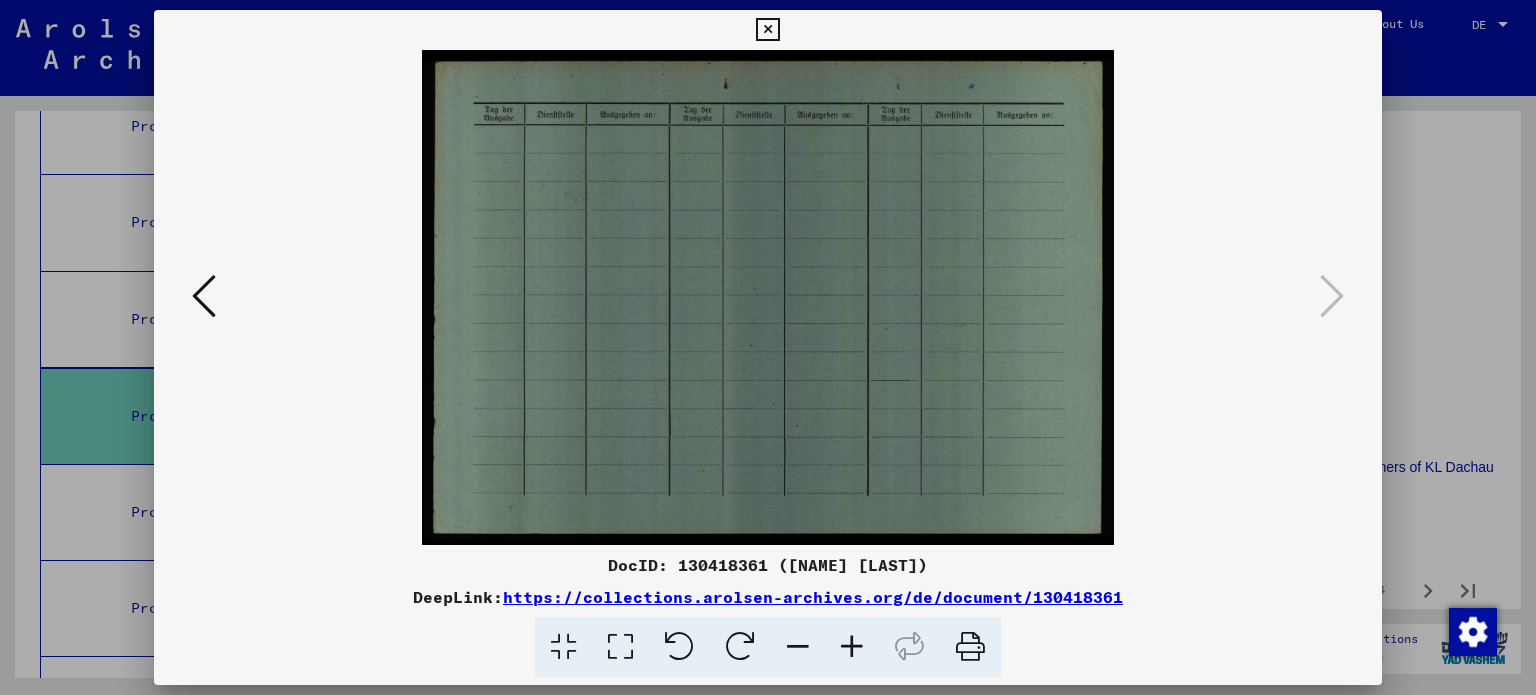 click at bounding box center (204, 296) 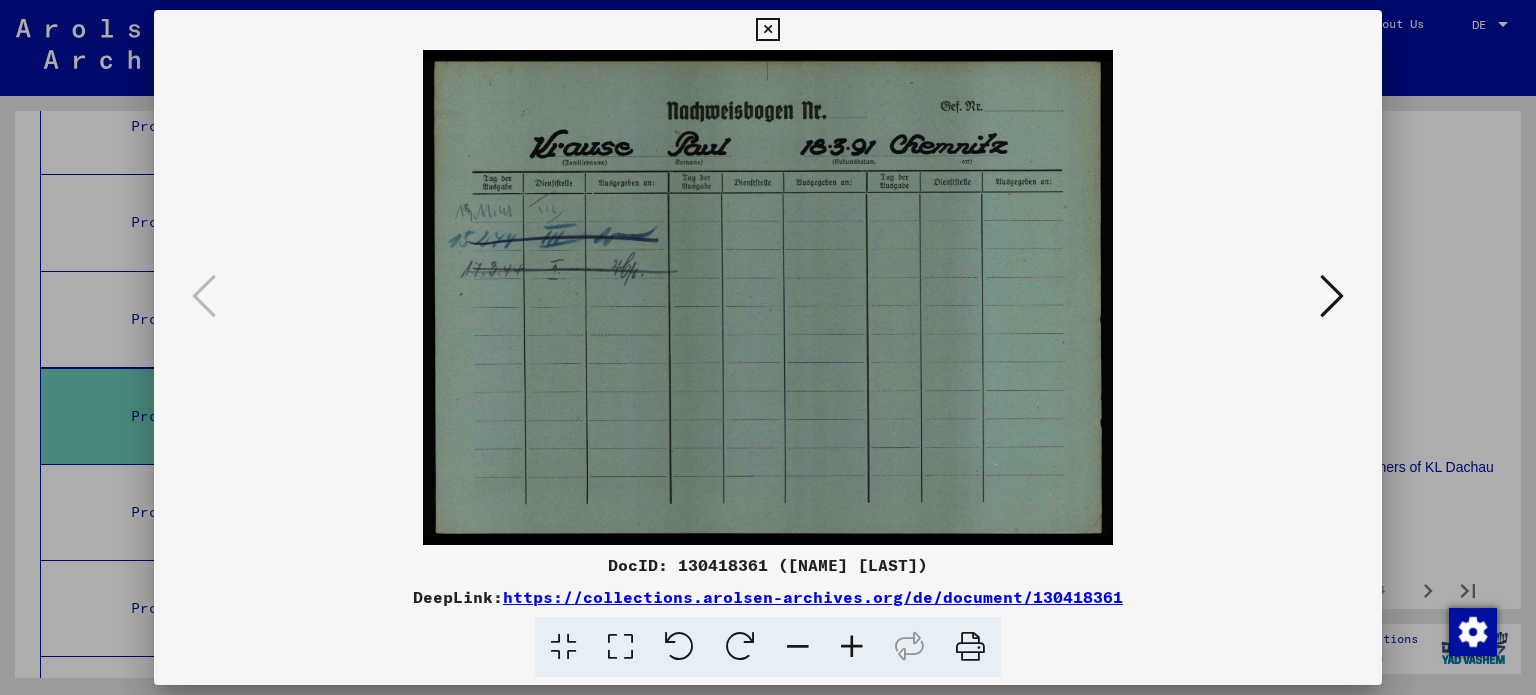 click at bounding box center (767, 30) 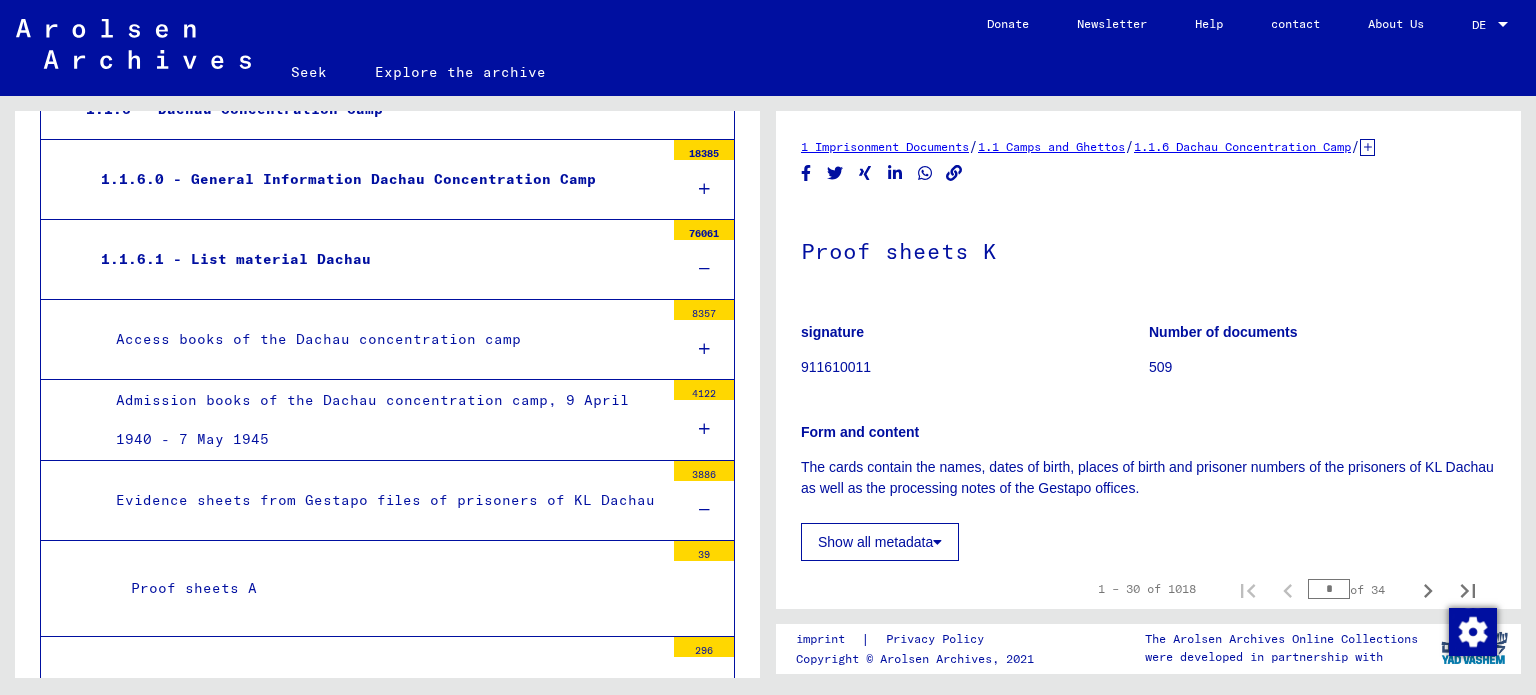 scroll, scrollTop: 713, scrollLeft: 0, axis: vertical 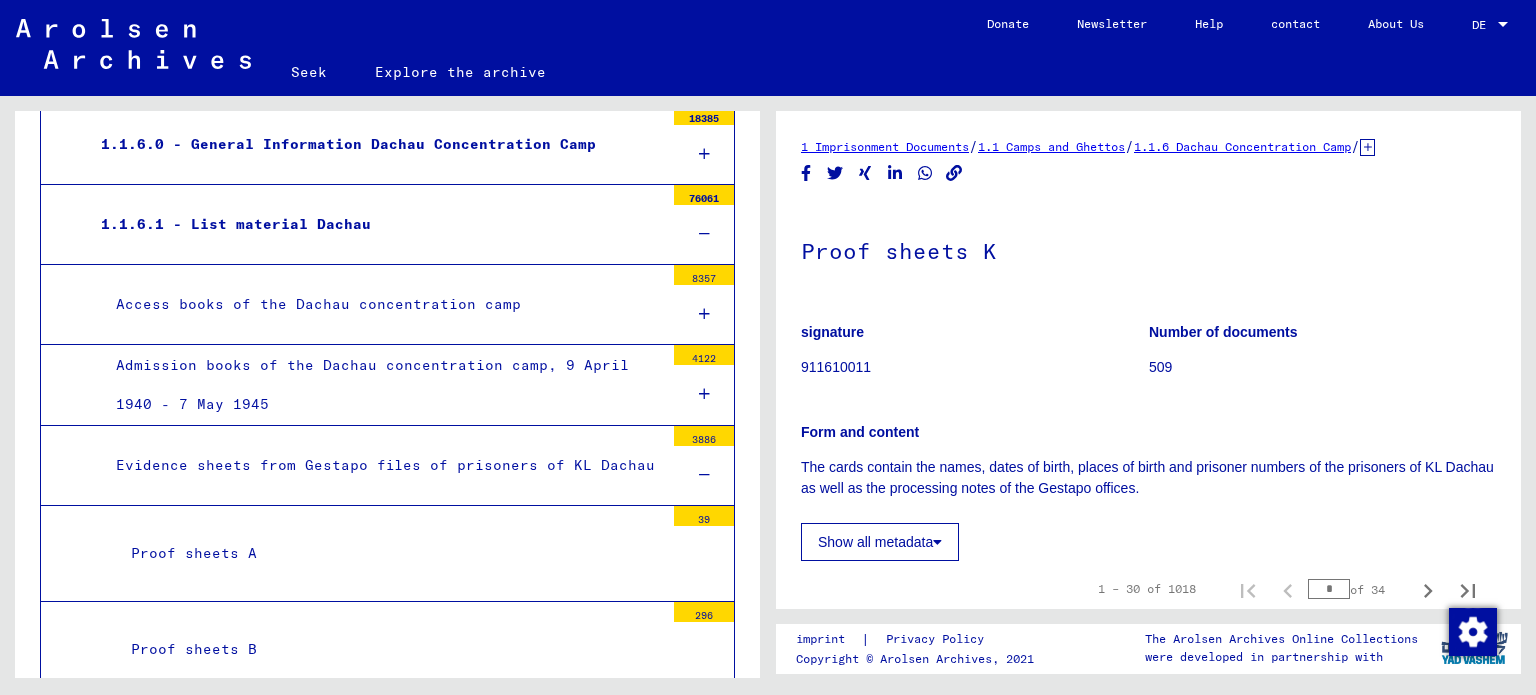 click on "Access books of the Dachau concentration camp" at bounding box center (318, 304) 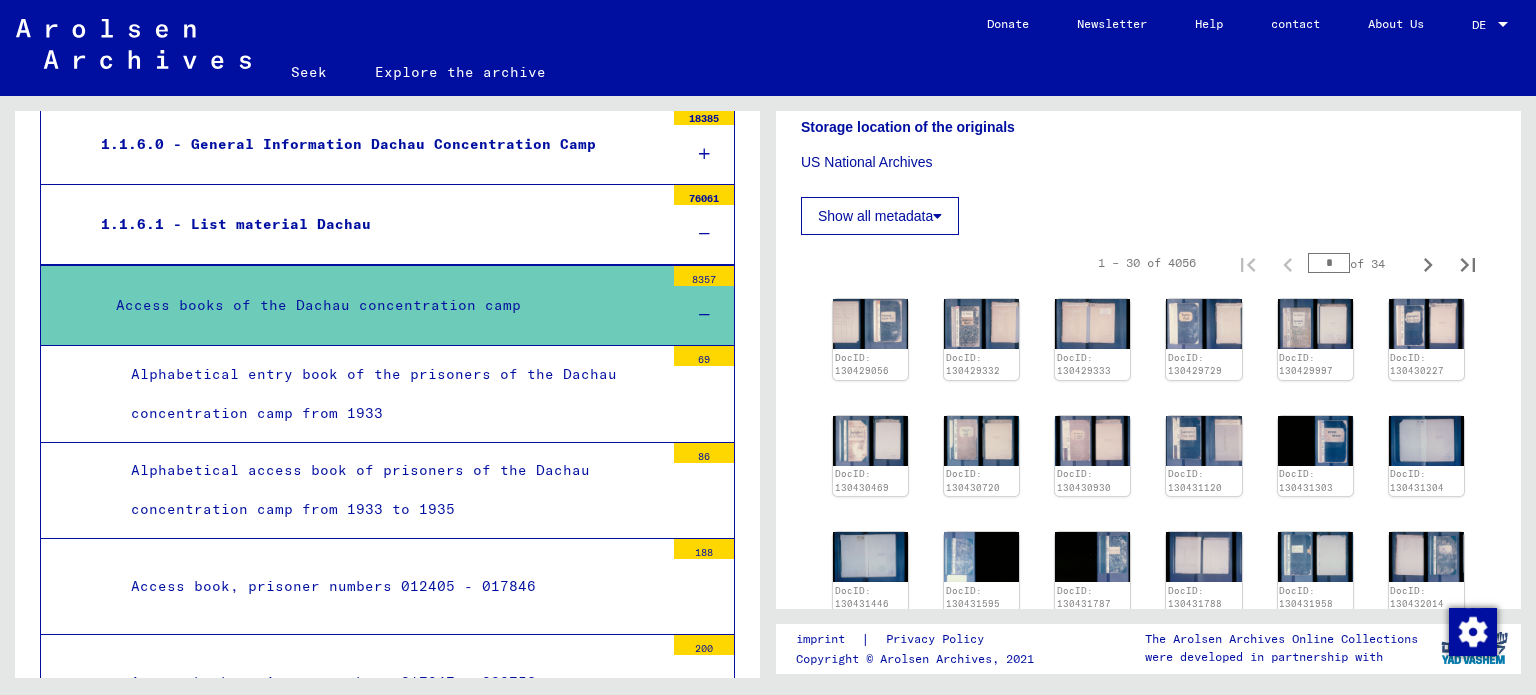 scroll, scrollTop: 400, scrollLeft: 0, axis: vertical 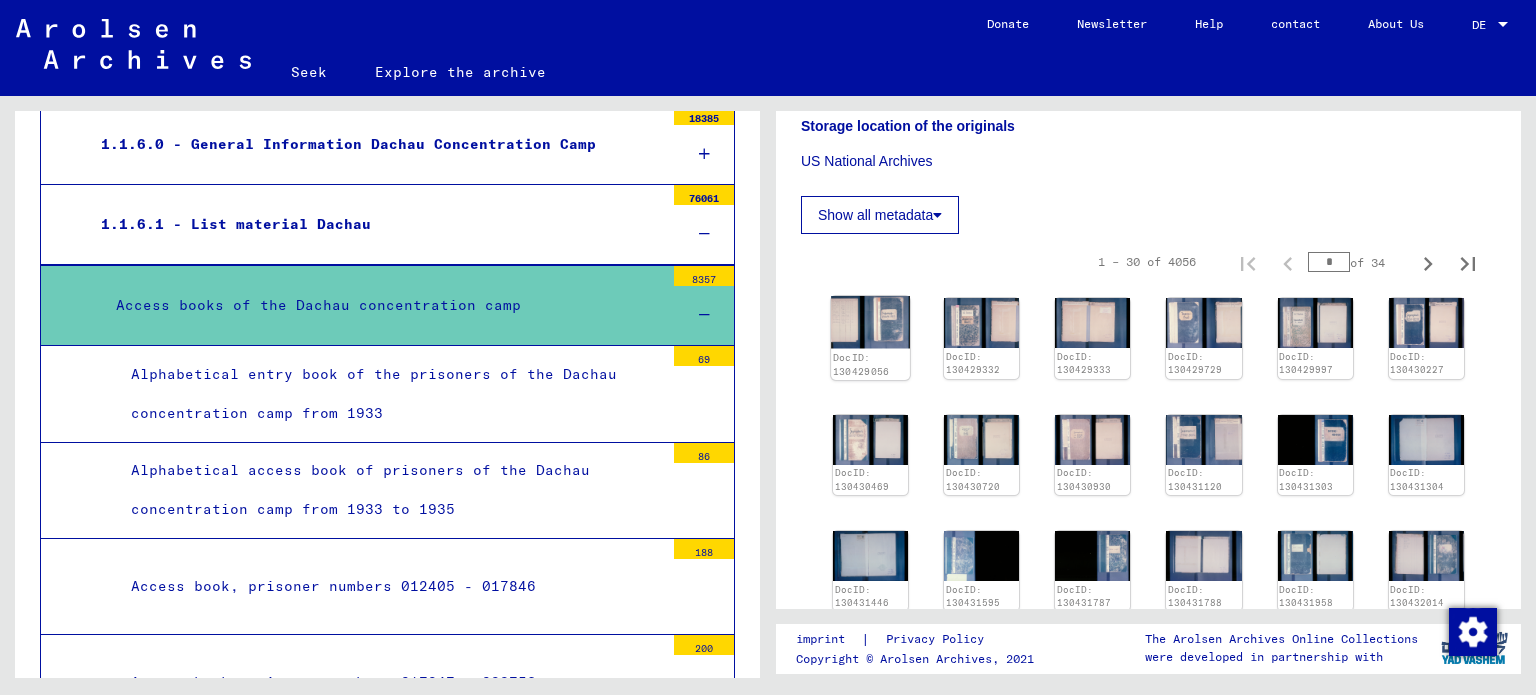 click 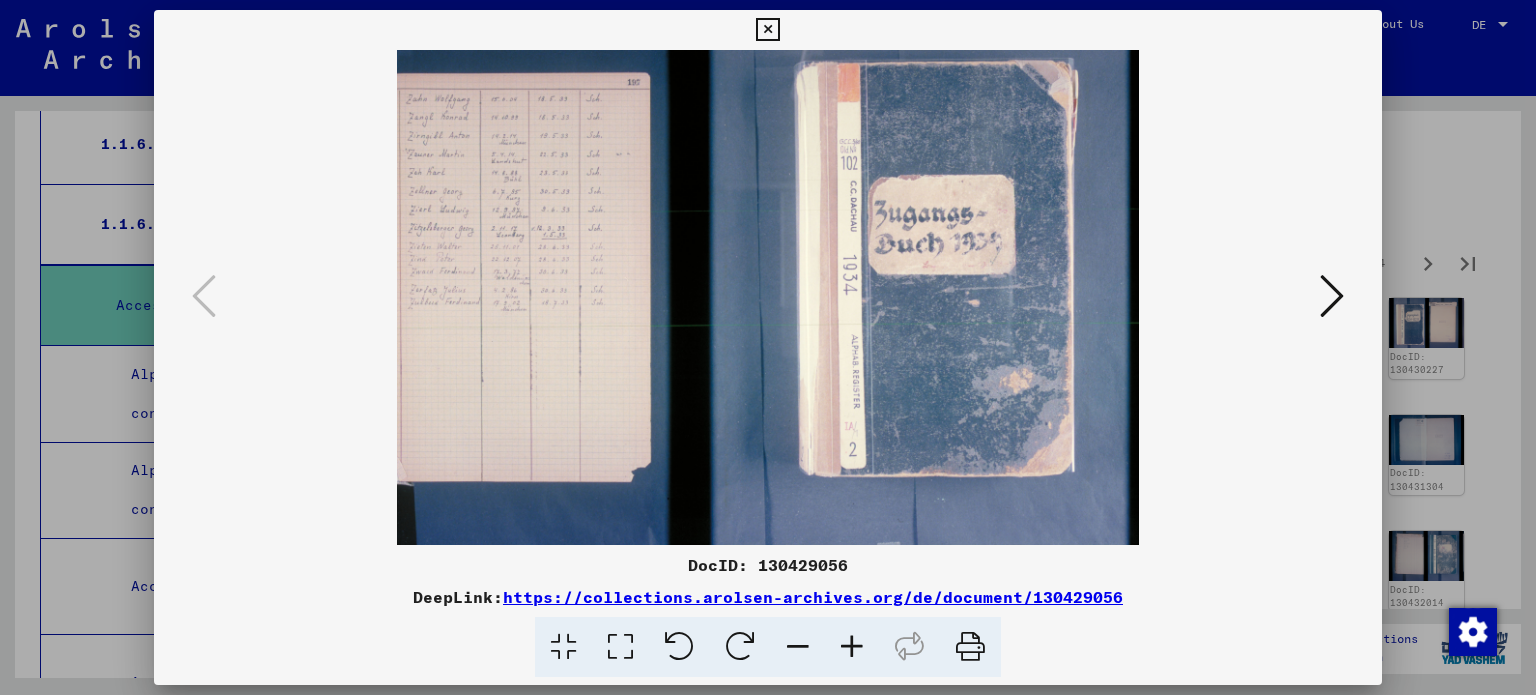 click at bounding box center (1332, 296) 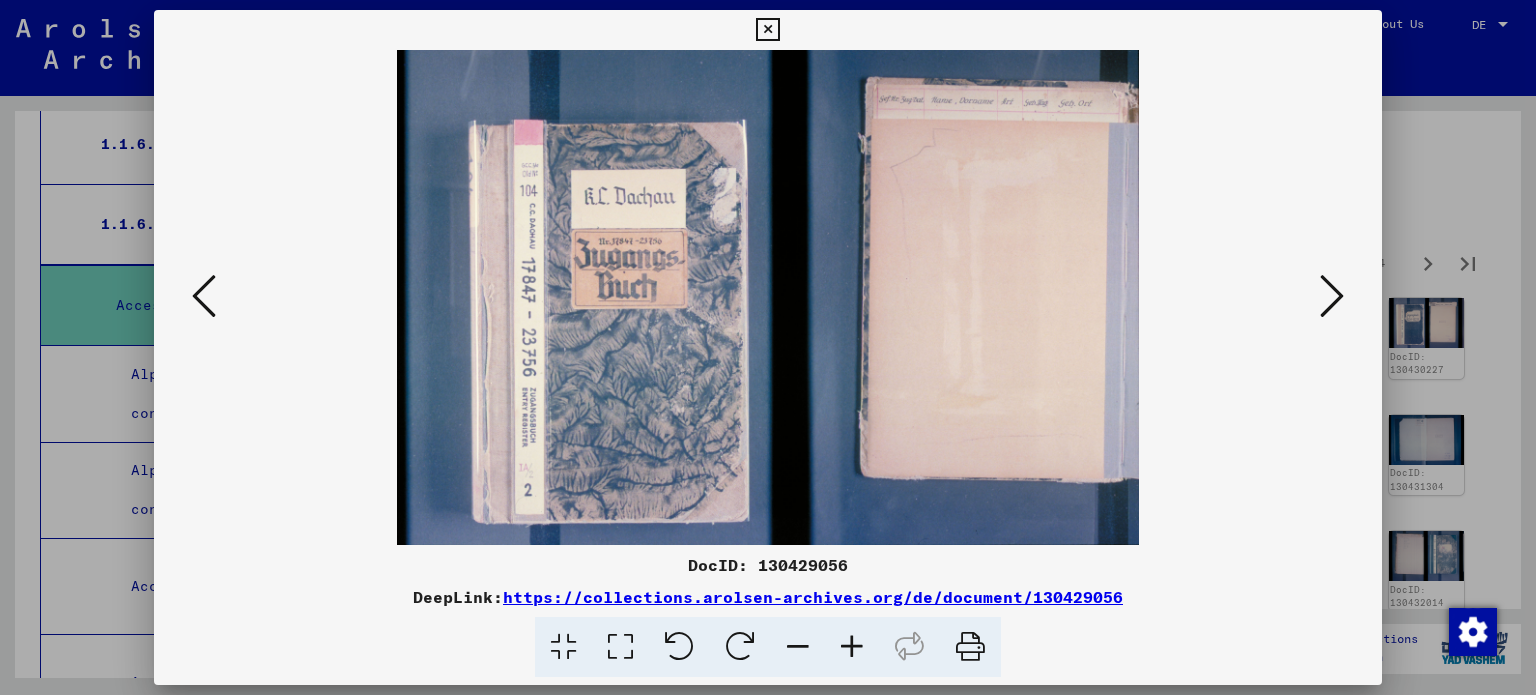 click at bounding box center (1332, 296) 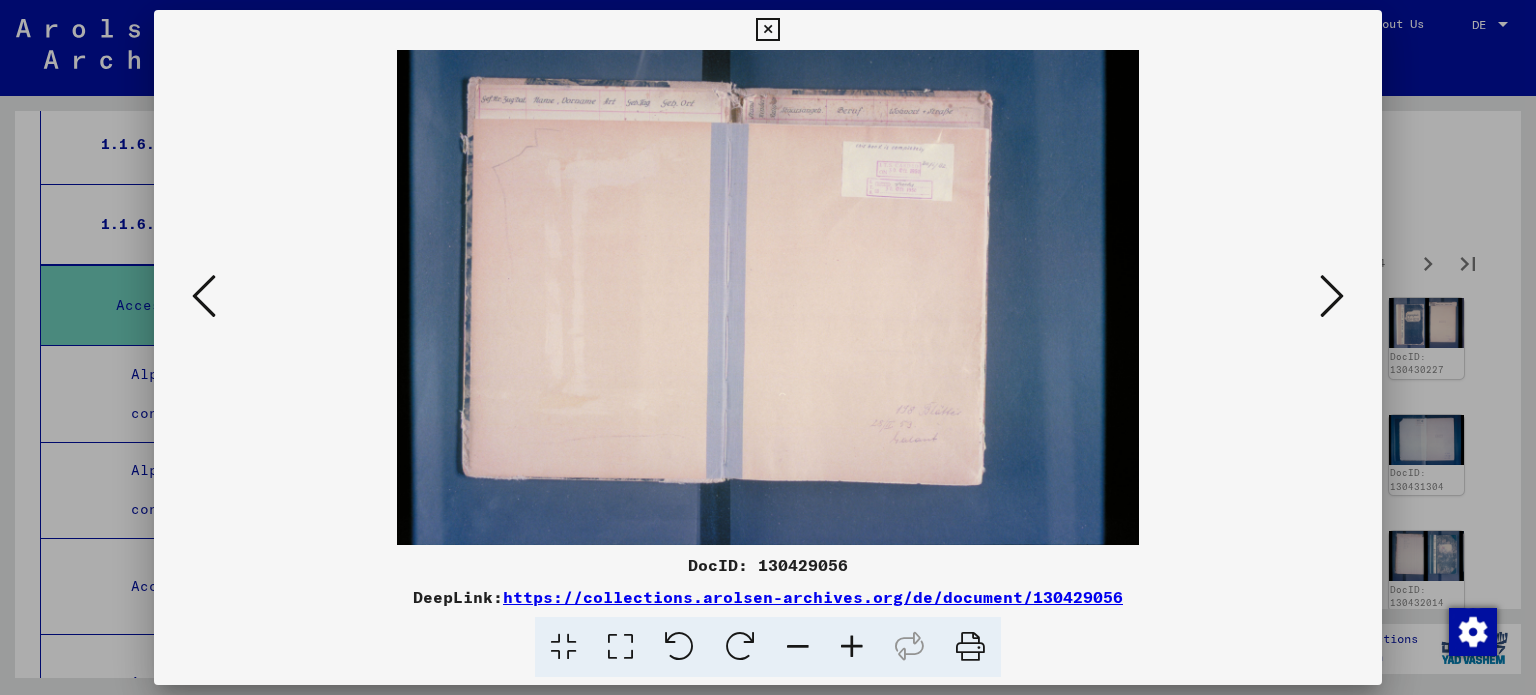 click at bounding box center [1332, 296] 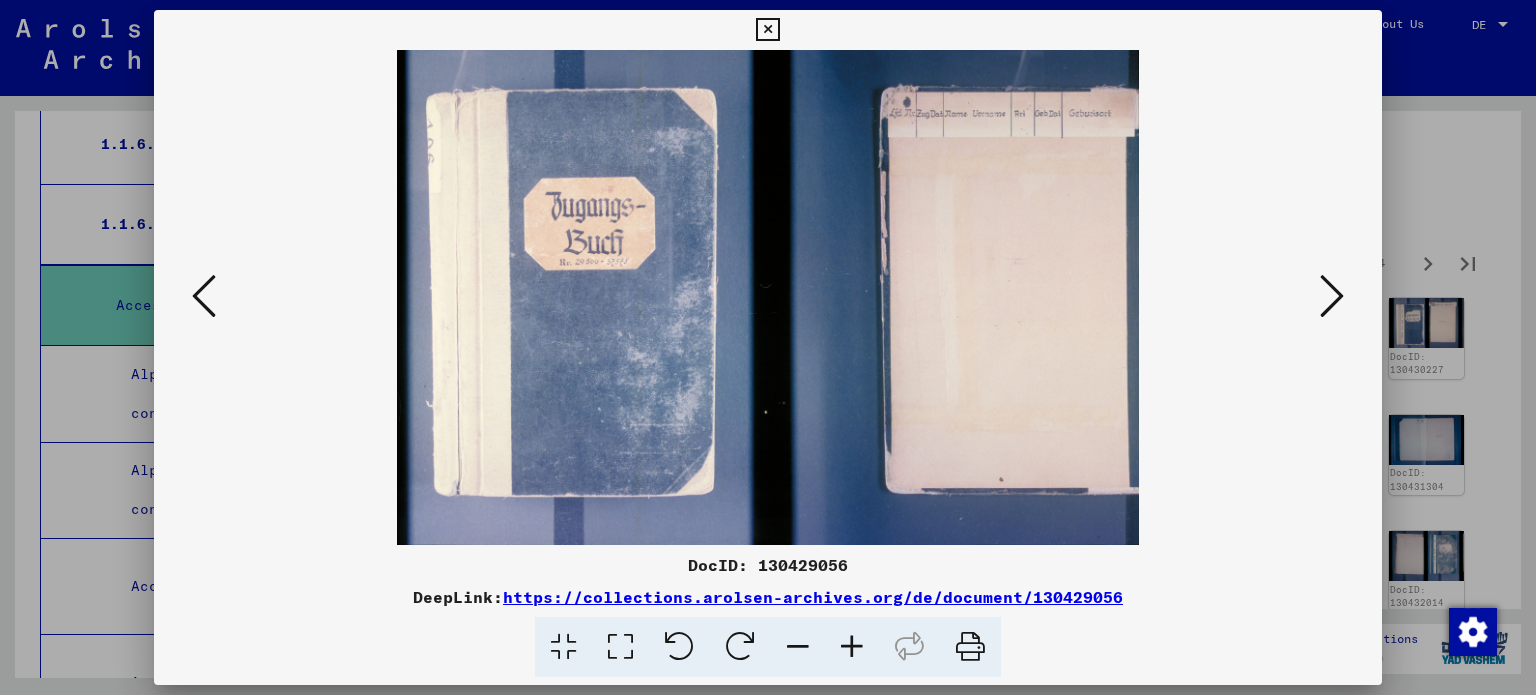 drag, startPoint x: 1327, startPoint y: 295, endPoint x: 1309, endPoint y: 295, distance: 18 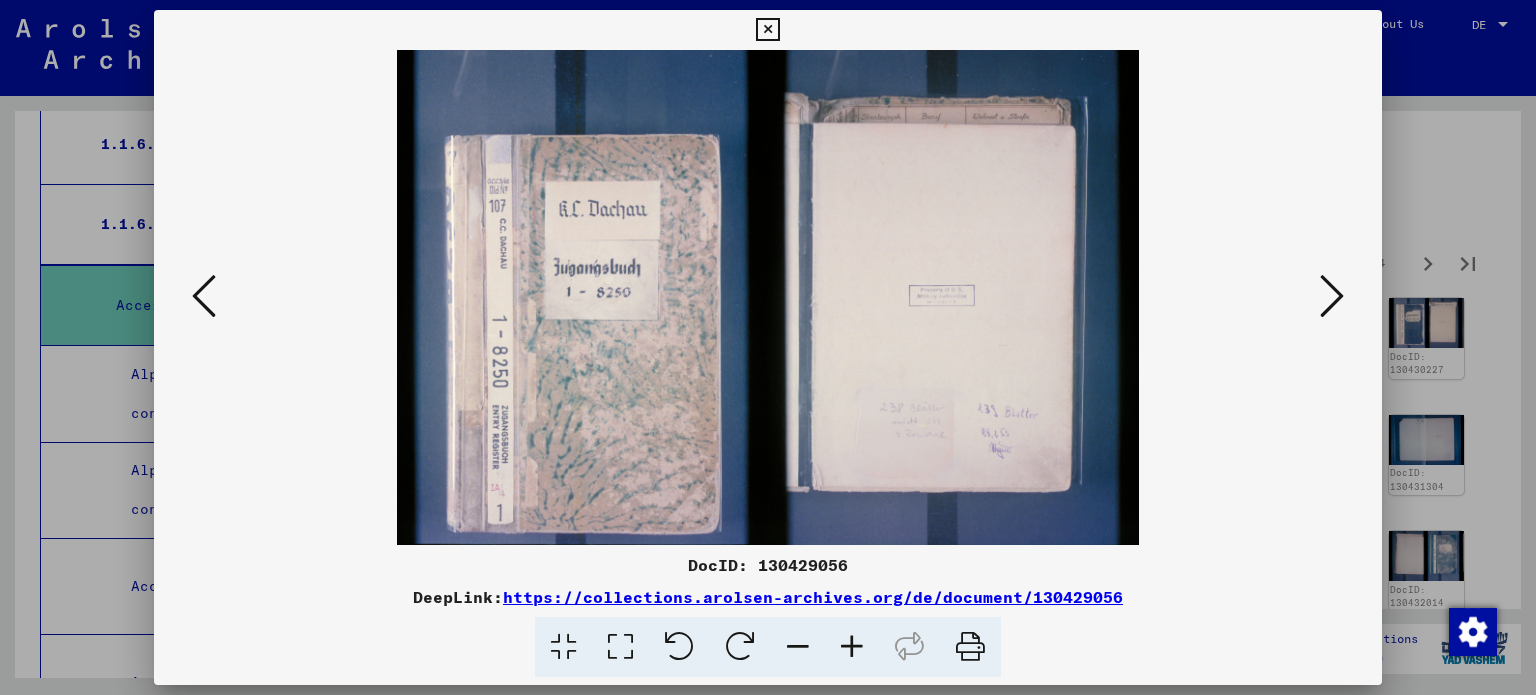 click at bounding box center (1332, 296) 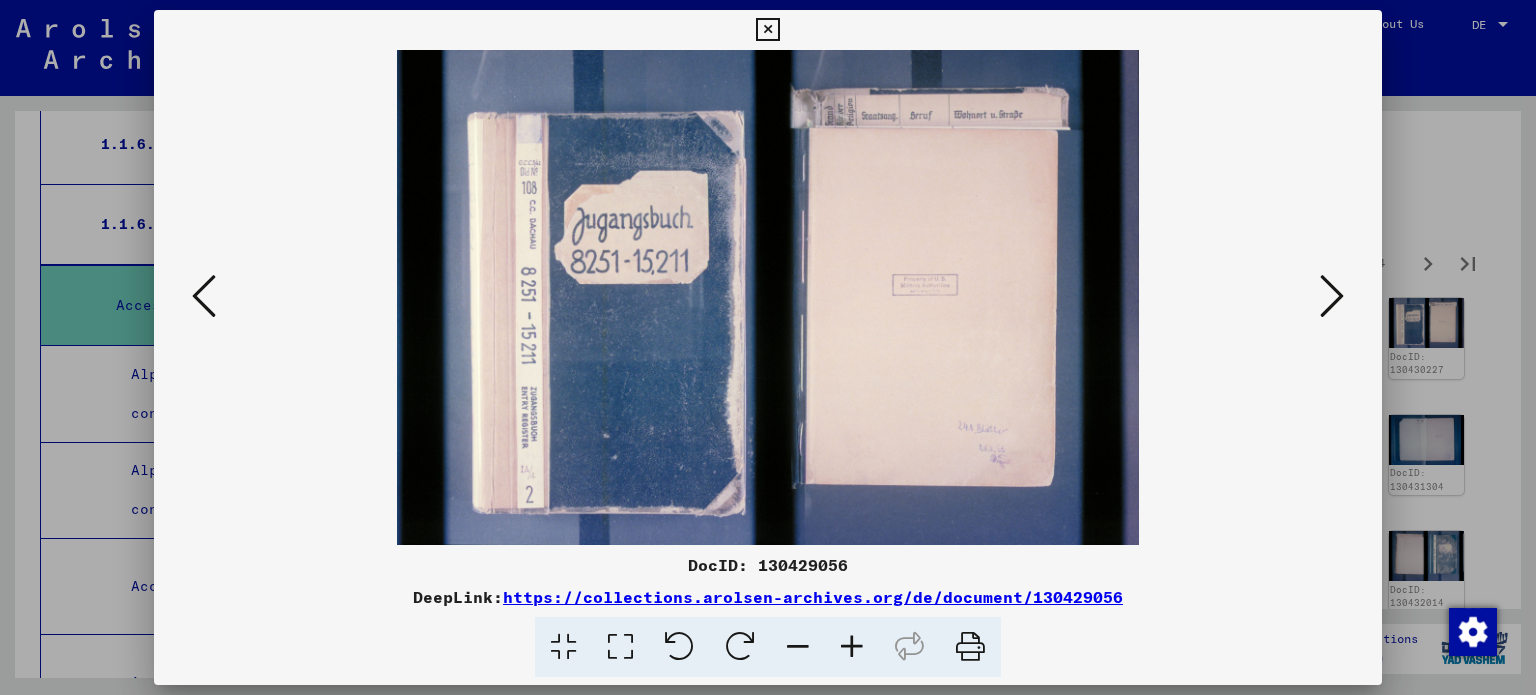 click at bounding box center [1332, 296] 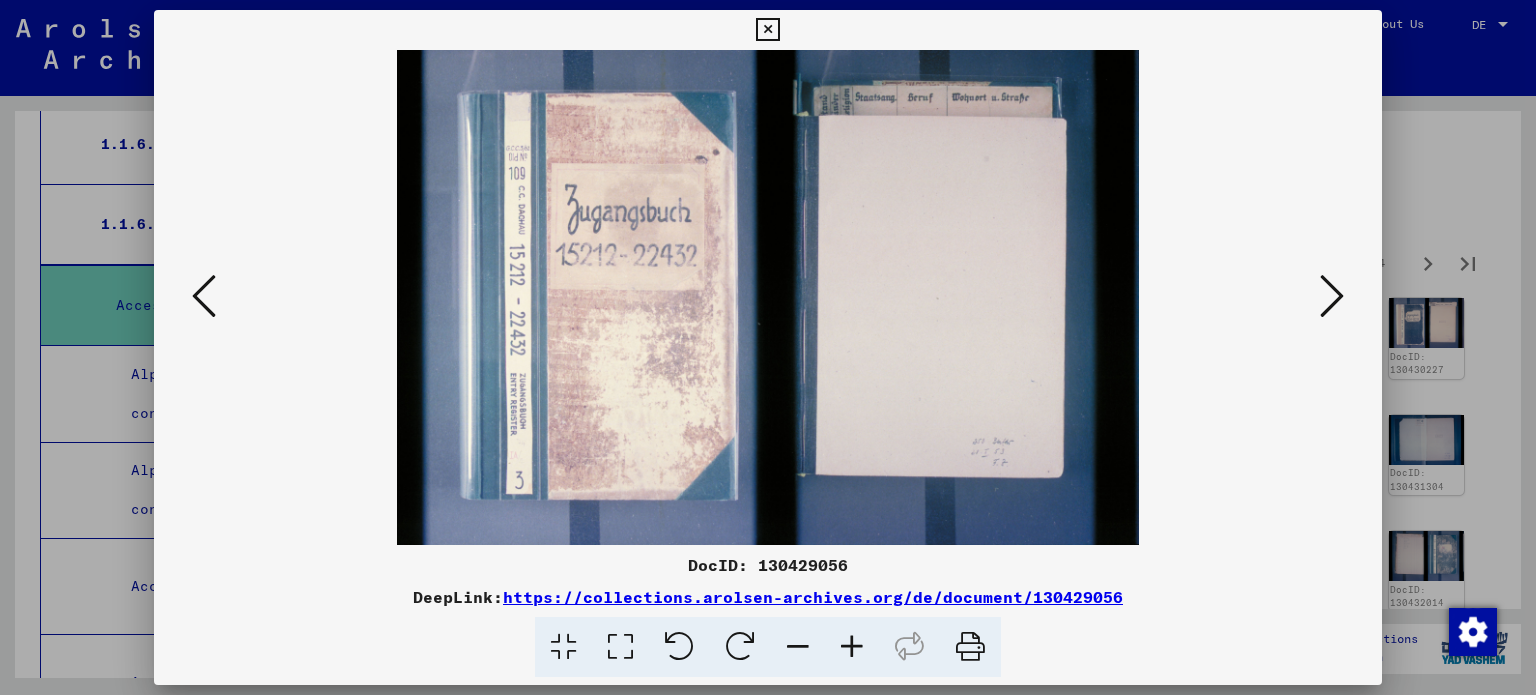click at bounding box center (1332, 296) 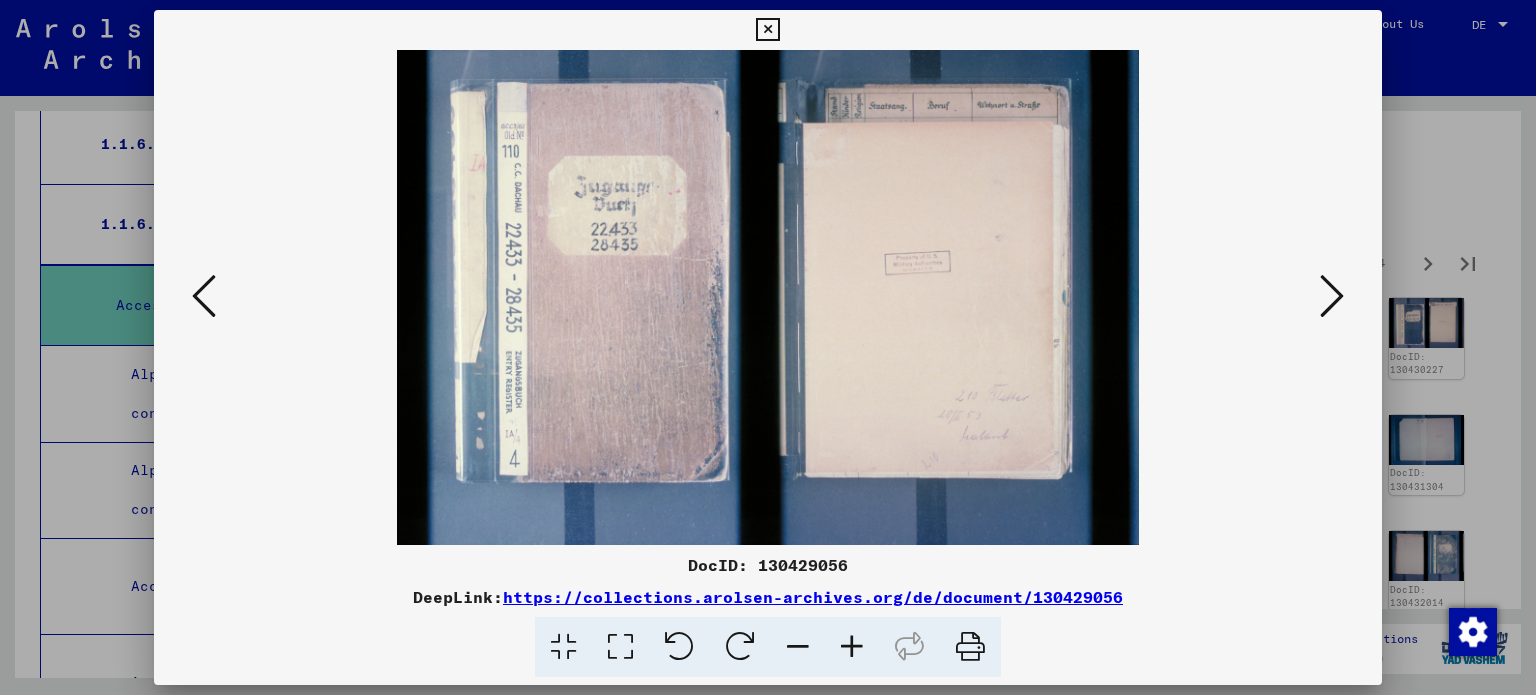 click at bounding box center [1332, 296] 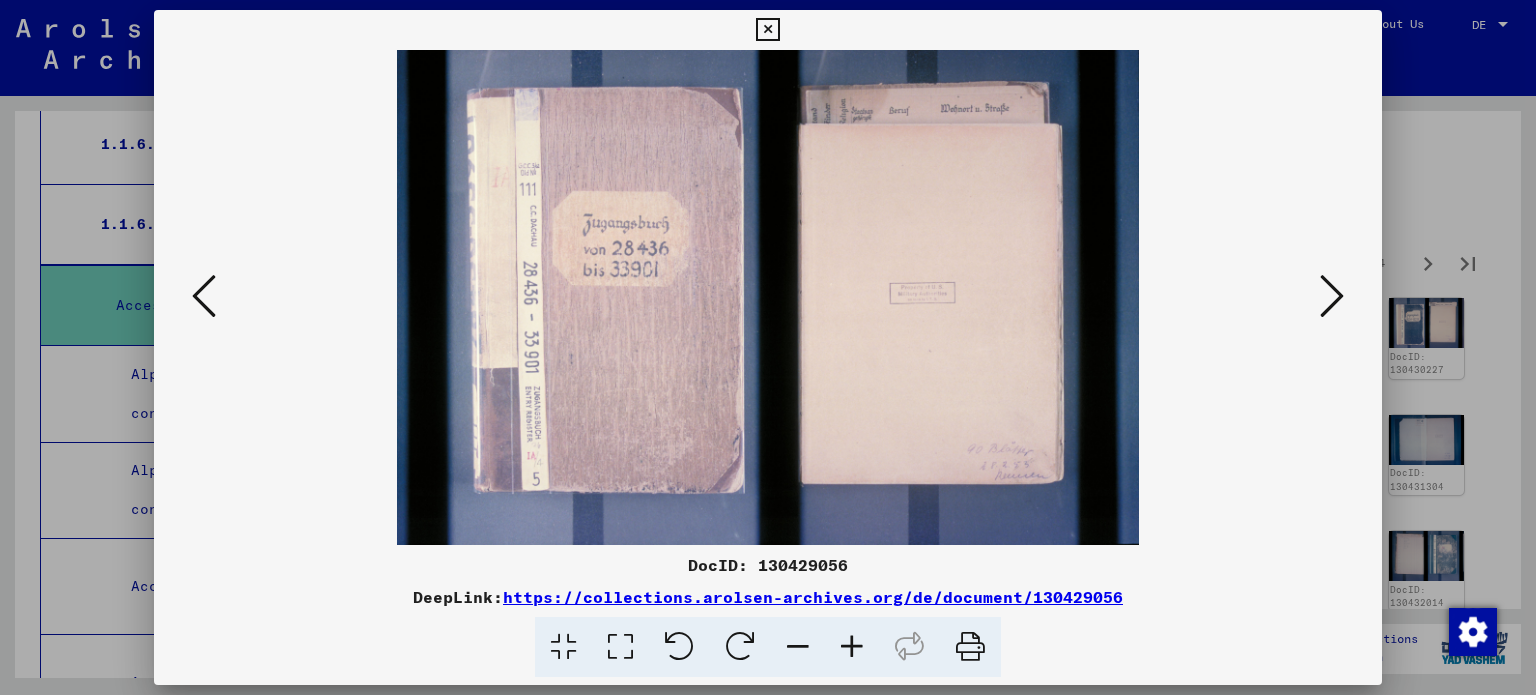 click at bounding box center [1332, 296] 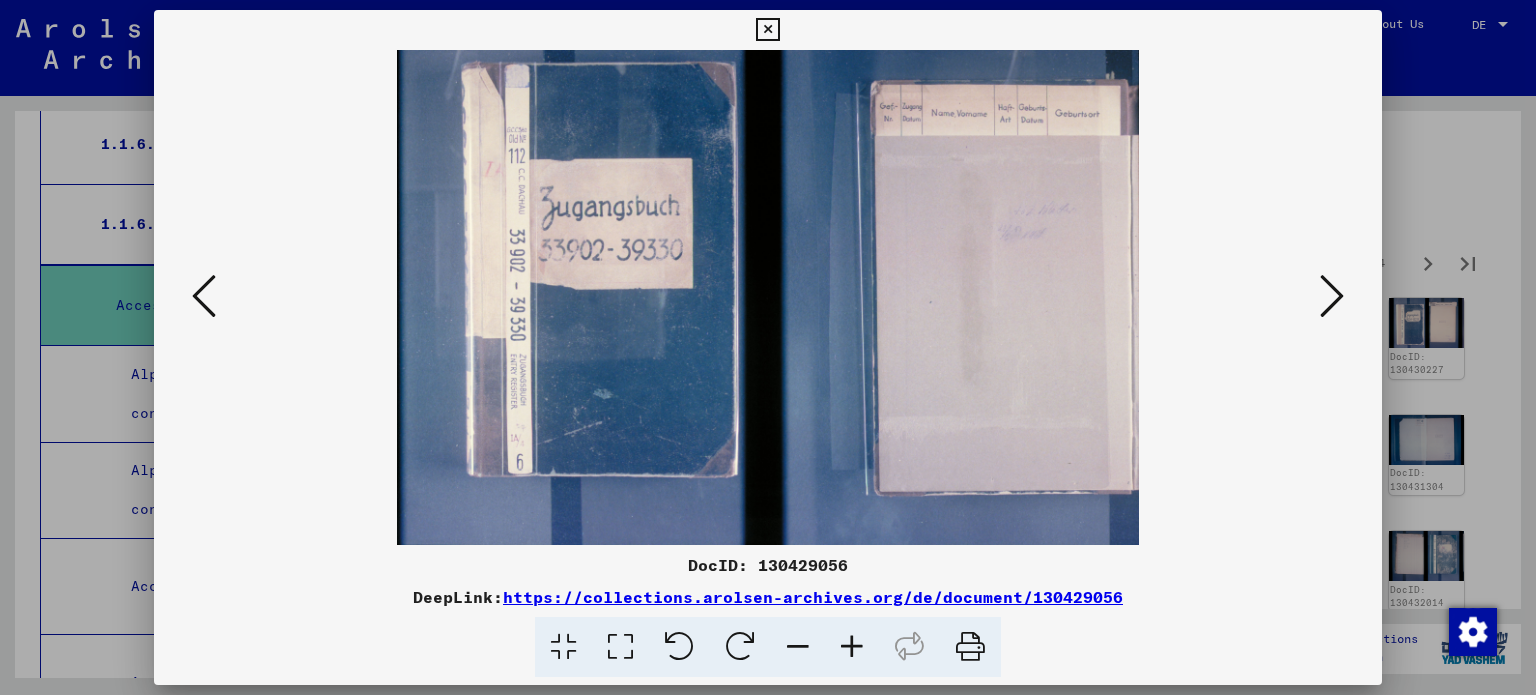 click at bounding box center [1332, 296] 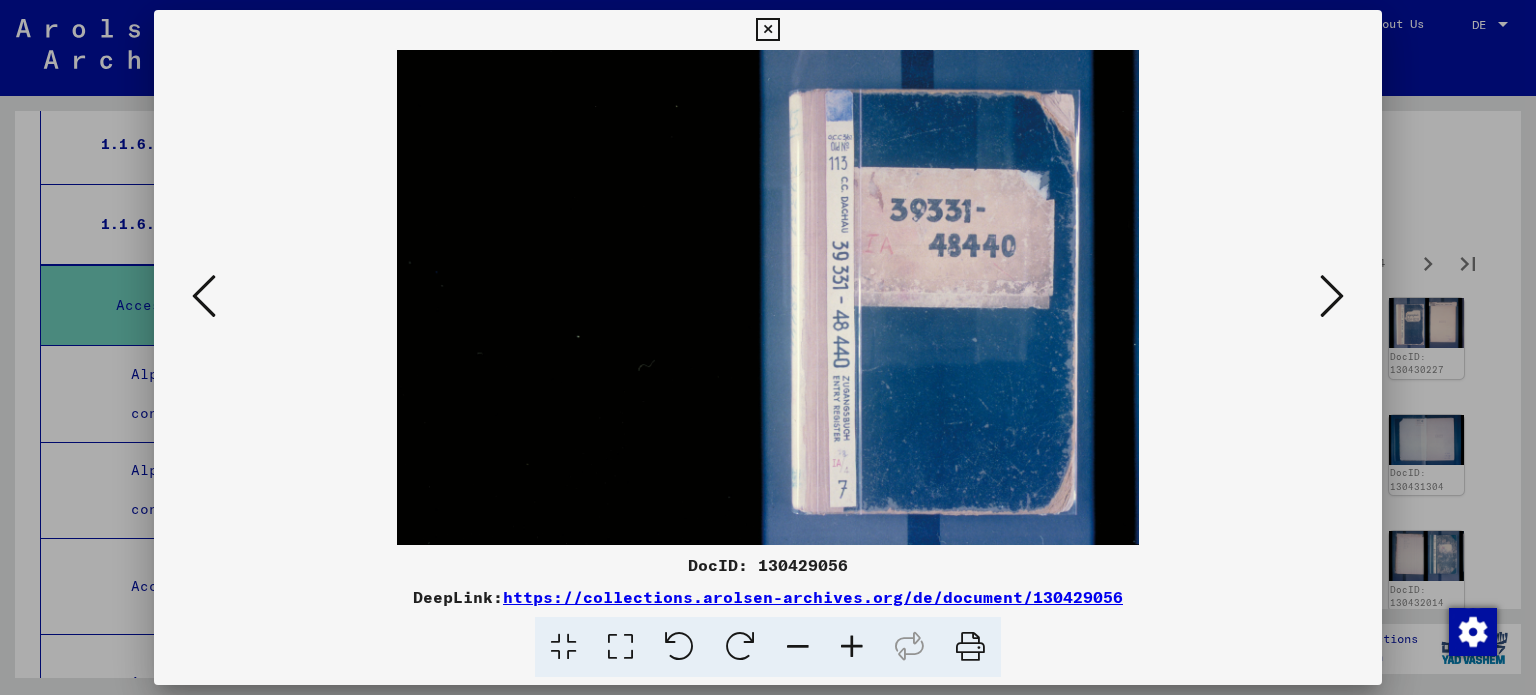 click at bounding box center [1332, 296] 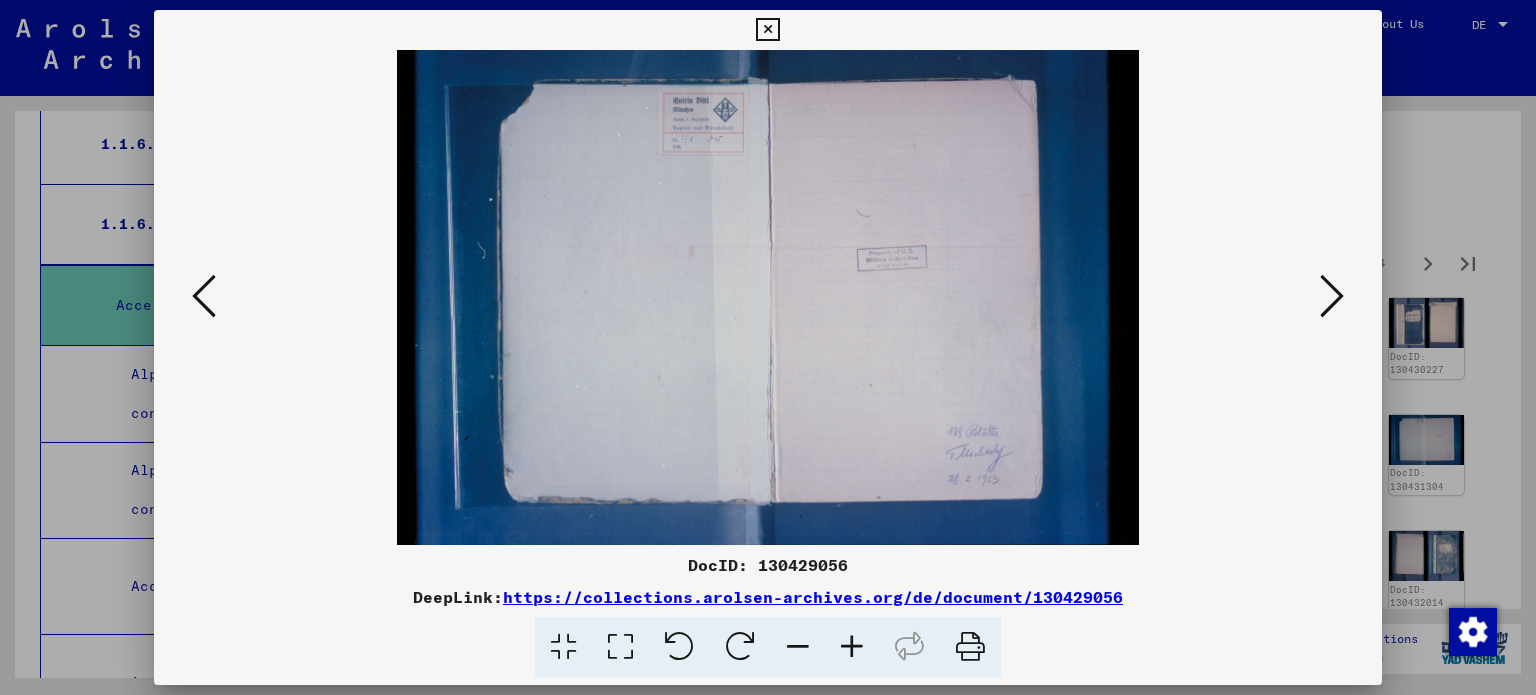 click at bounding box center (1332, 296) 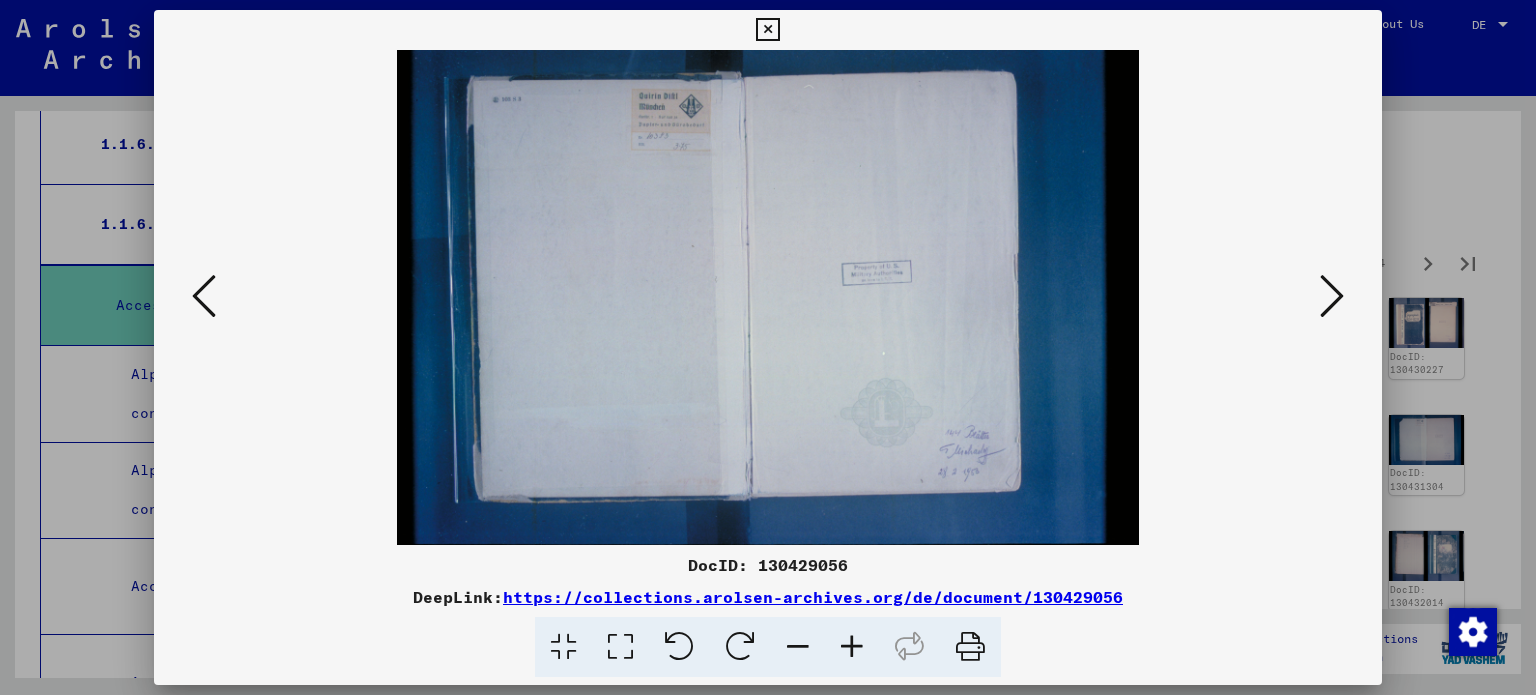 click at bounding box center (1332, 296) 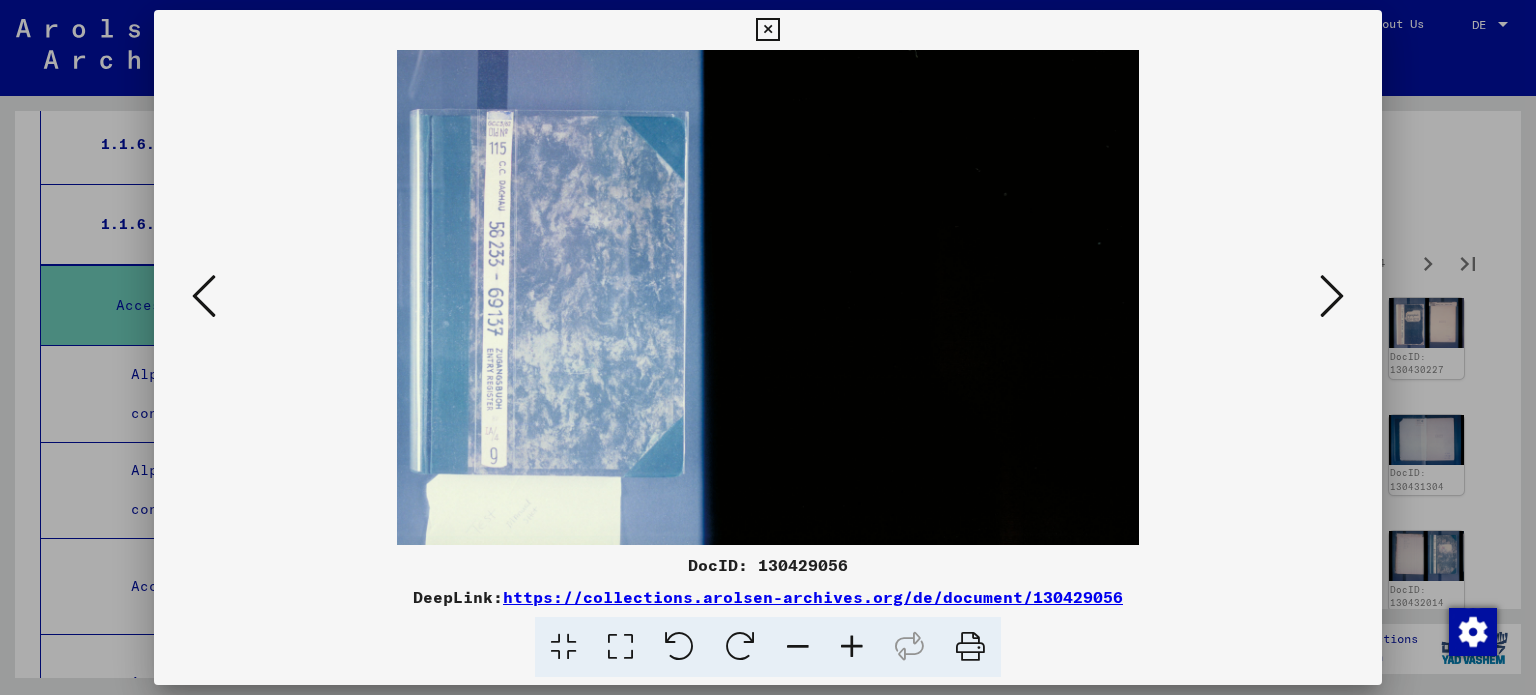 click at bounding box center [1332, 296] 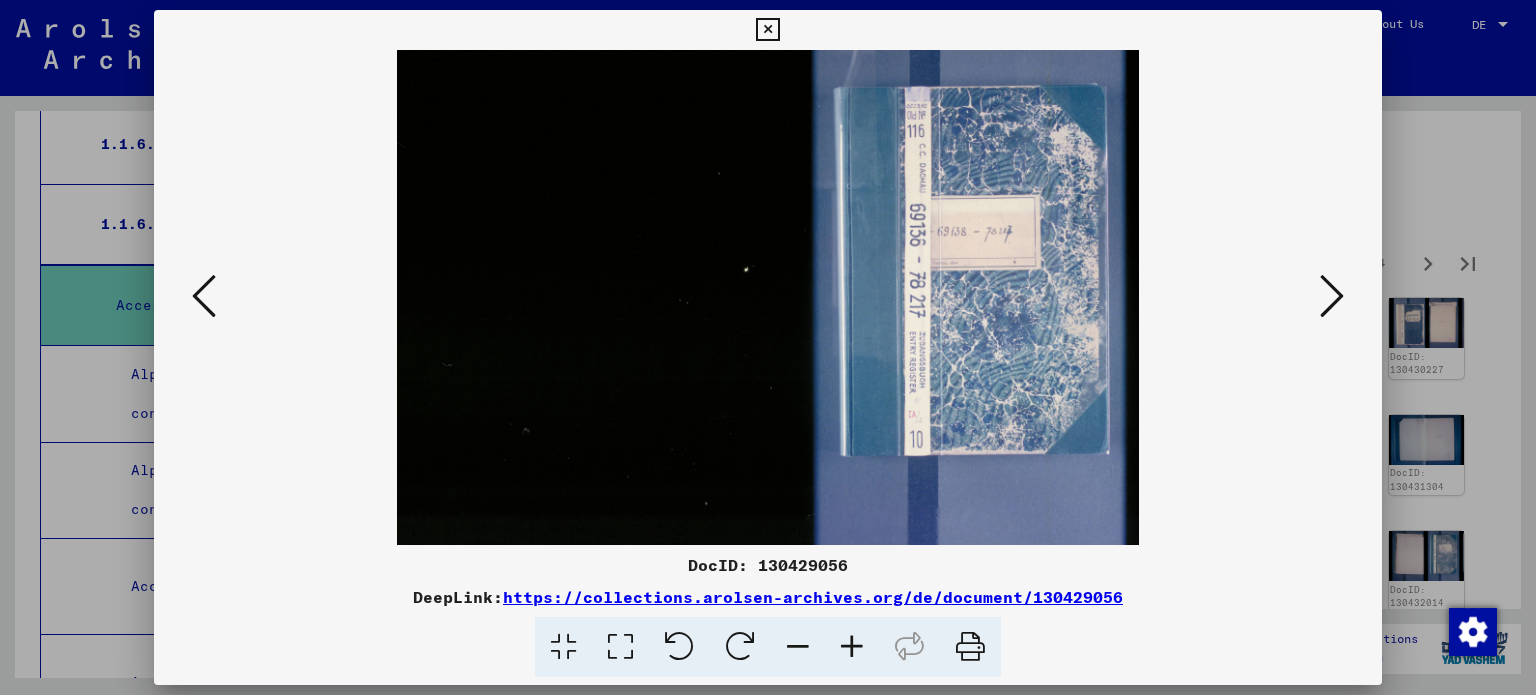click at bounding box center (1332, 296) 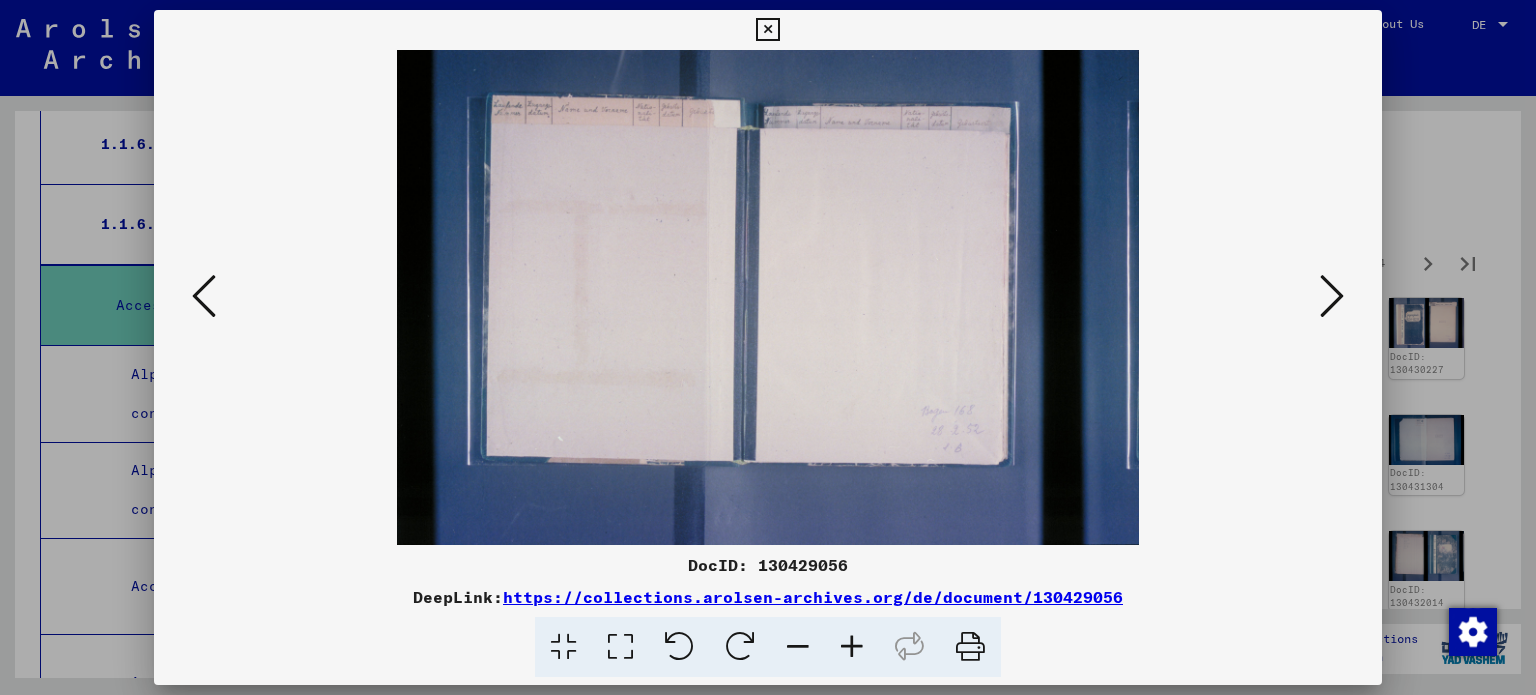 click at bounding box center [1332, 296] 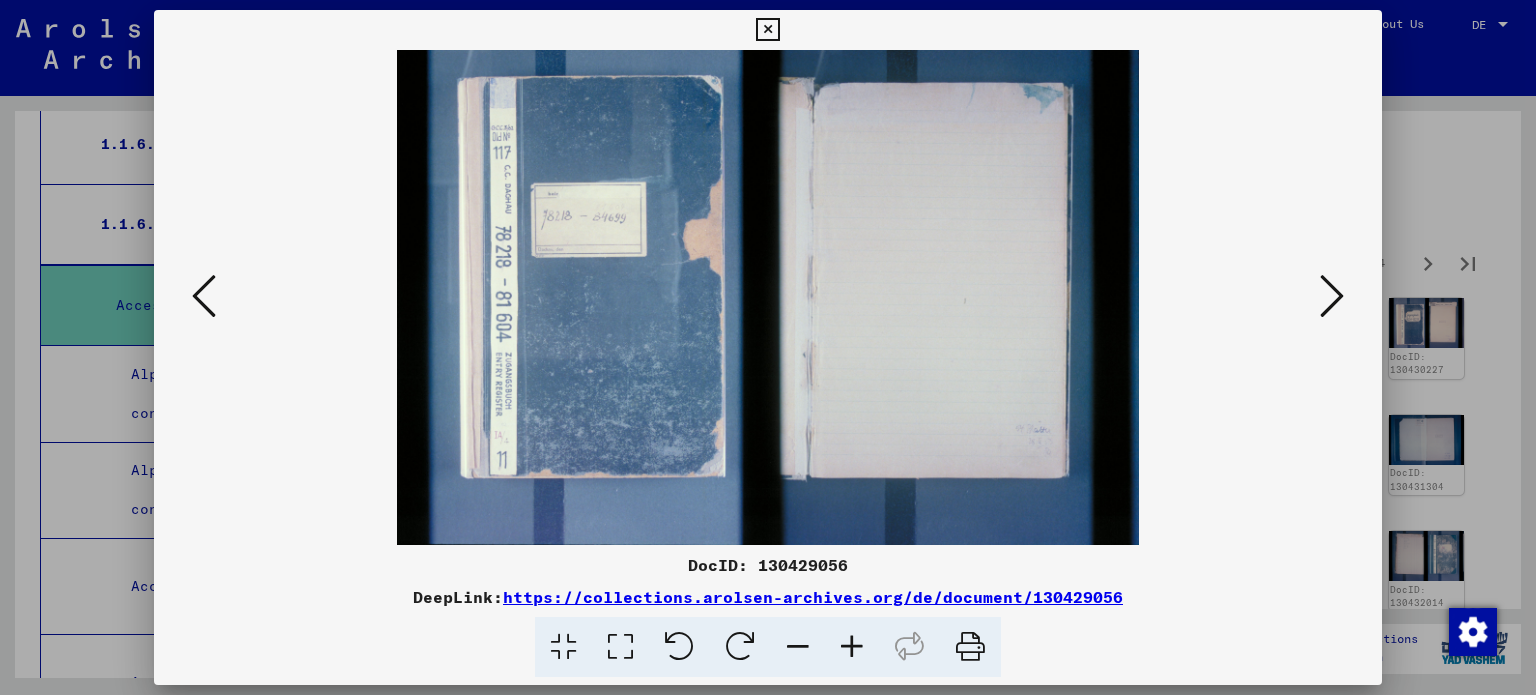 click at bounding box center [1332, 296] 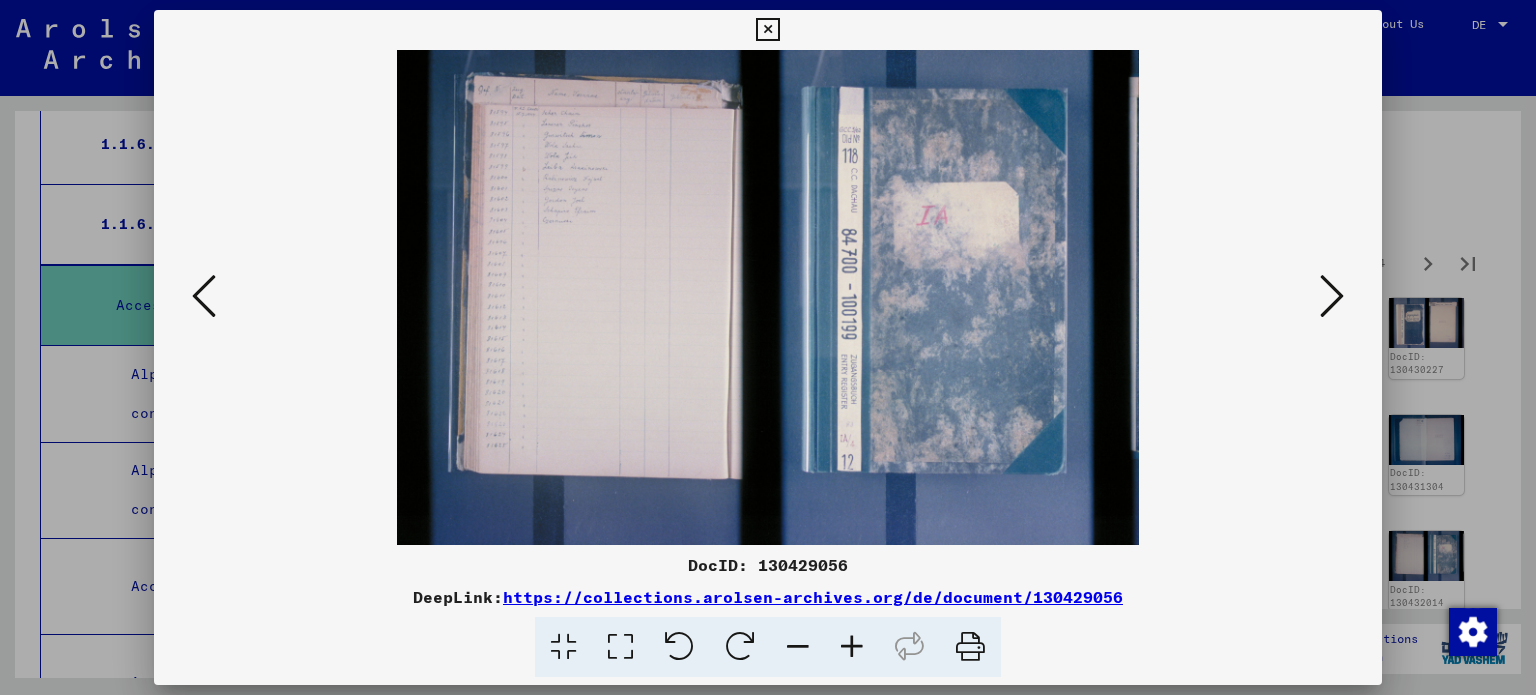 click at bounding box center [1332, 296] 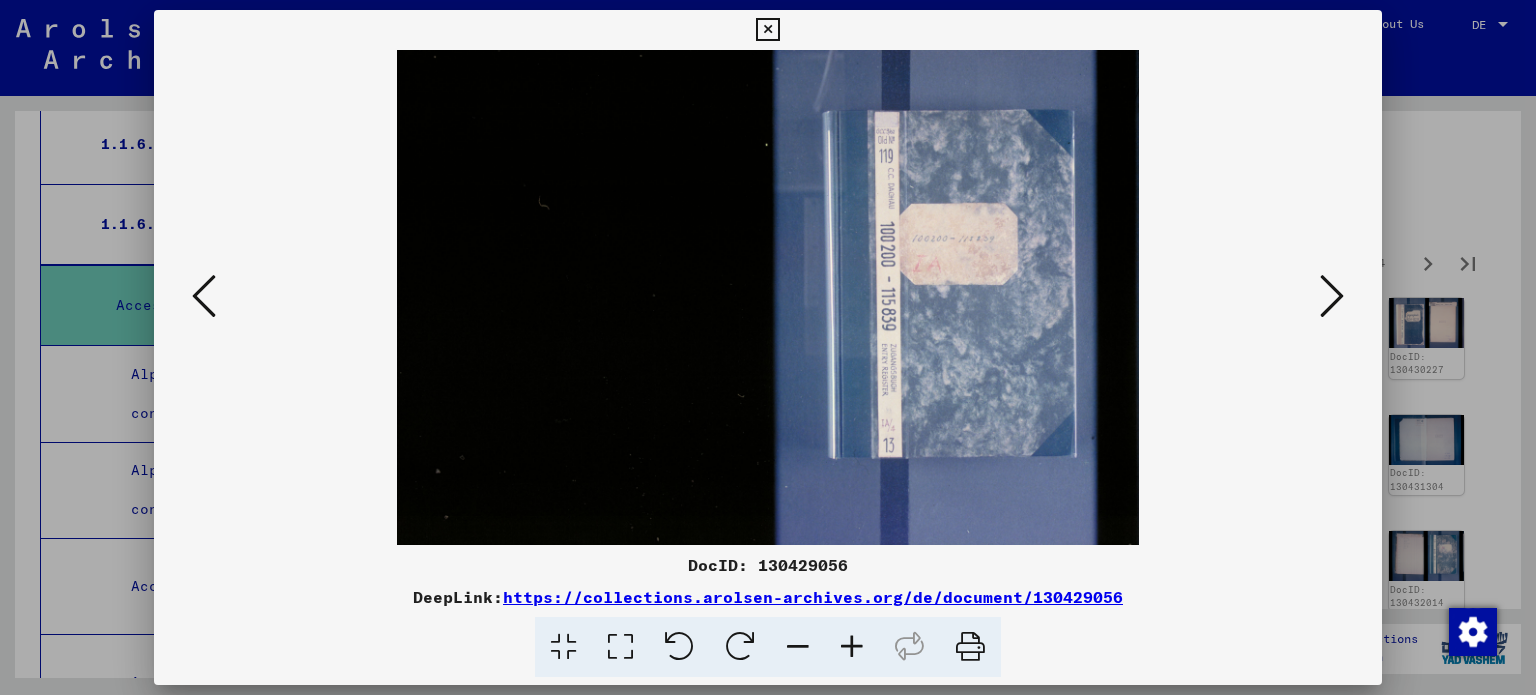 click at bounding box center (1332, 296) 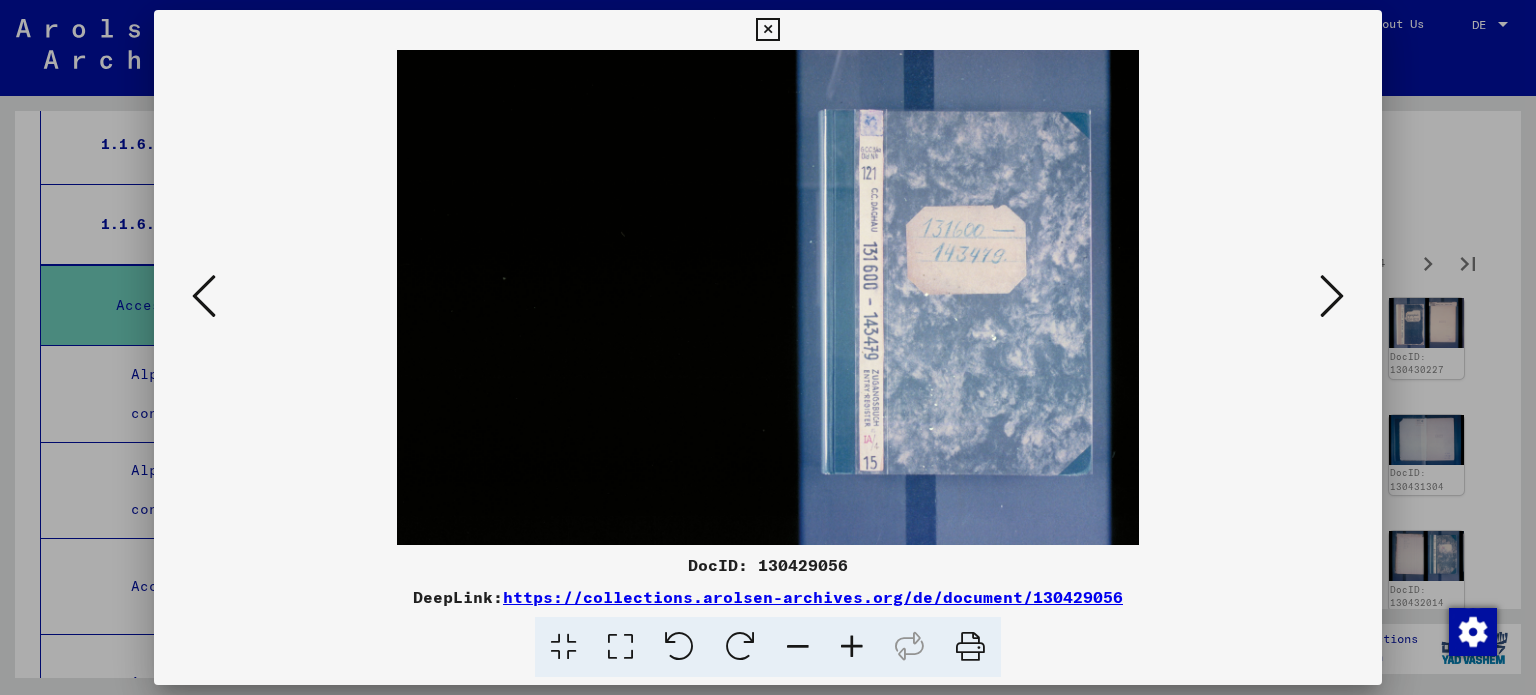 click at bounding box center (204, 296) 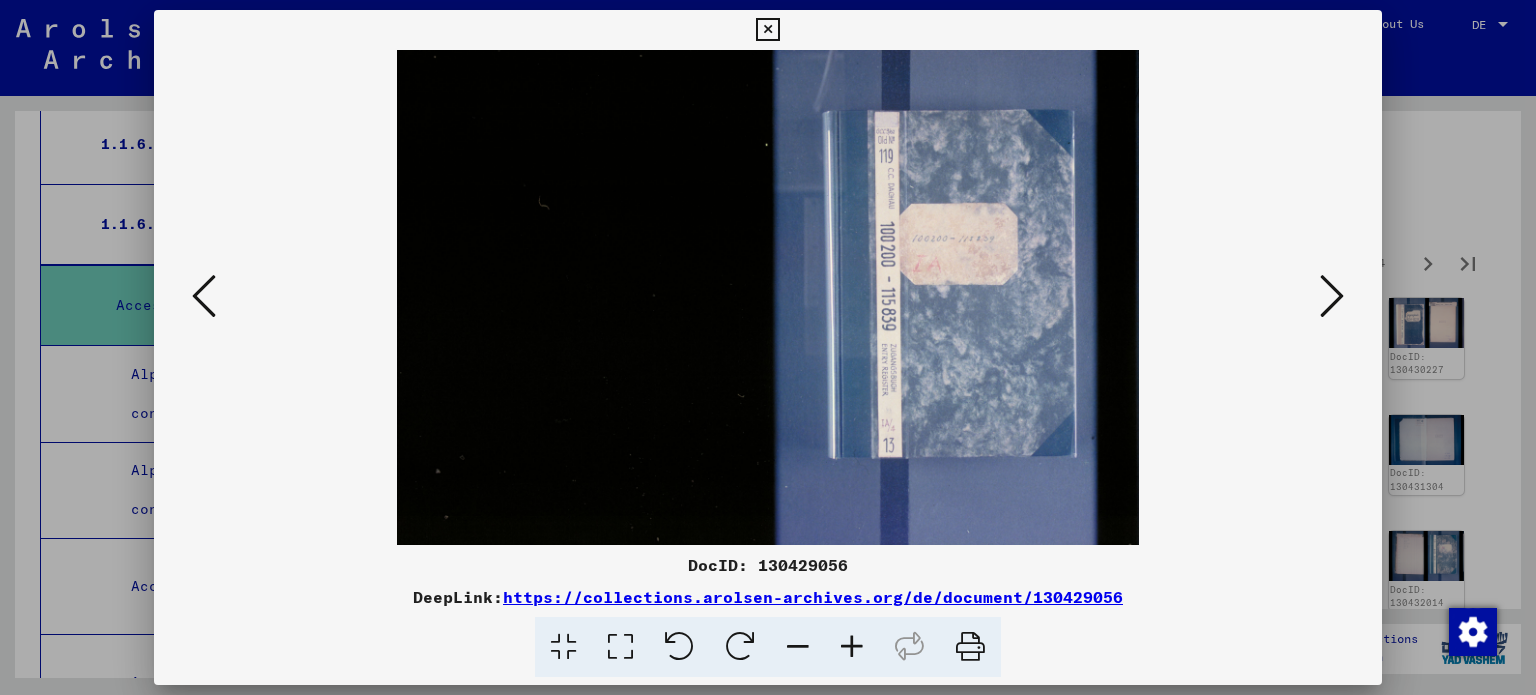 click at bounding box center (204, 296) 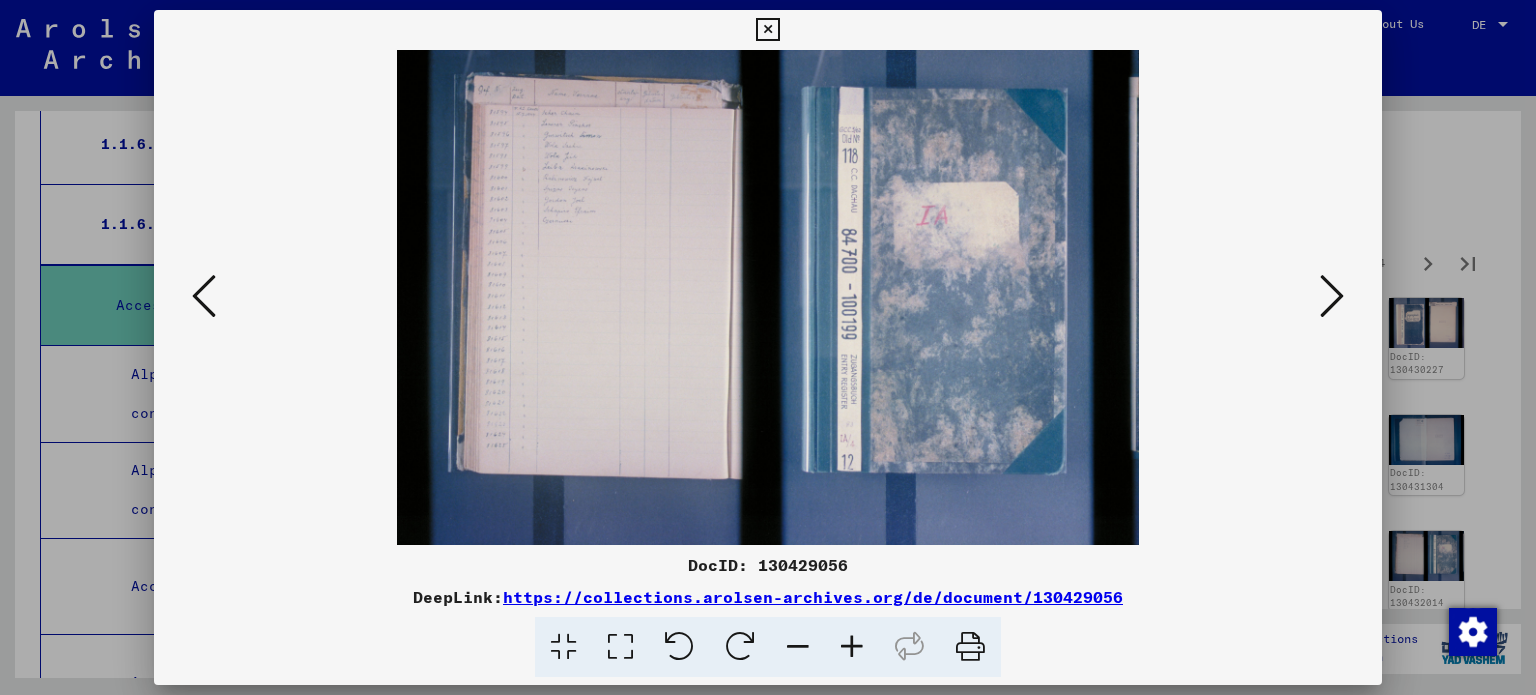 click at bounding box center [1332, 296] 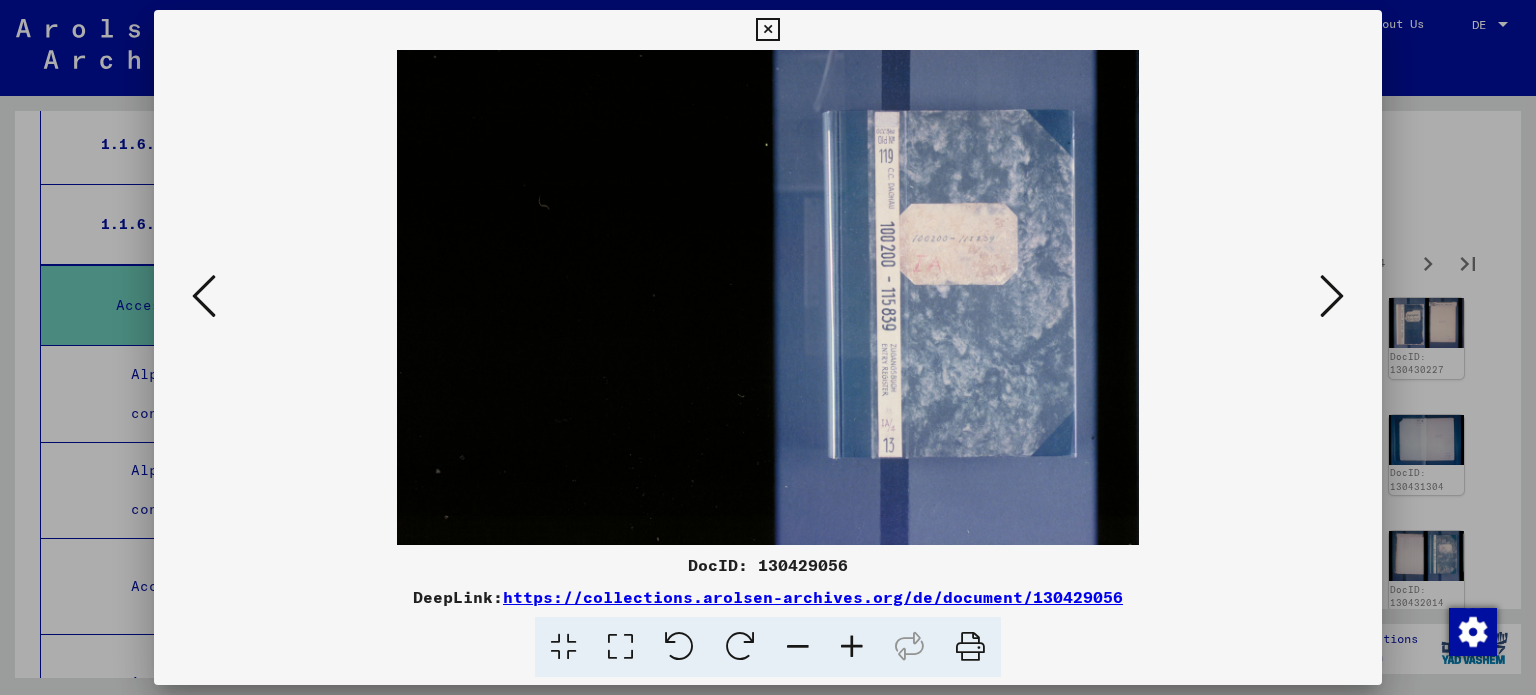click at bounding box center (1332, 296) 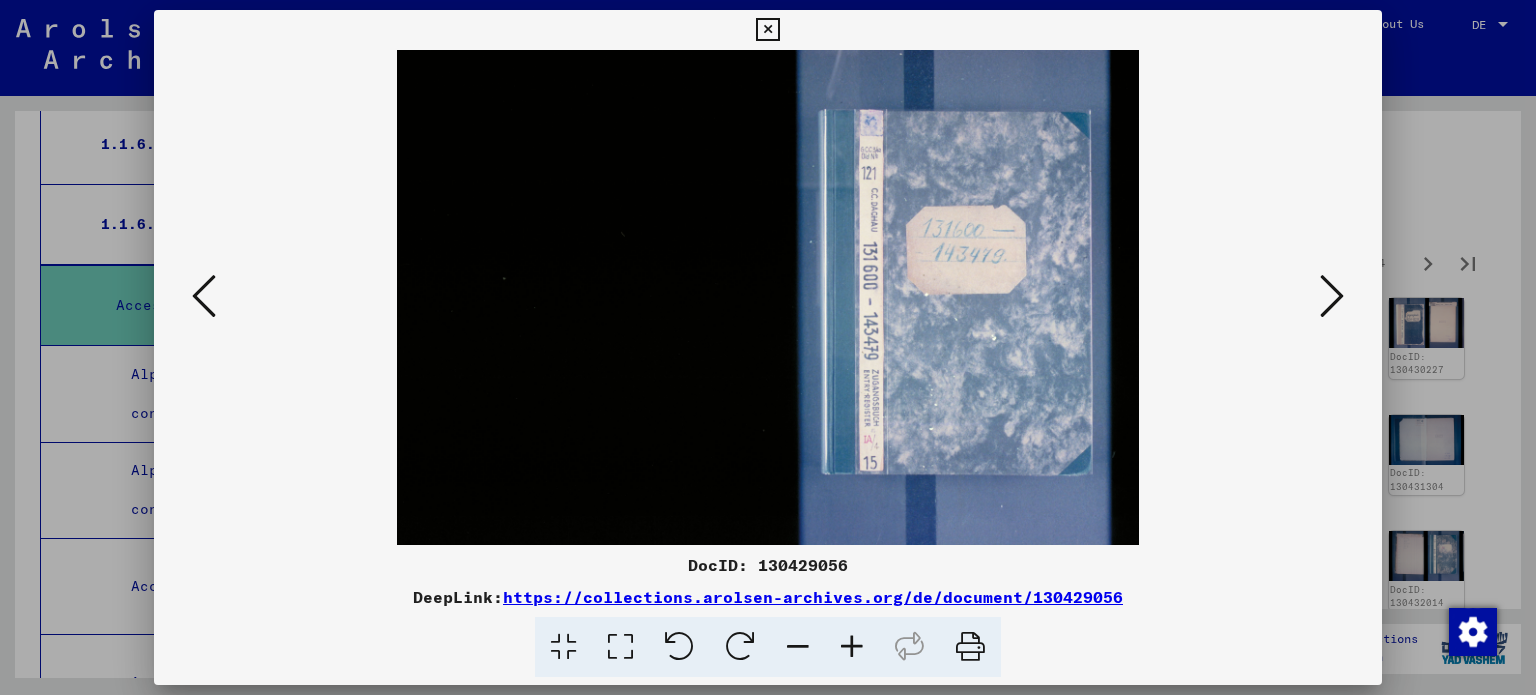 click at bounding box center (1332, 296) 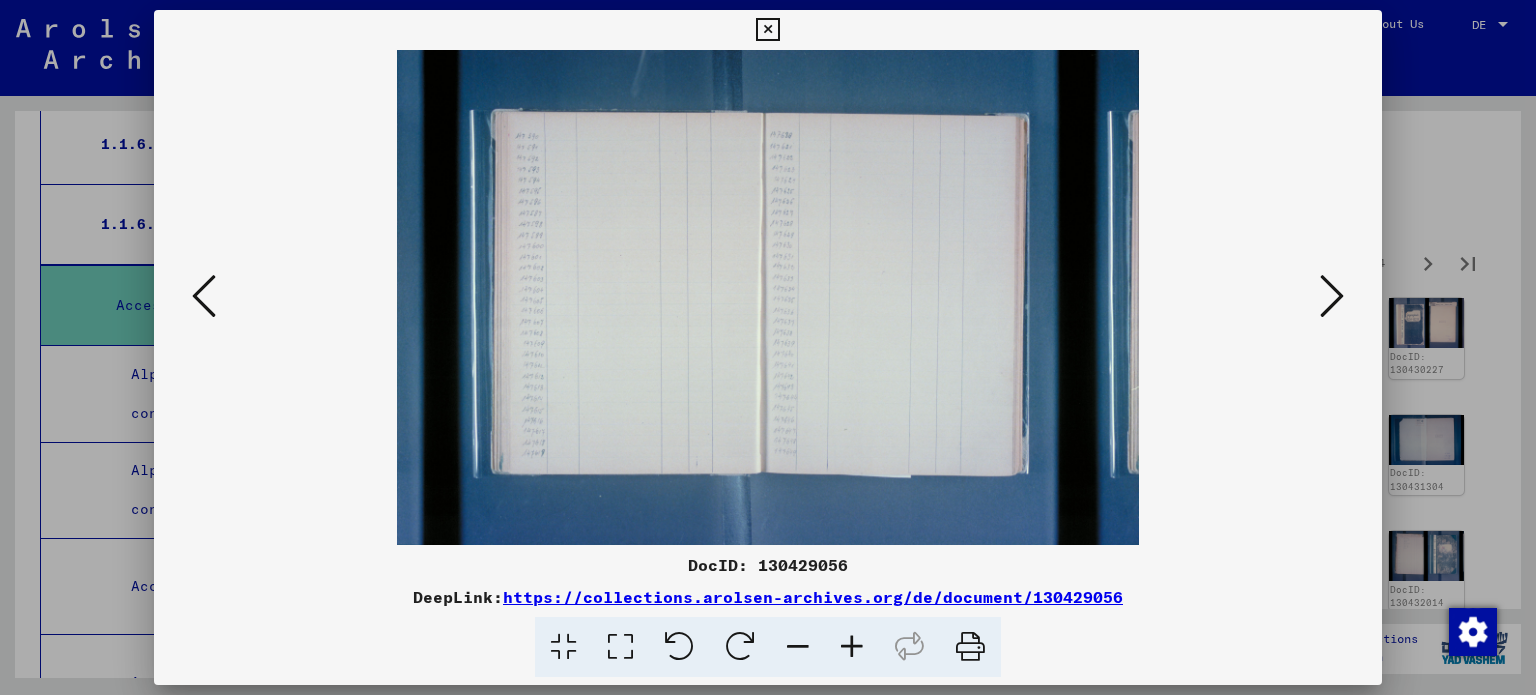 click at bounding box center (1332, 296) 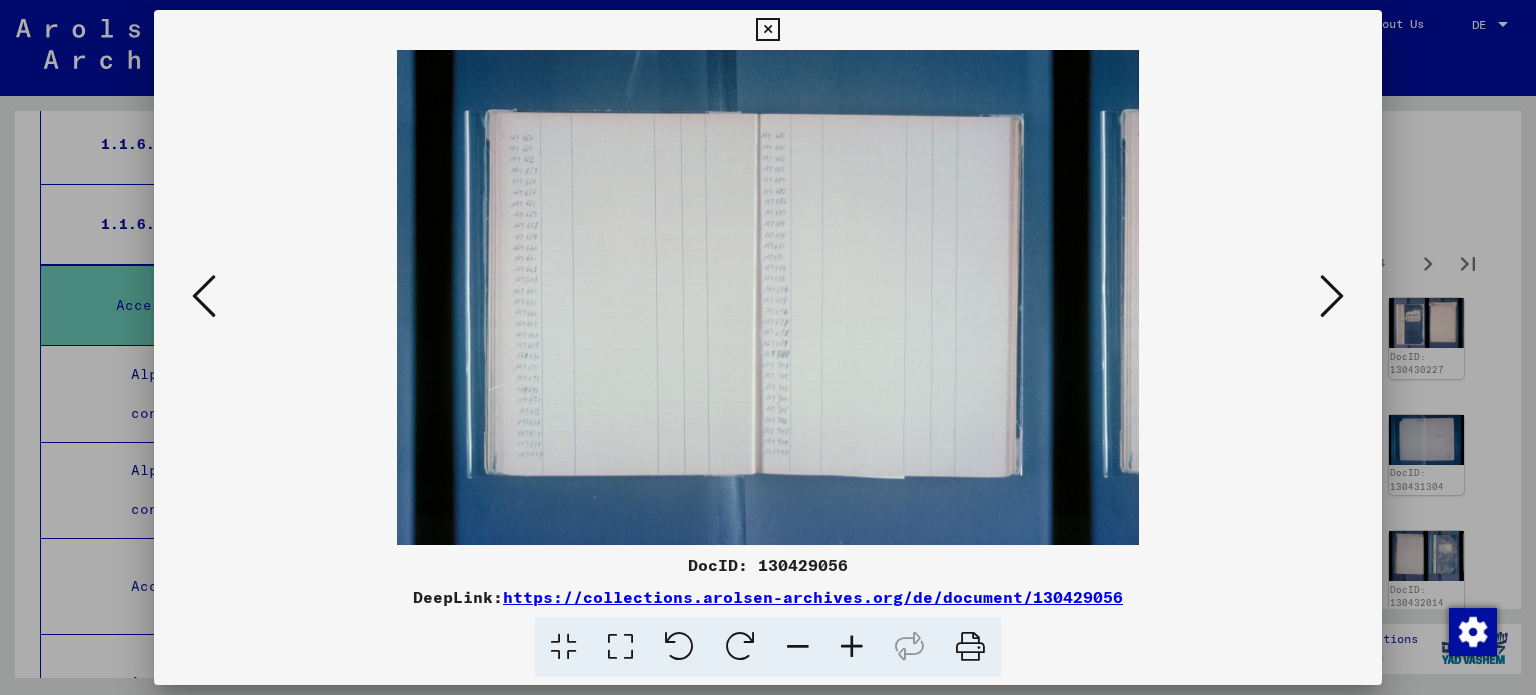 click at bounding box center (1332, 296) 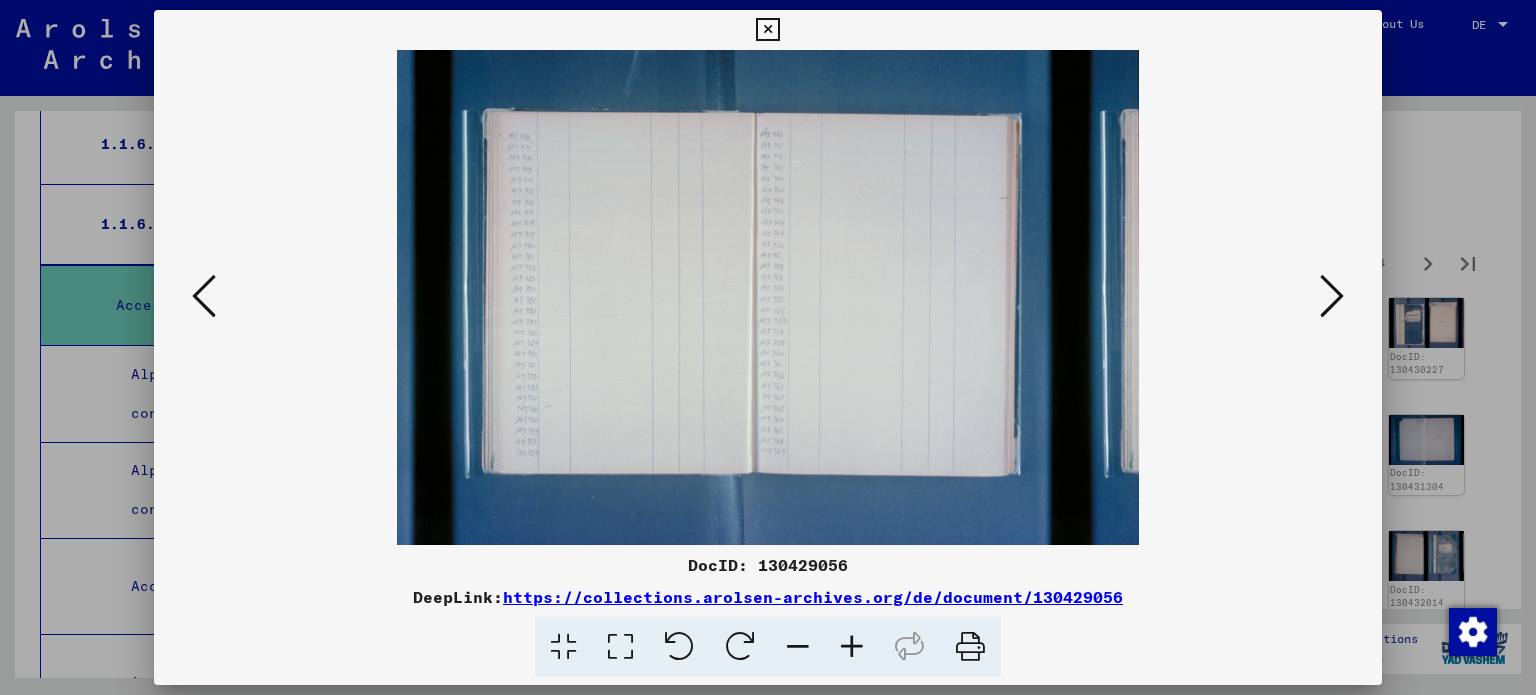 click at bounding box center [1332, 296] 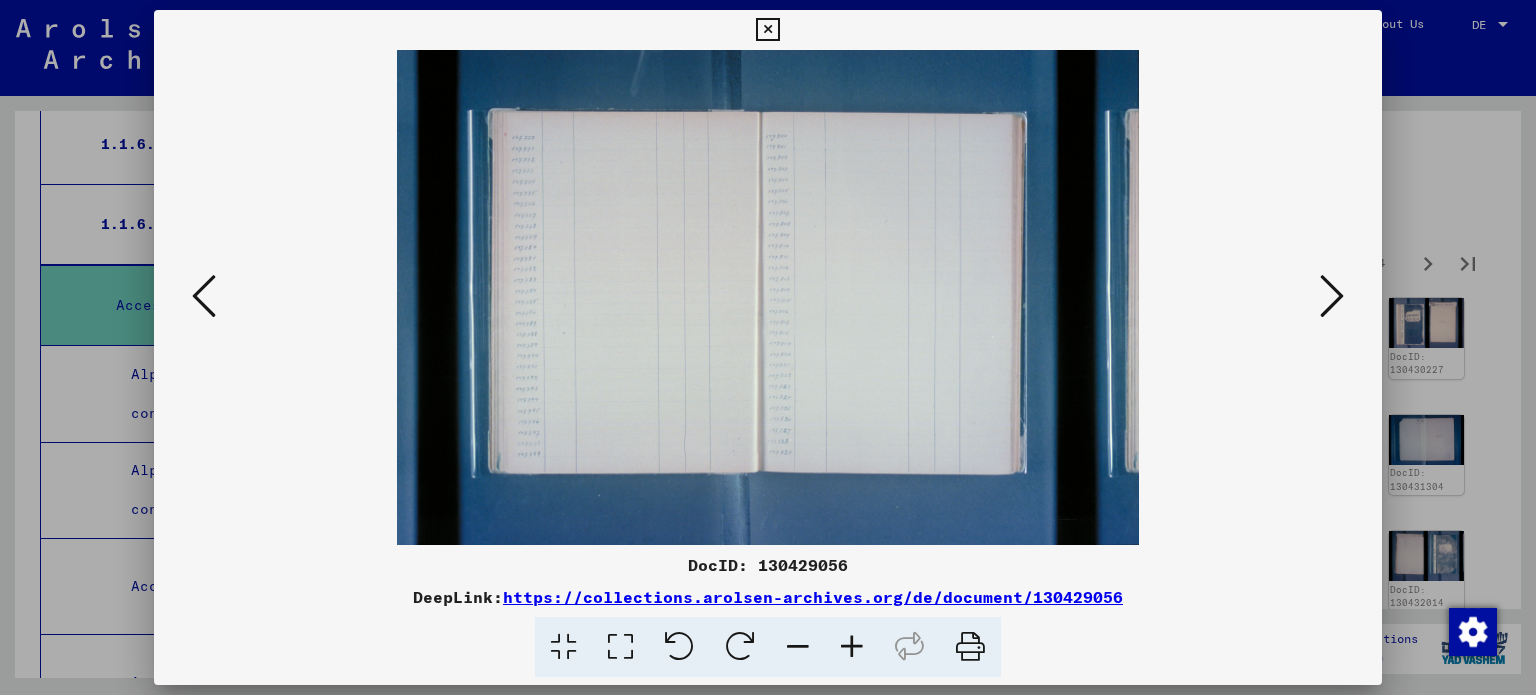 click at bounding box center (1332, 296) 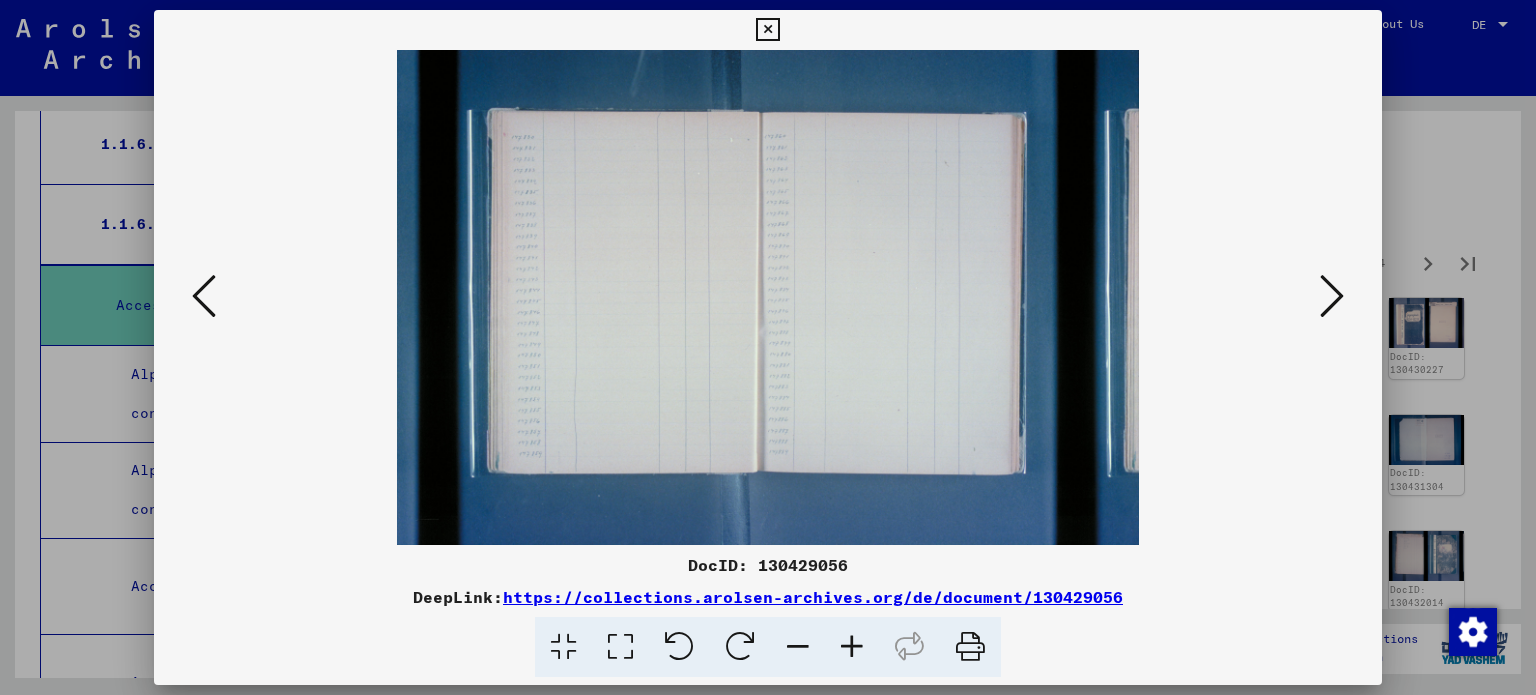 click at bounding box center [1332, 296] 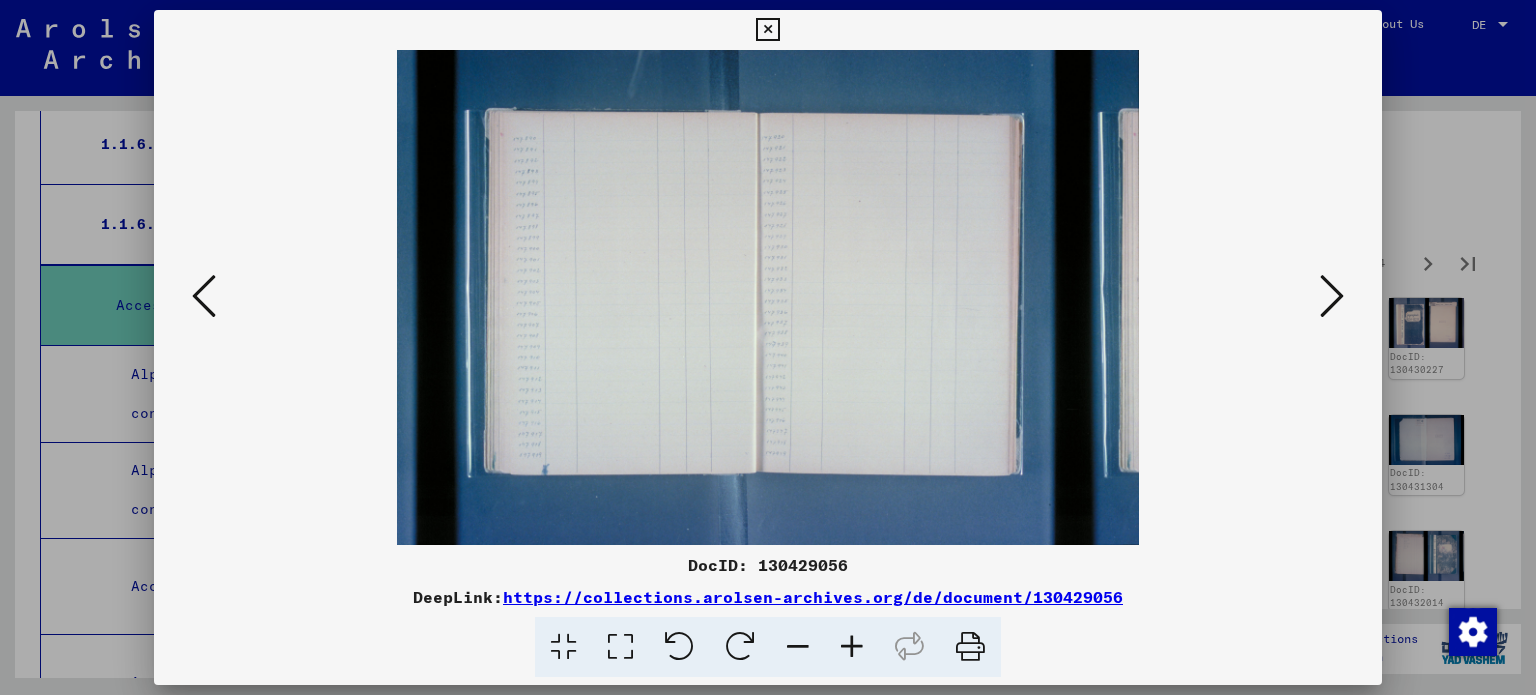 click at bounding box center [1332, 296] 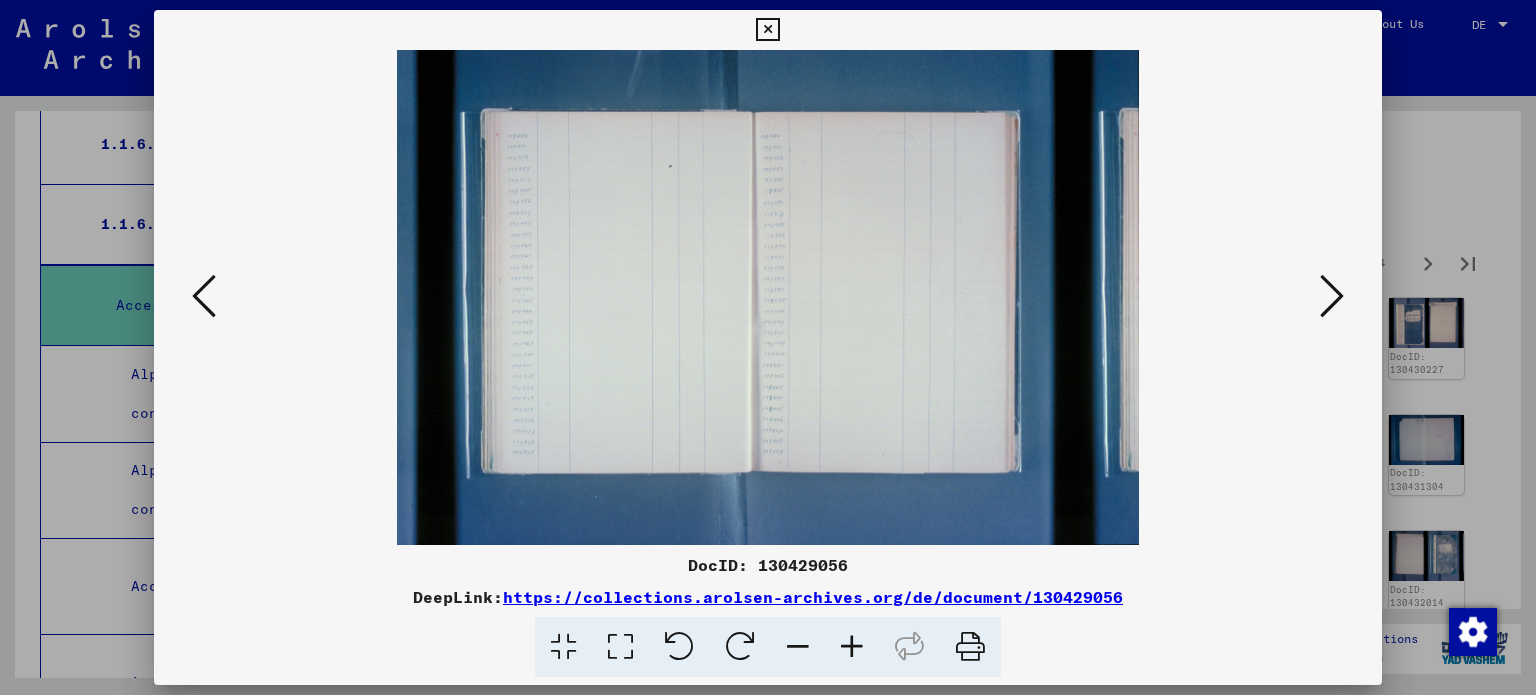 click at bounding box center [1332, 296] 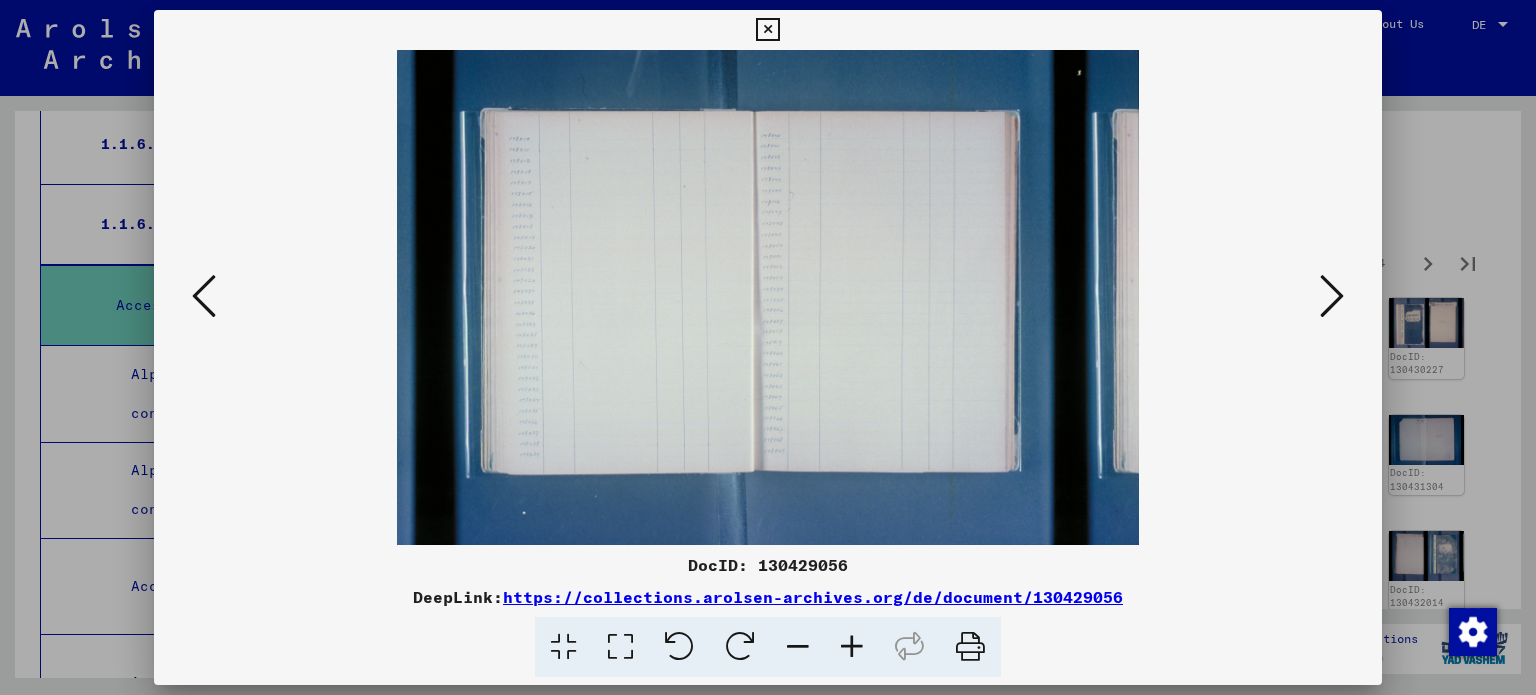 click at bounding box center [1332, 296] 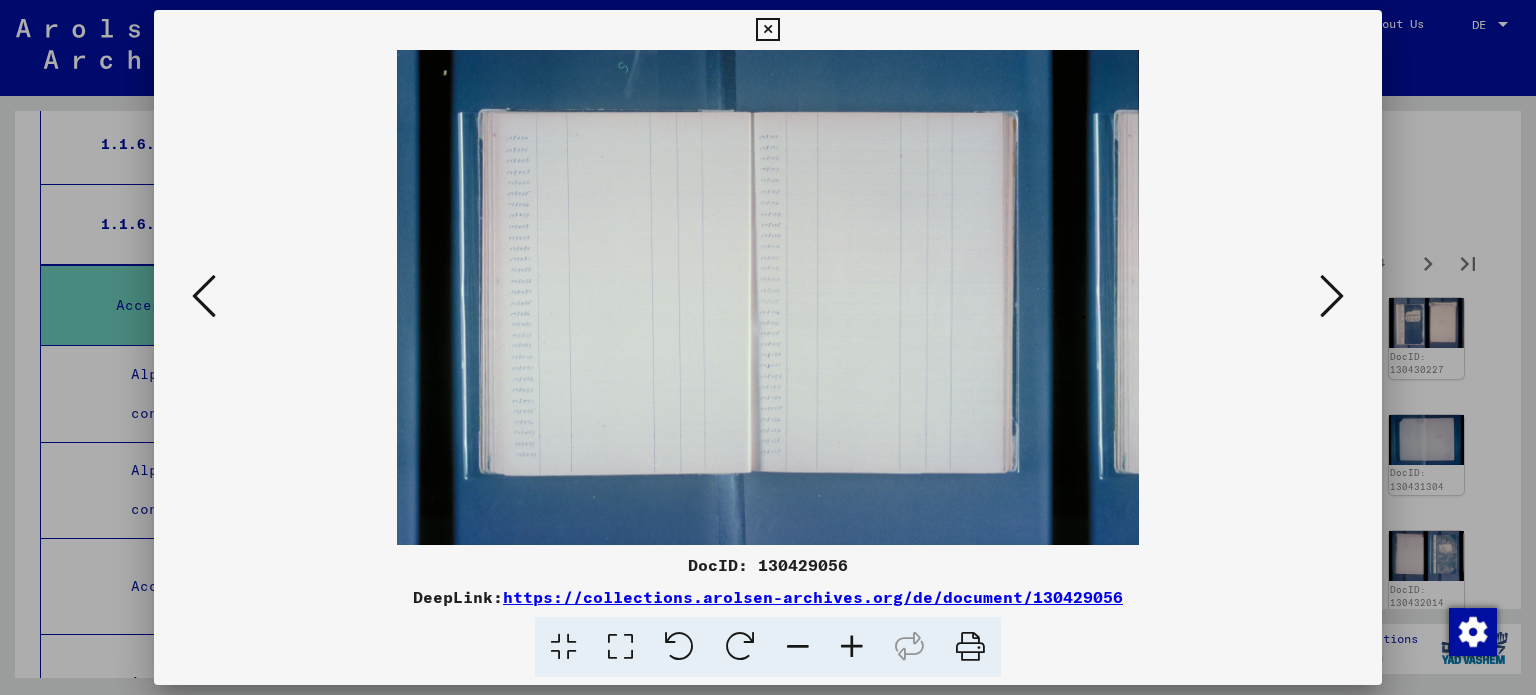 click at bounding box center (1332, 296) 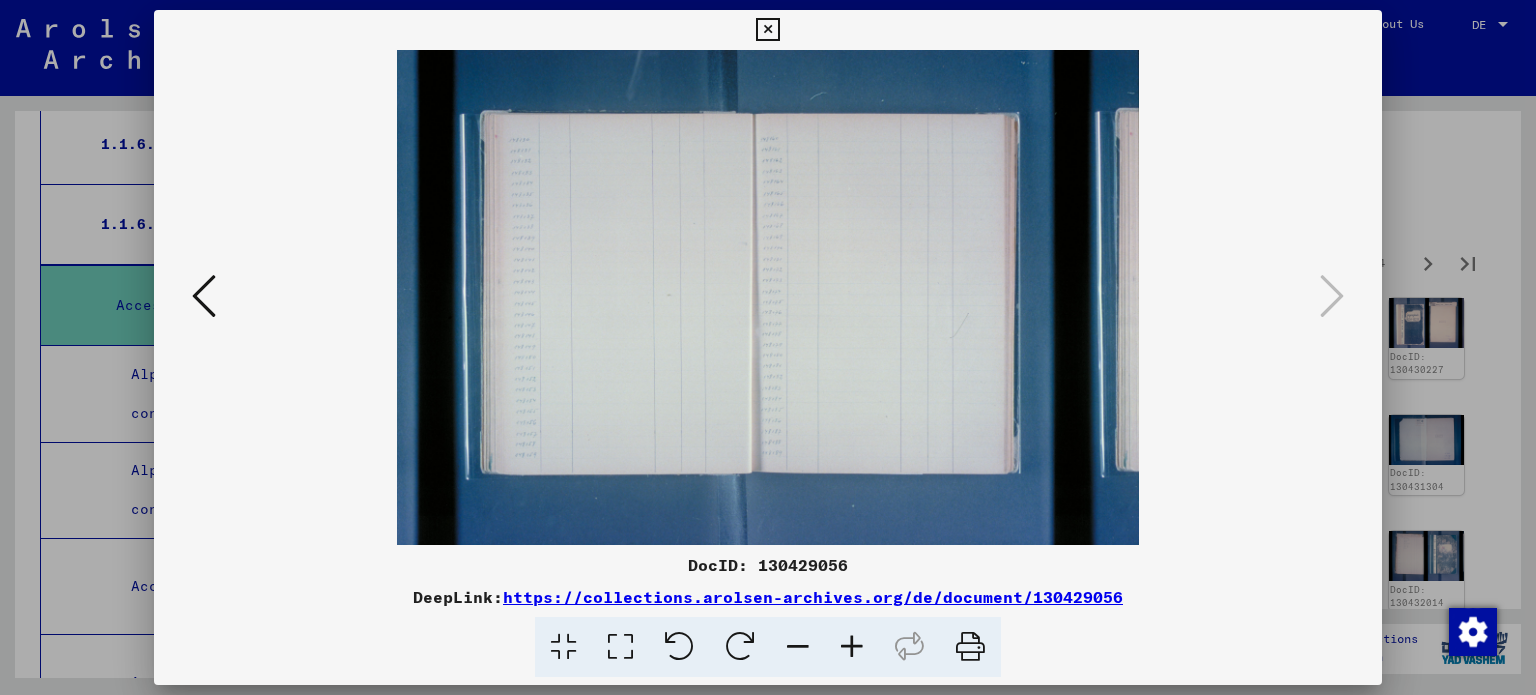 click at bounding box center [767, 30] 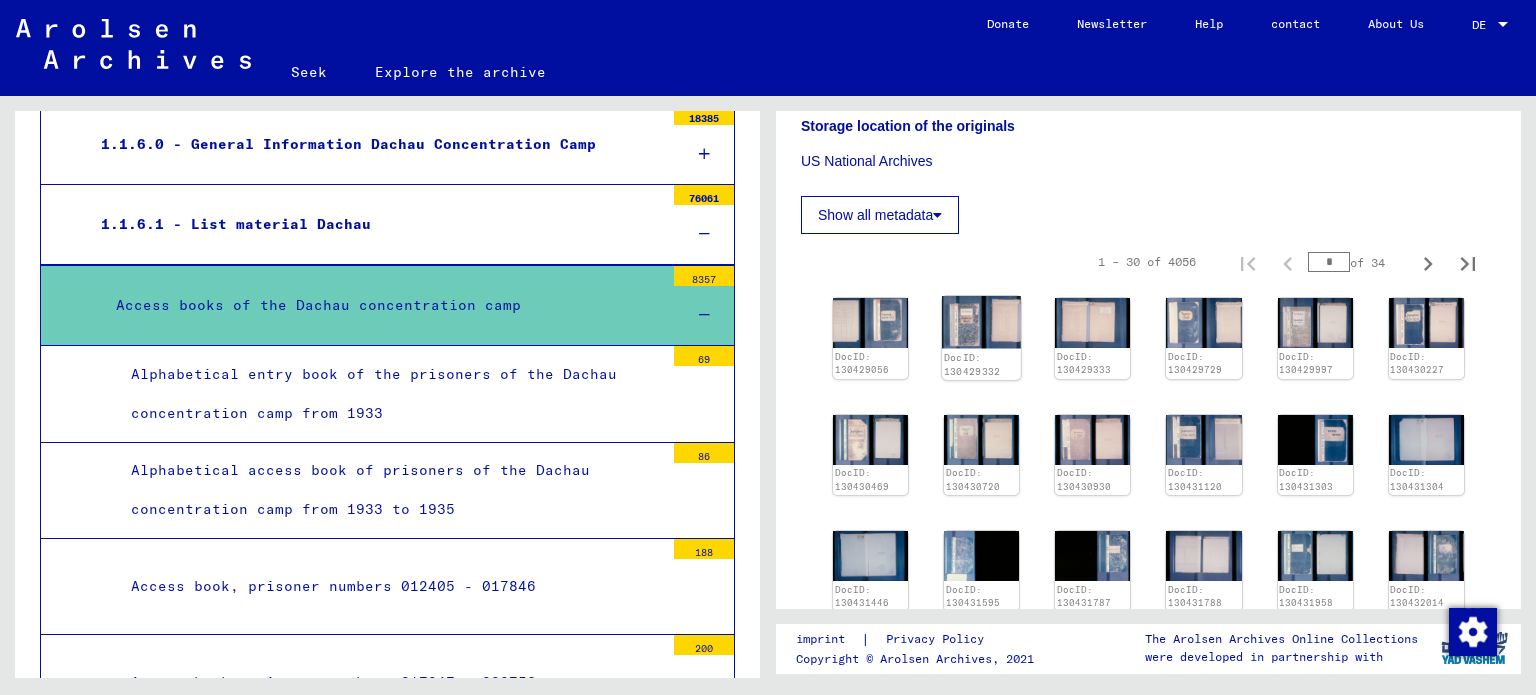 click 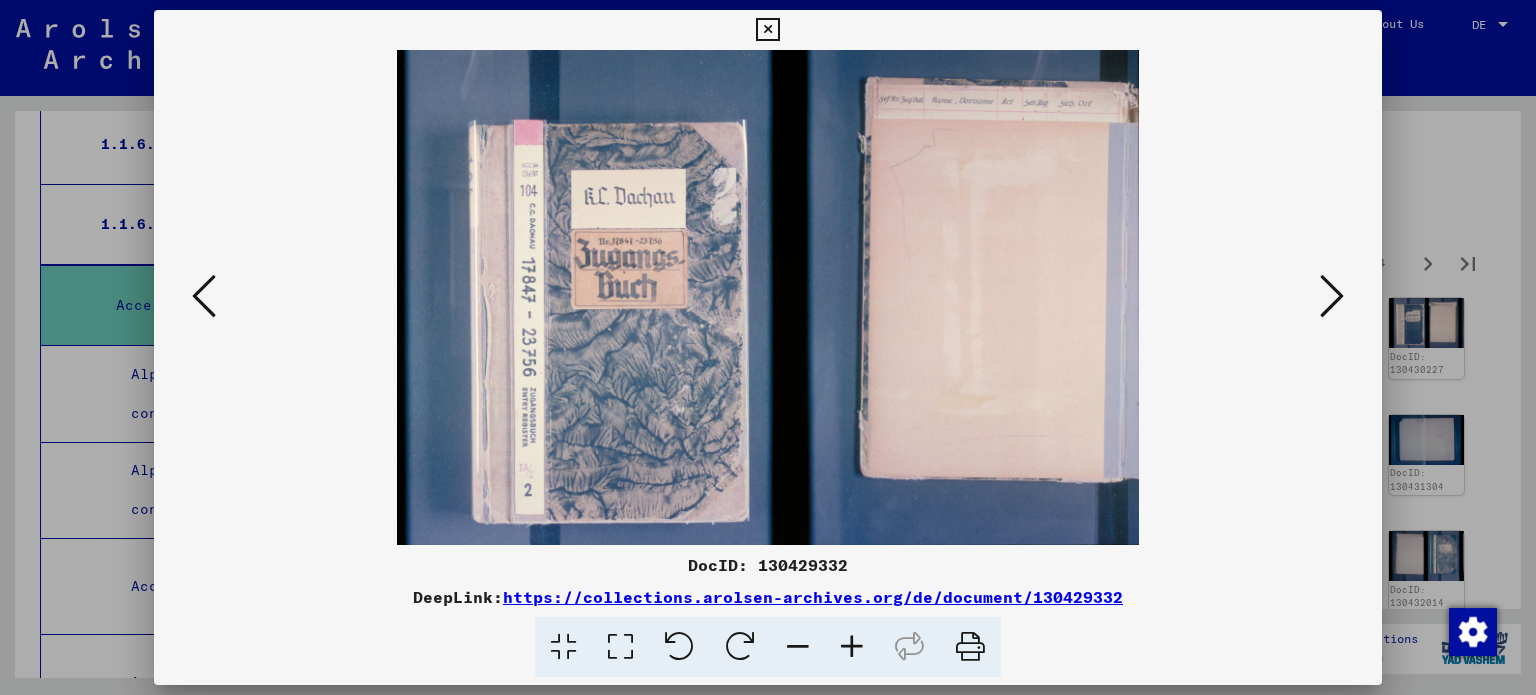 click at bounding box center (1332, 296) 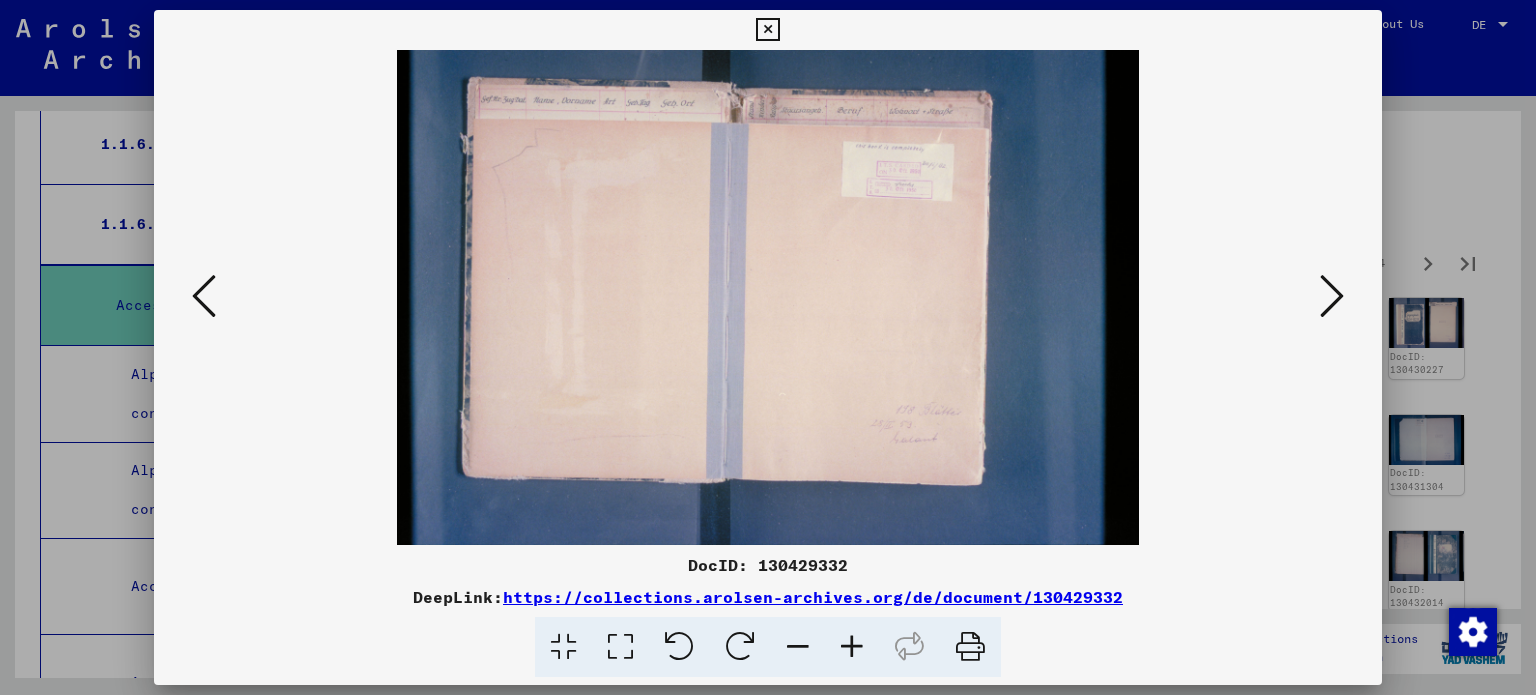 click at bounding box center [1332, 296] 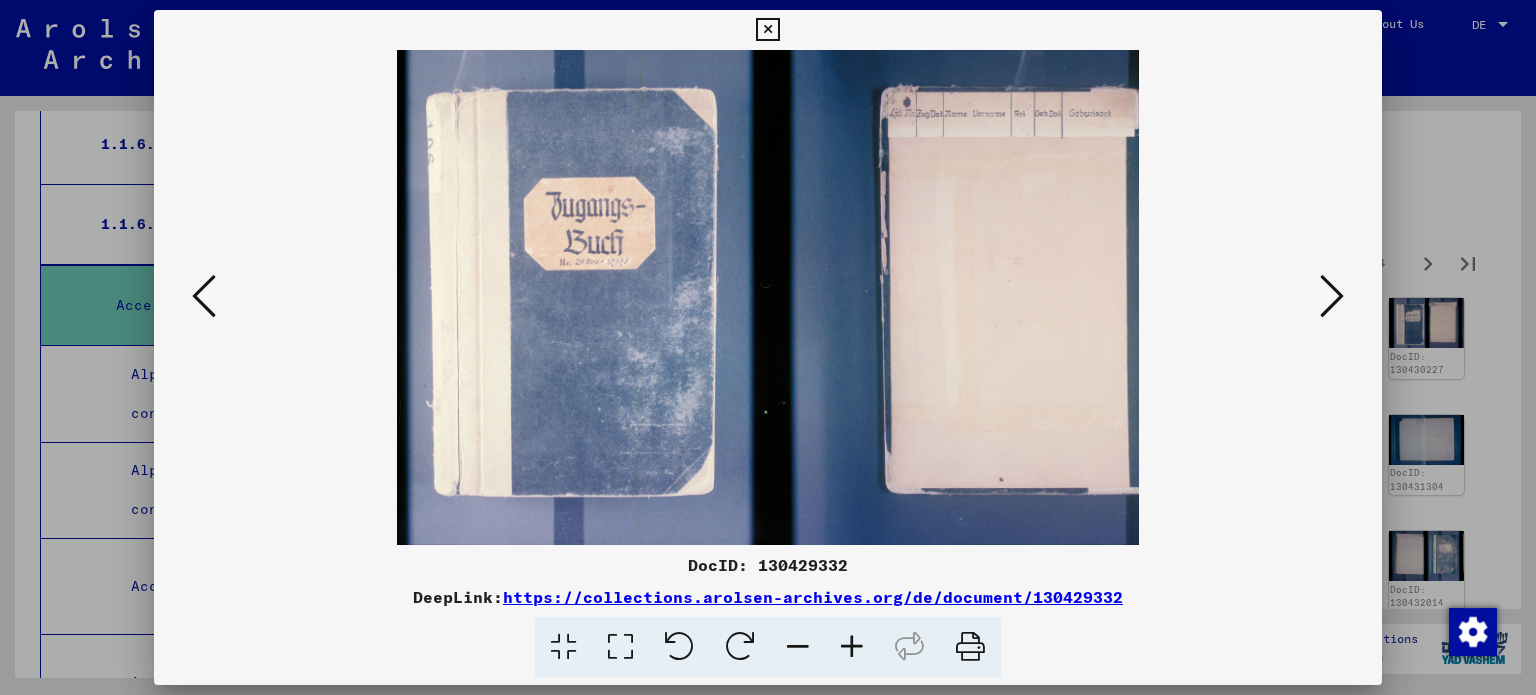 click at bounding box center (1332, 296) 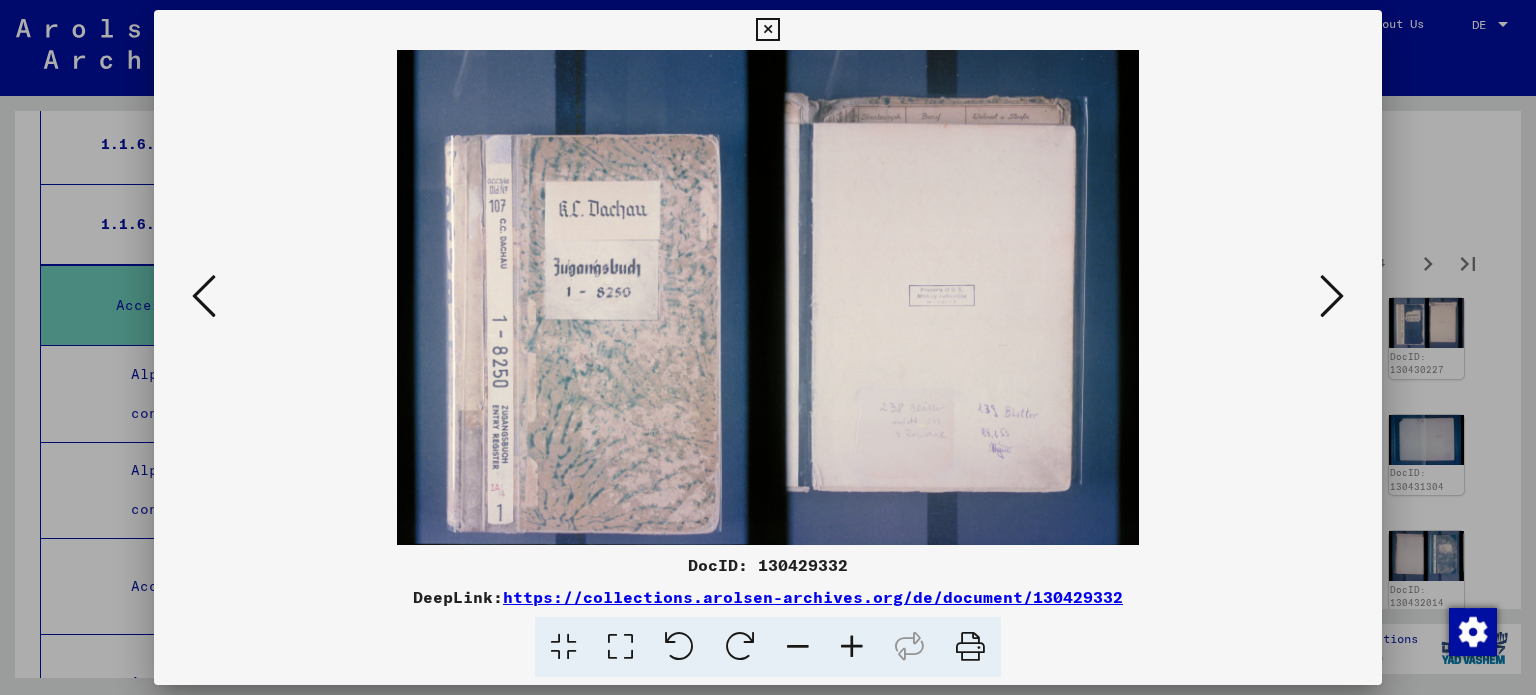 click at bounding box center (1332, 296) 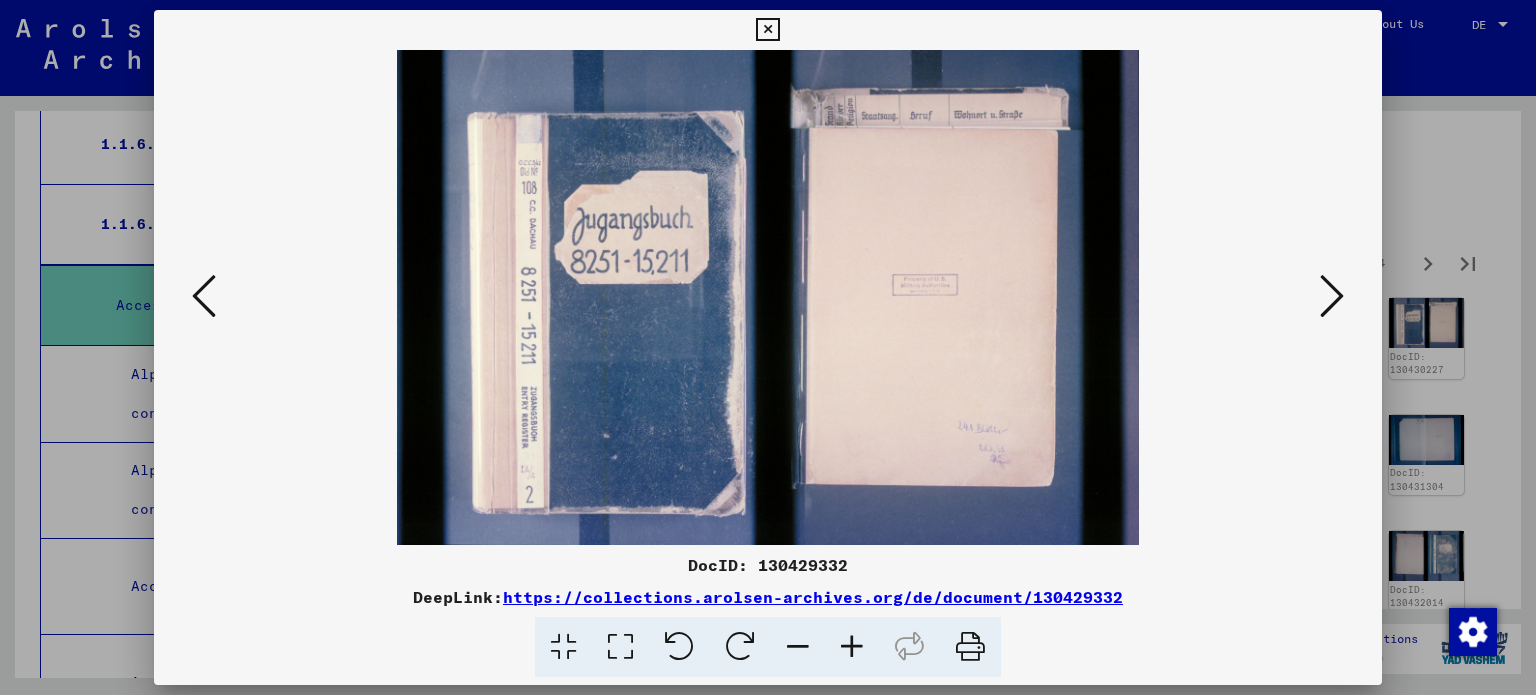 click at bounding box center [768, 297] 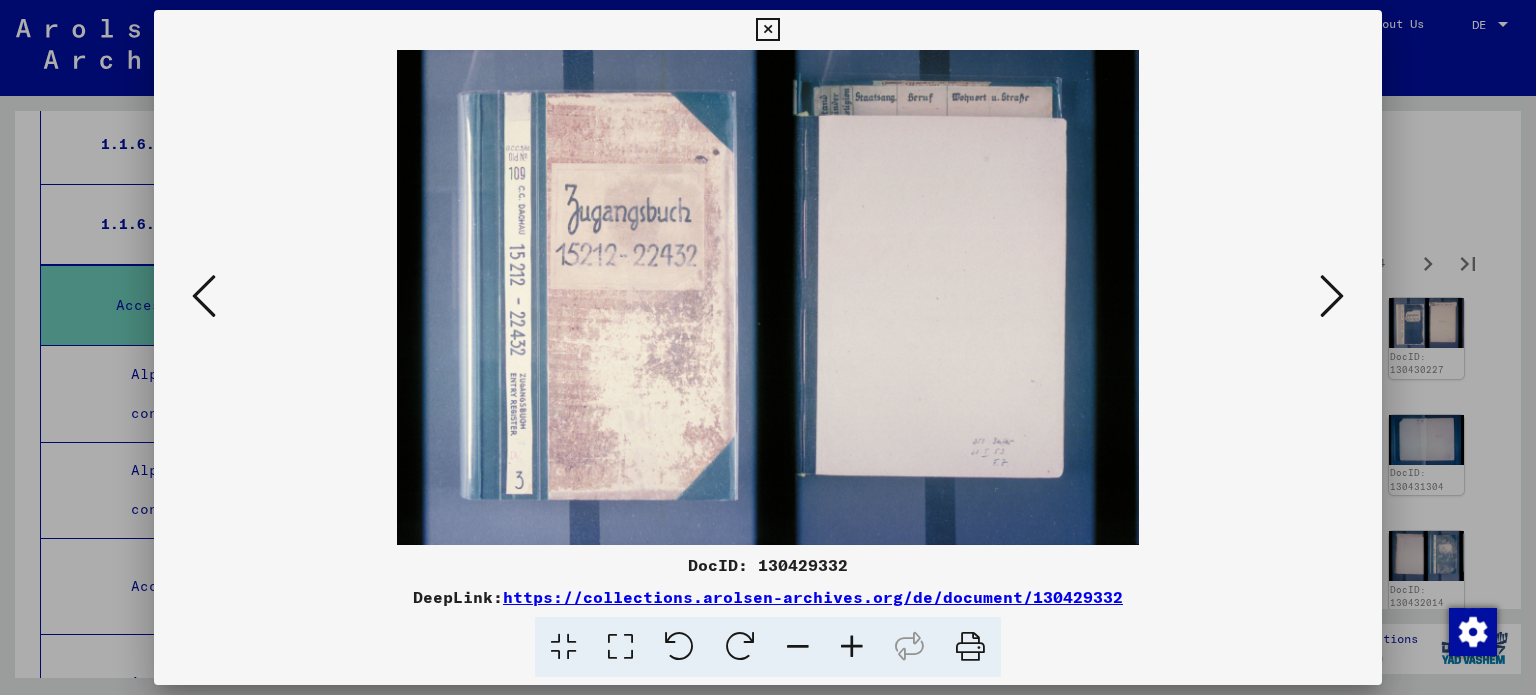 click at bounding box center [1332, 296] 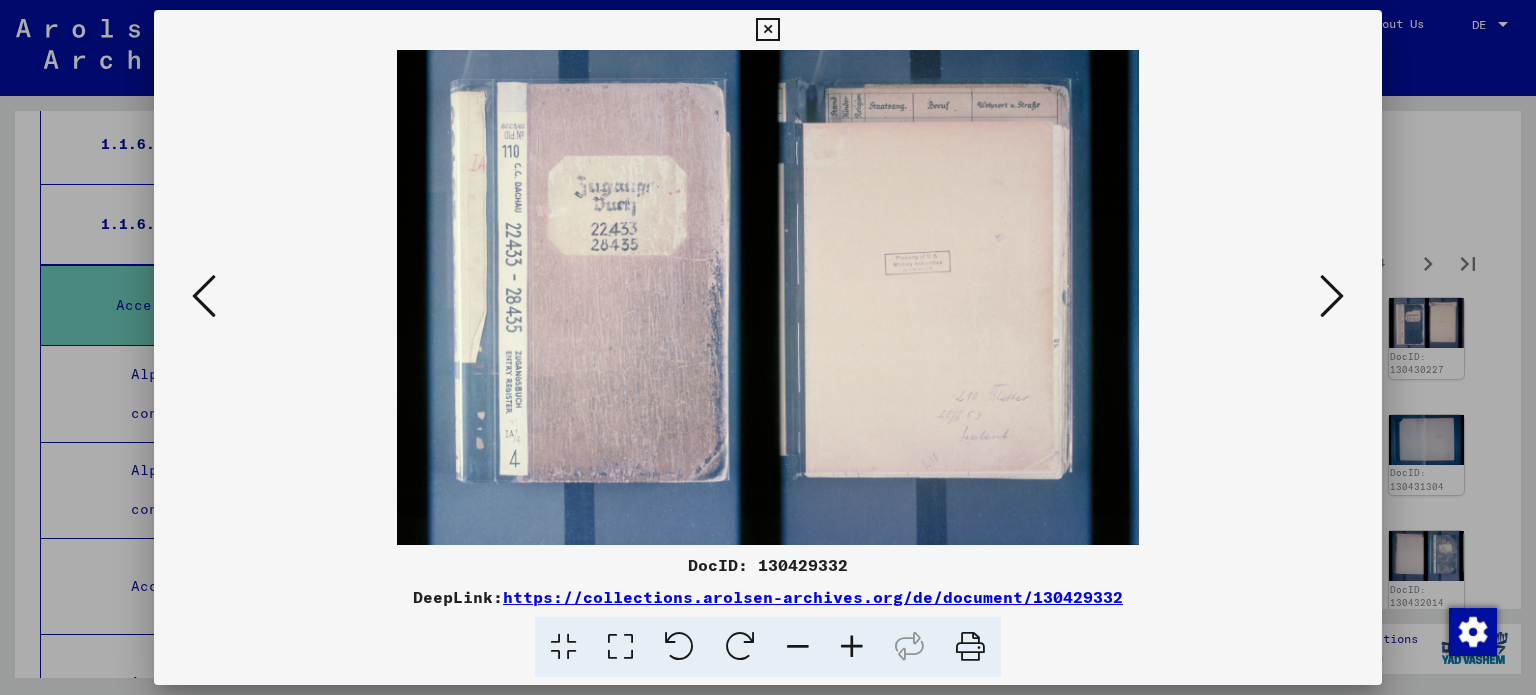 click at bounding box center (1332, 296) 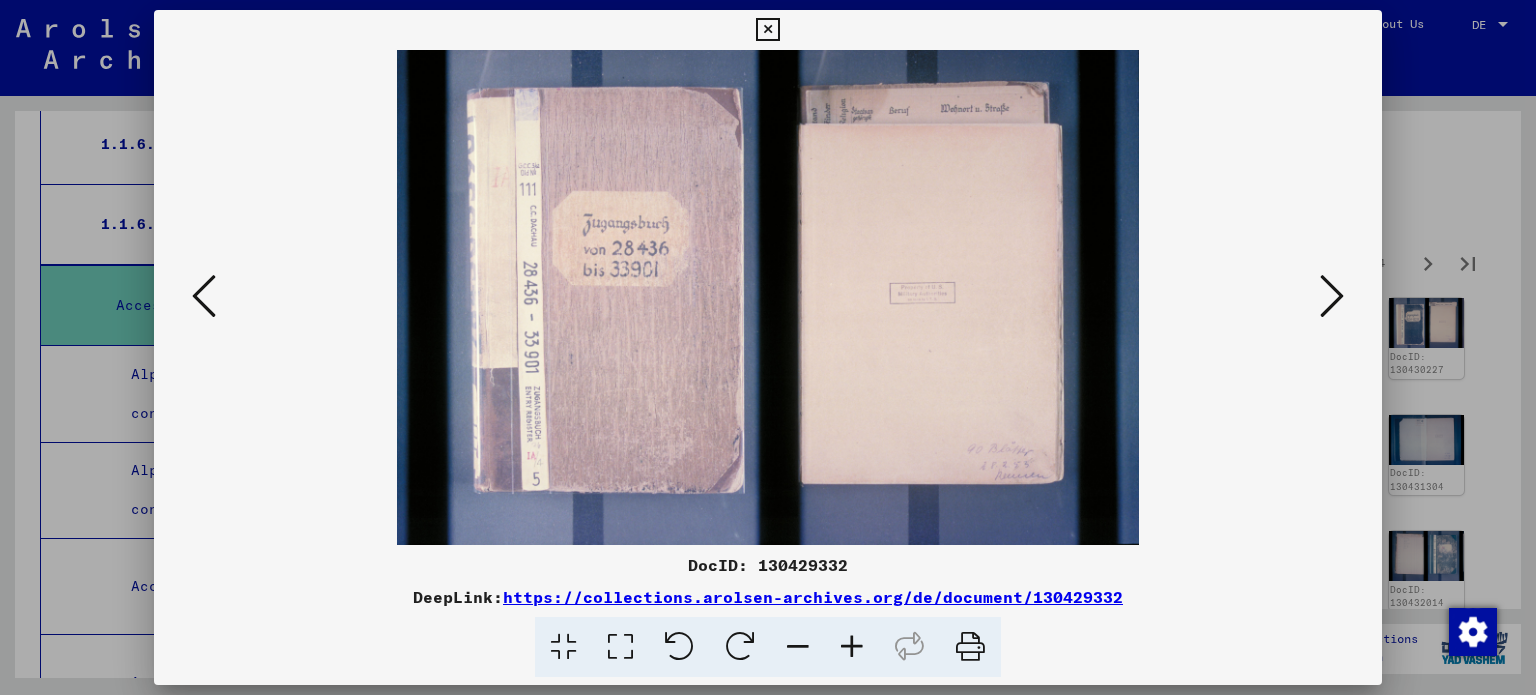click at bounding box center (1332, 296) 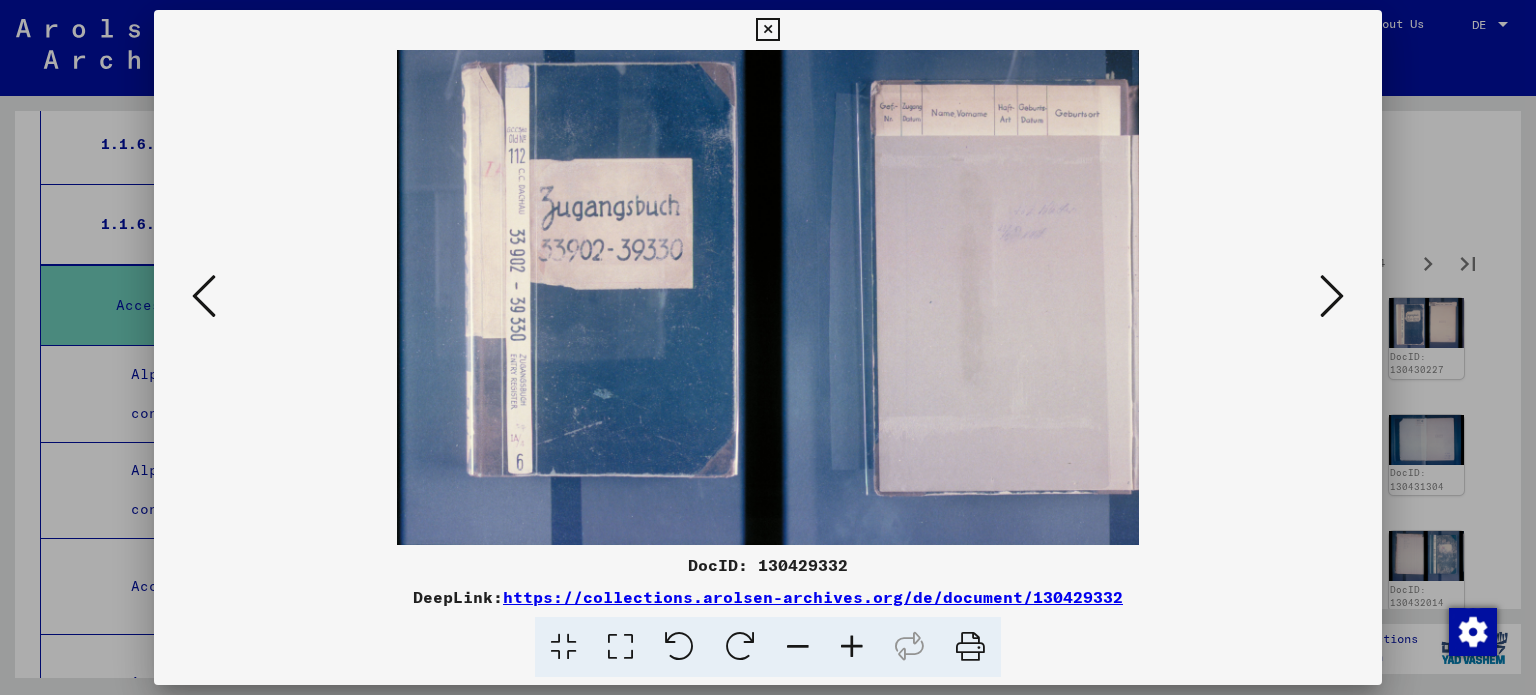 click at bounding box center [1332, 296] 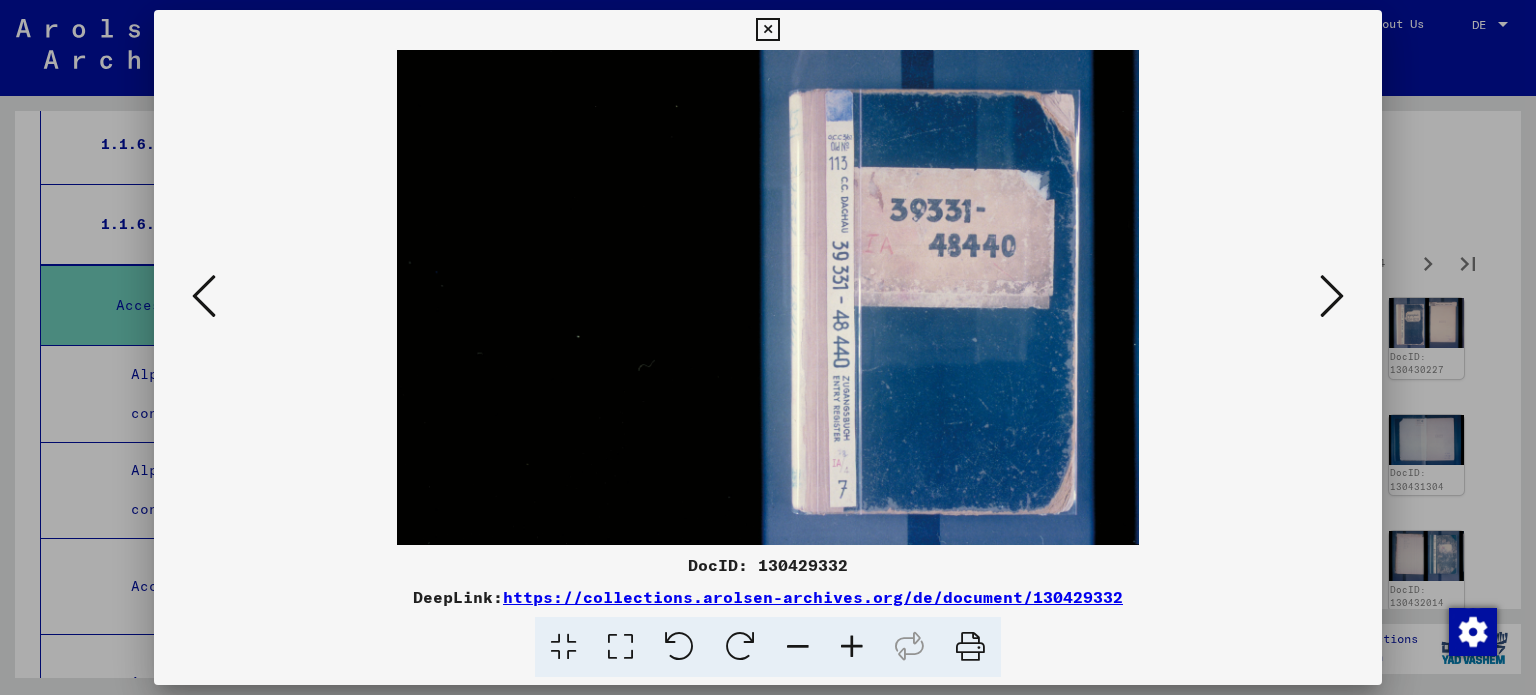 click at bounding box center (1332, 296) 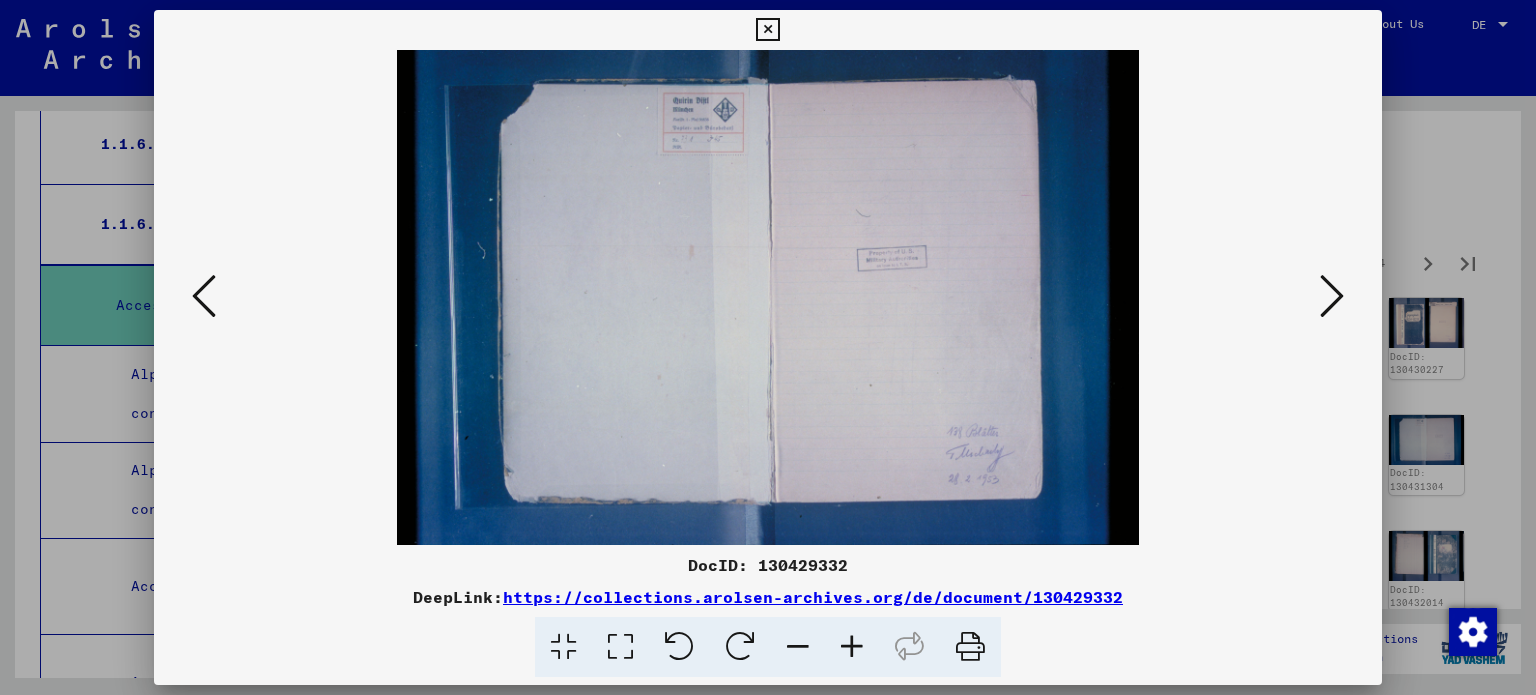 click at bounding box center [1332, 296] 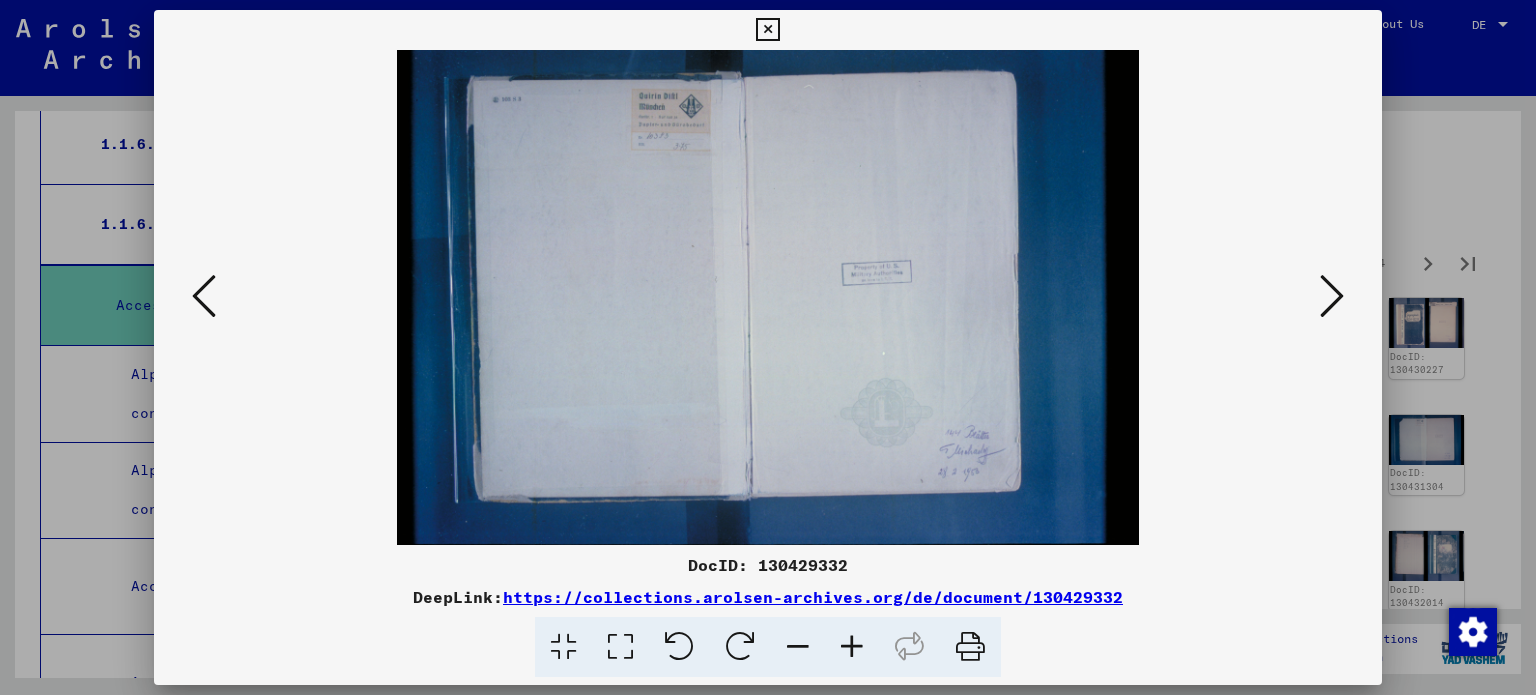 click at bounding box center (1332, 296) 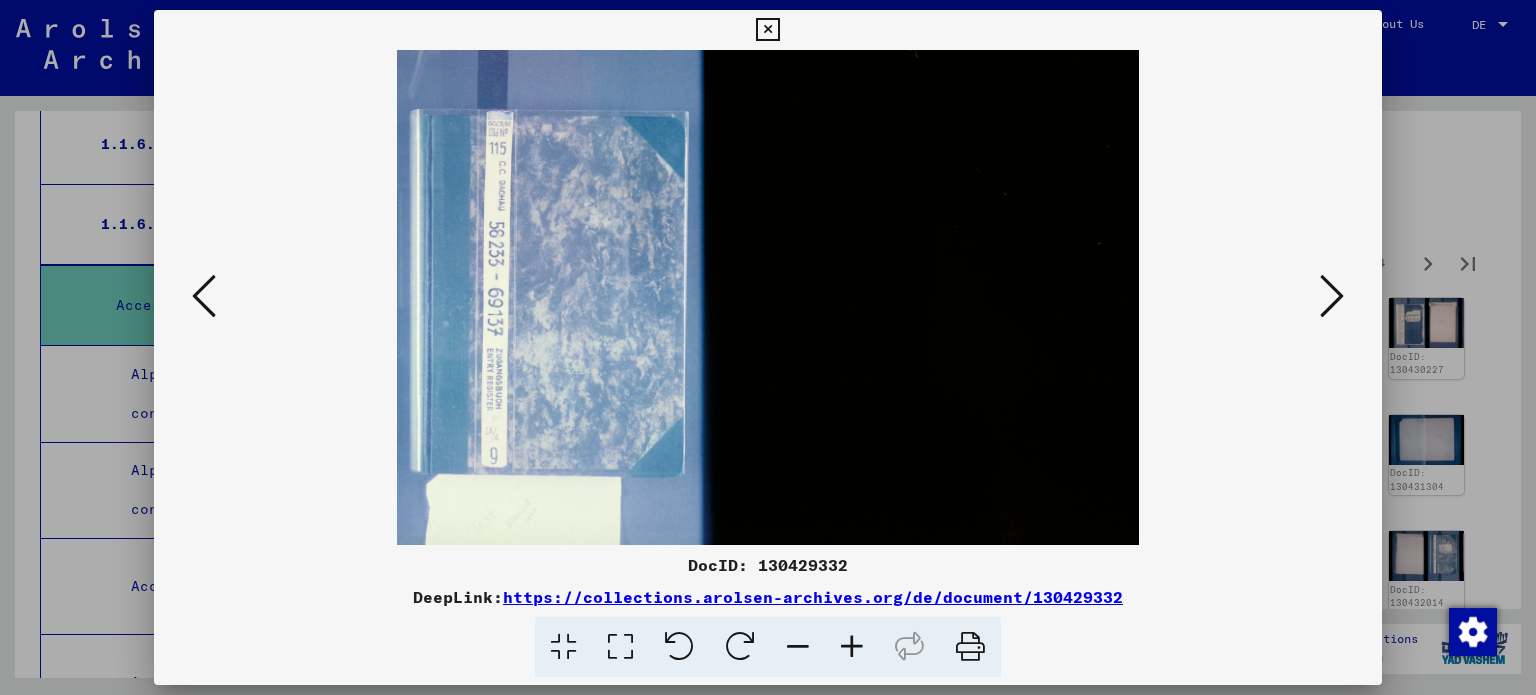 click at bounding box center (1332, 296) 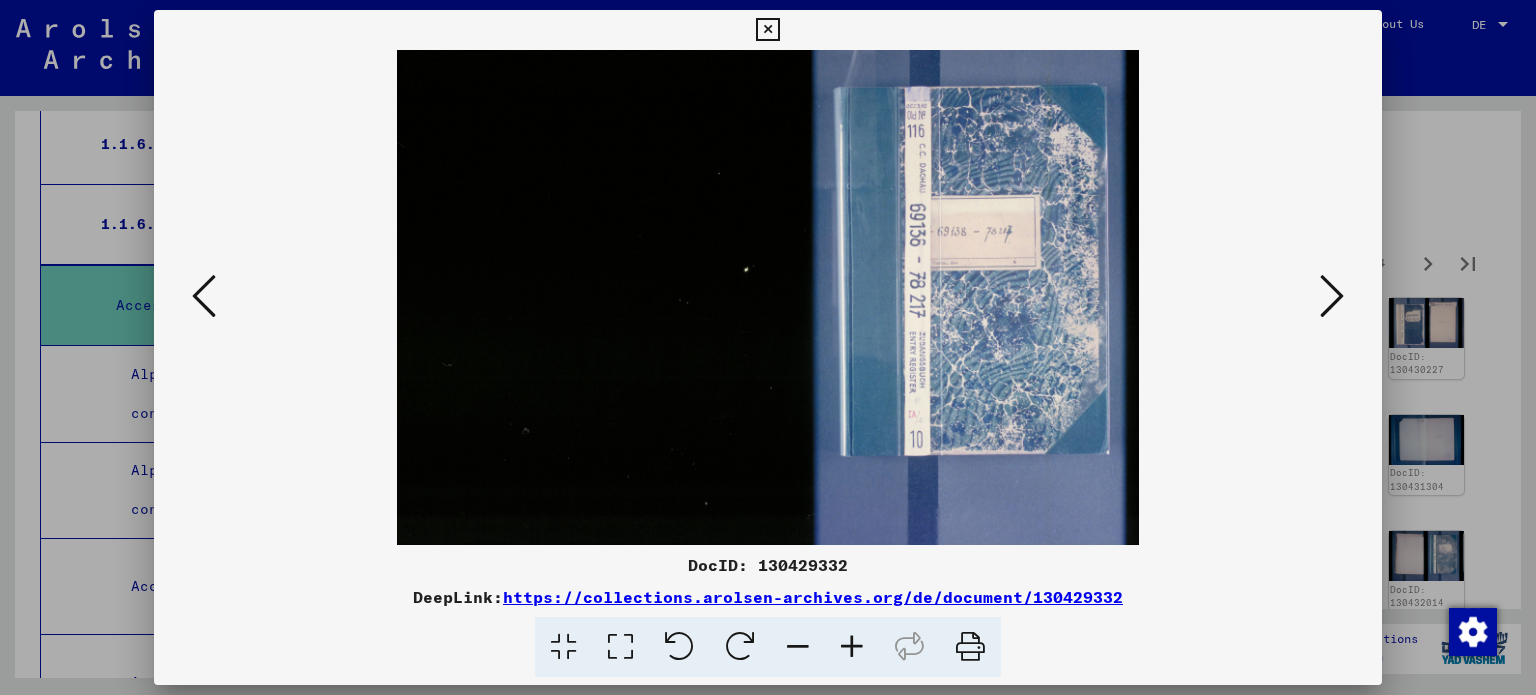 click at bounding box center [768, 297] 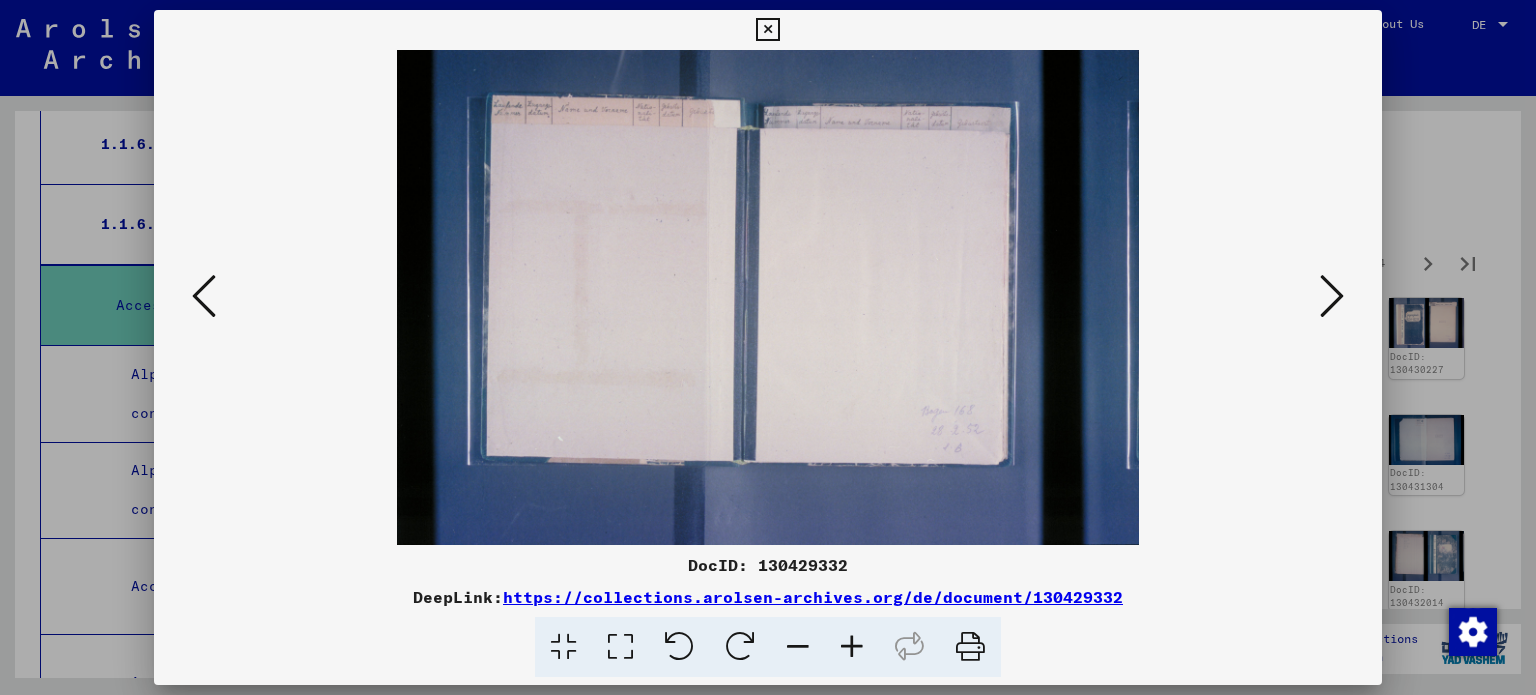 click at bounding box center (1332, 296) 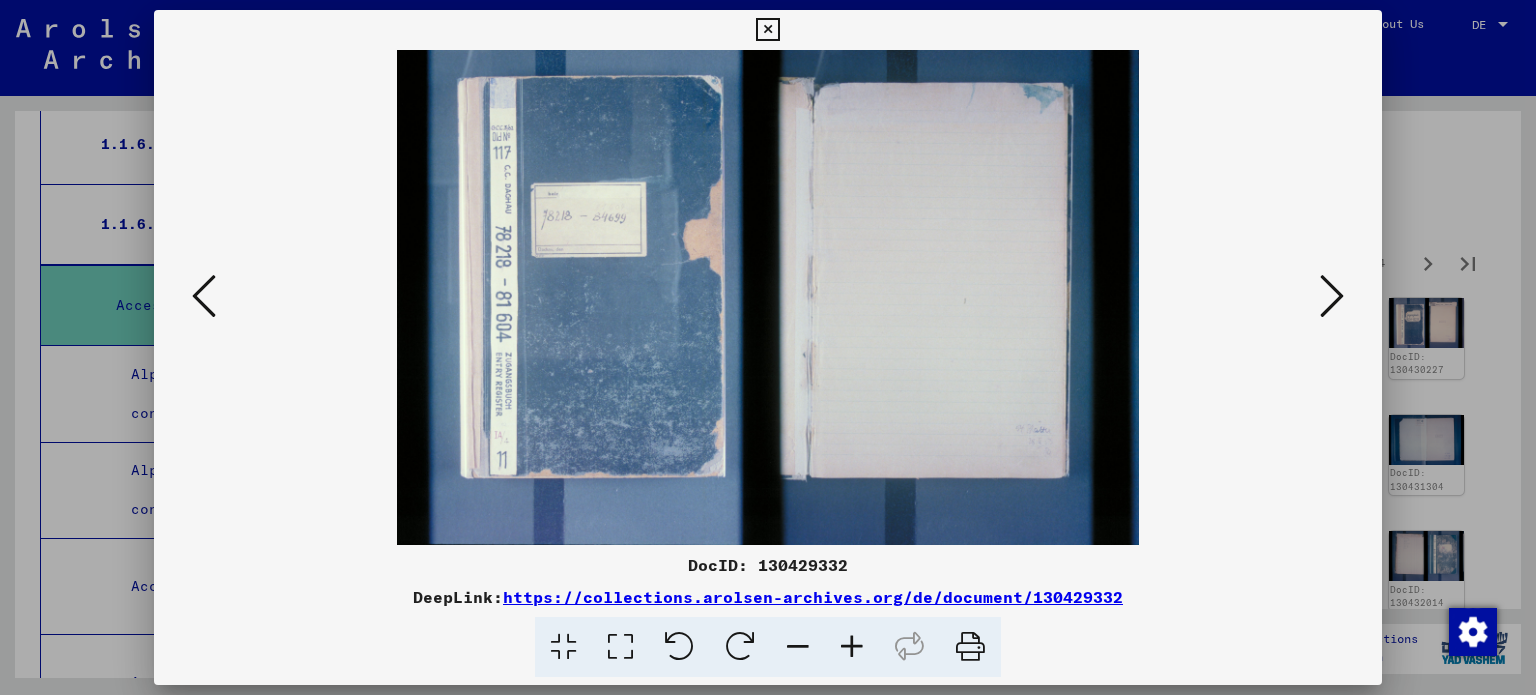 click at bounding box center [1332, 296] 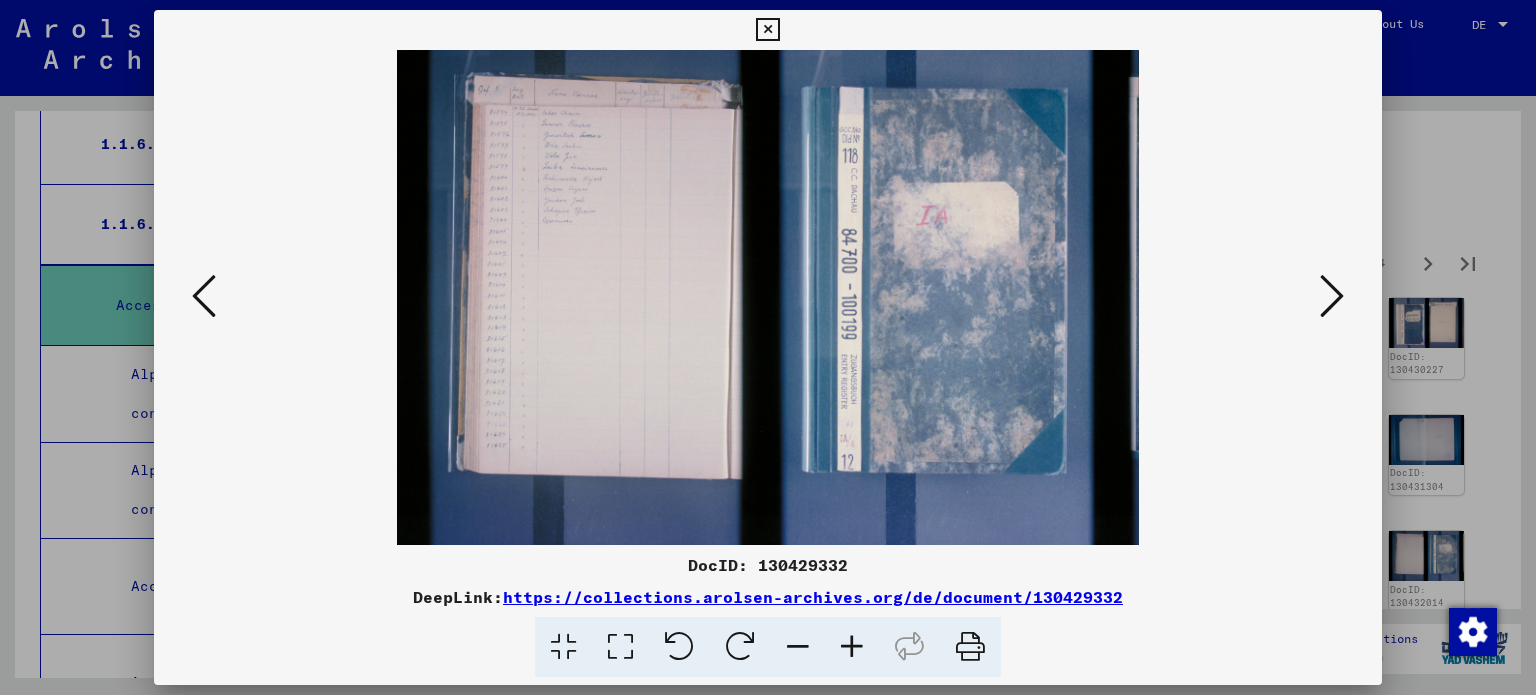 click at bounding box center (1332, 296) 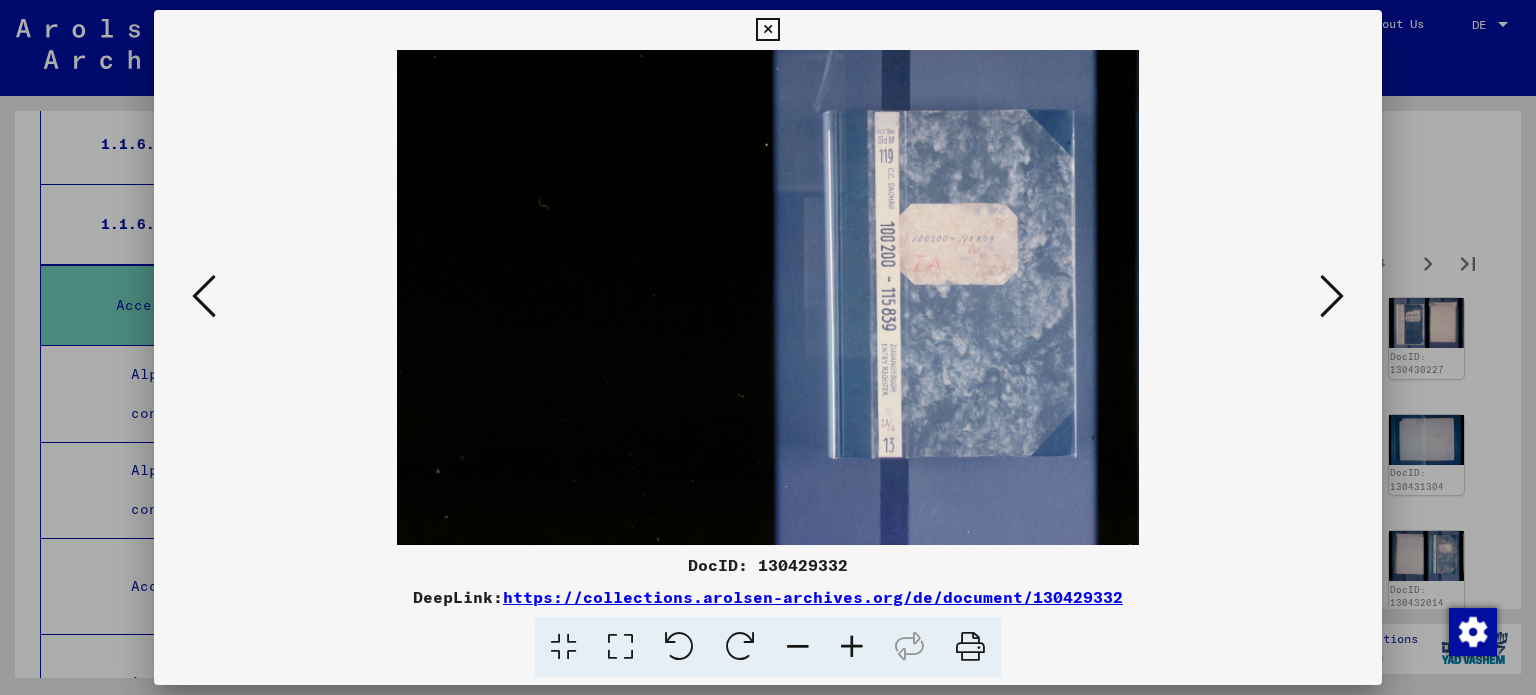 click at bounding box center [1332, 296] 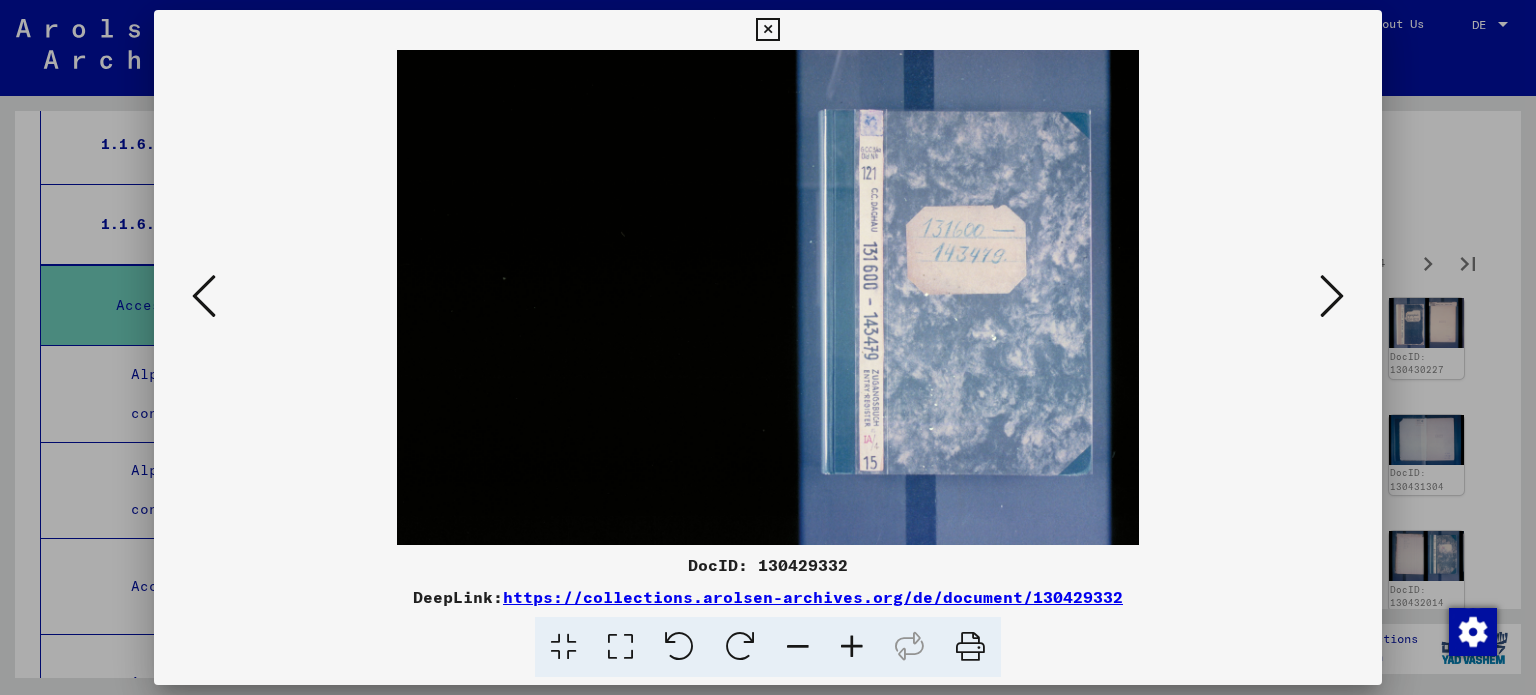 click at bounding box center (1332, 296) 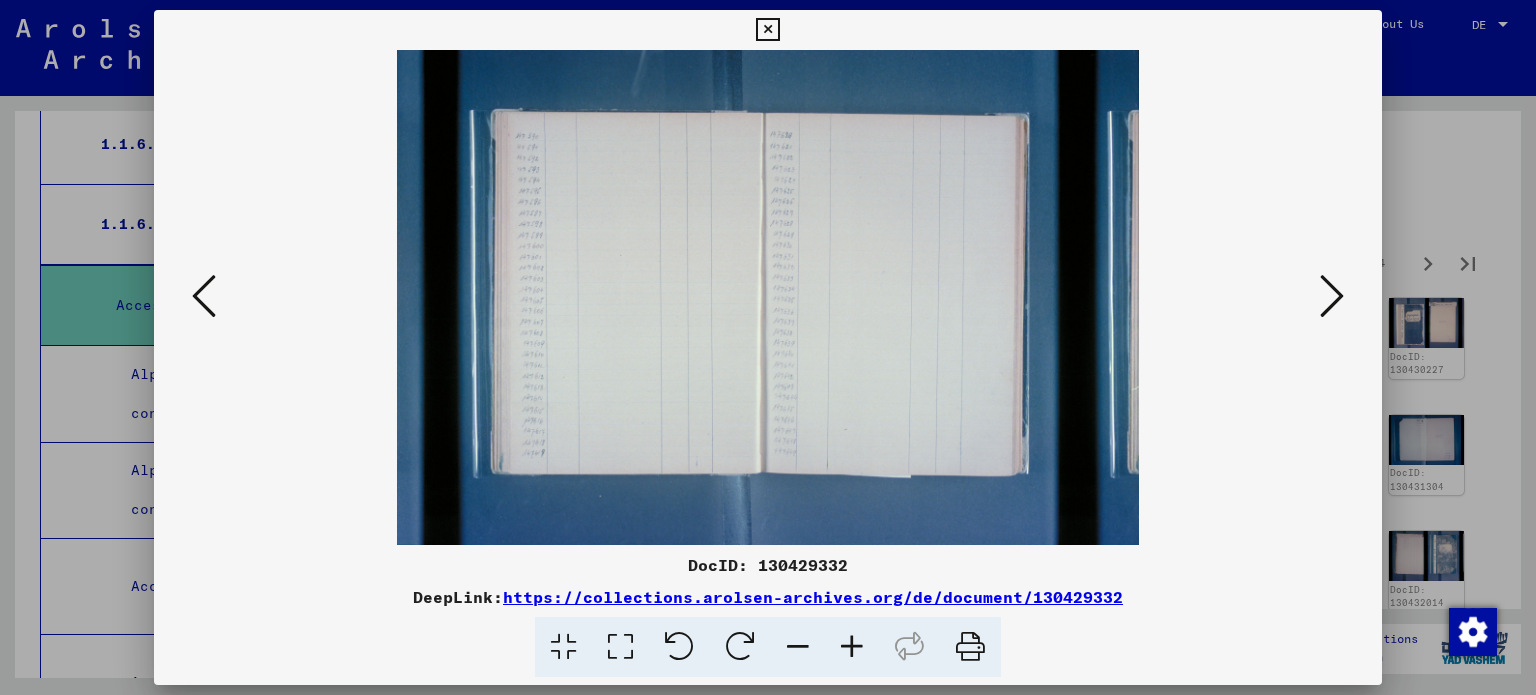 click at bounding box center (1332, 296) 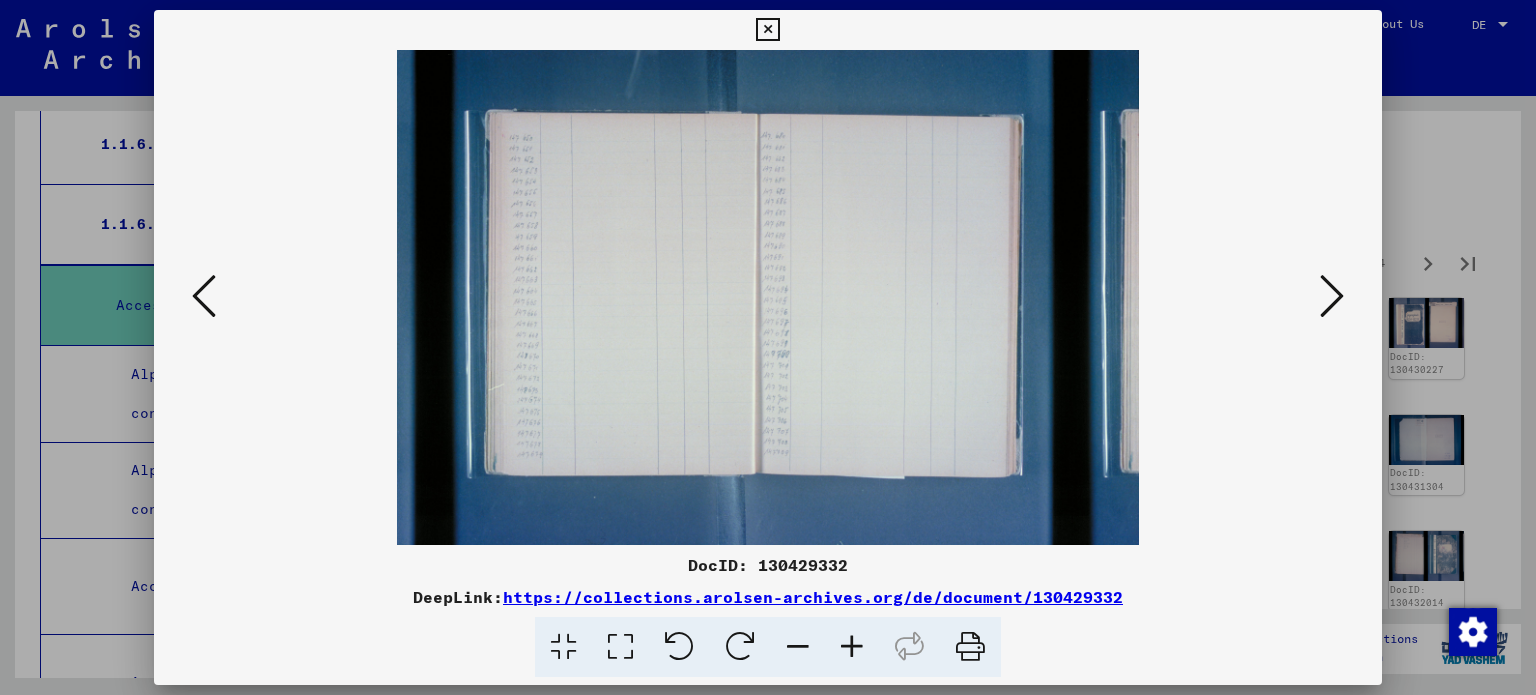 click at bounding box center [767, 30] 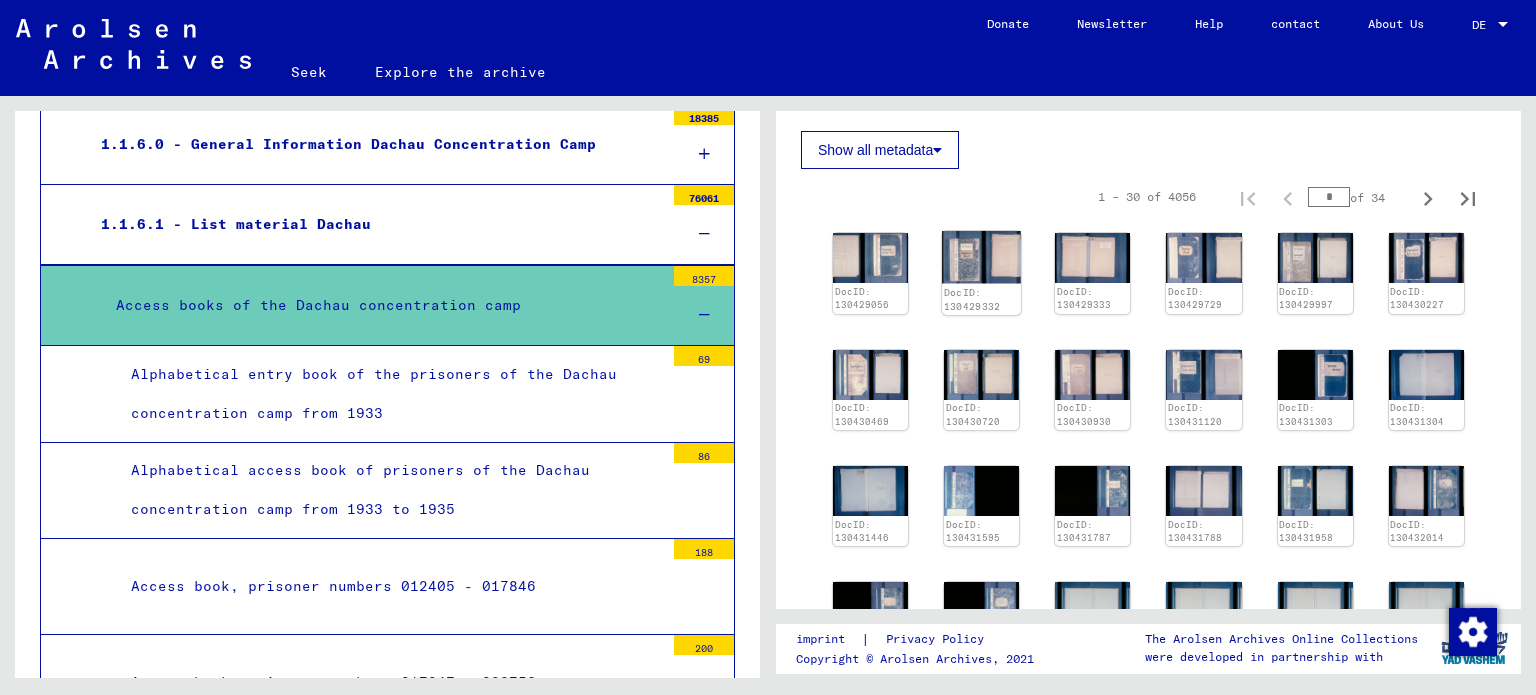 scroll, scrollTop: 500, scrollLeft: 0, axis: vertical 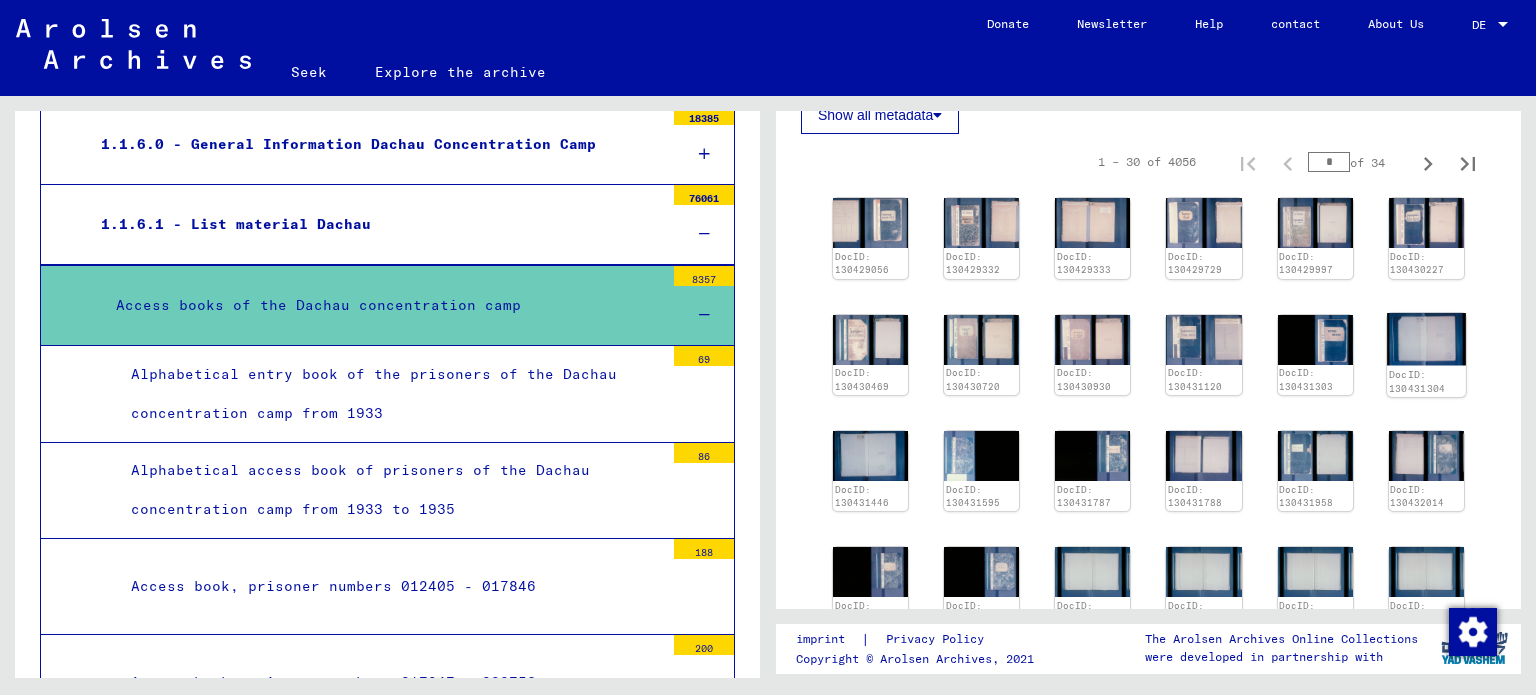 click 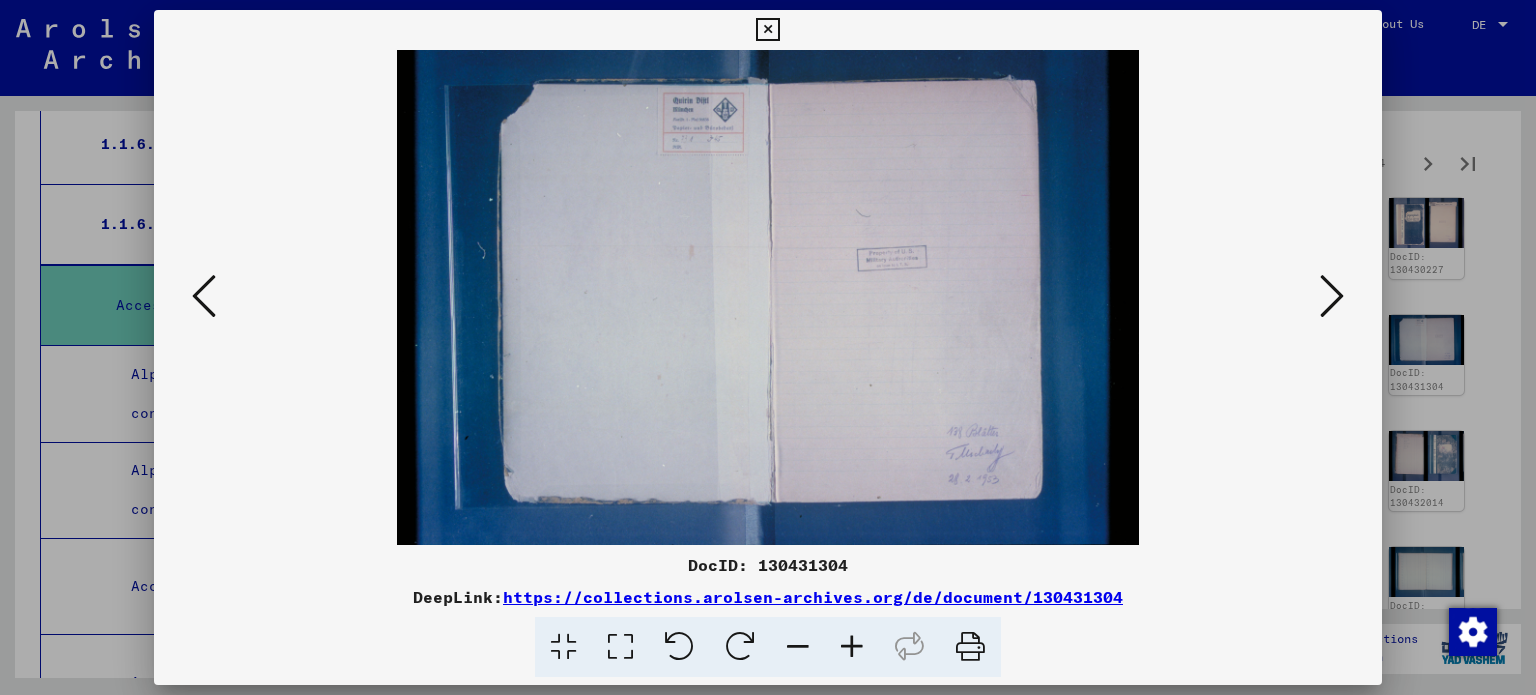 click at bounding box center [1332, 296] 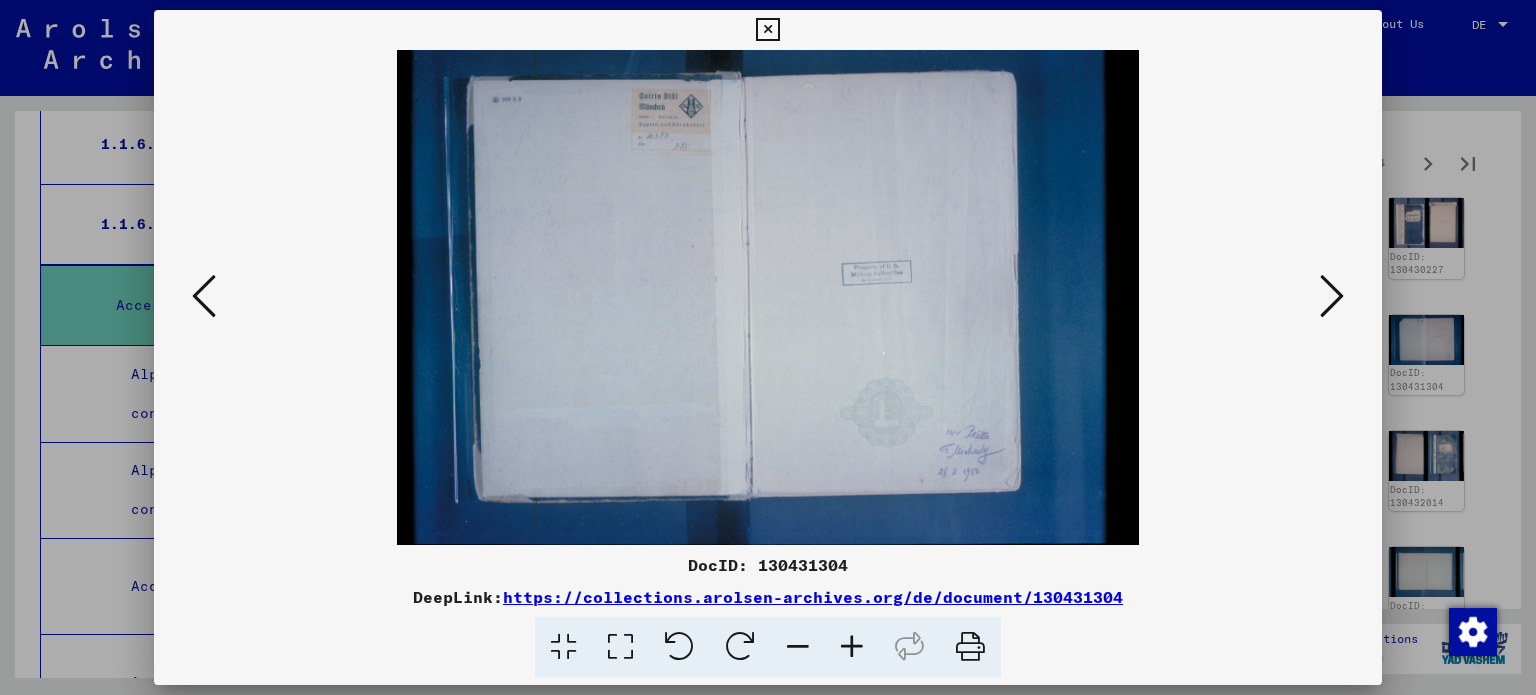 click at bounding box center (1332, 296) 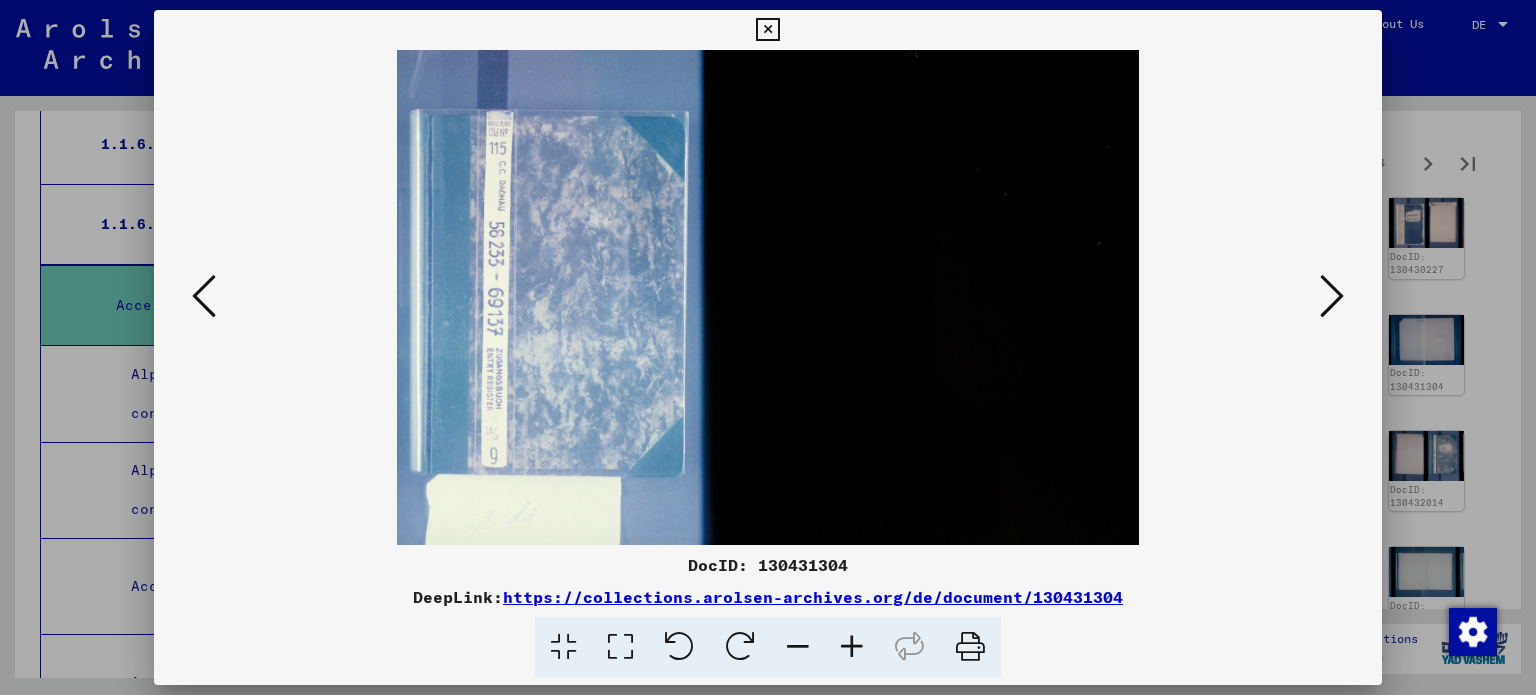 click at bounding box center (767, 30) 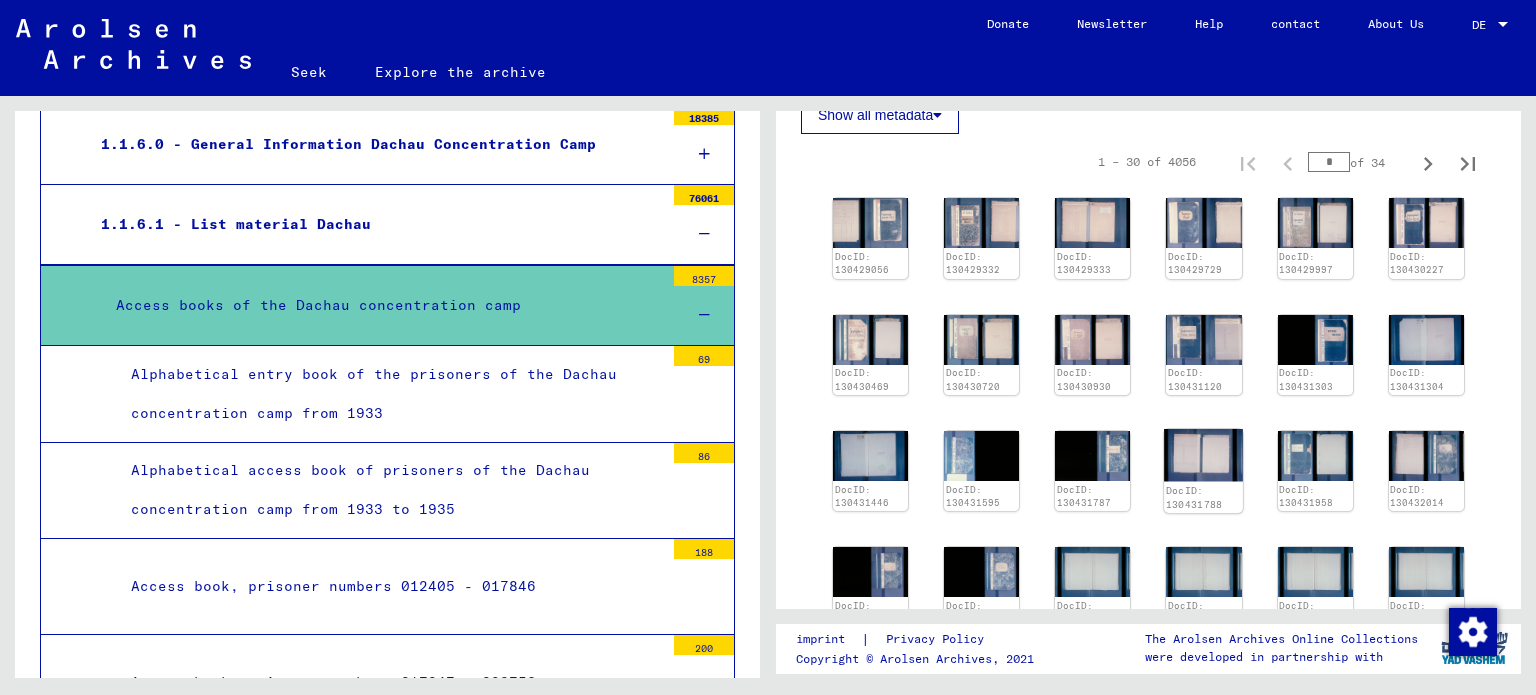 click 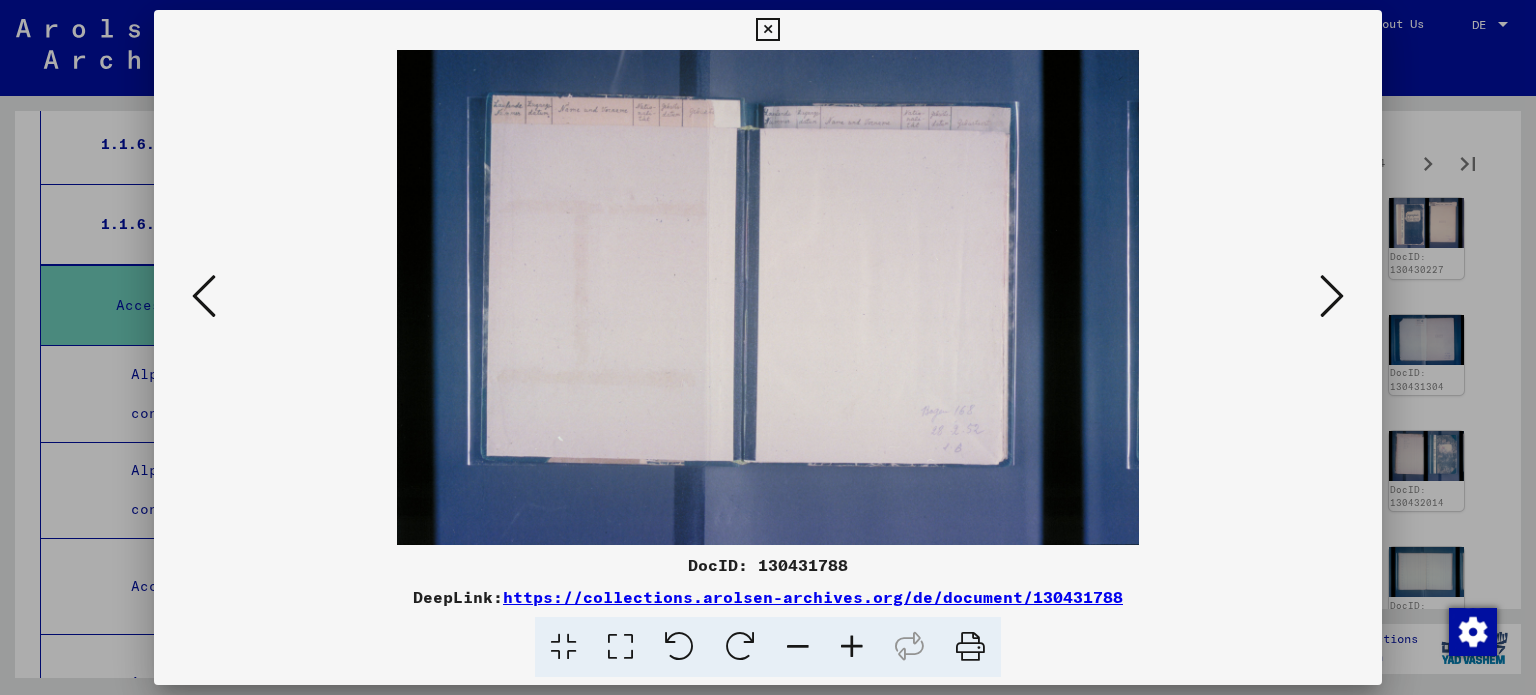 click at bounding box center [1332, 296] 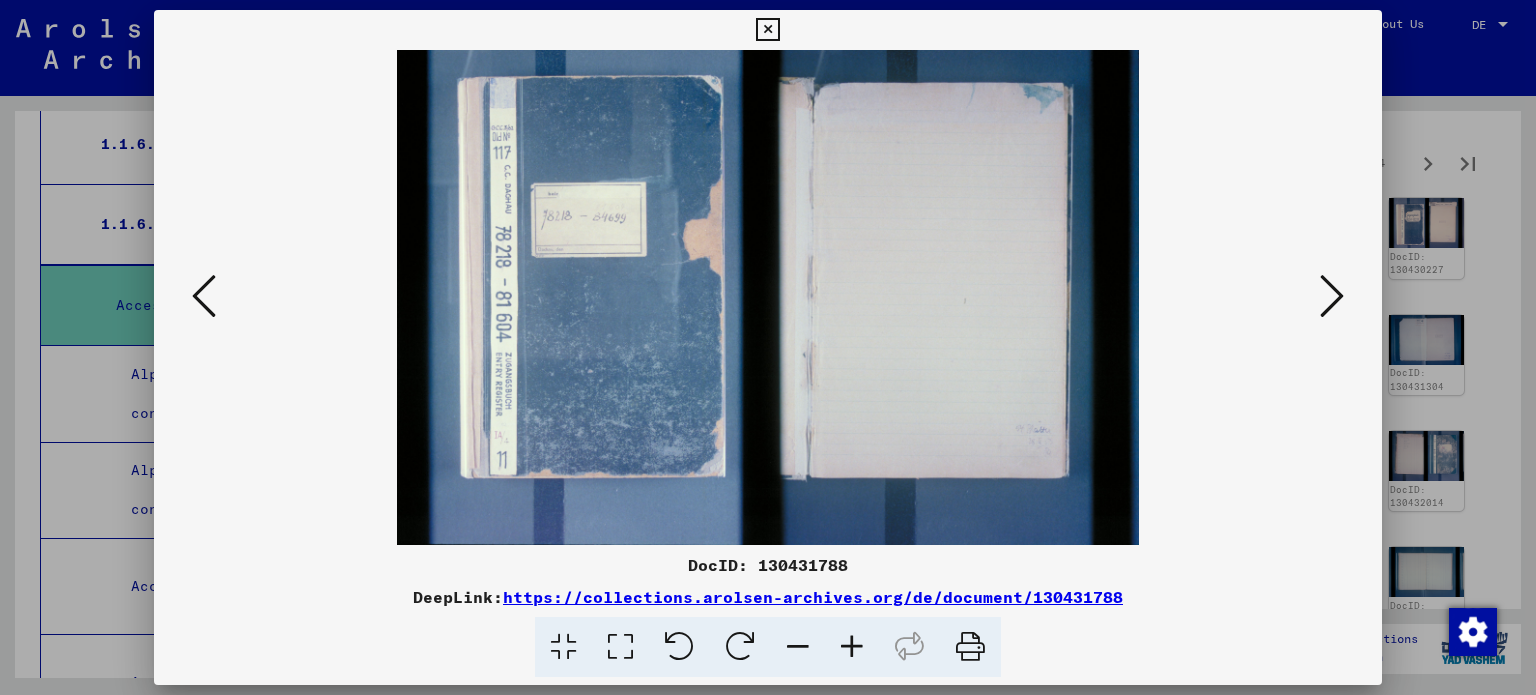 click at bounding box center [1332, 296] 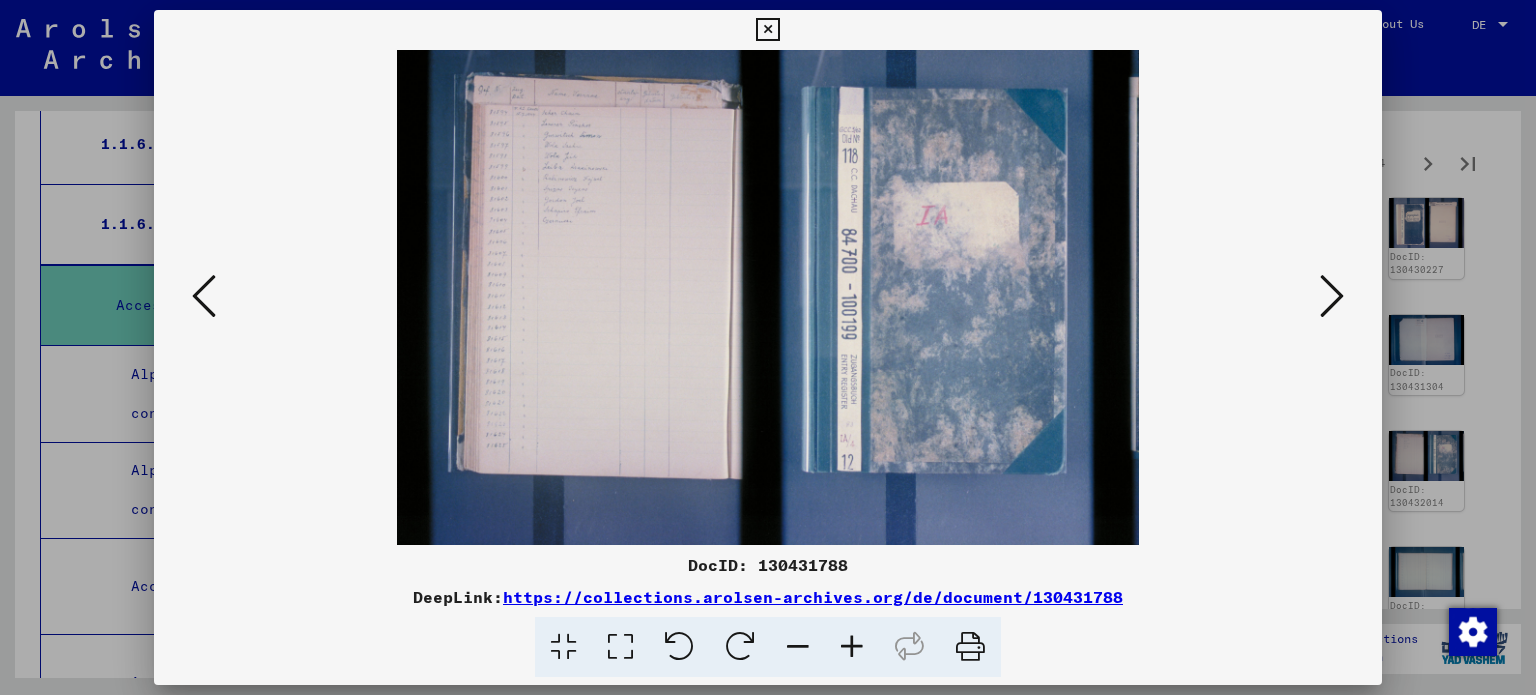 click at bounding box center (1332, 296) 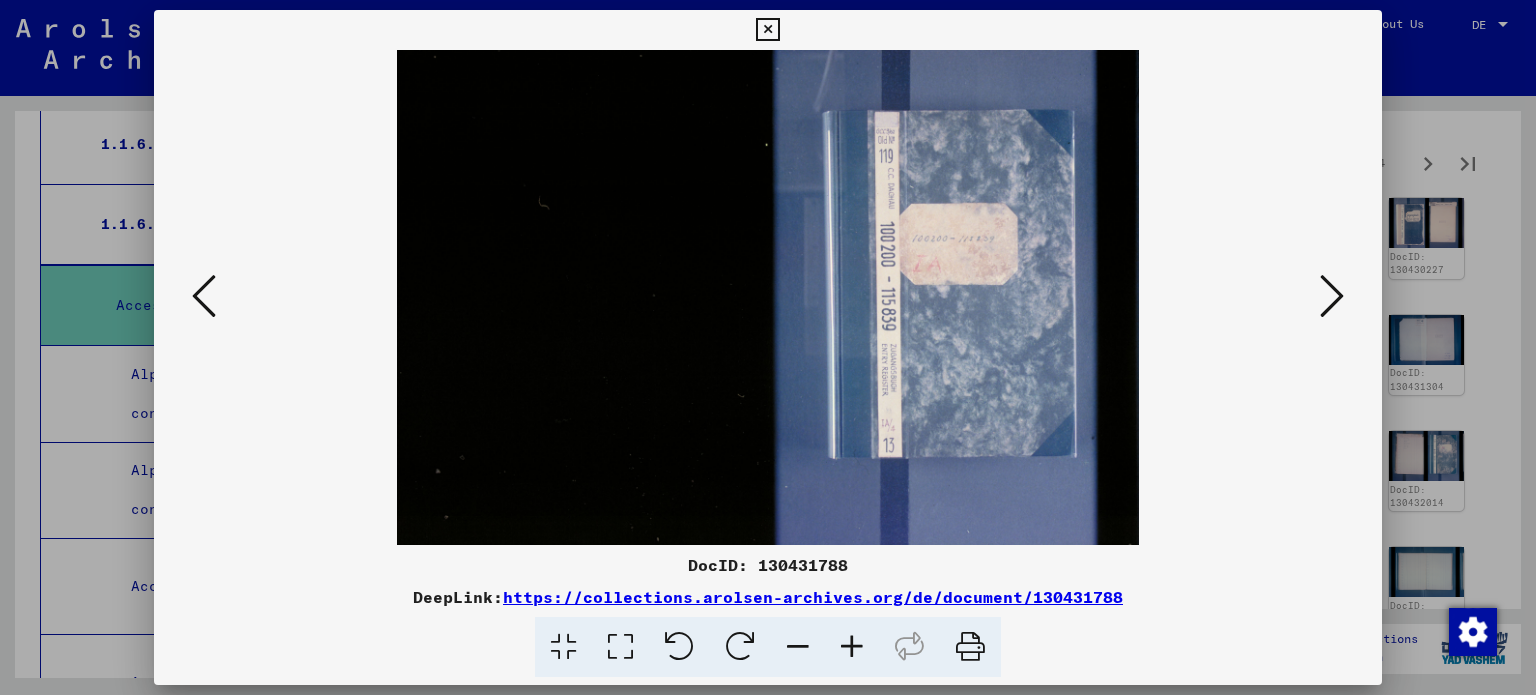 click at bounding box center (1332, 296) 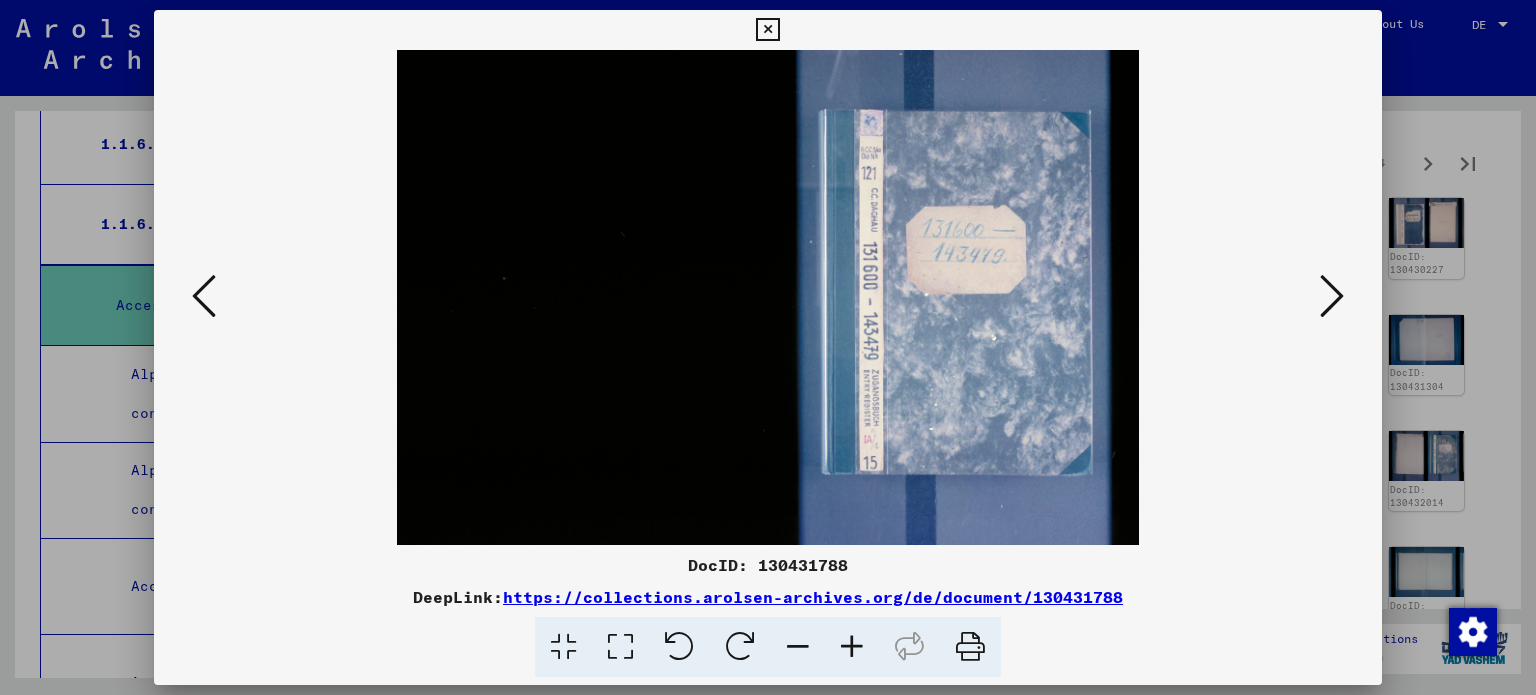 click at bounding box center [1332, 296] 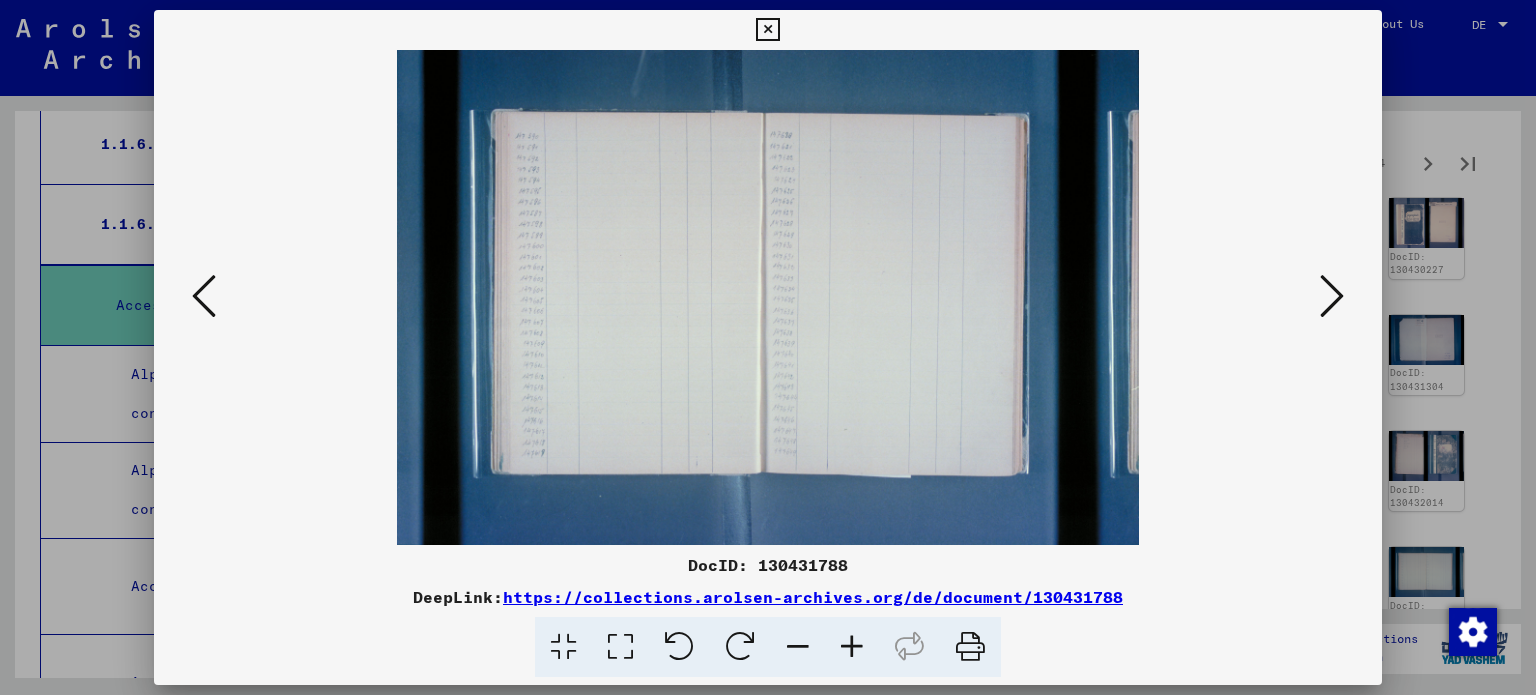 click at bounding box center [1332, 296] 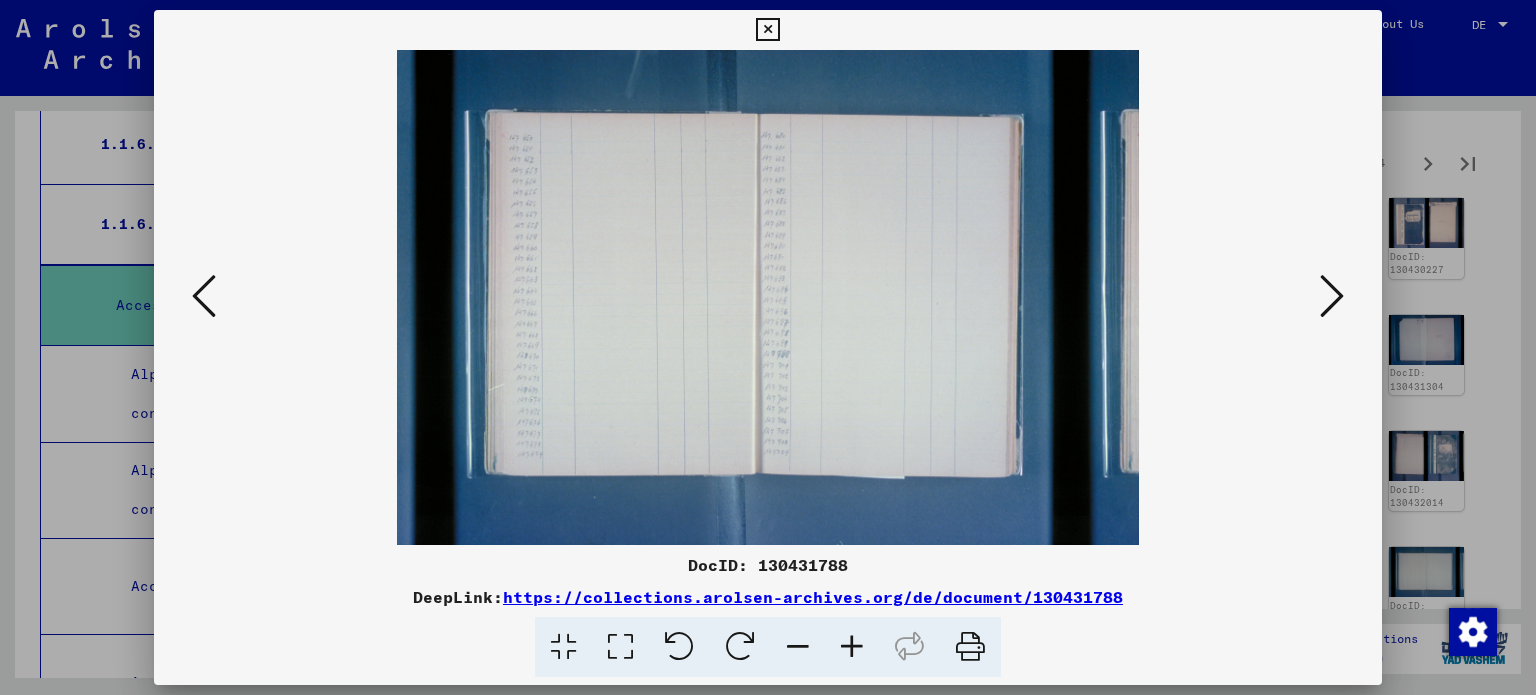 click at bounding box center (1332, 296) 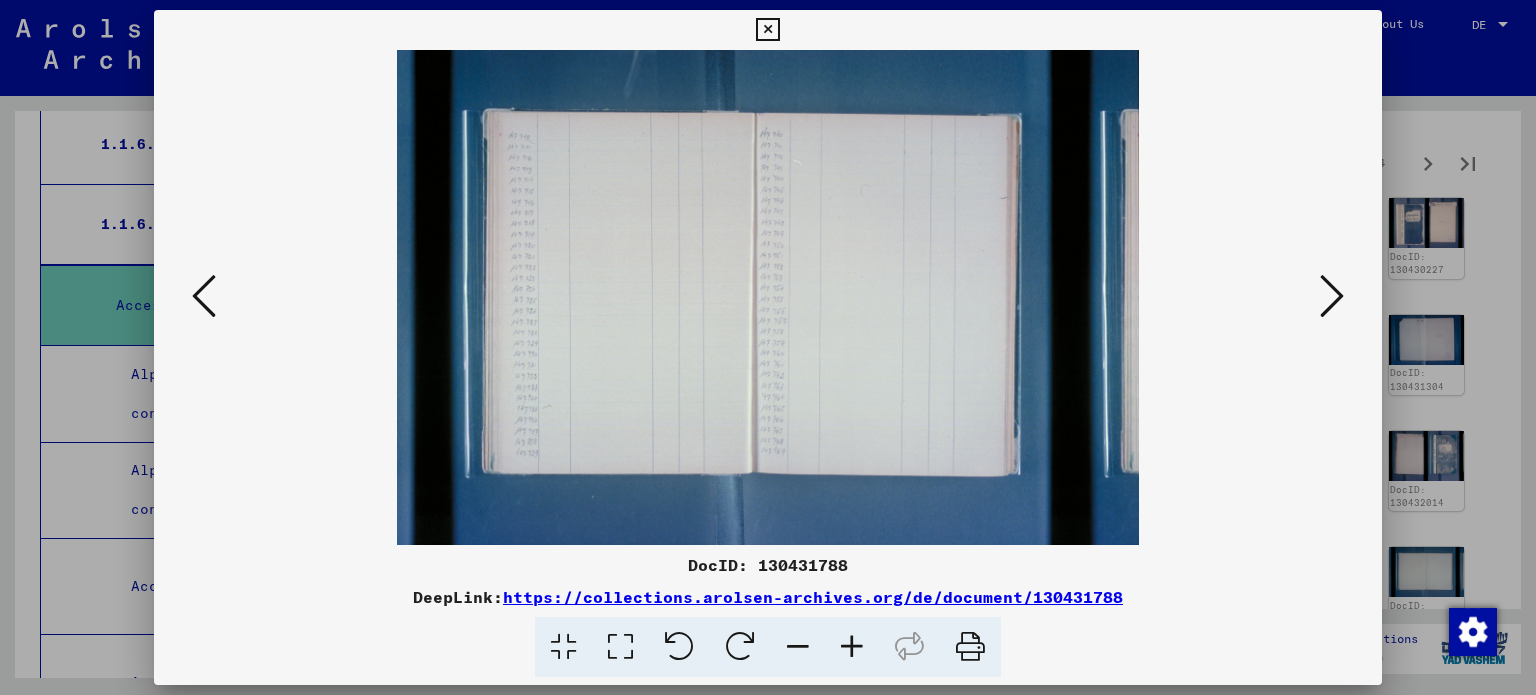 click at bounding box center (1332, 296) 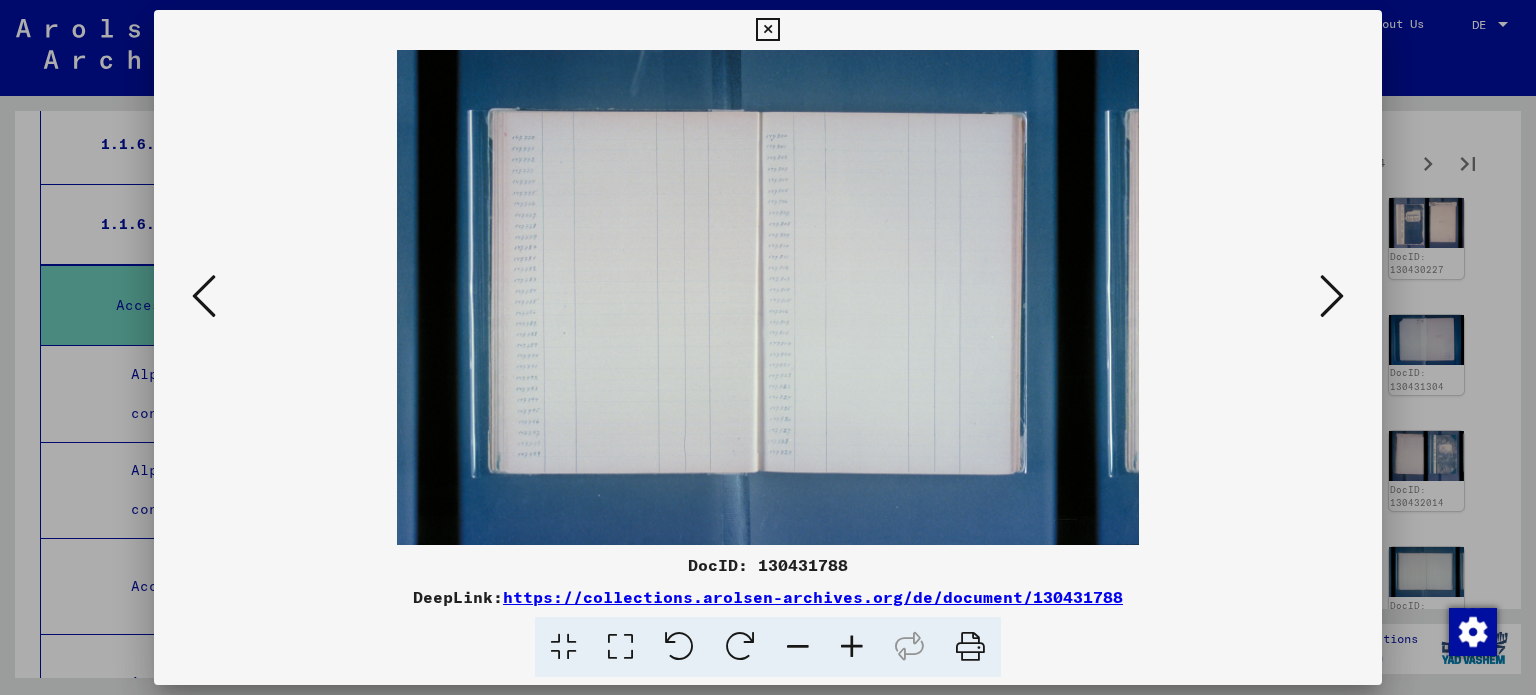click at bounding box center (1332, 296) 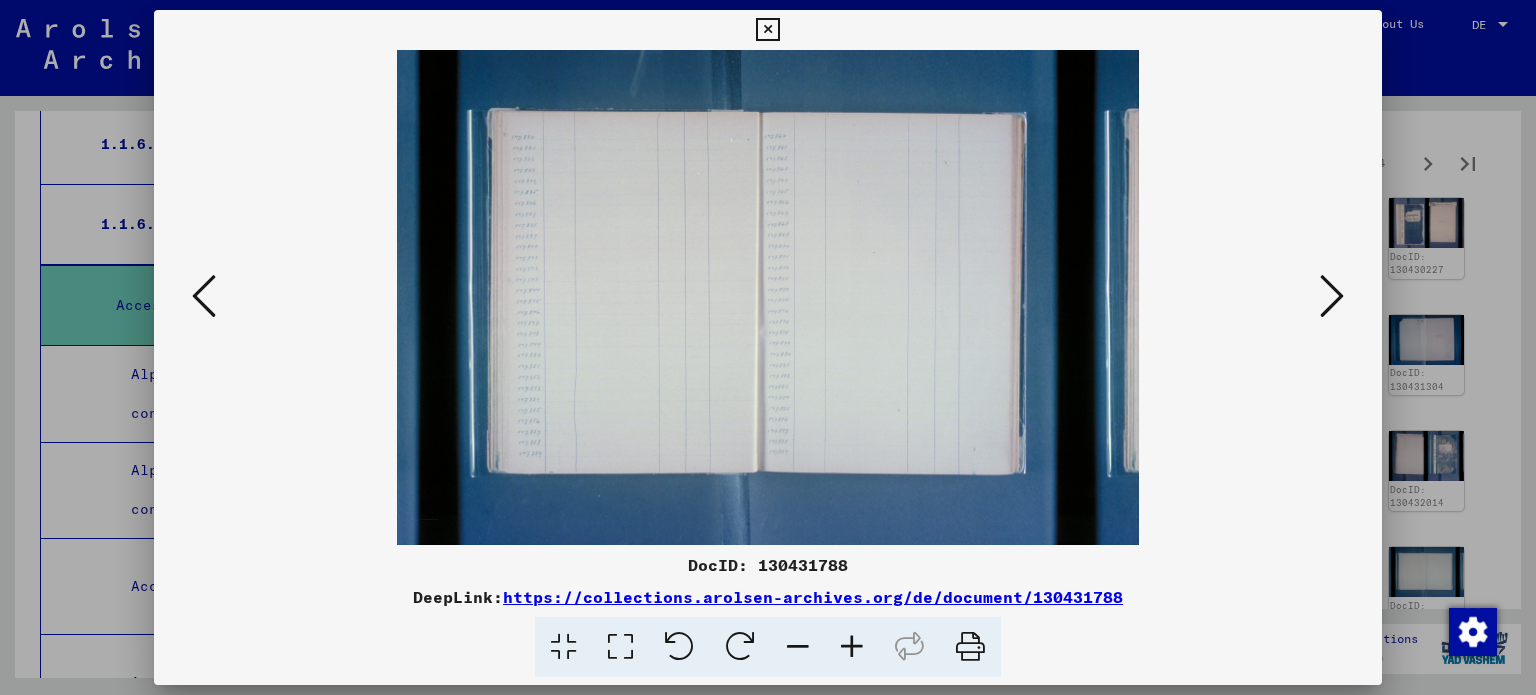 click at bounding box center (1332, 296) 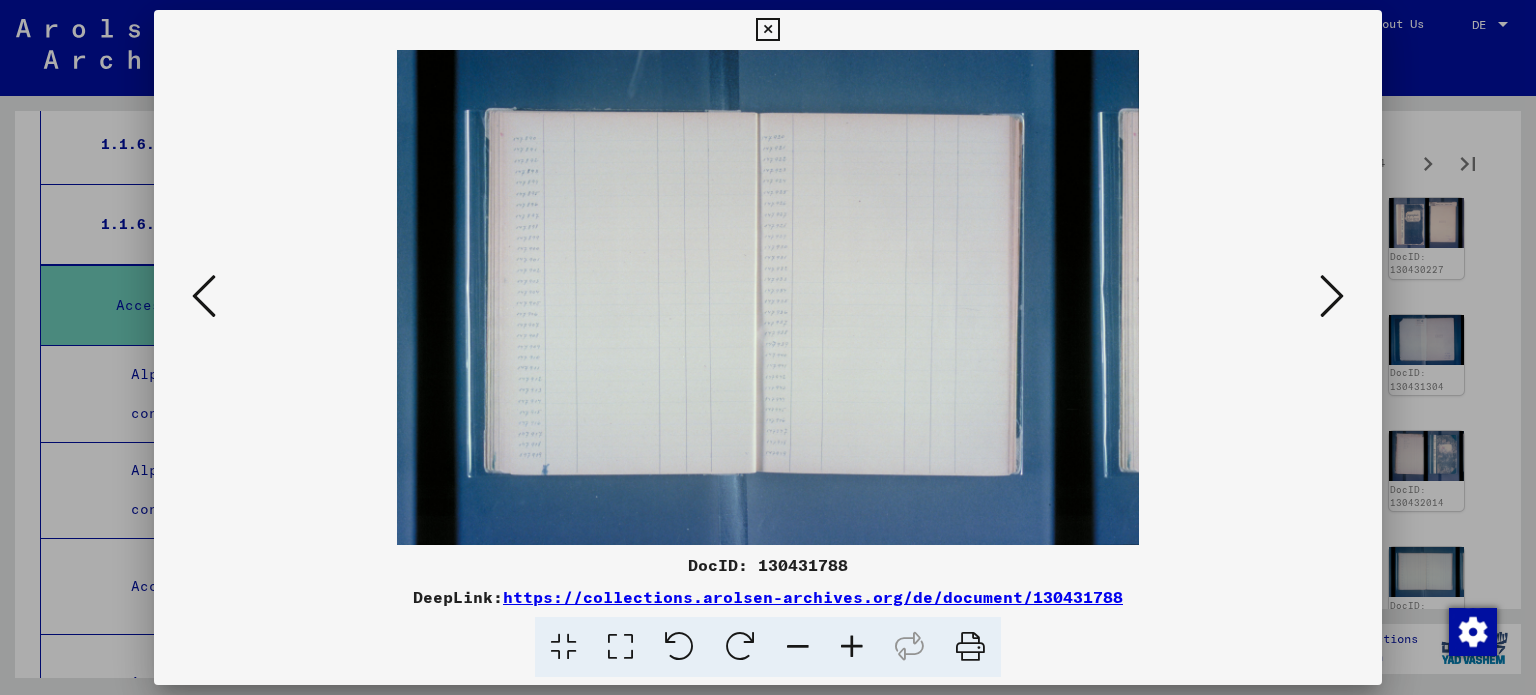 click at bounding box center [1332, 296] 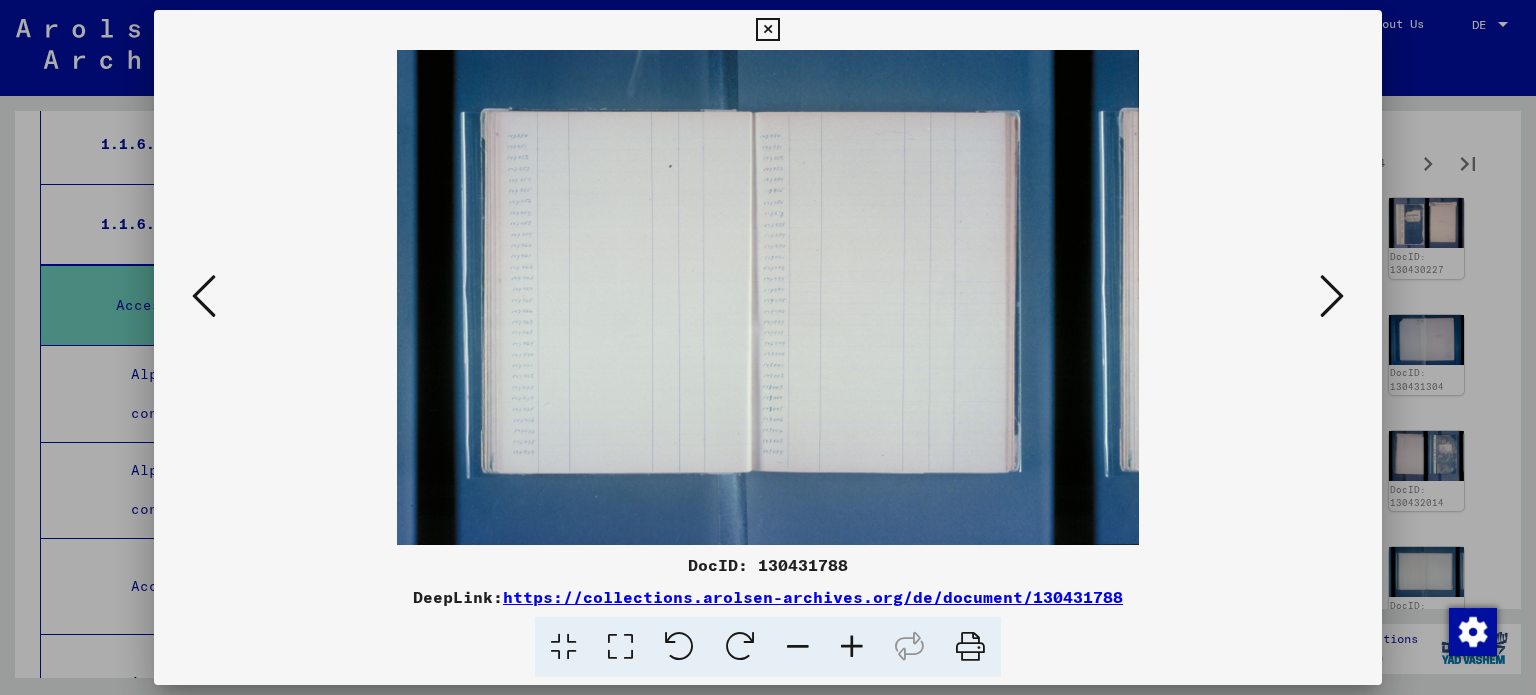 click at bounding box center [1332, 296] 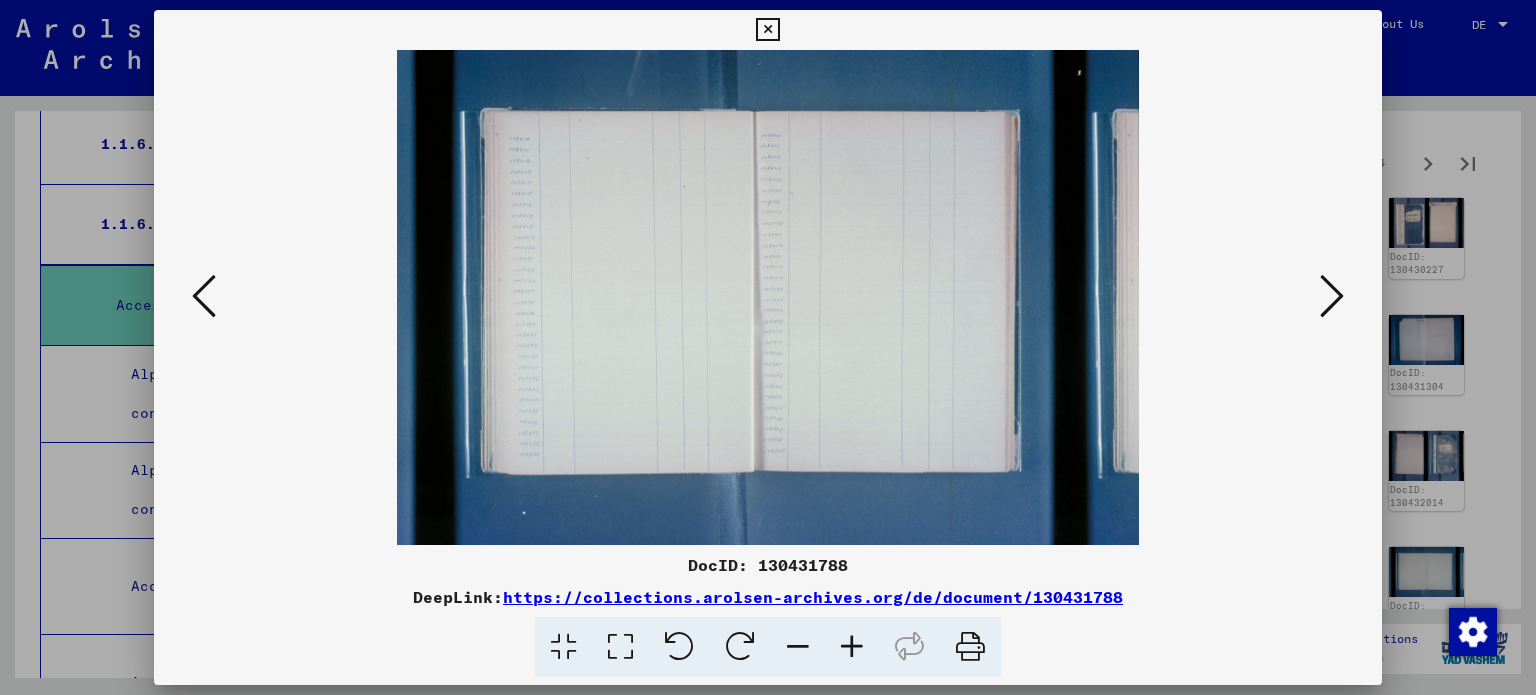 click at bounding box center (1332, 296) 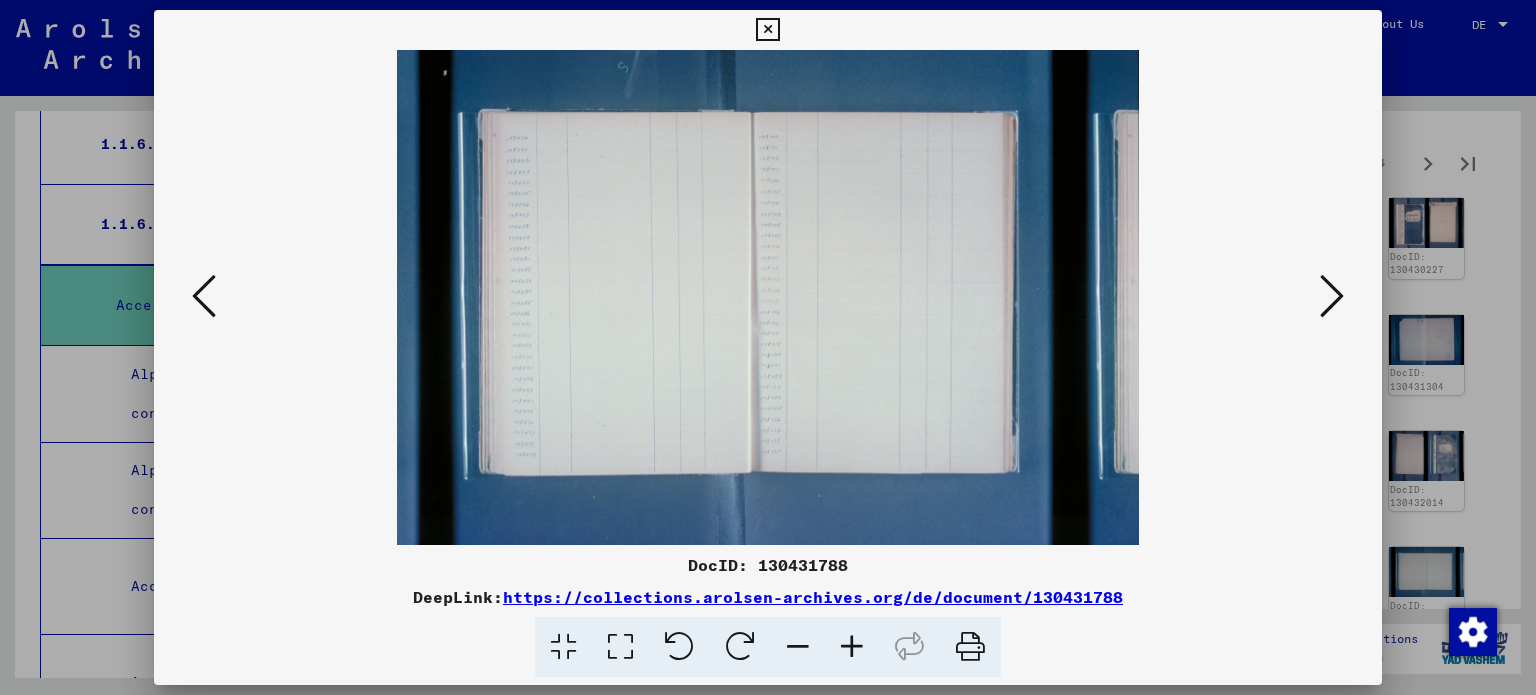 click at bounding box center [1332, 296] 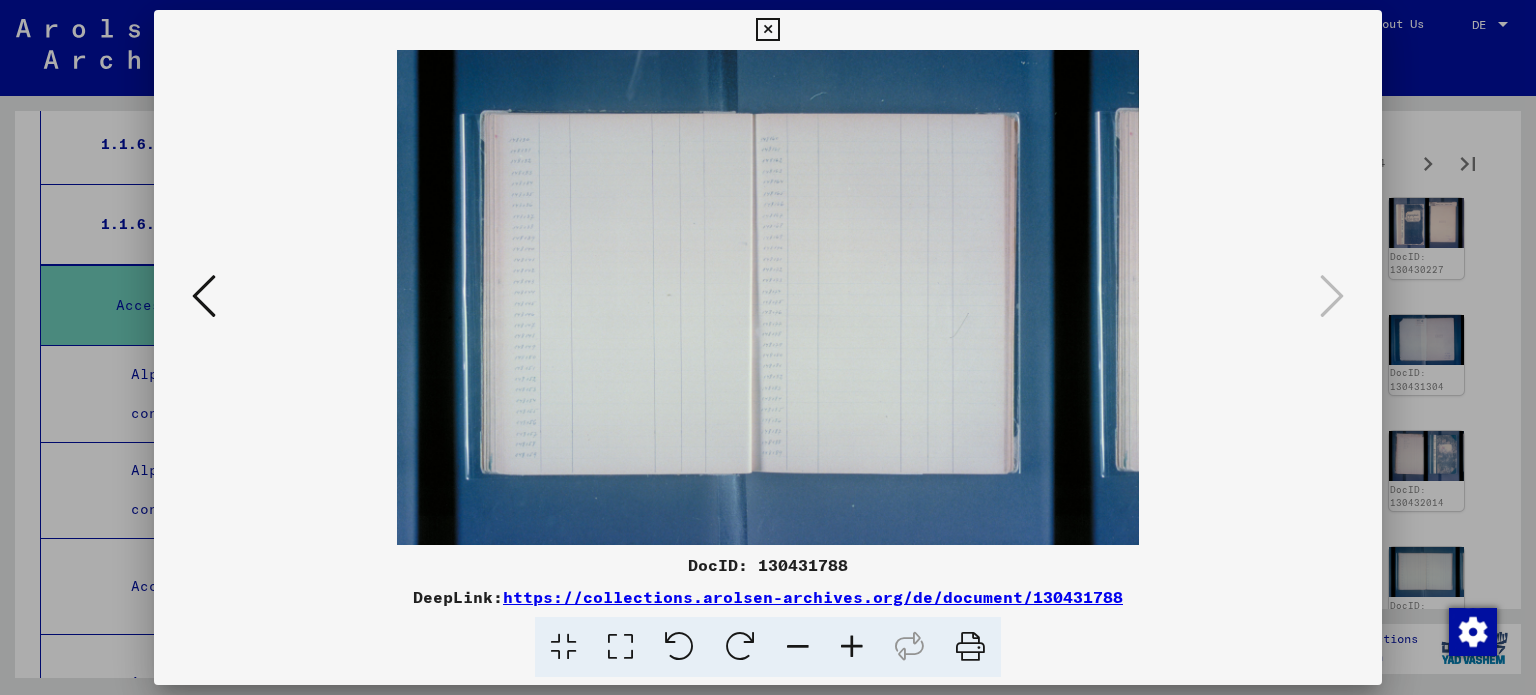 click at bounding box center [768, 347] 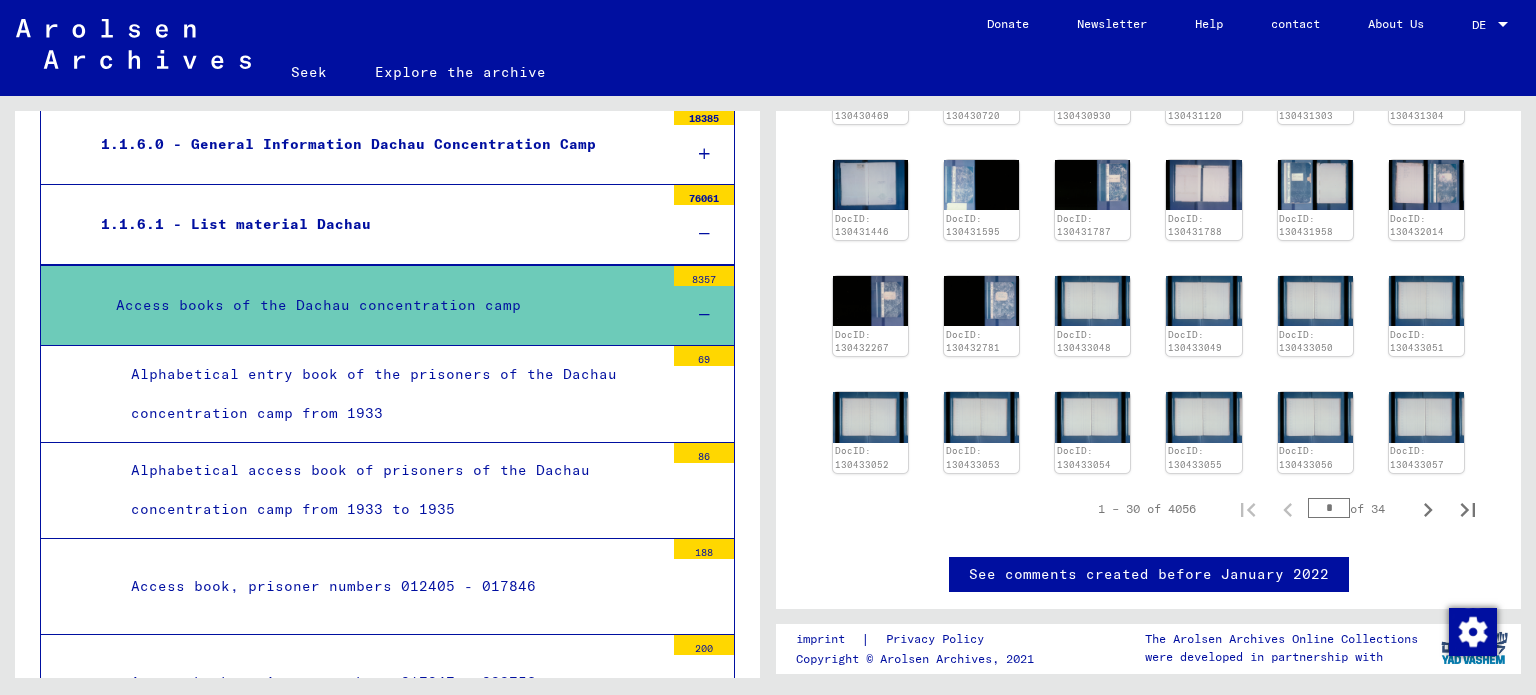 scroll, scrollTop: 800, scrollLeft: 0, axis: vertical 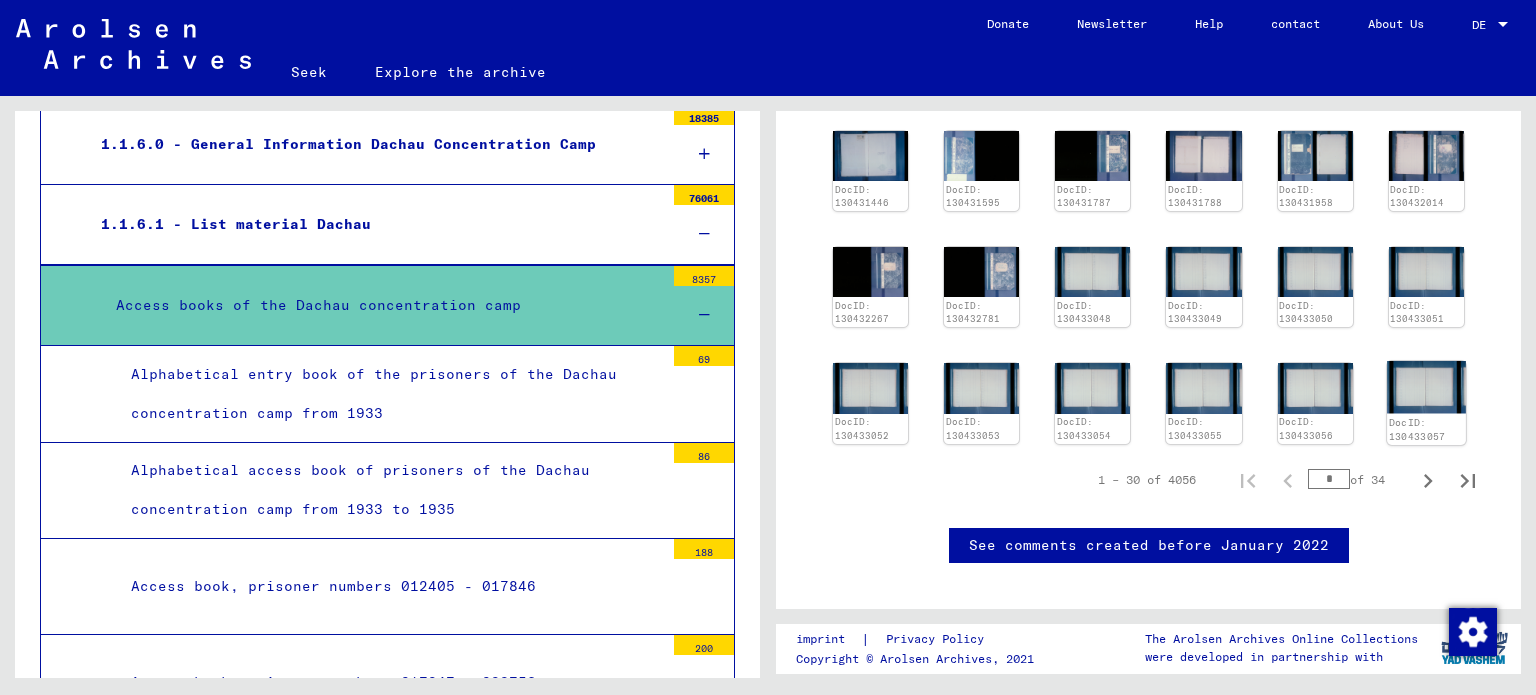 click 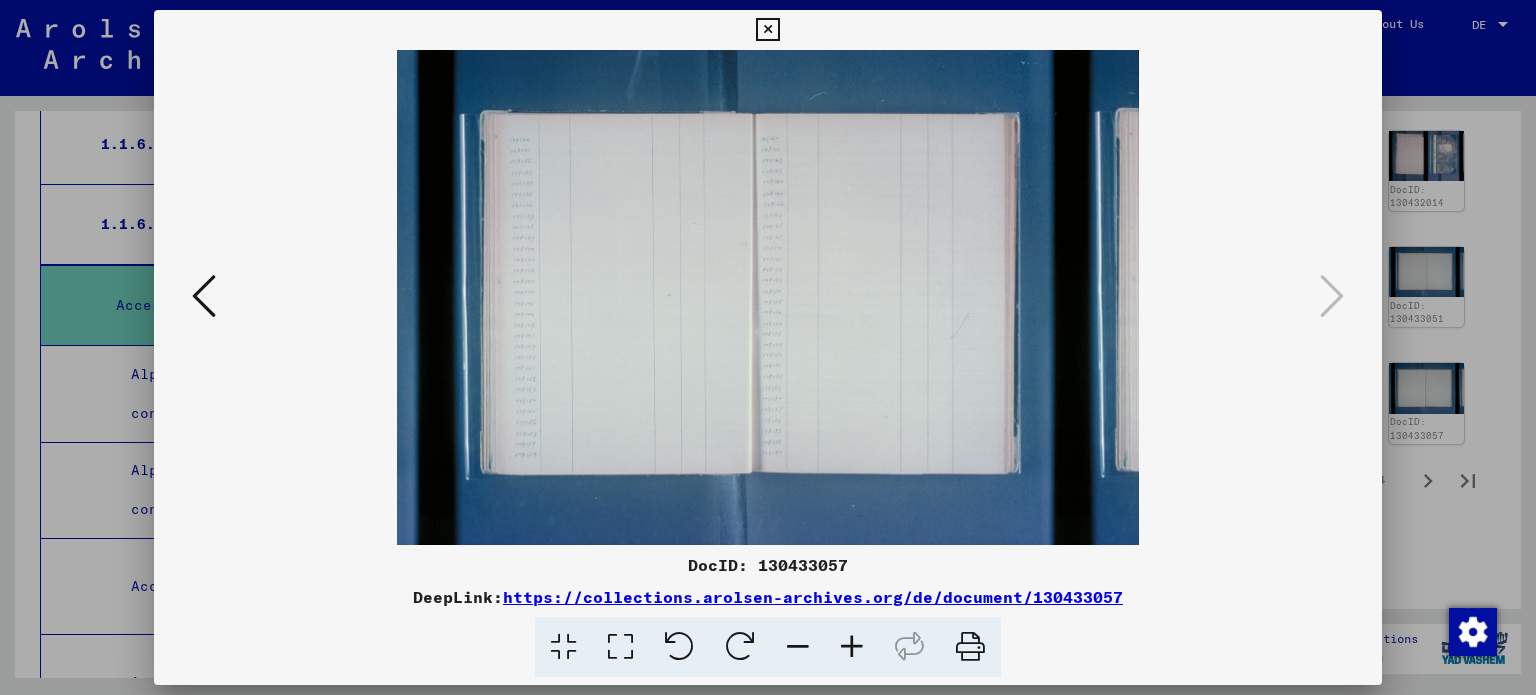 click at bounding box center [767, 30] 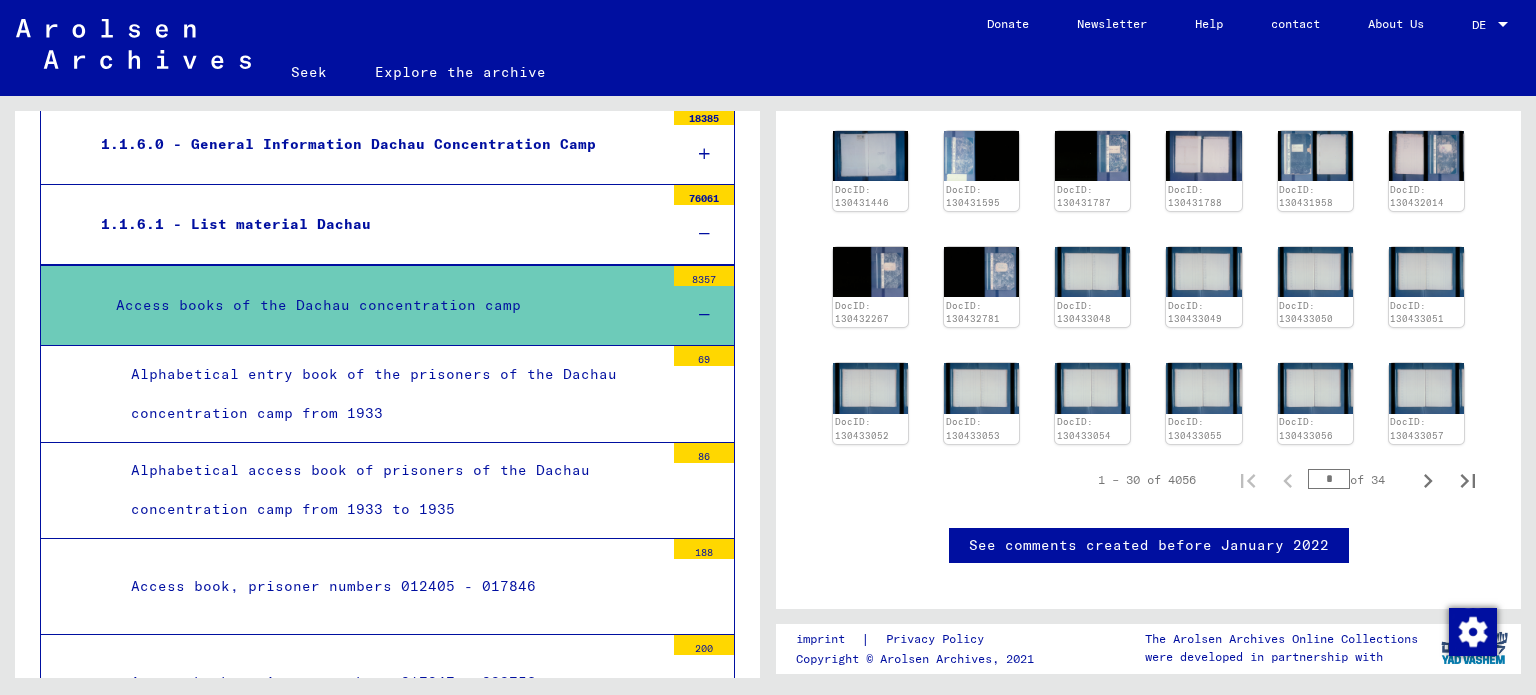 click on "Alphabetical entry book of the prisoners of the Dachau concentration camp from 1933" at bounding box center [374, 393] 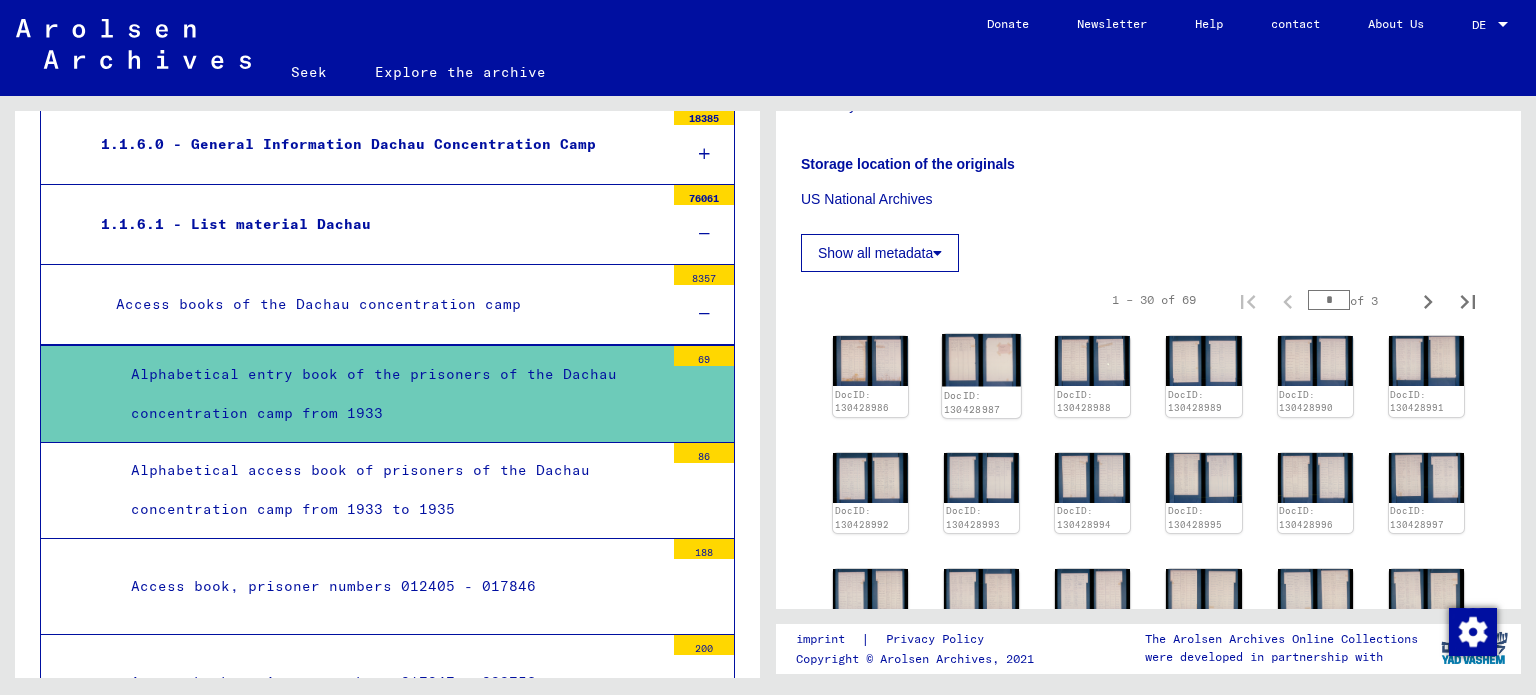 scroll, scrollTop: 400, scrollLeft: 0, axis: vertical 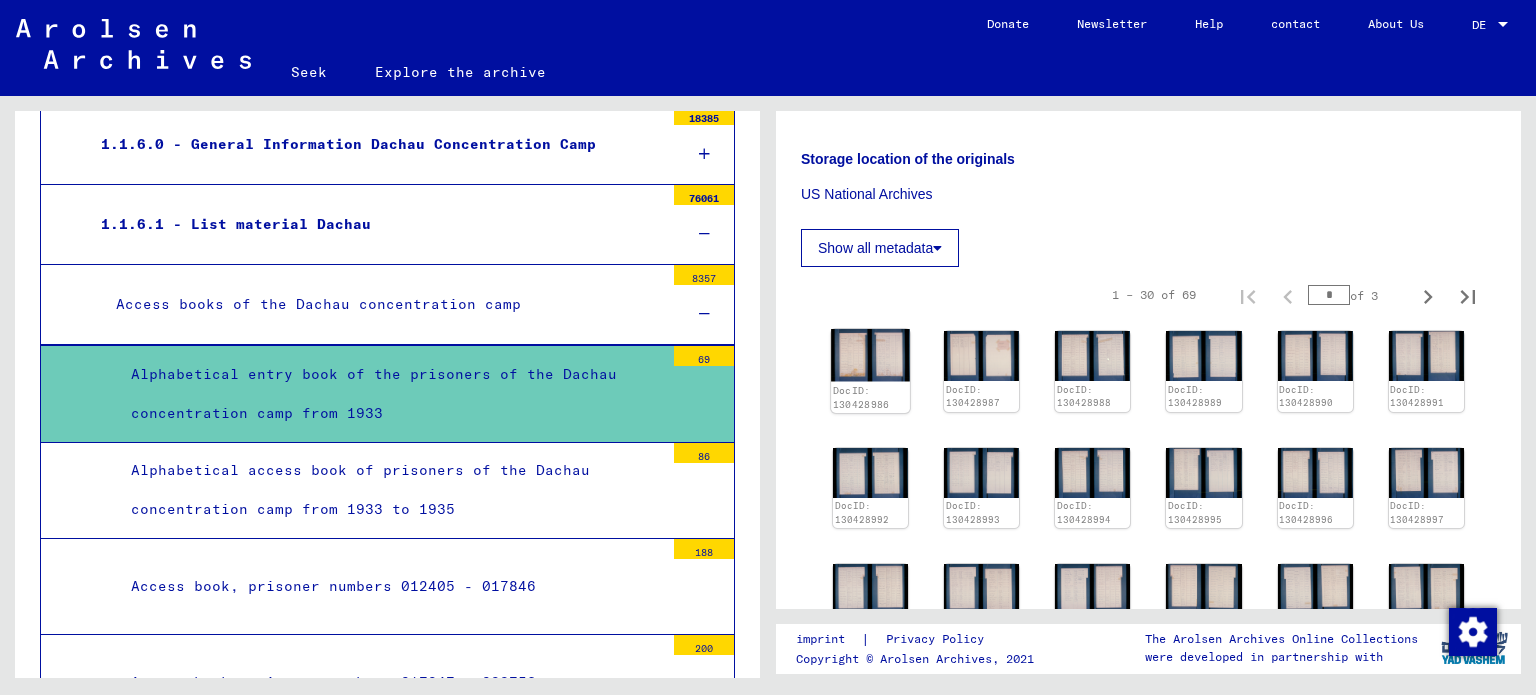 click 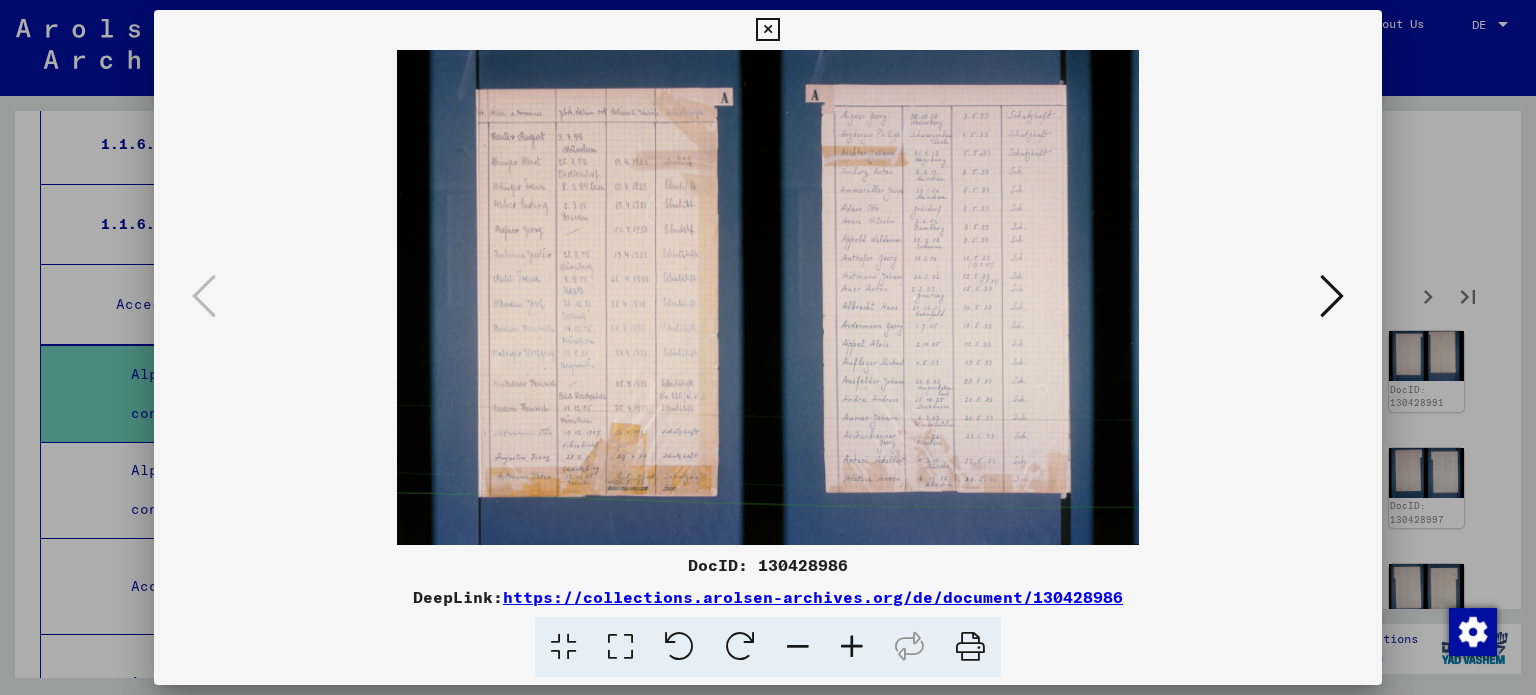 click at bounding box center (852, 647) 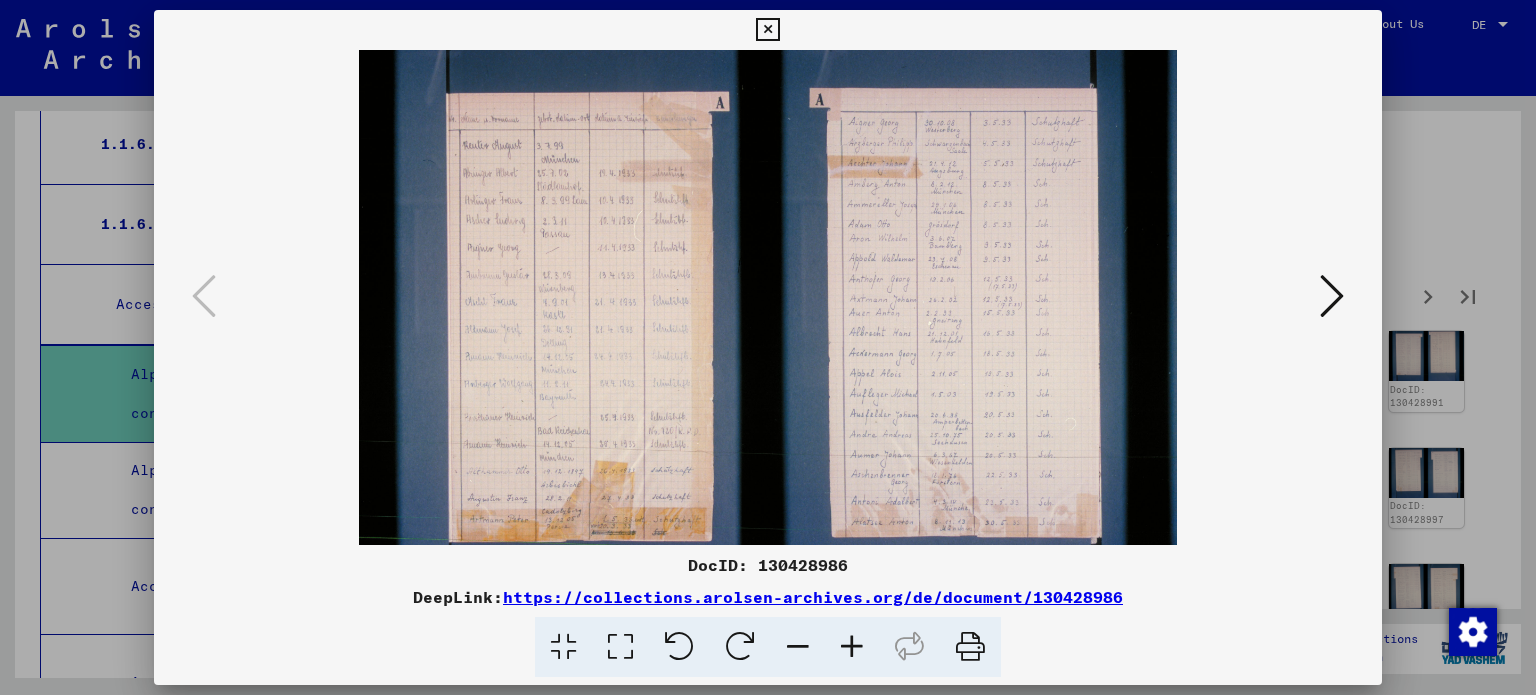 click at bounding box center [852, 647] 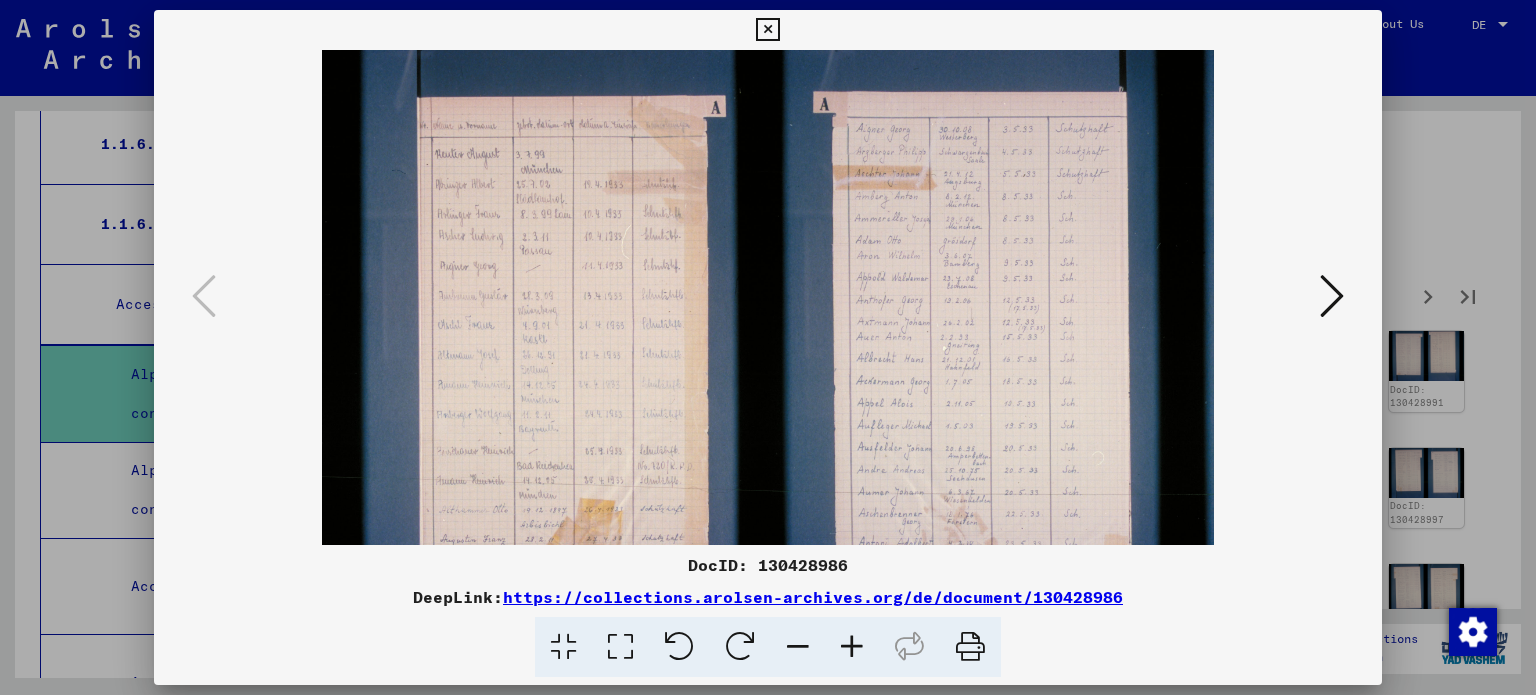 click at bounding box center [852, 647] 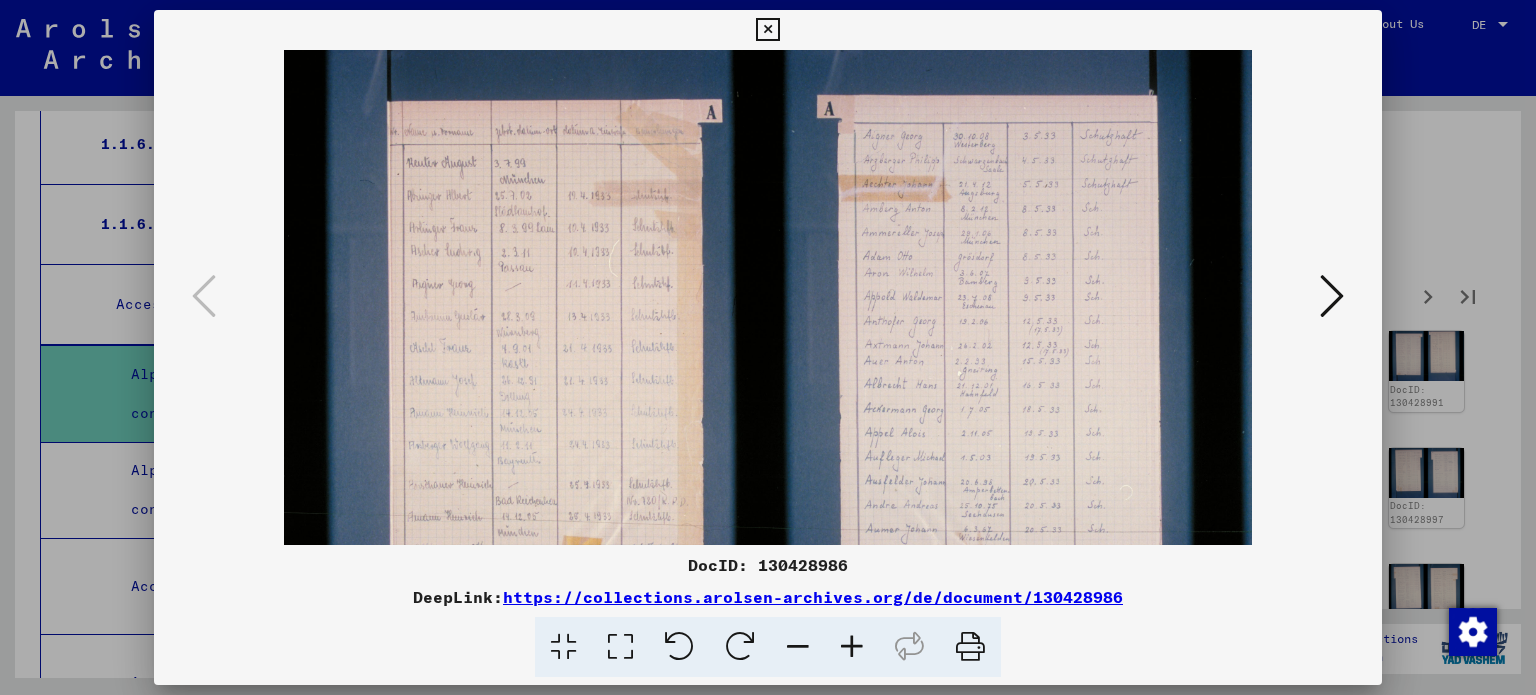 click at bounding box center (852, 647) 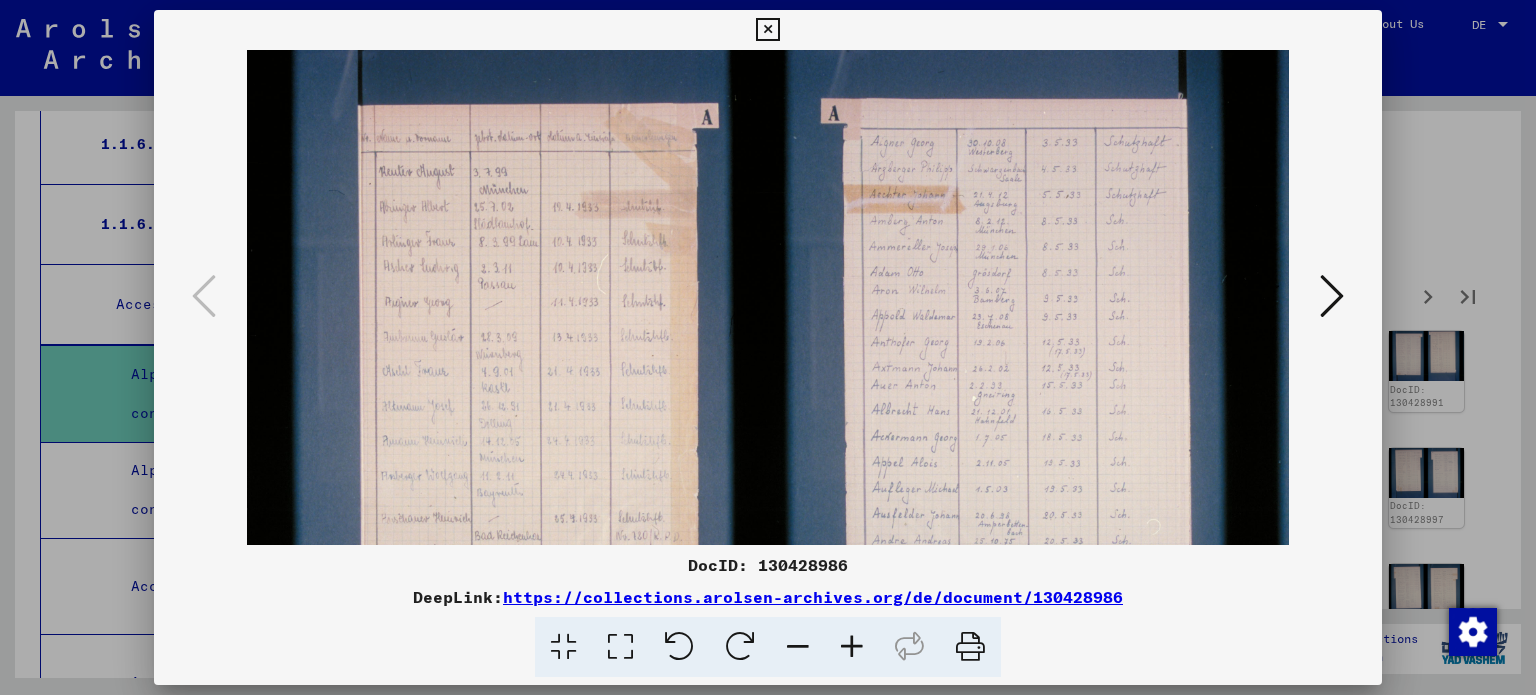 click at bounding box center [852, 647] 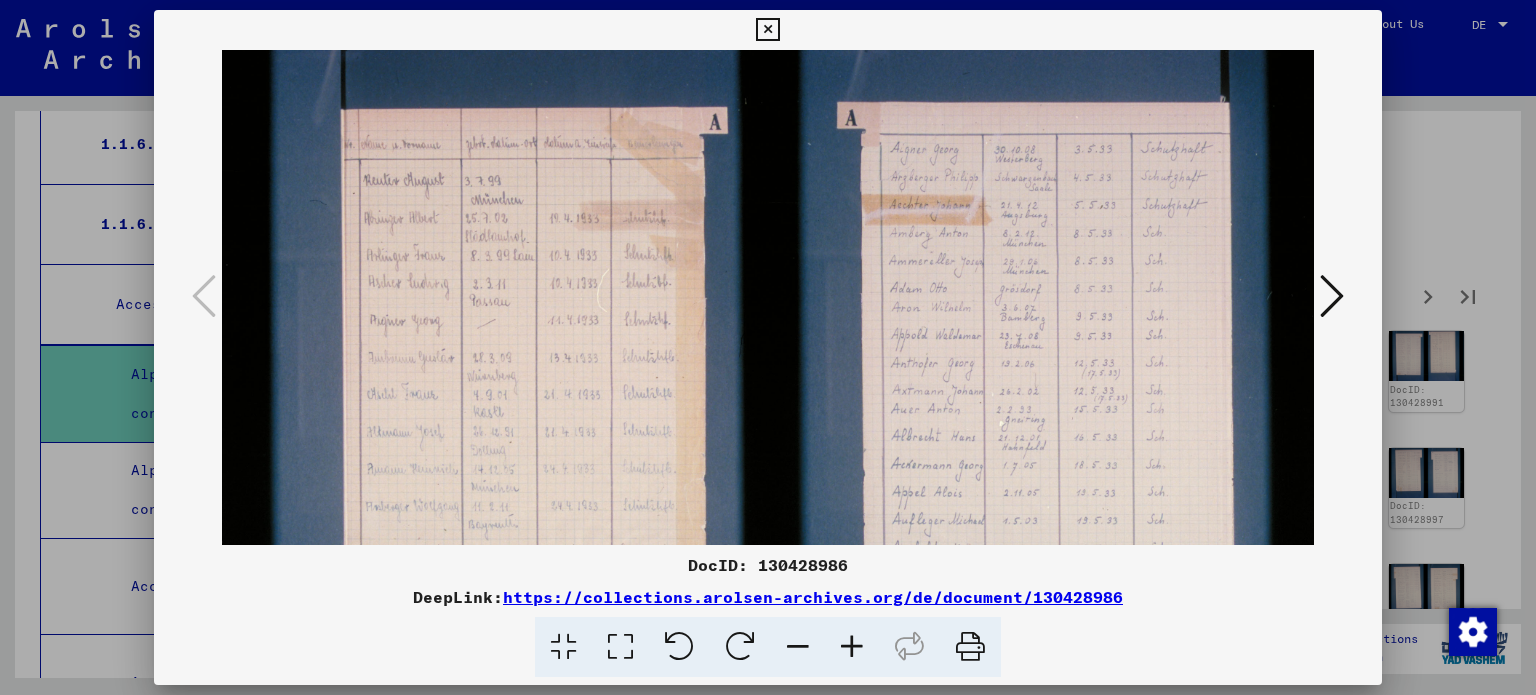 click at bounding box center [852, 647] 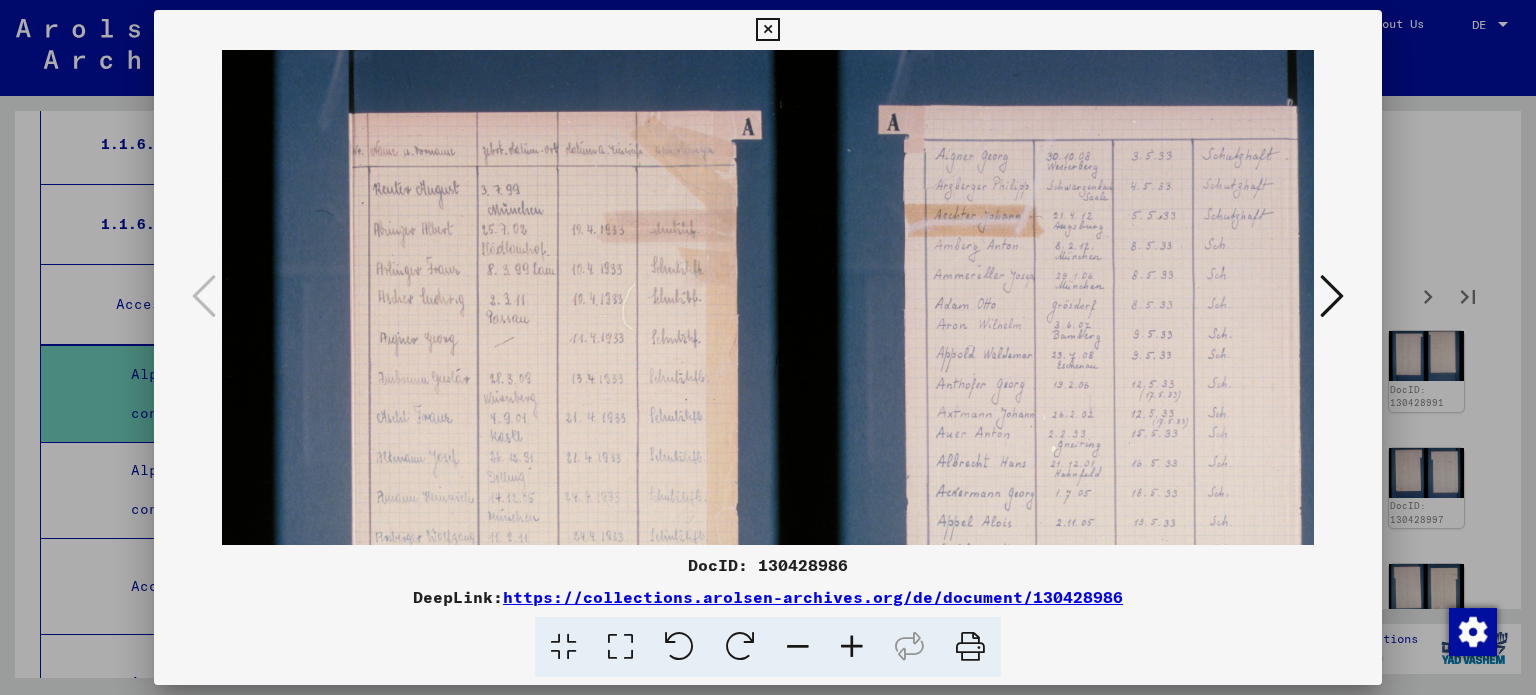 click at bounding box center [852, 647] 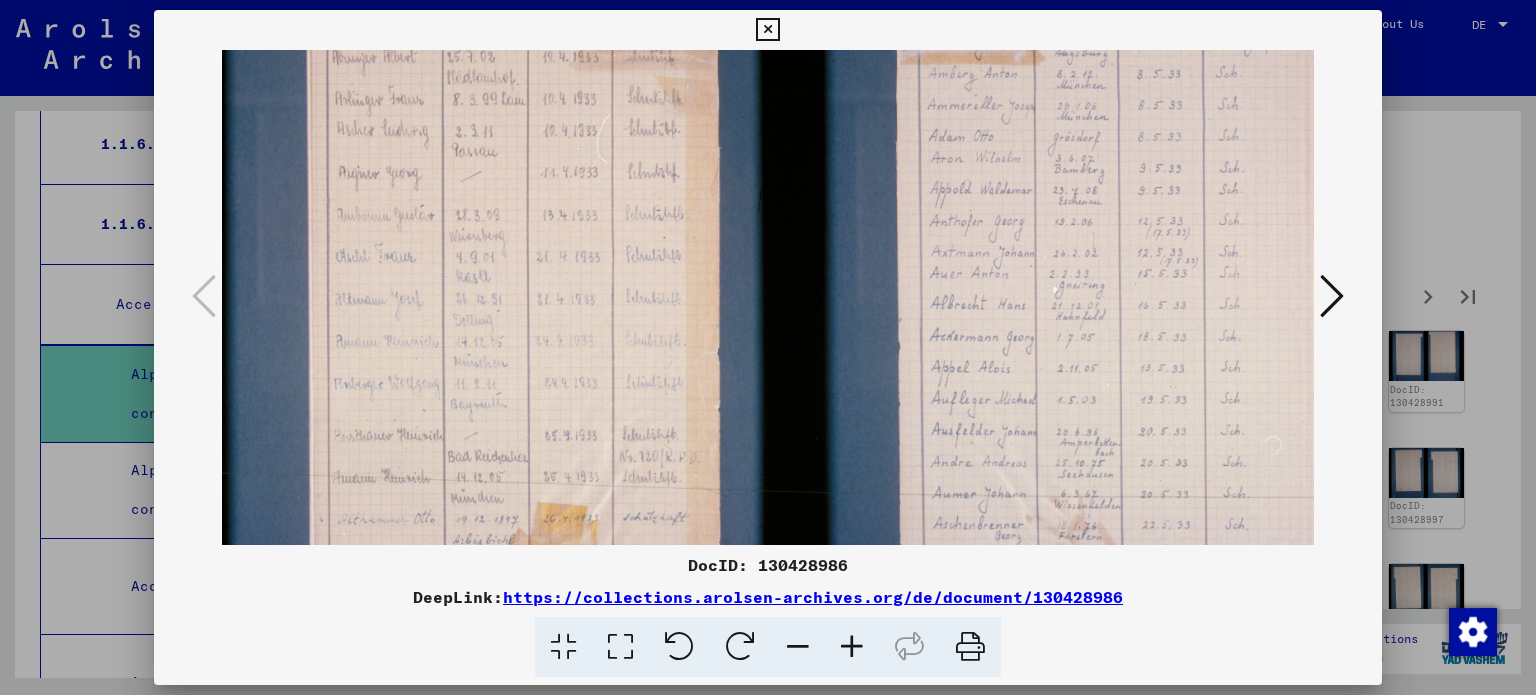 scroll, scrollTop: 186, scrollLeft: 51, axis: both 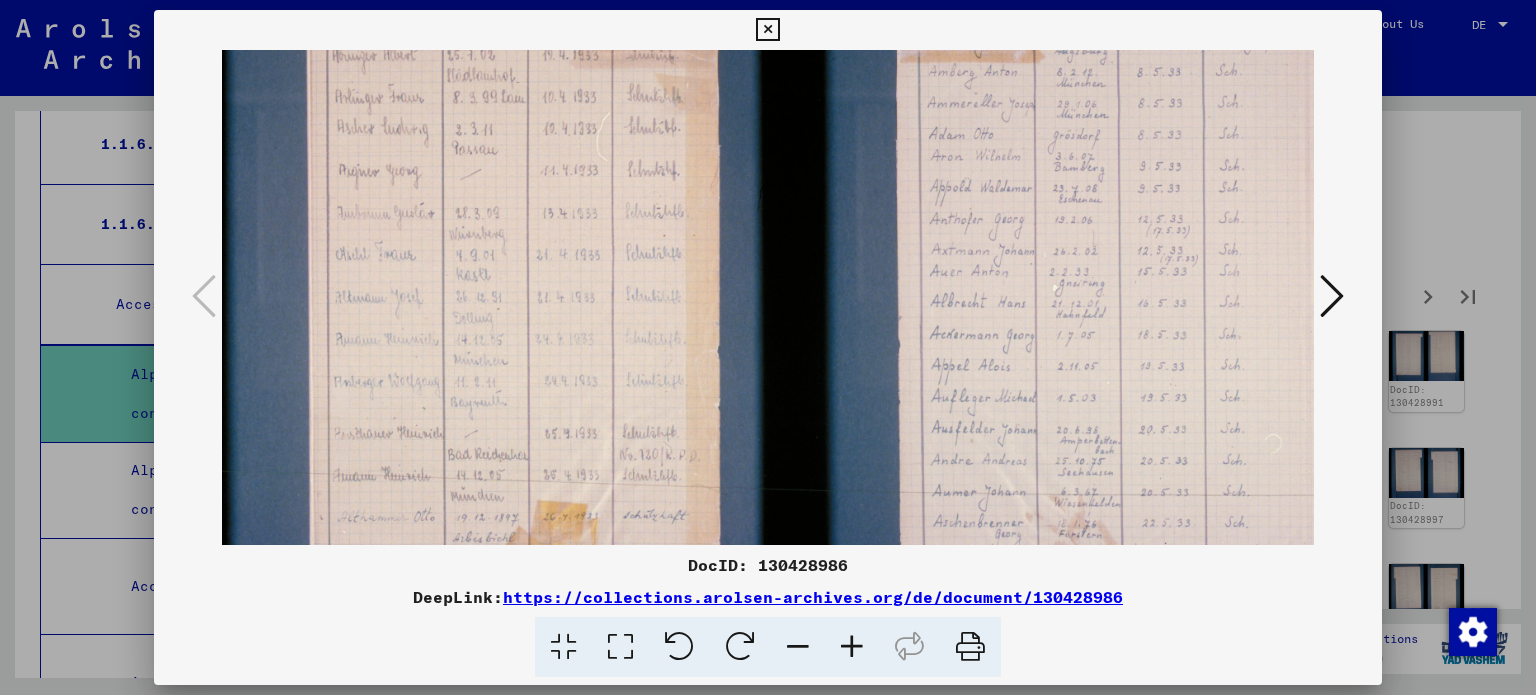 drag, startPoint x: 874, startPoint y: 406, endPoint x: 815, endPoint y: 223, distance: 192.27585 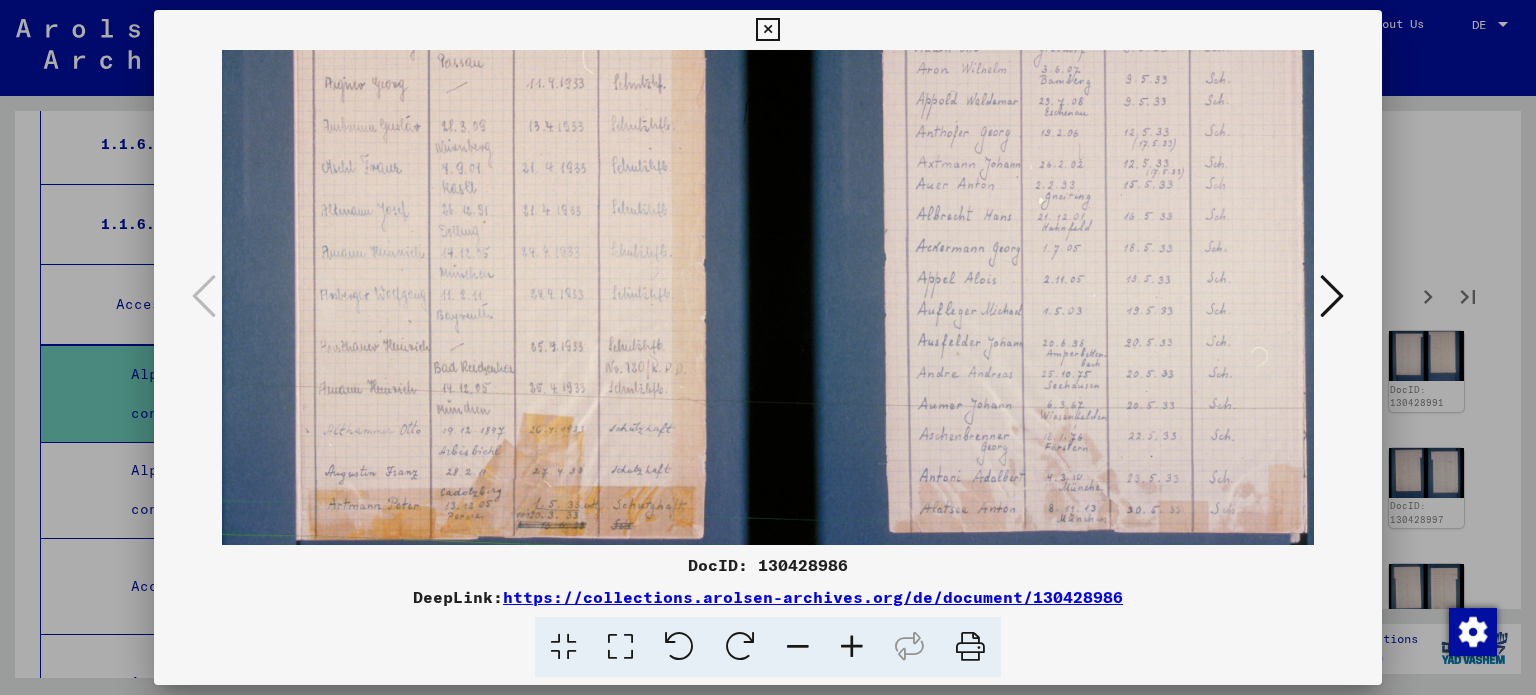 scroll, scrollTop: 276, scrollLeft: 65, axis: both 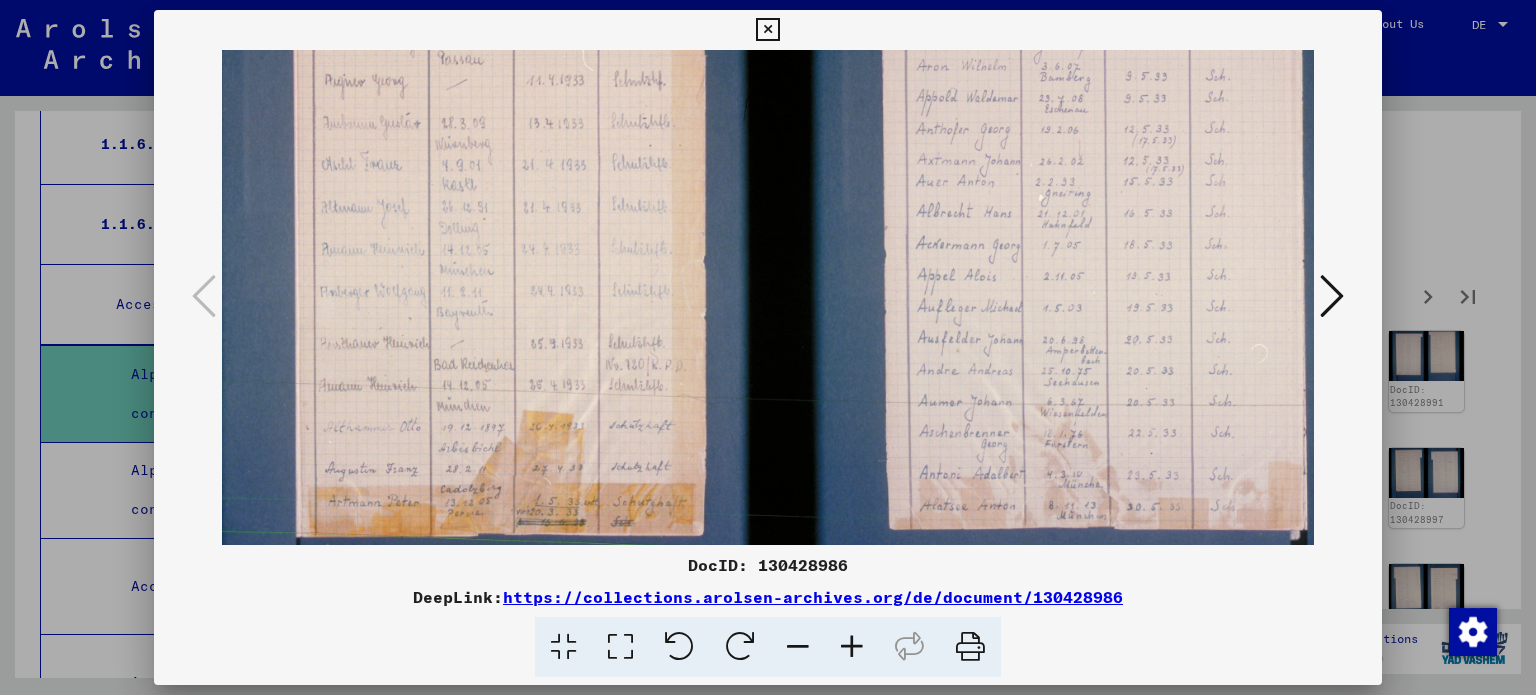 drag, startPoint x: 812, startPoint y: 385, endPoint x: 797, endPoint y: 298, distance: 88.28363 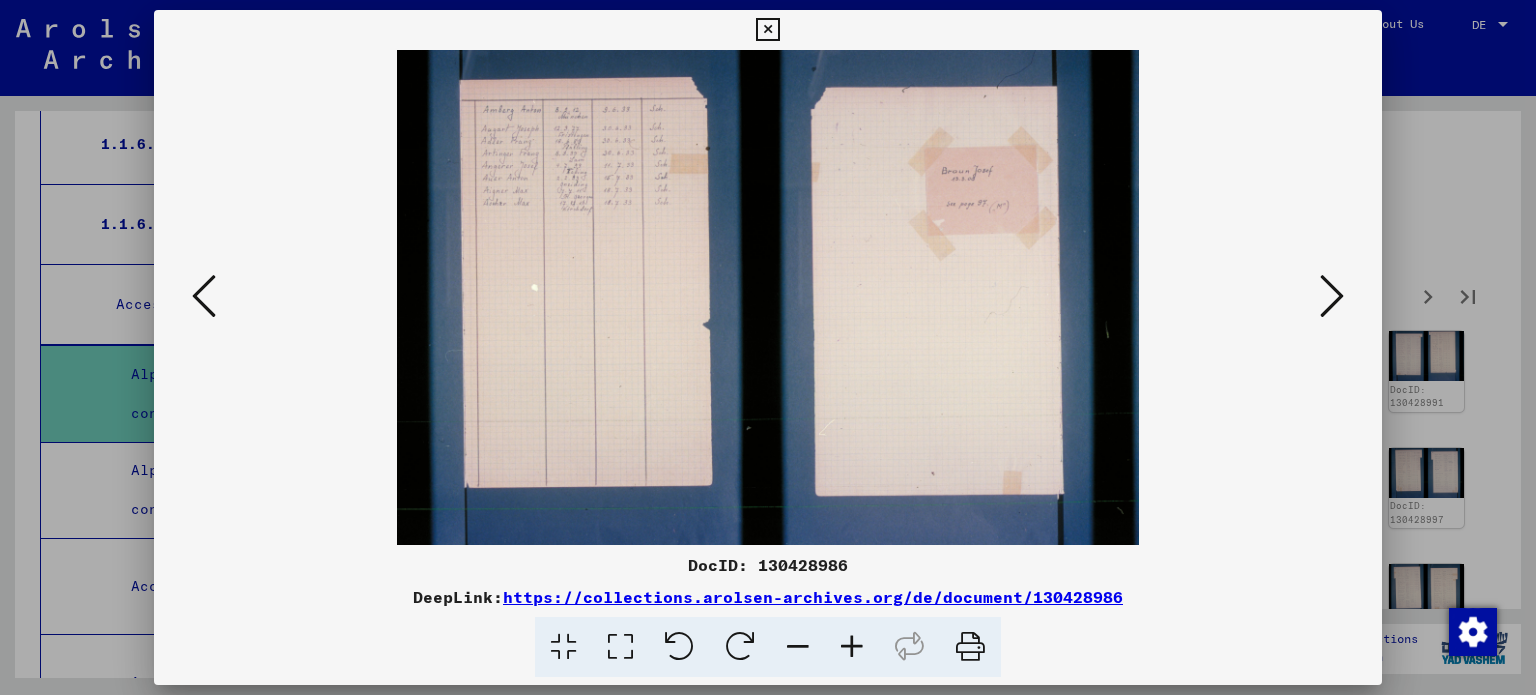 scroll, scrollTop: 0, scrollLeft: 0, axis: both 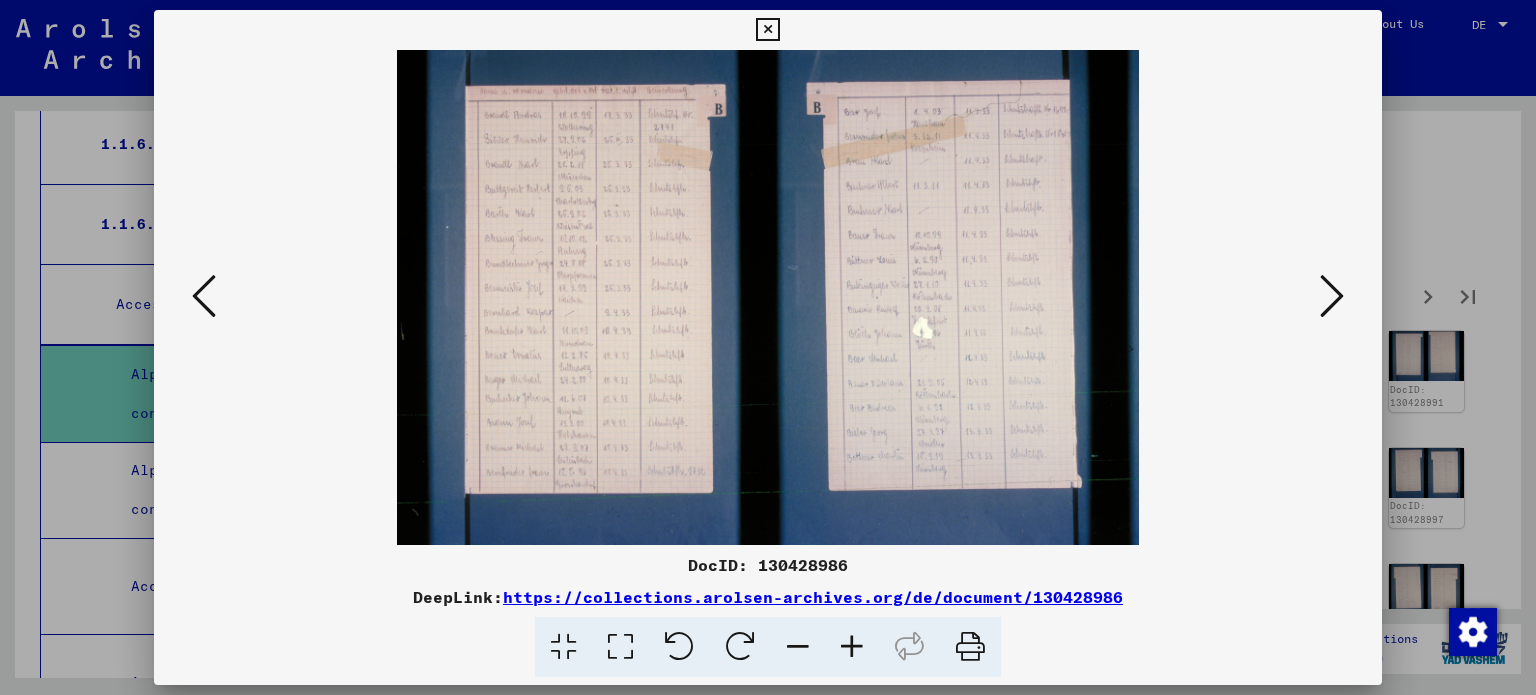 click at bounding box center (1332, 296) 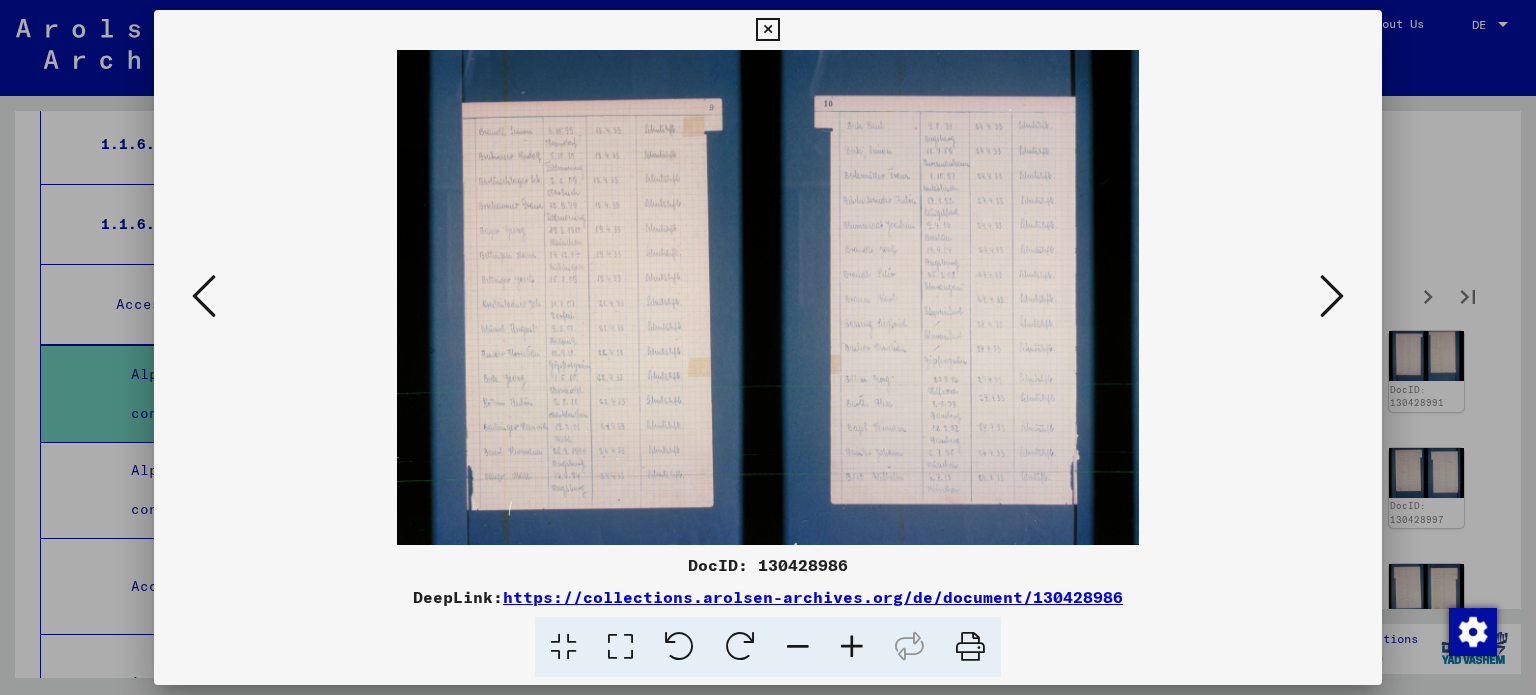 click at bounding box center (1332, 296) 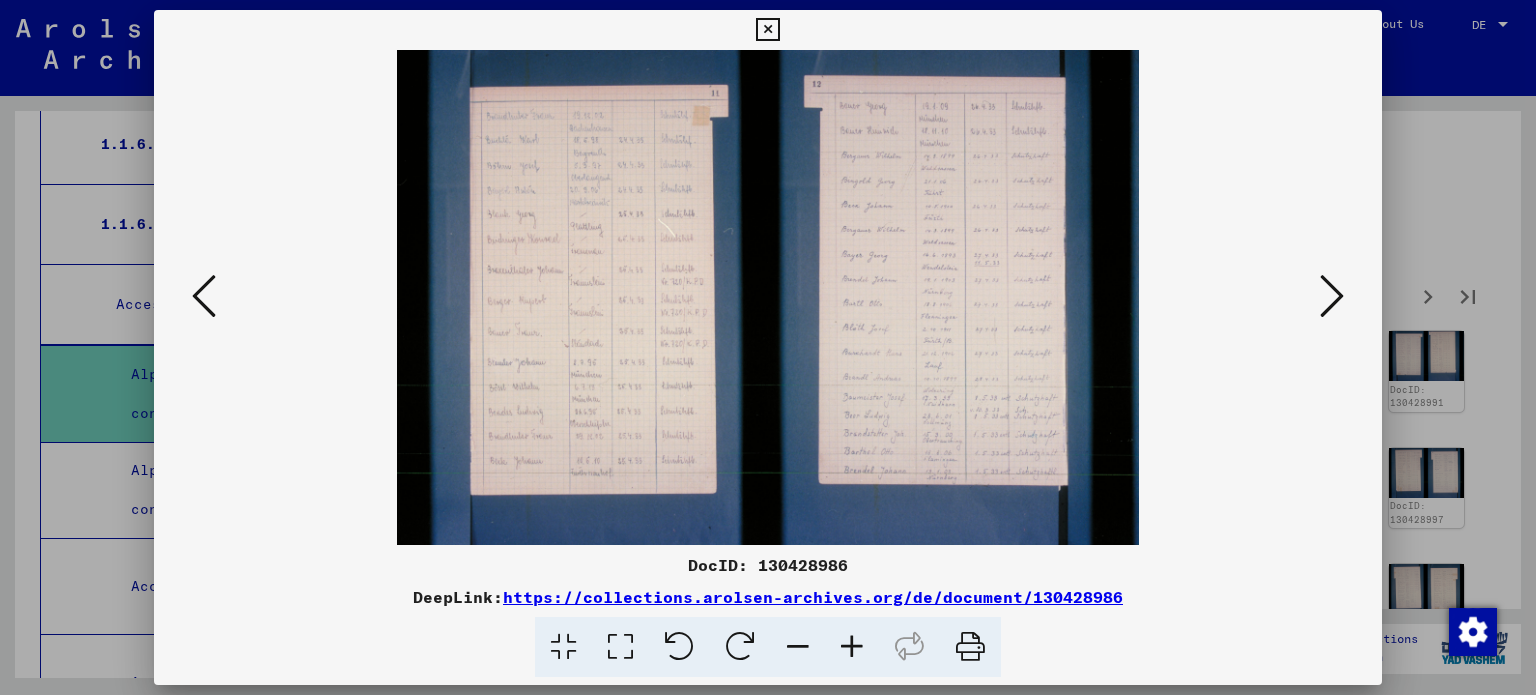 click at bounding box center [1332, 296] 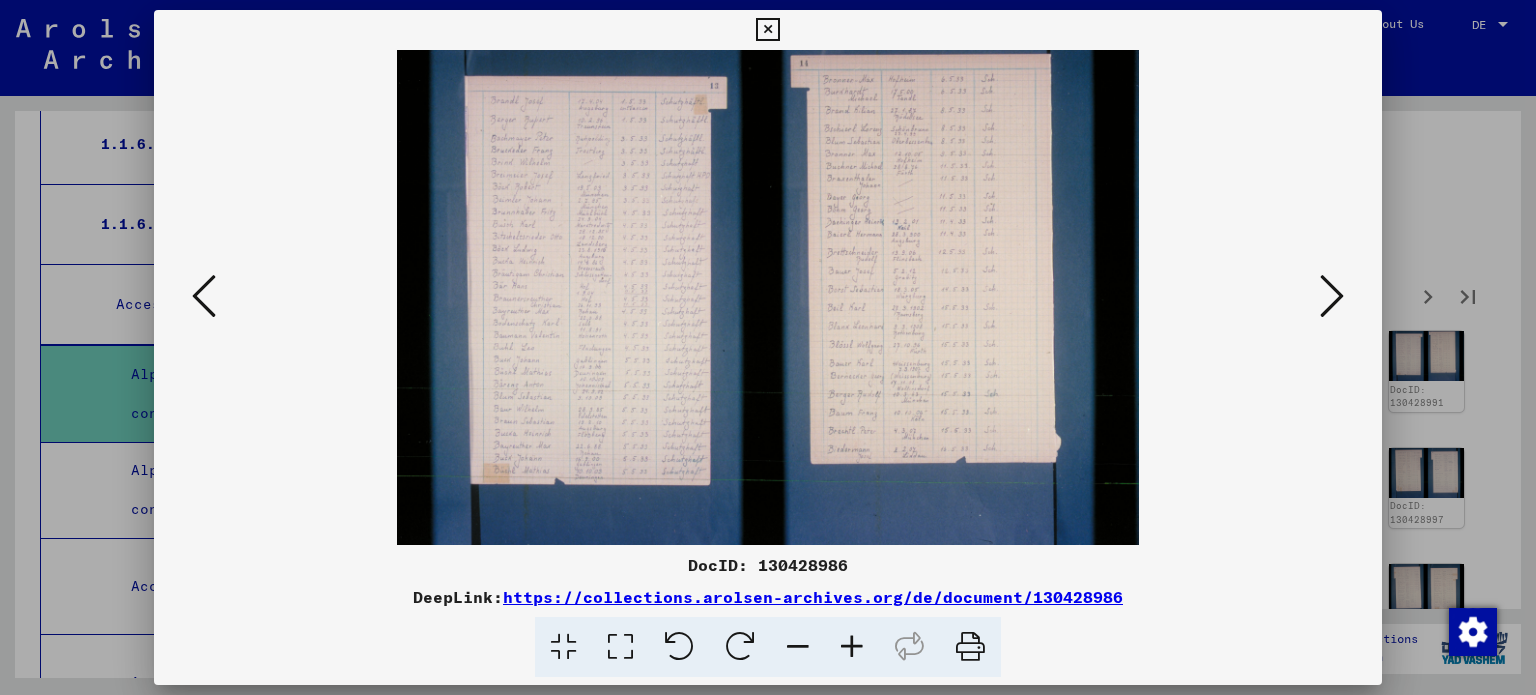 click at bounding box center [1332, 296] 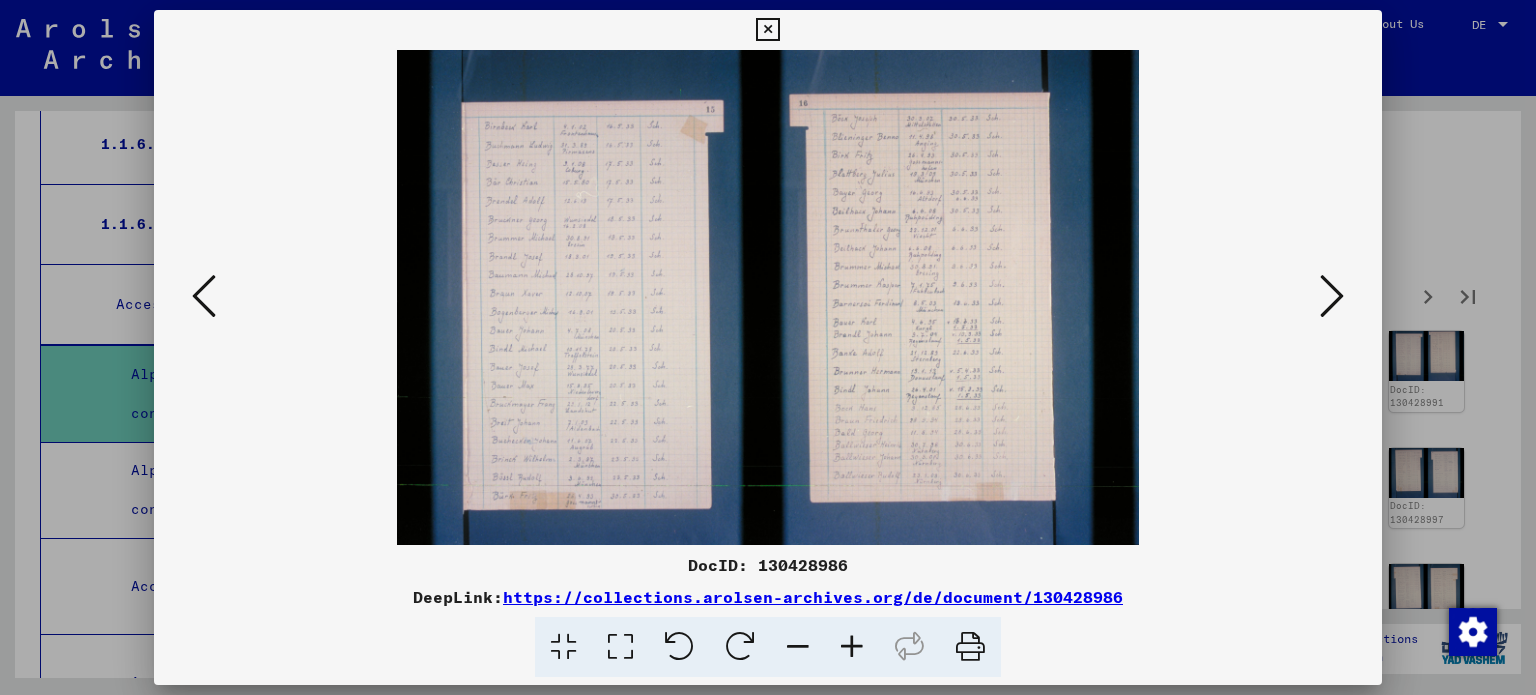 click at bounding box center [1332, 296] 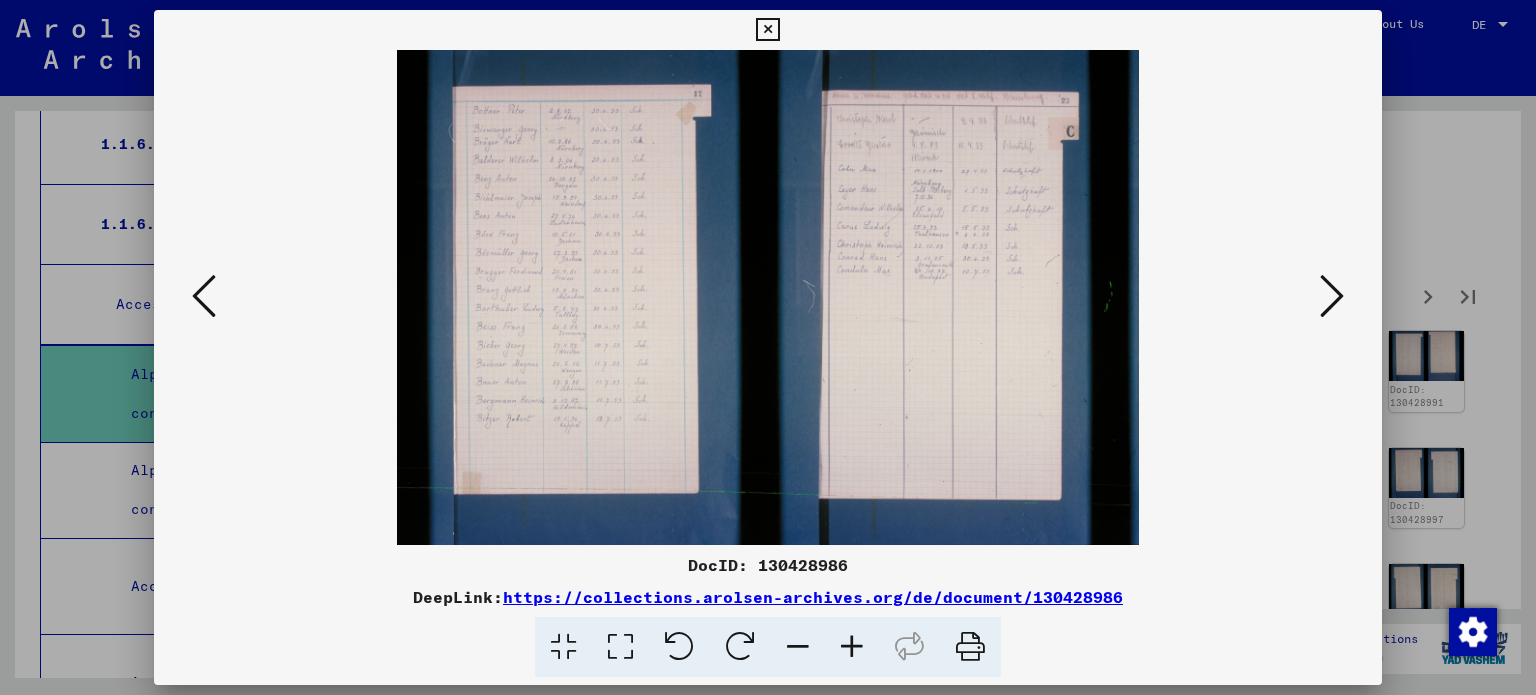 click at bounding box center [1332, 296] 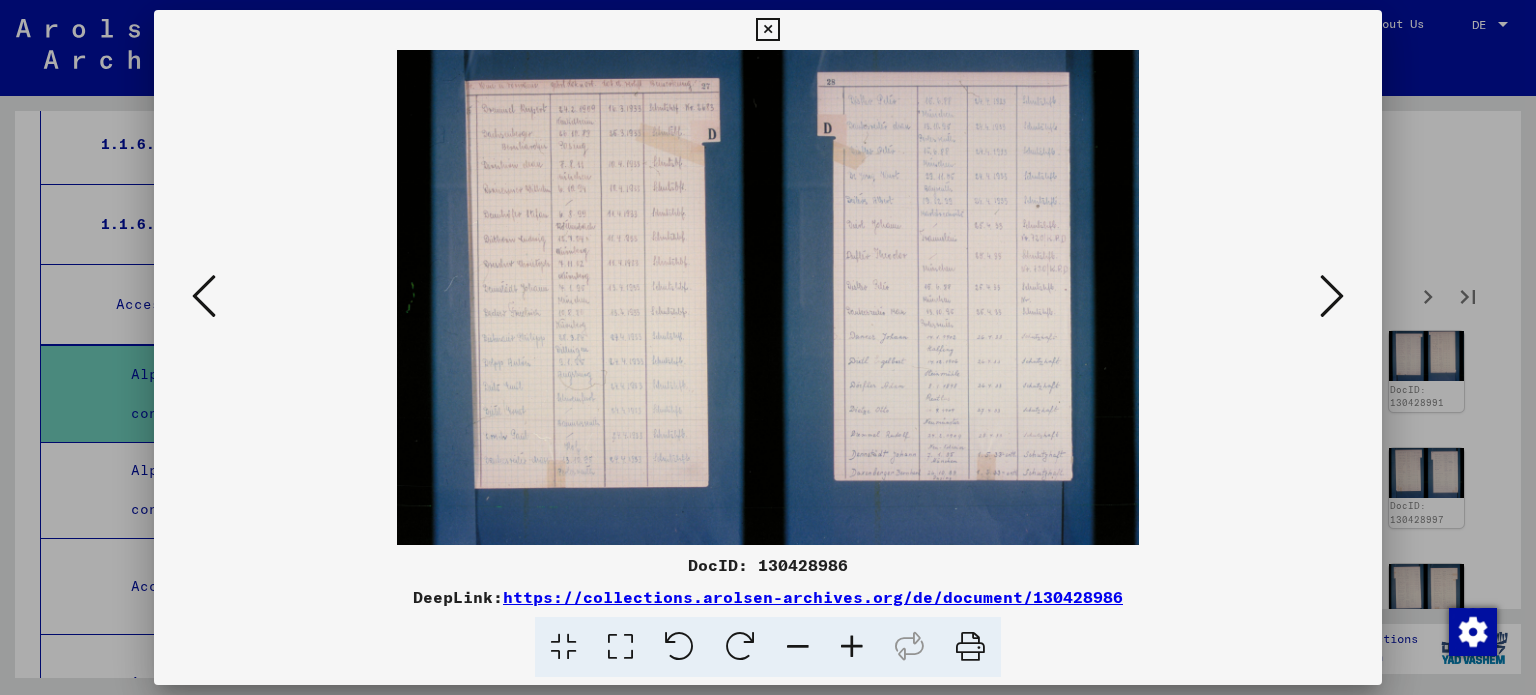 click at bounding box center [1332, 296] 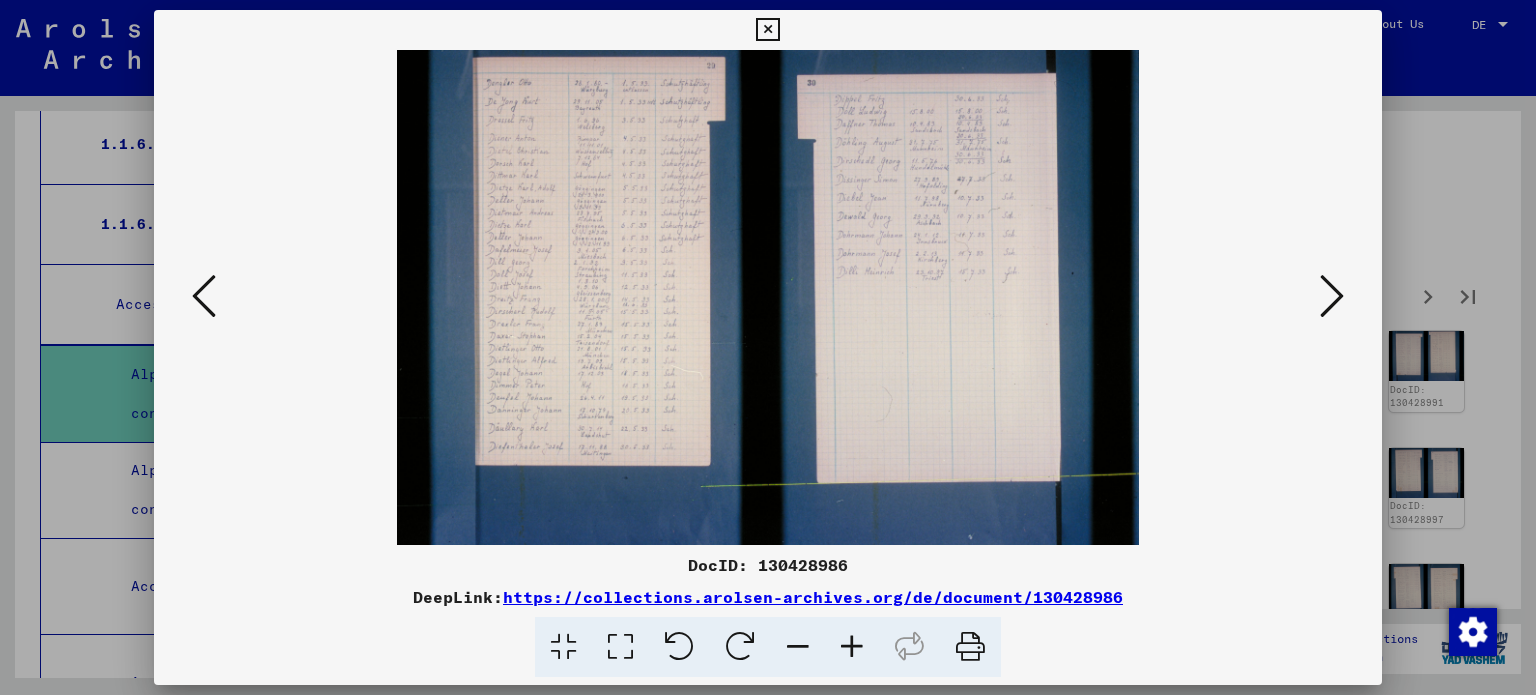 click at bounding box center (1332, 296) 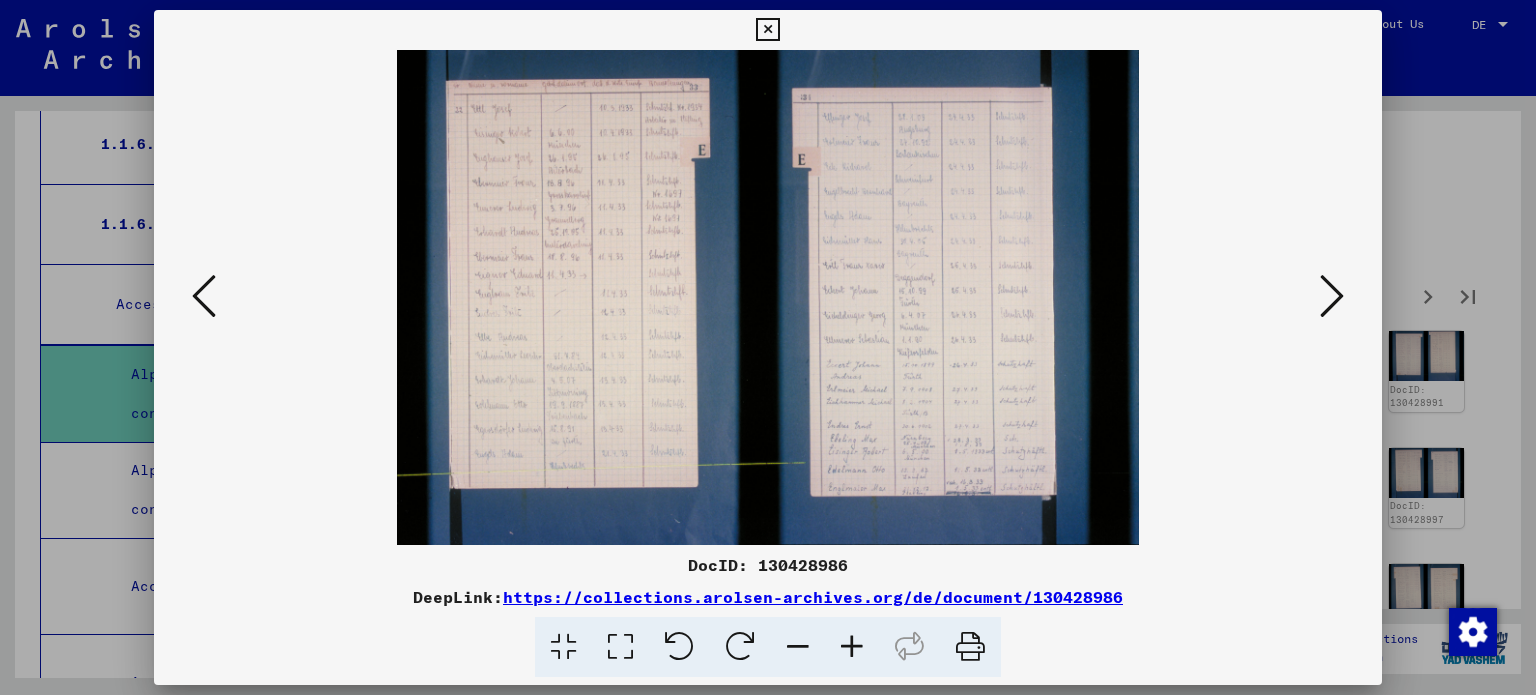 click at bounding box center [1332, 296] 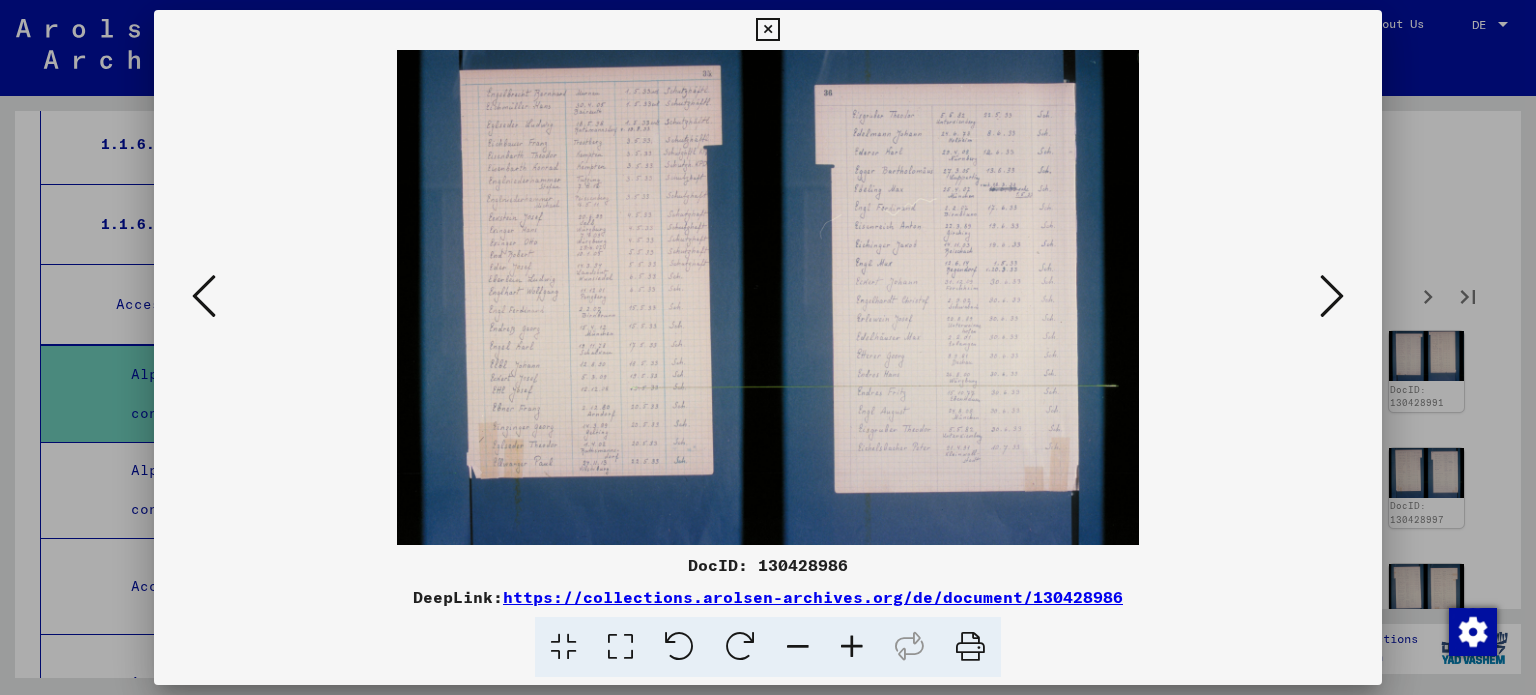 click at bounding box center [1332, 296] 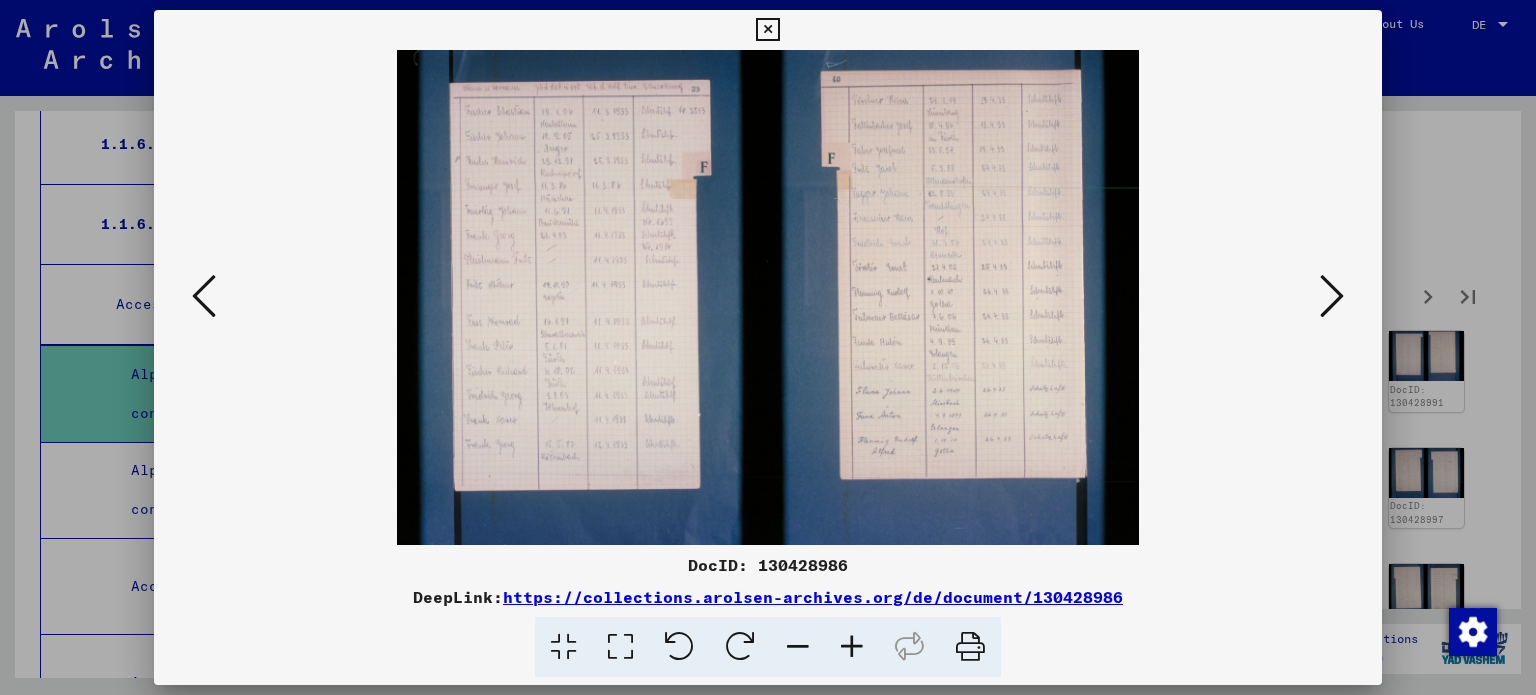 click at bounding box center [1332, 296] 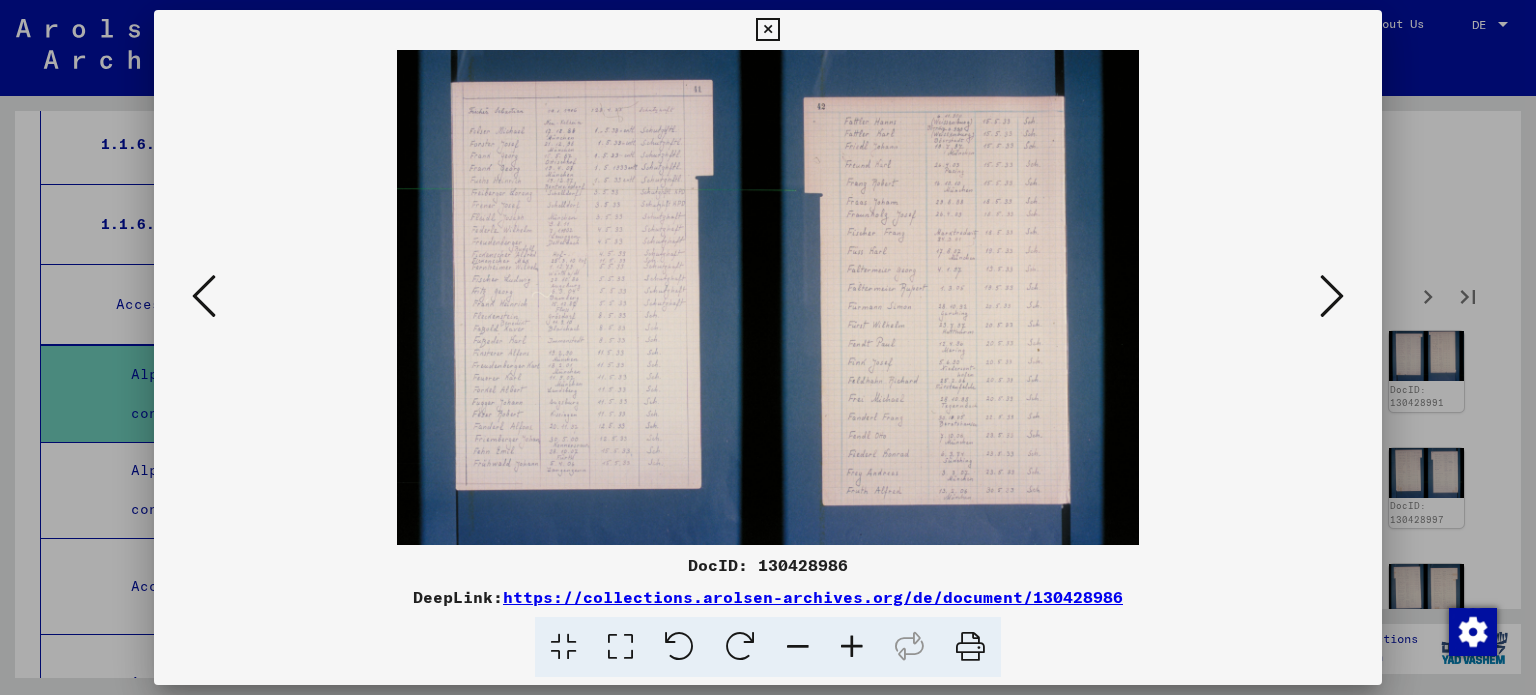 click at bounding box center (1332, 296) 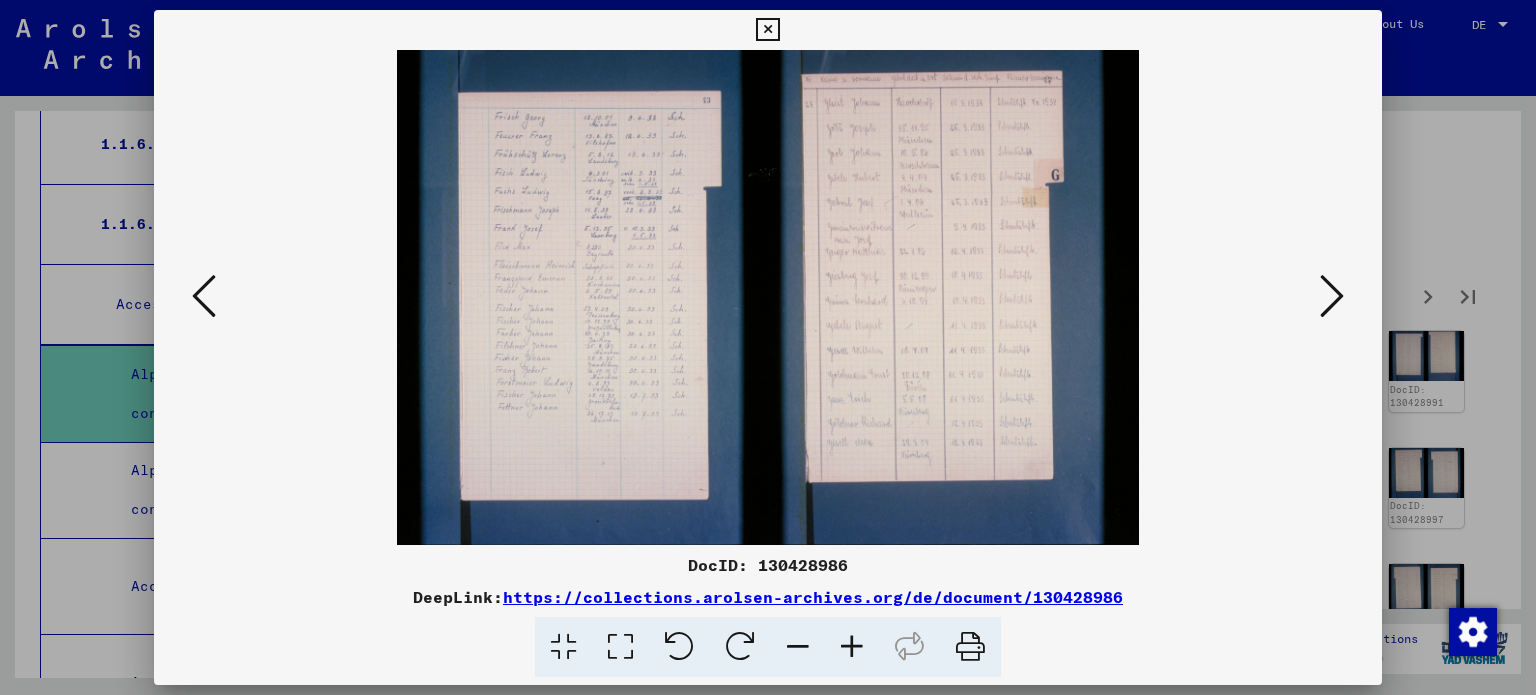 click at bounding box center [1332, 296] 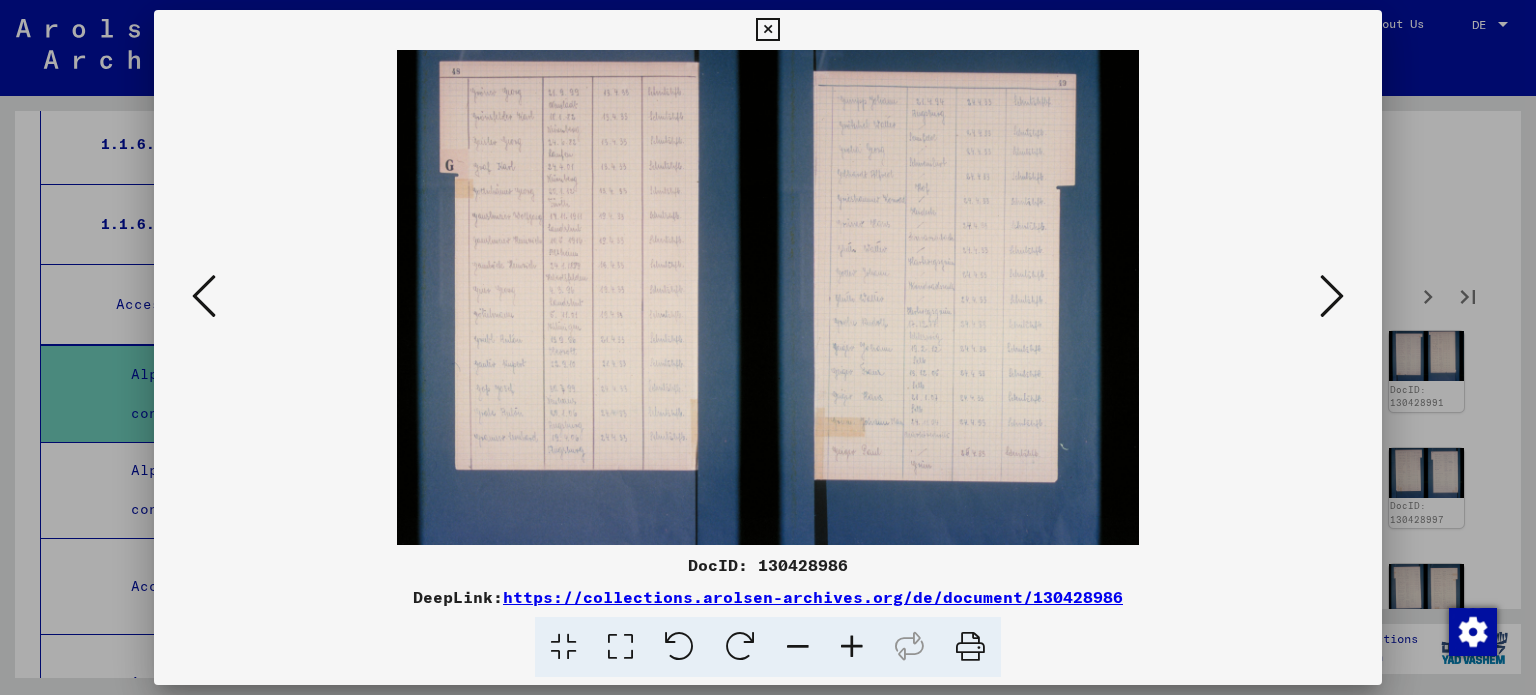 click at bounding box center [1332, 296] 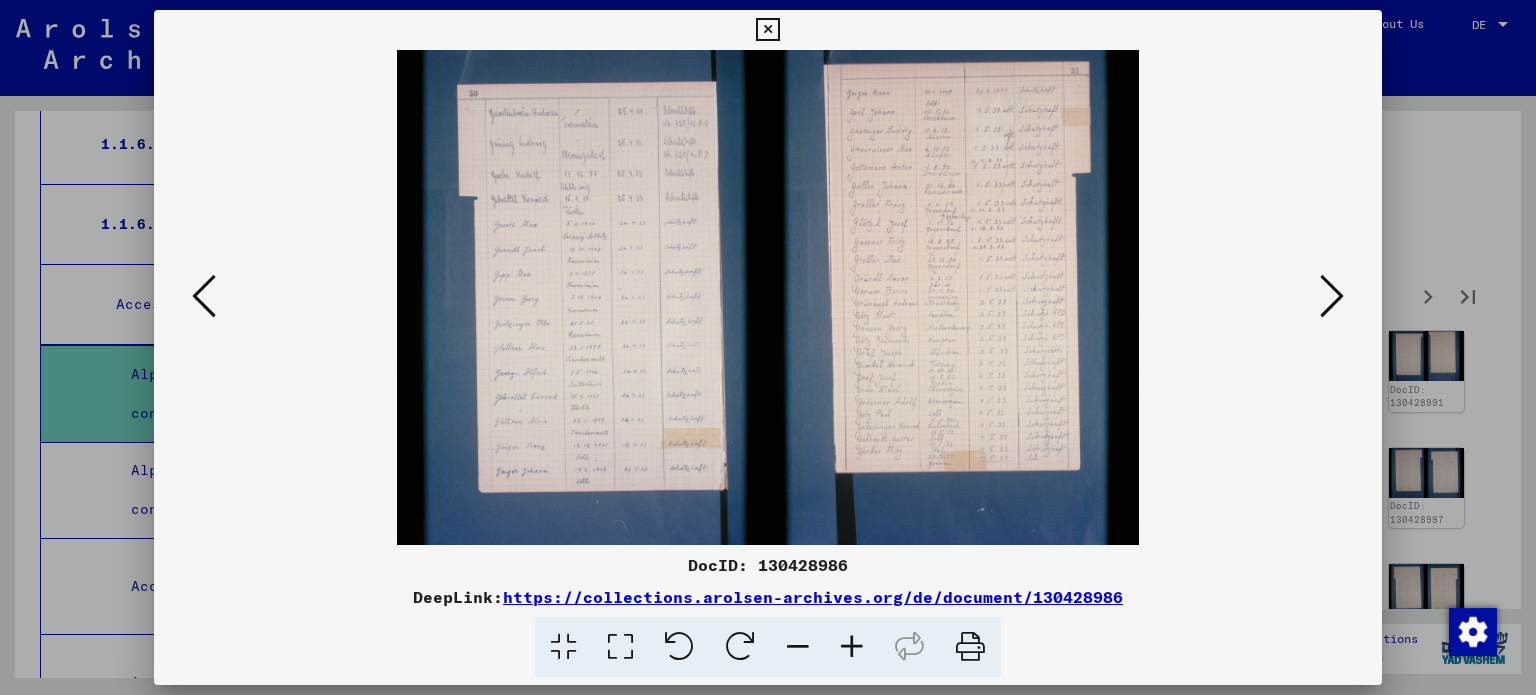 click at bounding box center (1332, 296) 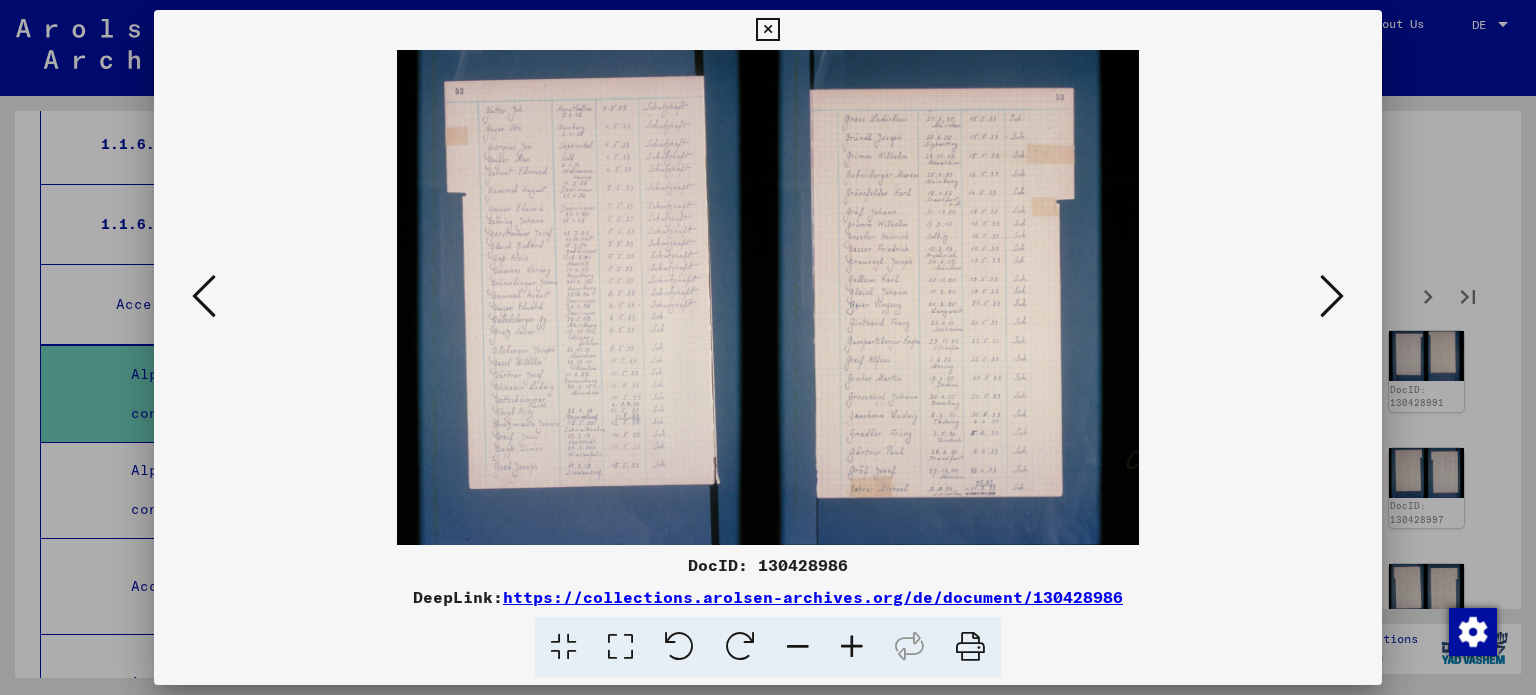 click at bounding box center (1332, 296) 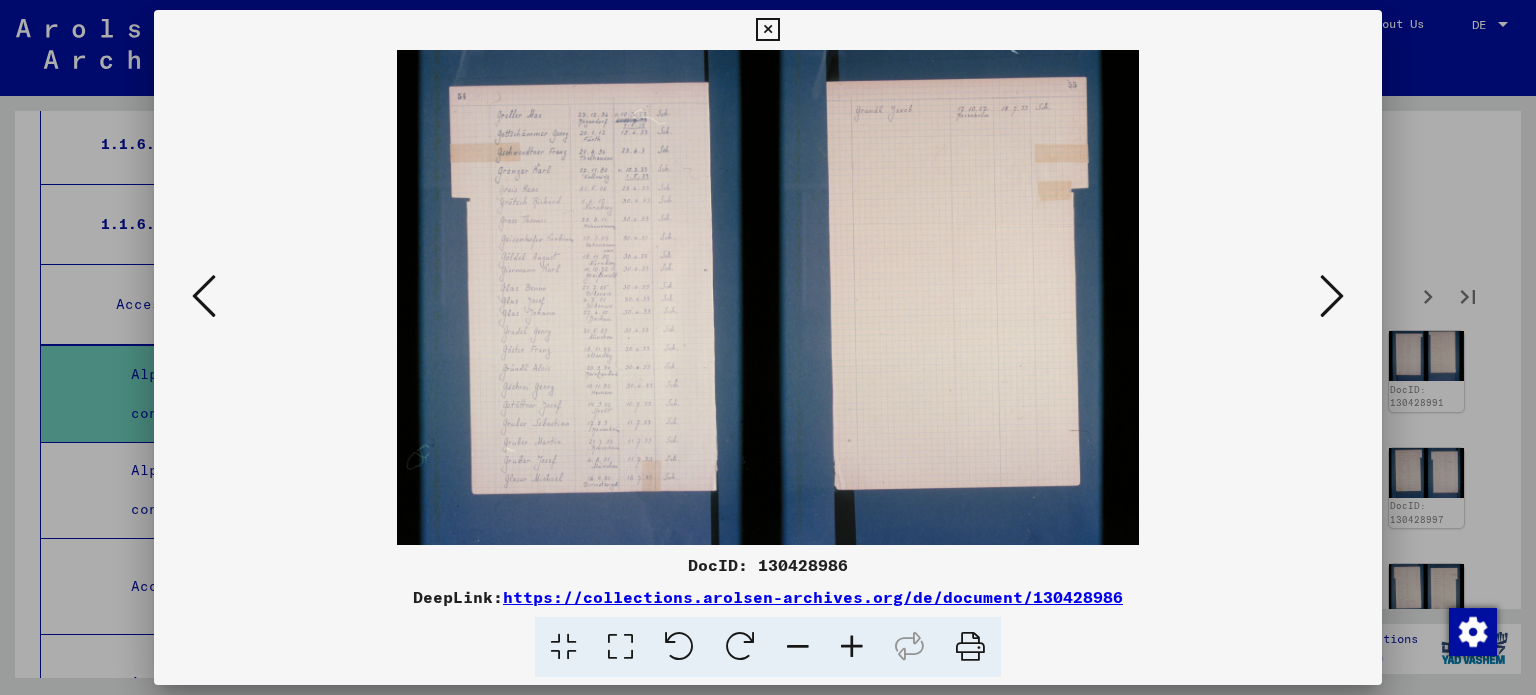 click at bounding box center (1332, 296) 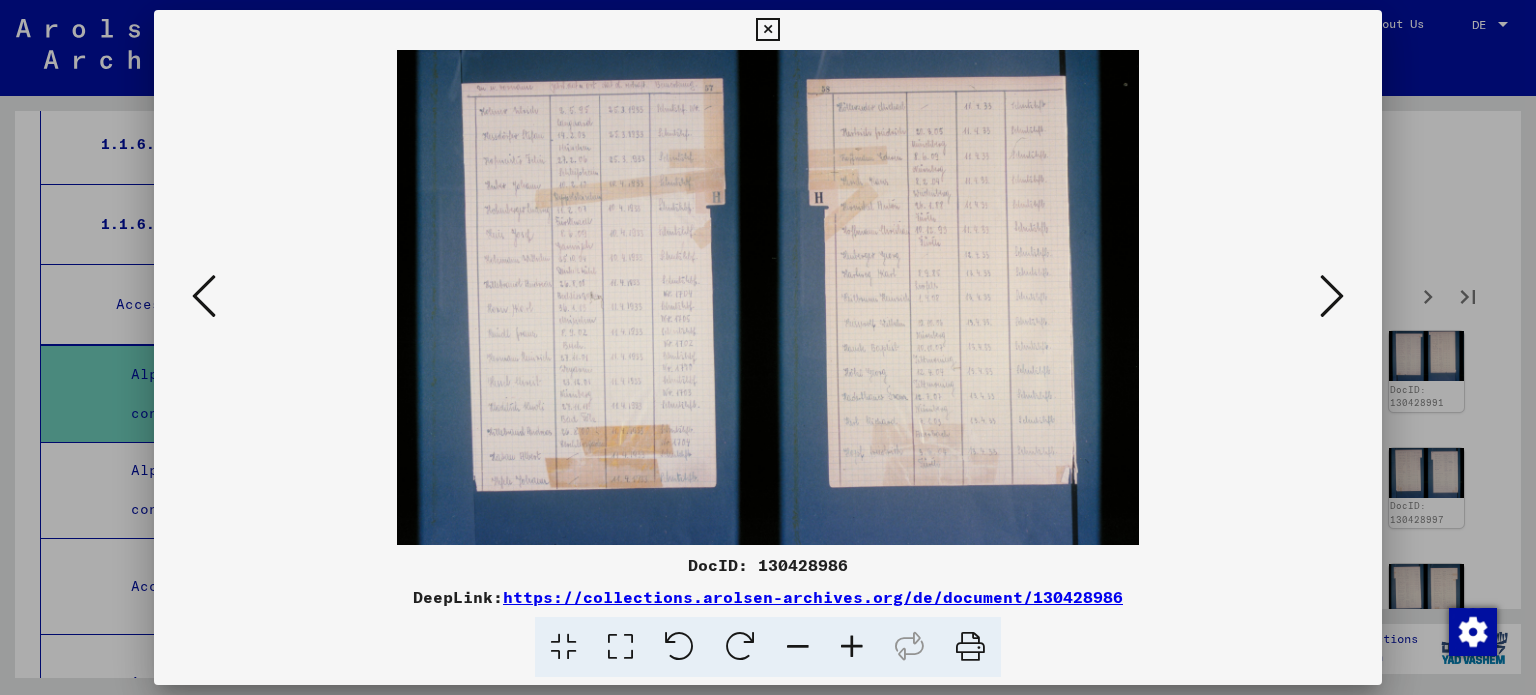 click at bounding box center (1332, 296) 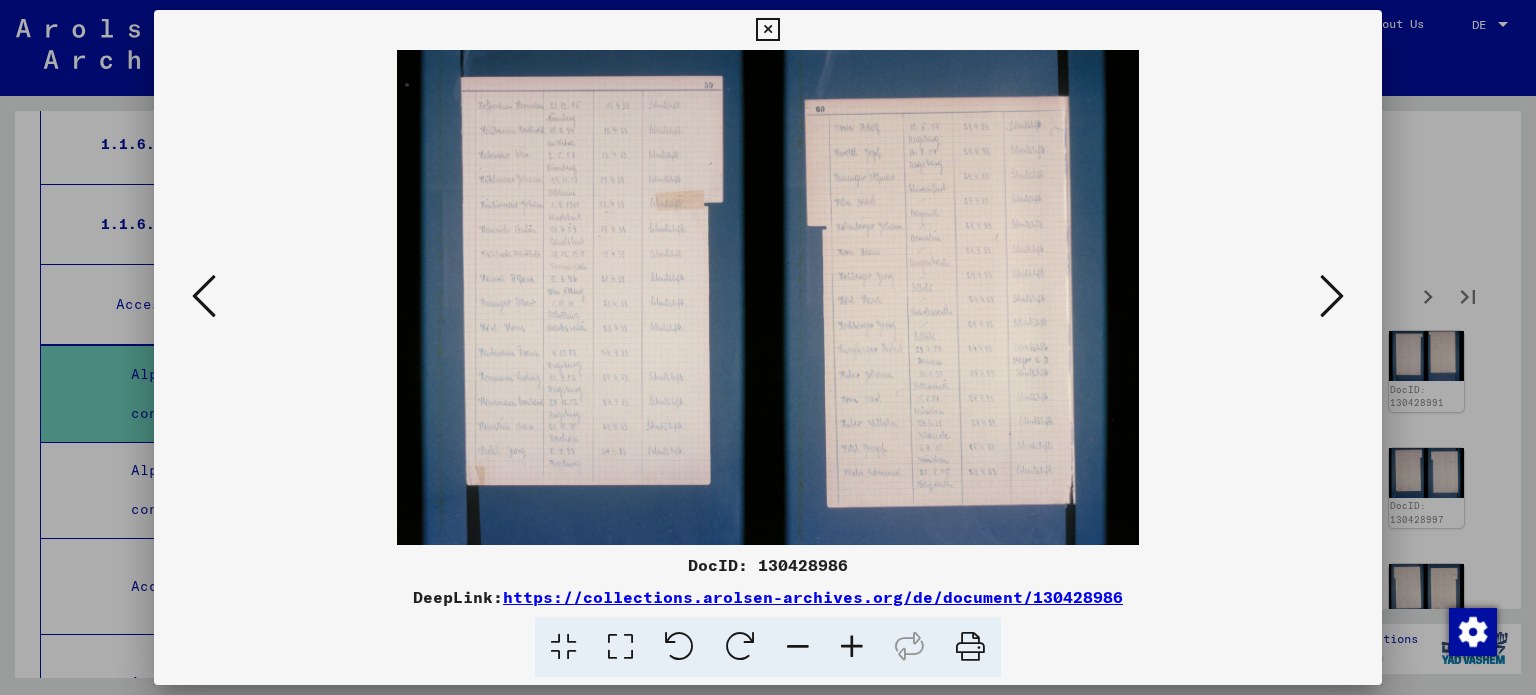 click at bounding box center [1332, 296] 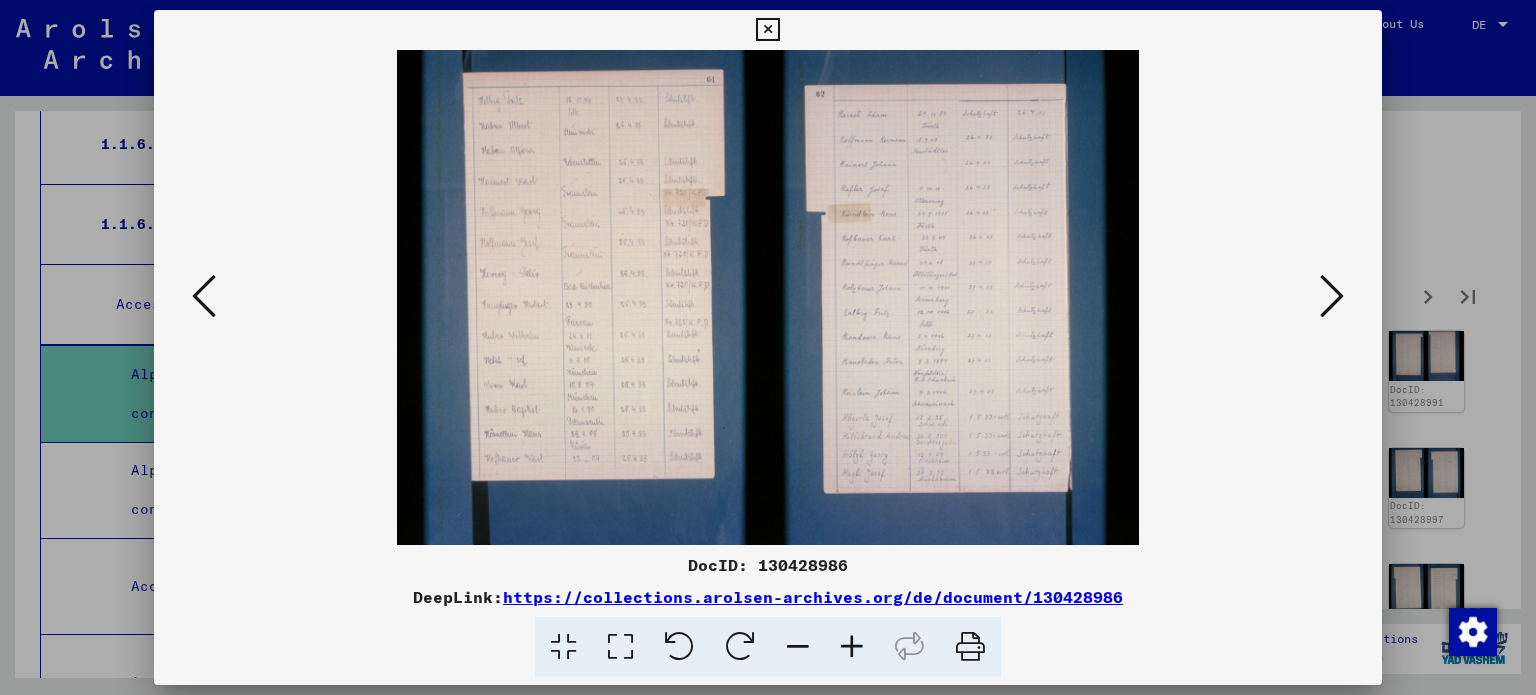 click at bounding box center (852, 647) 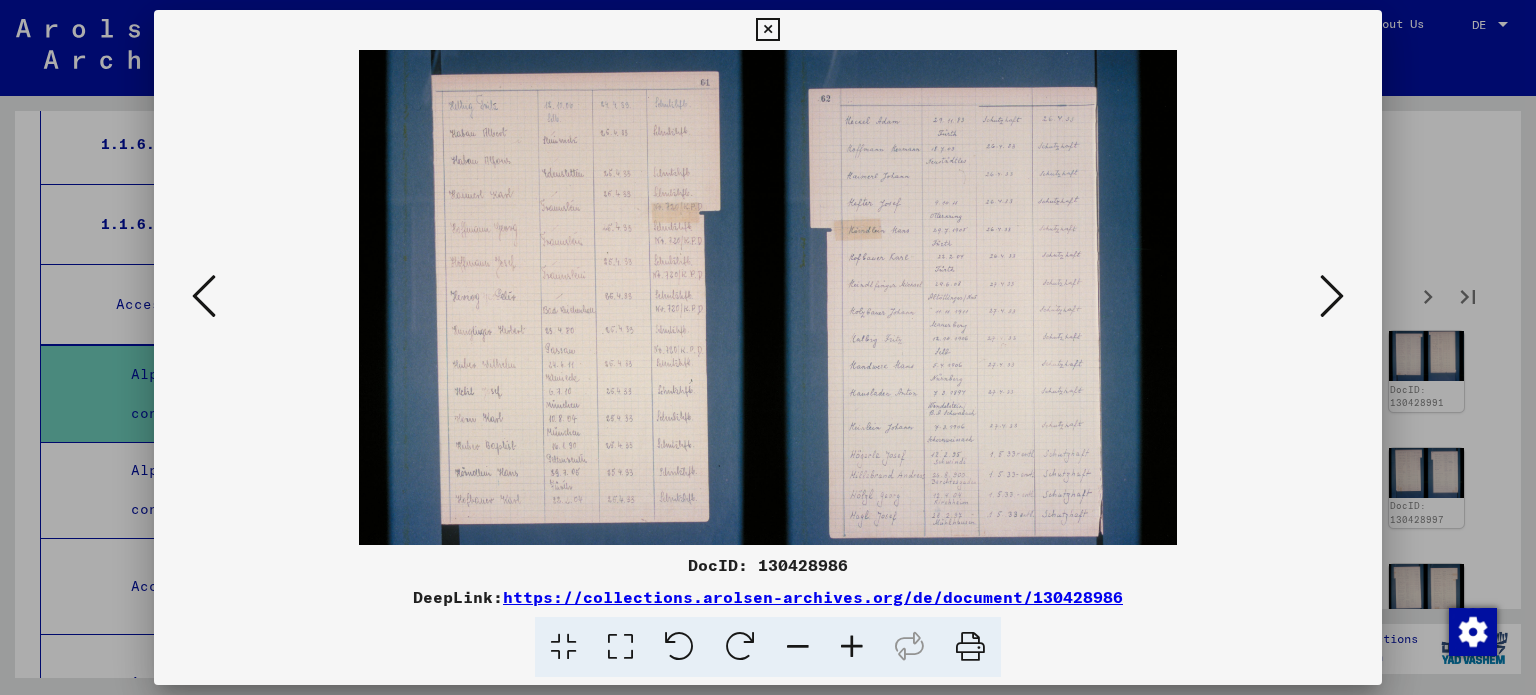 click at bounding box center [852, 647] 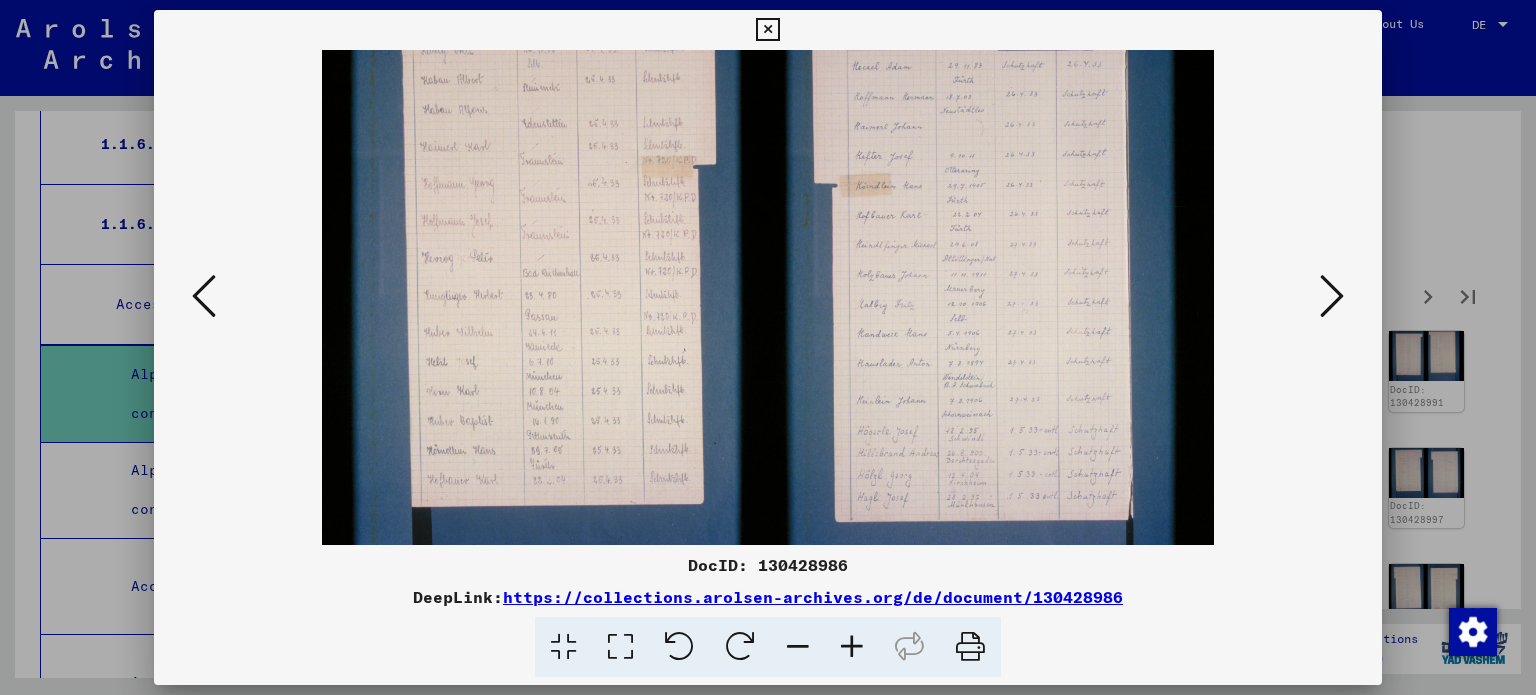 scroll, scrollTop: 66, scrollLeft: 0, axis: vertical 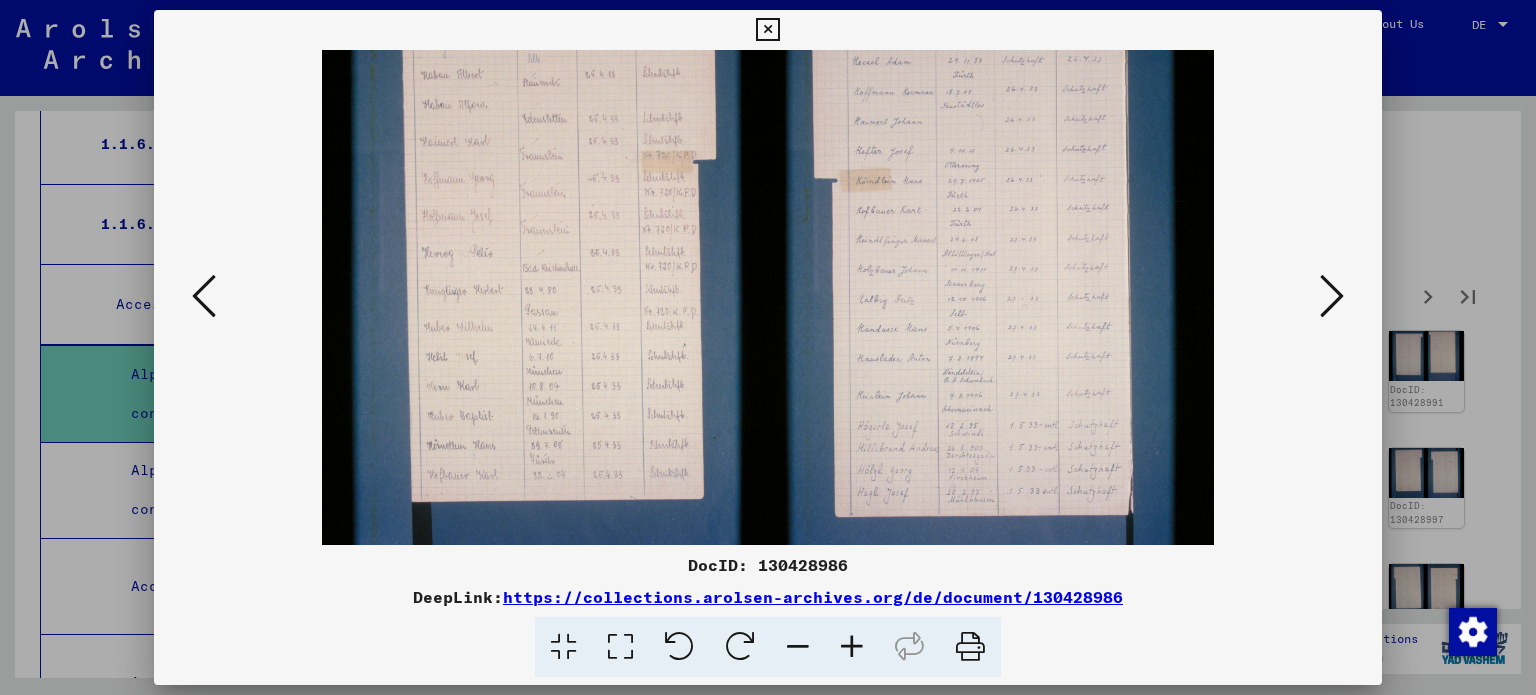 drag, startPoint x: 1136, startPoint y: 388, endPoint x: 1141, endPoint y: 327, distance: 61.204575 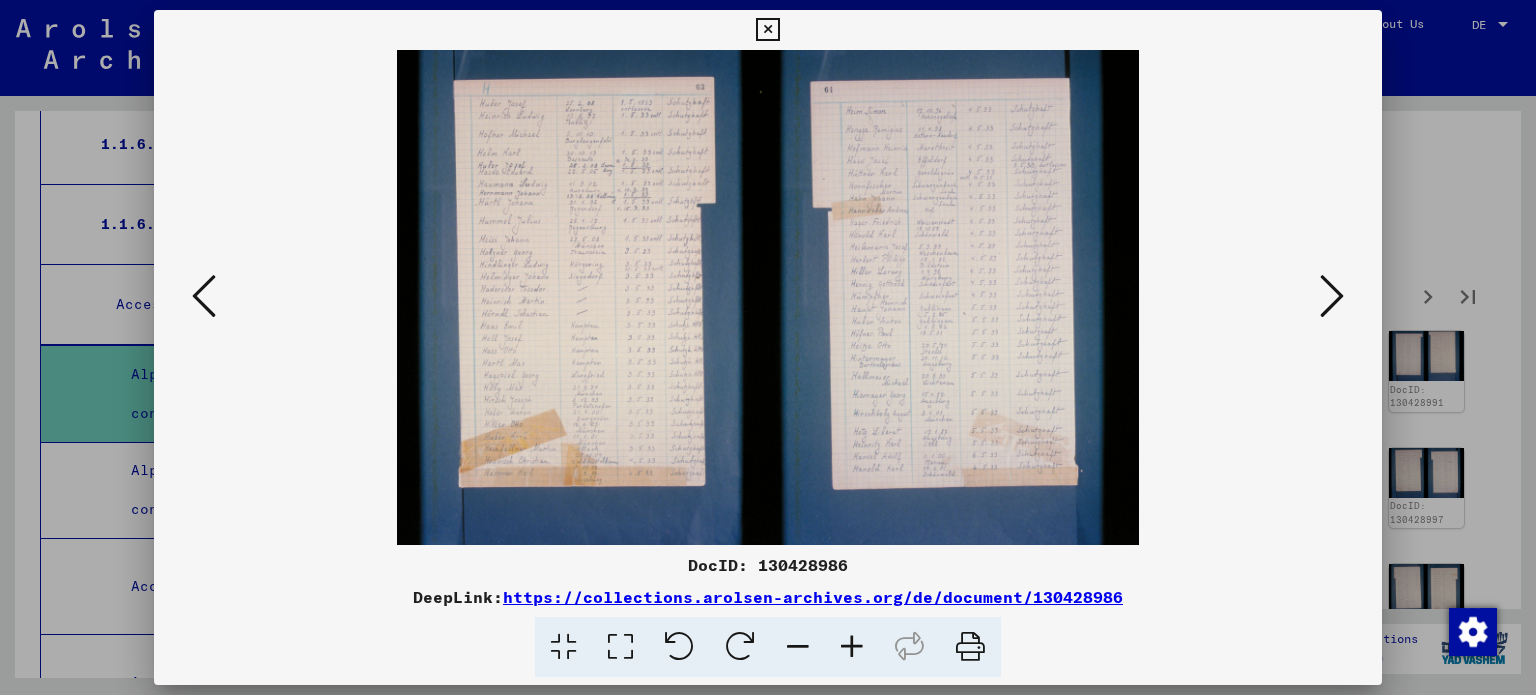 scroll, scrollTop: 0, scrollLeft: 0, axis: both 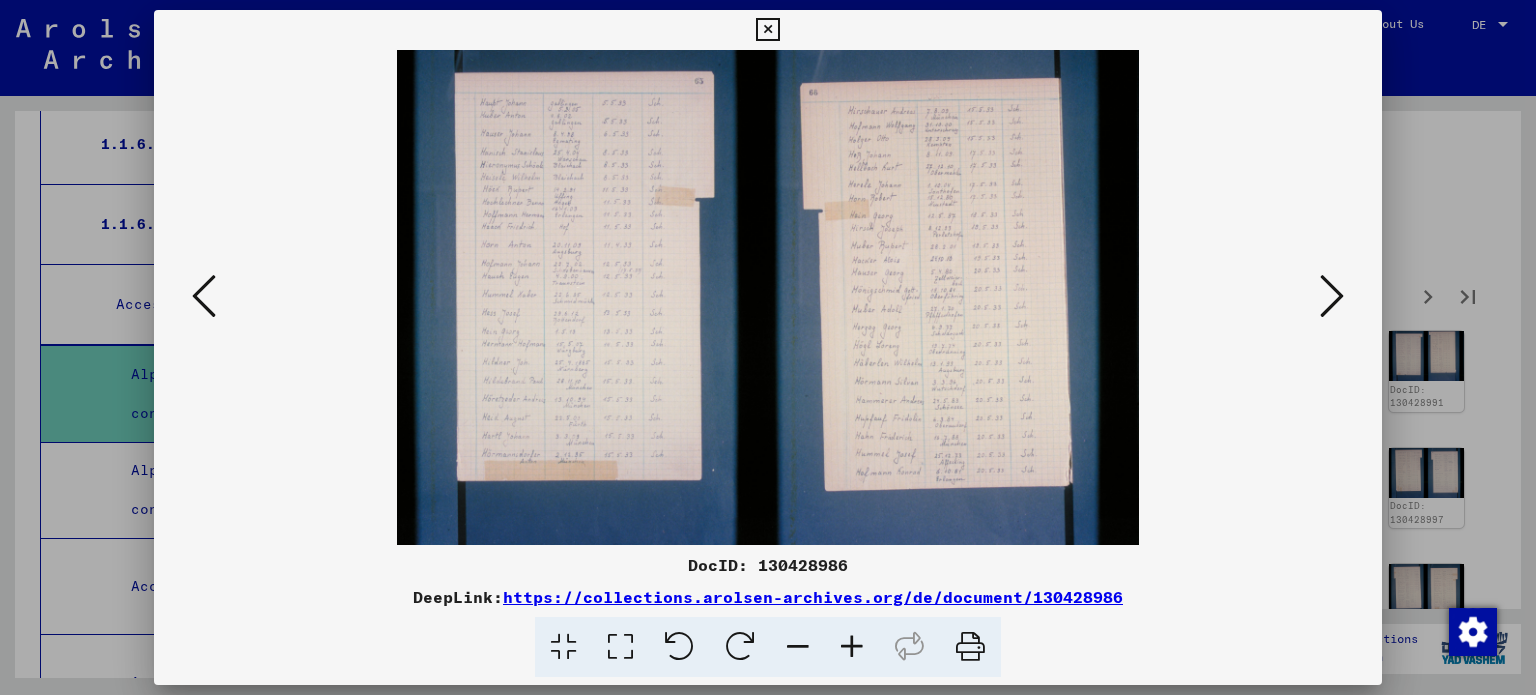 click at bounding box center [1332, 296] 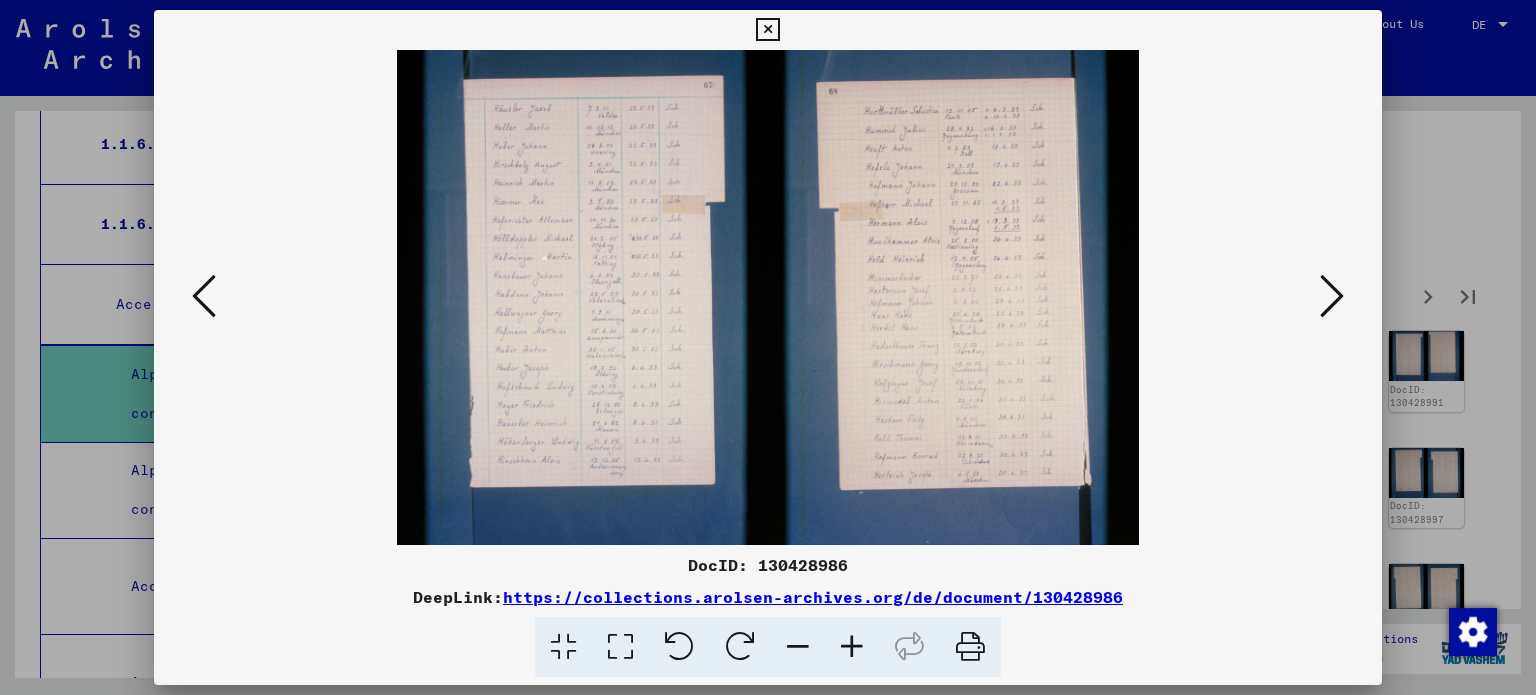 click at bounding box center (1332, 296) 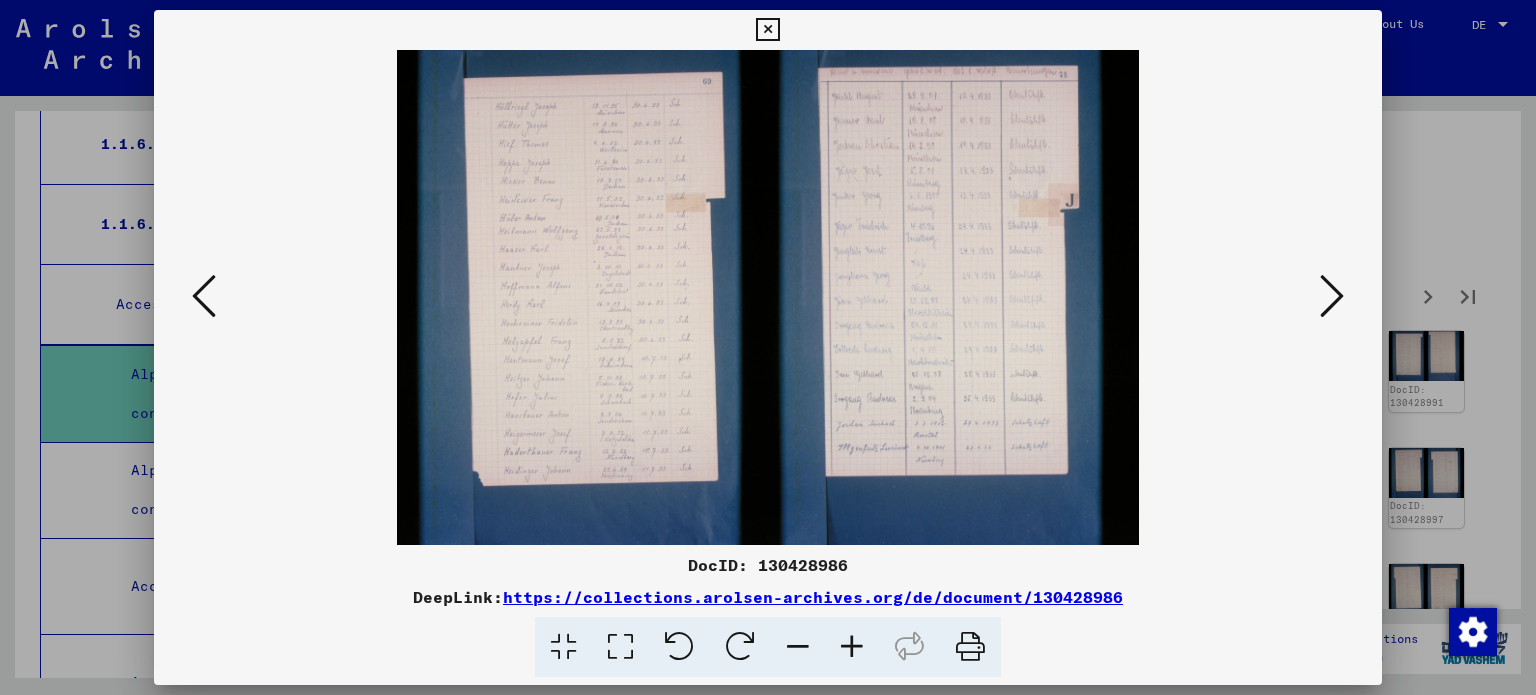 click at bounding box center (1332, 296) 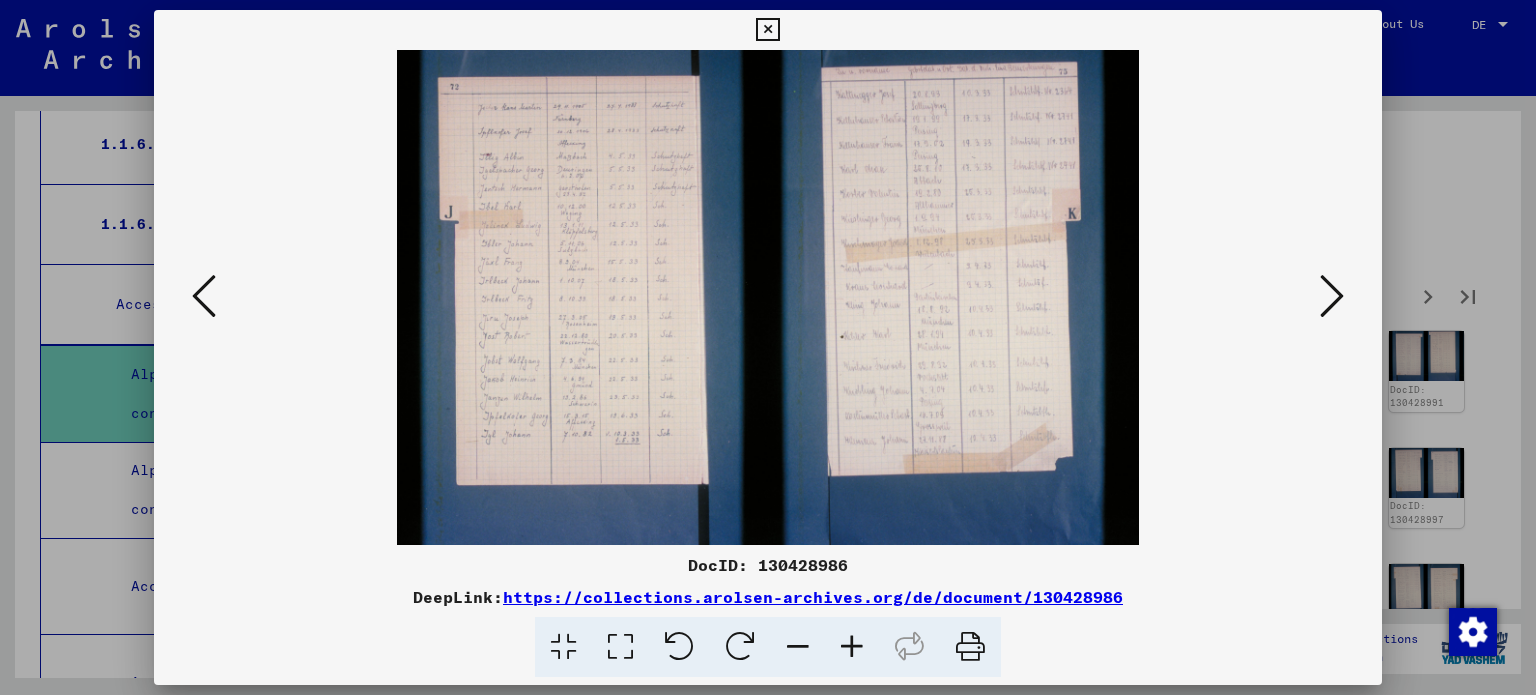 click at bounding box center [1332, 296] 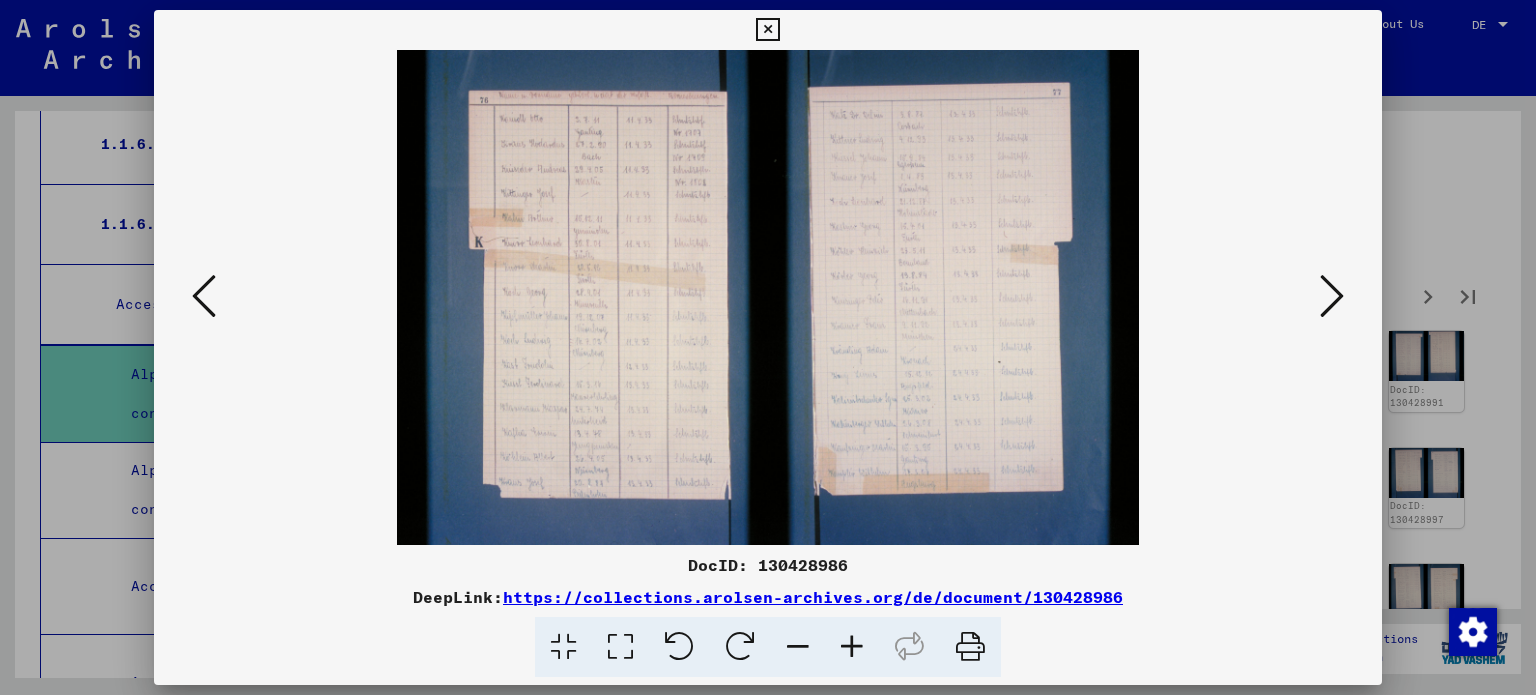 click at bounding box center (852, 647) 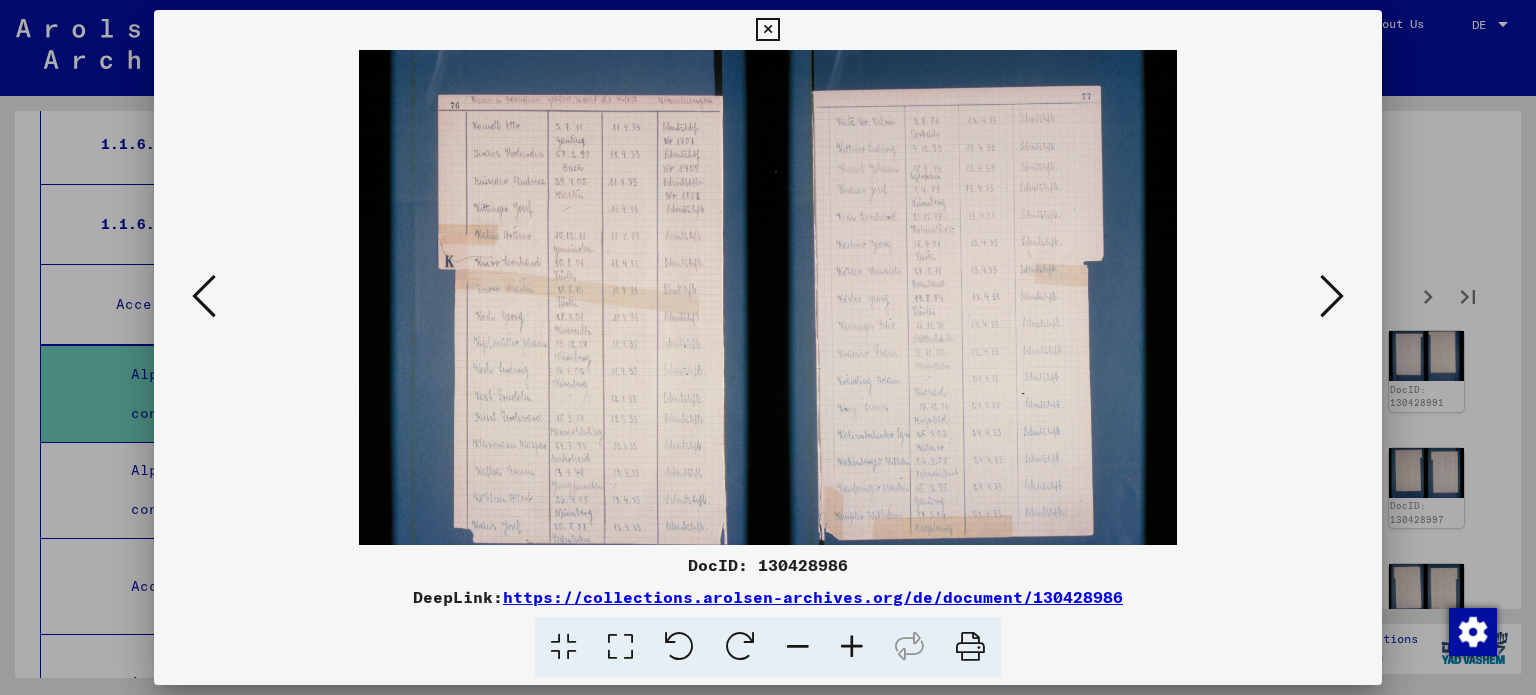 click at bounding box center (852, 647) 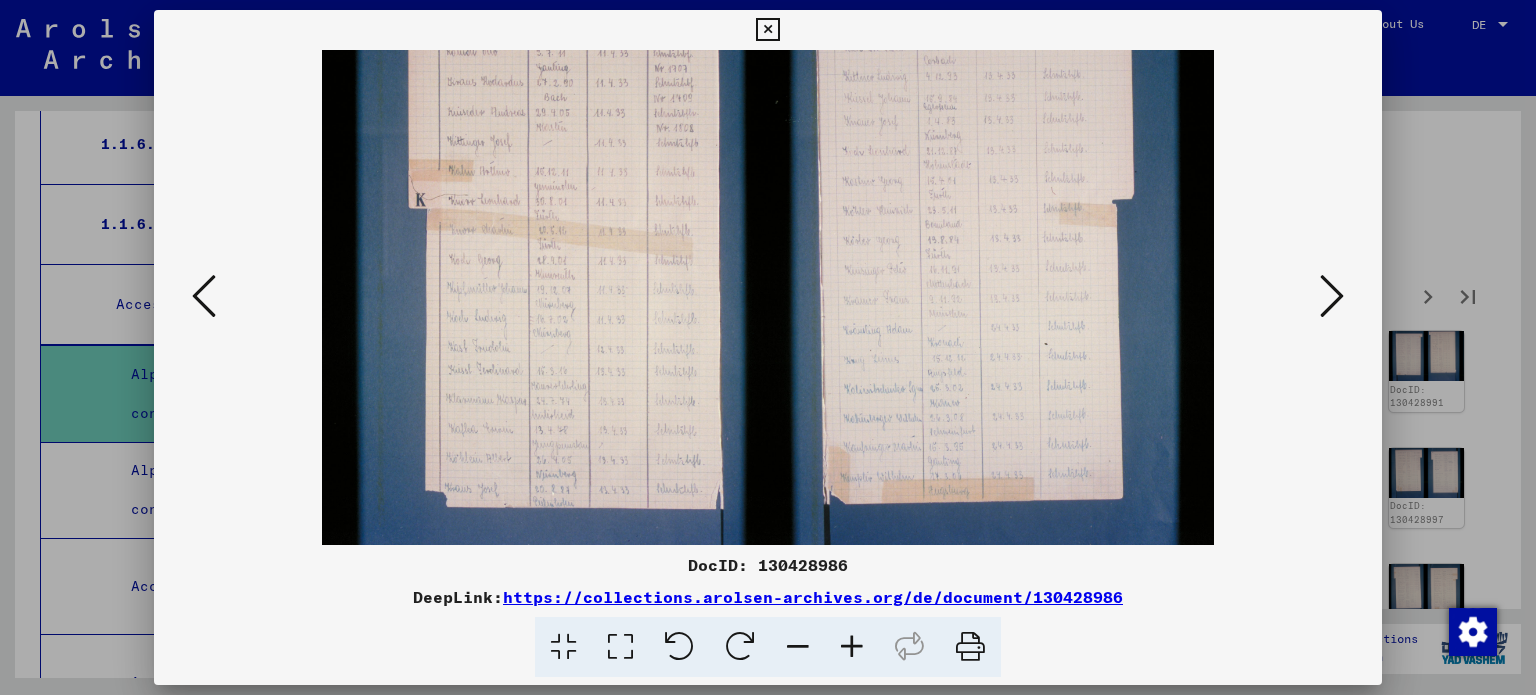scroll, scrollTop: 83, scrollLeft: 0, axis: vertical 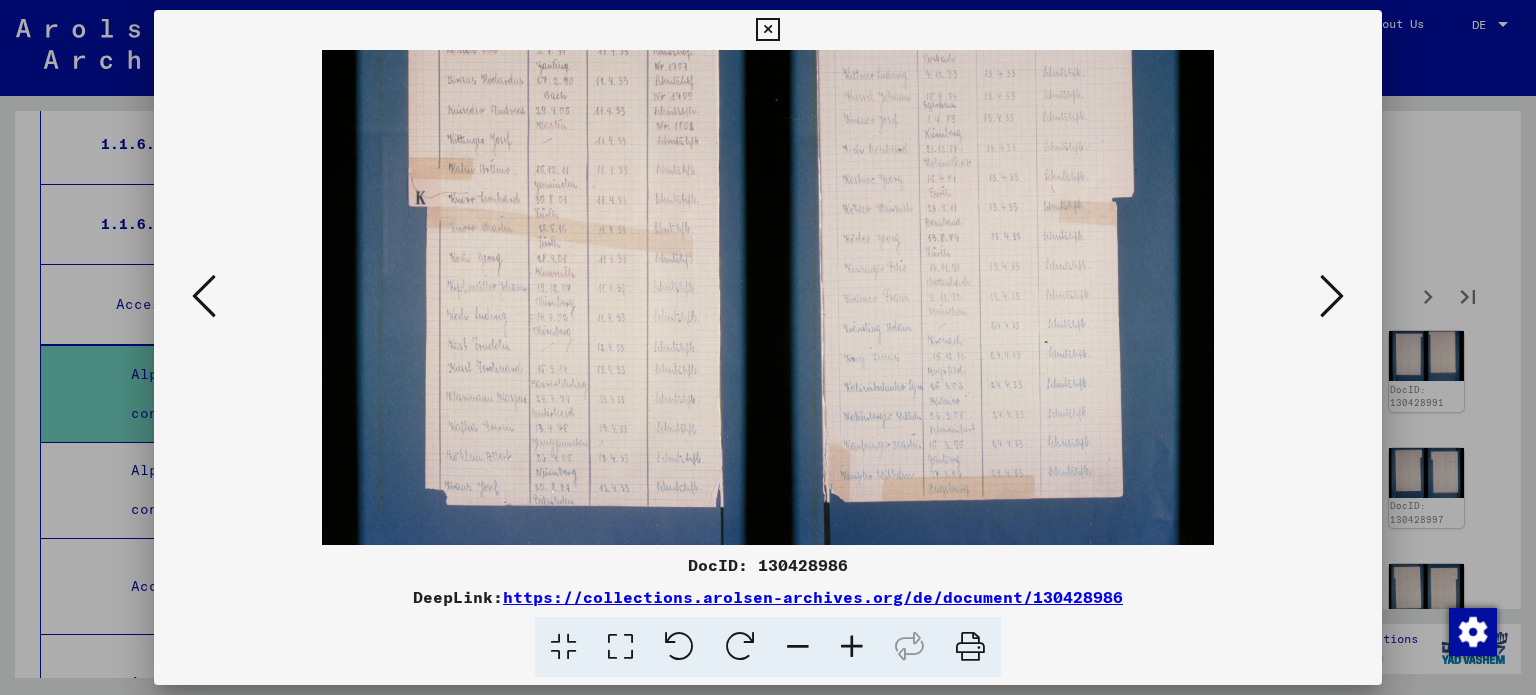 drag, startPoint x: 909, startPoint y: 439, endPoint x: 889, endPoint y: 361, distance: 80.523285 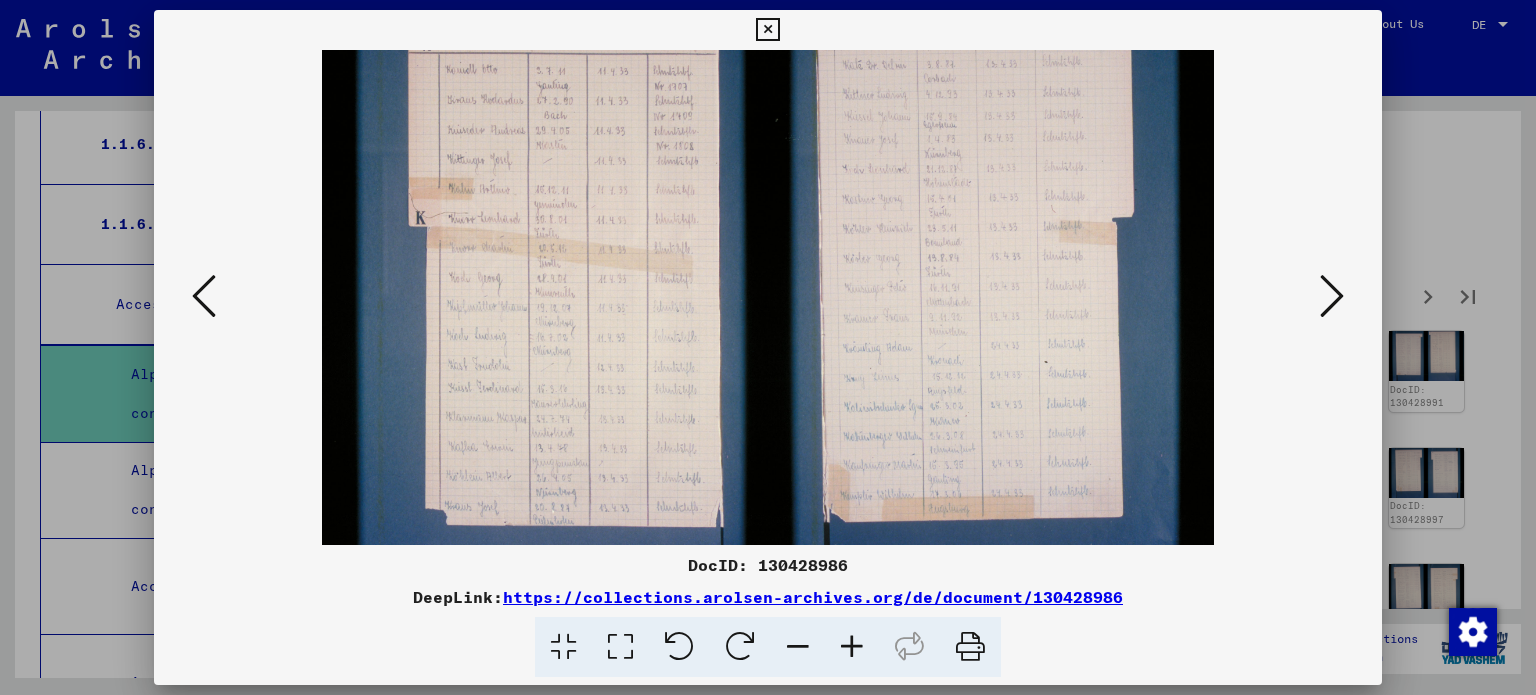 scroll, scrollTop: 76, scrollLeft: 0, axis: vertical 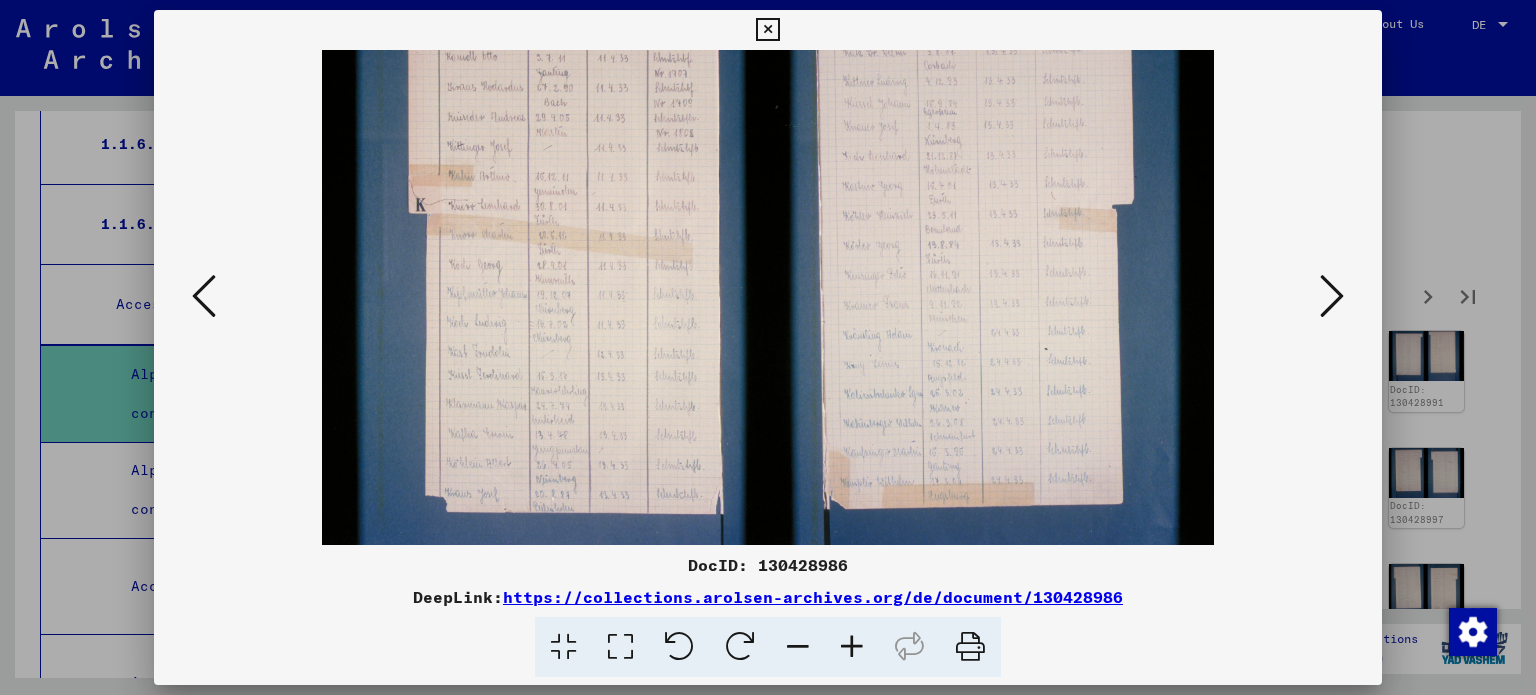 drag, startPoint x: 836, startPoint y: 261, endPoint x: 810, endPoint y: 275, distance: 29.529646 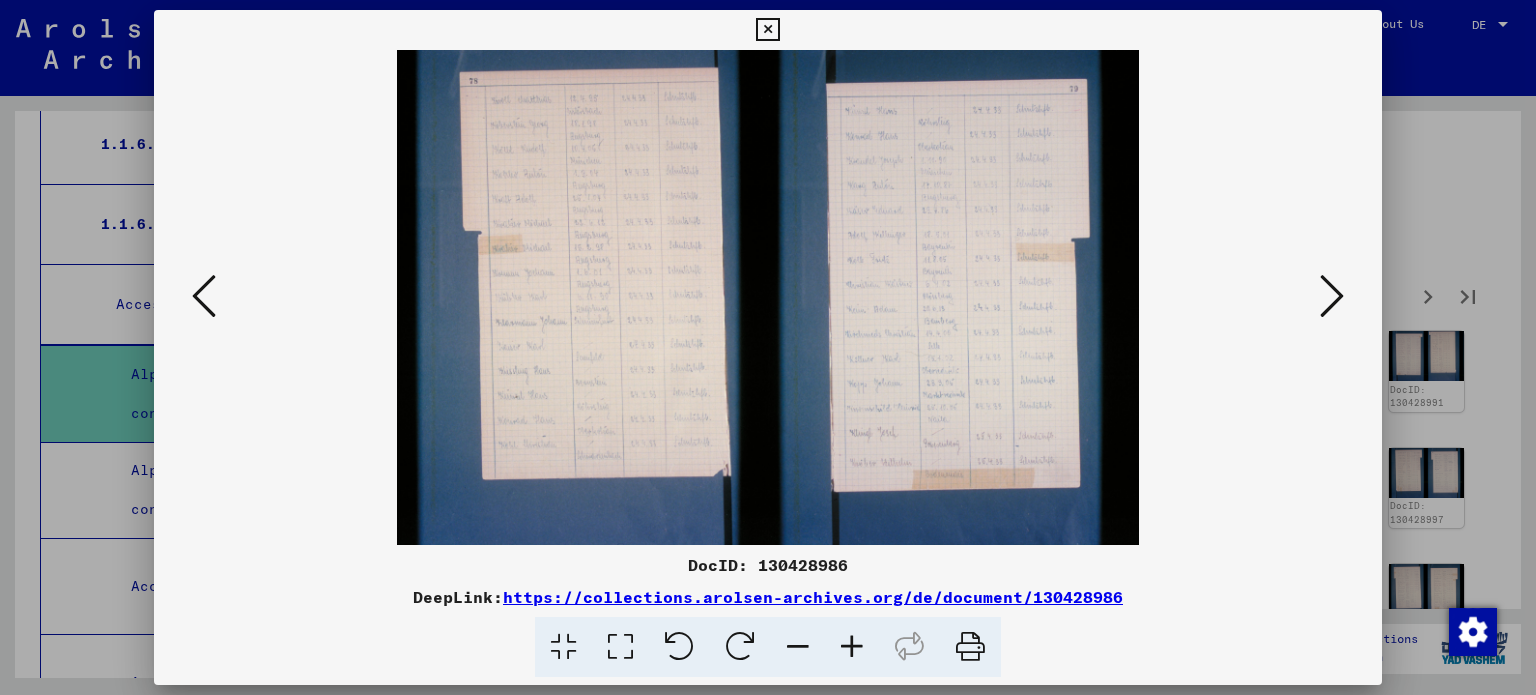 click at bounding box center (852, 647) 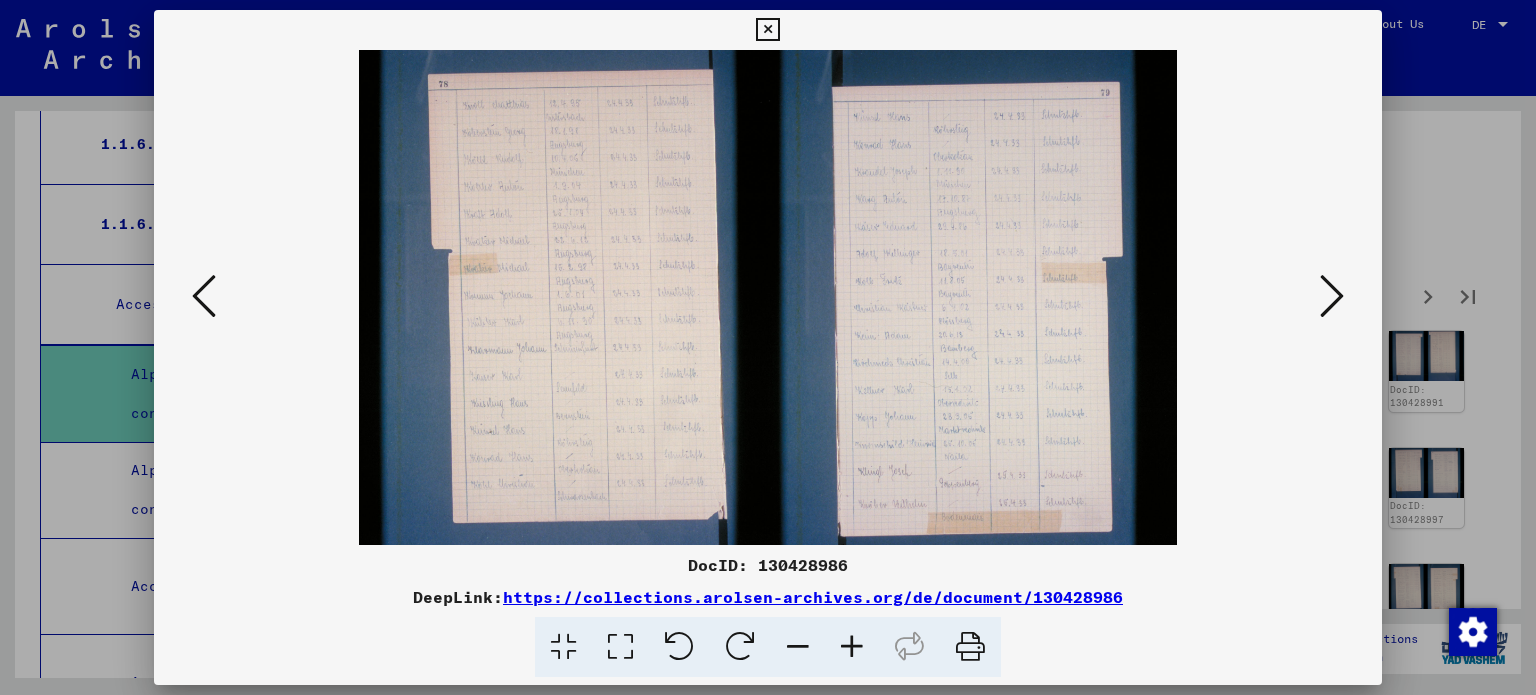click at bounding box center [852, 647] 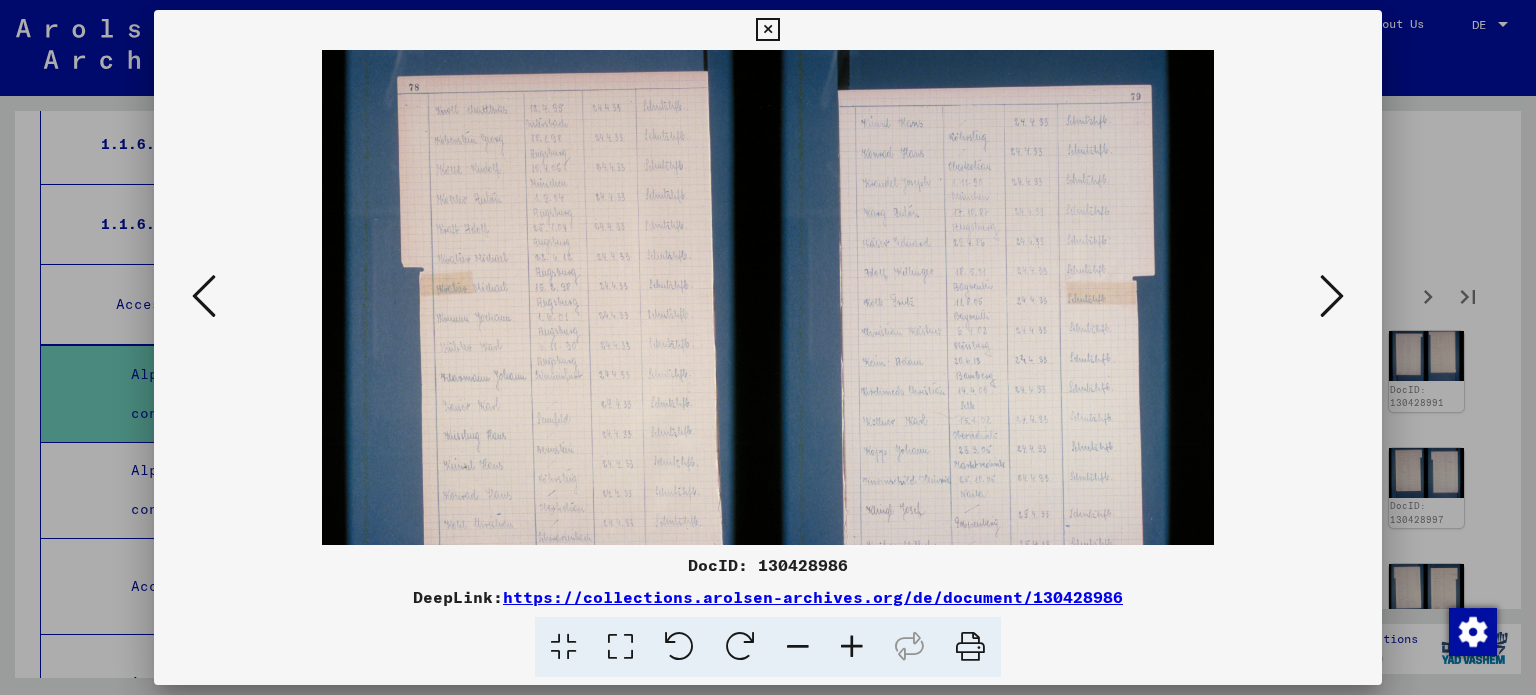 click at bounding box center (852, 647) 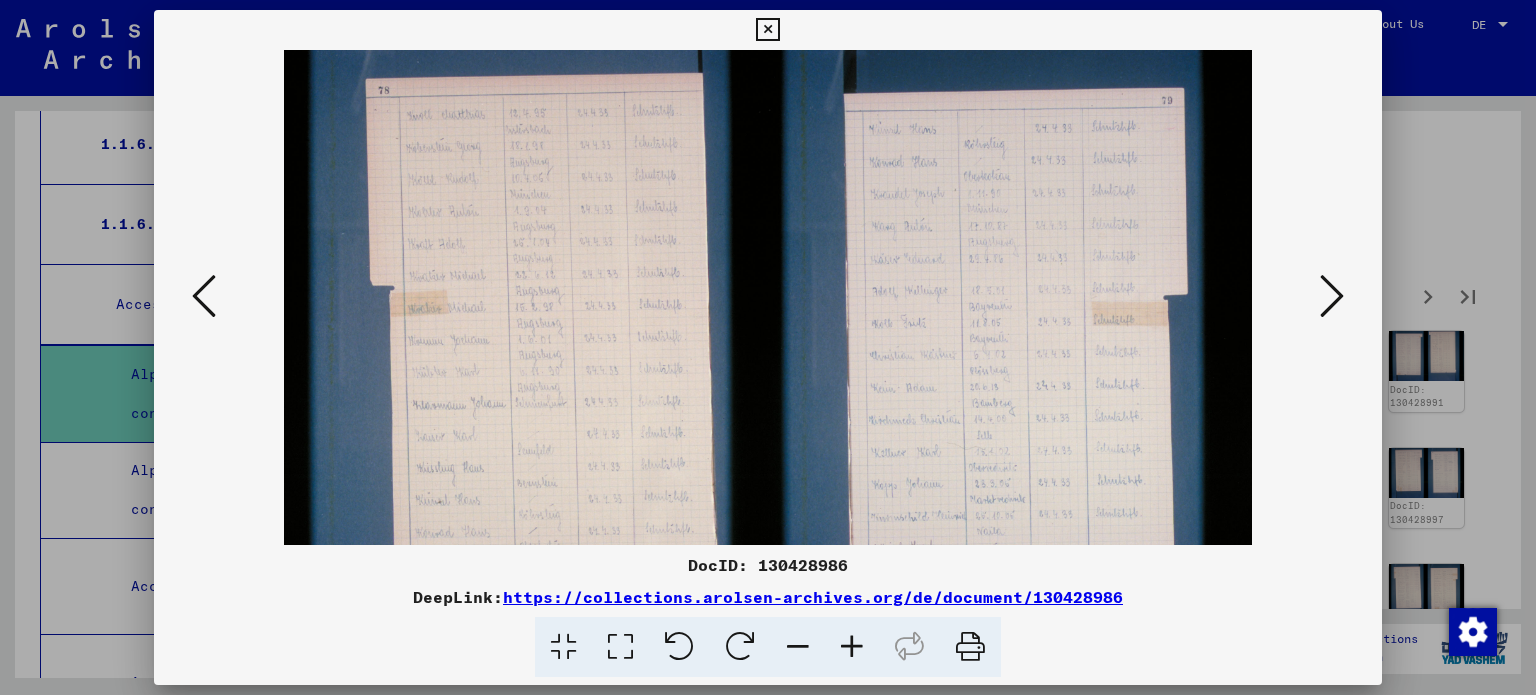 click at bounding box center [852, 647] 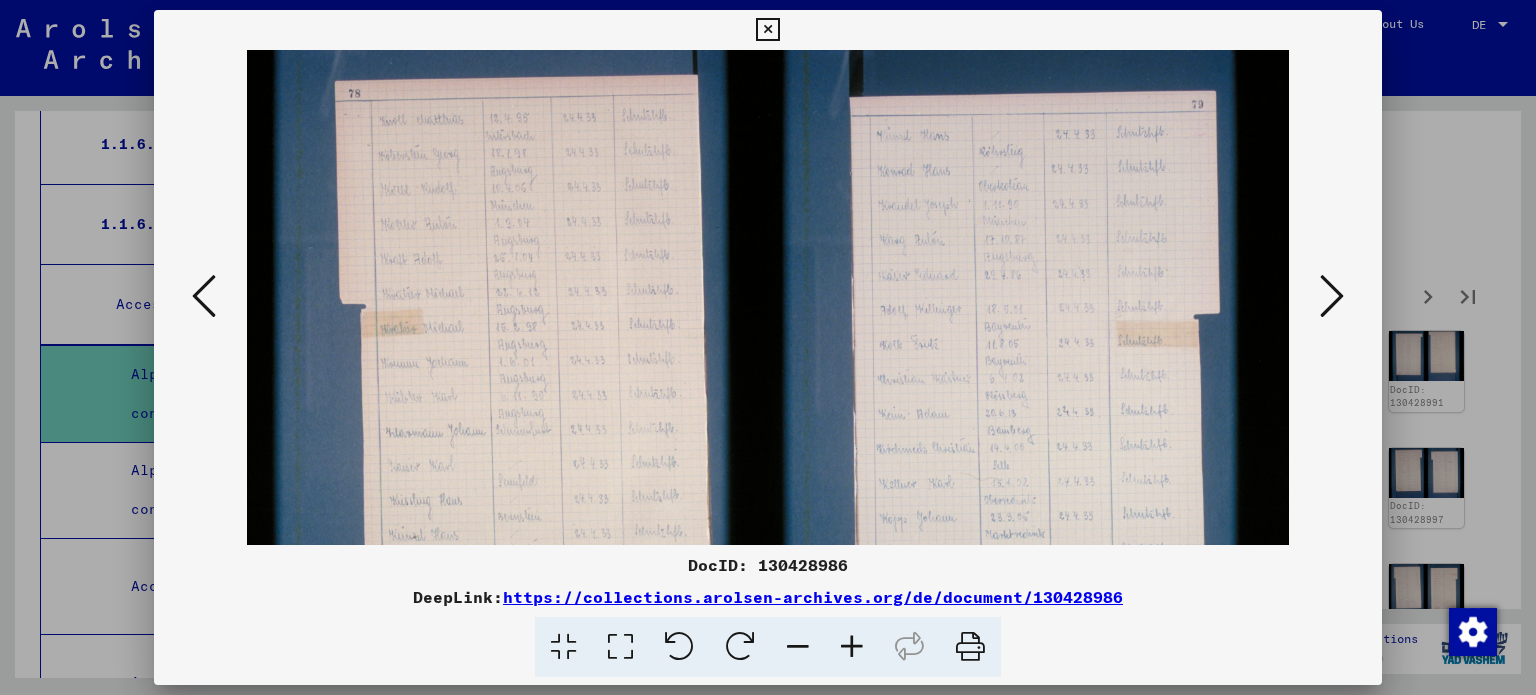 click at bounding box center (852, 647) 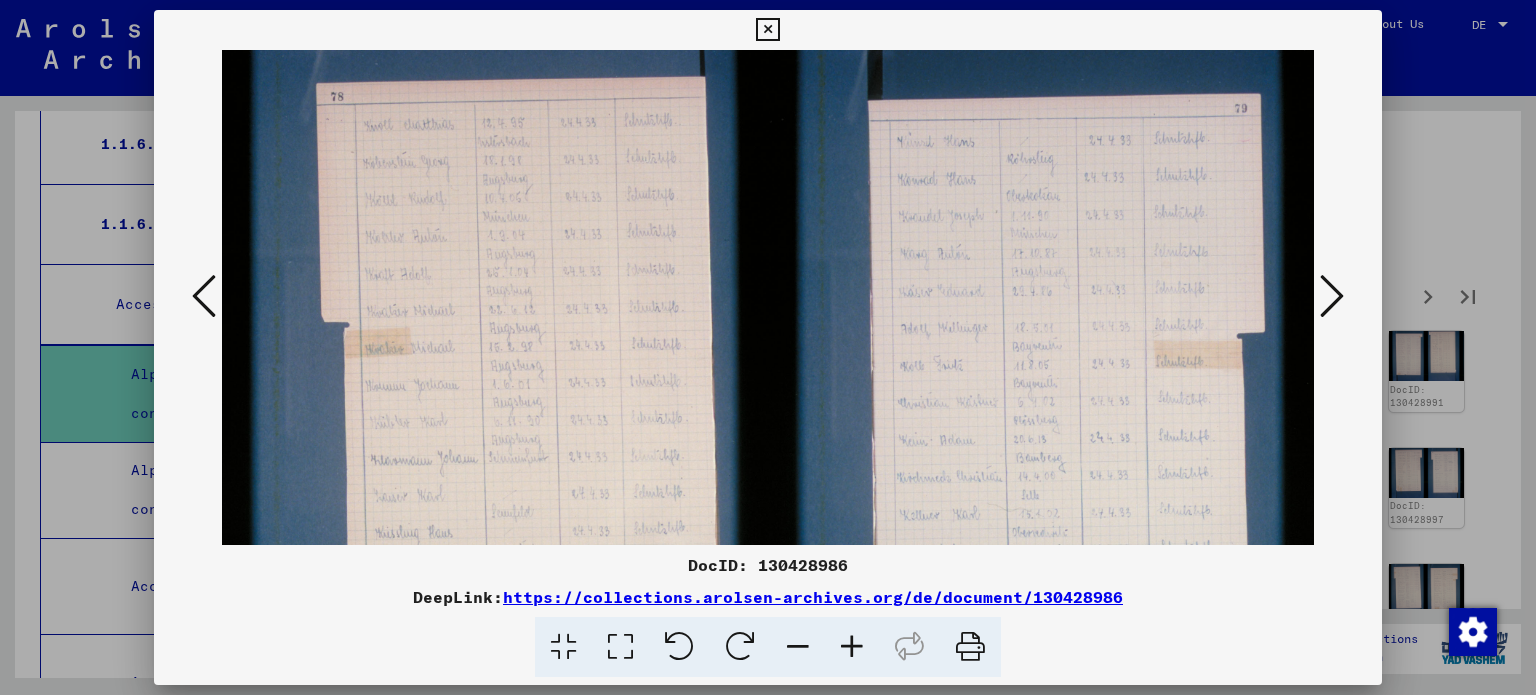 click at bounding box center (852, 647) 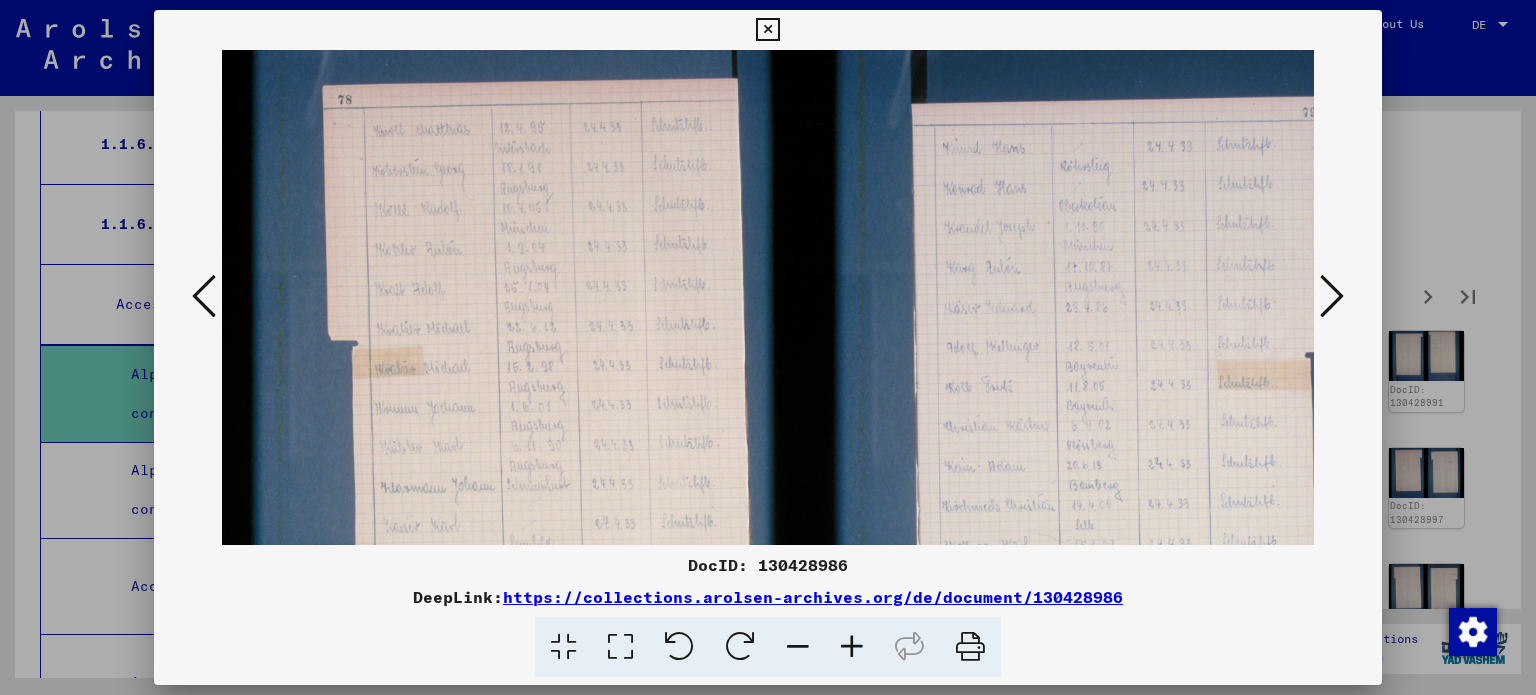 click at bounding box center (852, 647) 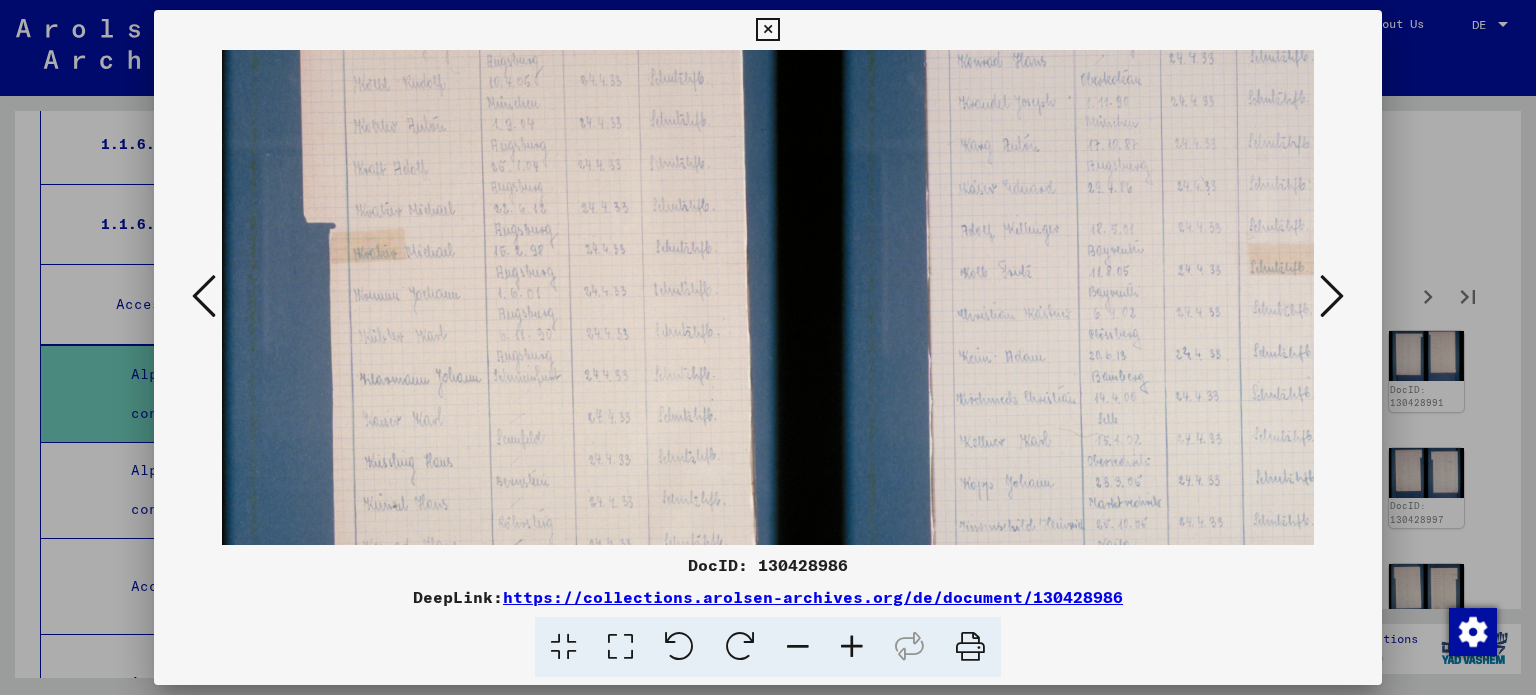 scroll, scrollTop: 140, scrollLeft: 32, axis: both 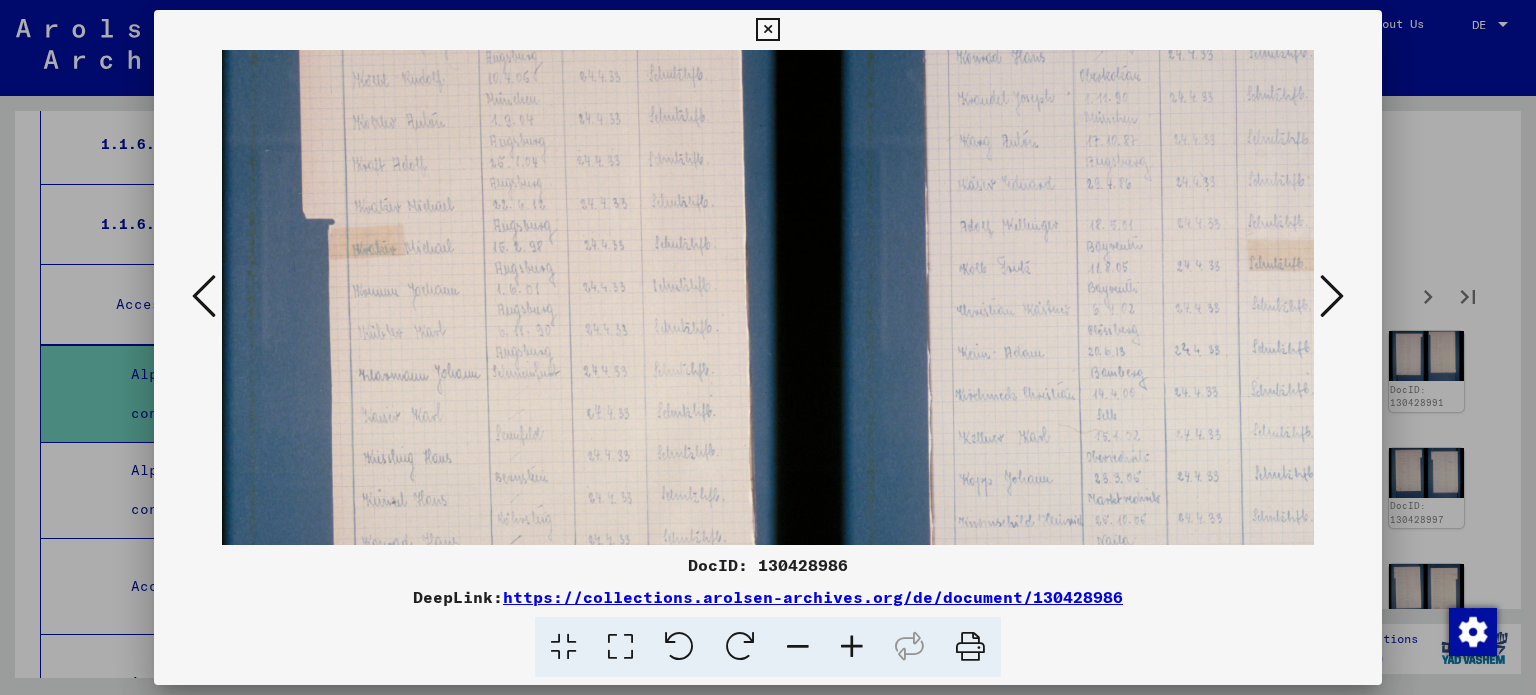 drag, startPoint x: 923, startPoint y: 386, endPoint x: 887, endPoint y: 248, distance: 142.61838 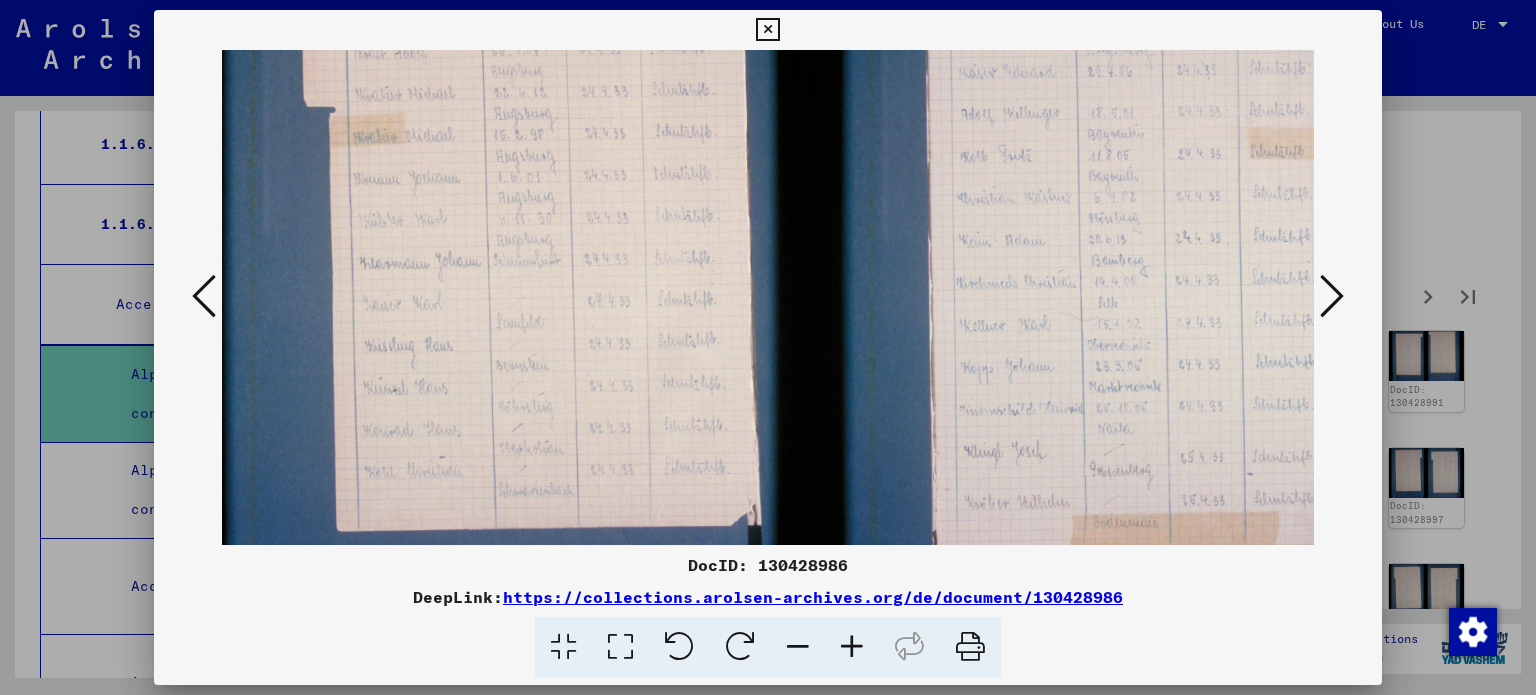 scroll, scrollTop: 255, scrollLeft: 32, axis: both 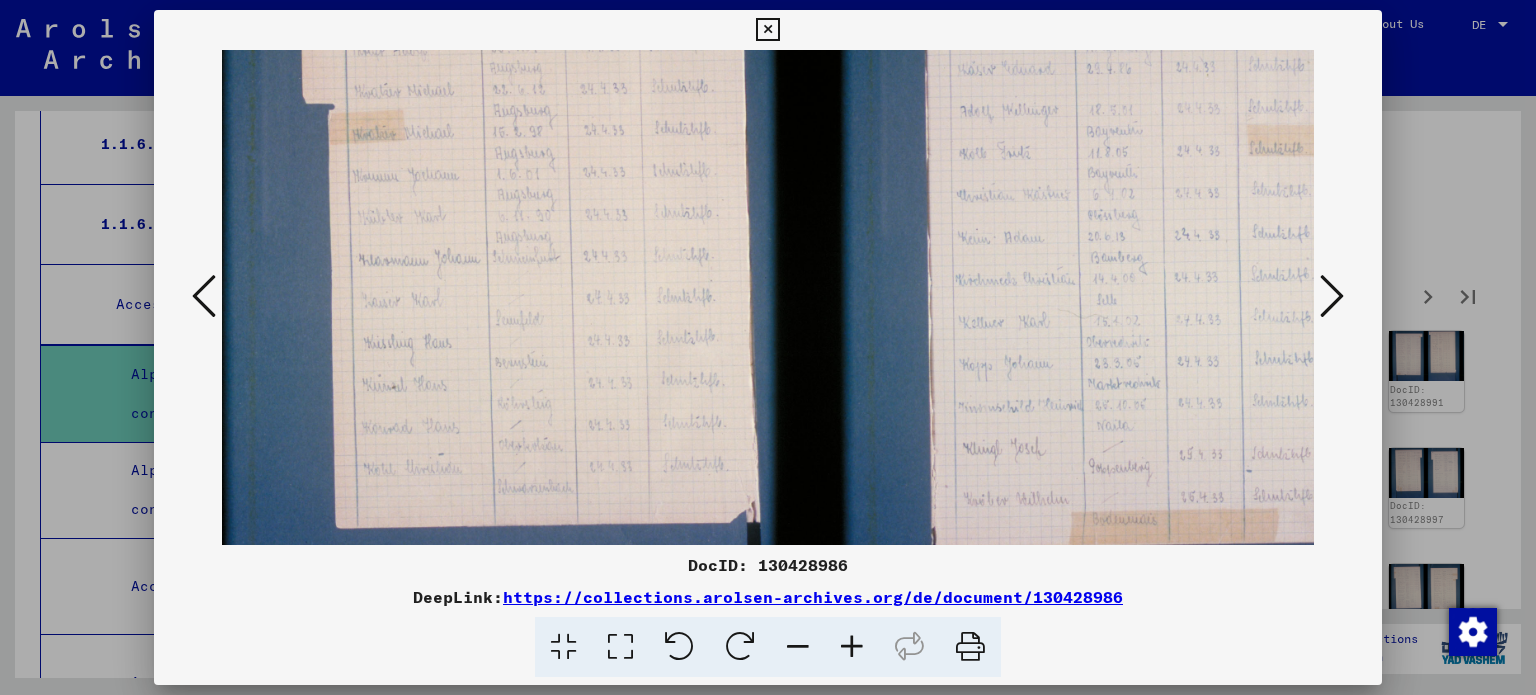 drag, startPoint x: 896, startPoint y: 430, endPoint x: 897, endPoint y: 317, distance: 113.004425 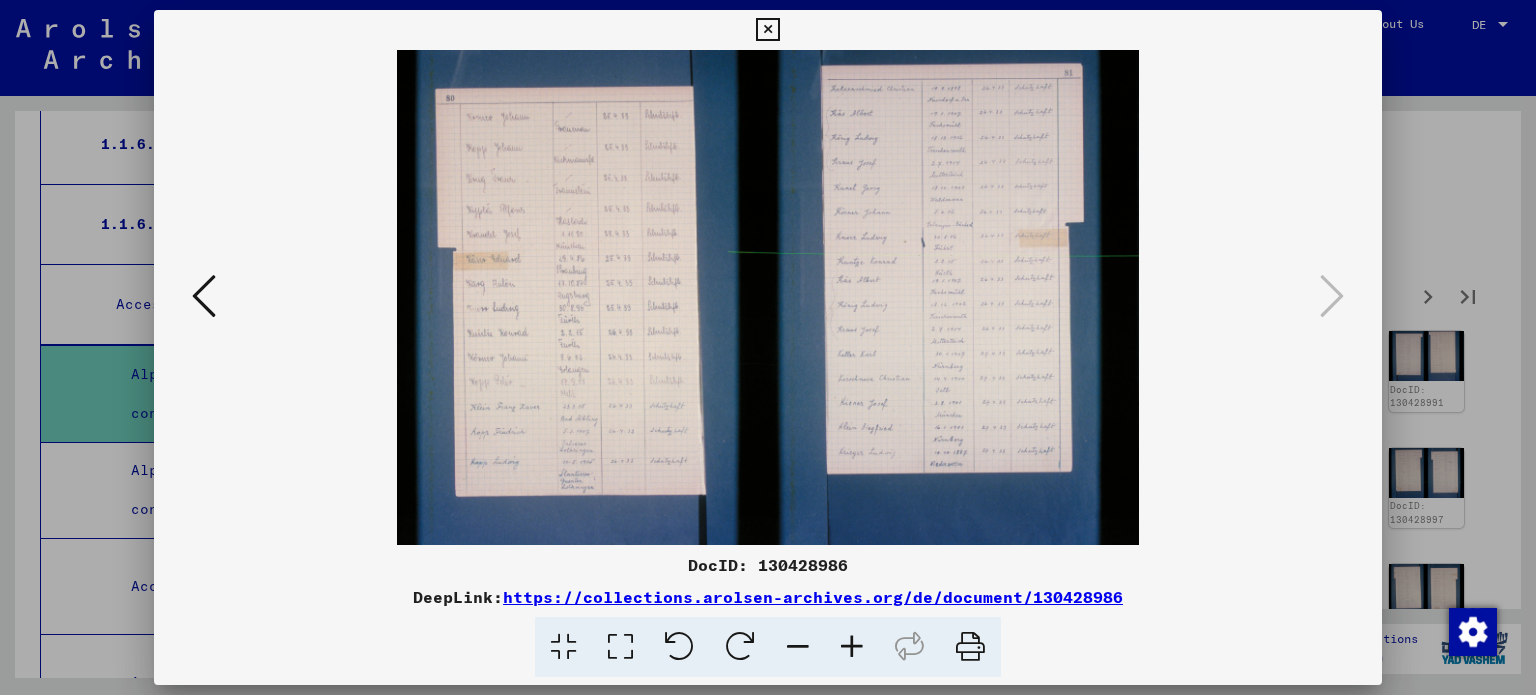 click at bounding box center (852, 647) 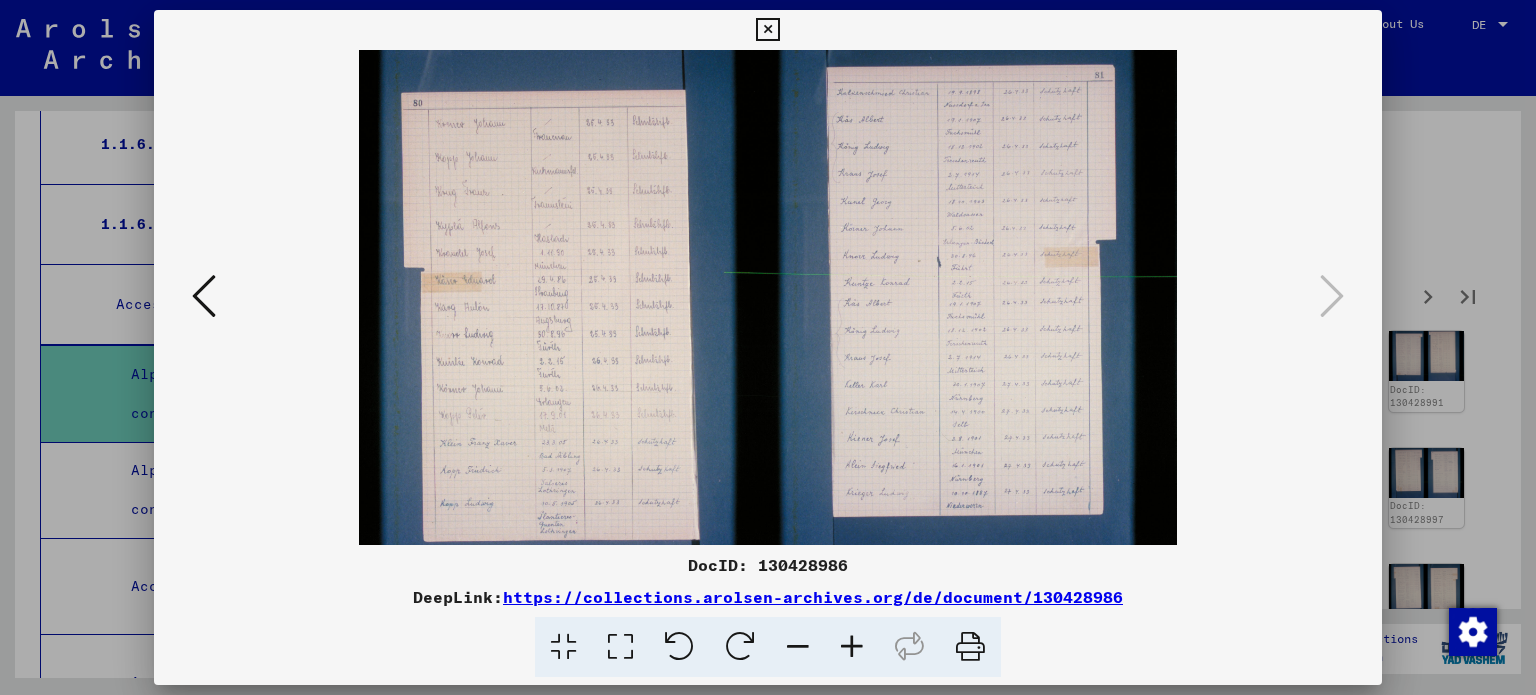 click at bounding box center (852, 647) 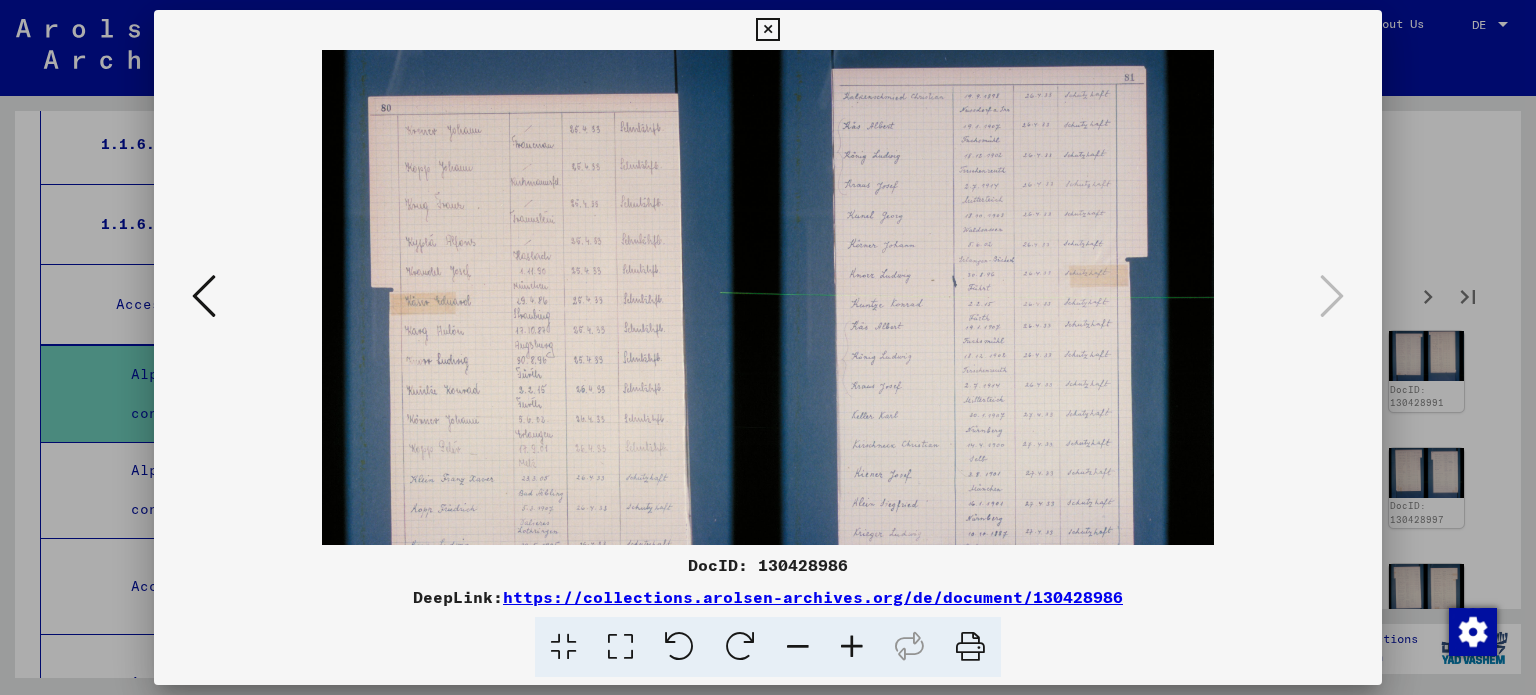 click at bounding box center (852, 647) 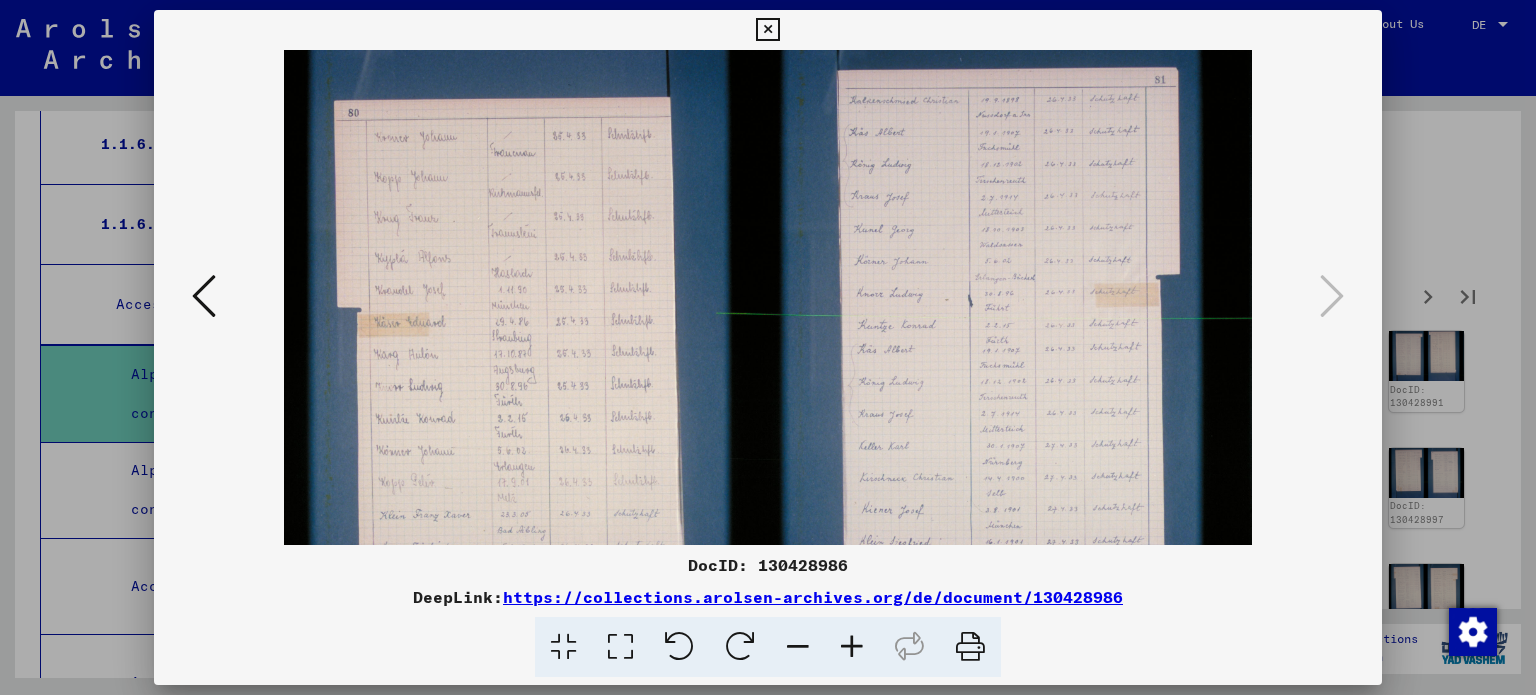 click at bounding box center [852, 647] 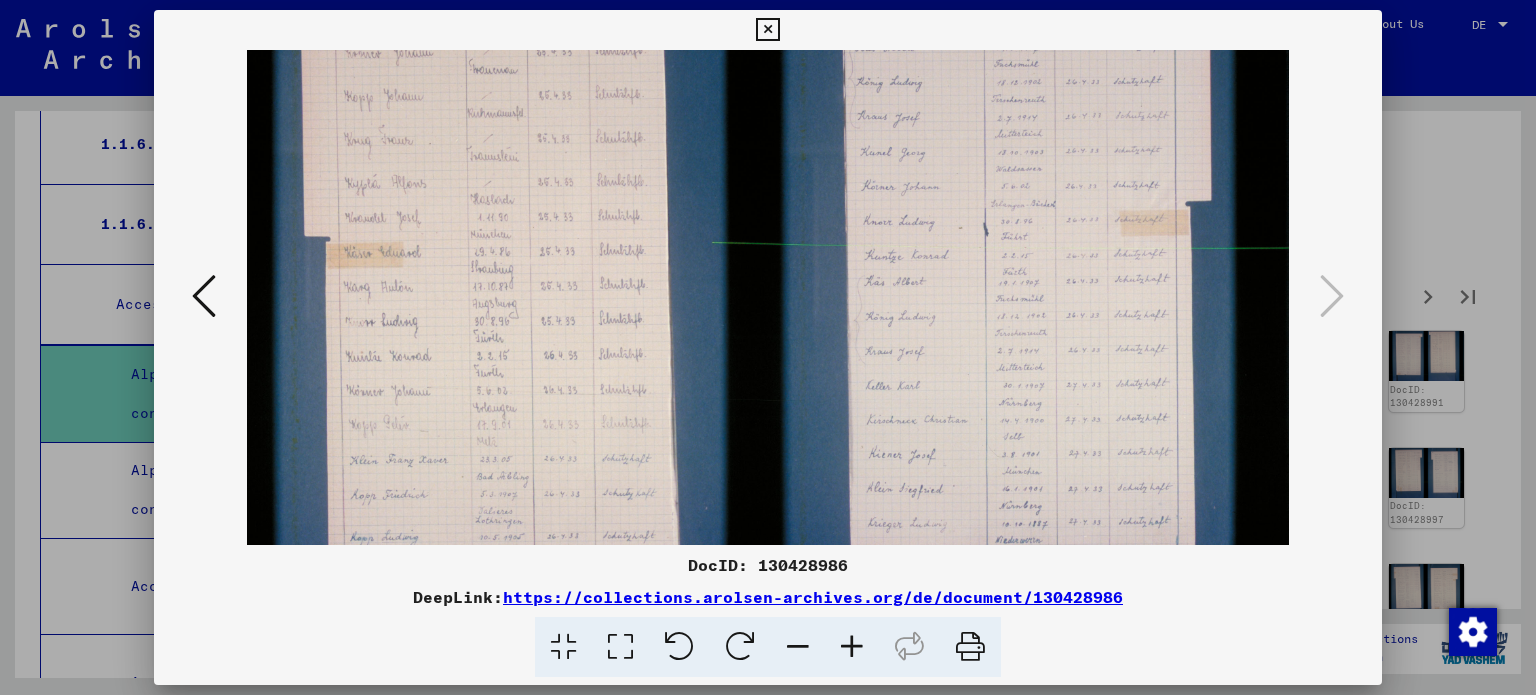 drag, startPoint x: 916, startPoint y: 453, endPoint x: 878, endPoint y: 366, distance: 94.93682 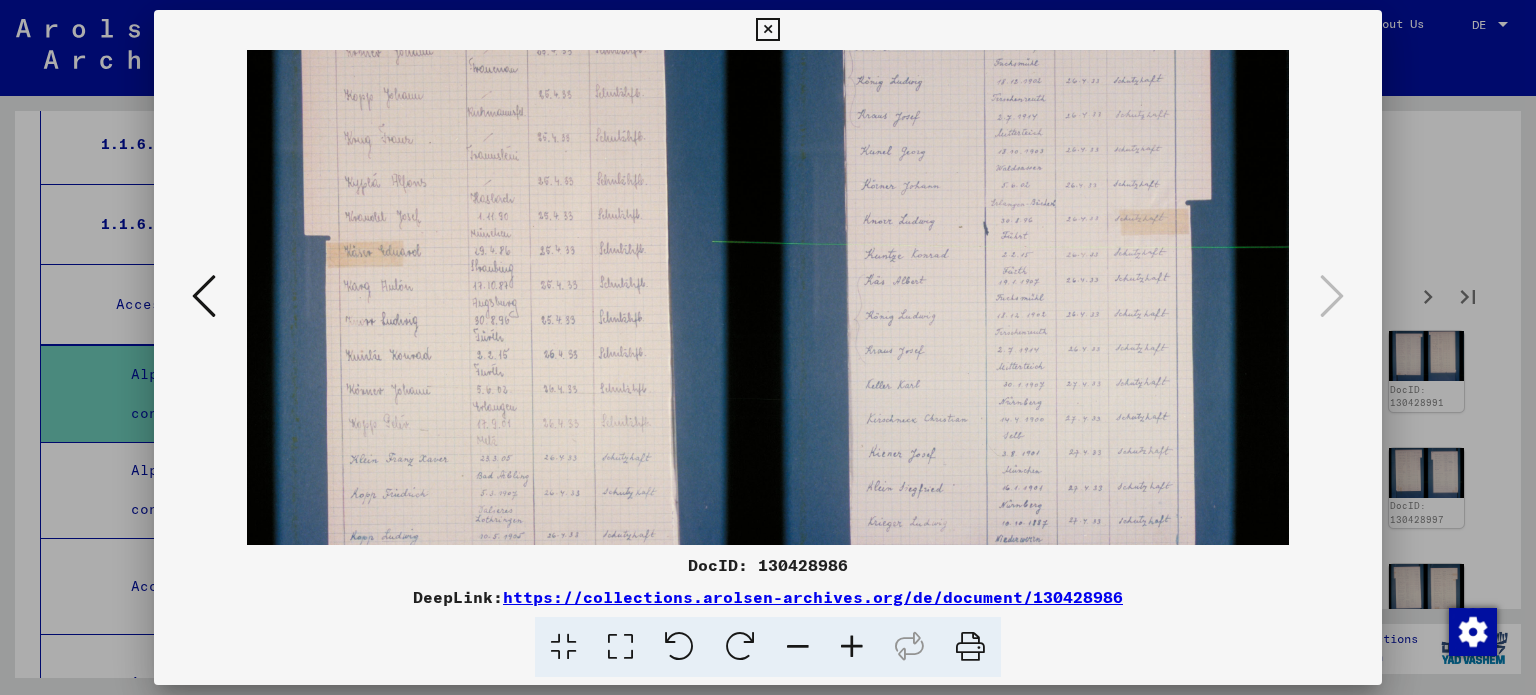 click at bounding box center [767, 30] 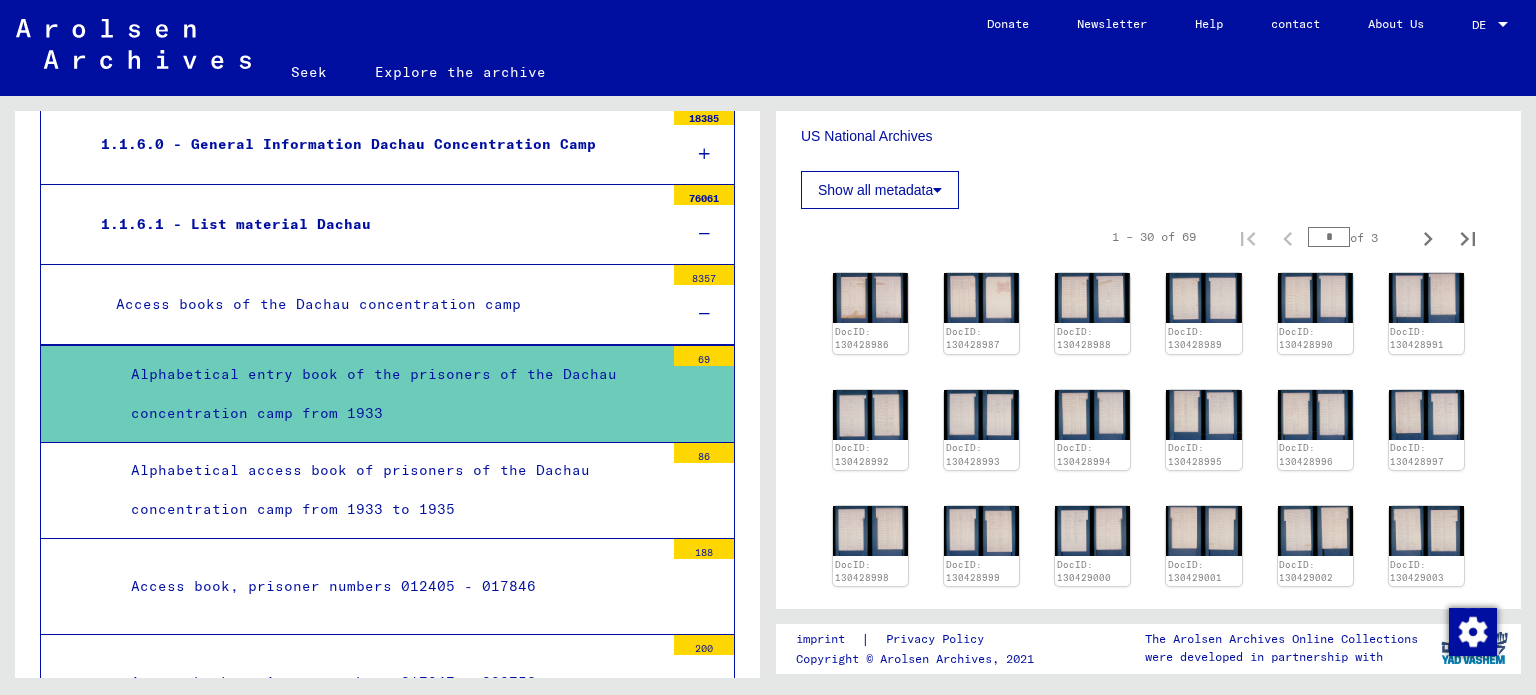 scroll, scrollTop: 600, scrollLeft: 0, axis: vertical 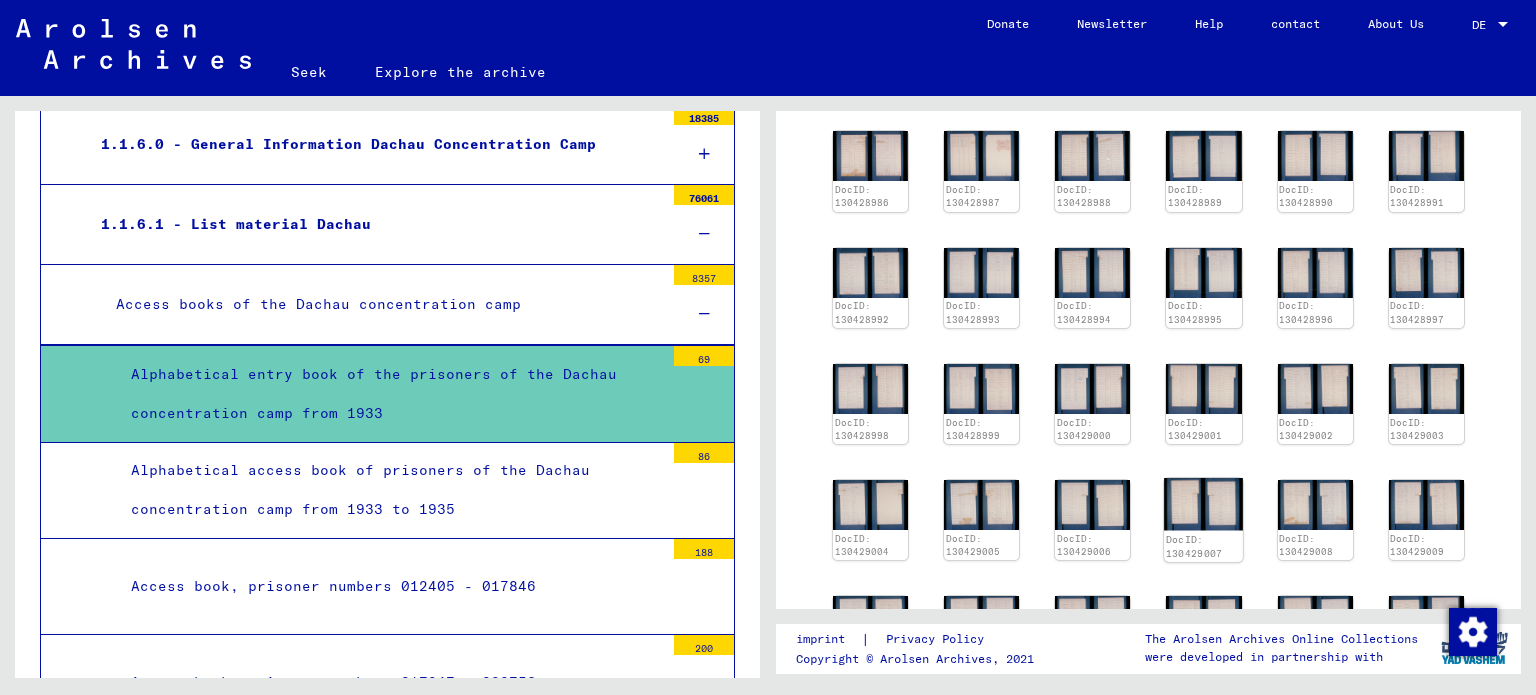 click 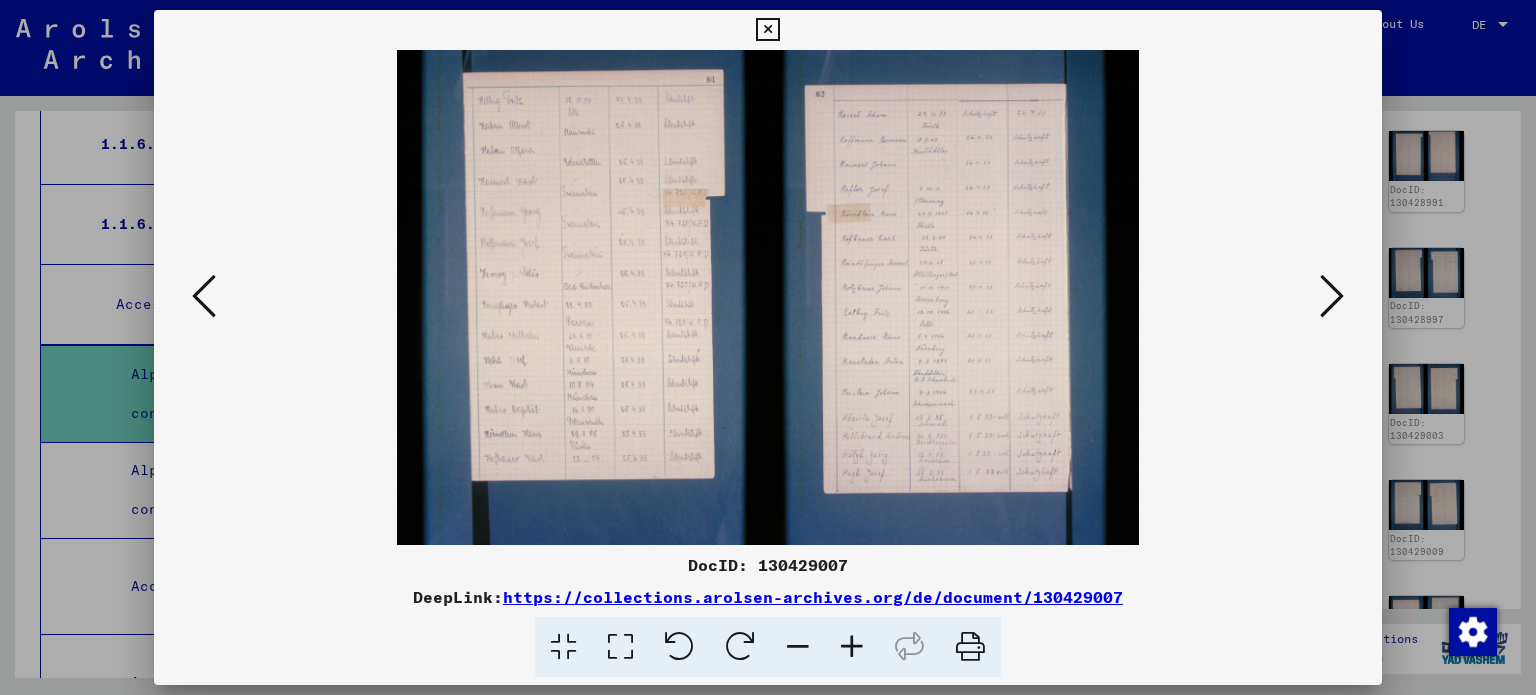 click at bounding box center [852, 647] 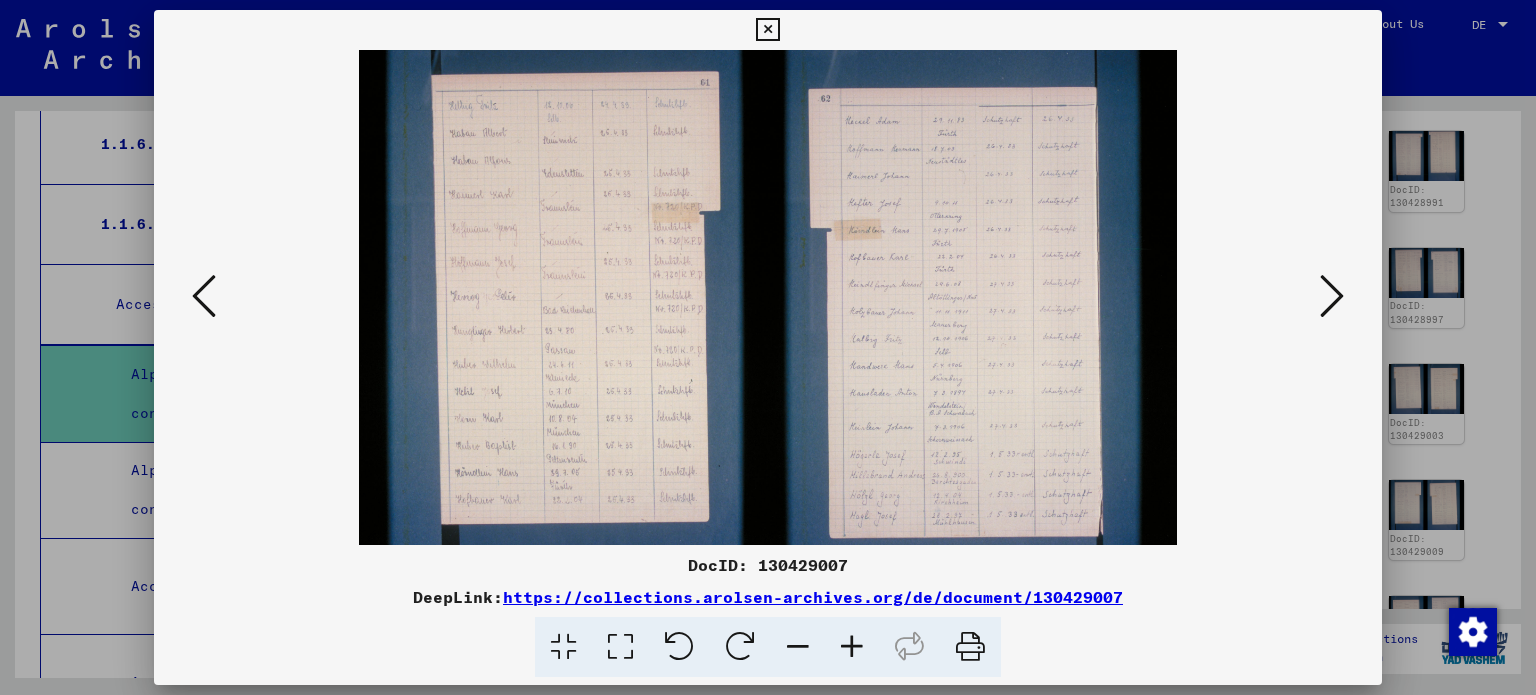 click at bounding box center (852, 647) 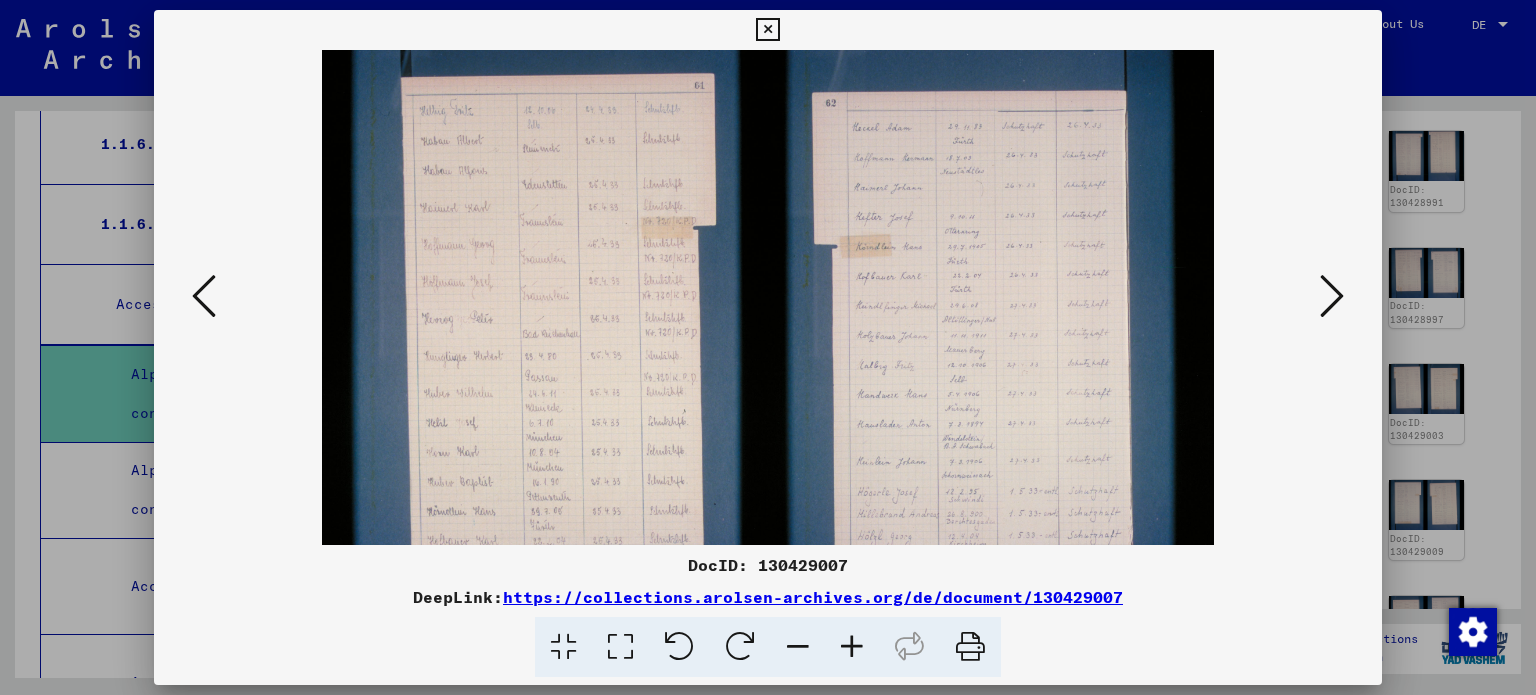 click at bounding box center (852, 647) 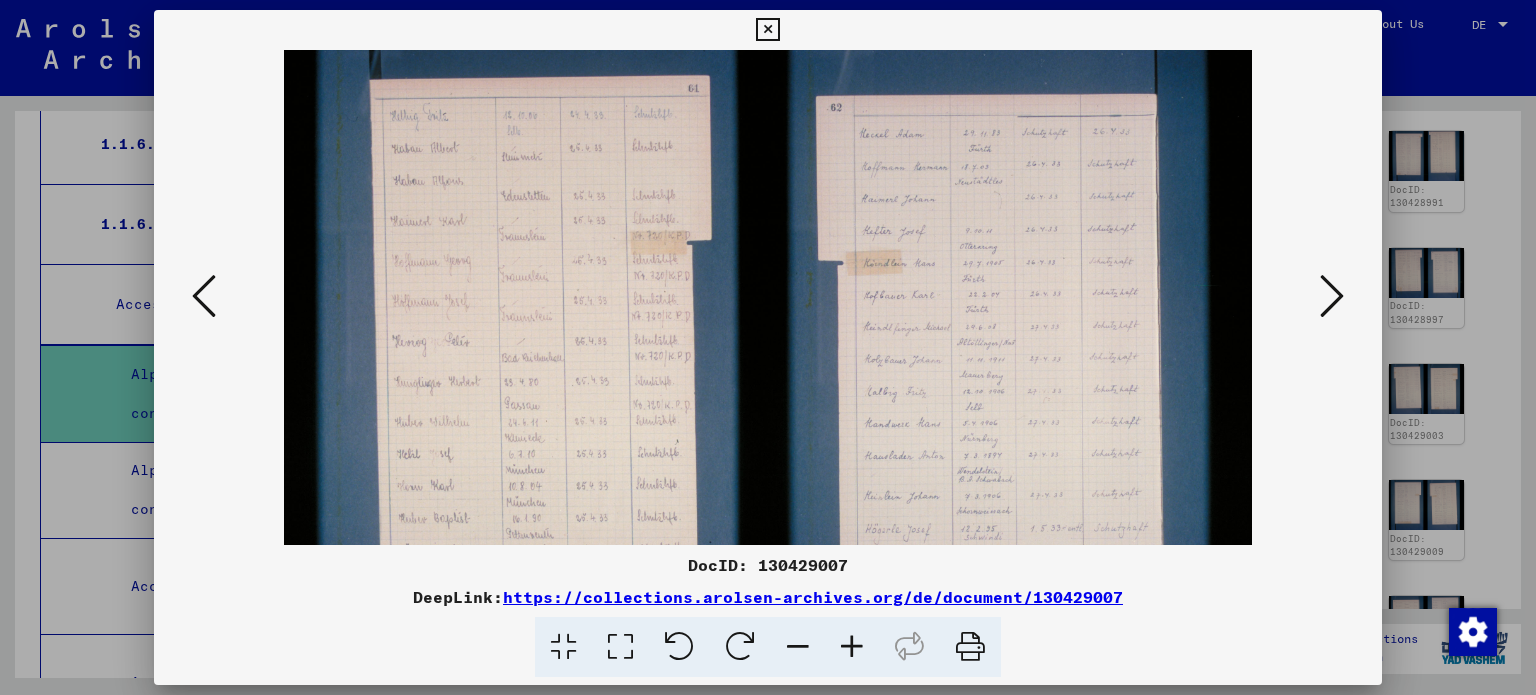 click at bounding box center (852, 647) 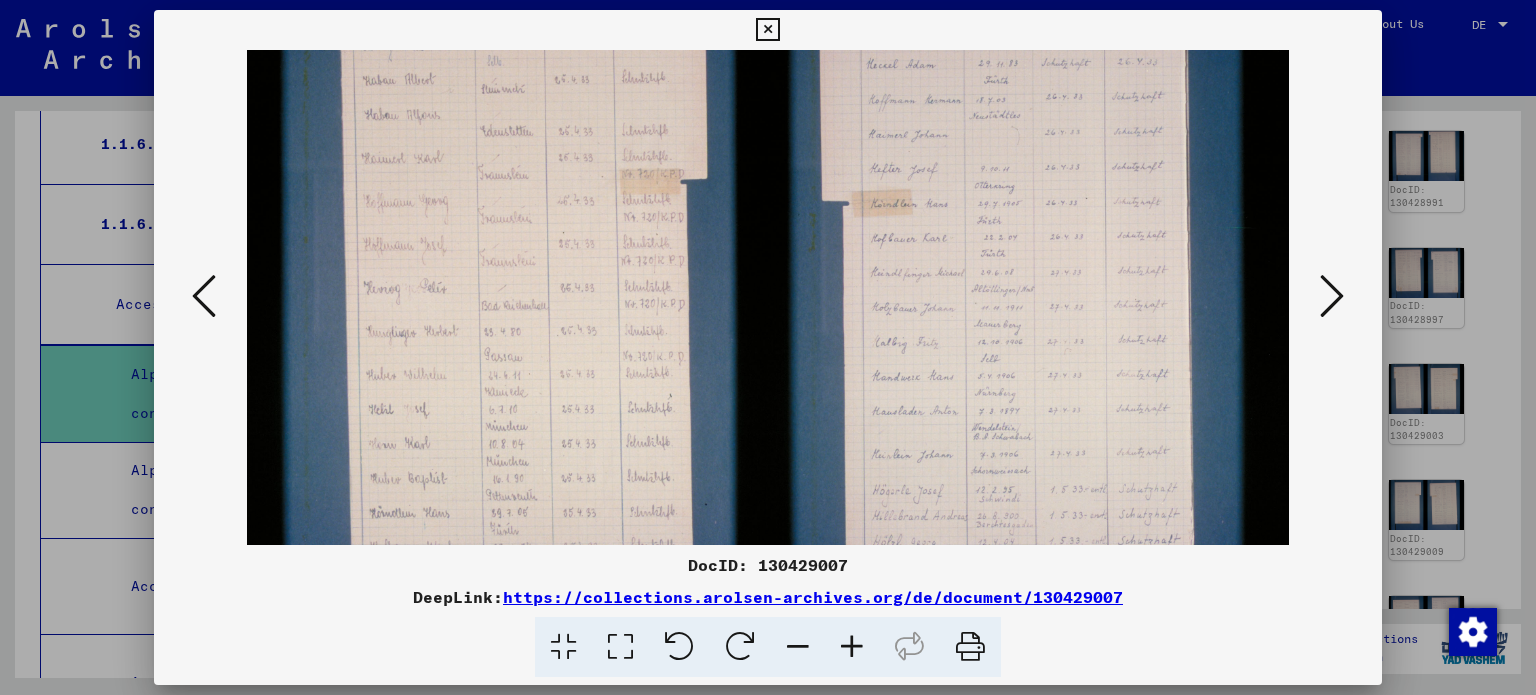 scroll, scrollTop: 81, scrollLeft: 0, axis: vertical 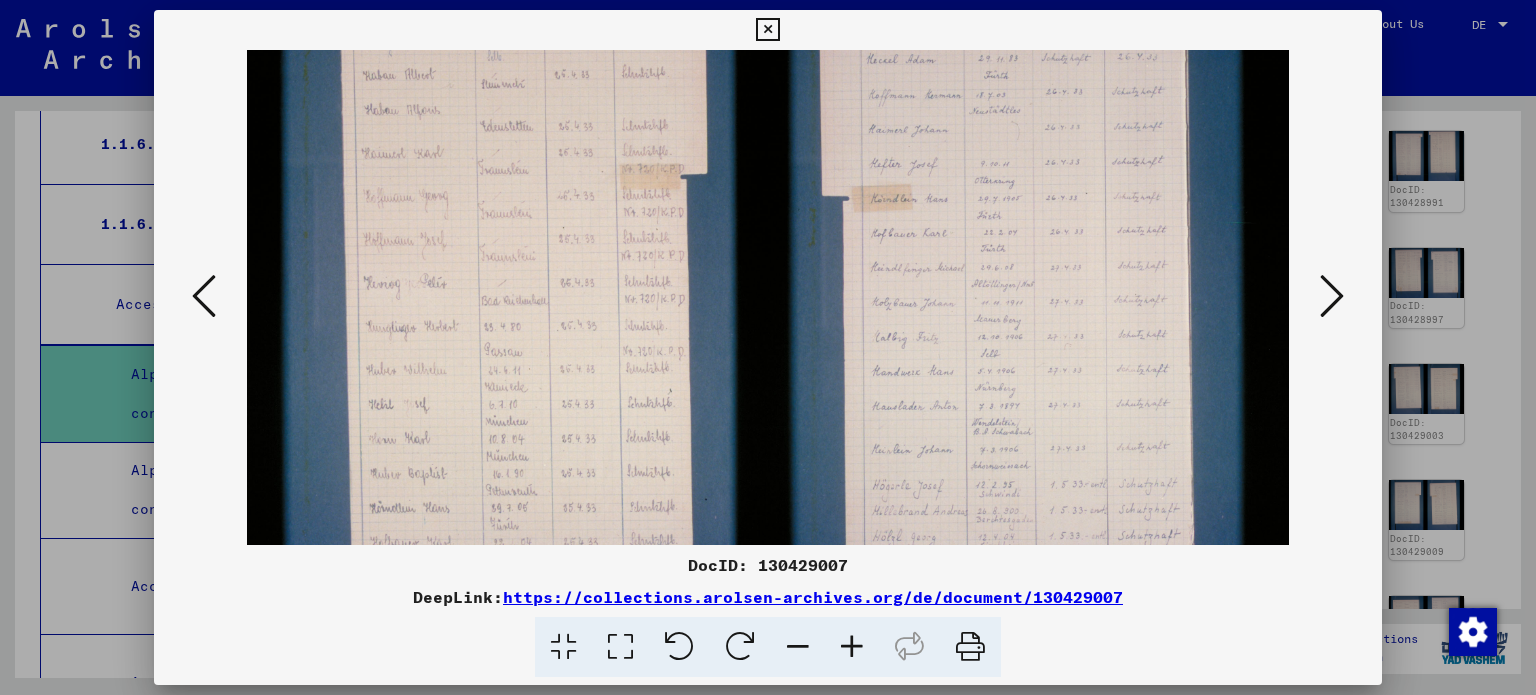 drag, startPoint x: 916, startPoint y: 469, endPoint x: 910, endPoint y: 391, distance: 78.23043 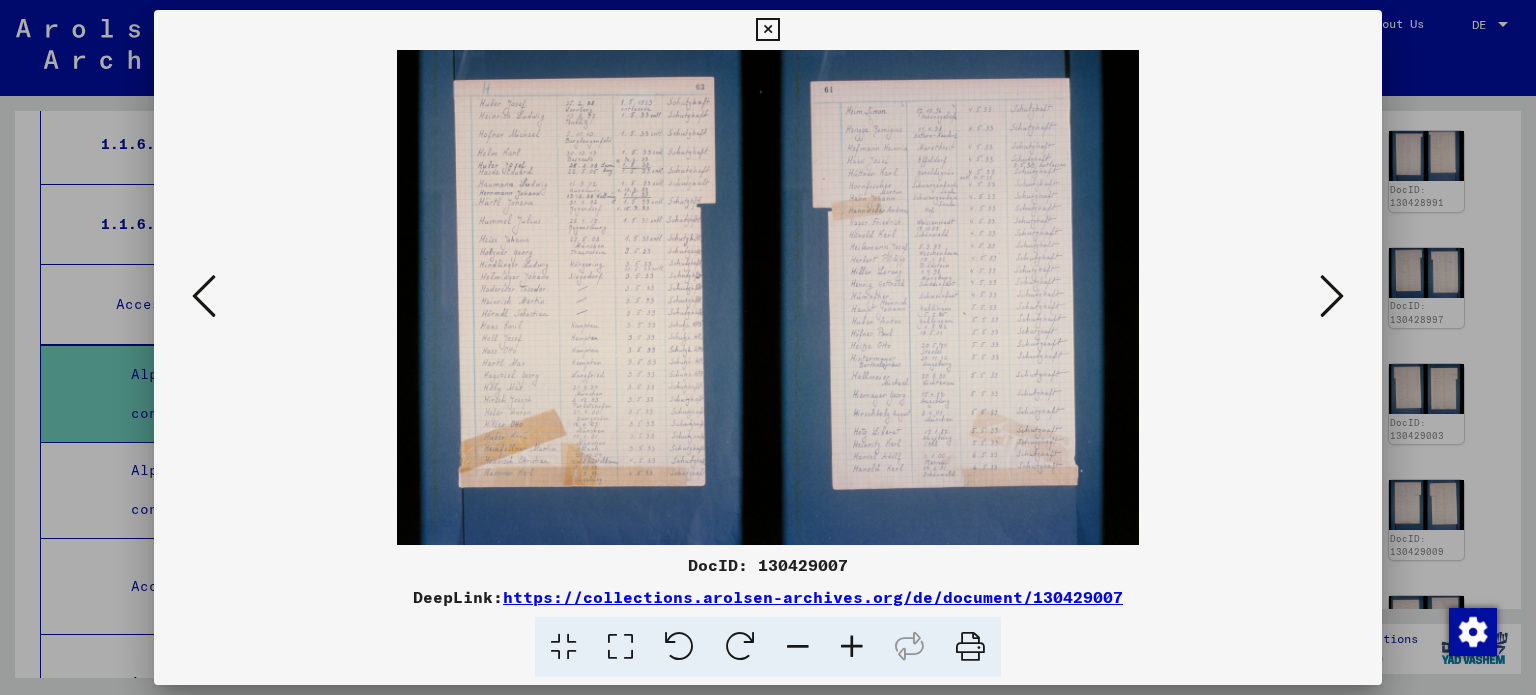 click at bounding box center [767, 30] 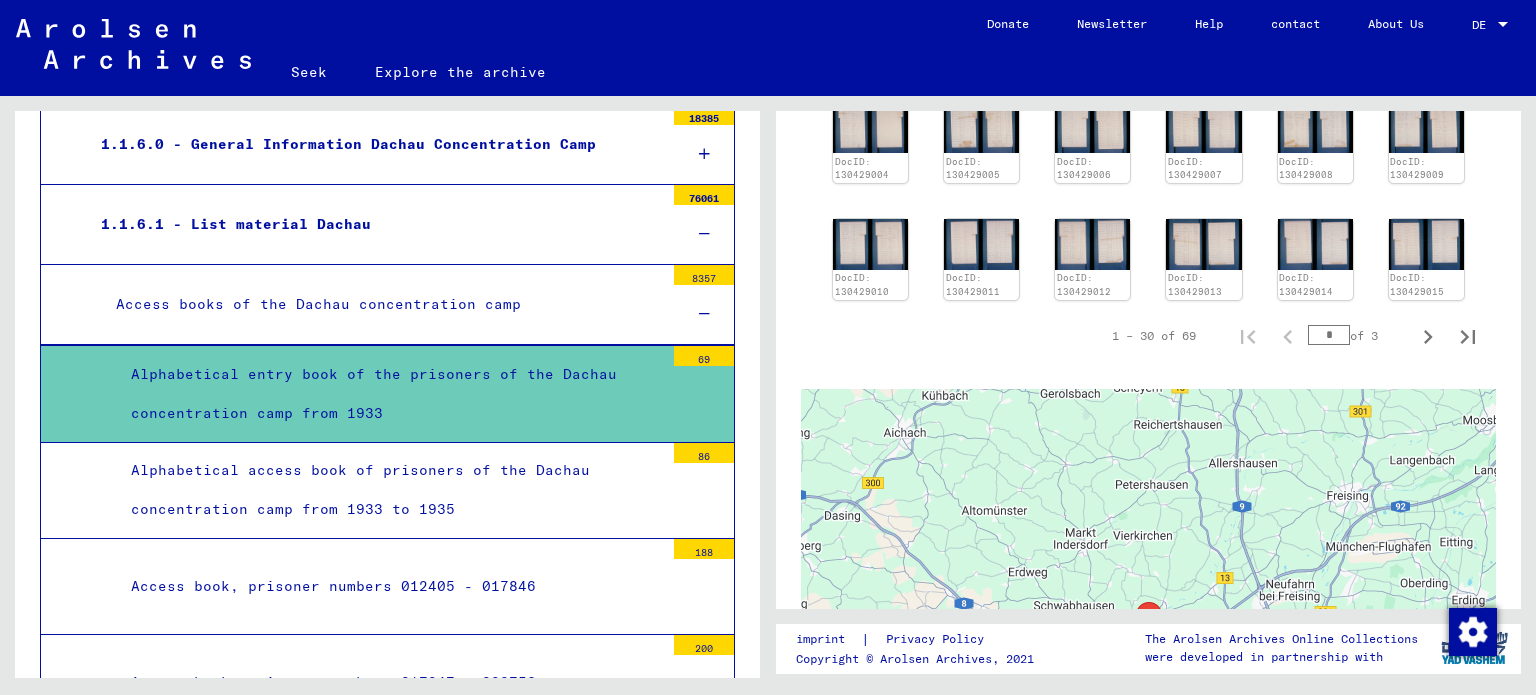 scroll, scrollTop: 1000, scrollLeft: 0, axis: vertical 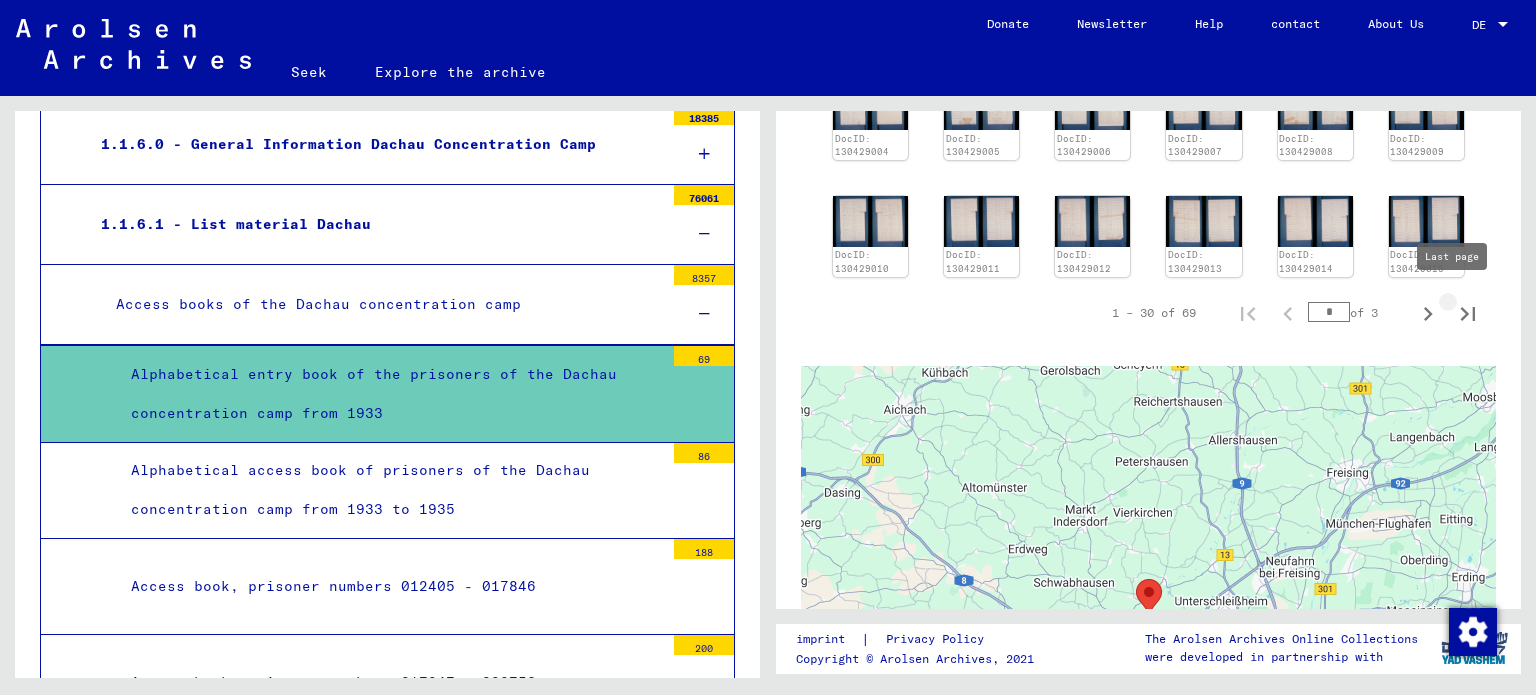 click 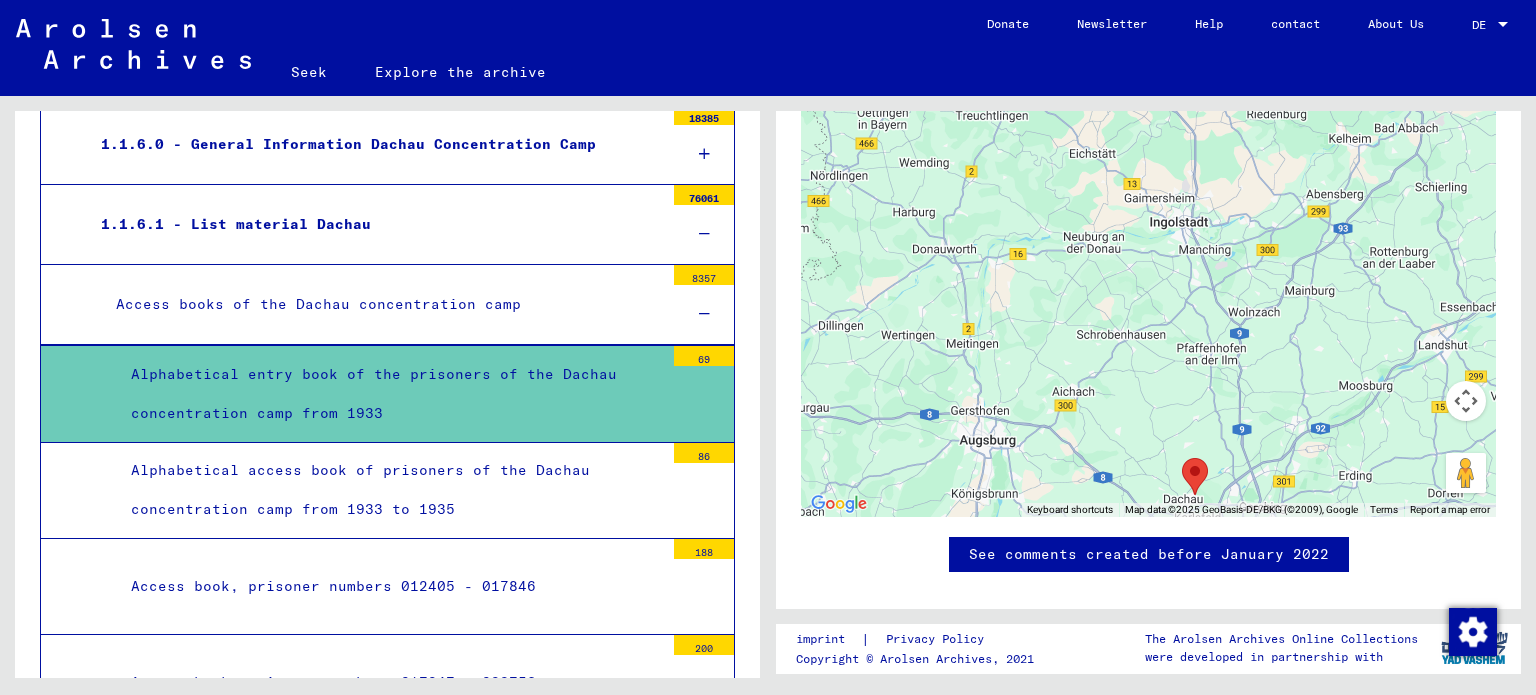 drag, startPoint x: 1212, startPoint y: 219, endPoint x: 1225, endPoint y: 435, distance: 216.39085 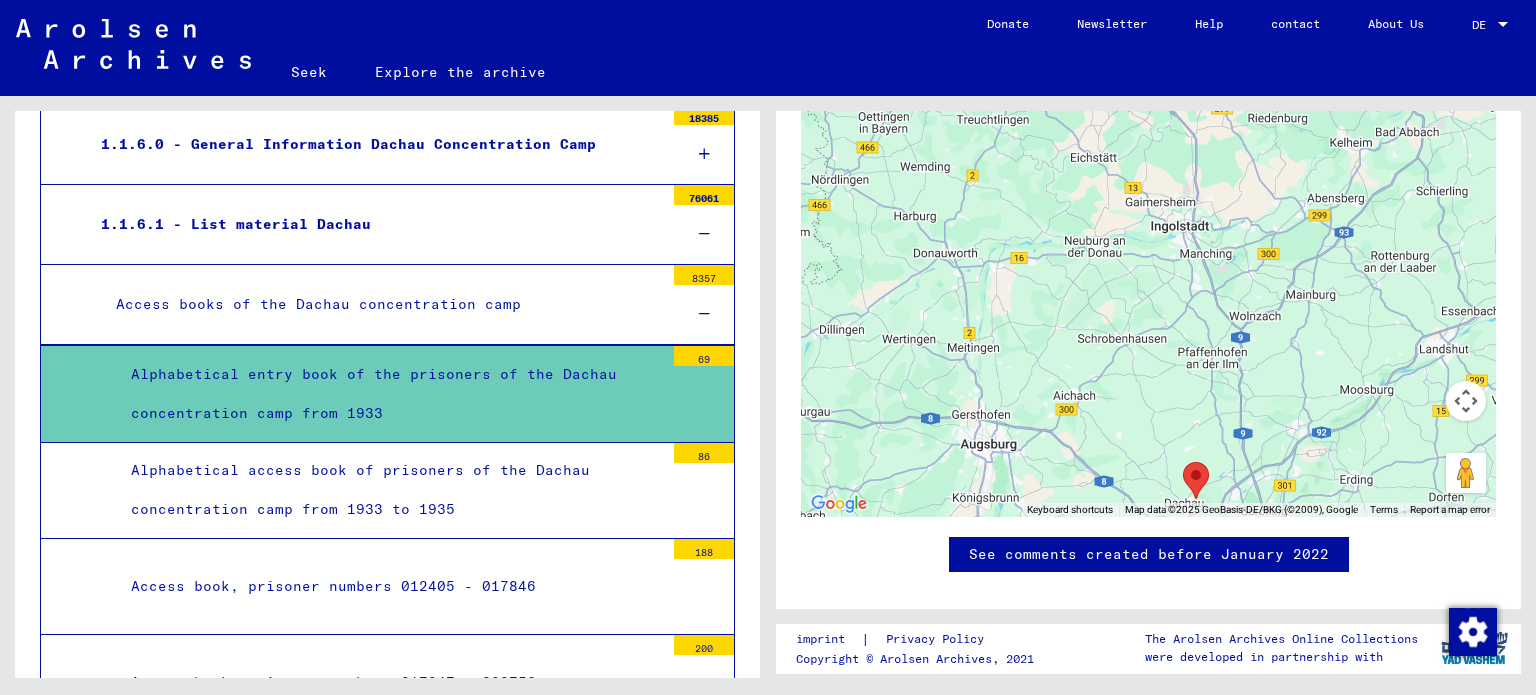 scroll, scrollTop: 564, scrollLeft: 0, axis: vertical 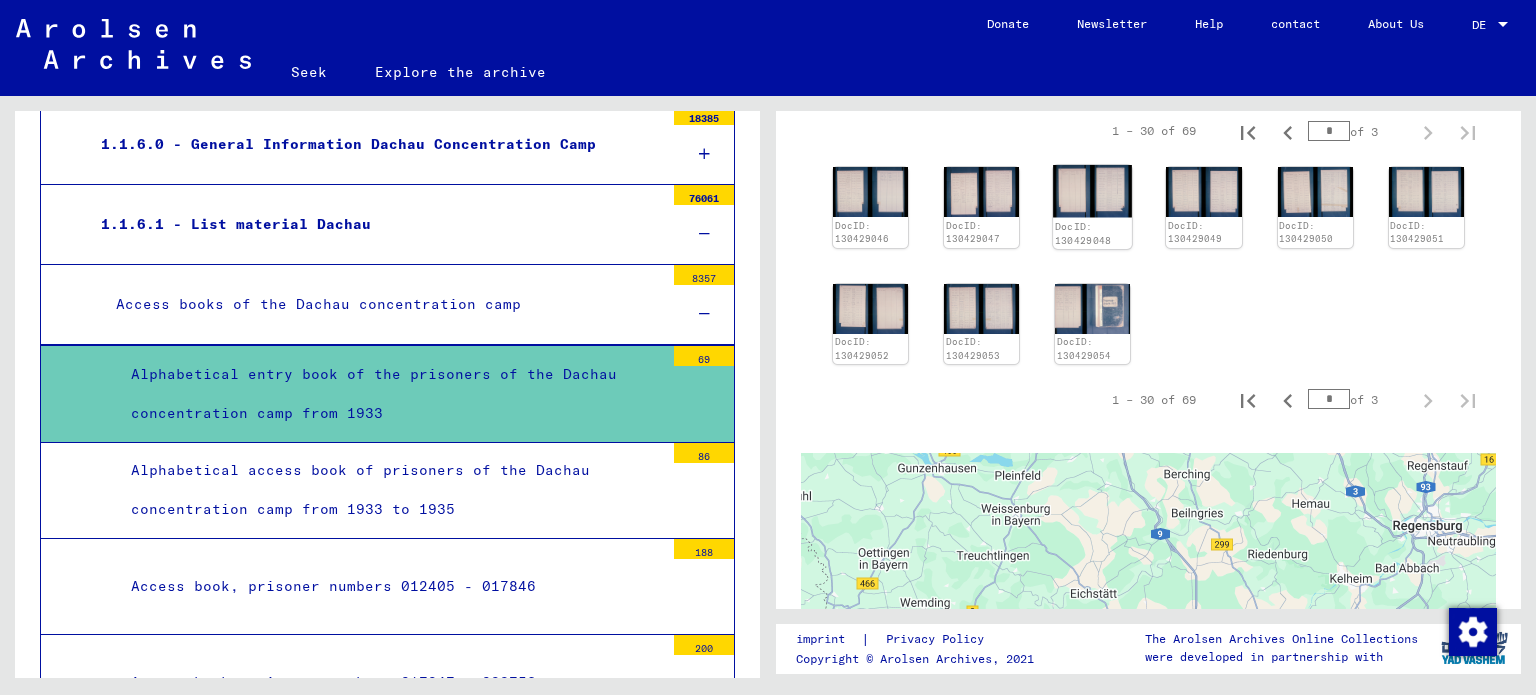 click 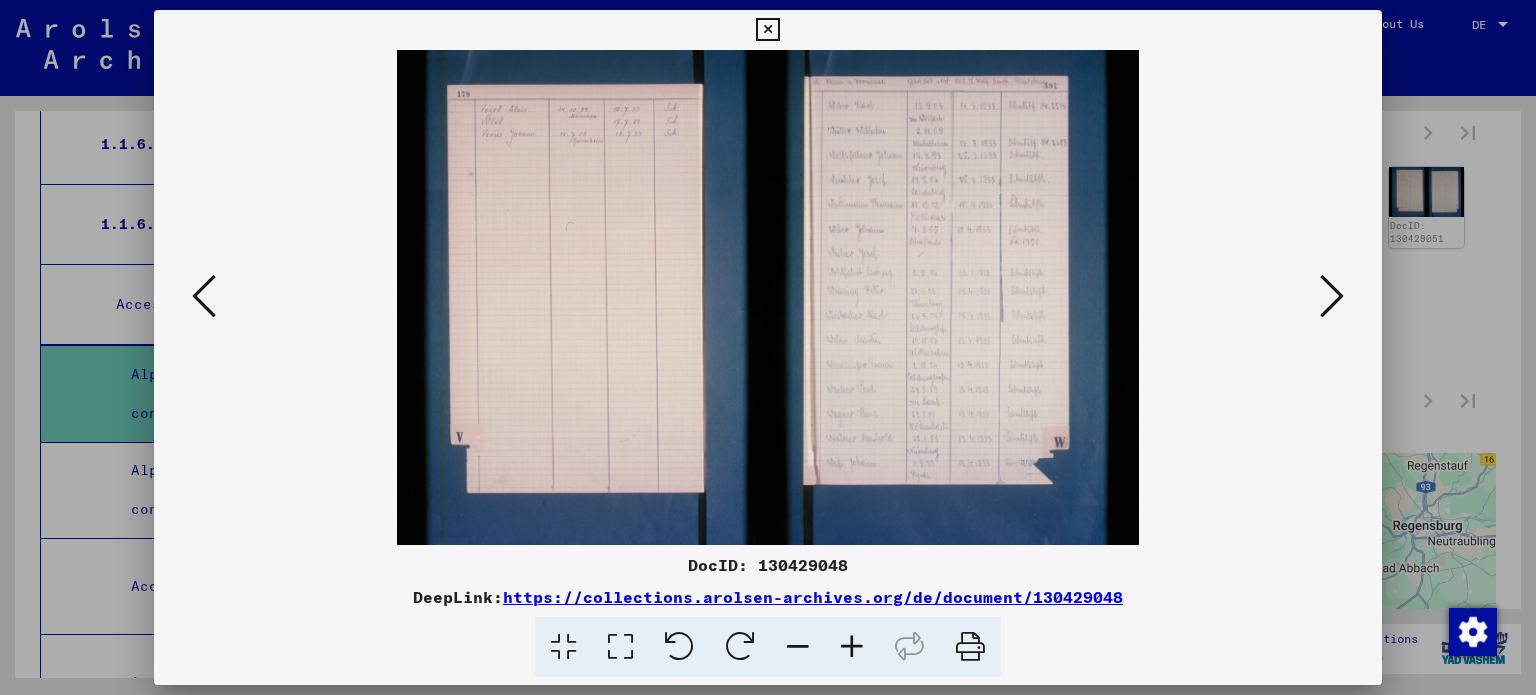 click at bounding box center [852, 647] 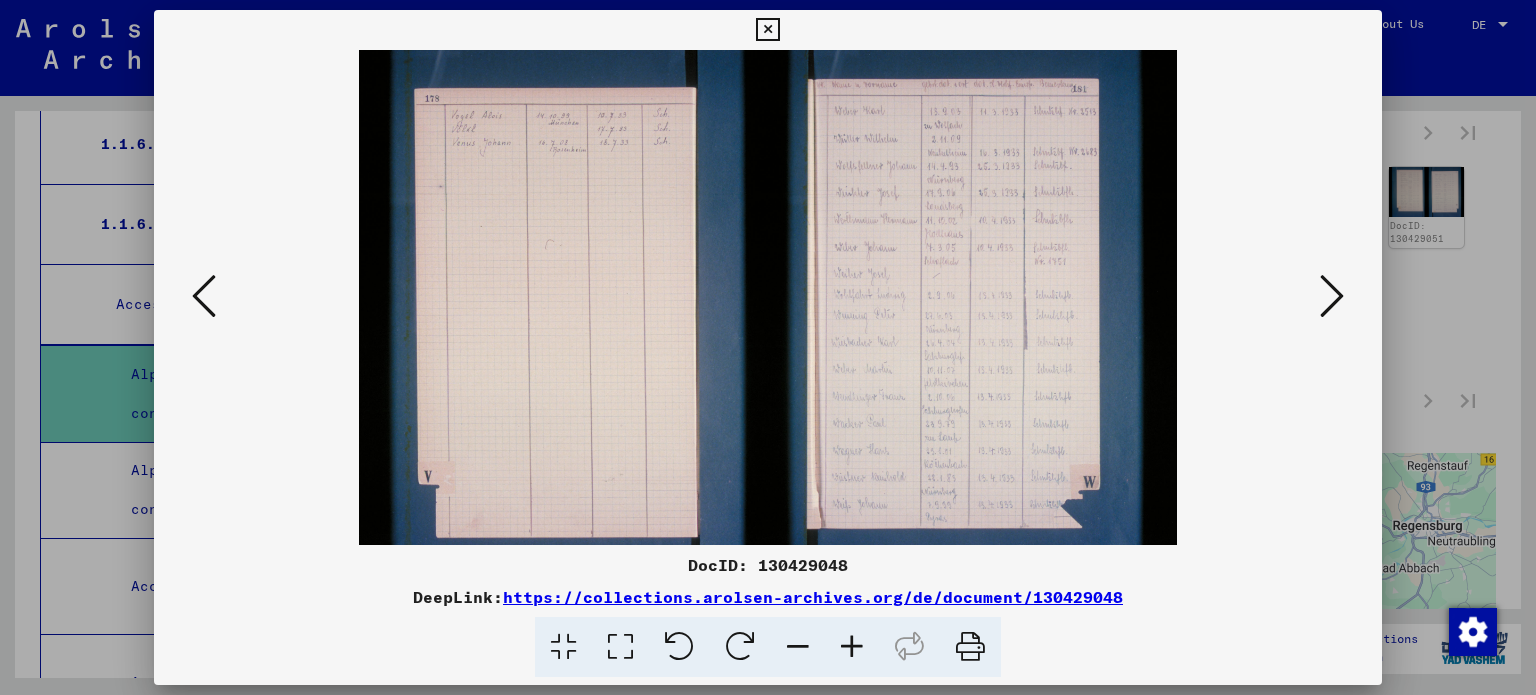 click at bounding box center (852, 647) 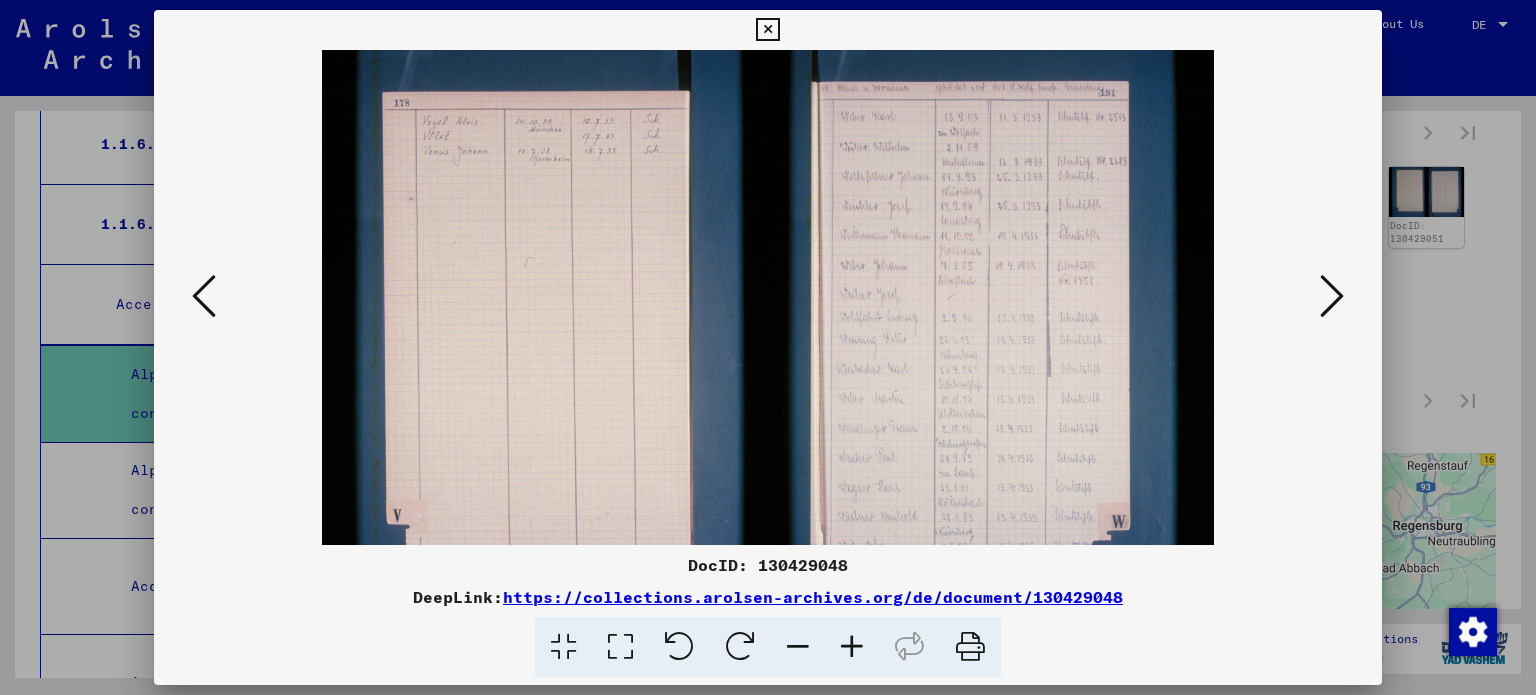click at bounding box center (852, 647) 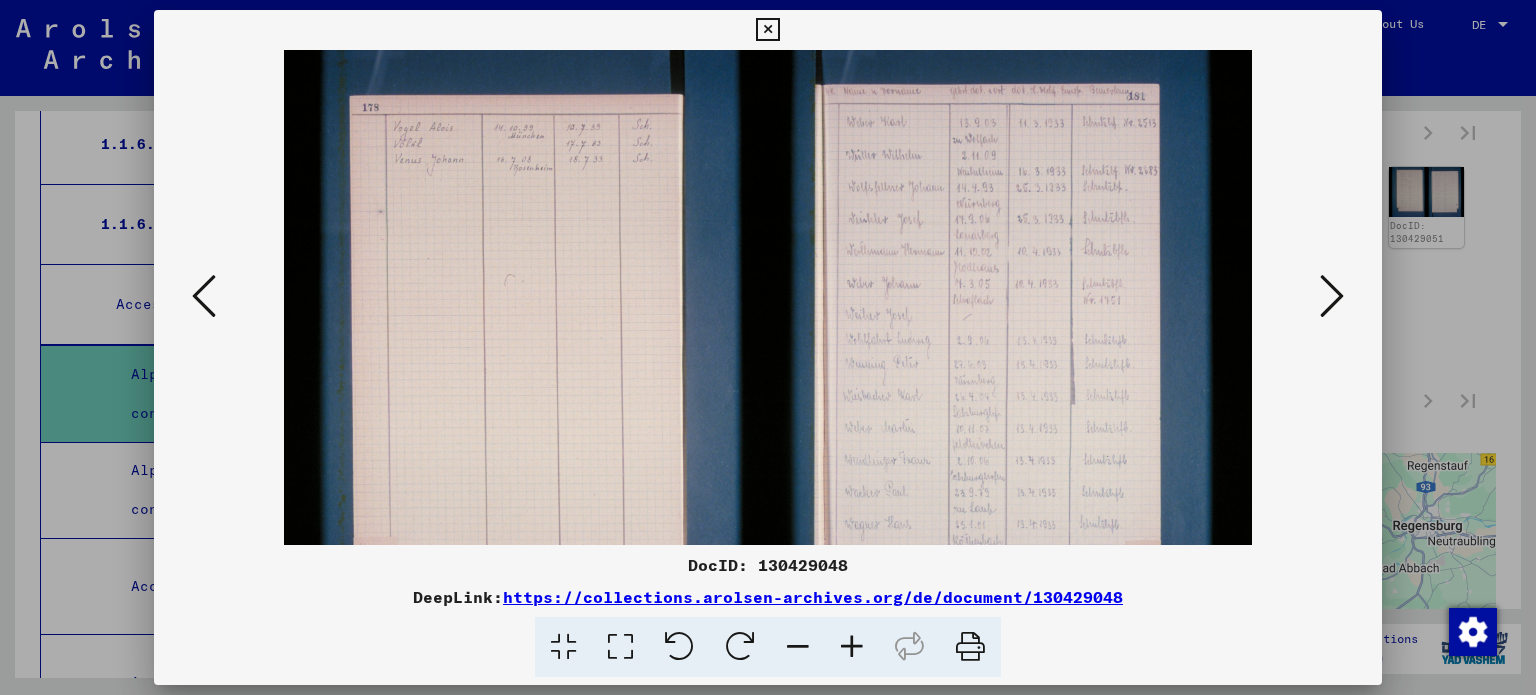 click at bounding box center (204, 296) 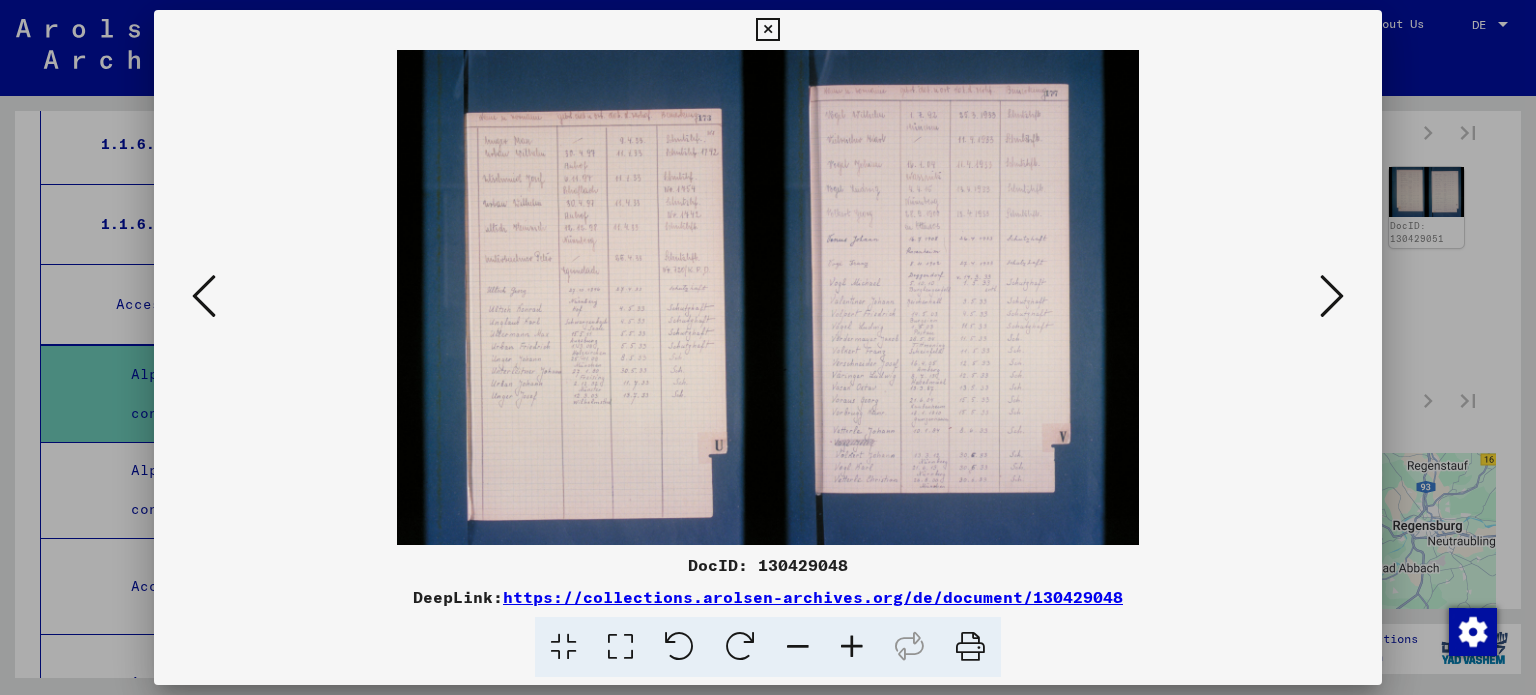 click at bounding box center (204, 296) 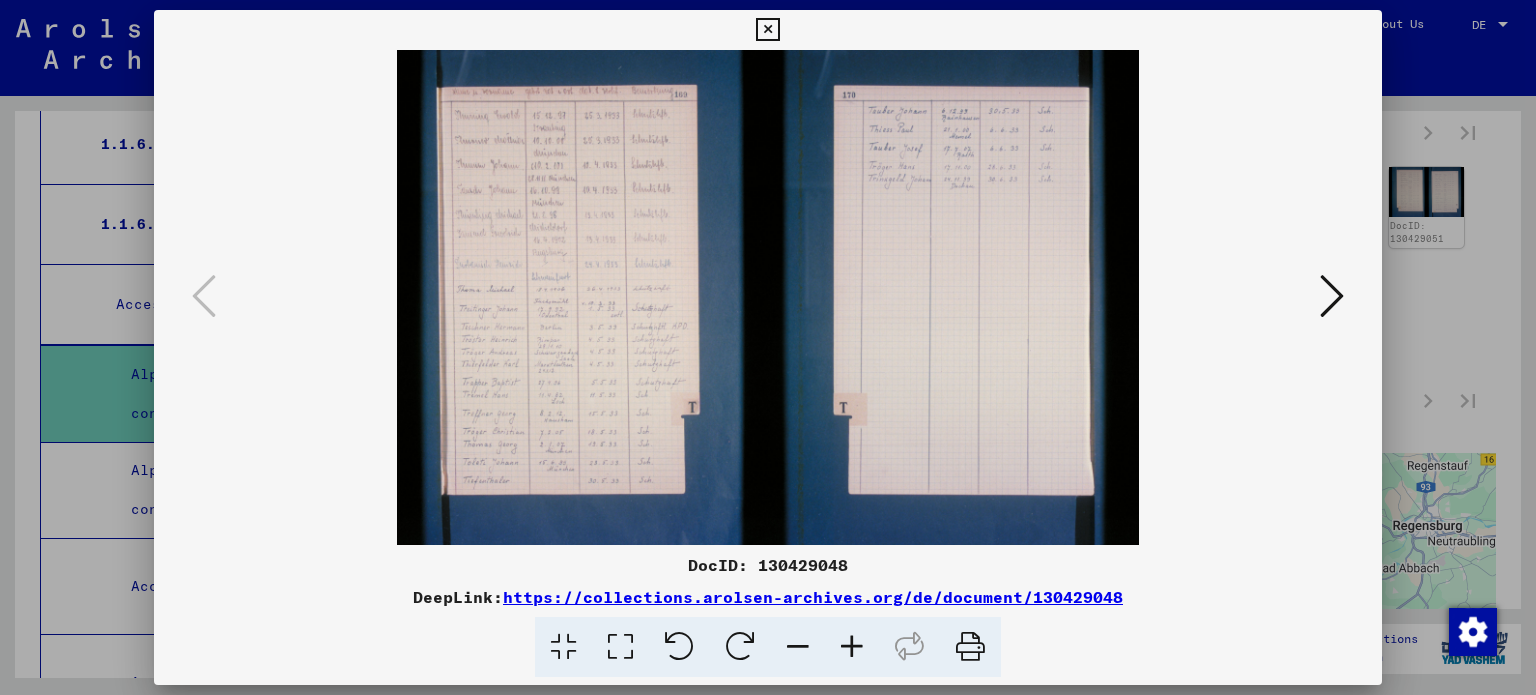 click at bounding box center [767, 30] 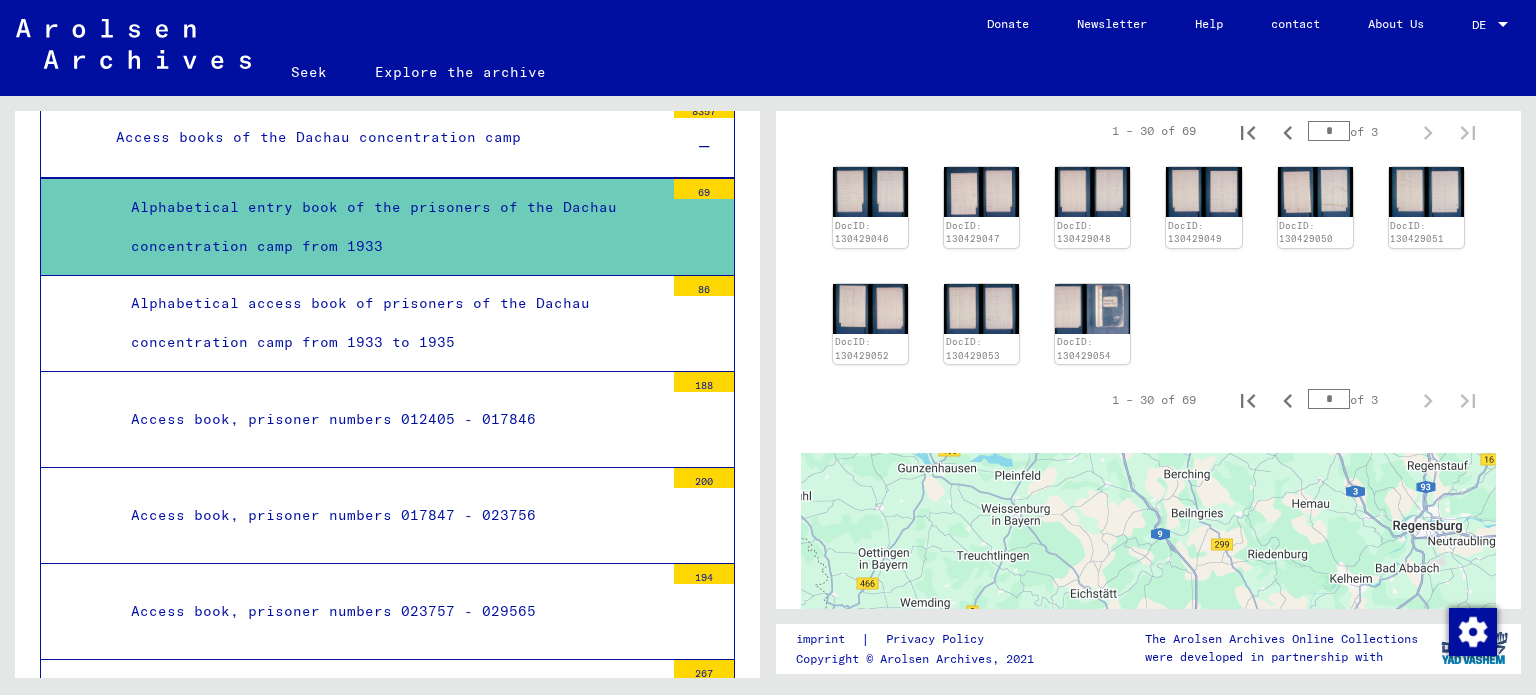 scroll, scrollTop: 913, scrollLeft: 0, axis: vertical 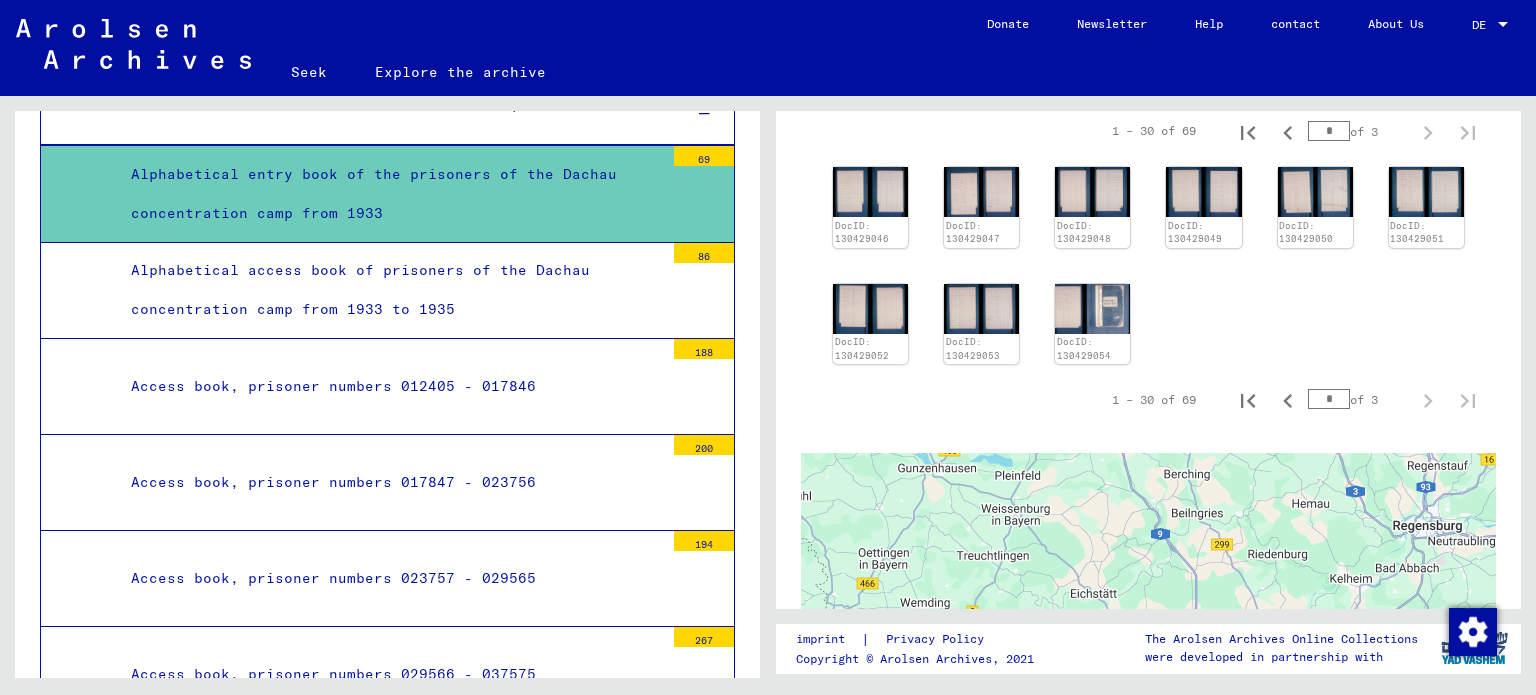 click on "Access book, prisoner numbers 012405 - 017846" at bounding box center [390, 386] 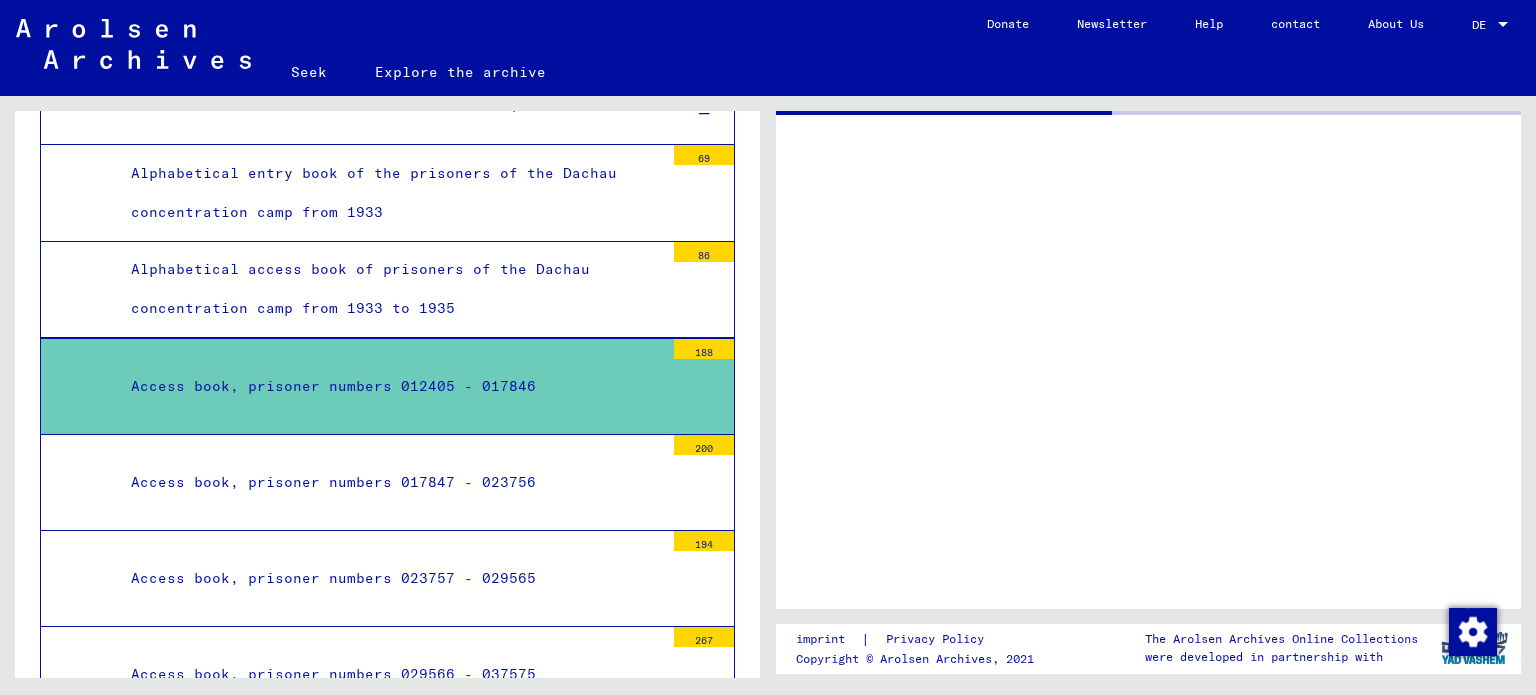 scroll, scrollTop: 0, scrollLeft: 0, axis: both 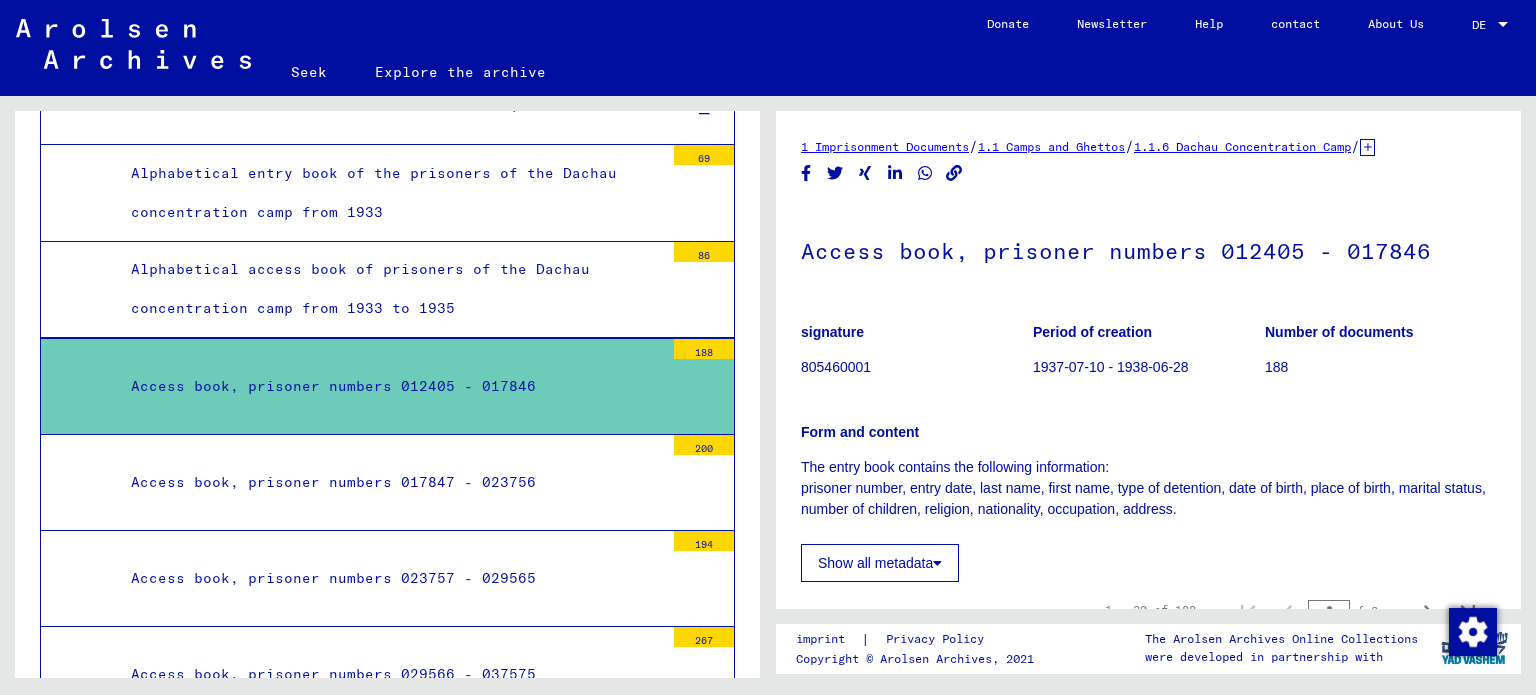 click on "Access book, prisoner numbers 017847 - 023756" at bounding box center (390, 482) 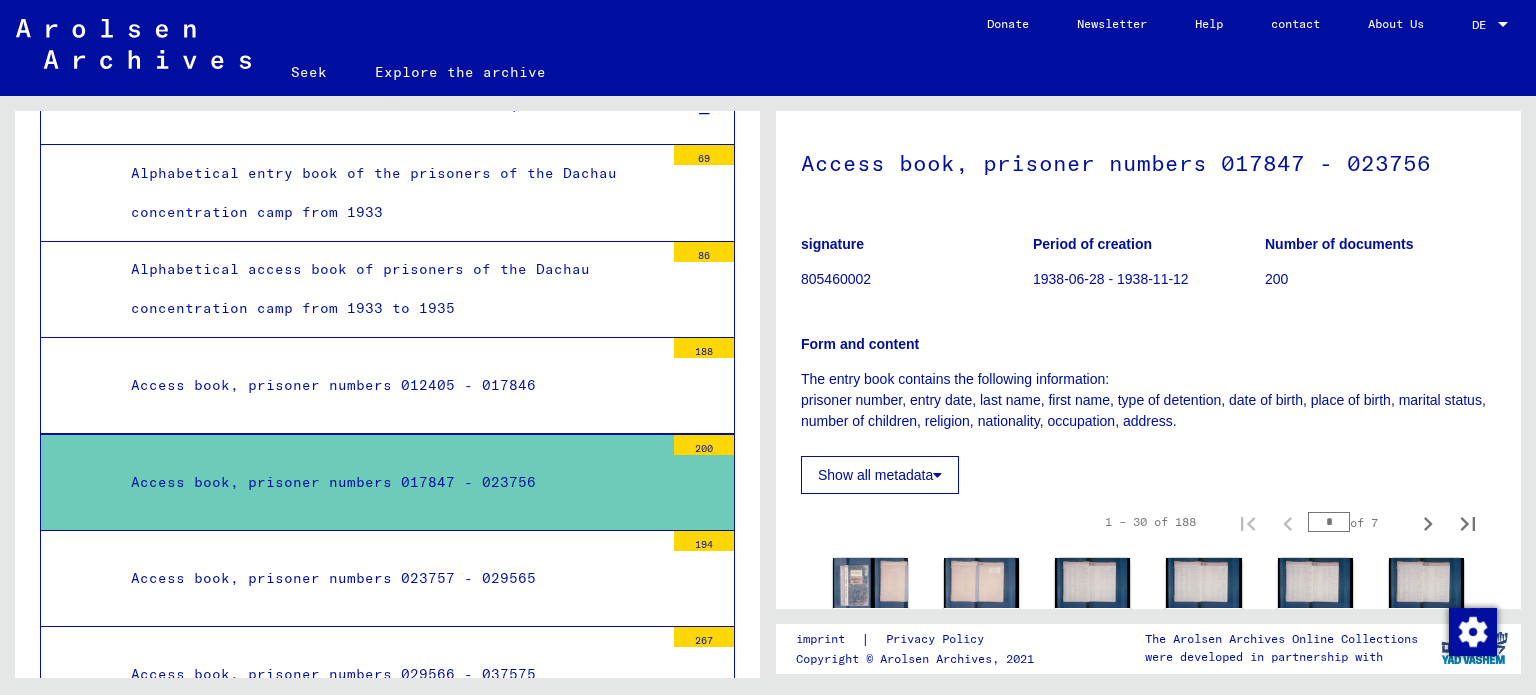 scroll, scrollTop: 100, scrollLeft: 0, axis: vertical 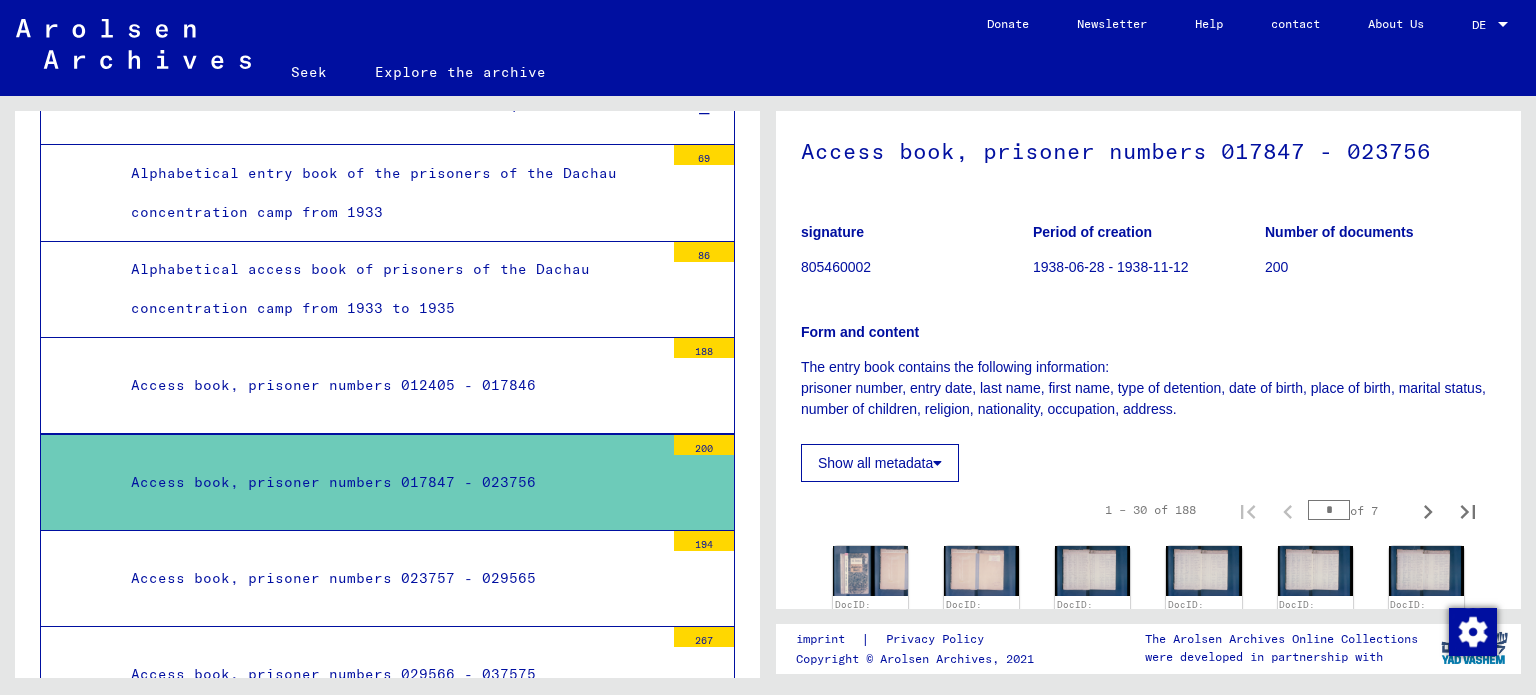 click on "Access book, prisoner numbers 023757 - 029565" at bounding box center [390, 578] 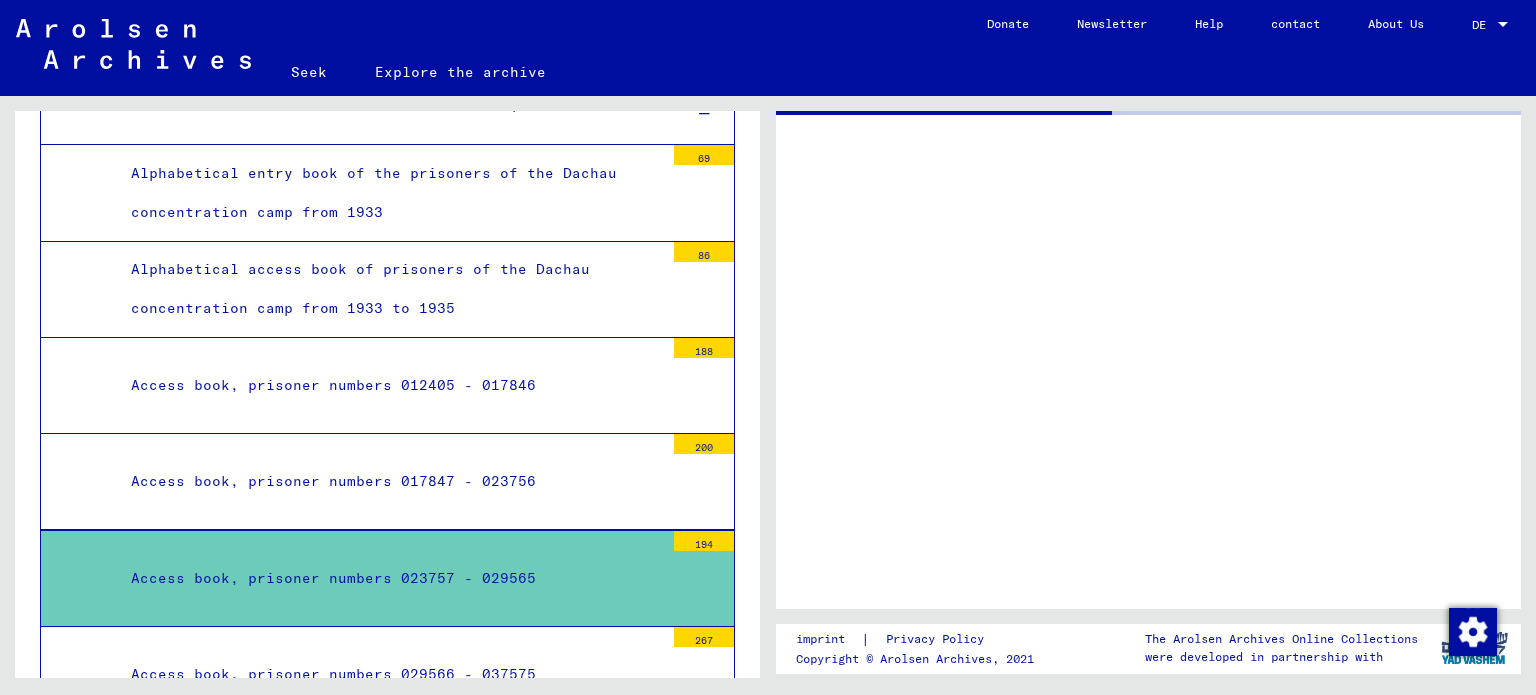 scroll, scrollTop: 0, scrollLeft: 0, axis: both 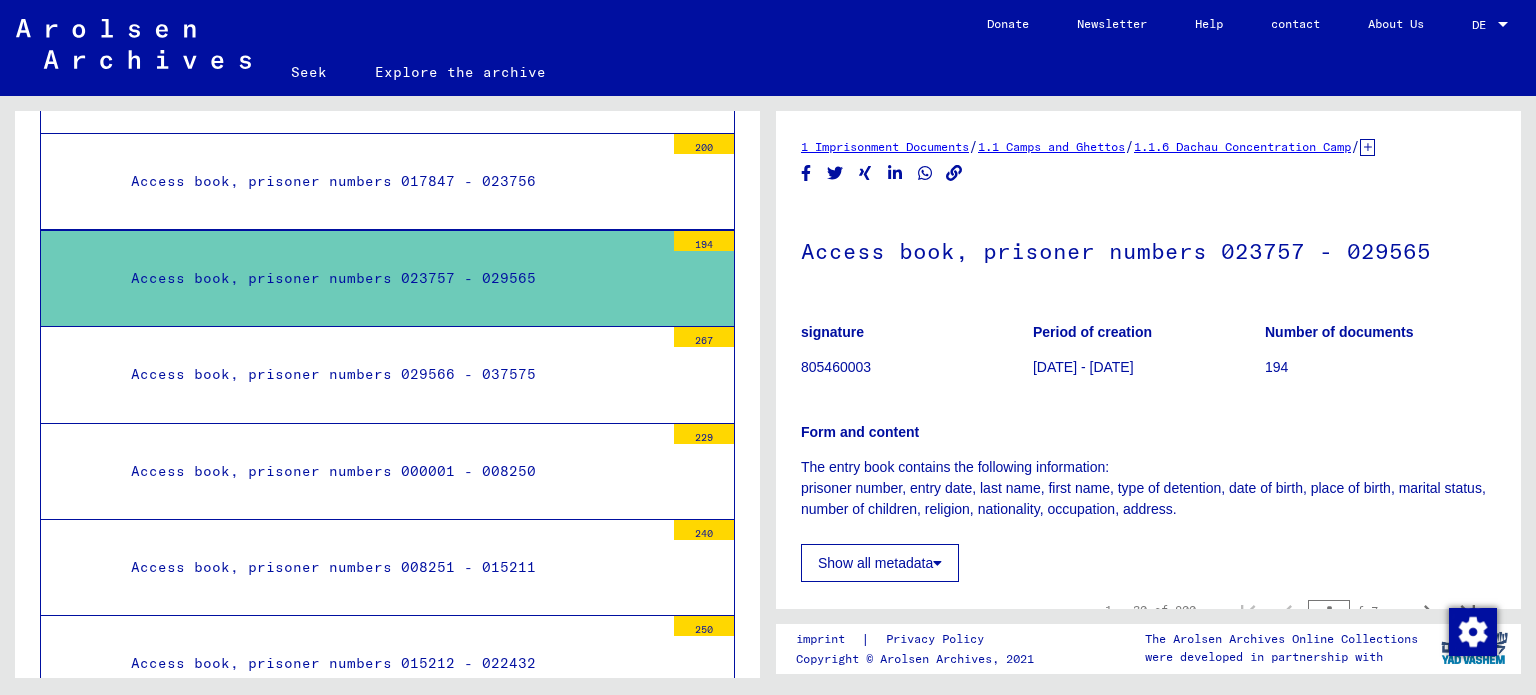 click on "Access book, prisoner numbers 029566 - 037575" at bounding box center (390, 374) 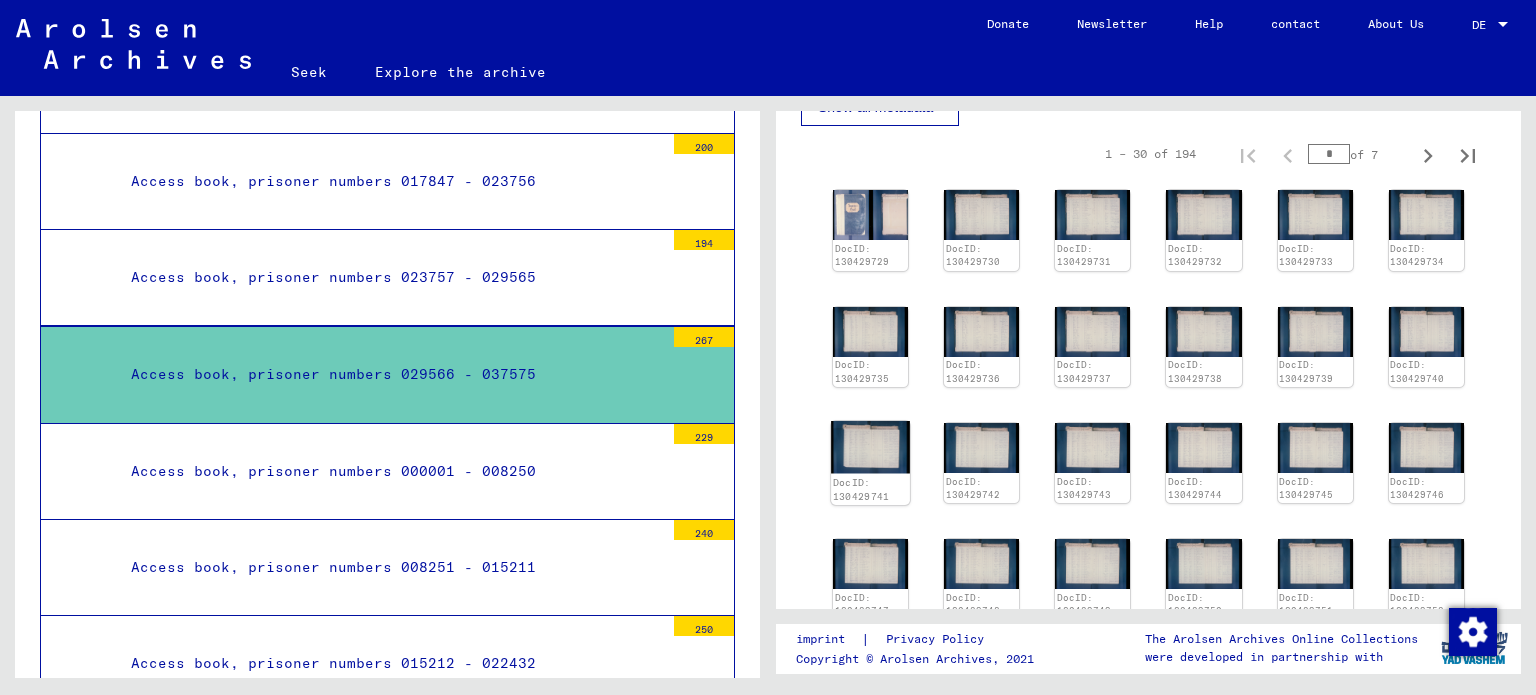 scroll, scrollTop: 500, scrollLeft: 0, axis: vertical 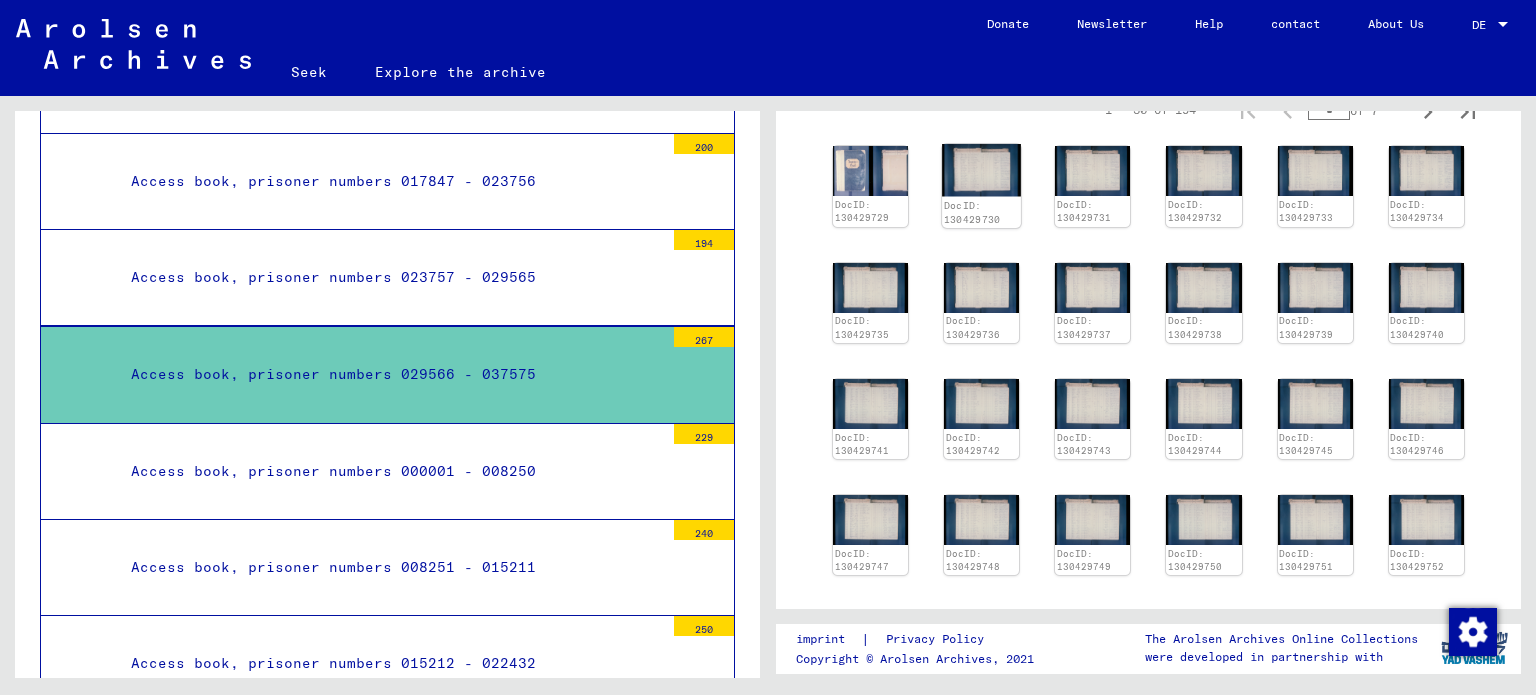 click 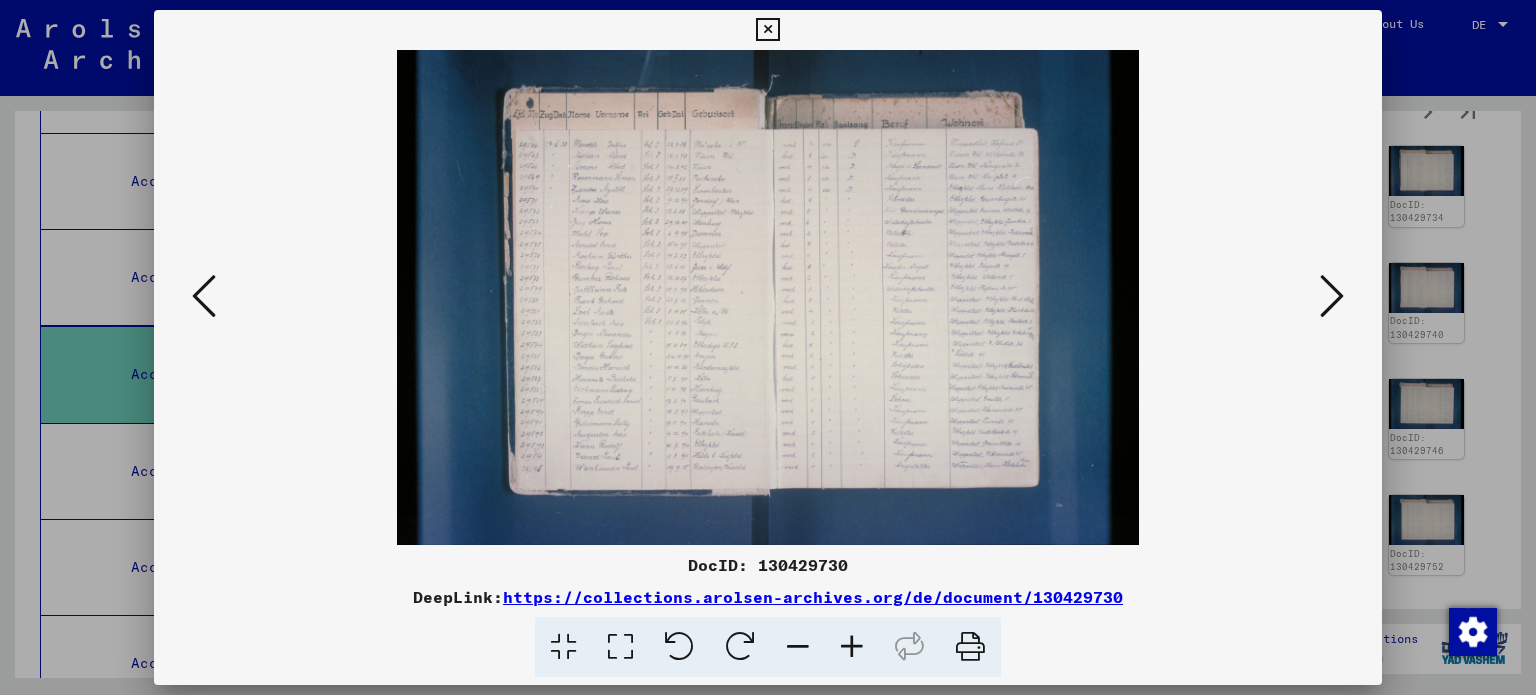 click at bounding box center [852, 647] 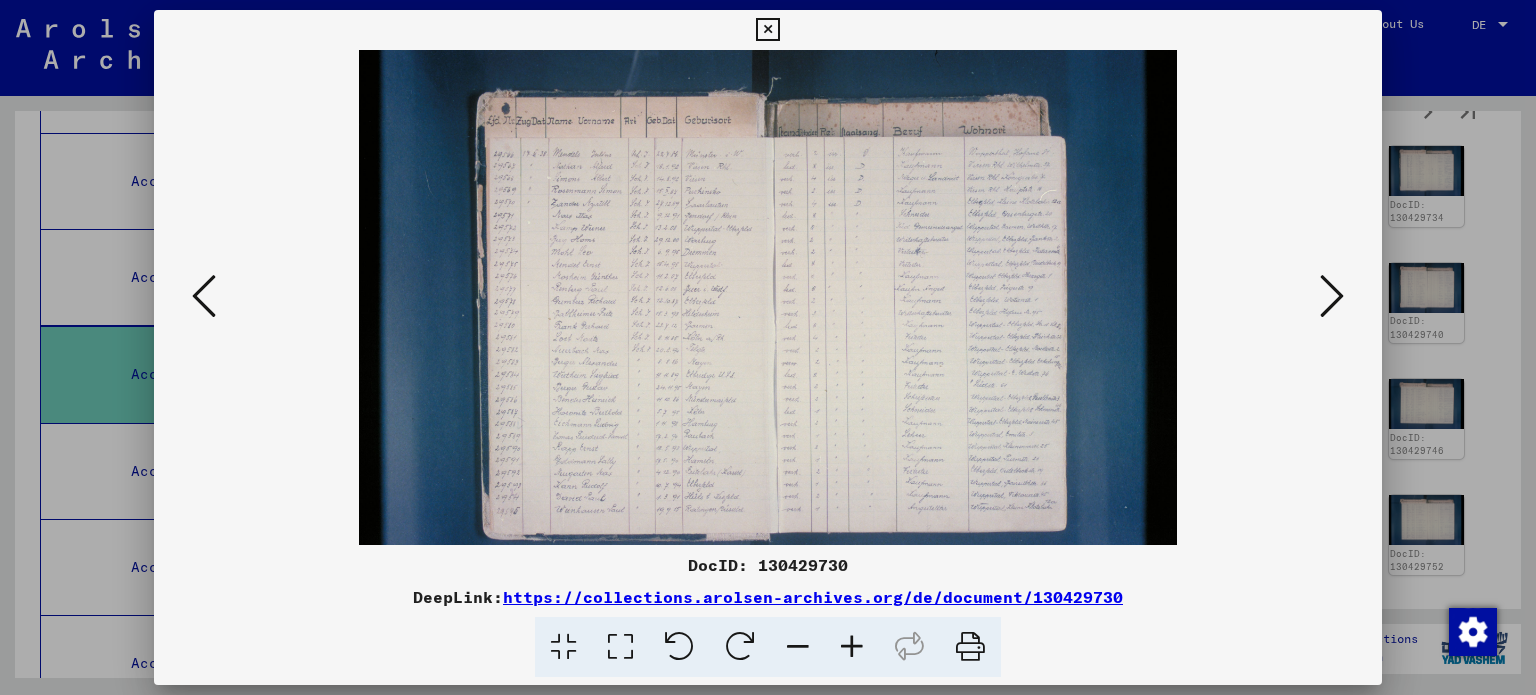 click at bounding box center [852, 647] 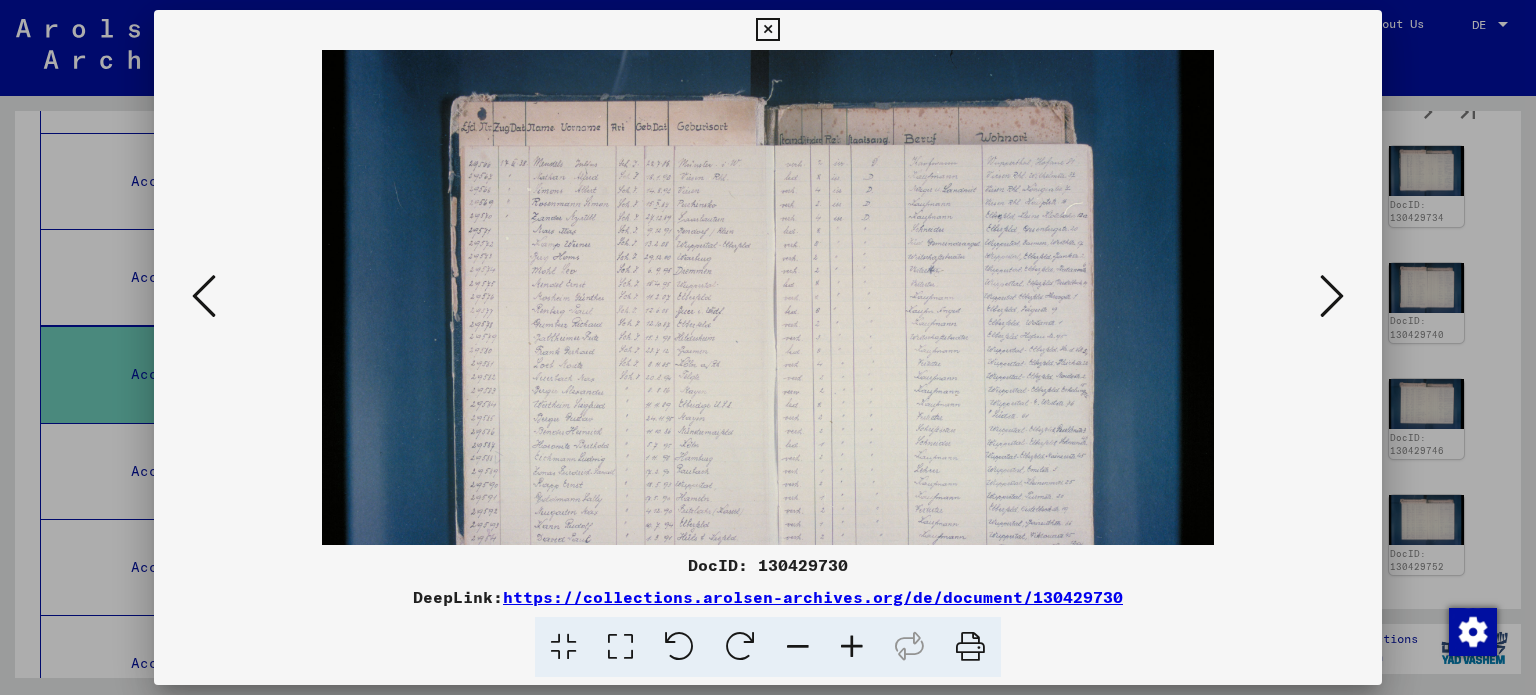 click at bounding box center [852, 647] 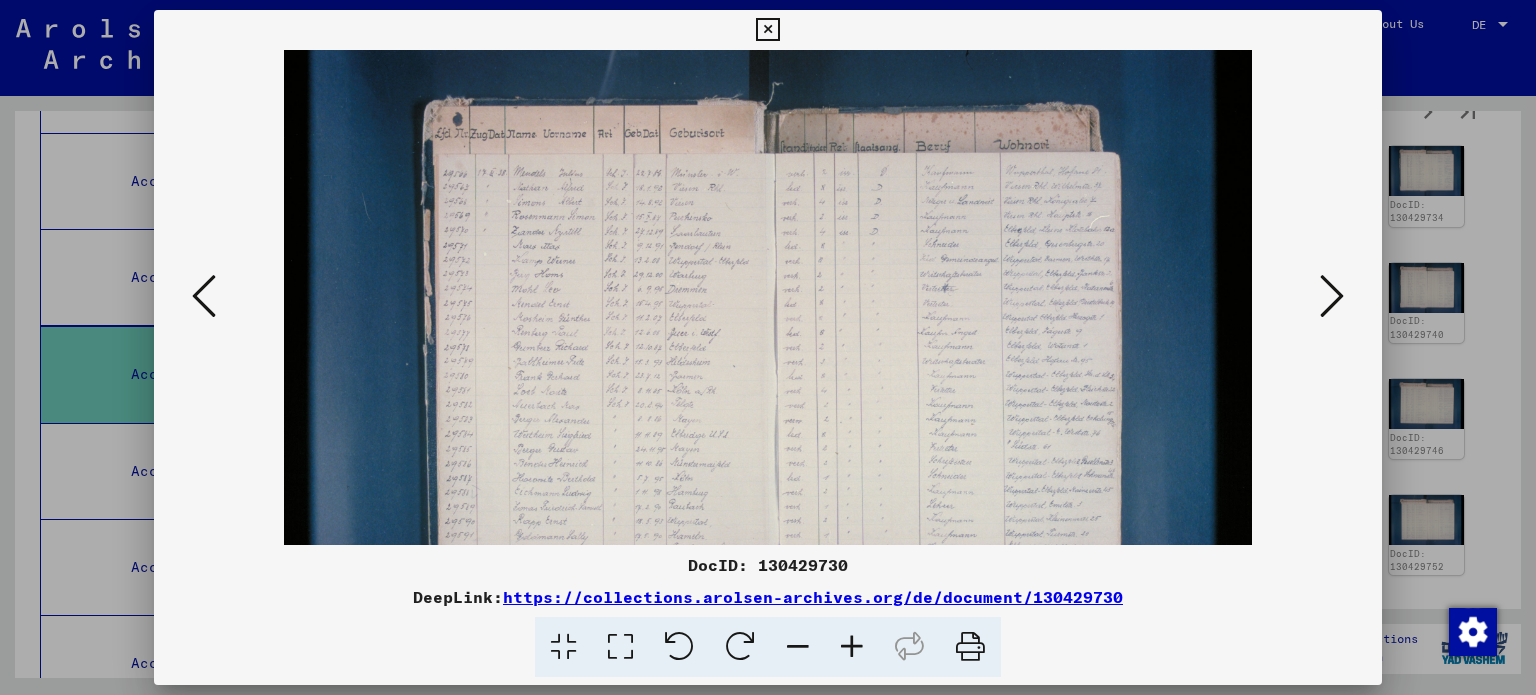 click at bounding box center (852, 647) 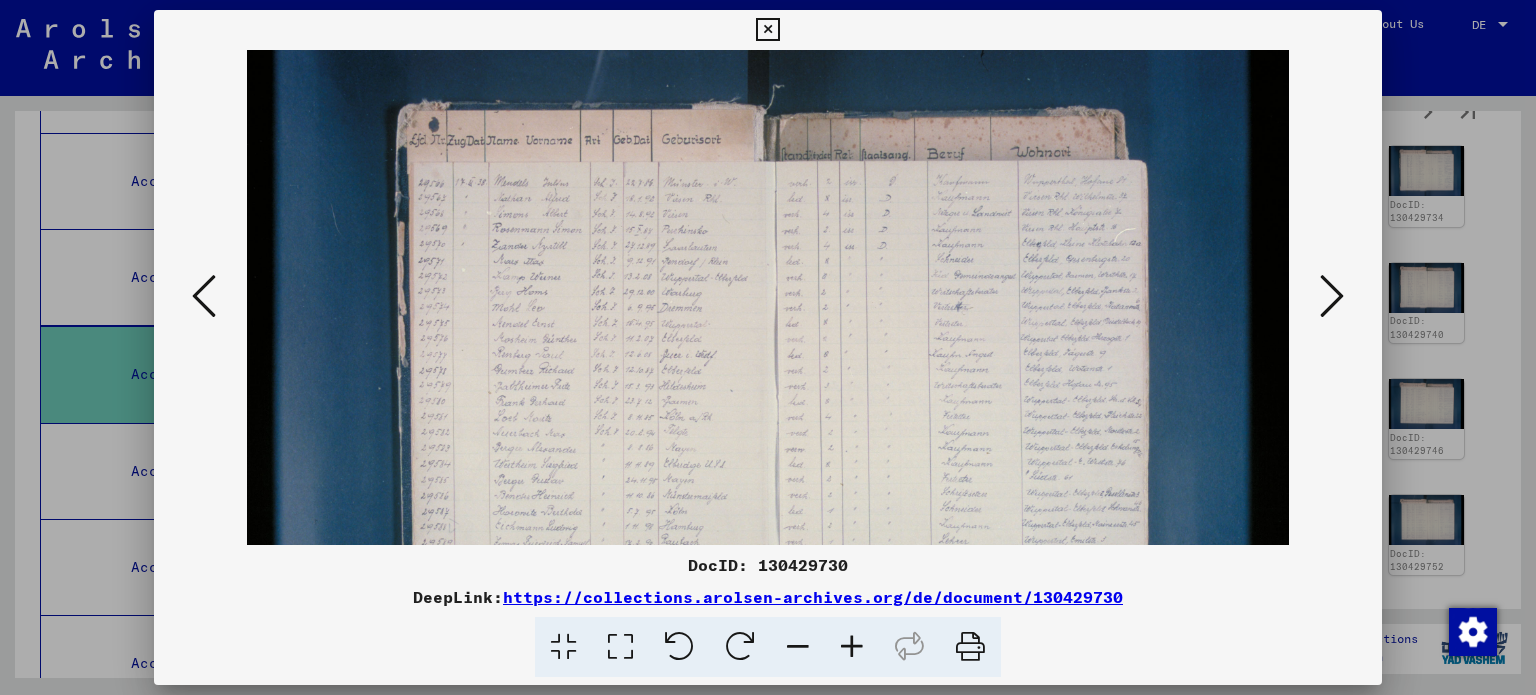 click at bounding box center [852, 647] 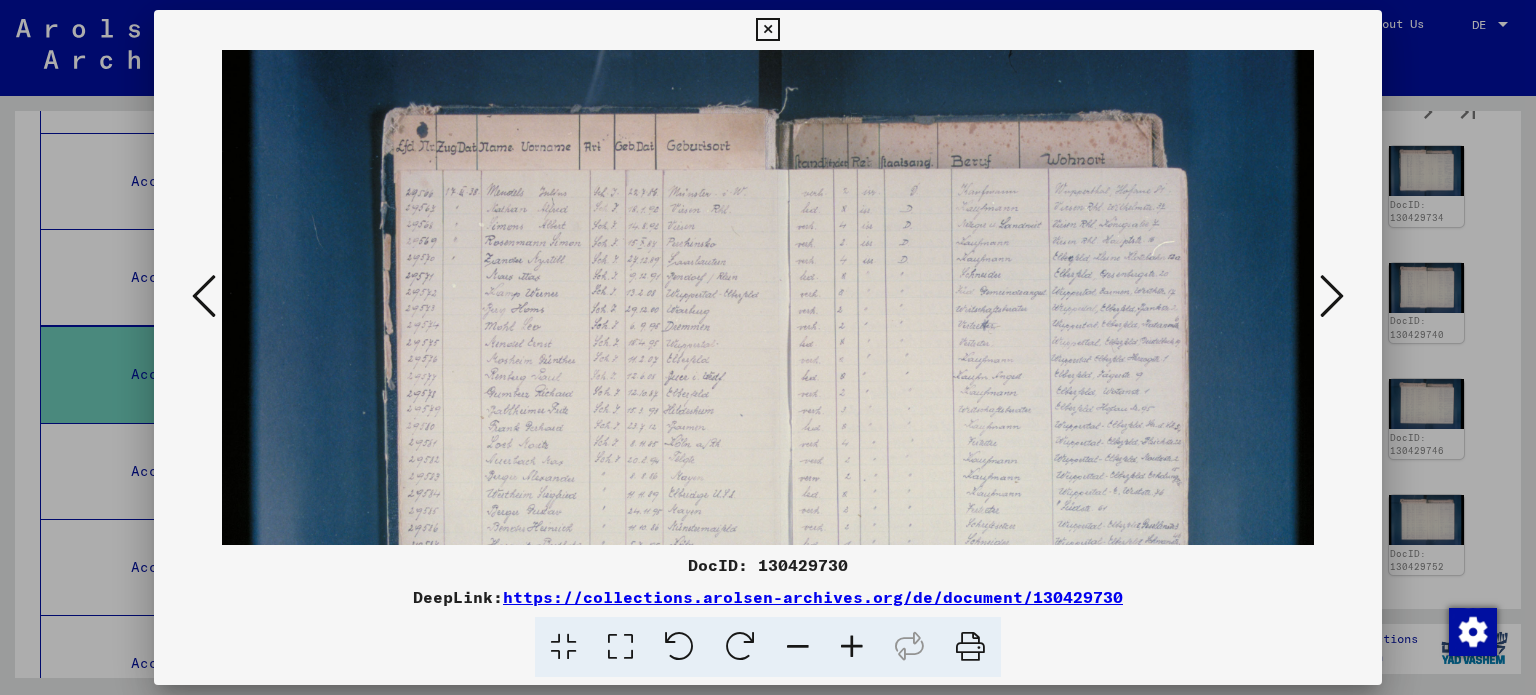 click at bounding box center [852, 647] 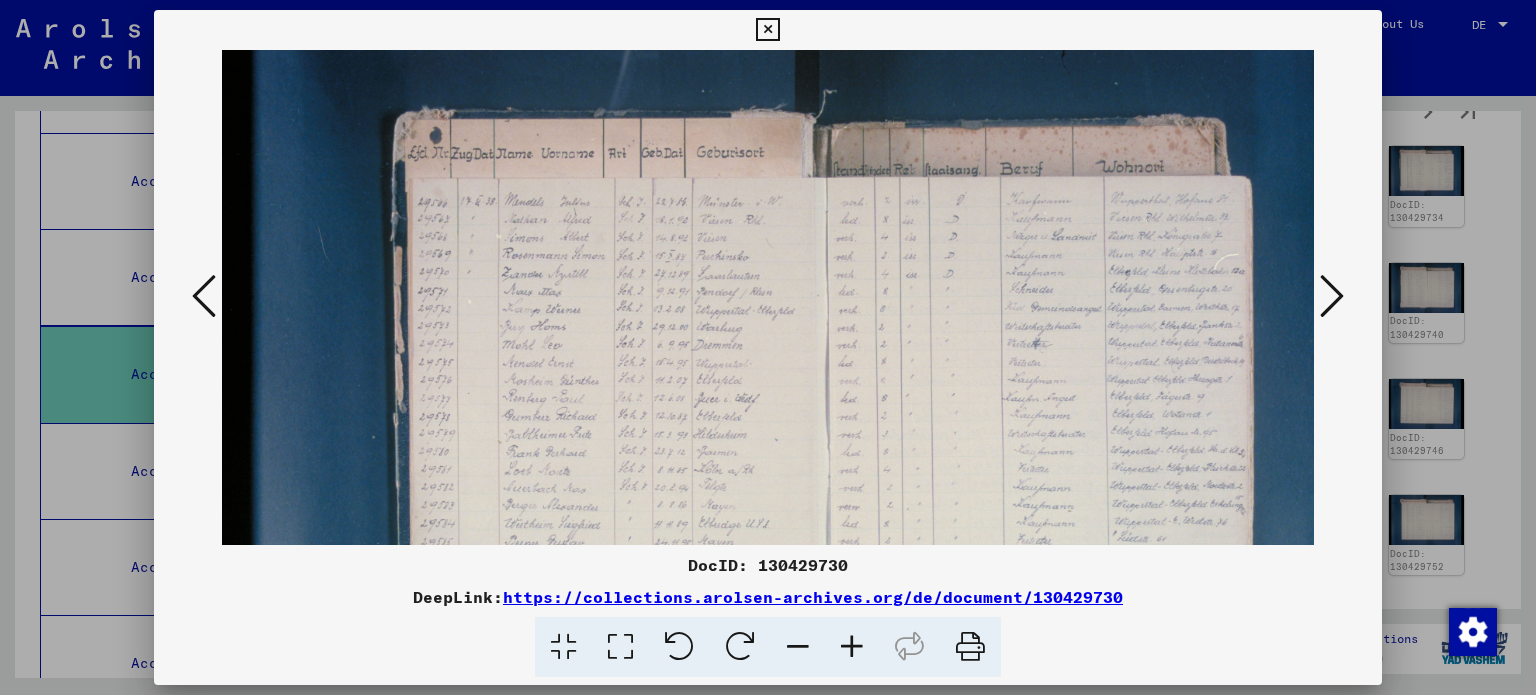 click at bounding box center (852, 647) 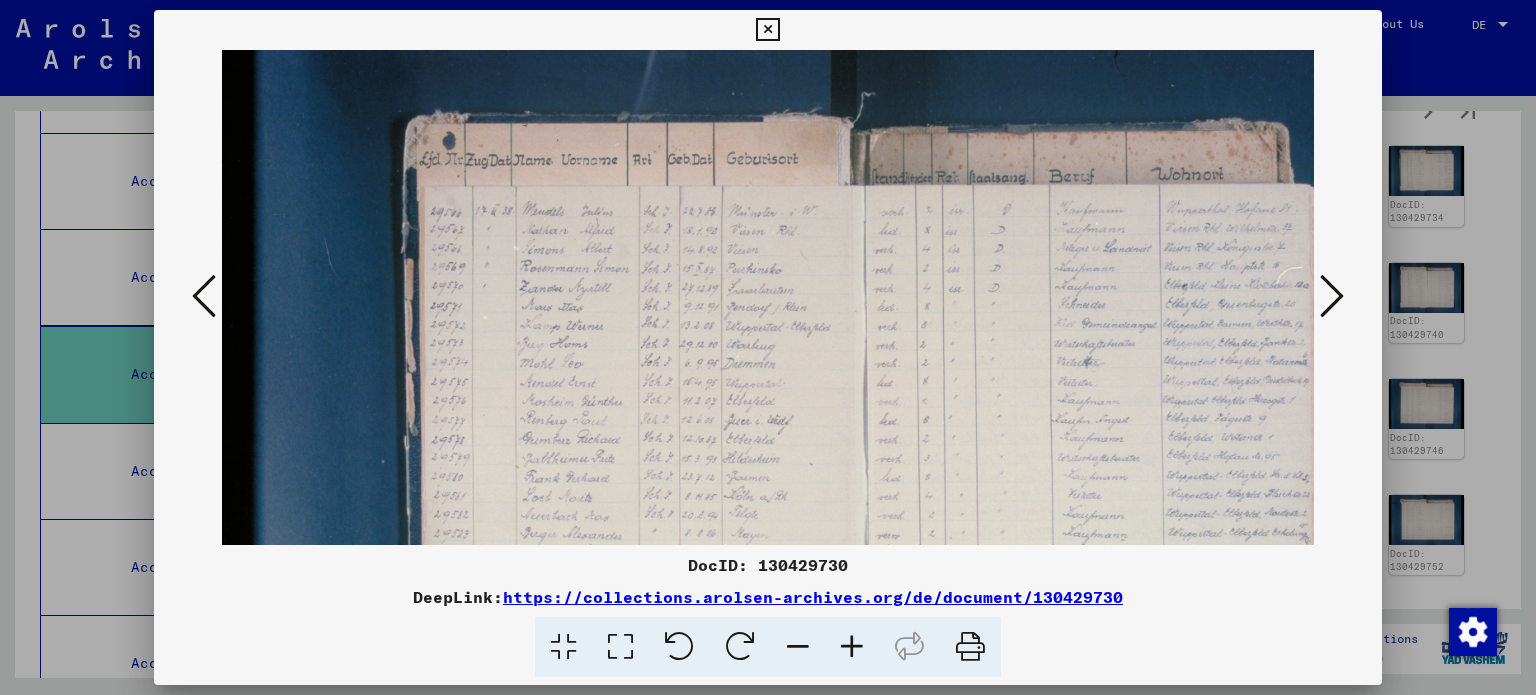click at bounding box center (852, 647) 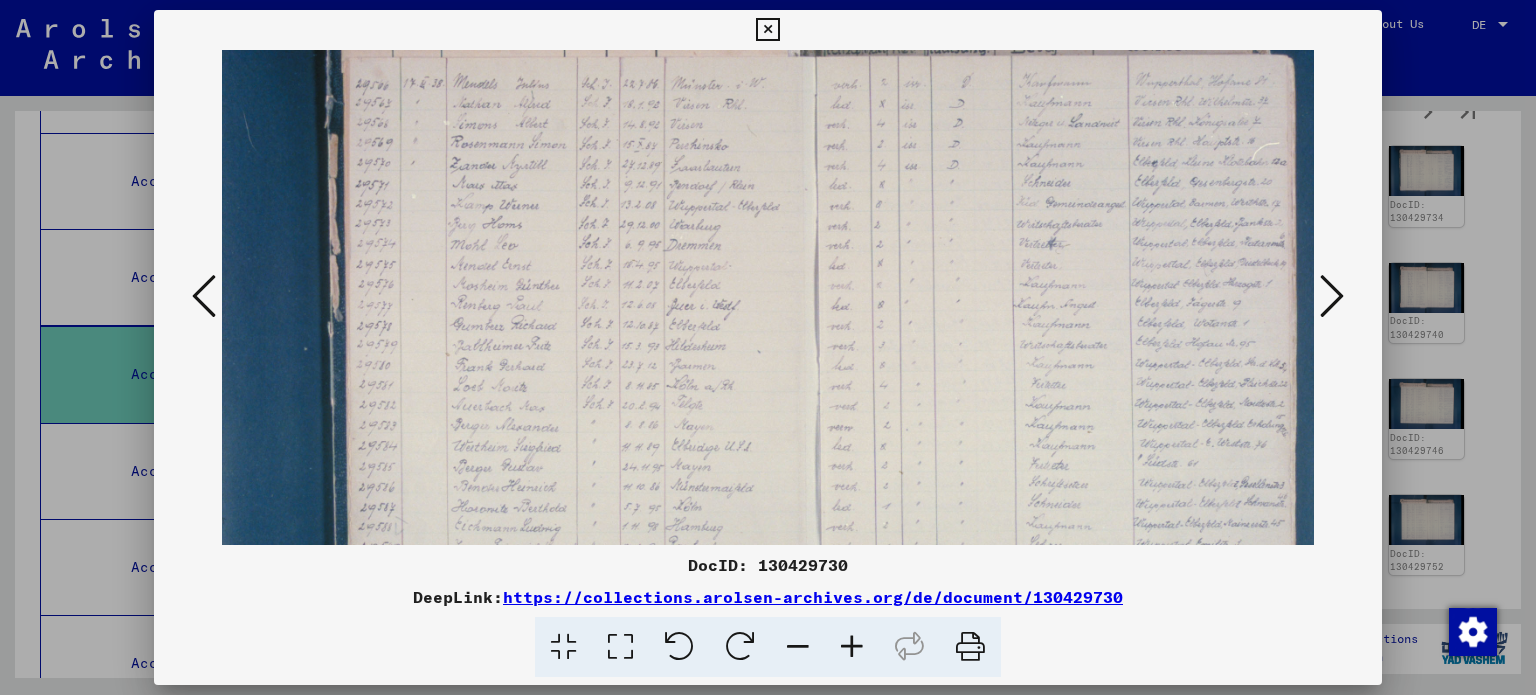 scroll, scrollTop: 148, scrollLeft: 90, axis: both 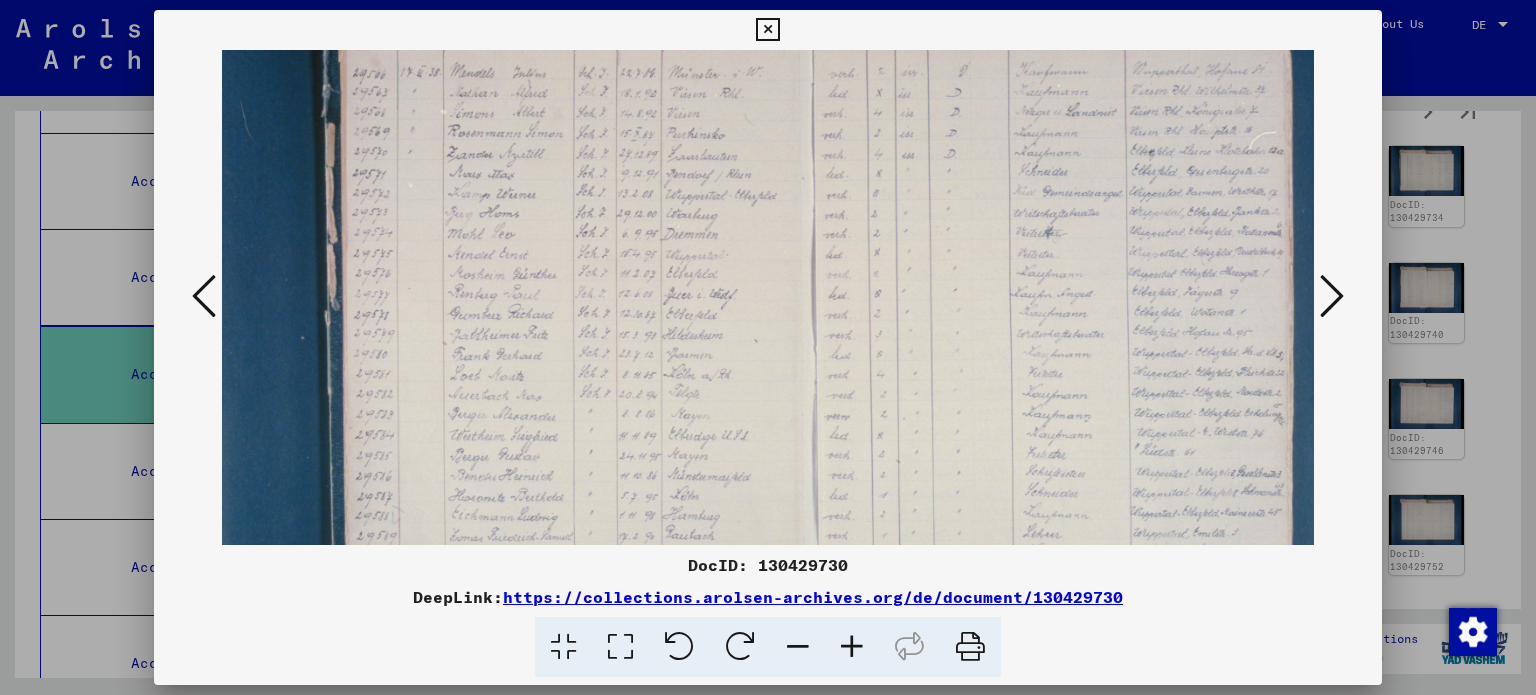 drag, startPoint x: 852, startPoint y: 420, endPoint x: 757, endPoint y: 279, distance: 170.01764 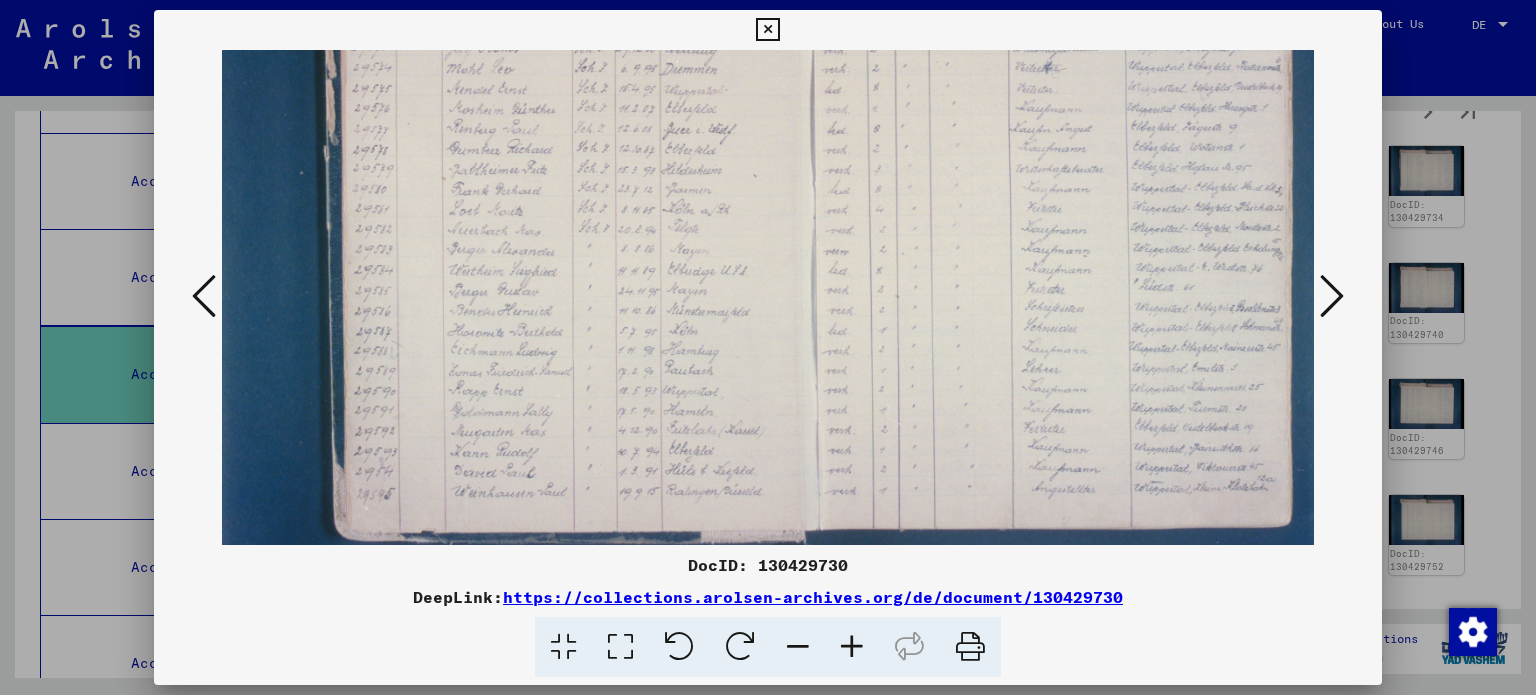 scroll, scrollTop: 312, scrollLeft: 91, axis: both 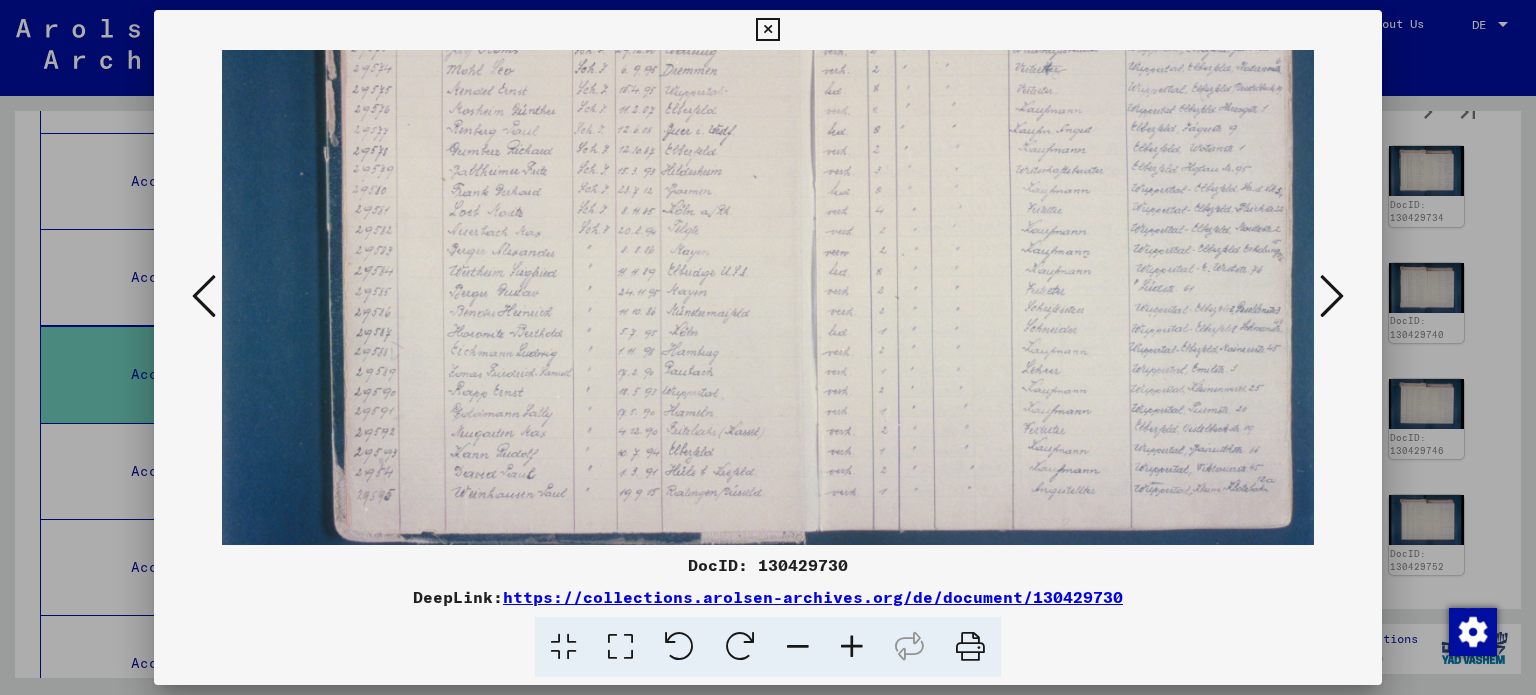 drag, startPoint x: 751, startPoint y: 442, endPoint x: 750, endPoint y: 288, distance: 154.00325 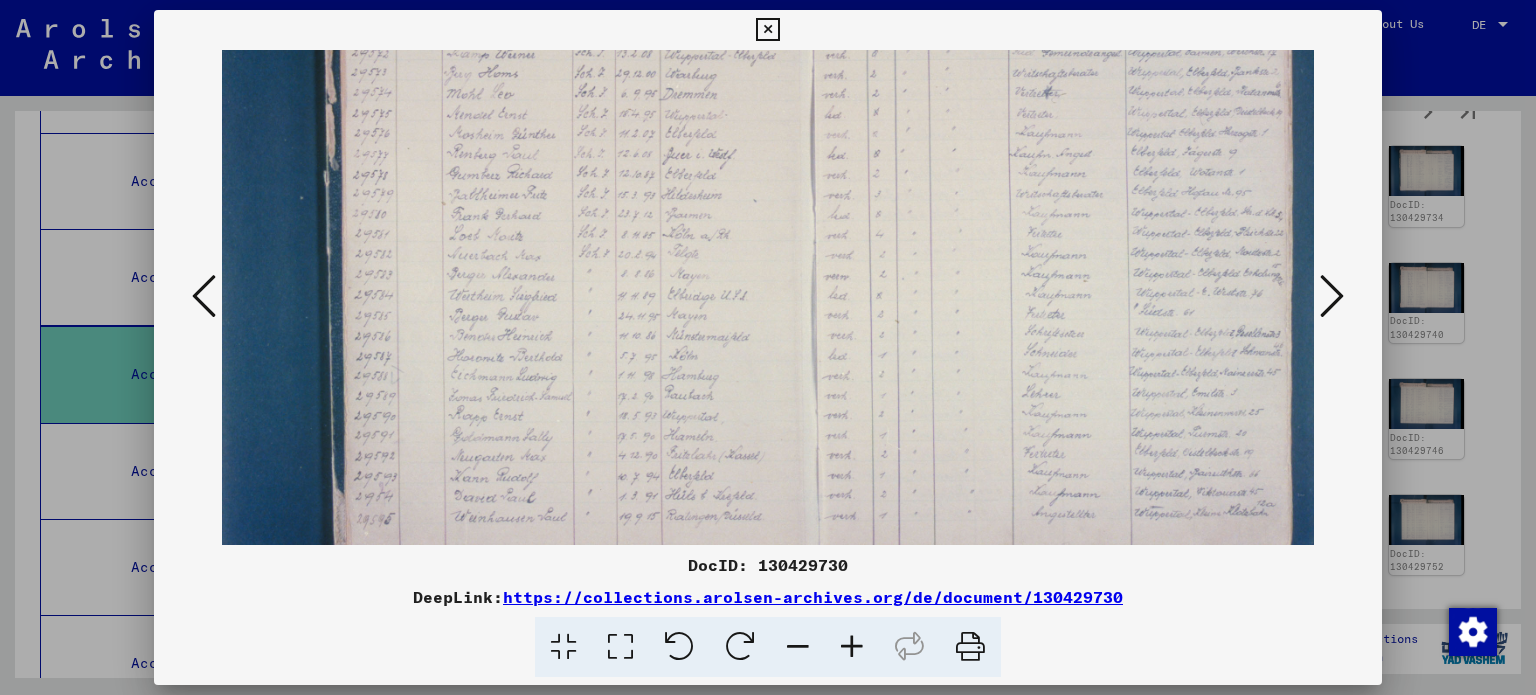 scroll, scrollTop: 286, scrollLeft: 91, axis: both 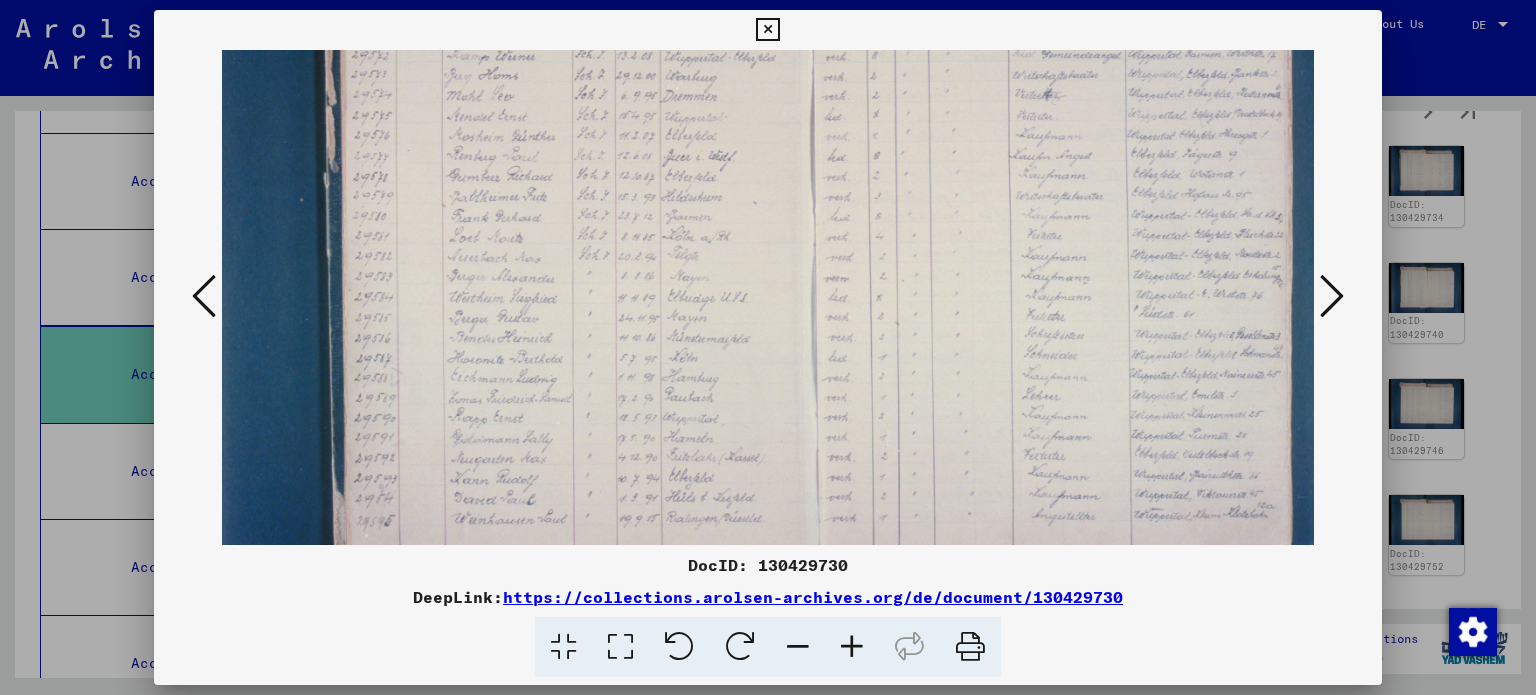 drag, startPoint x: 741, startPoint y: 295, endPoint x: 741, endPoint y: 327, distance: 32 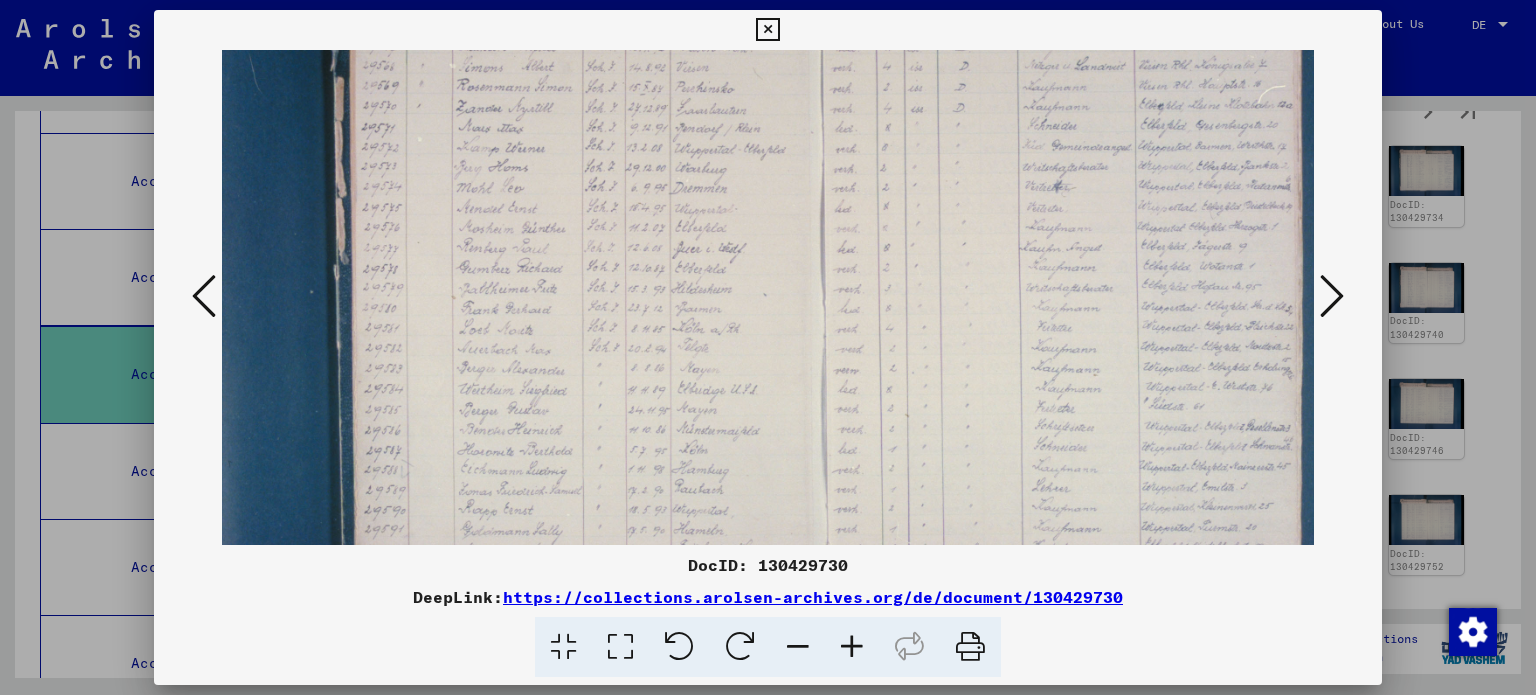 drag, startPoint x: 1044, startPoint y: 331, endPoint x: 1049, endPoint y: 430, distance: 99.12618 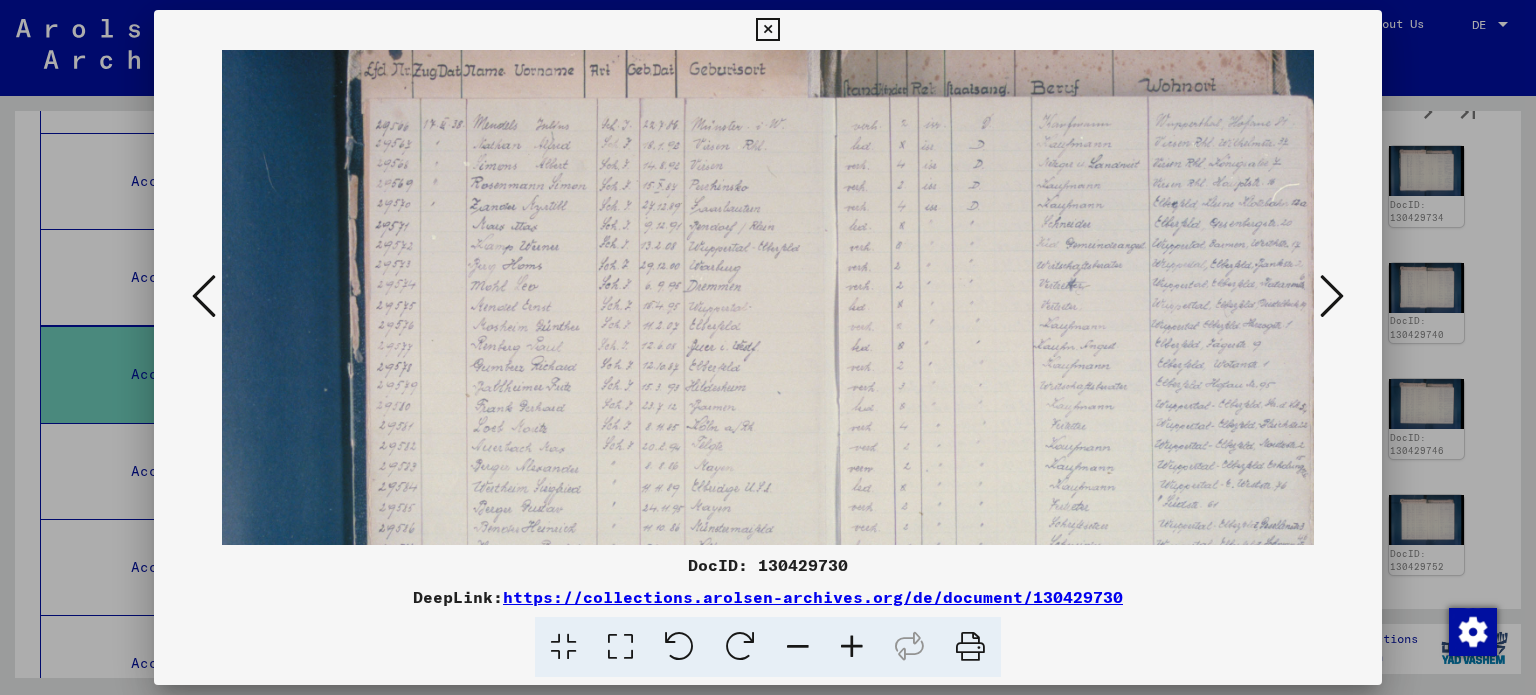 scroll, scrollTop: 92, scrollLeft: 67, axis: both 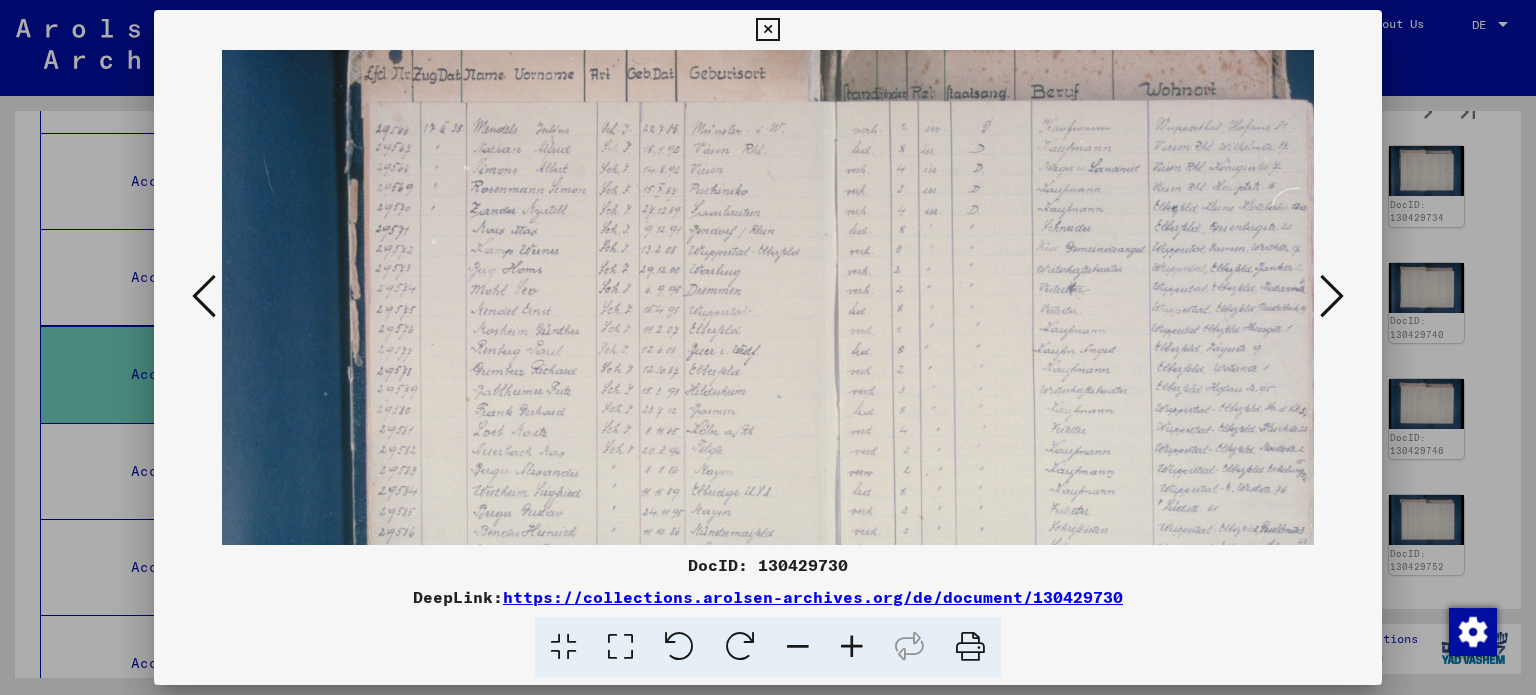 drag, startPoint x: 1056, startPoint y: 266, endPoint x: 1076, endPoint y: 367, distance: 102.96116 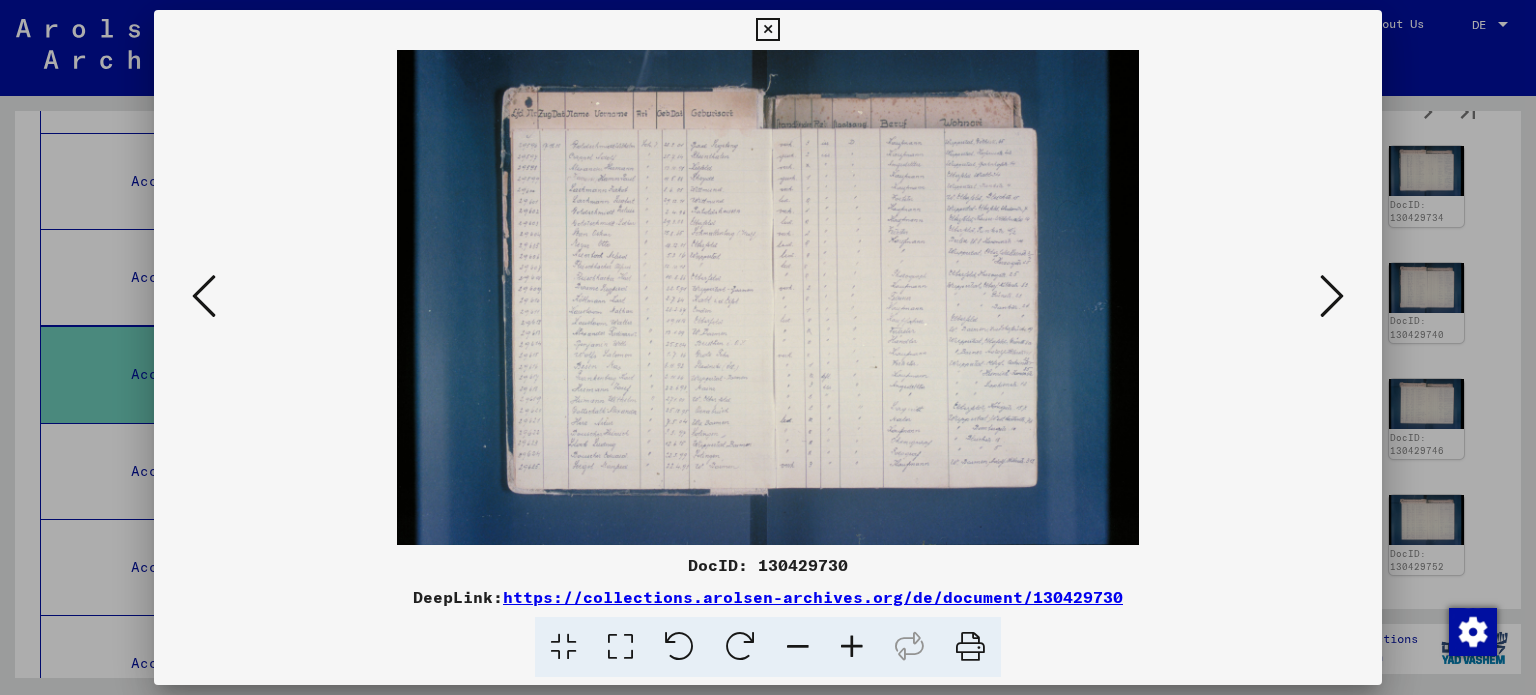 scroll, scrollTop: 0, scrollLeft: 0, axis: both 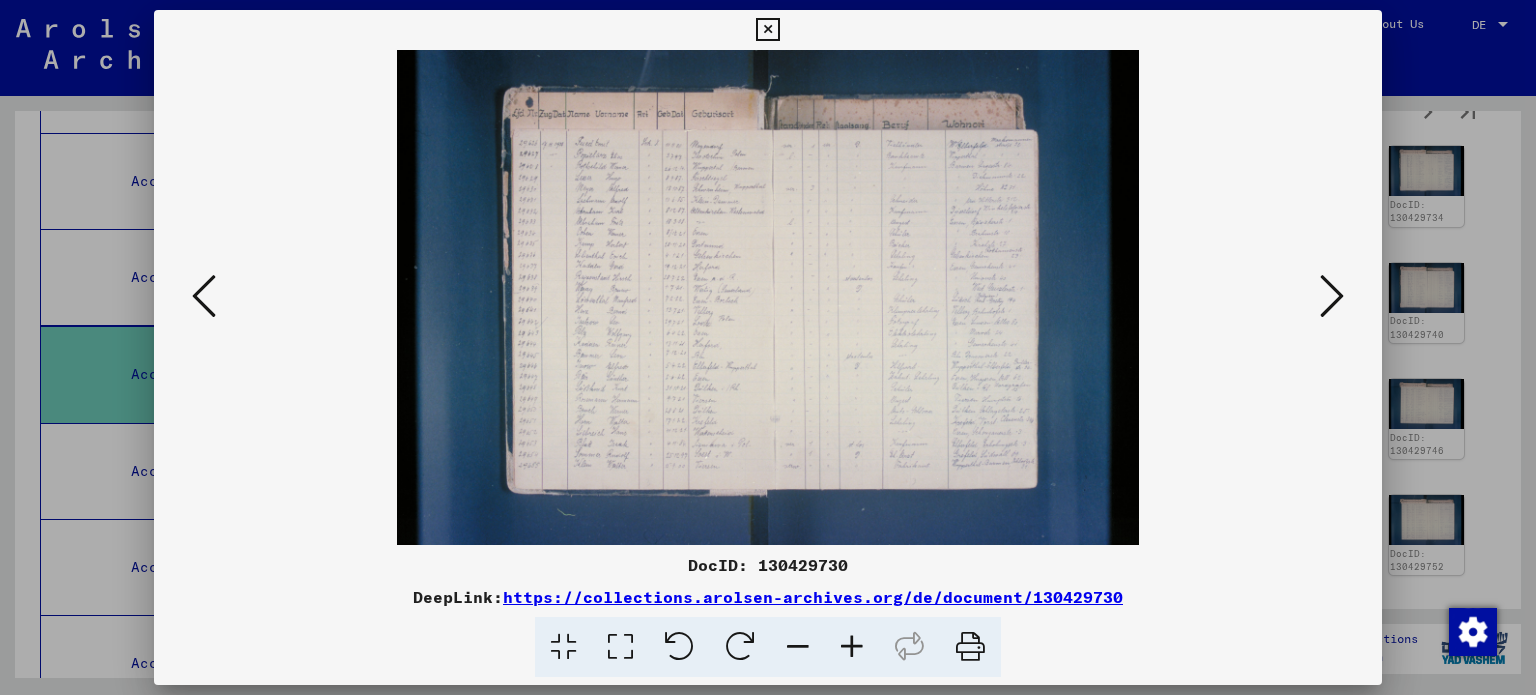 click at bounding box center (1332, 296) 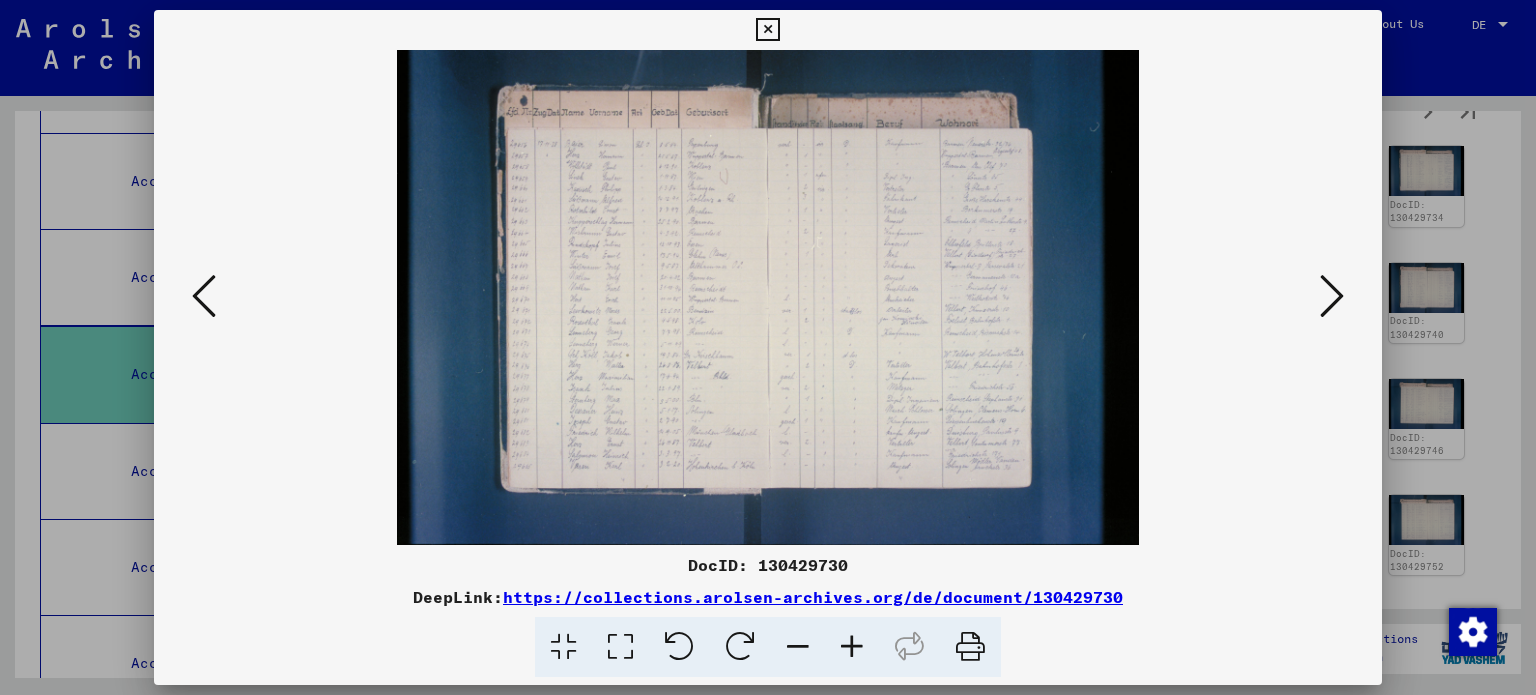 click at bounding box center (1332, 296) 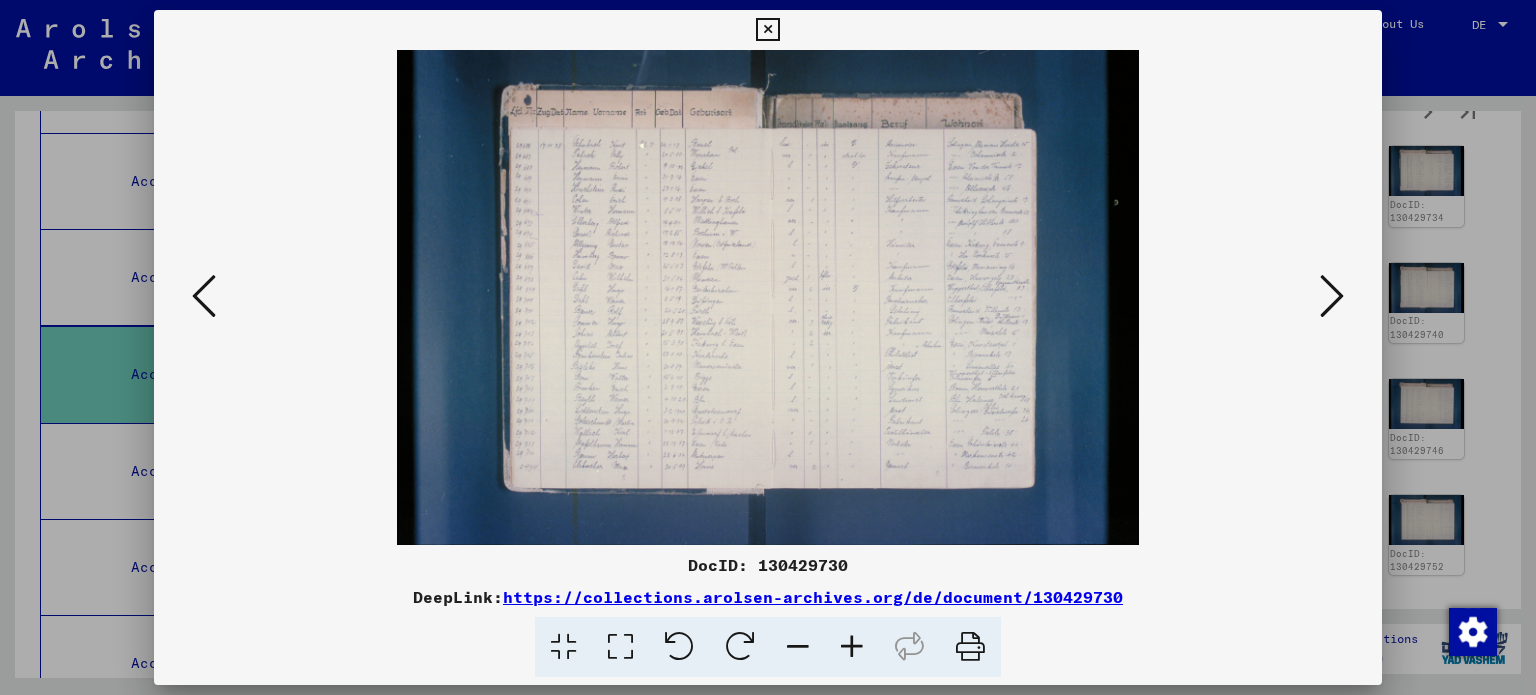 click at bounding box center [1332, 296] 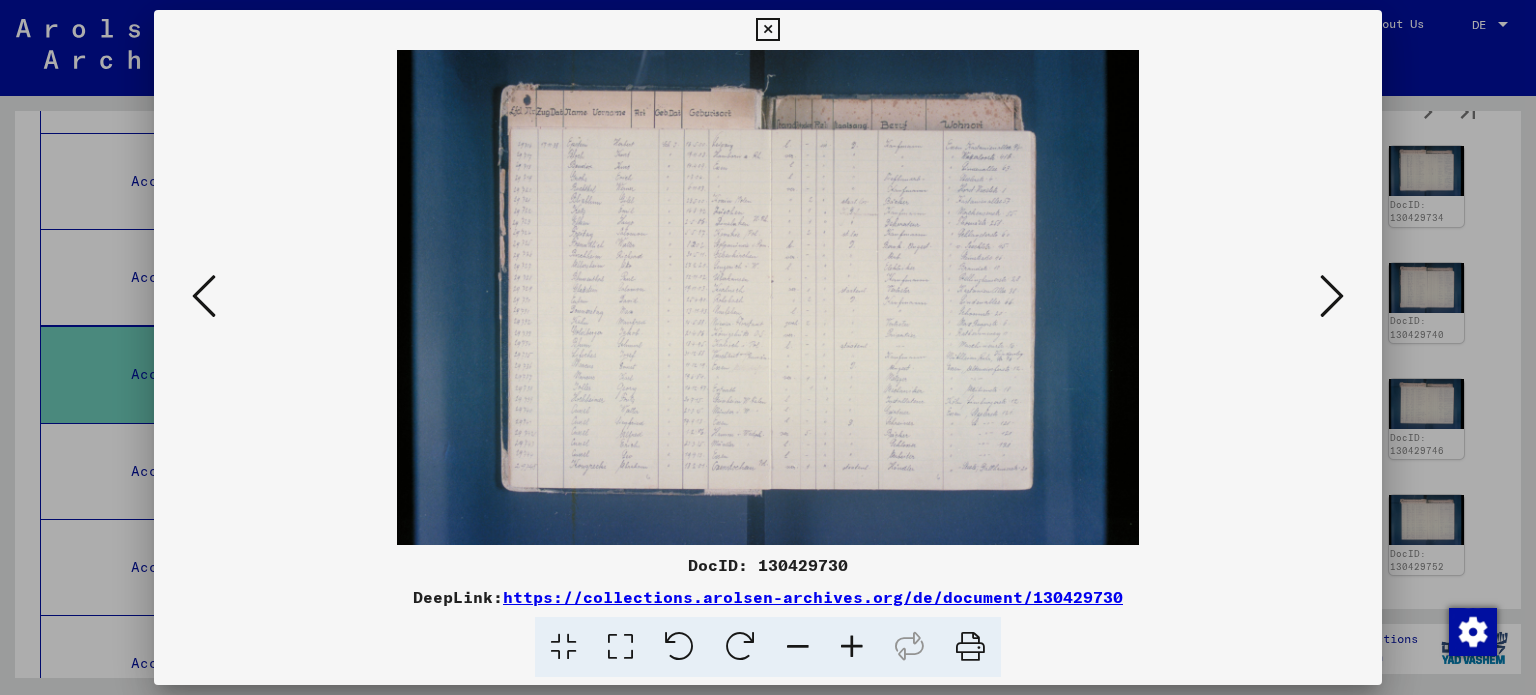 click at bounding box center (1332, 296) 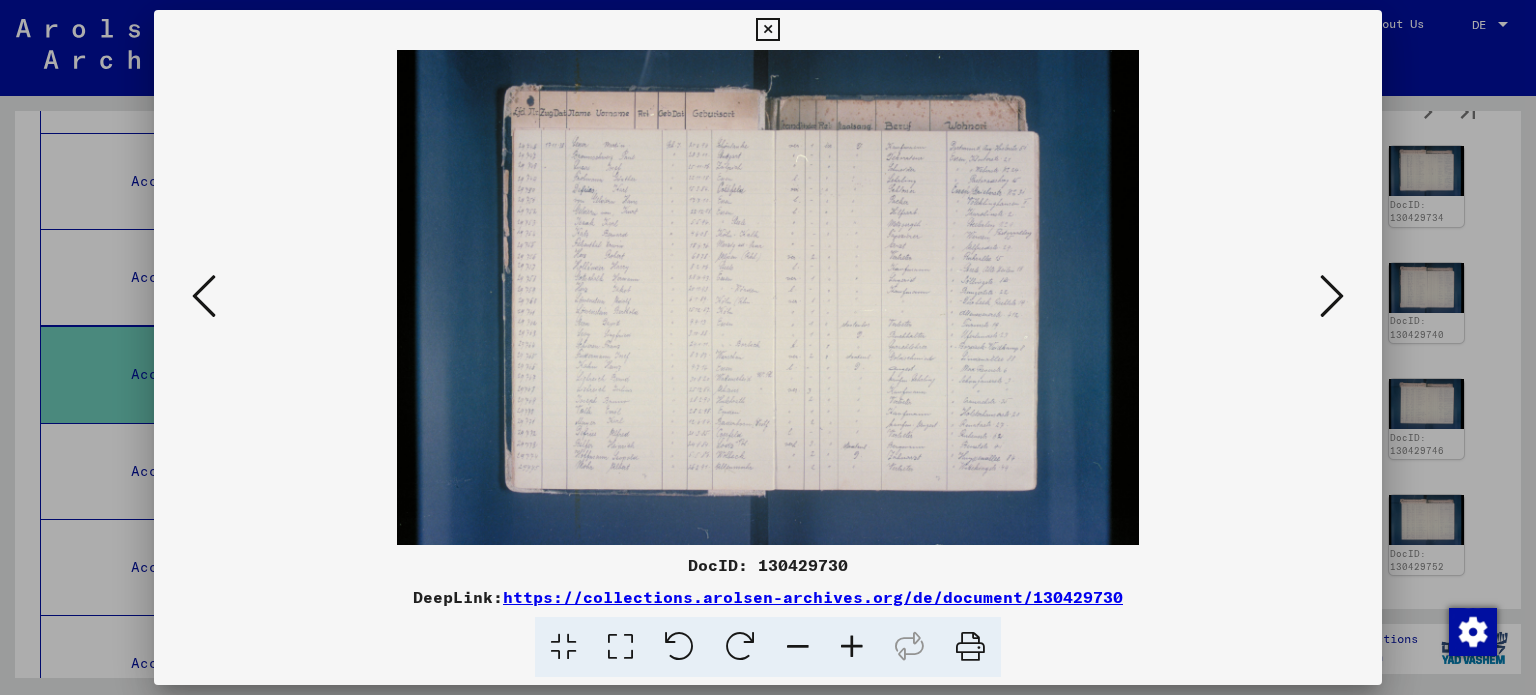 click at bounding box center [1332, 296] 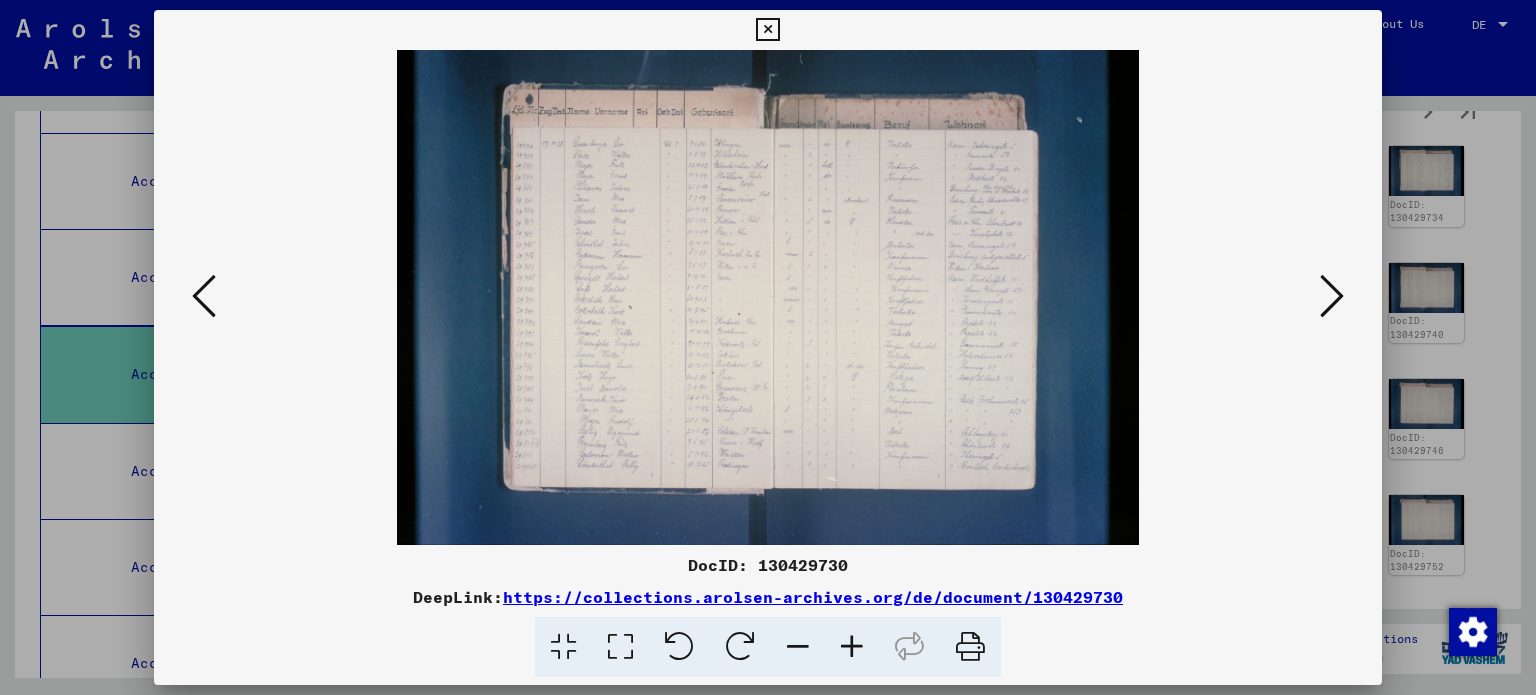 click at bounding box center (1332, 296) 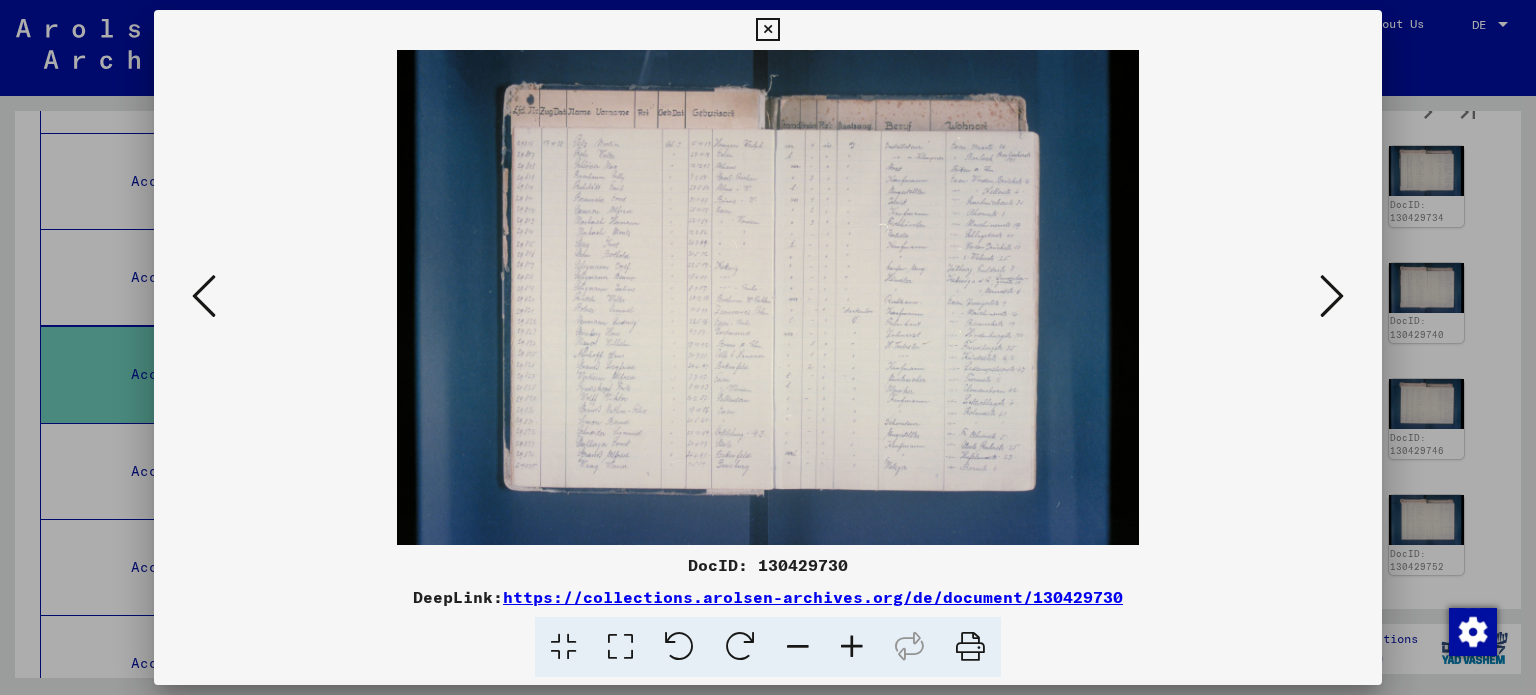 click at bounding box center [1332, 296] 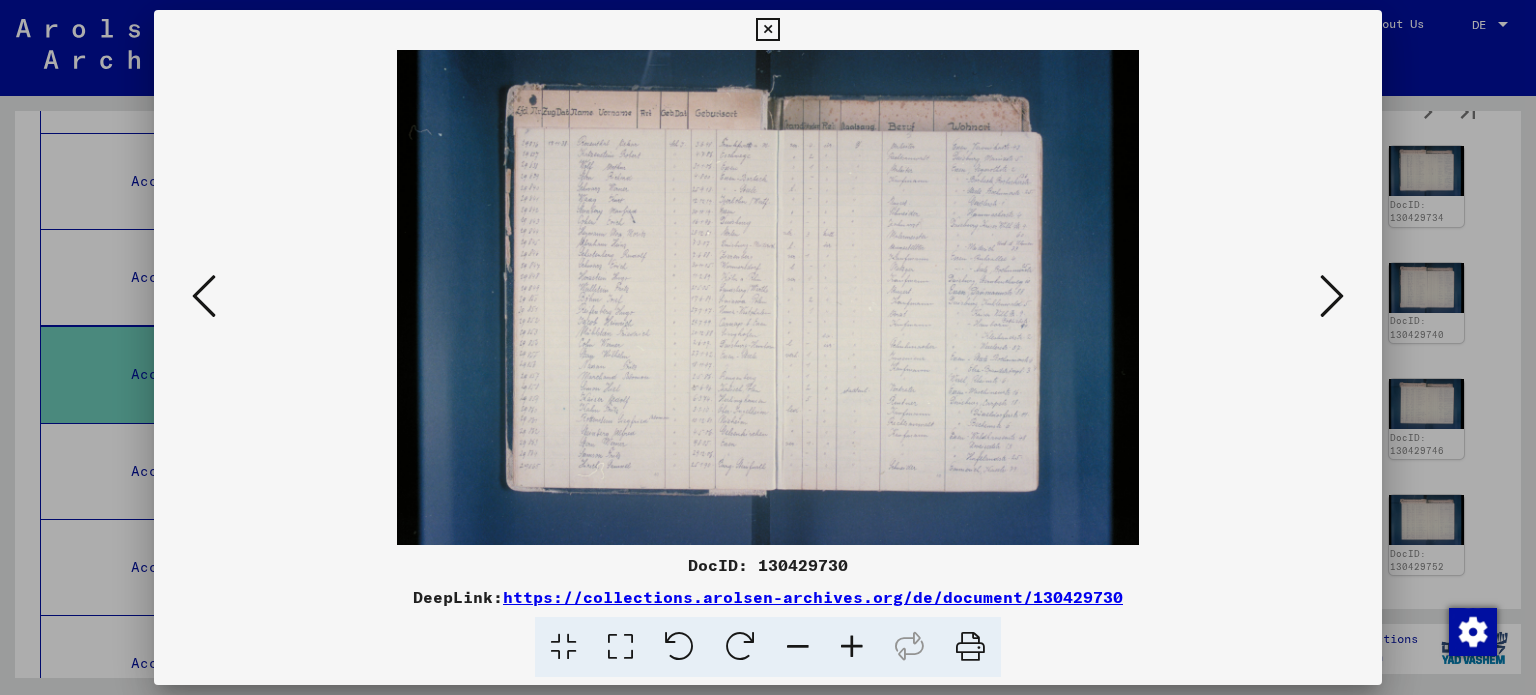 click at bounding box center [1332, 296] 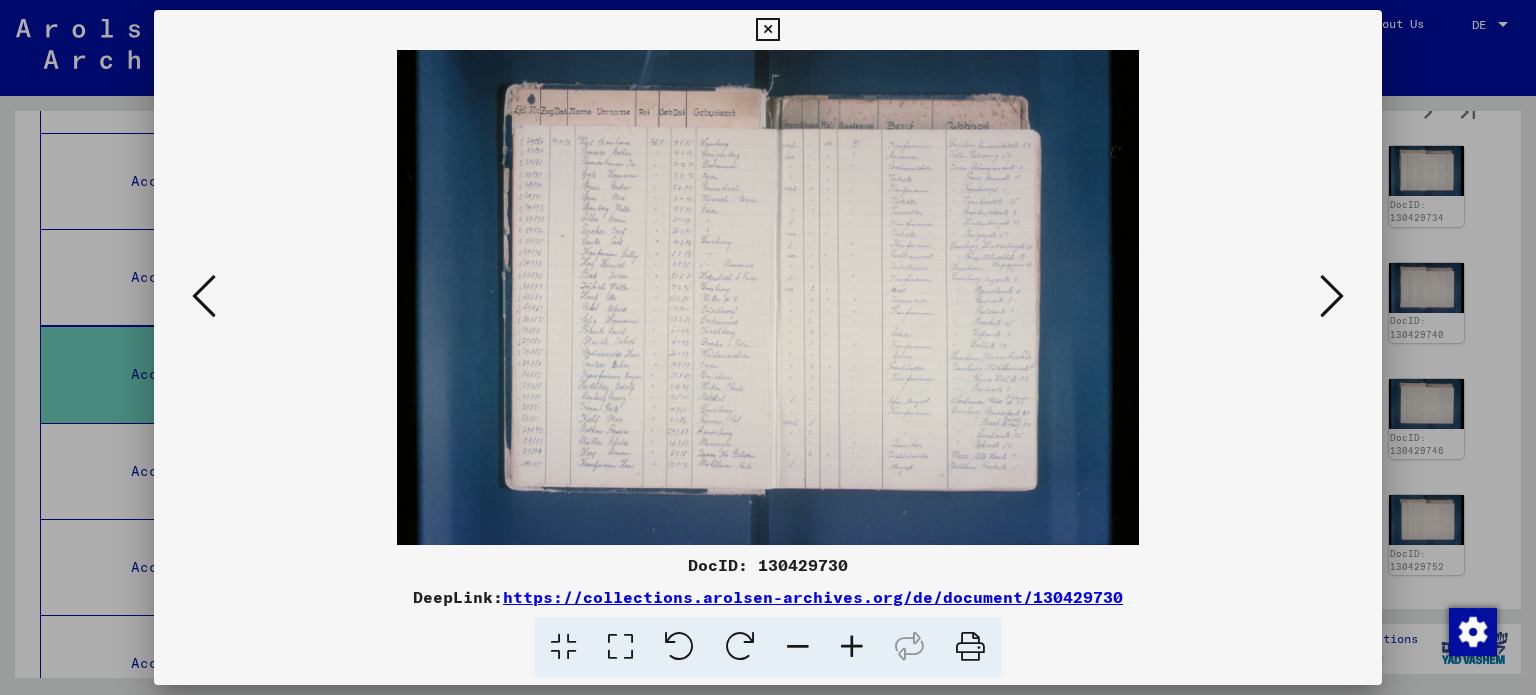 click at bounding box center [852, 647] 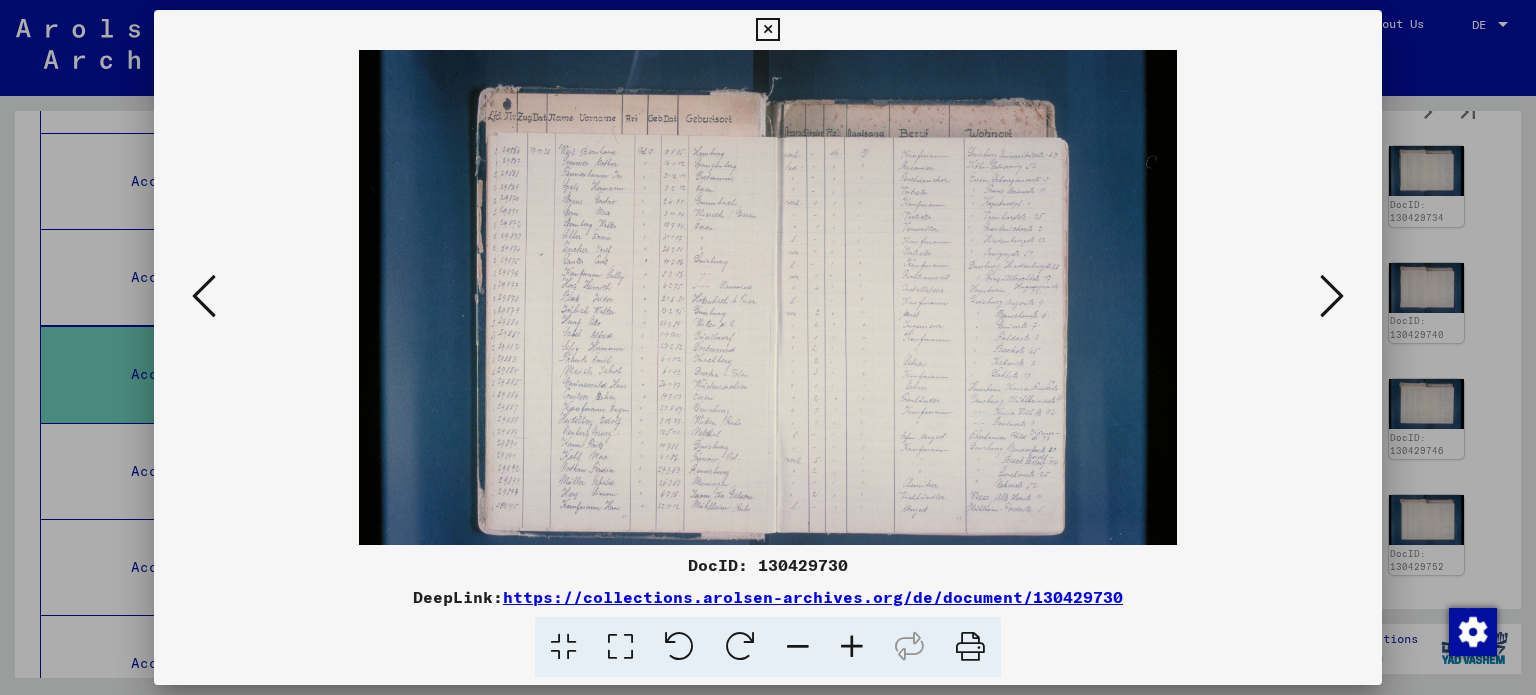 click at bounding box center (852, 647) 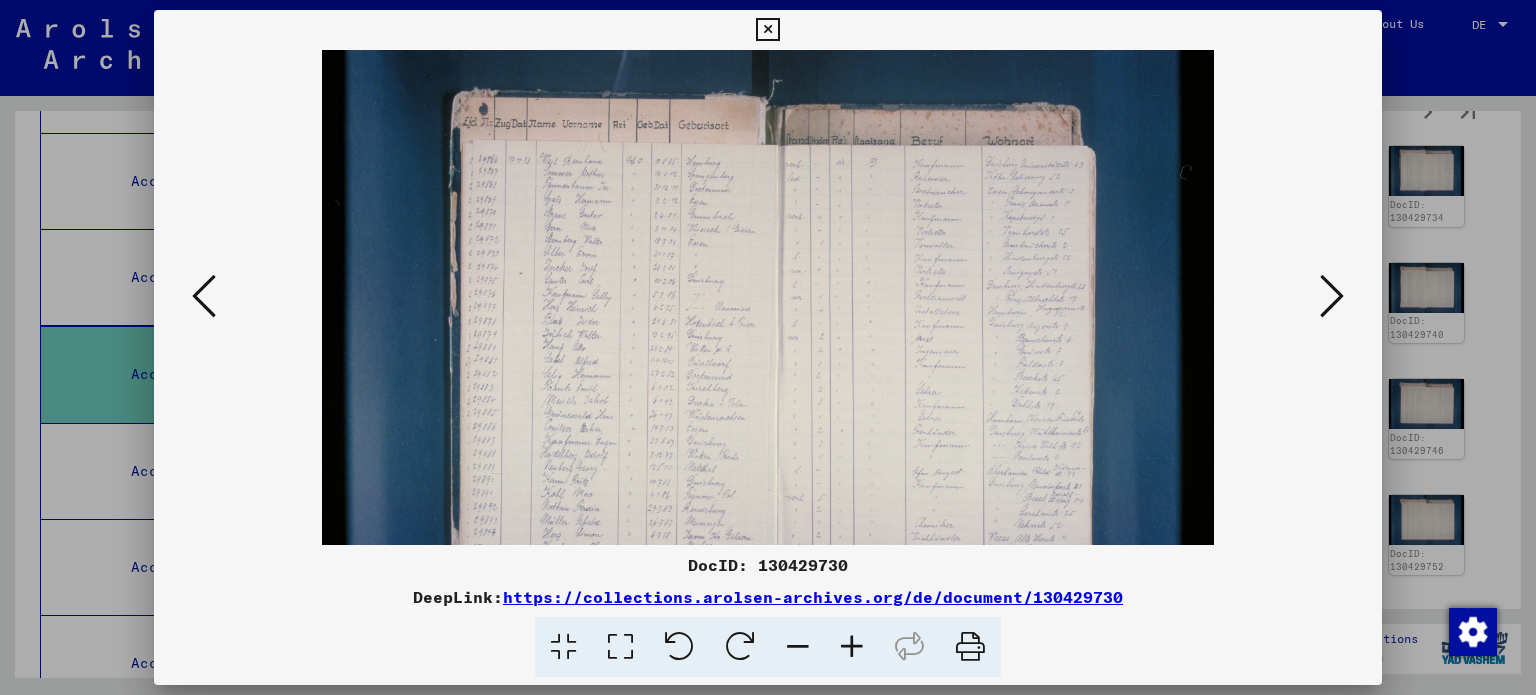 click at bounding box center (852, 647) 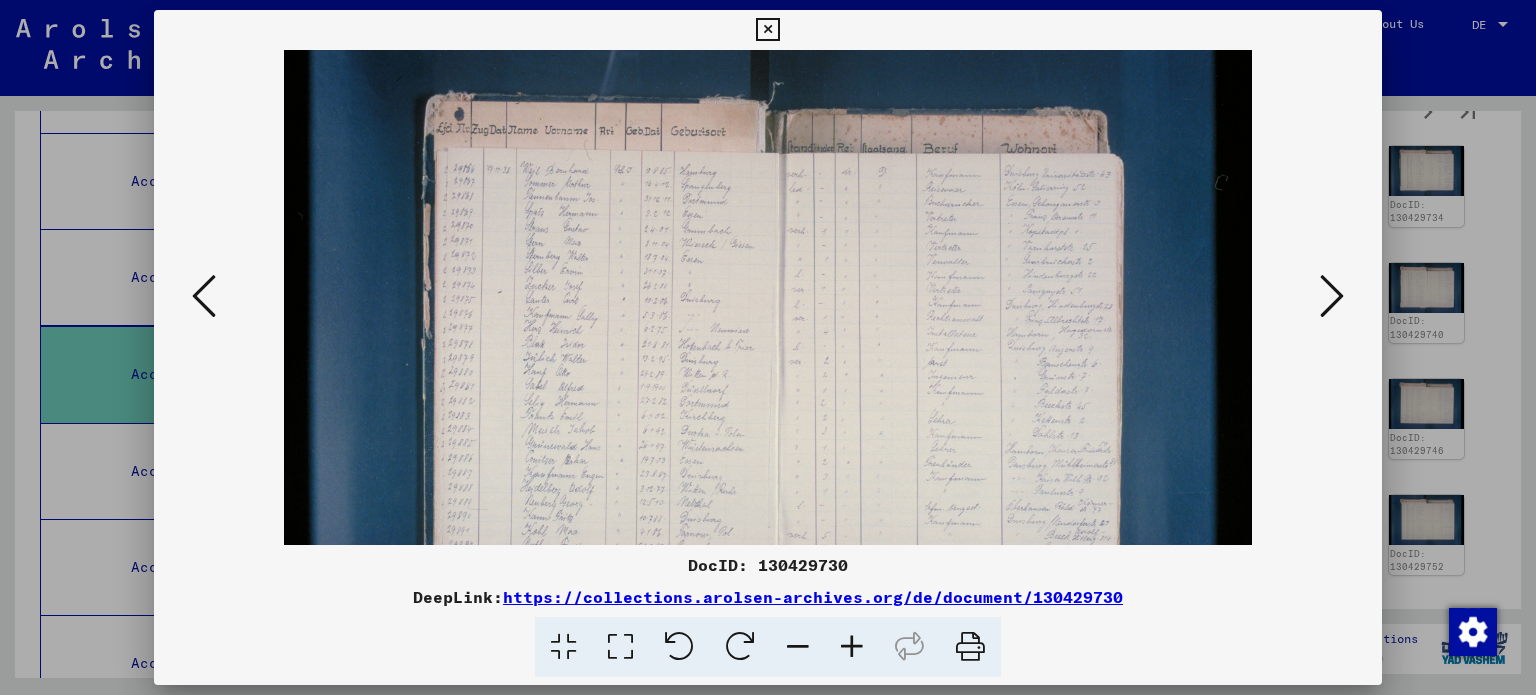 click at bounding box center [852, 647] 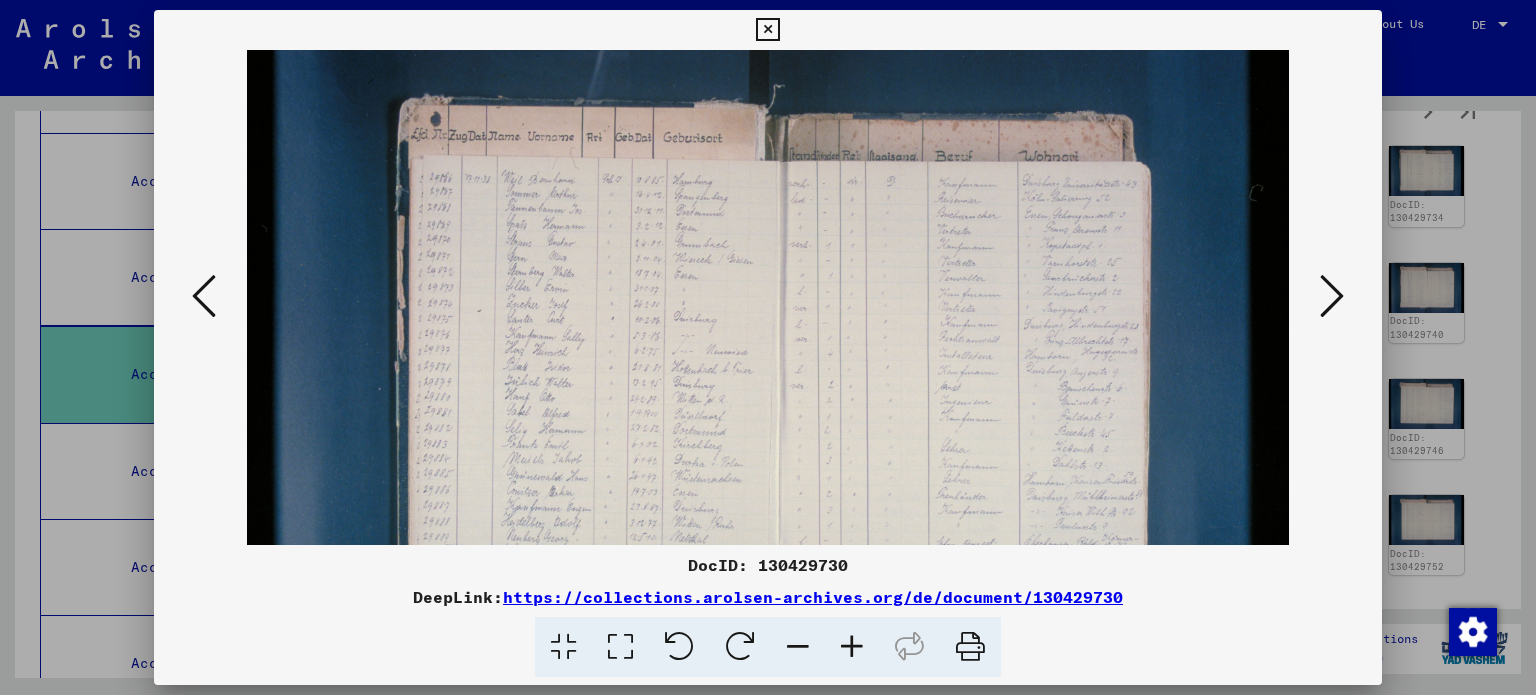 click at bounding box center (852, 647) 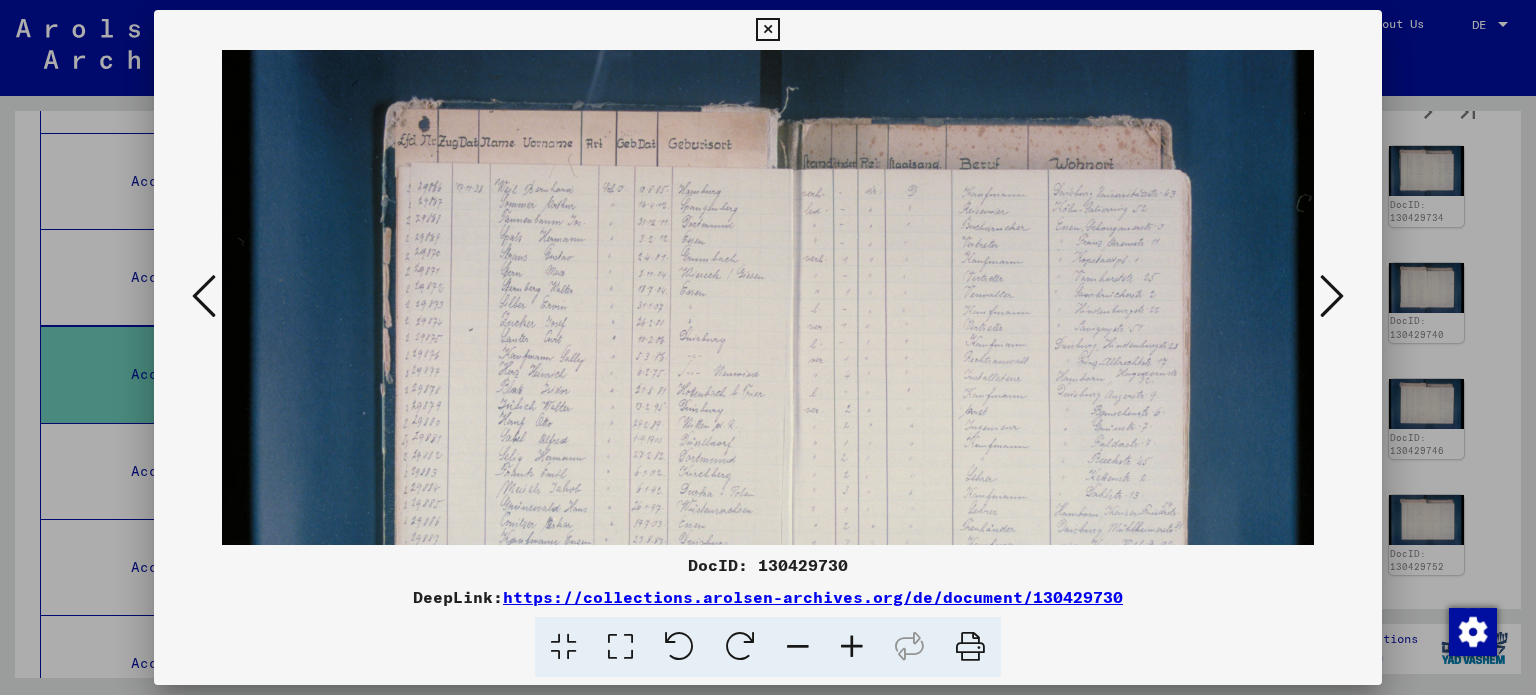 click at bounding box center (852, 647) 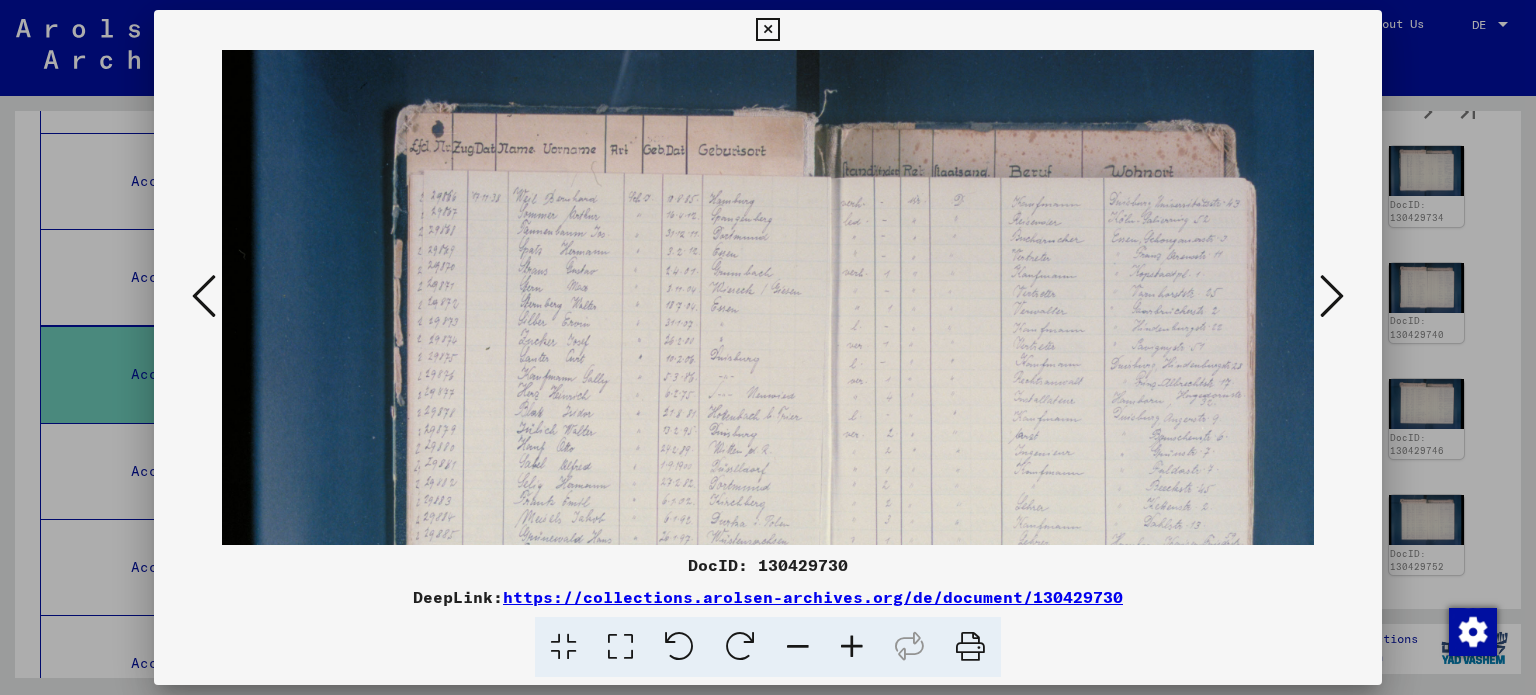 click at bounding box center (852, 647) 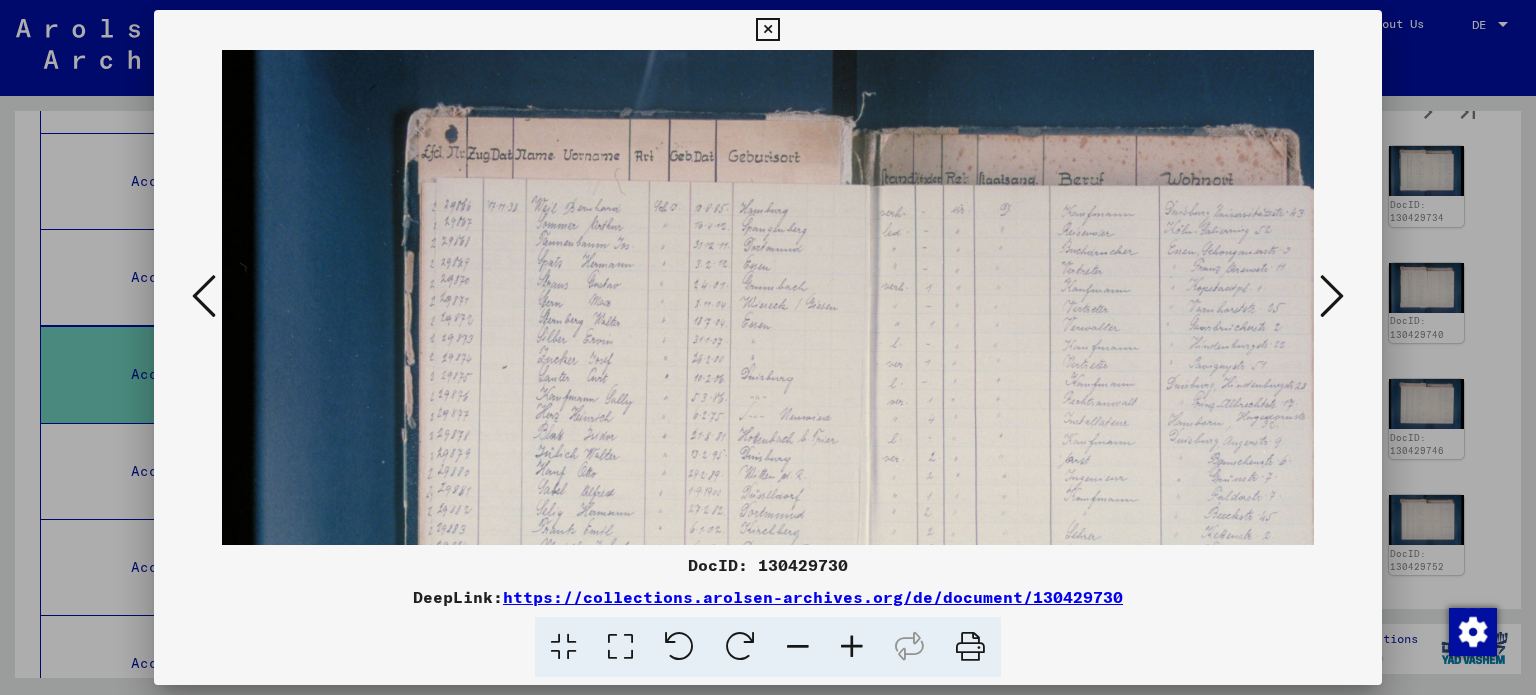click at bounding box center (852, 647) 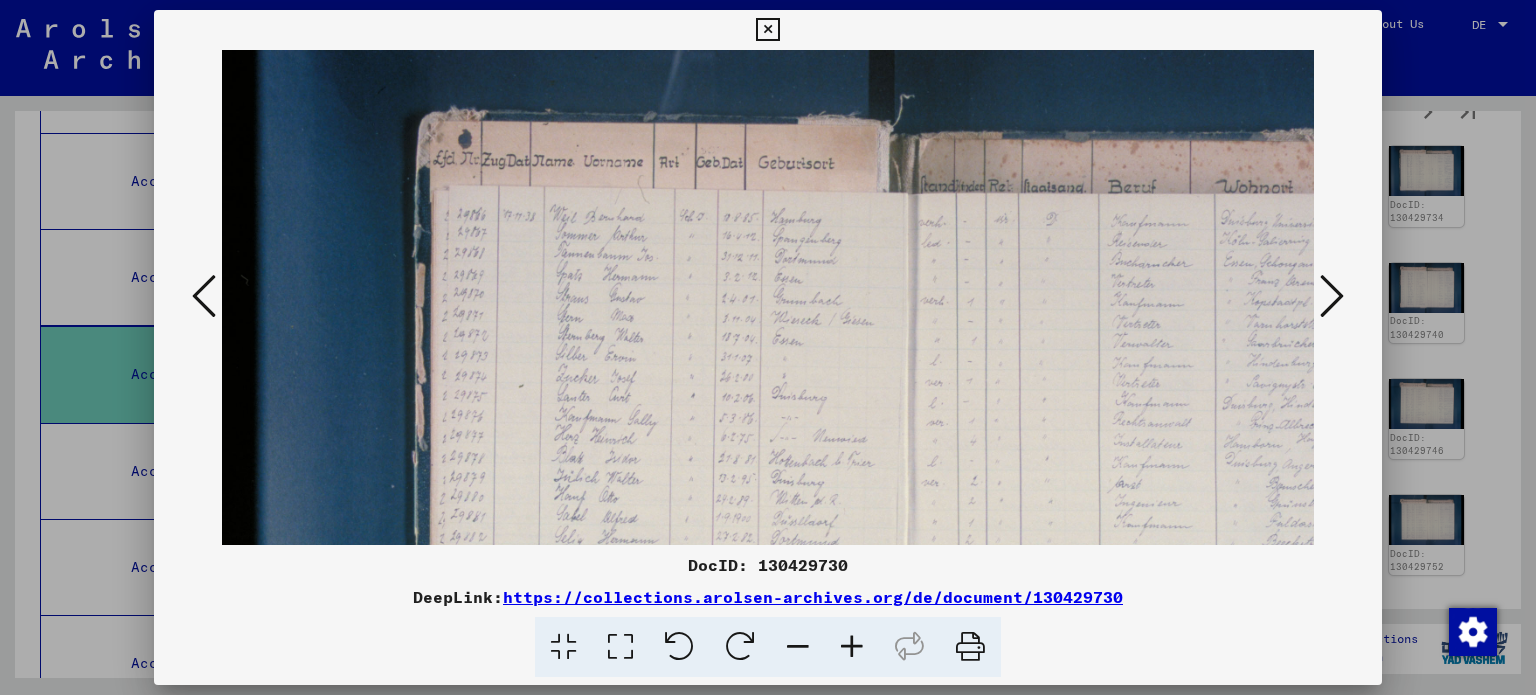 click at bounding box center (1332, 296) 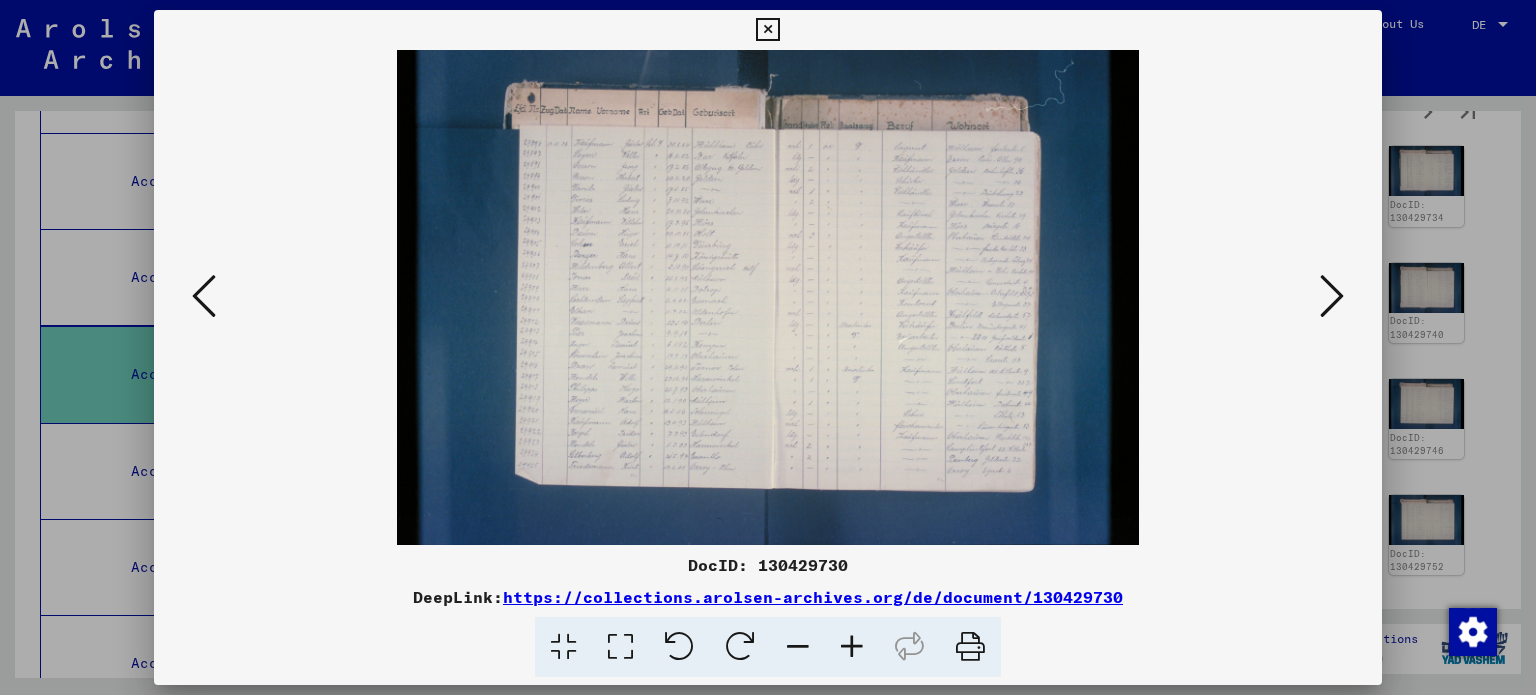click at bounding box center [1332, 296] 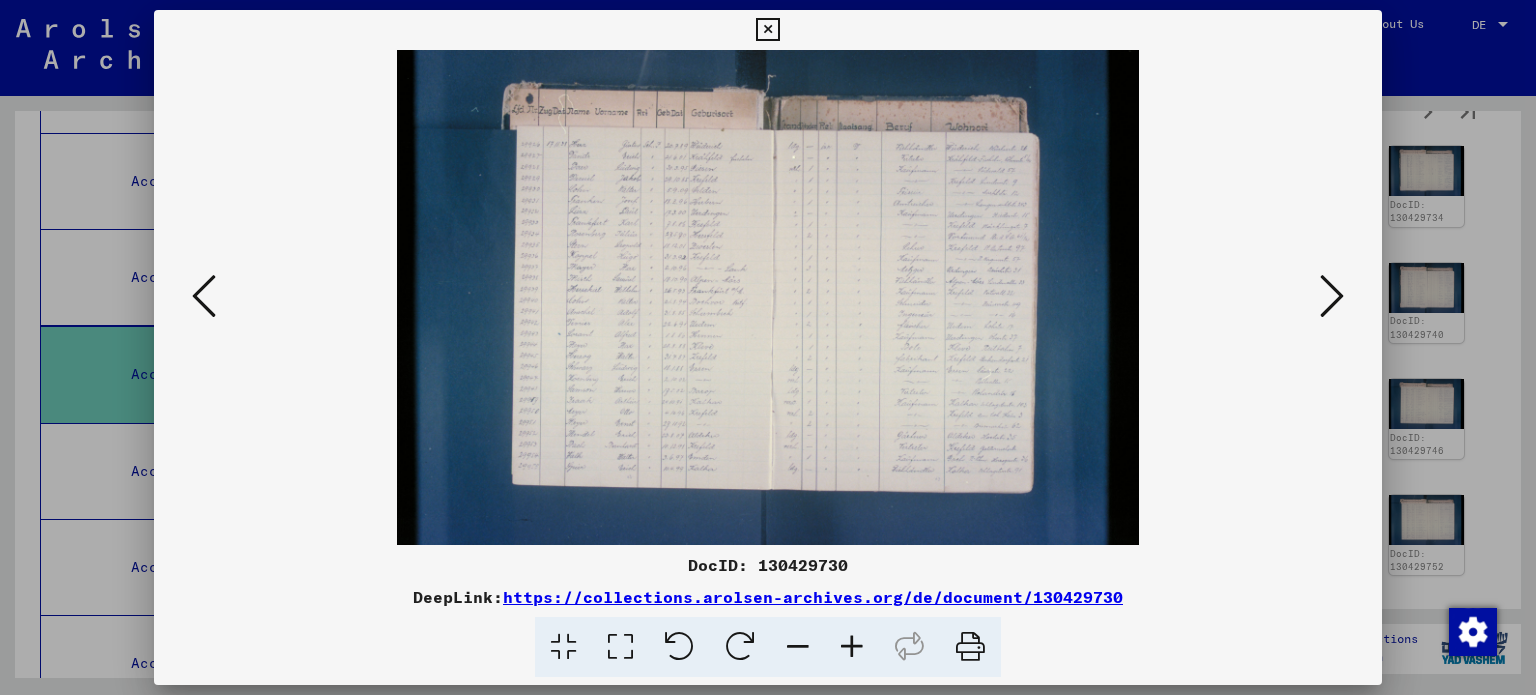 click at bounding box center (852, 647) 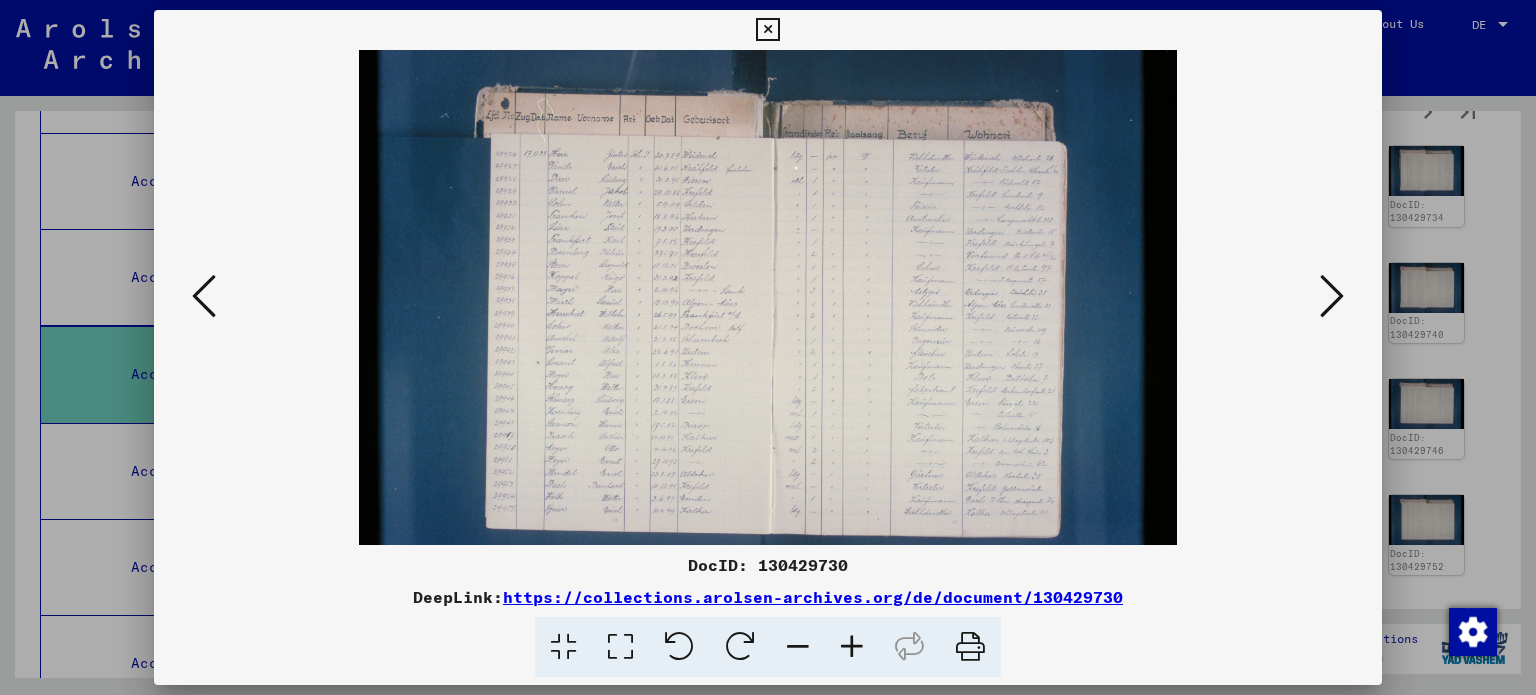 click at bounding box center [852, 647] 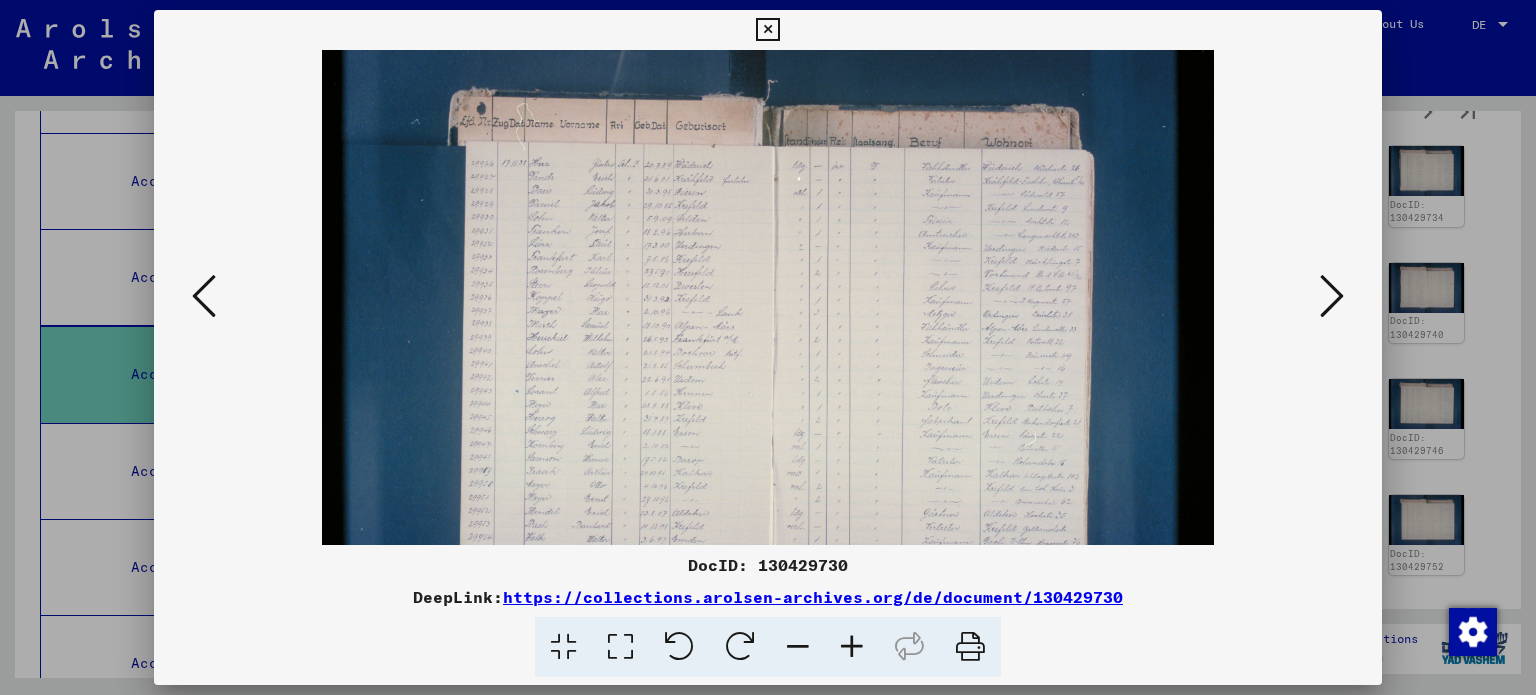 click at bounding box center (204, 296) 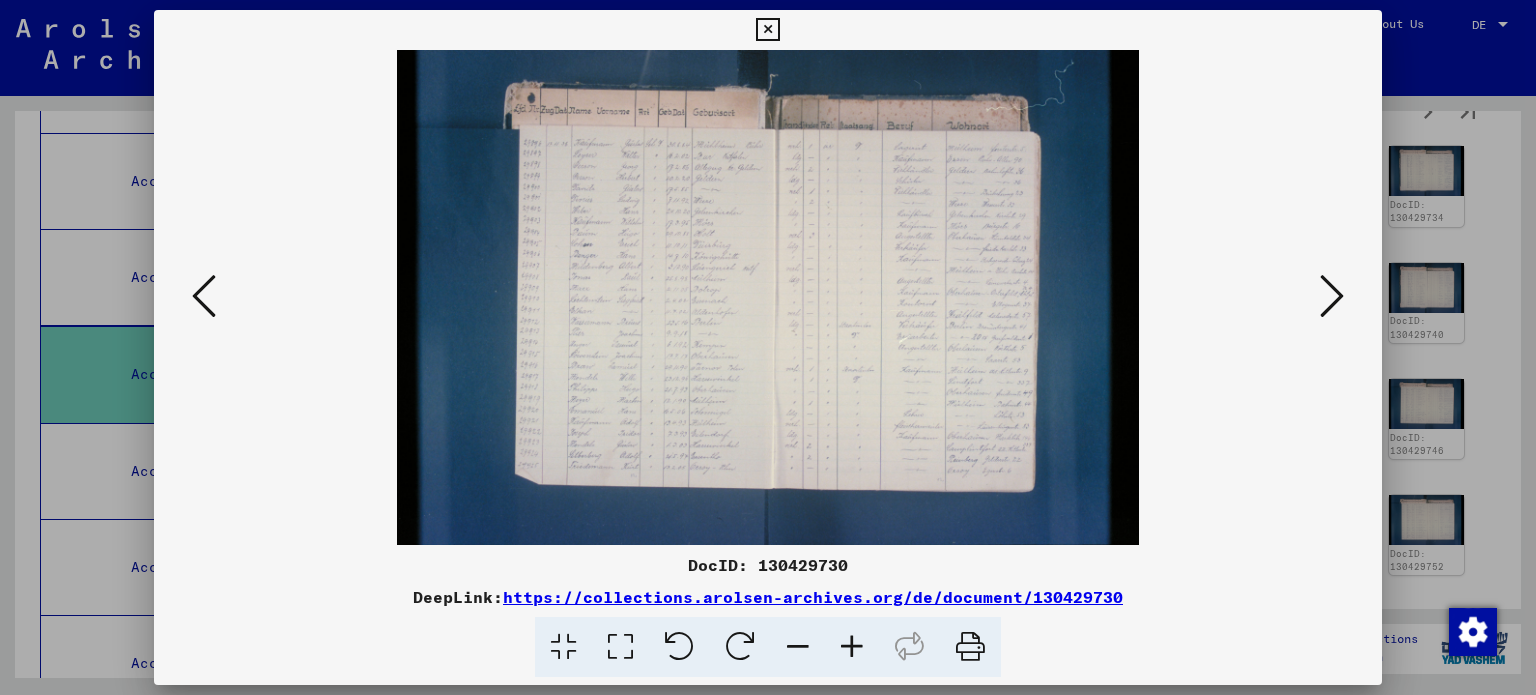 click at bounding box center (204, 296) 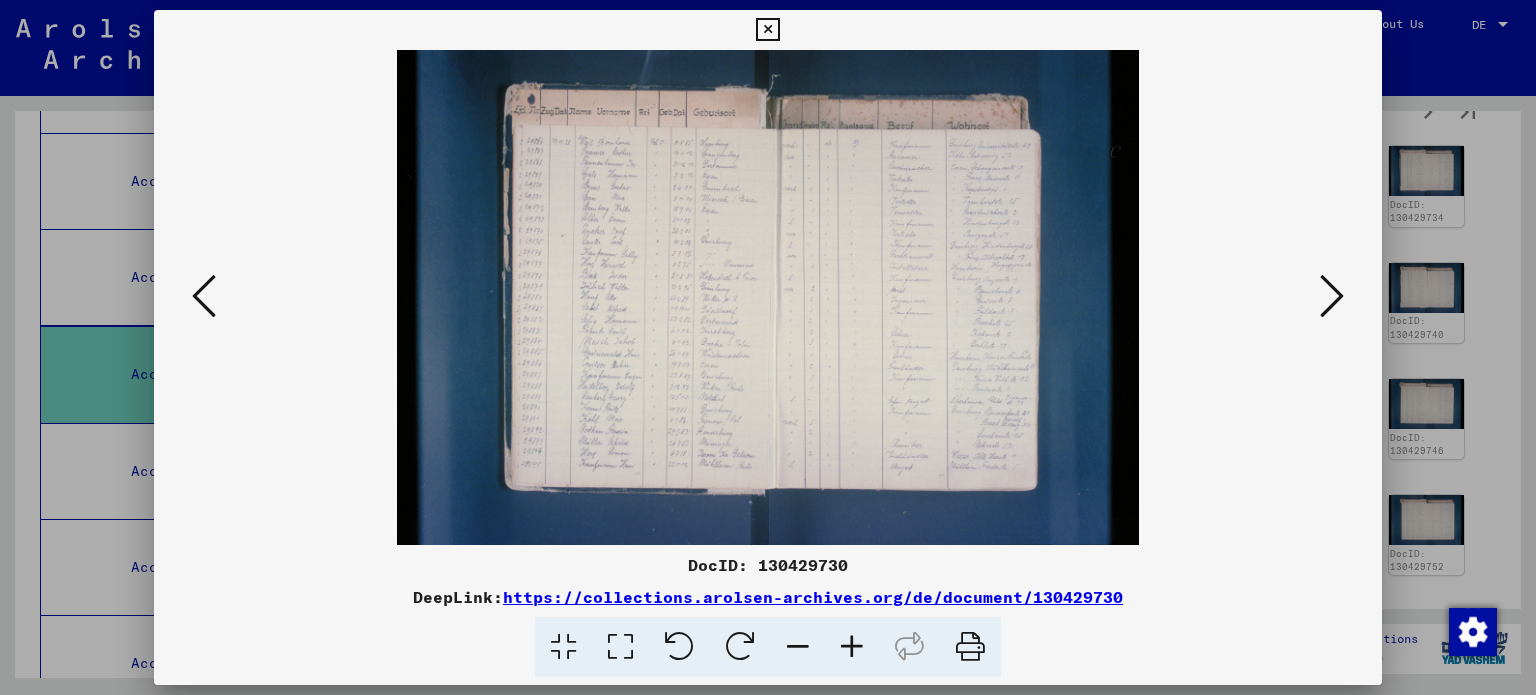 click at bounding box center [204, 296] 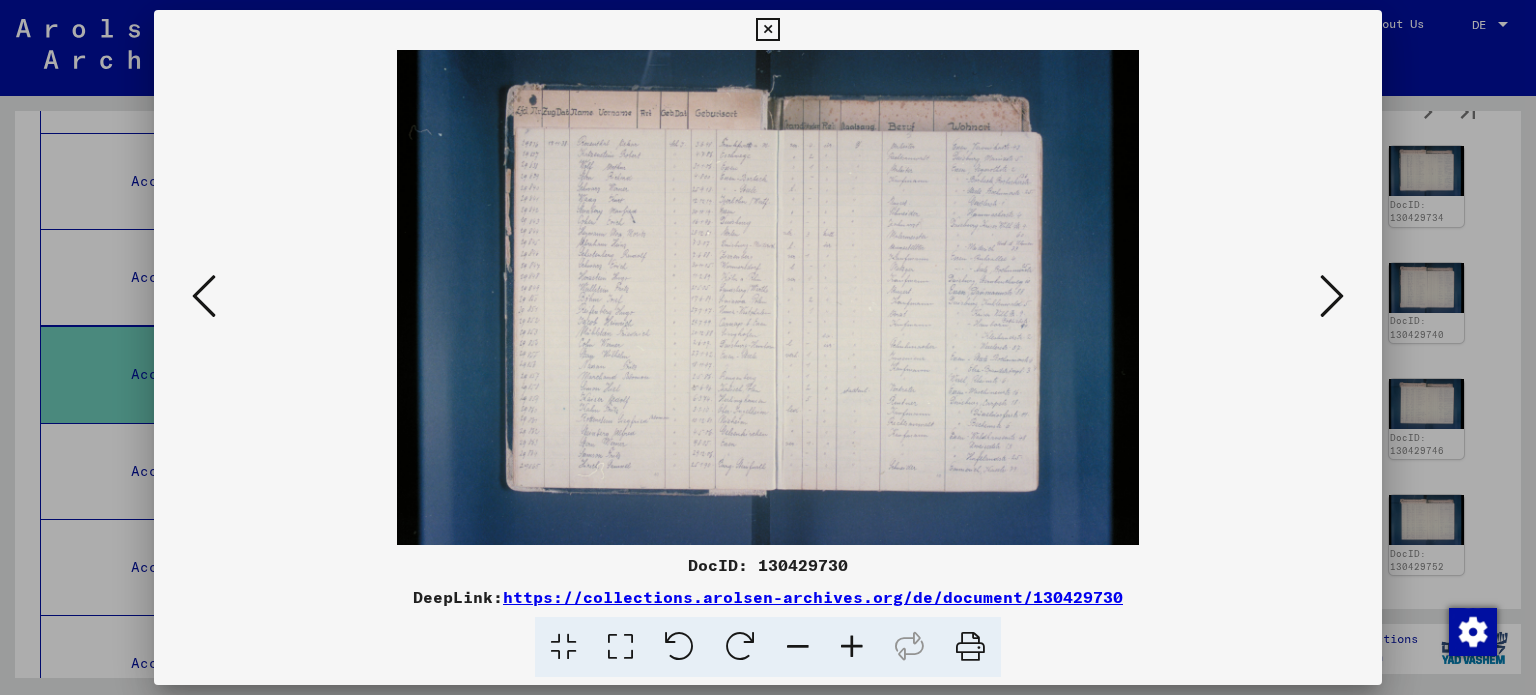 click at bounding box center (204, 296) 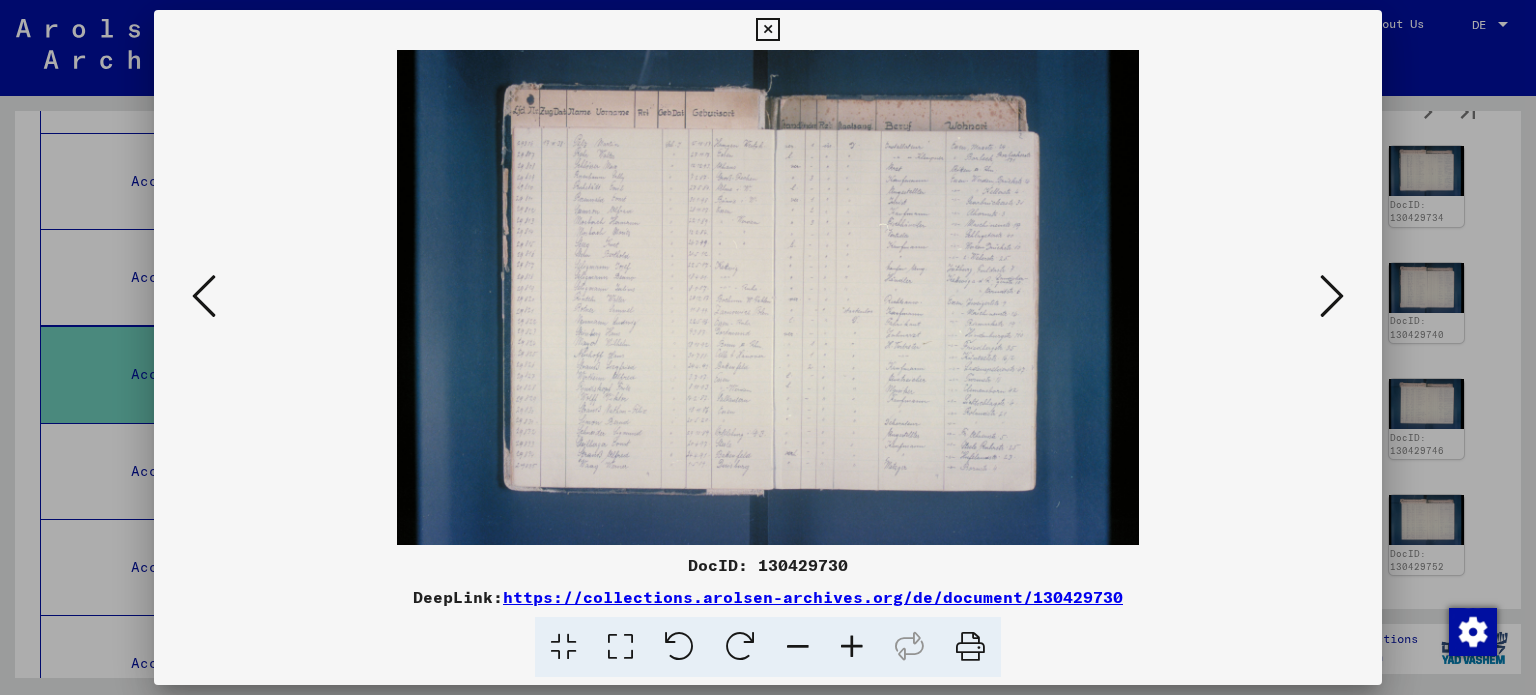 click at bounding box center [204, 296] 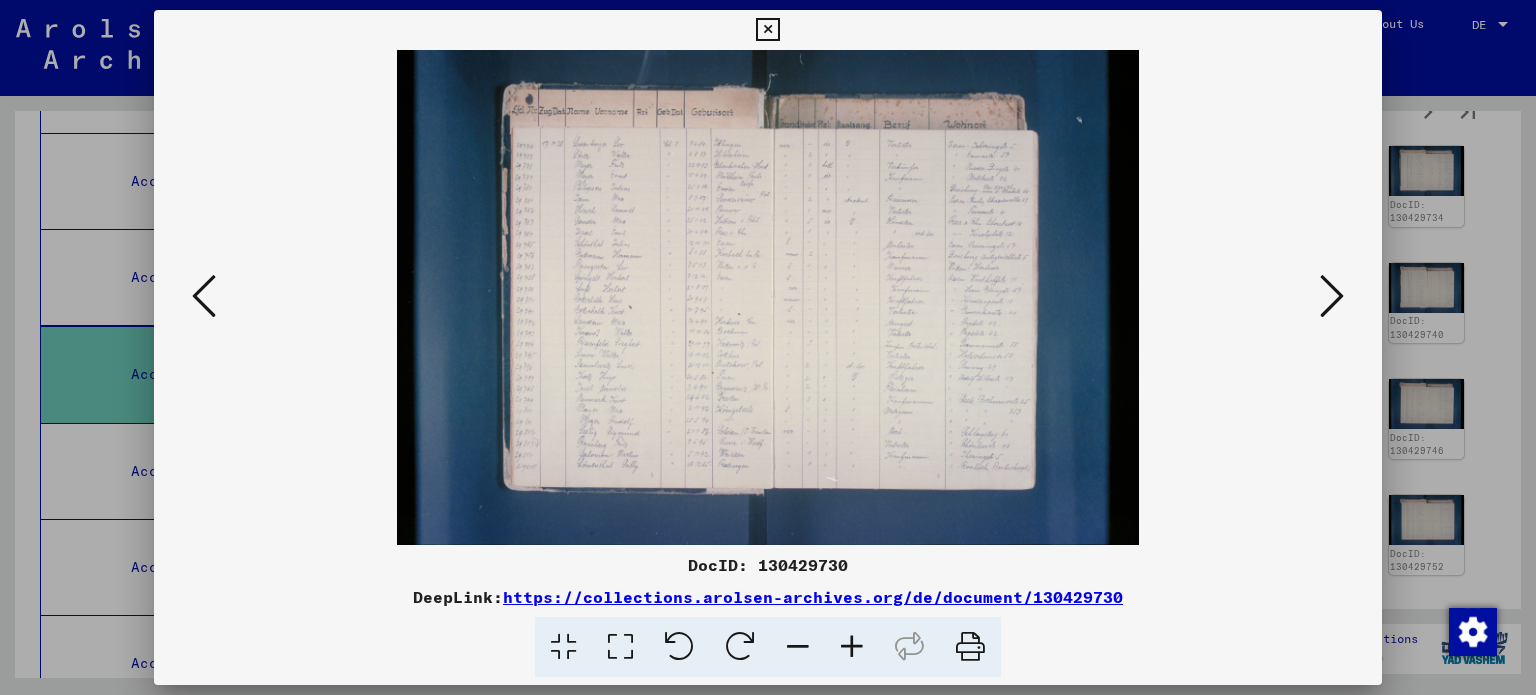 click at bounding box center (204, 296) 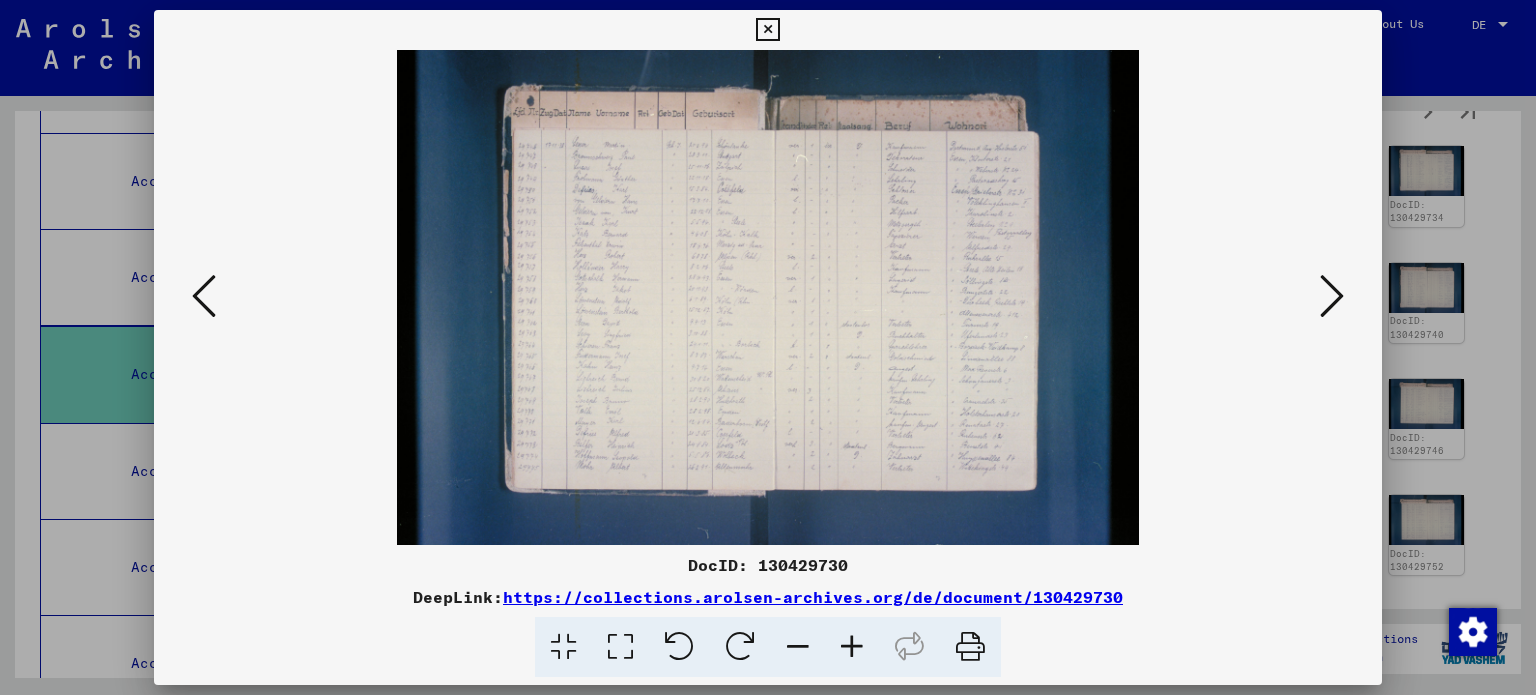 click at bounding box center [204, 296] 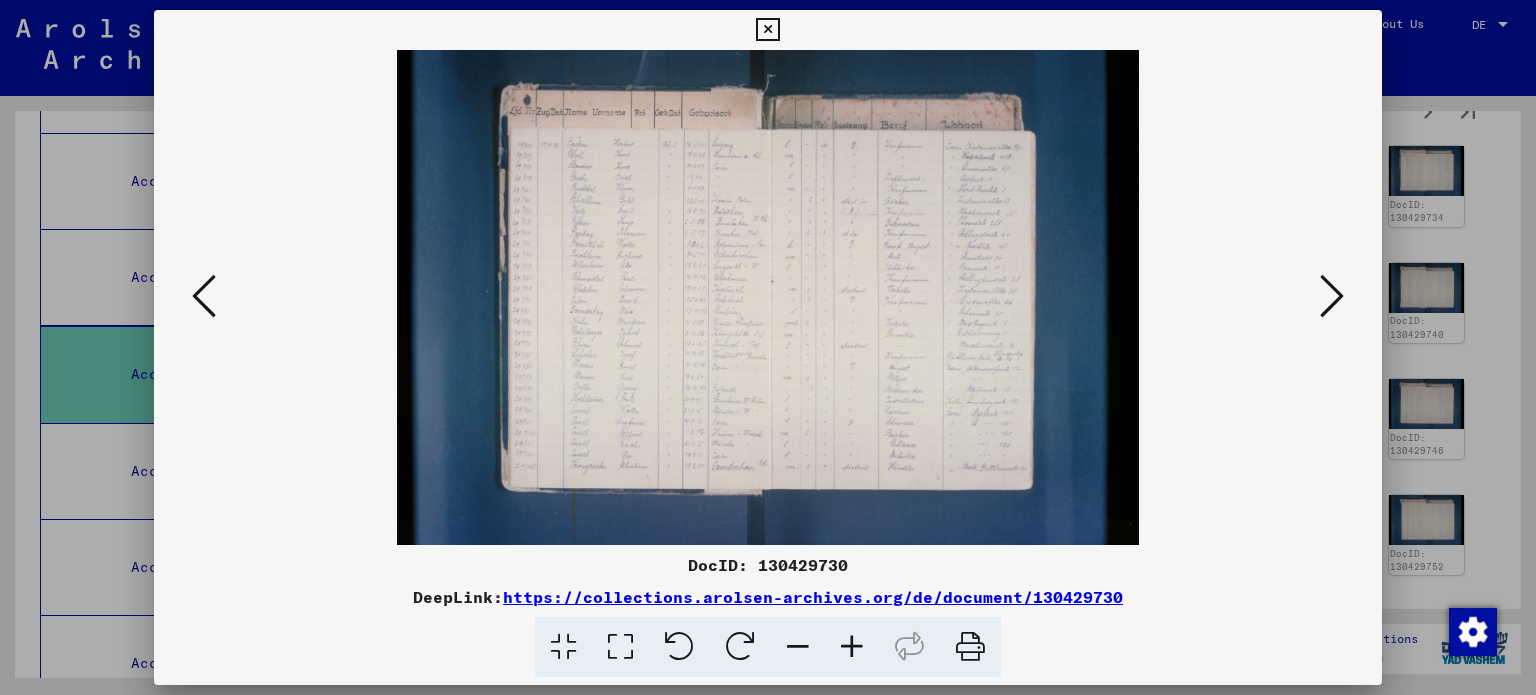 click at bounding box center (204, 296) 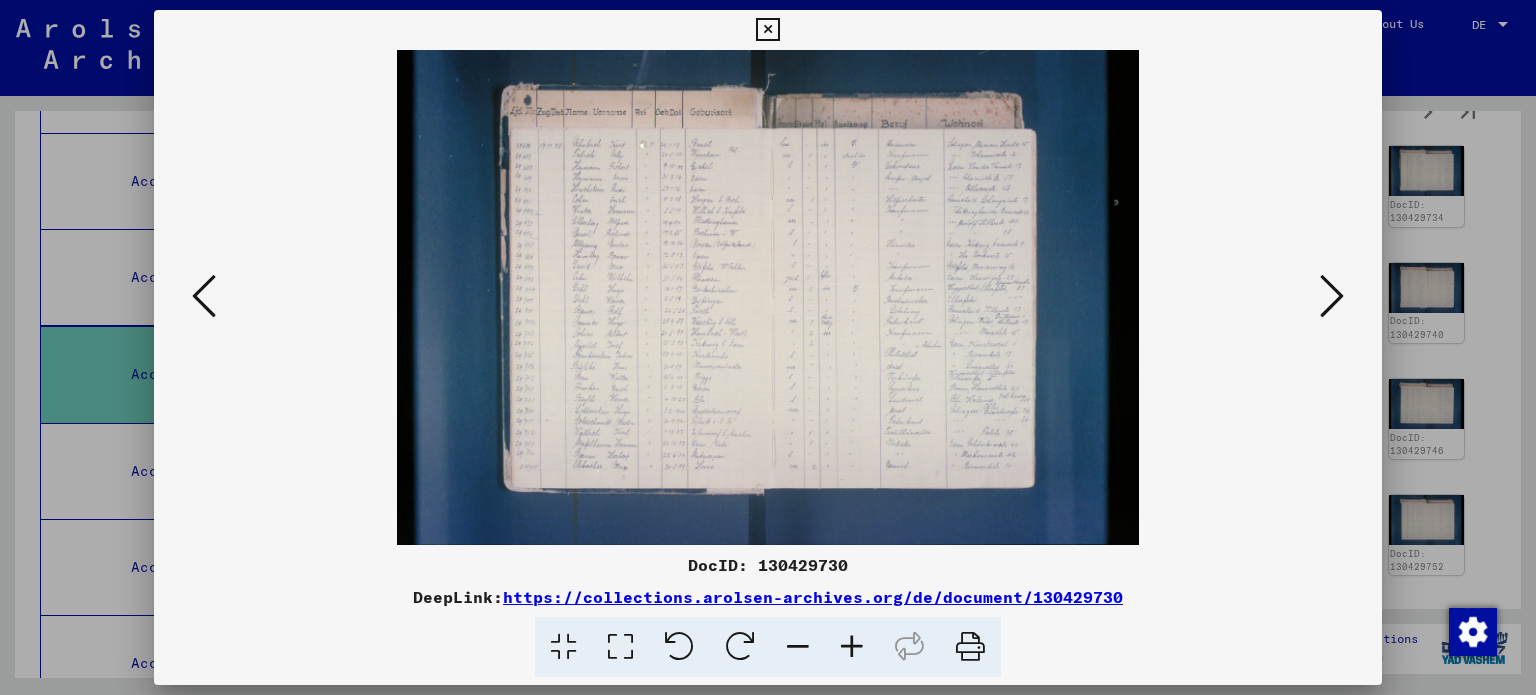 click at bounding box center [204, 296] 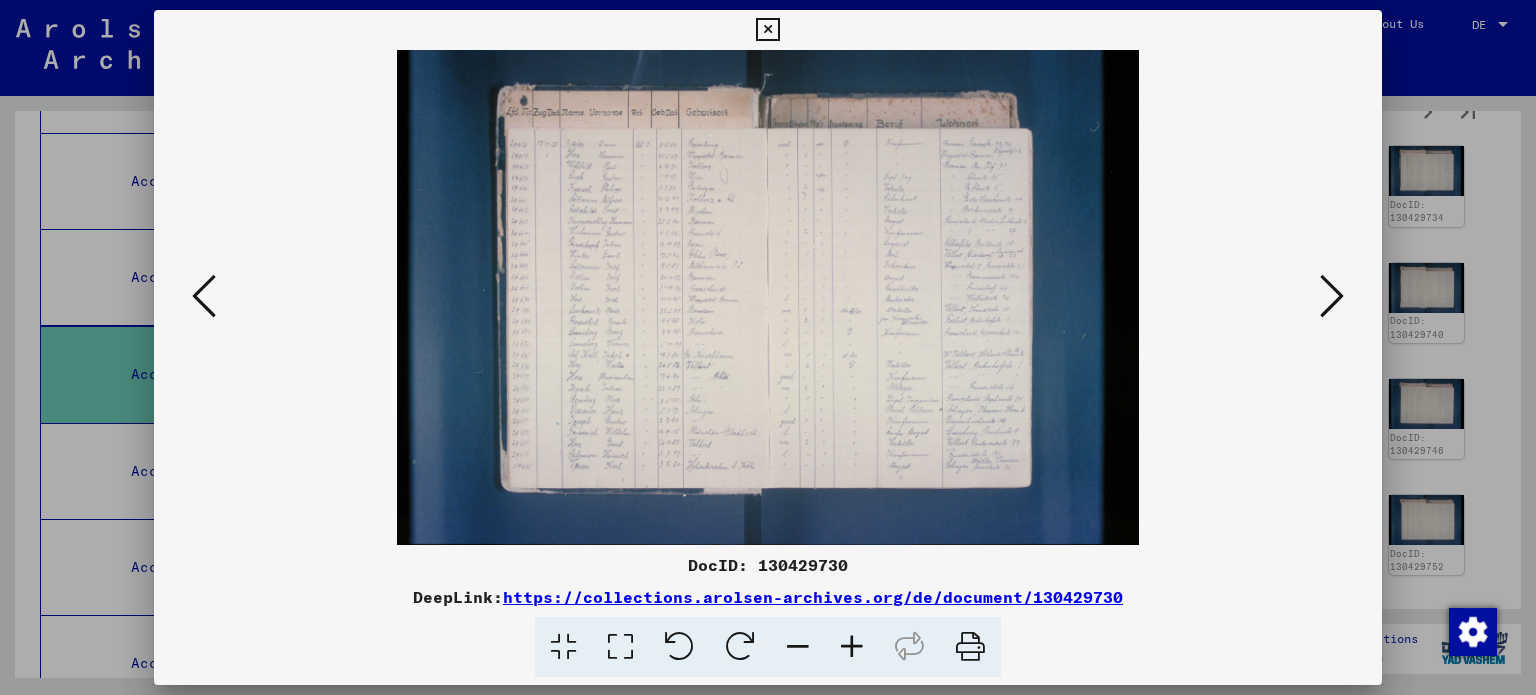 click at bounding box center (204, 296) 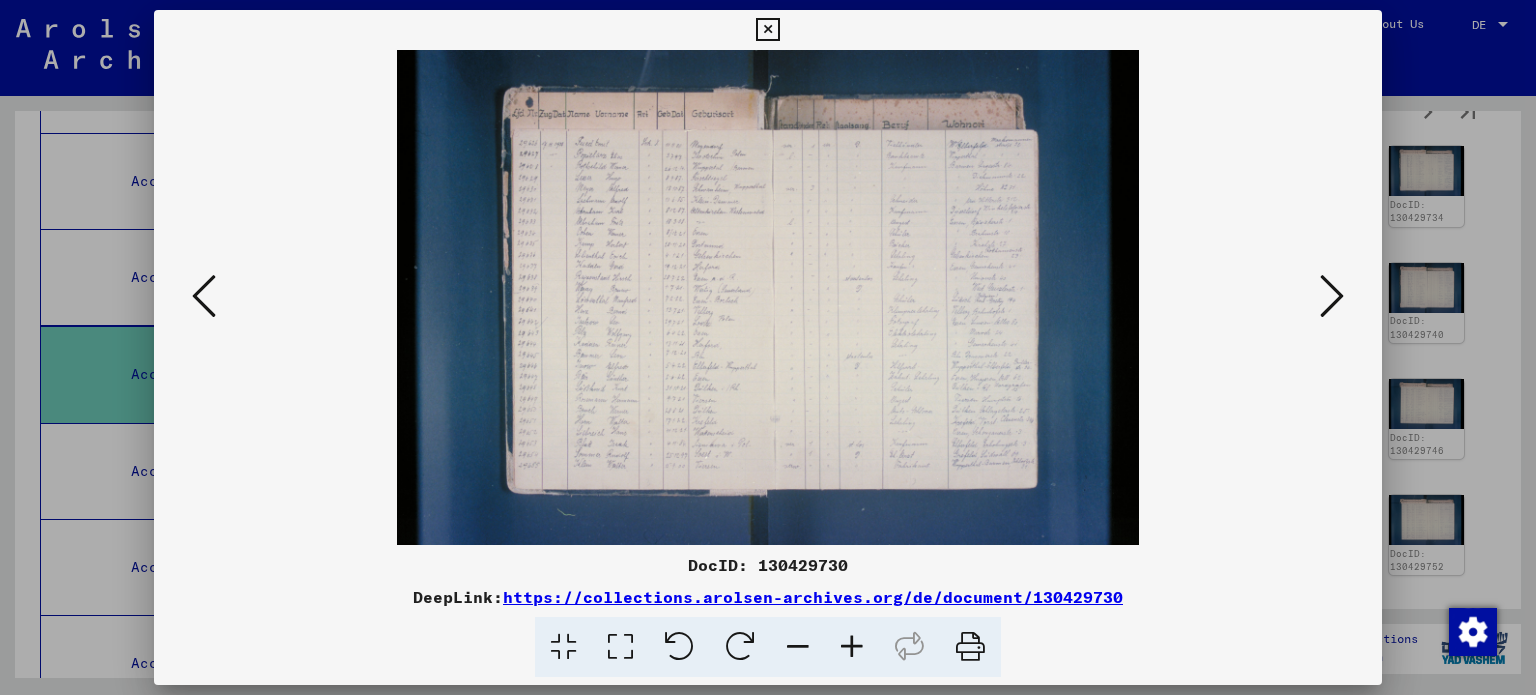 click at bounding box center (204, 296) 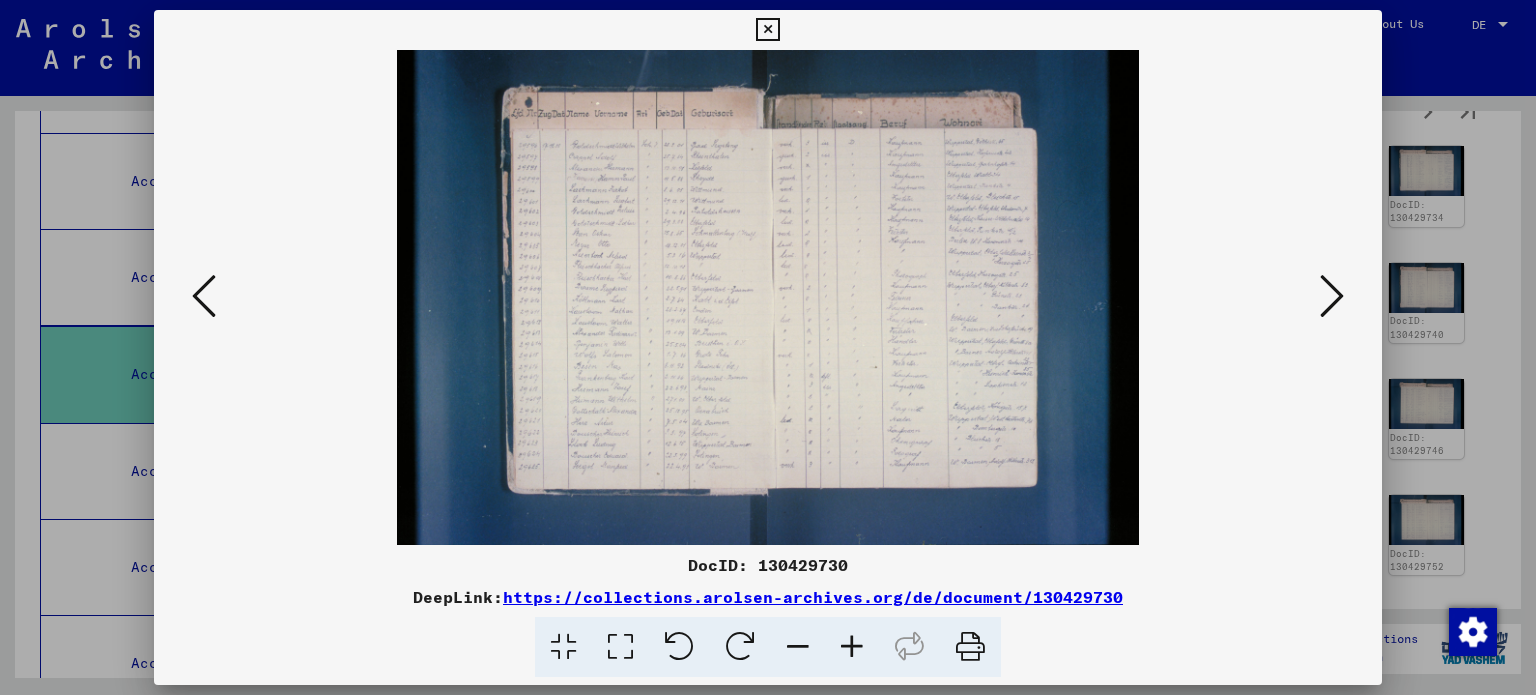 click at bounding box center (204, 296) 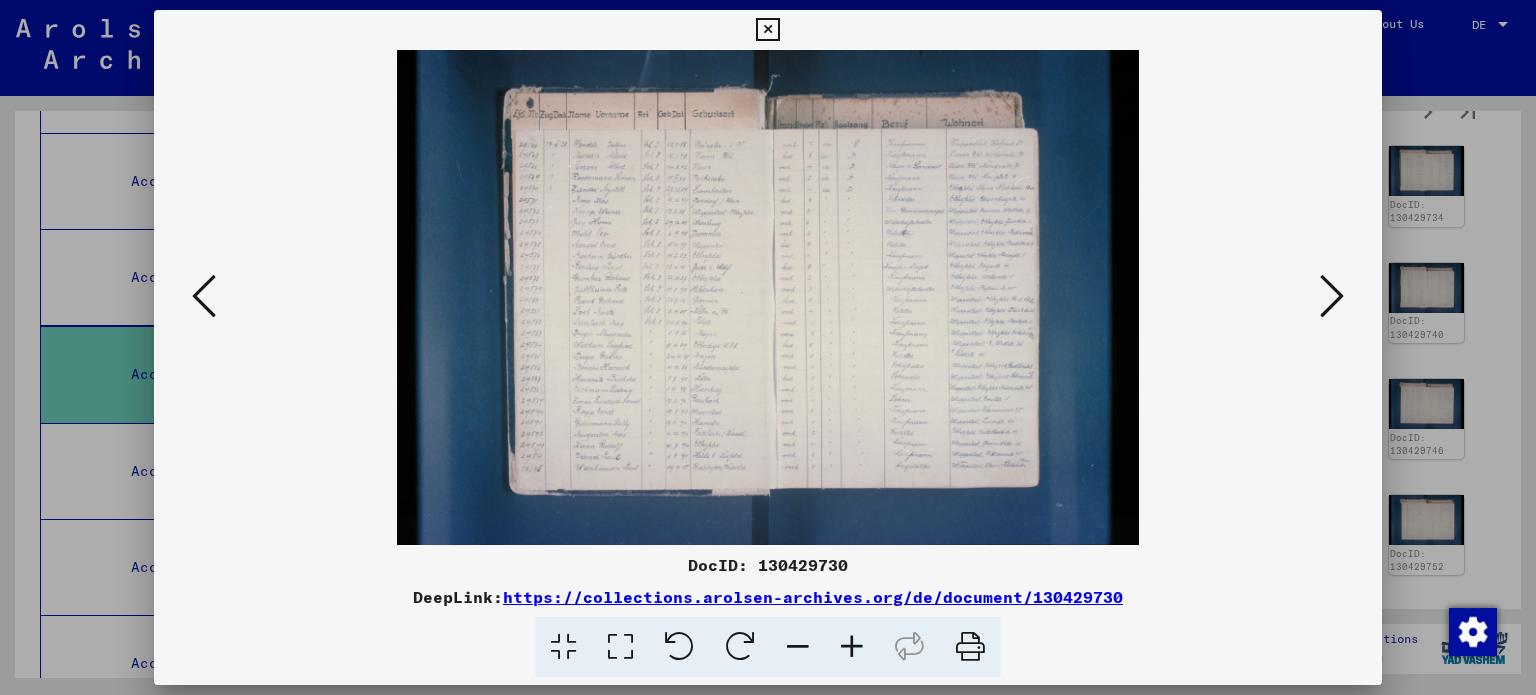 click at bounding box center (204, 296) 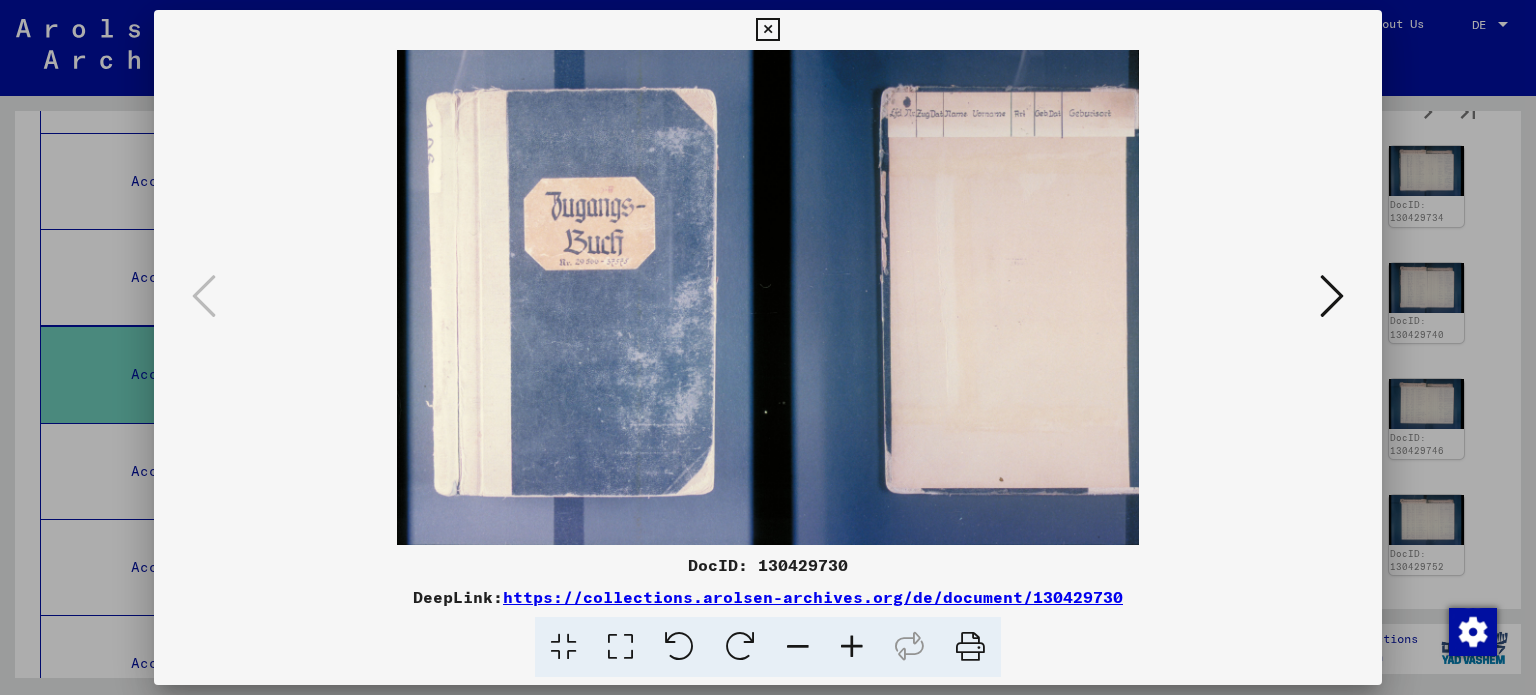 click at bounding box center (767, 30) 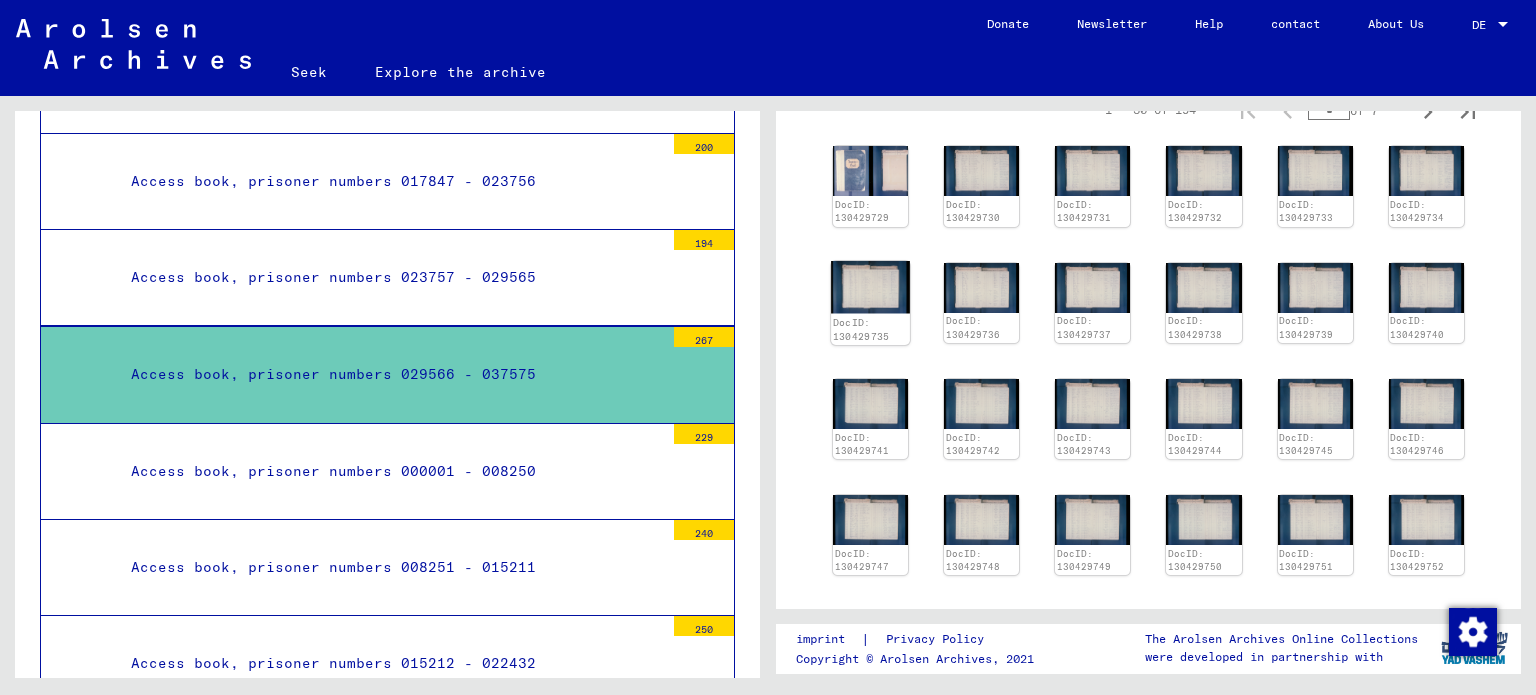 click 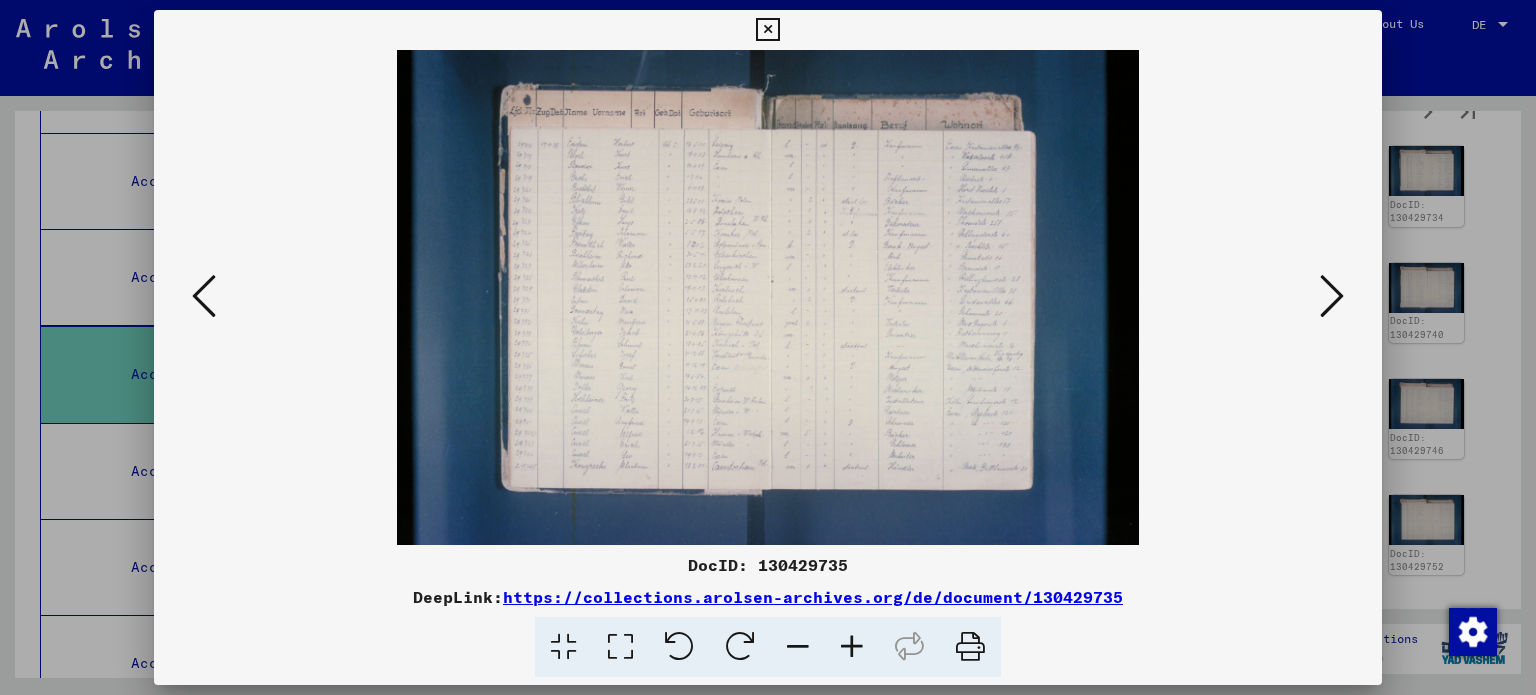 click at bounding box center [852, 647] 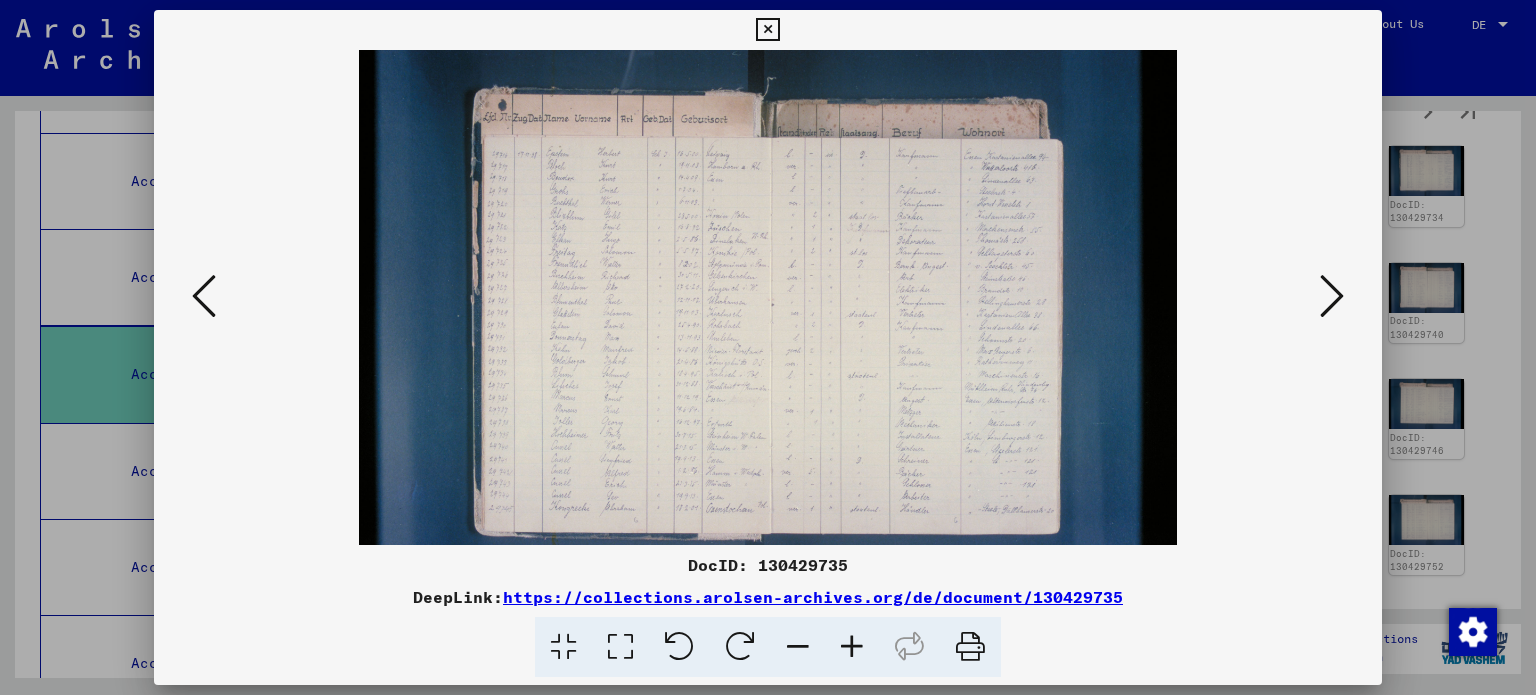 click at bounding box center (852, 647) 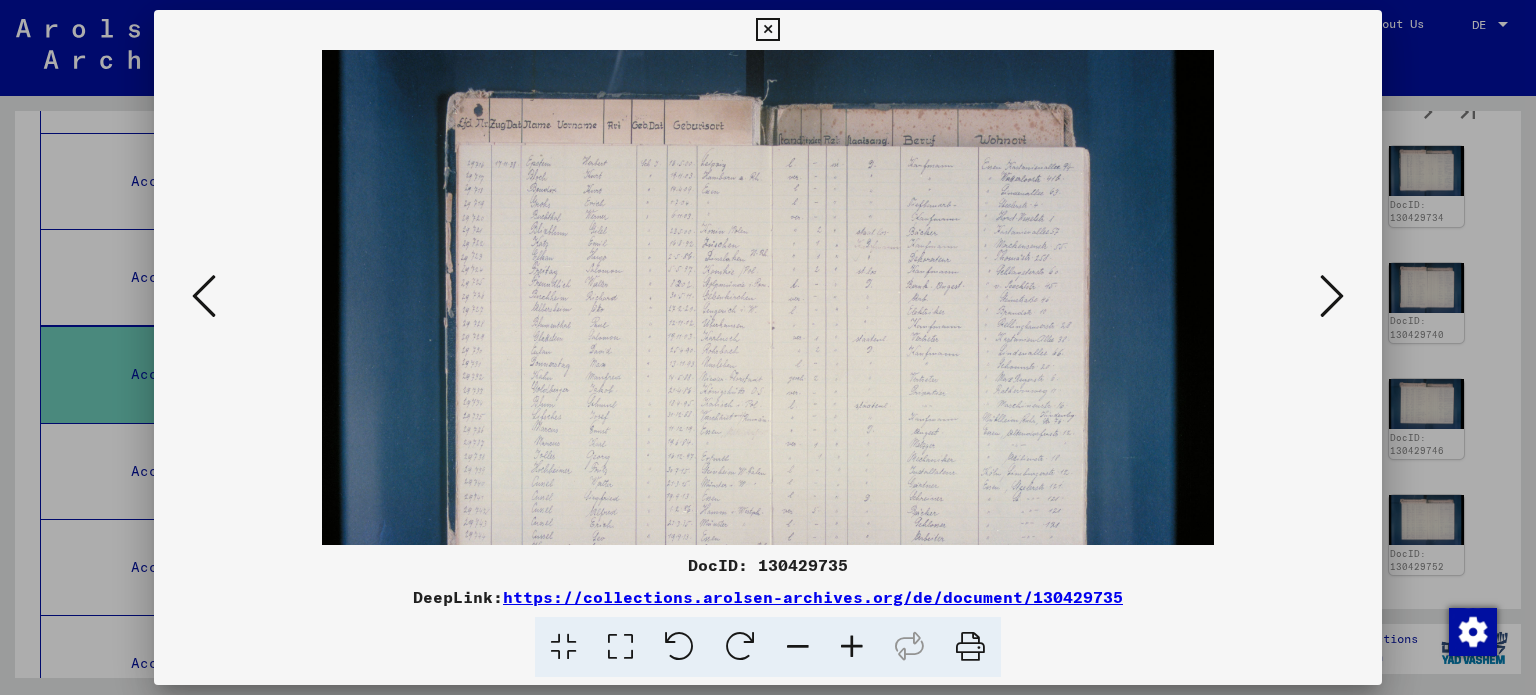 click at bounding box center (852, 647) 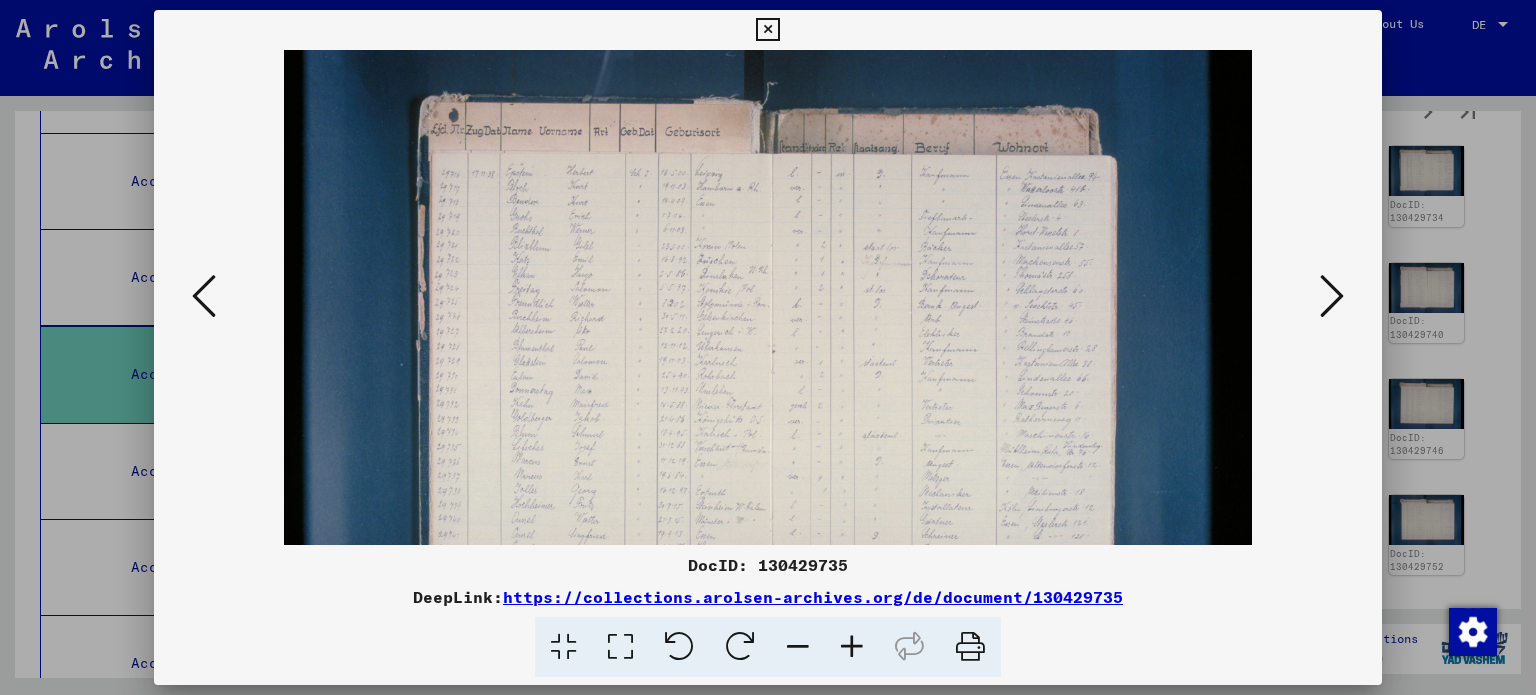 click at bounding box center [852, 647] 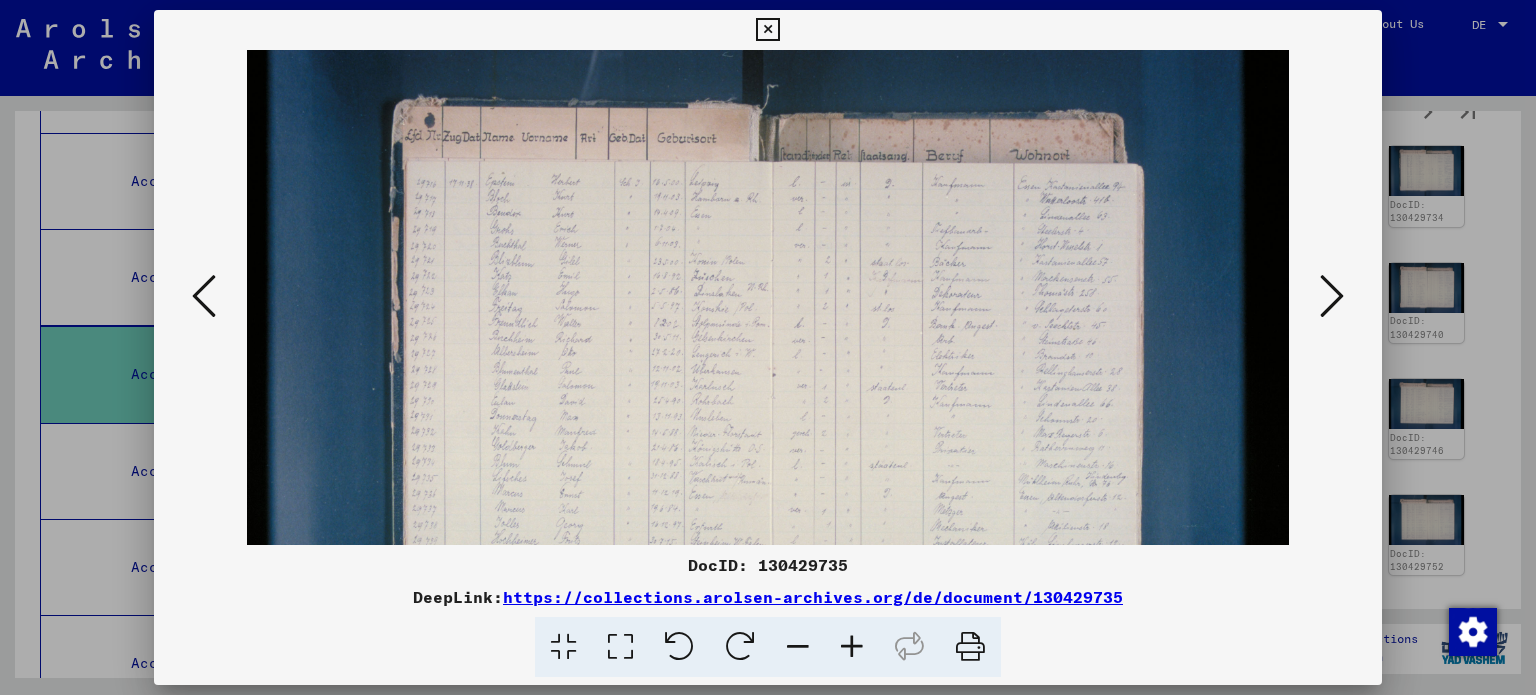 click at bounding box center (852, 647) 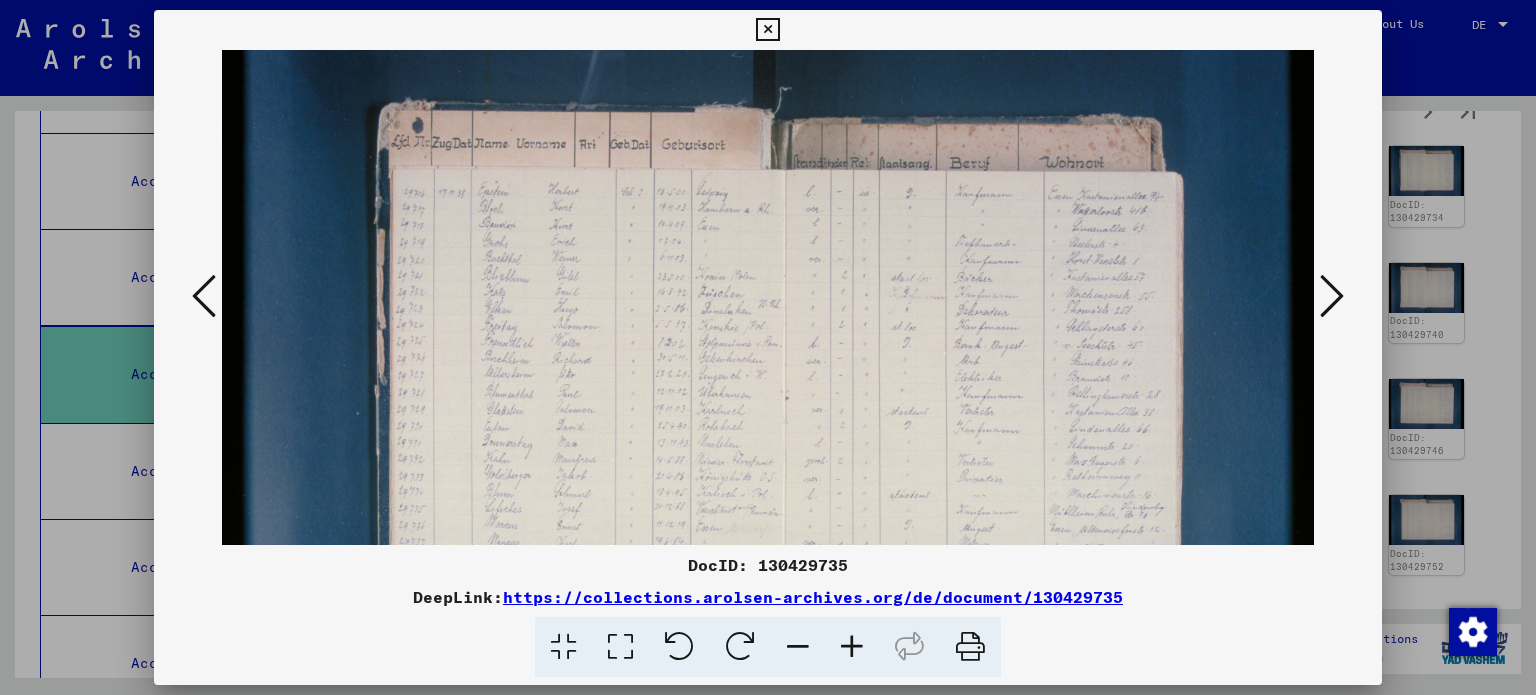 click at bounding box center [852, 647] 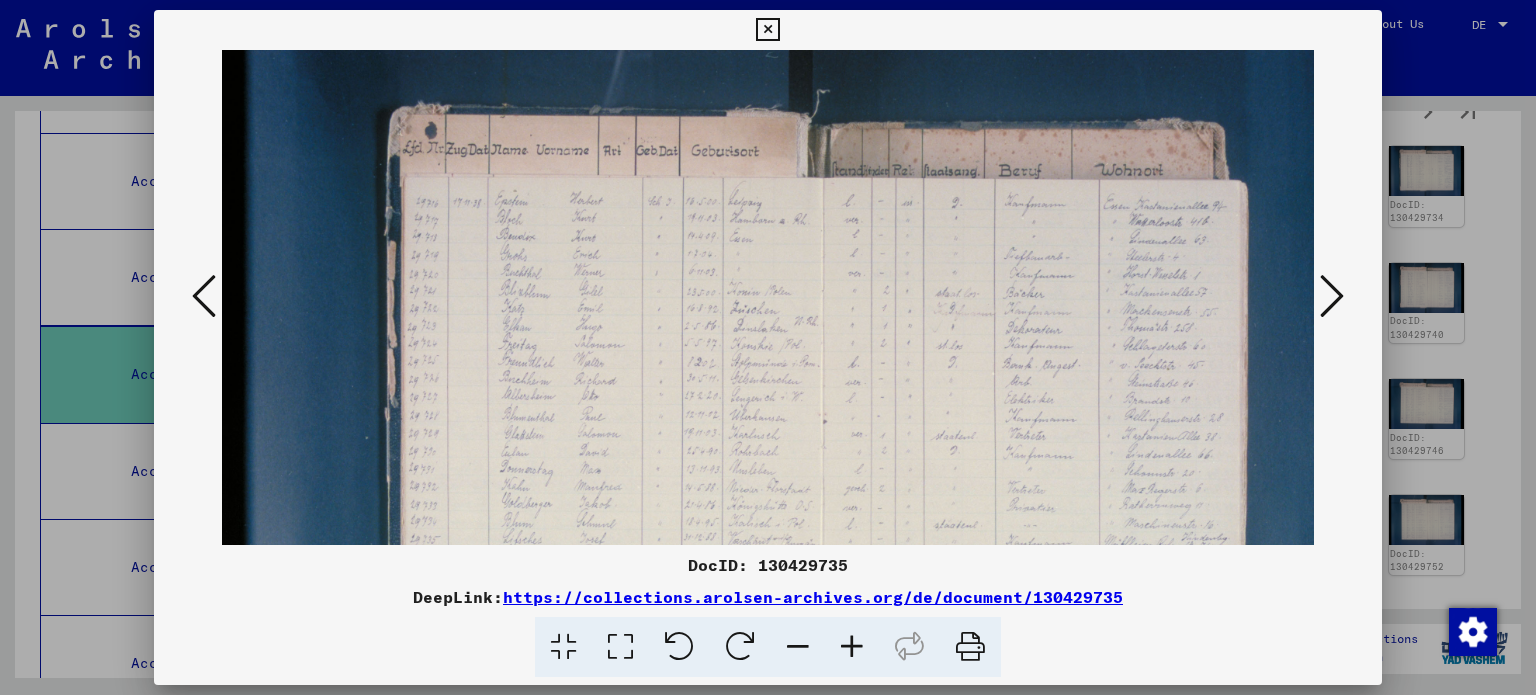 click at bounding box center [852, 647] 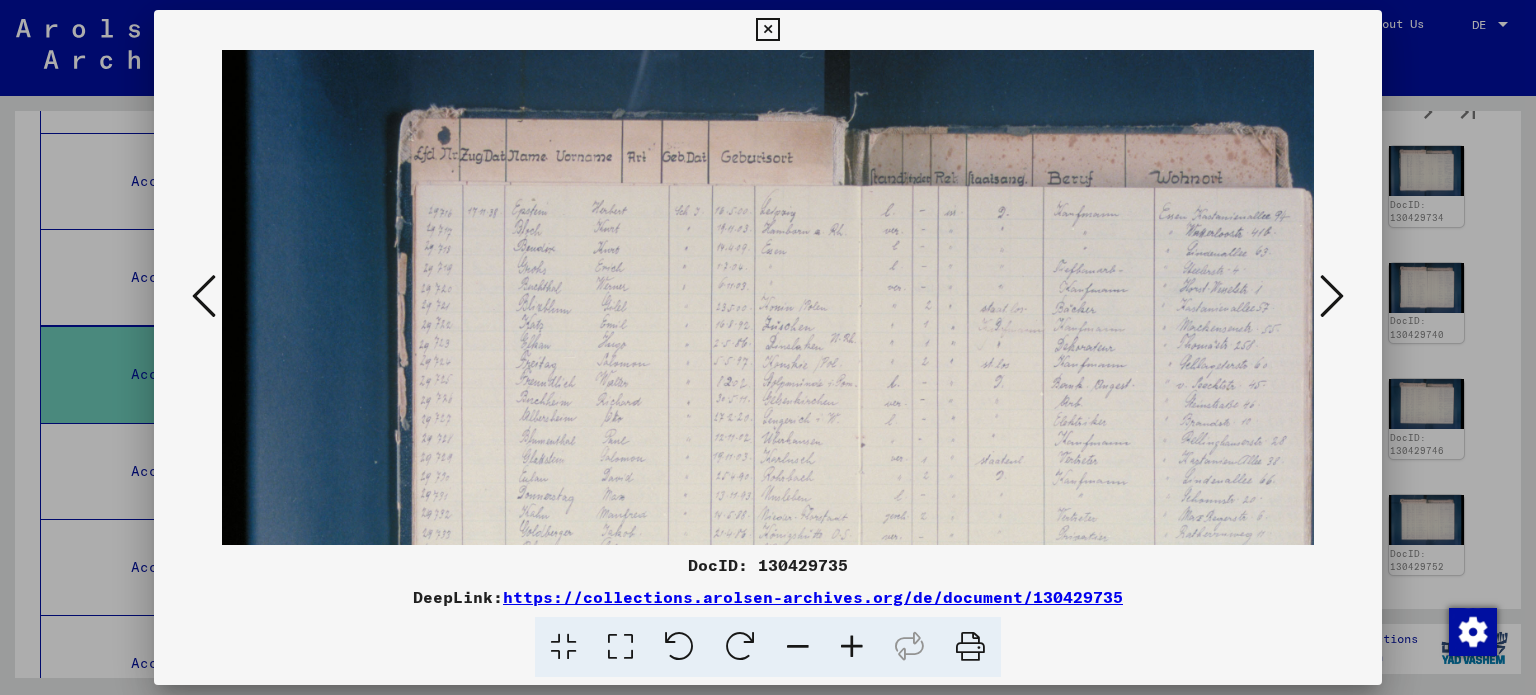 click at bounding box center [204, 297] 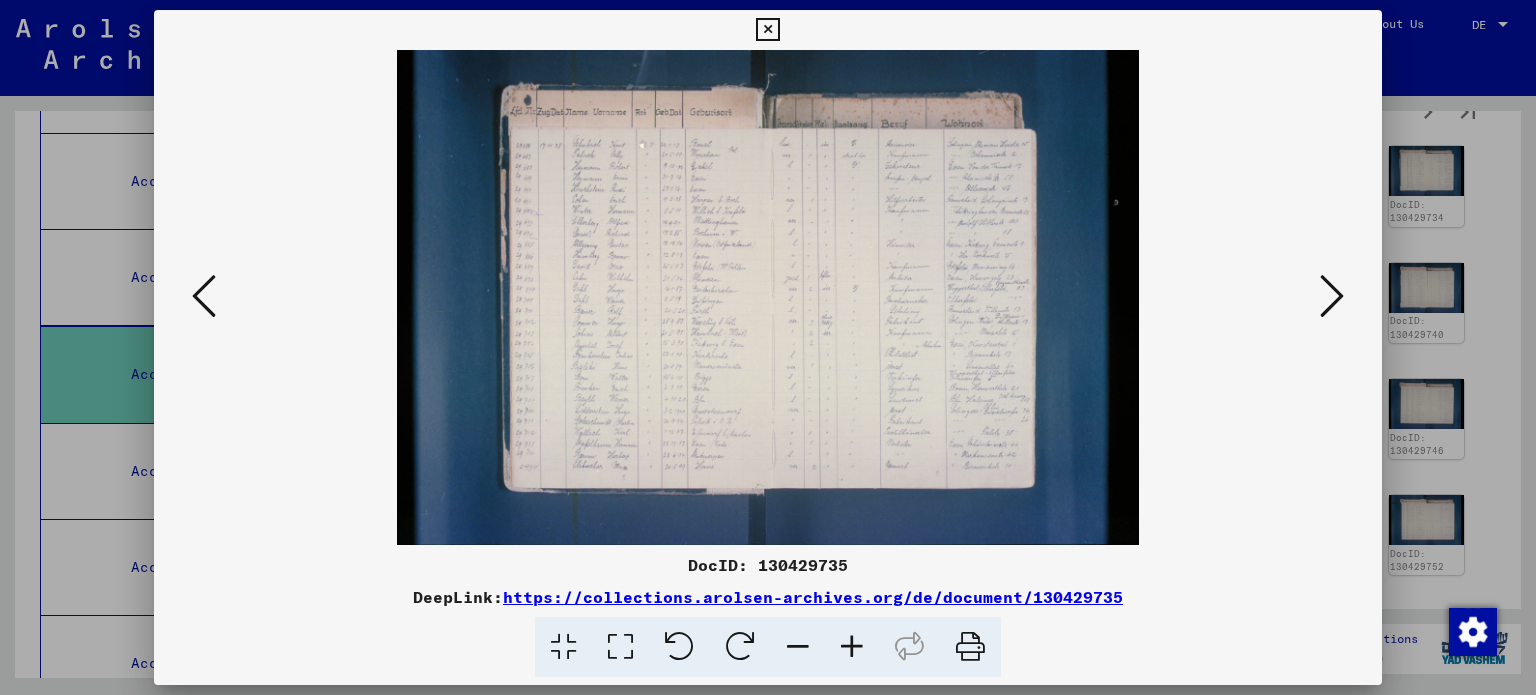 click at bounding box center (204, 296) 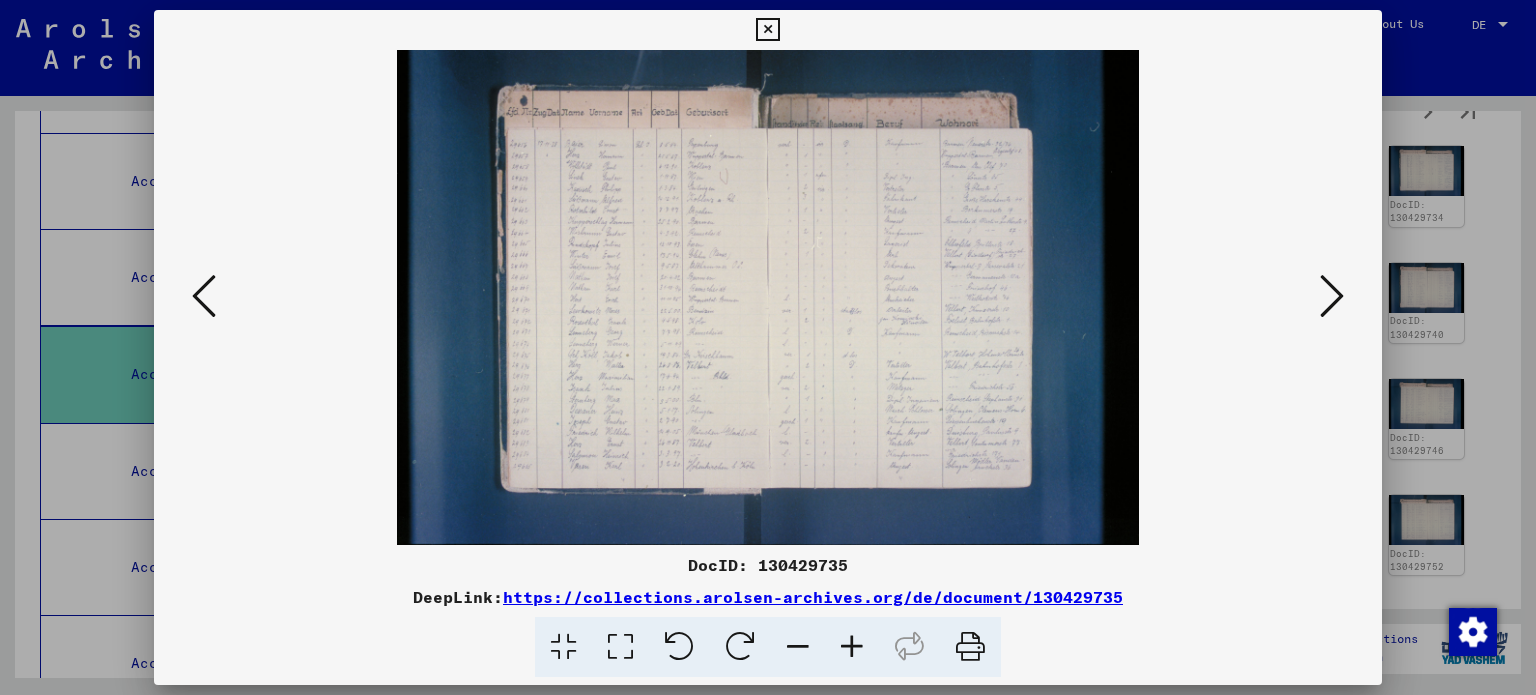 click at bounding box center (204, 296) 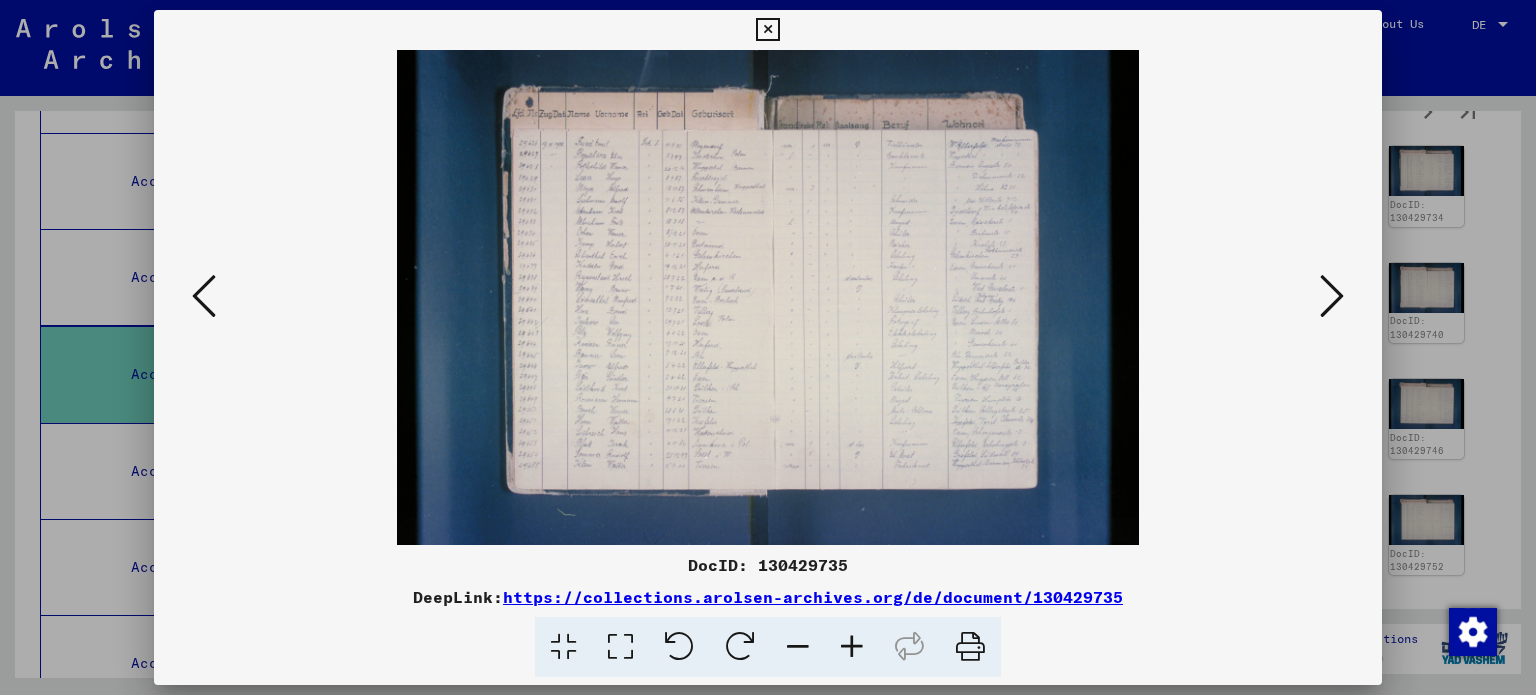 click at bounding box center [204, 296] 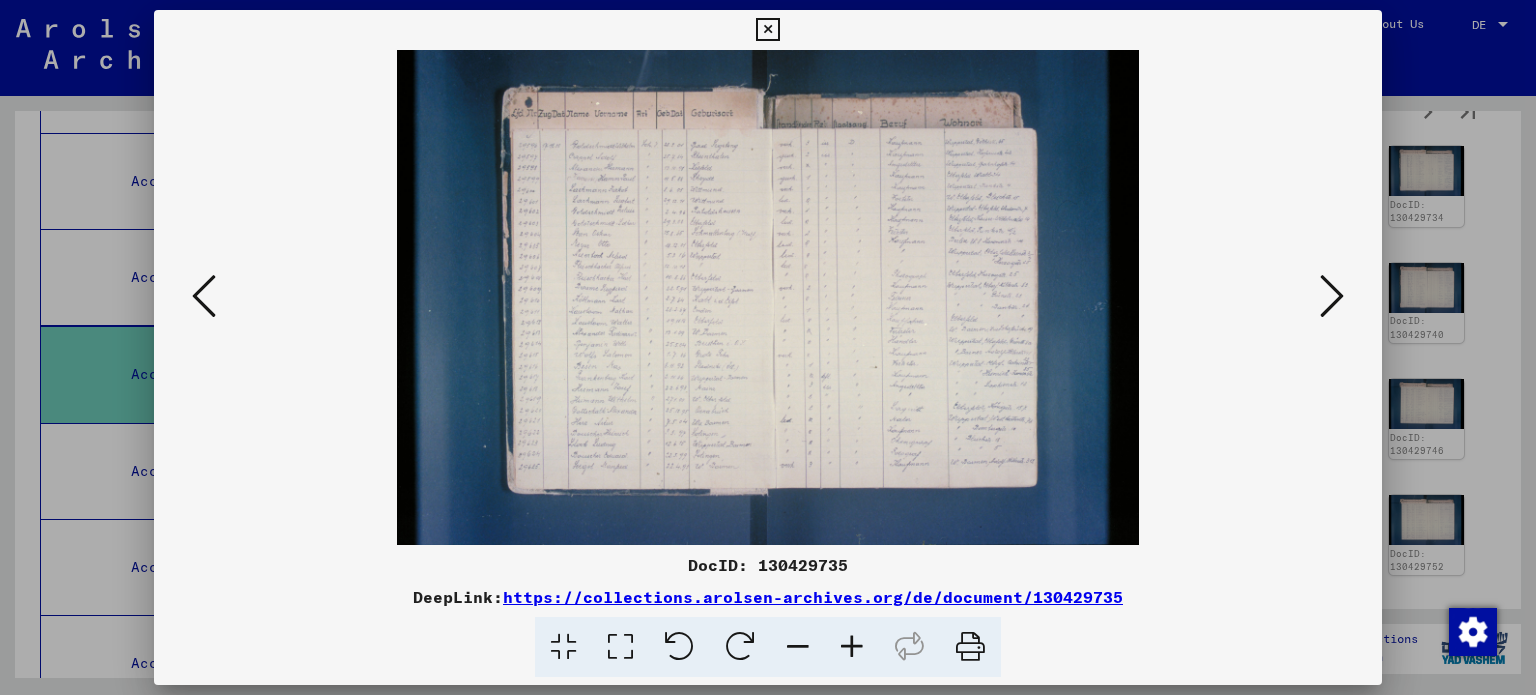click at bounding box center (204, 296) 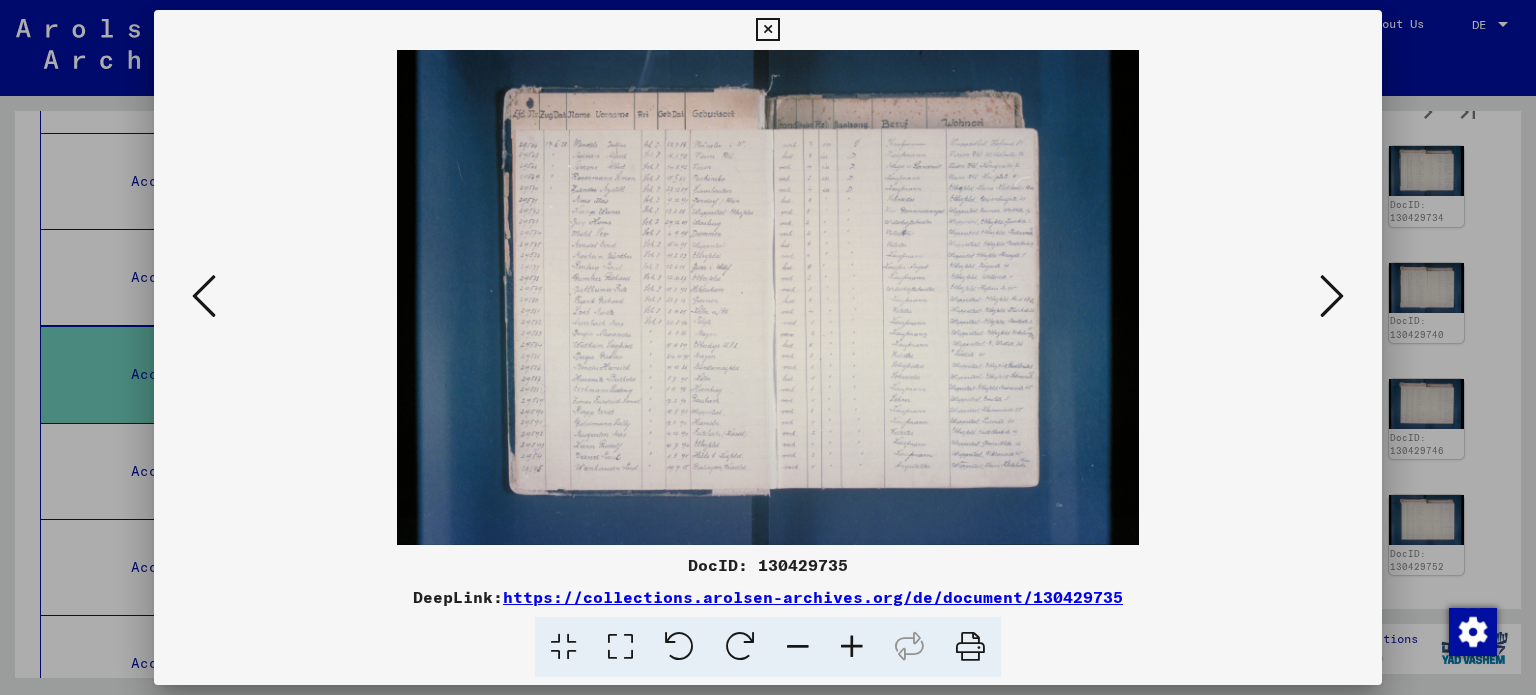 click at bounding box center (204, 296) 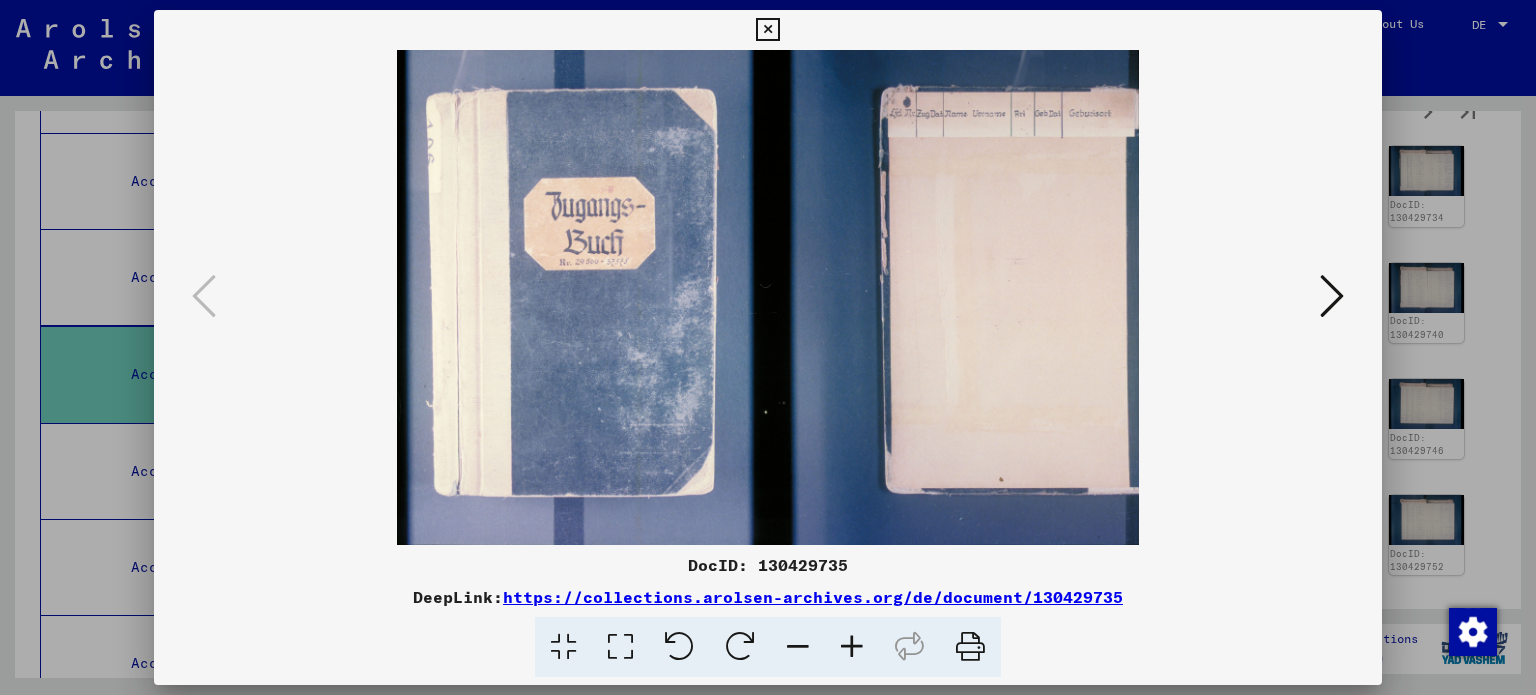 click at bounding box center (767, 30) 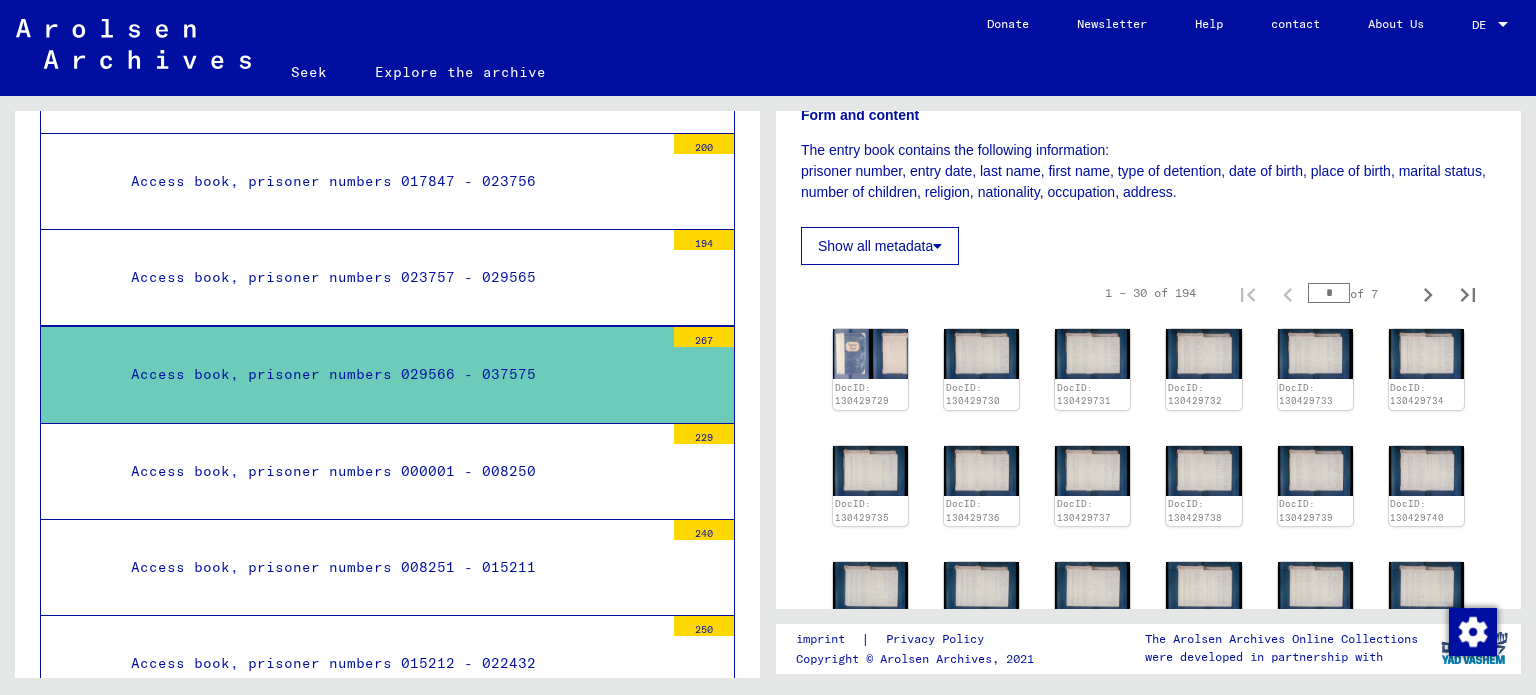 scroll, scrollTop: 300, scrollLeft: 0, axis: vertical 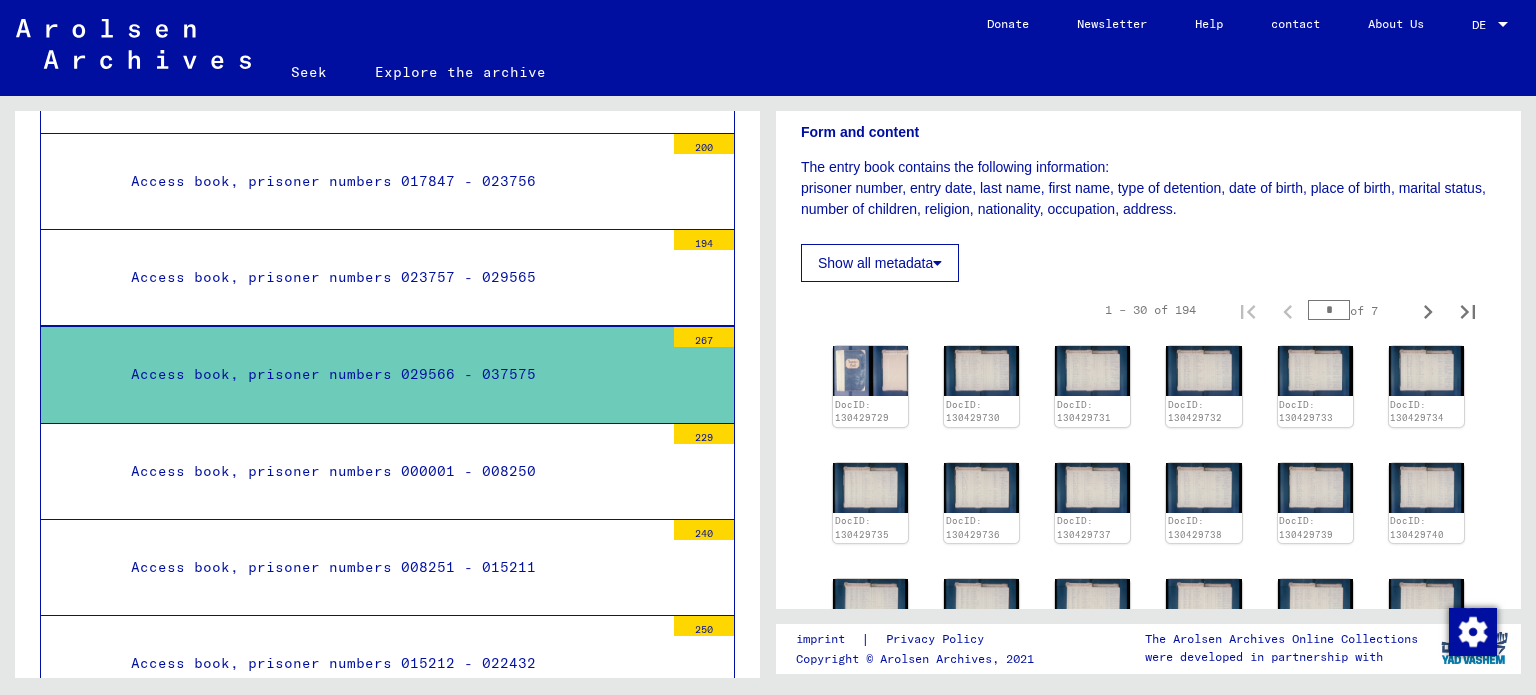 click on "Access book, prisoner numbers 023757 - 029565" at bounding box center (390, 277) 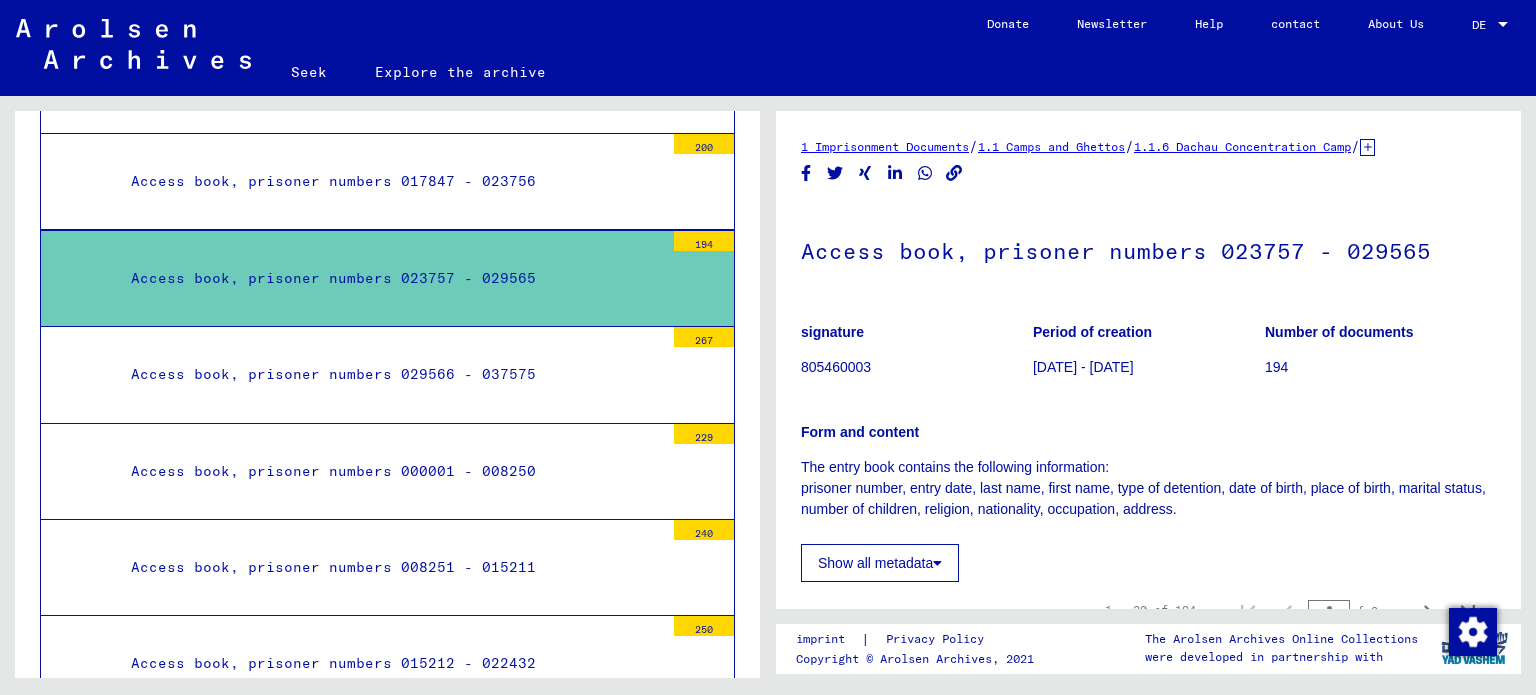 click on "Access book, prisoner numbers 017847 - 023756" at bounding box center [333, 181] 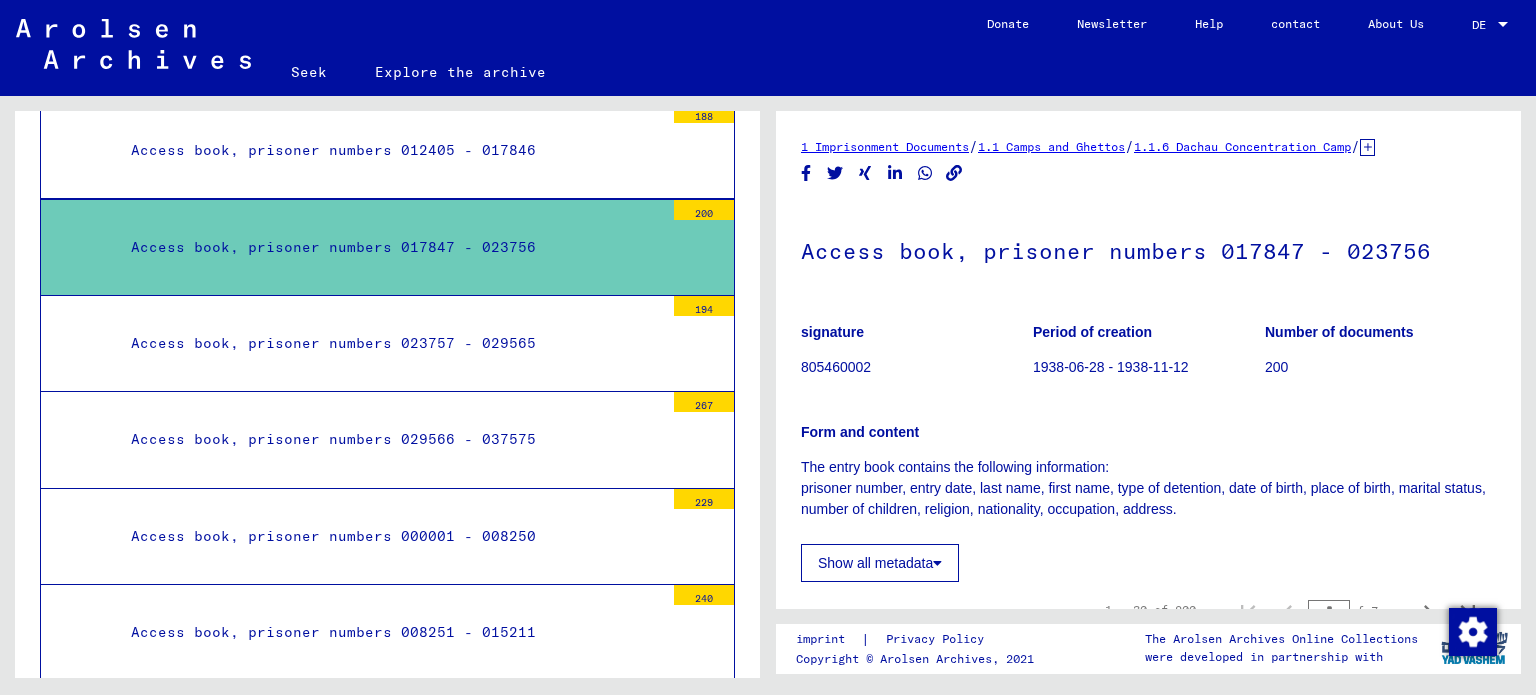 scroll, scrollTop: 1113, scrollLeft: 0, axis: vertical 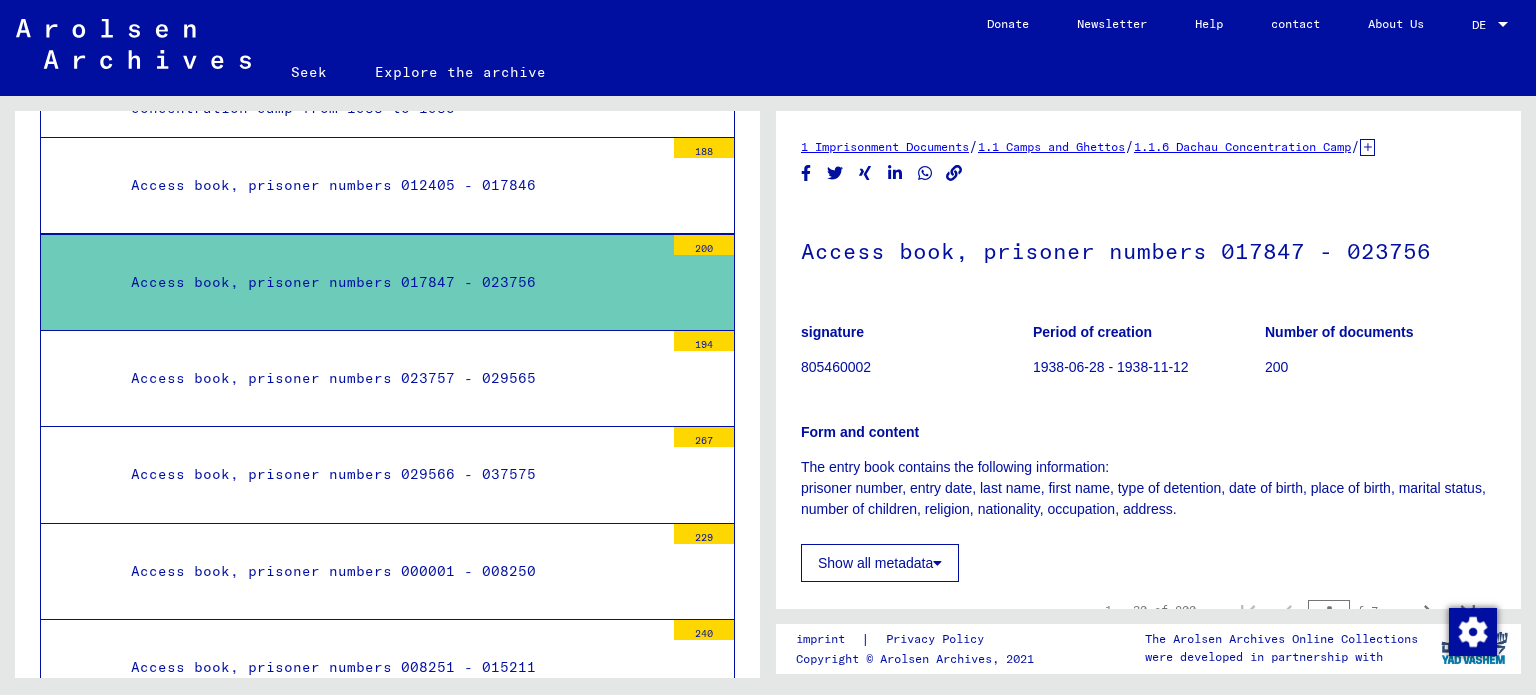 click on "Access book, prisoner numbers 012405 - 017846" at bounding box center (333, 185) 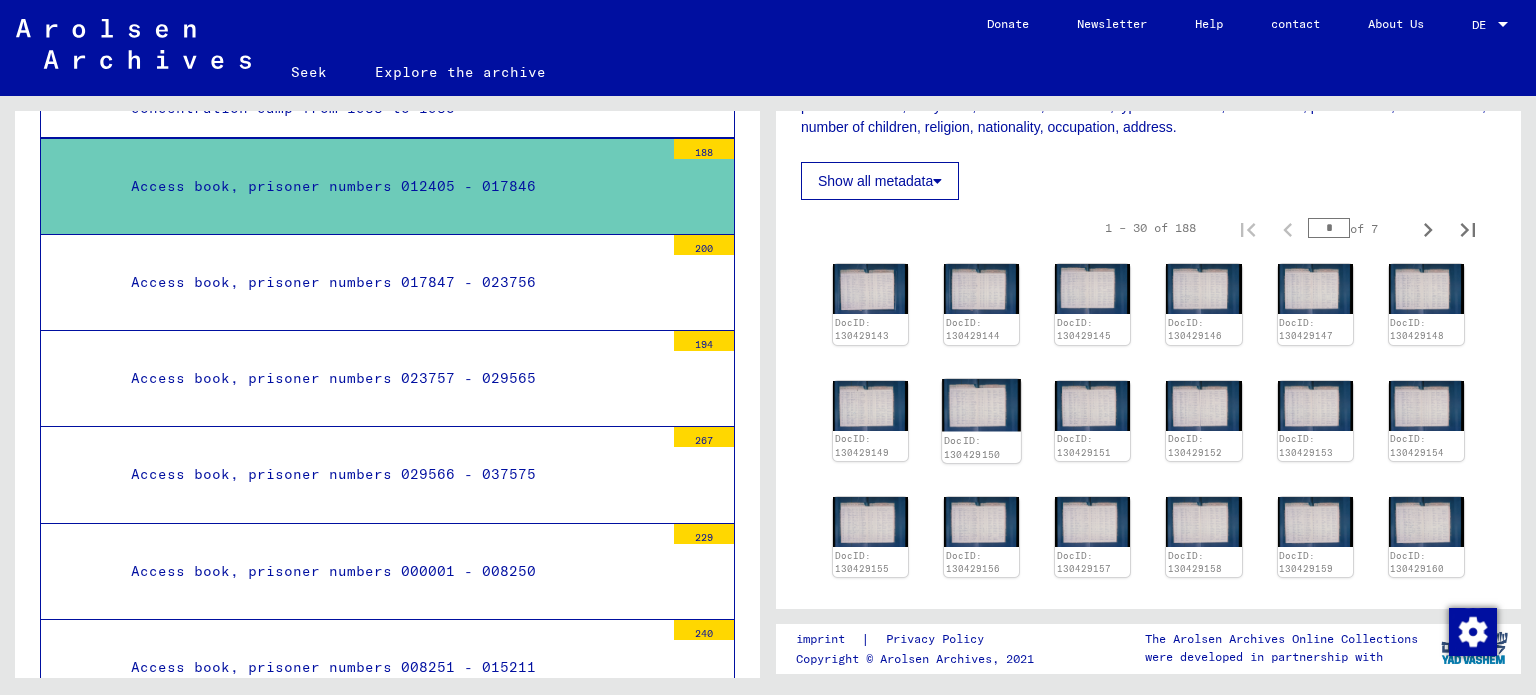 scroll, scrollTop: 400, scrollLeft: 0, axis: vertical 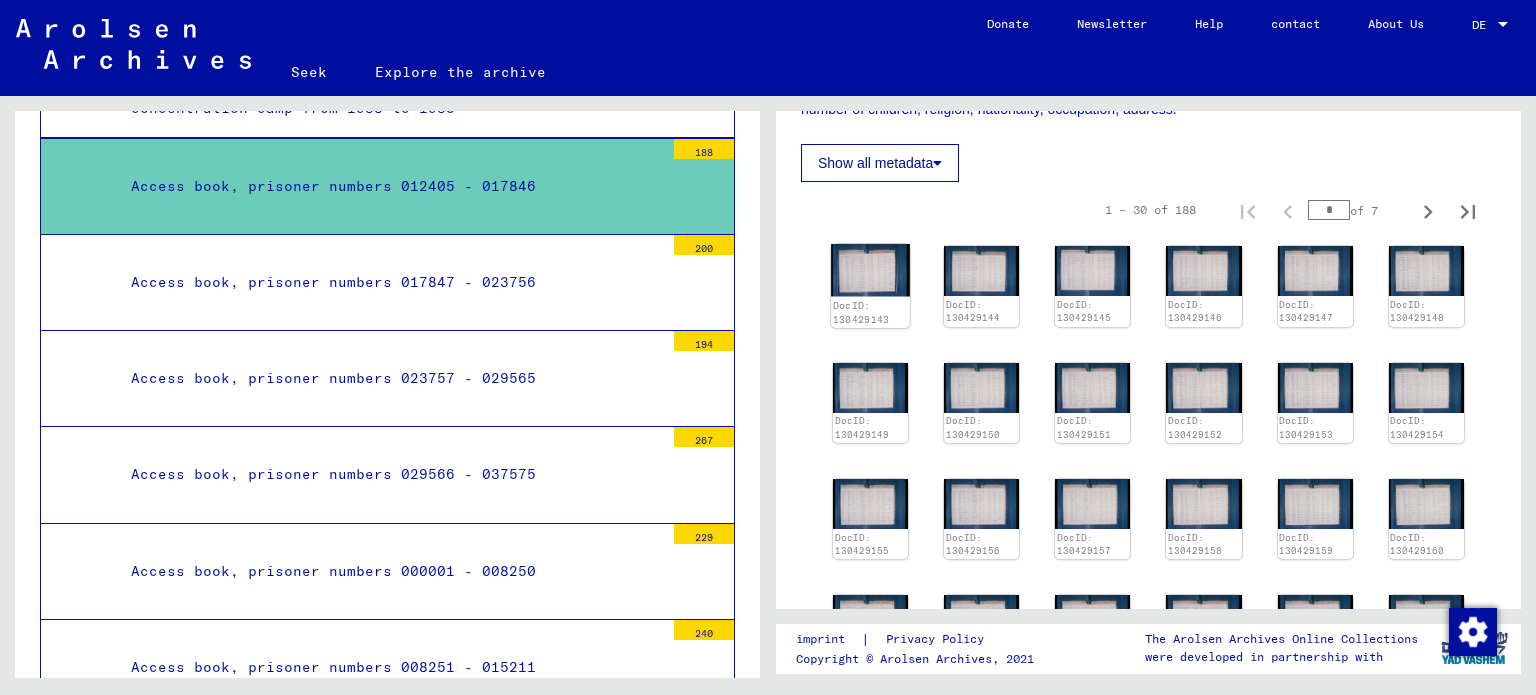 click 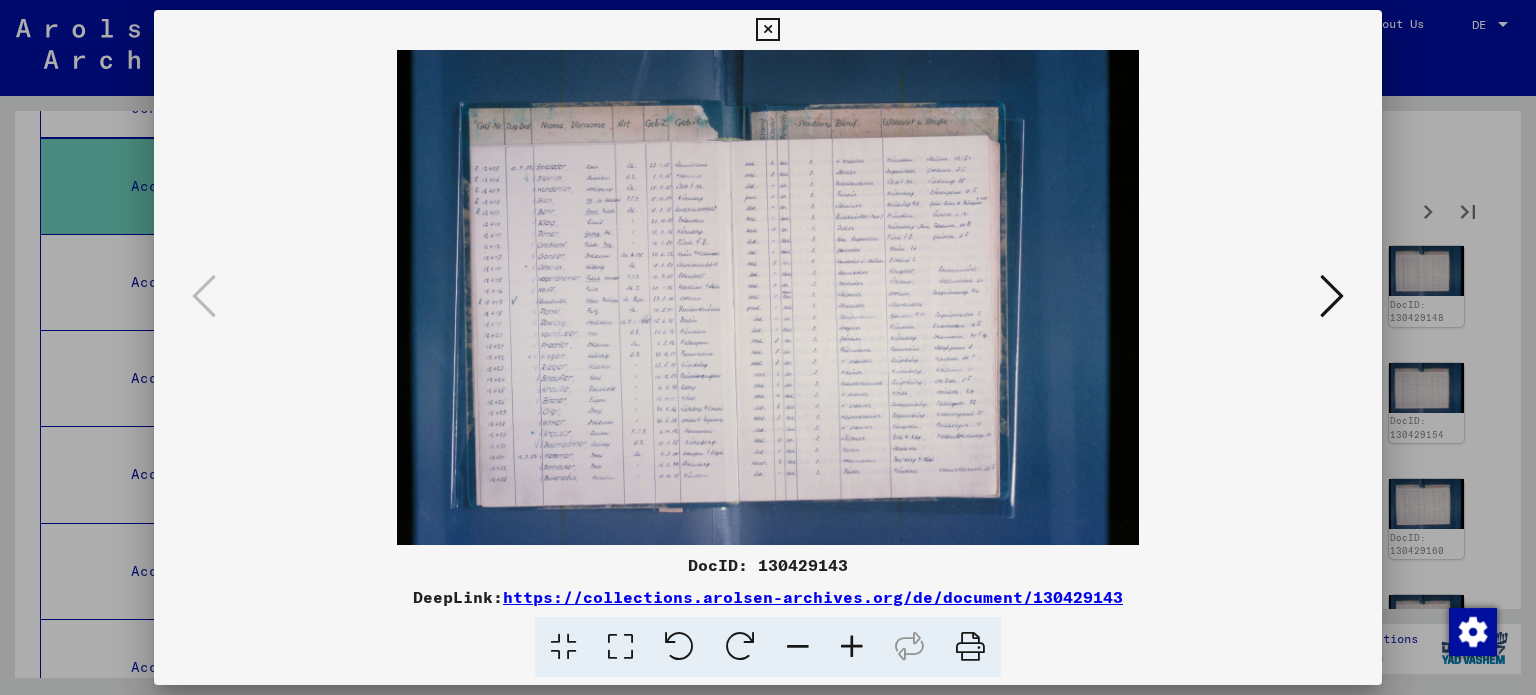 click at bounding box center (852, 647) 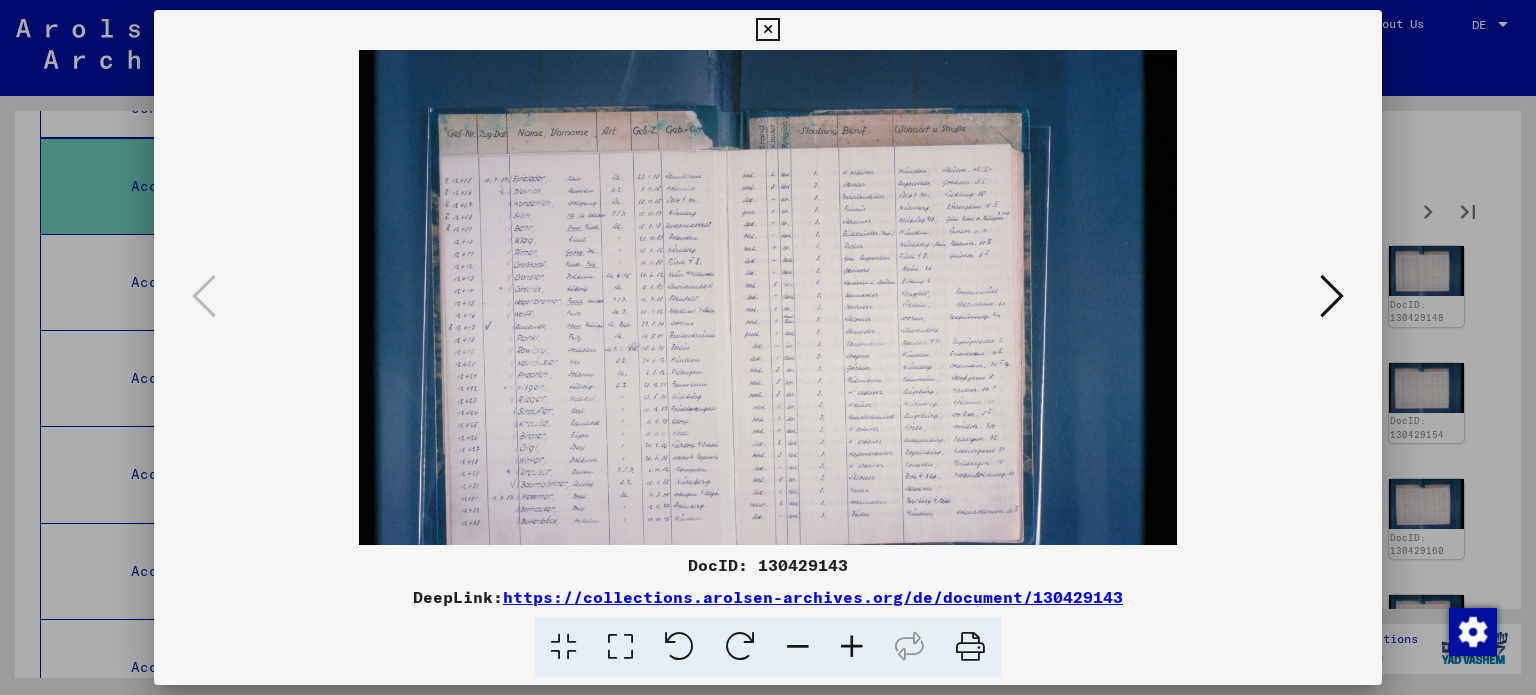 click at bounding box center [852, 647] 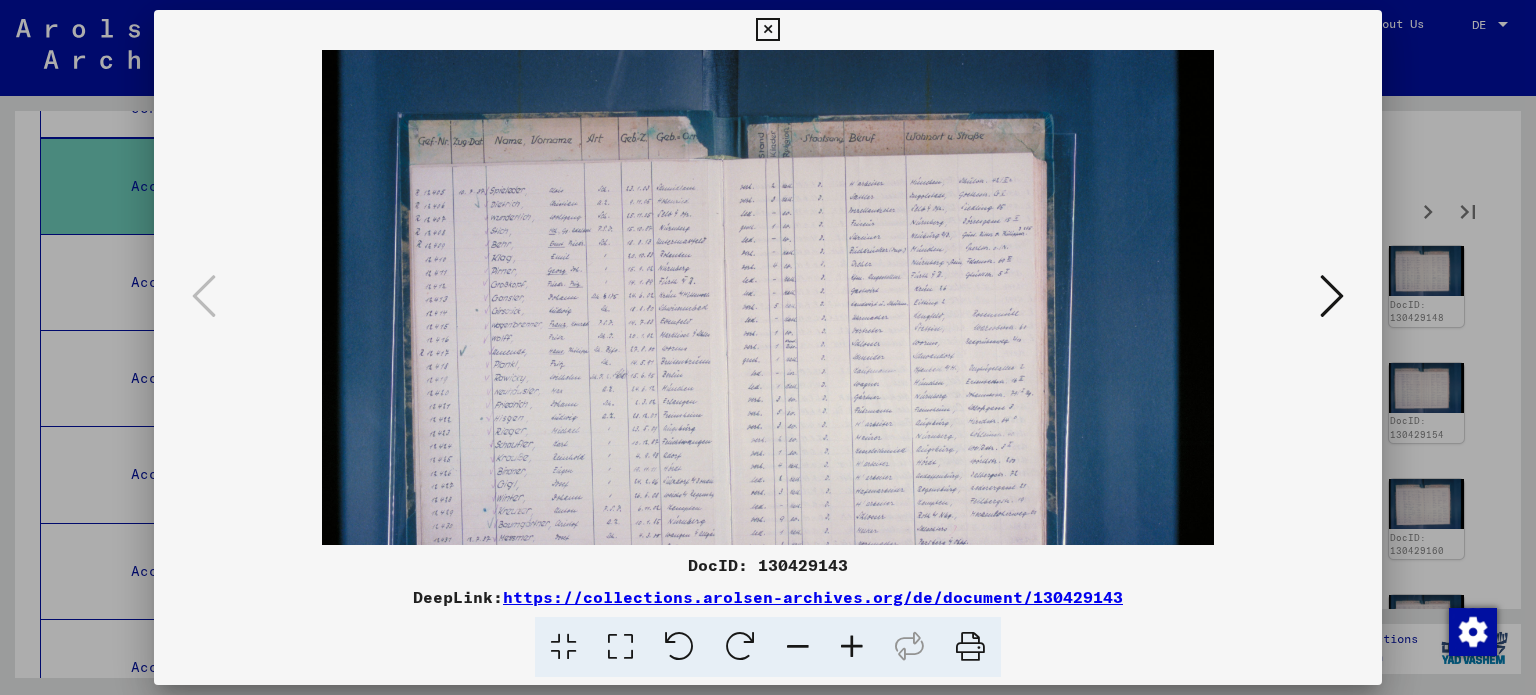 click at bounding box center (852, 647) 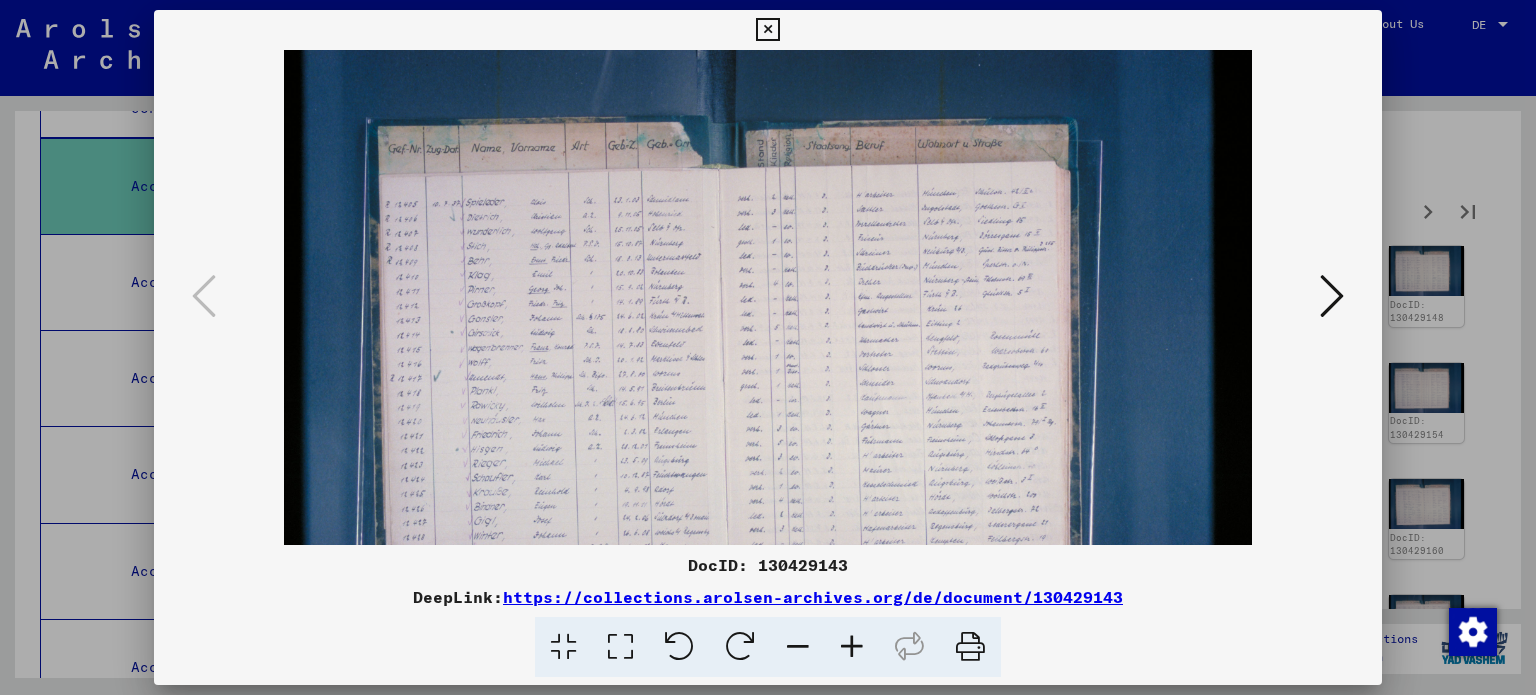 click at bounding box center (852, 647) 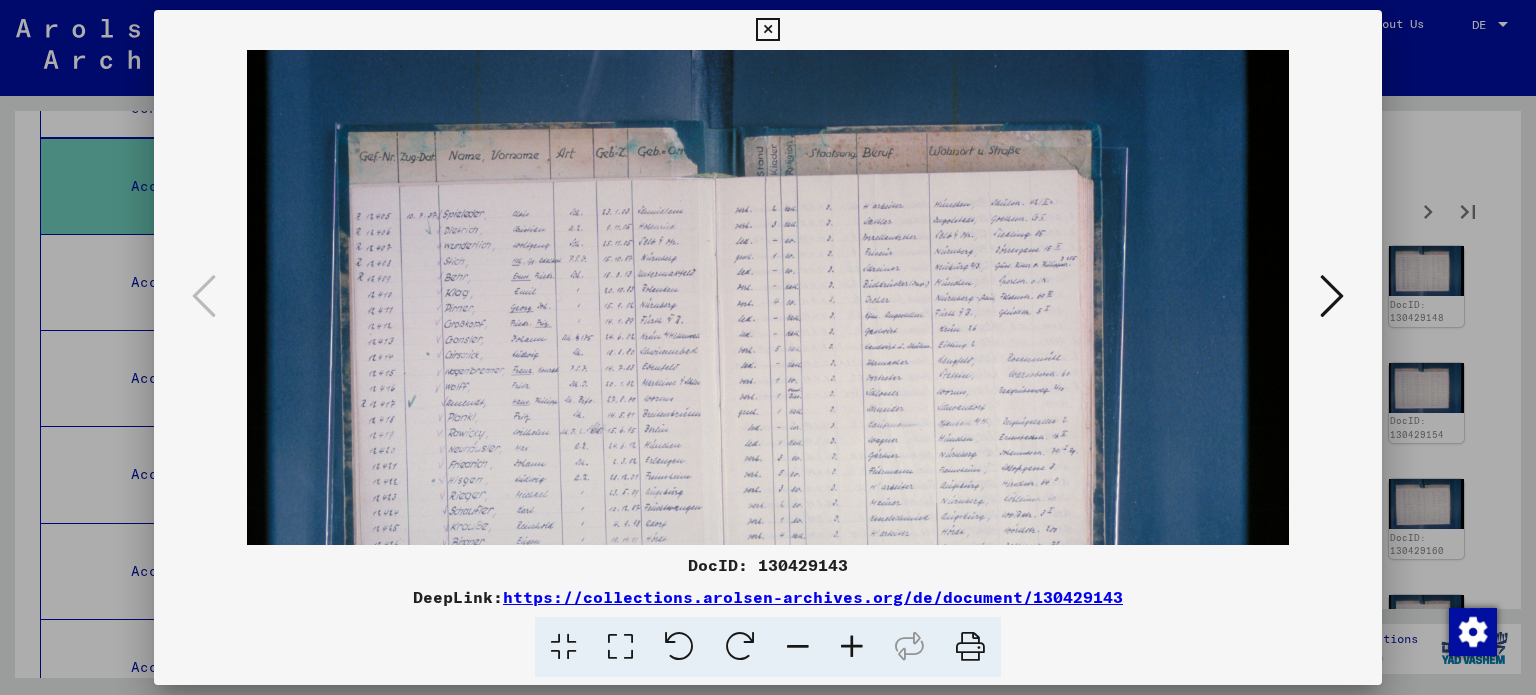 click at bounding box center (852, 647) 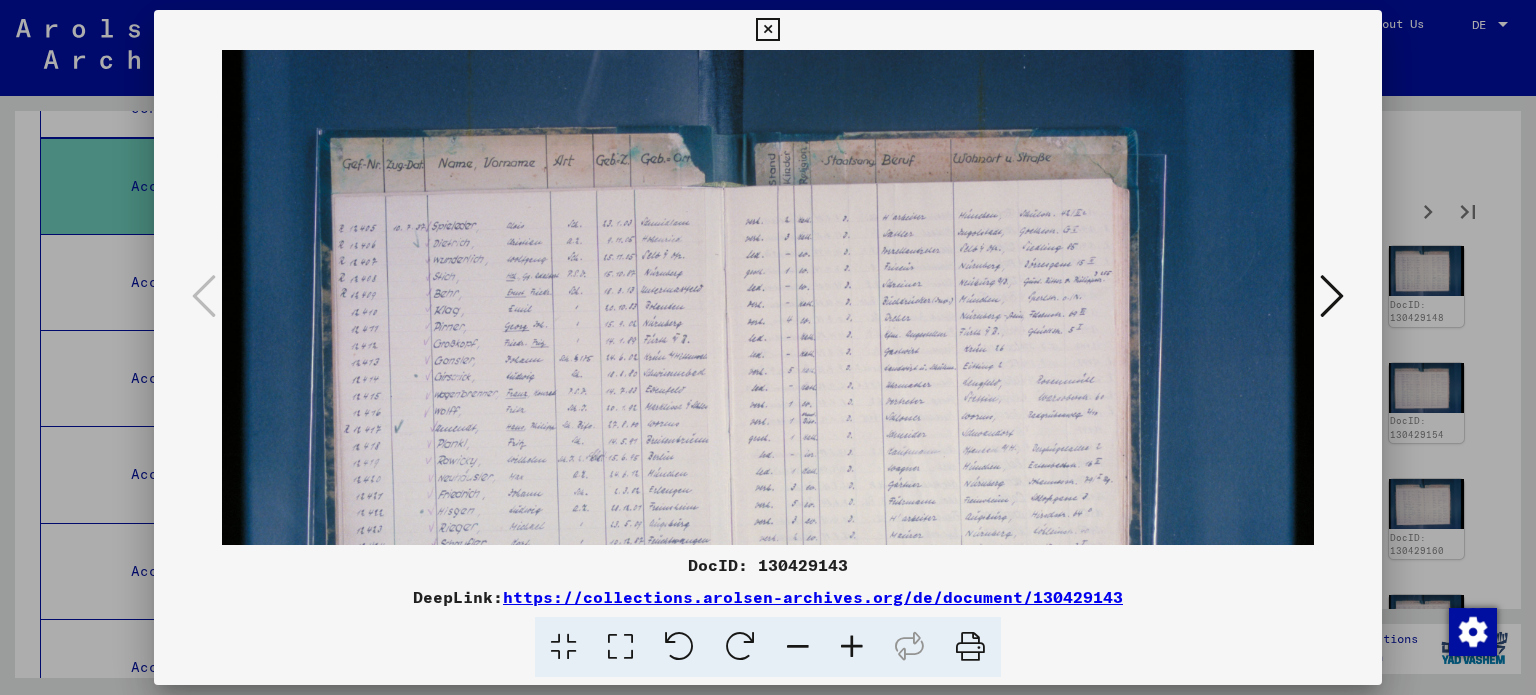 click at bounding box center (852, 647) 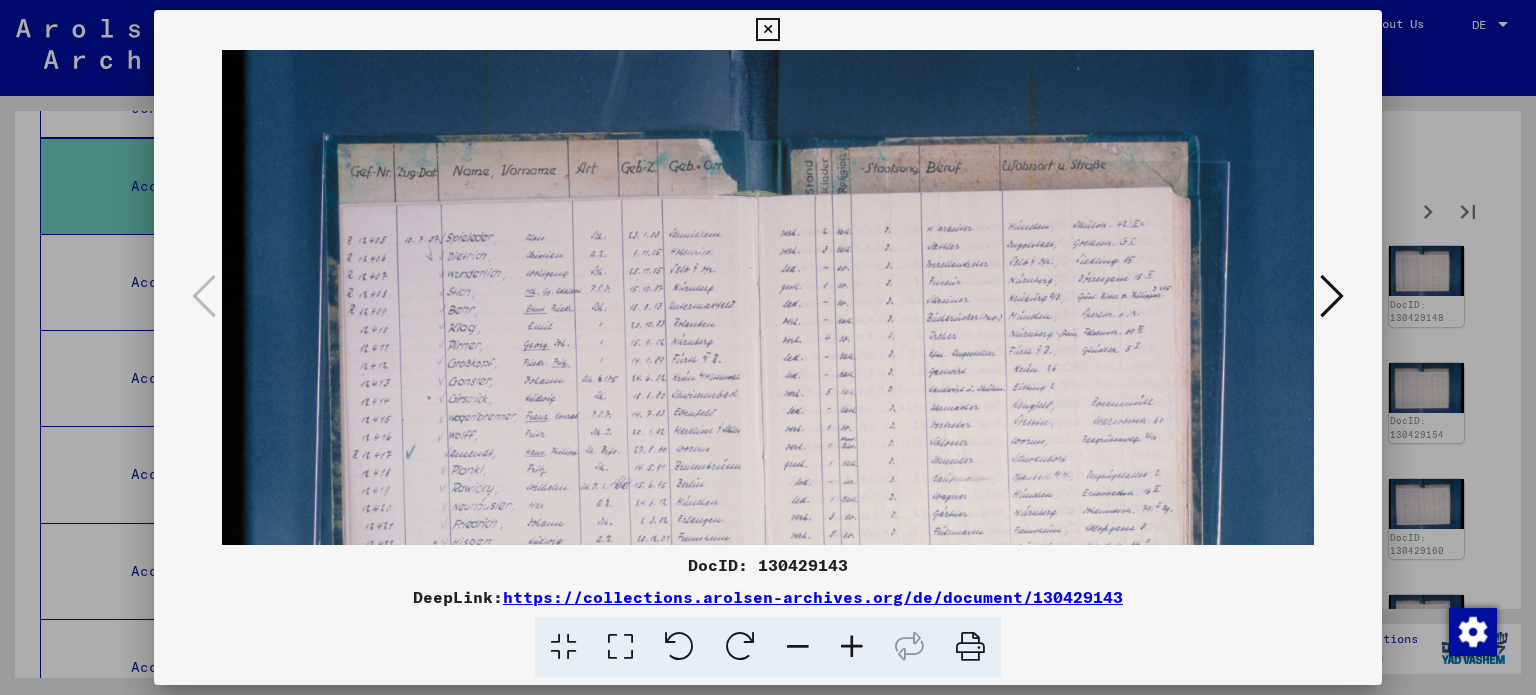 click at bounding box center [1332, 296] 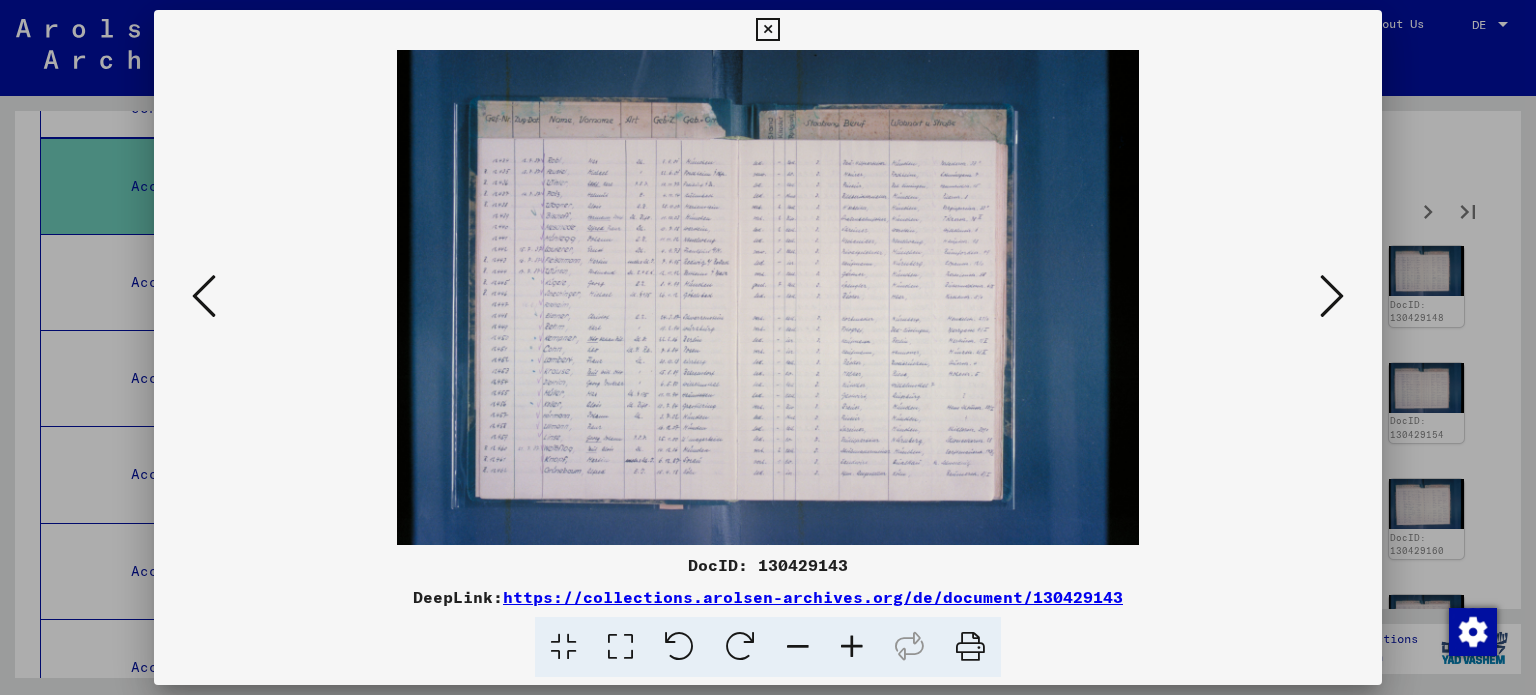 click at bounding box center (1332, 296) 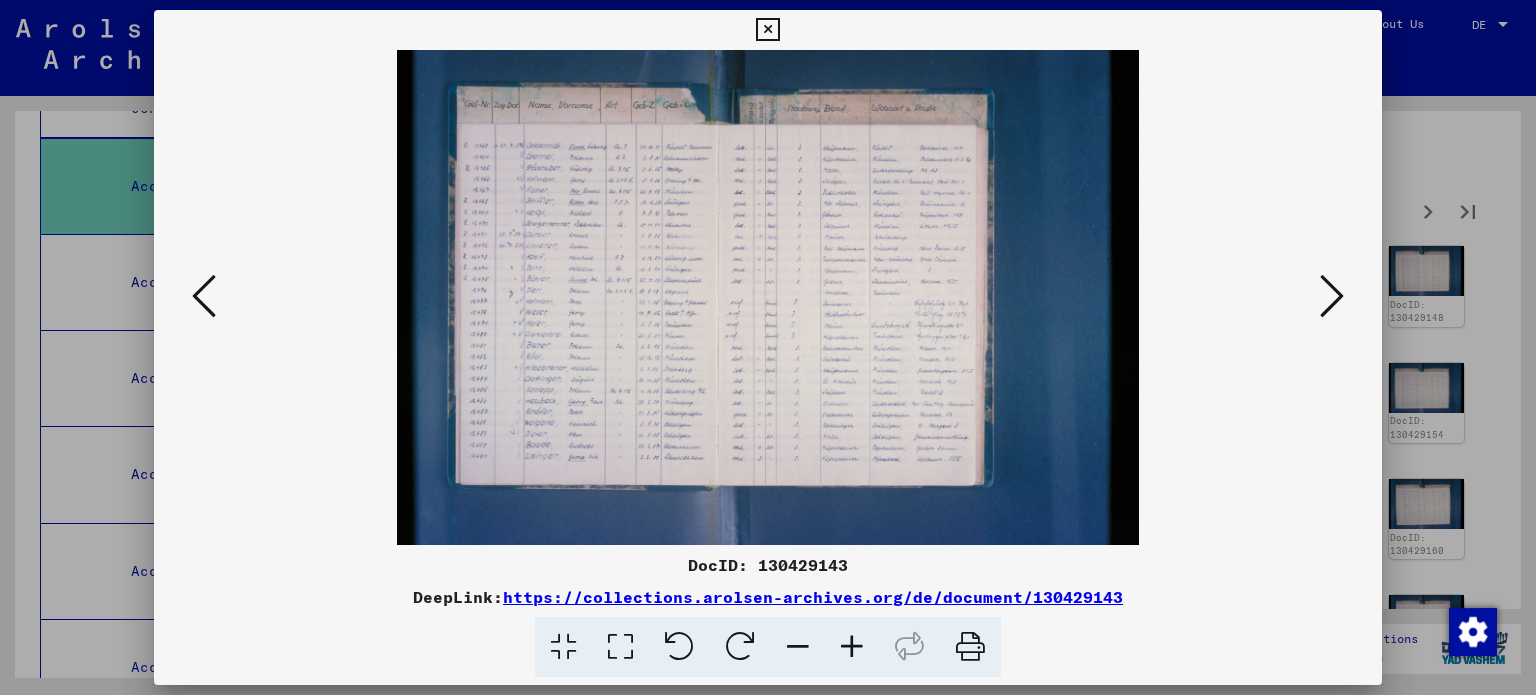 click at bounding box center [852, 647] 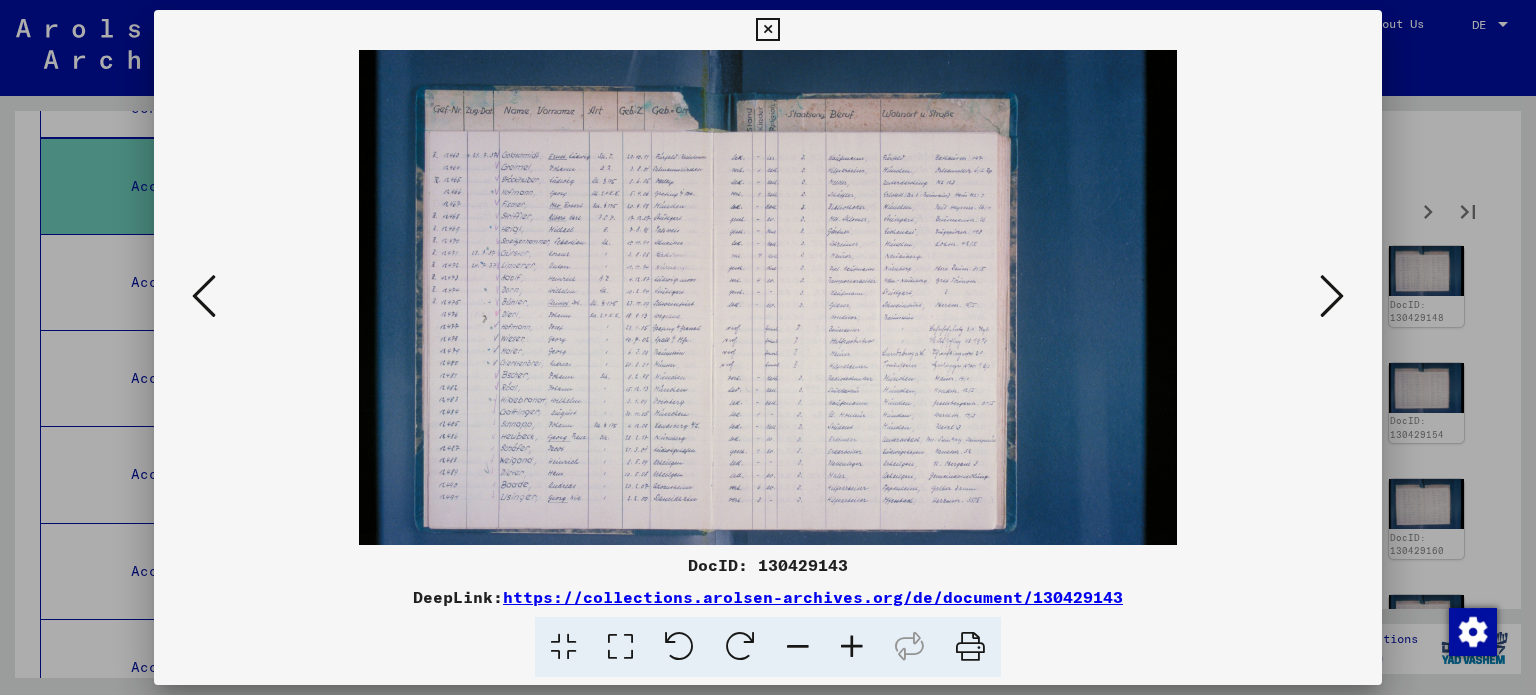 click at bounding box center (852, 647) 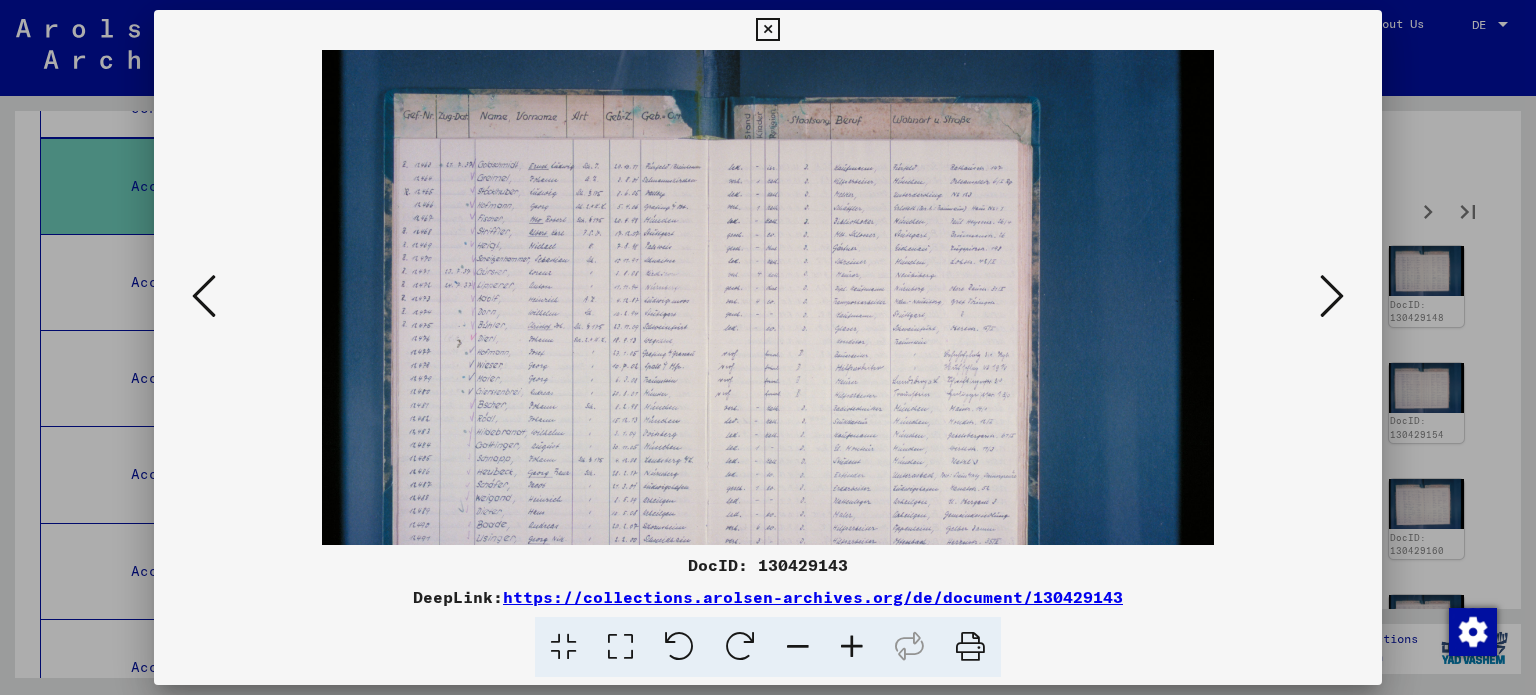 click at bounding box center (852, 647) 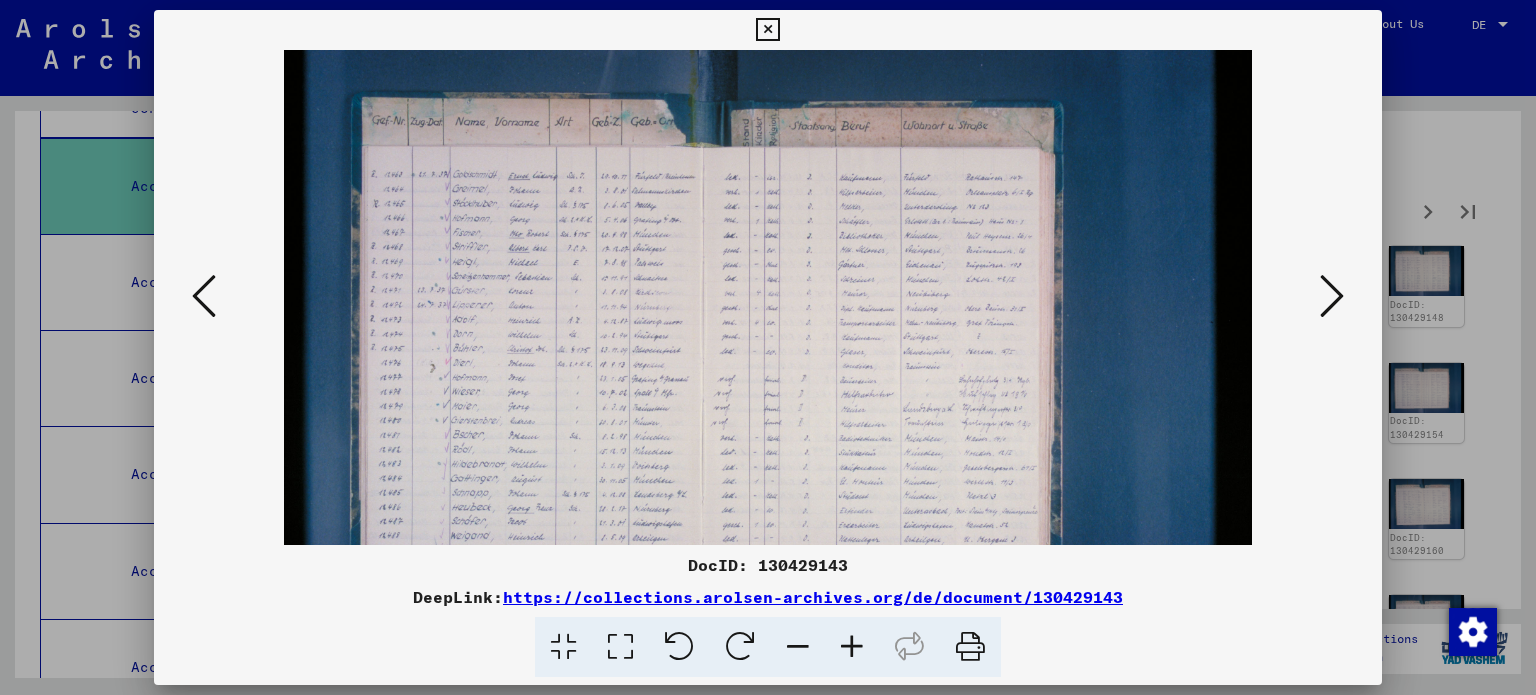 click at bounding box center (852, 647) 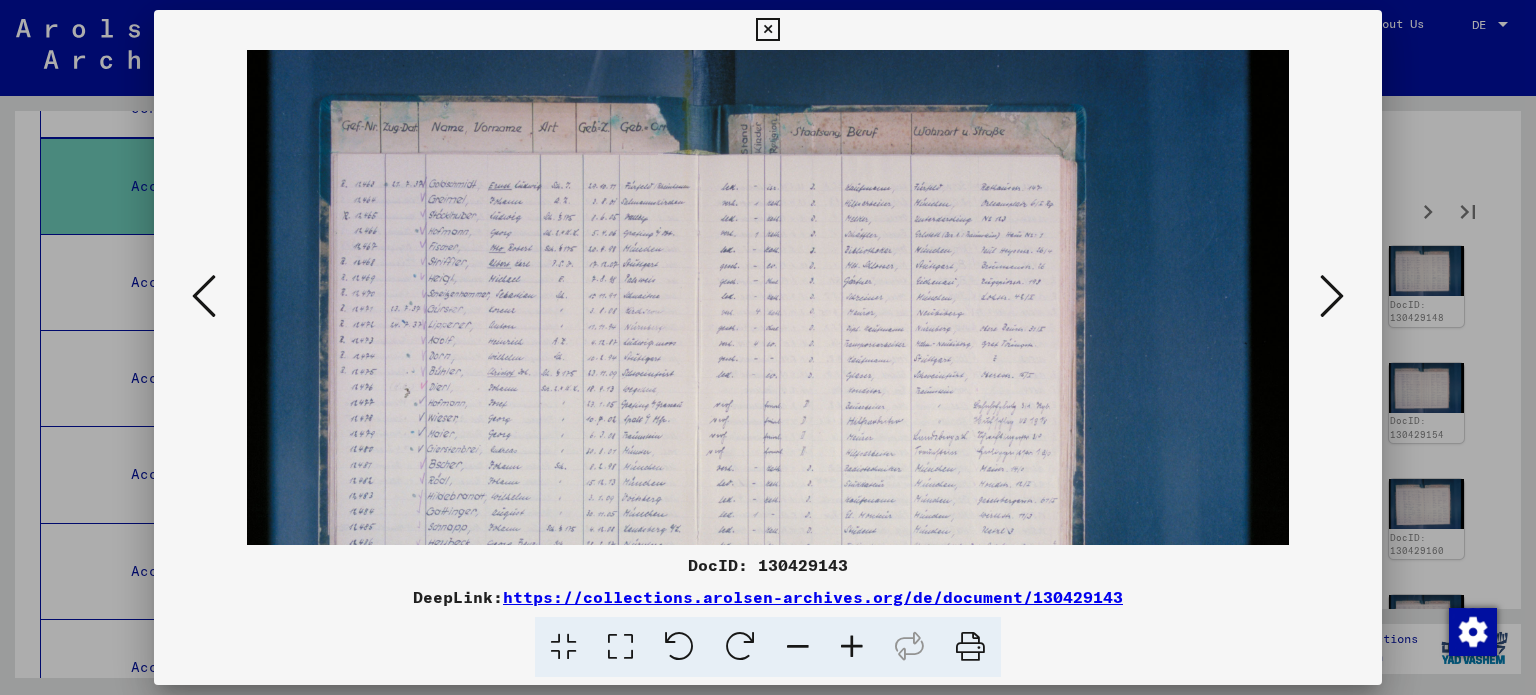 click at bounding box center (852, 647) 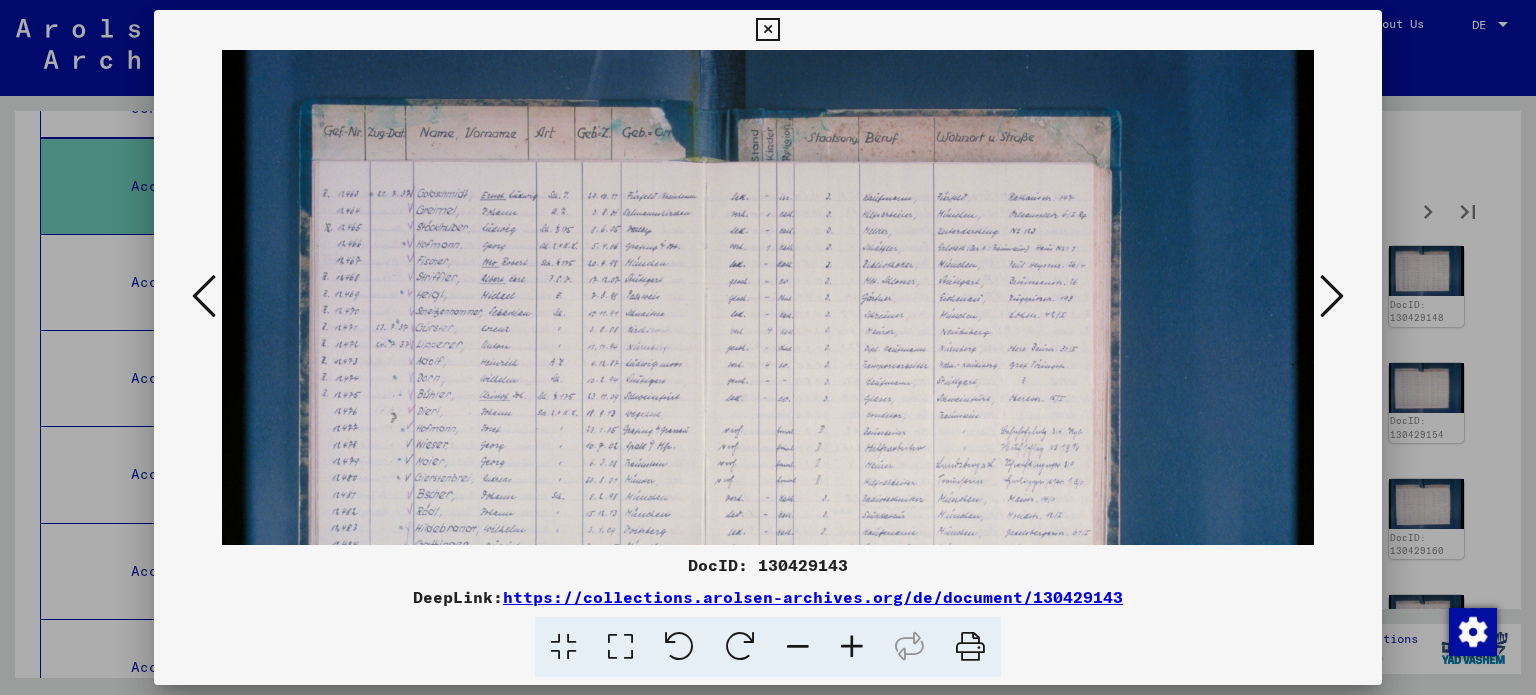 click at bounding box center [852, 647] 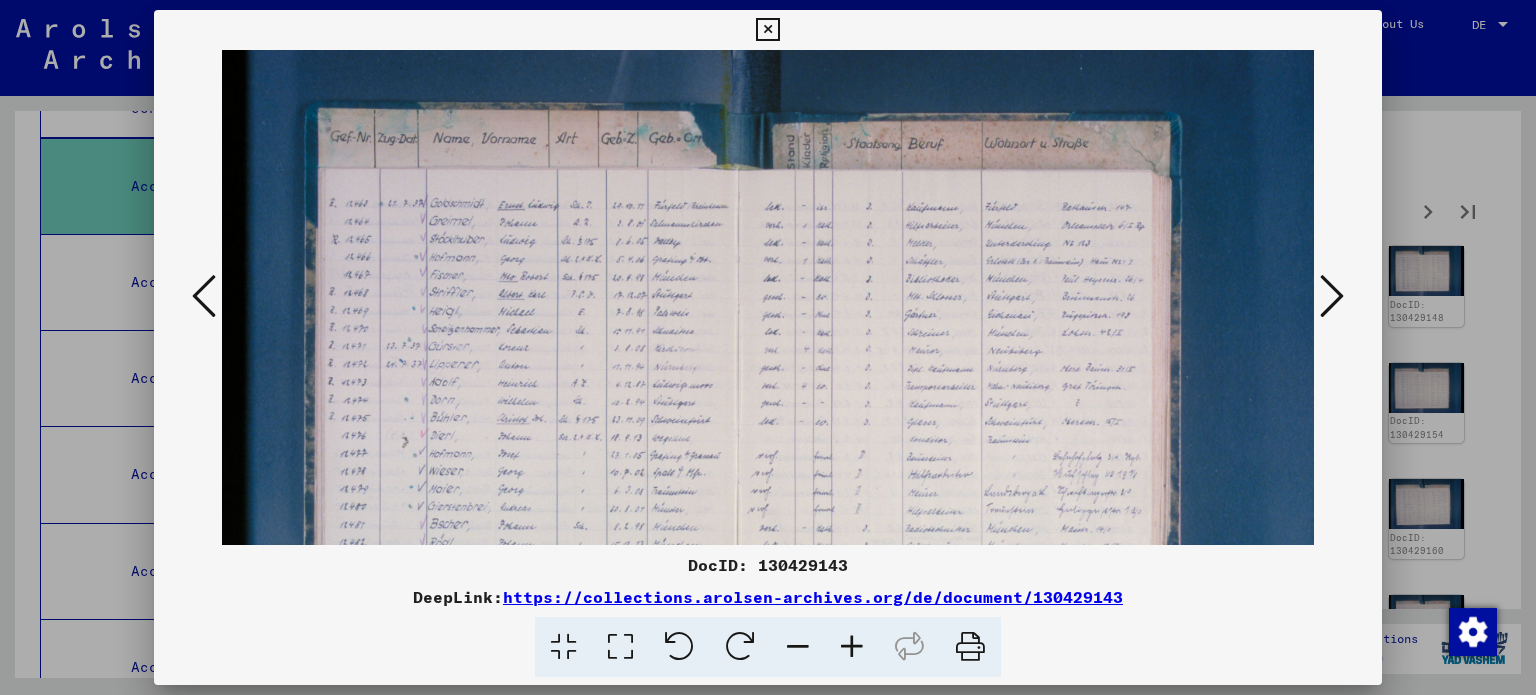 click at bounding box center (1332, 296) 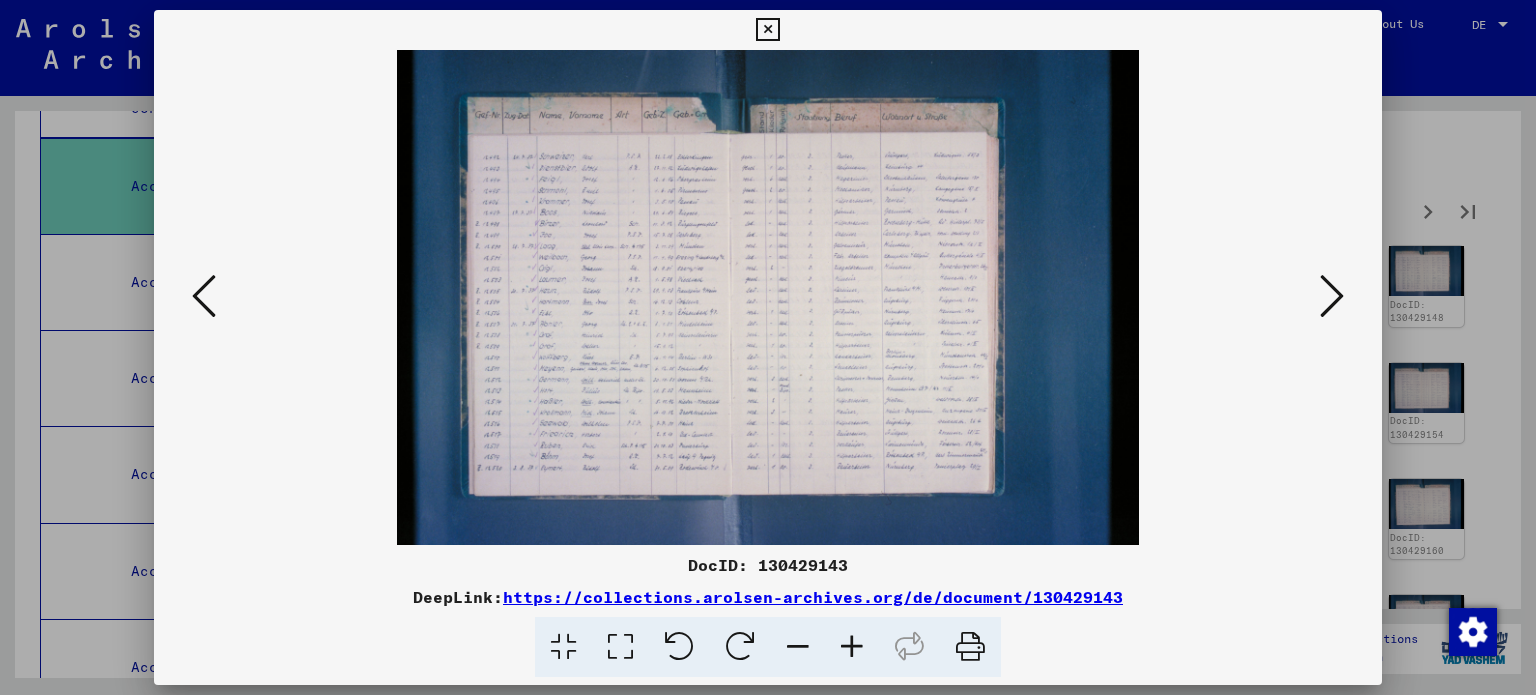click at bounding box center (1332, 296) 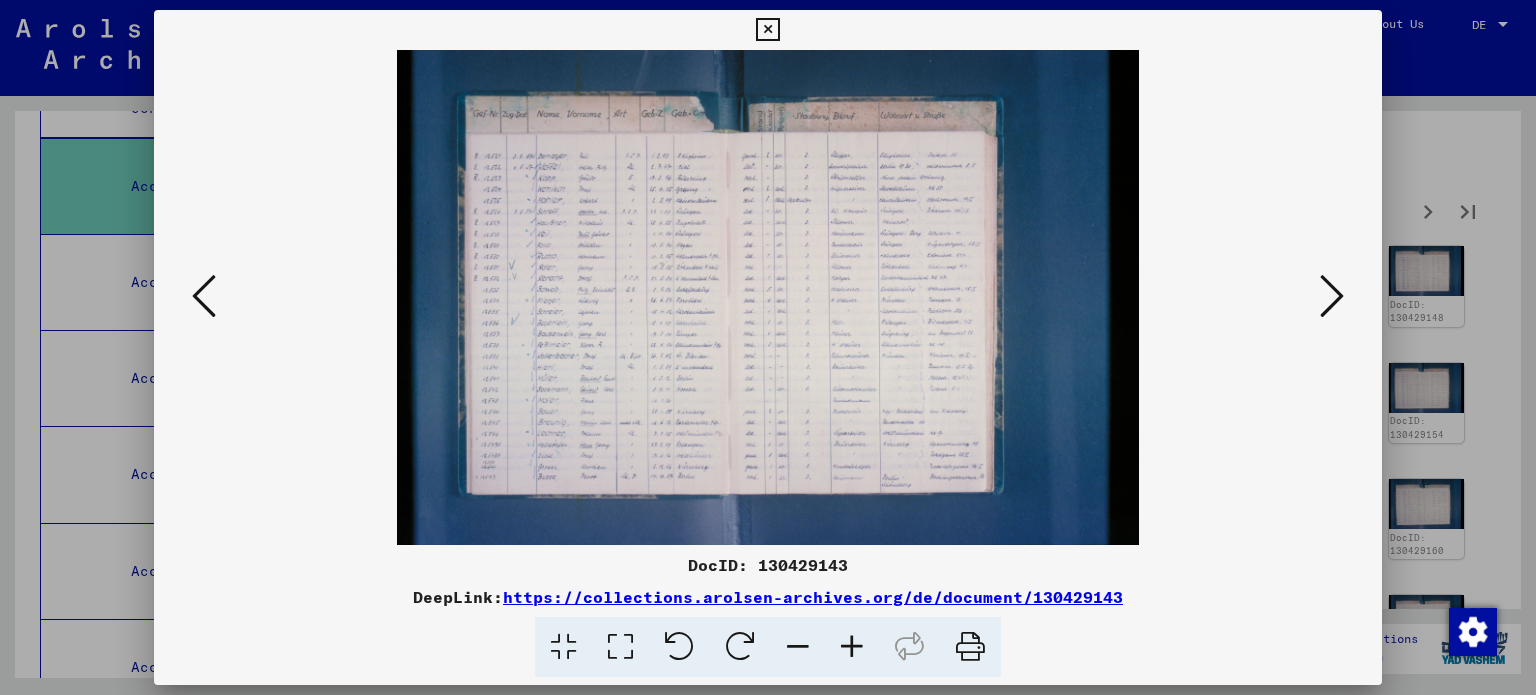 click at bounding box center [1332, 296] 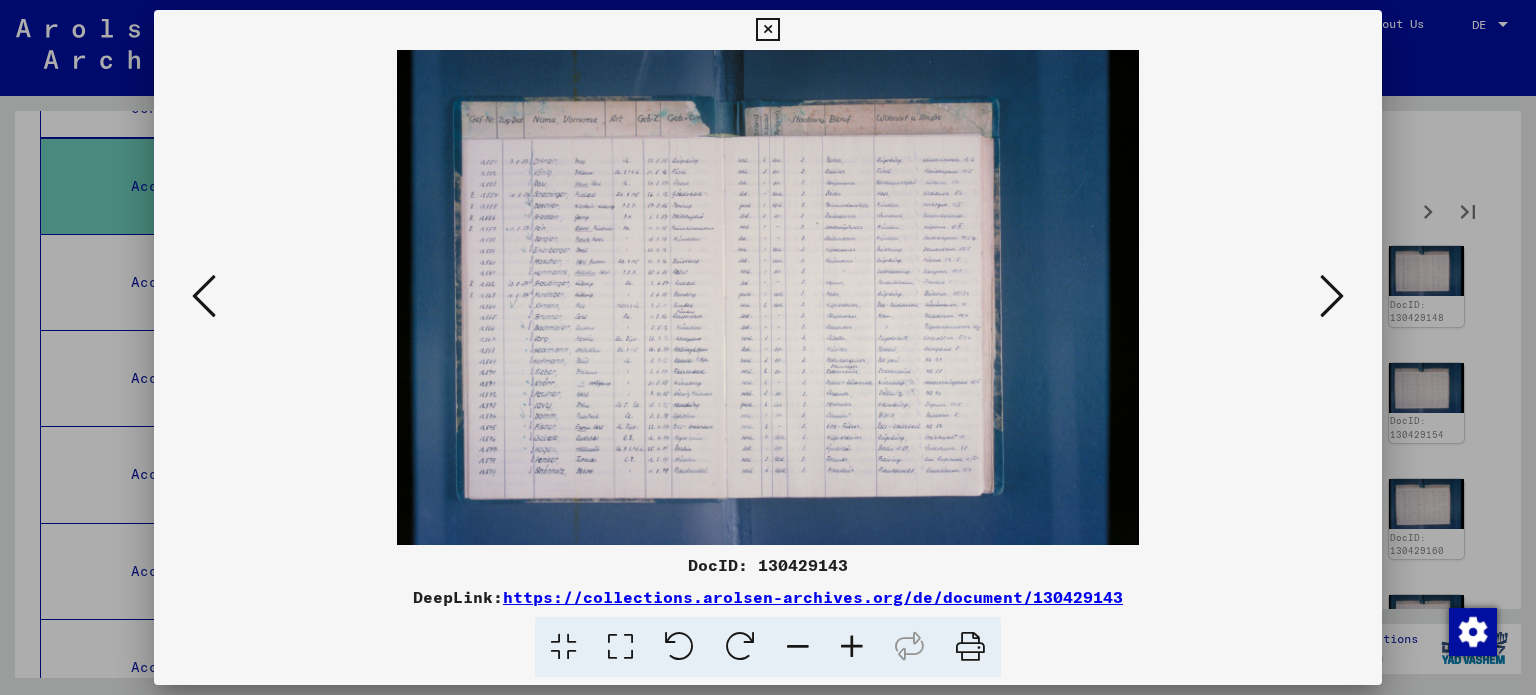 click at bounding box center (768, 297) 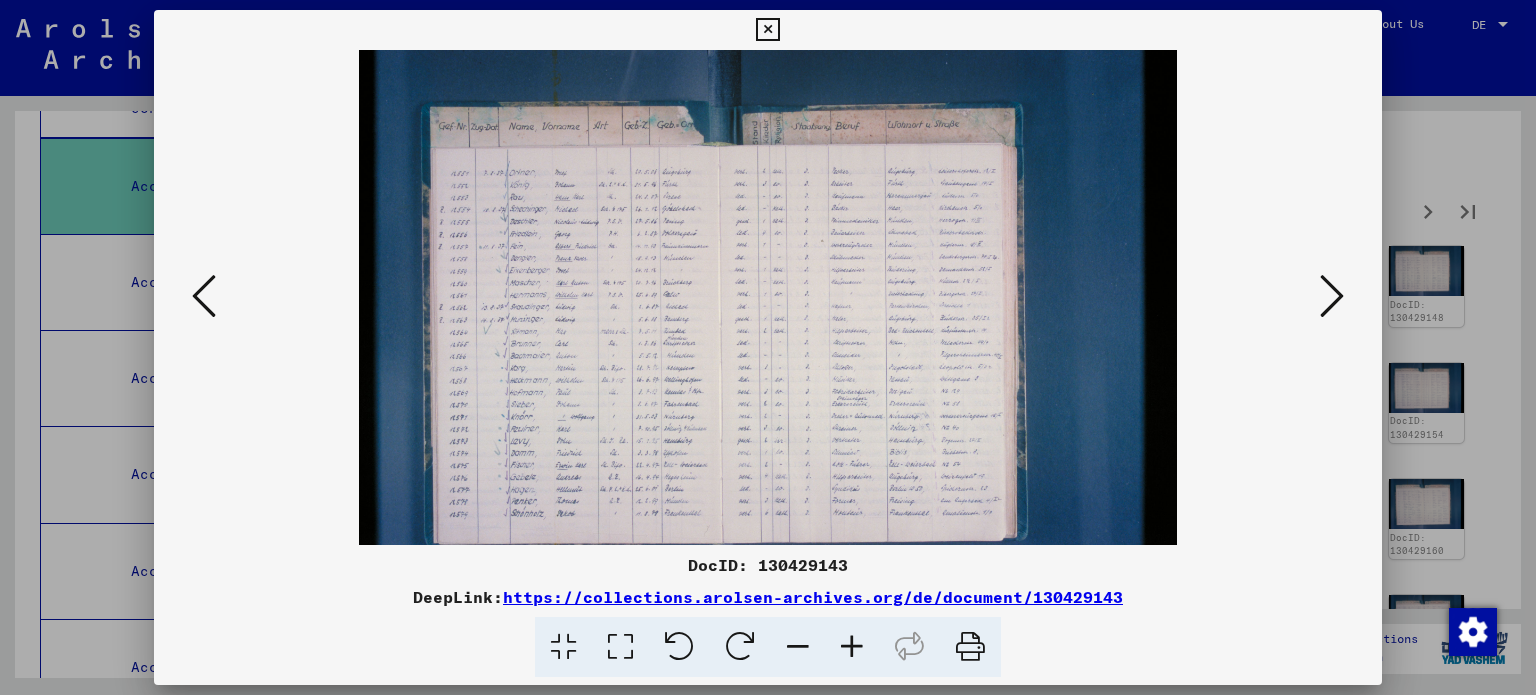 click at bounding box center (852, 647) 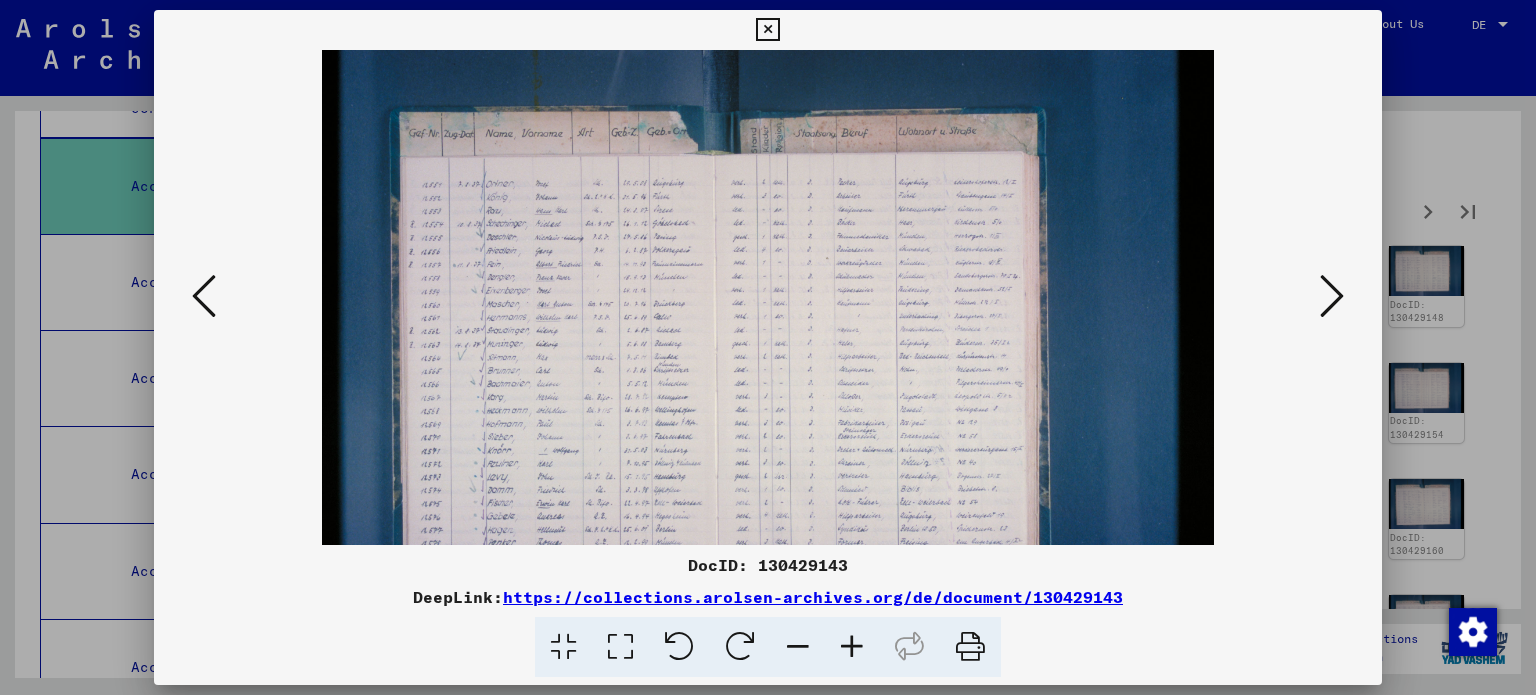click at bounding box center [852, 647] 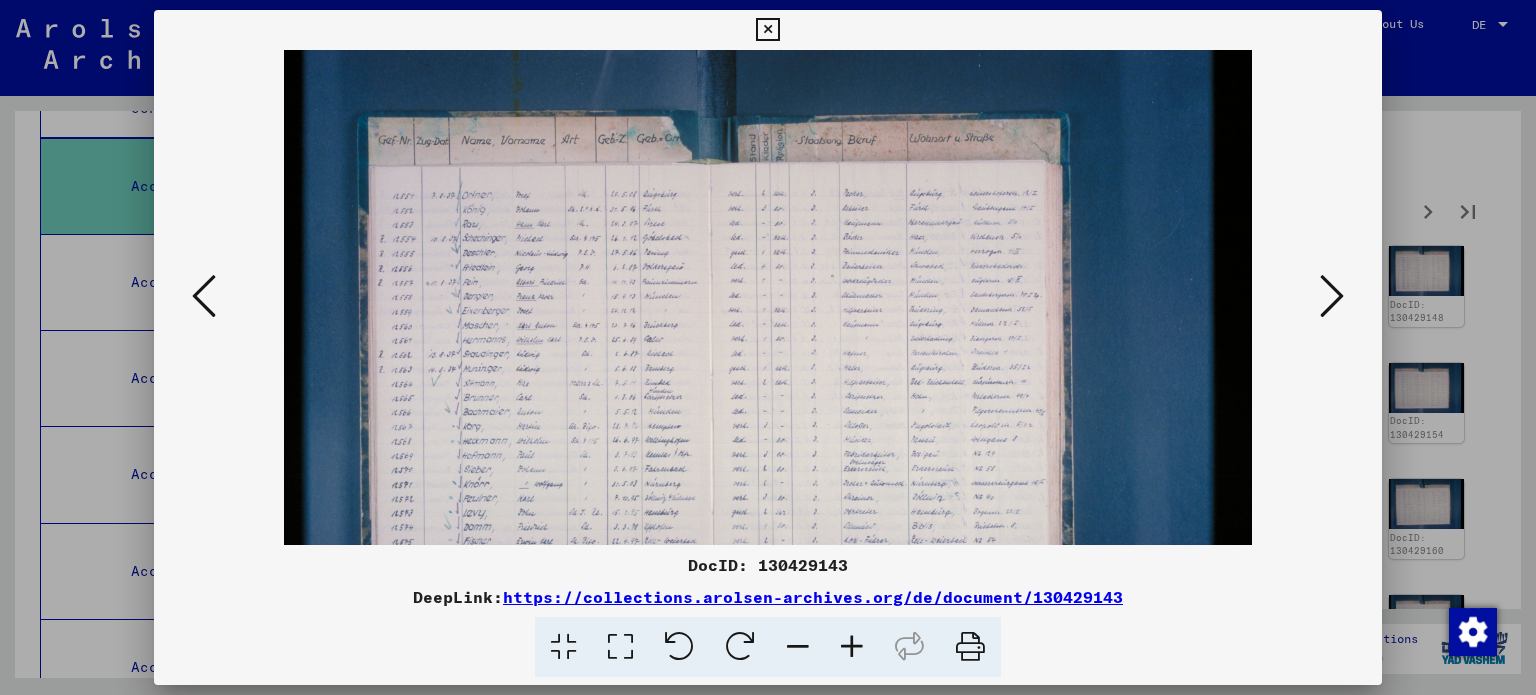 click at bounding box center (852, 647) 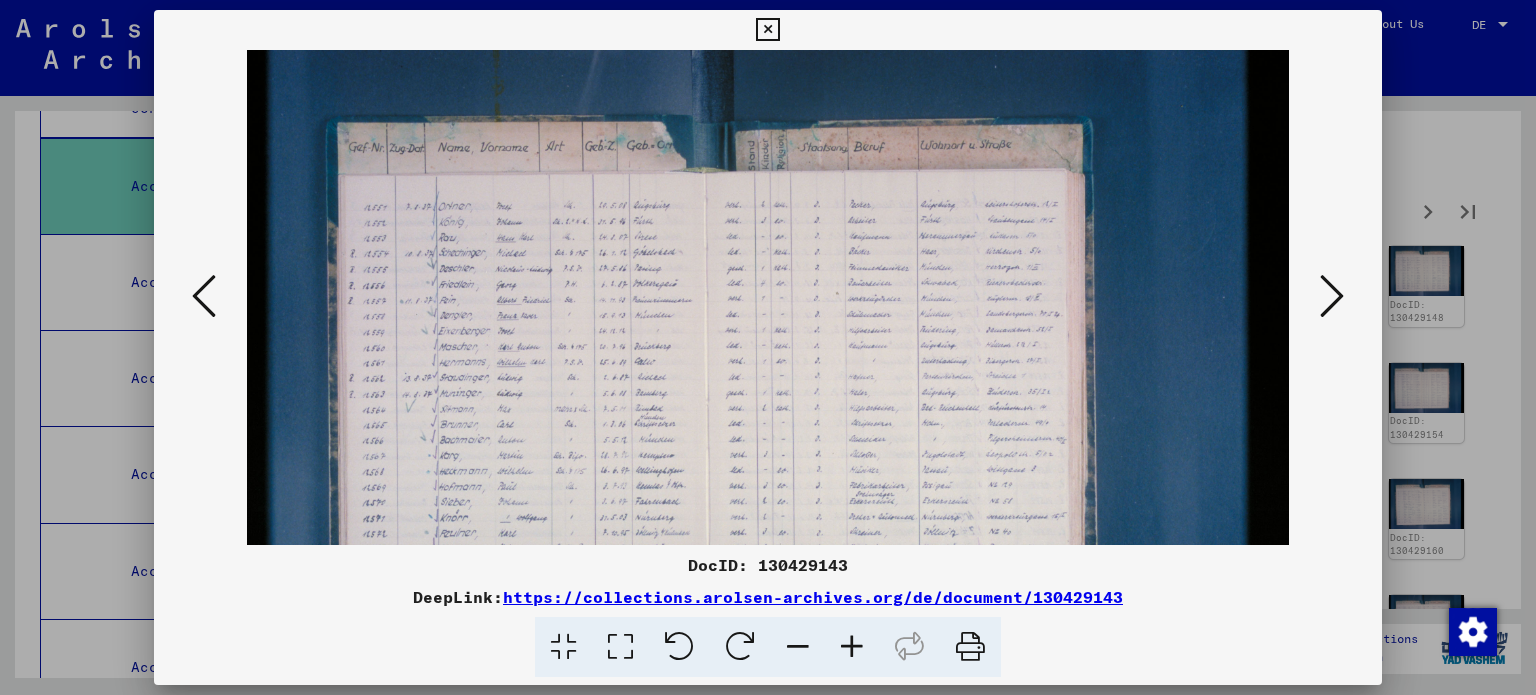 click at bounding box center (852, 647) 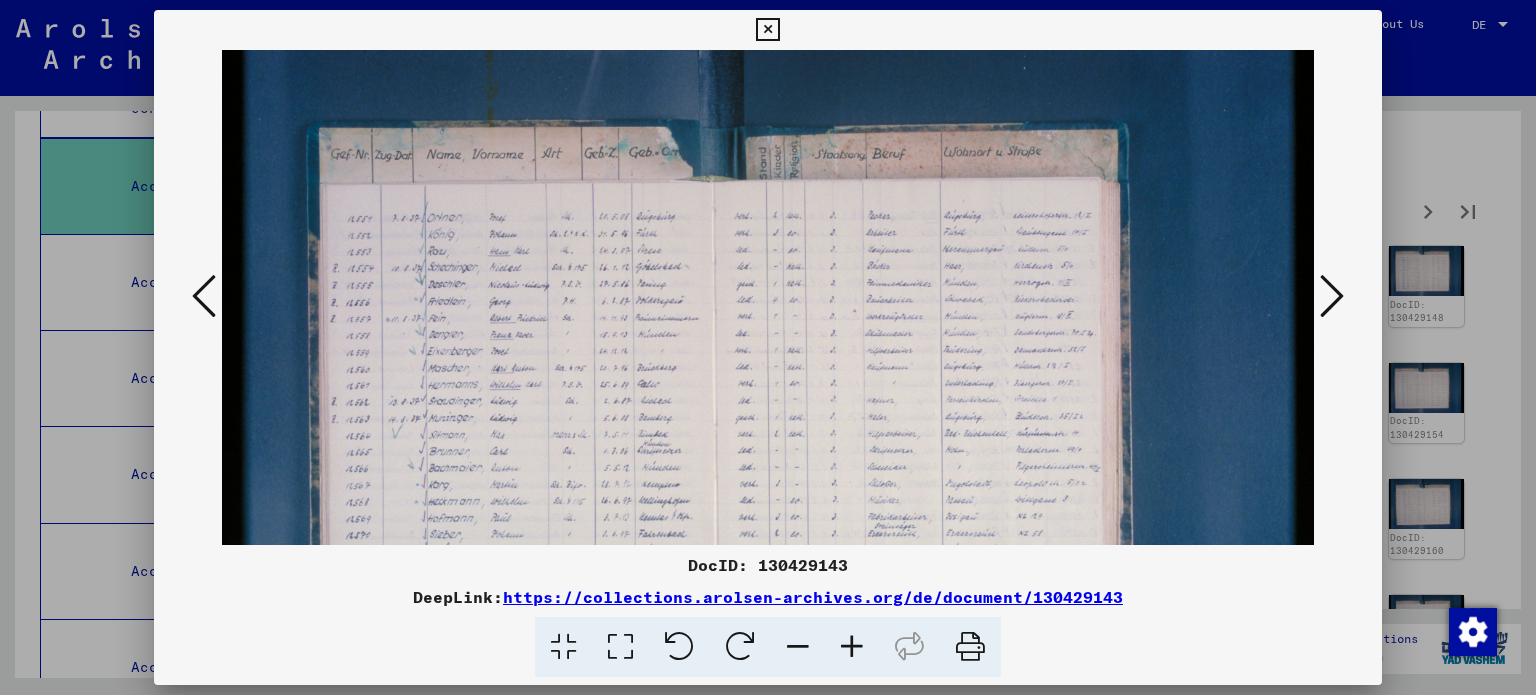 click at bounding box center (852, 647) 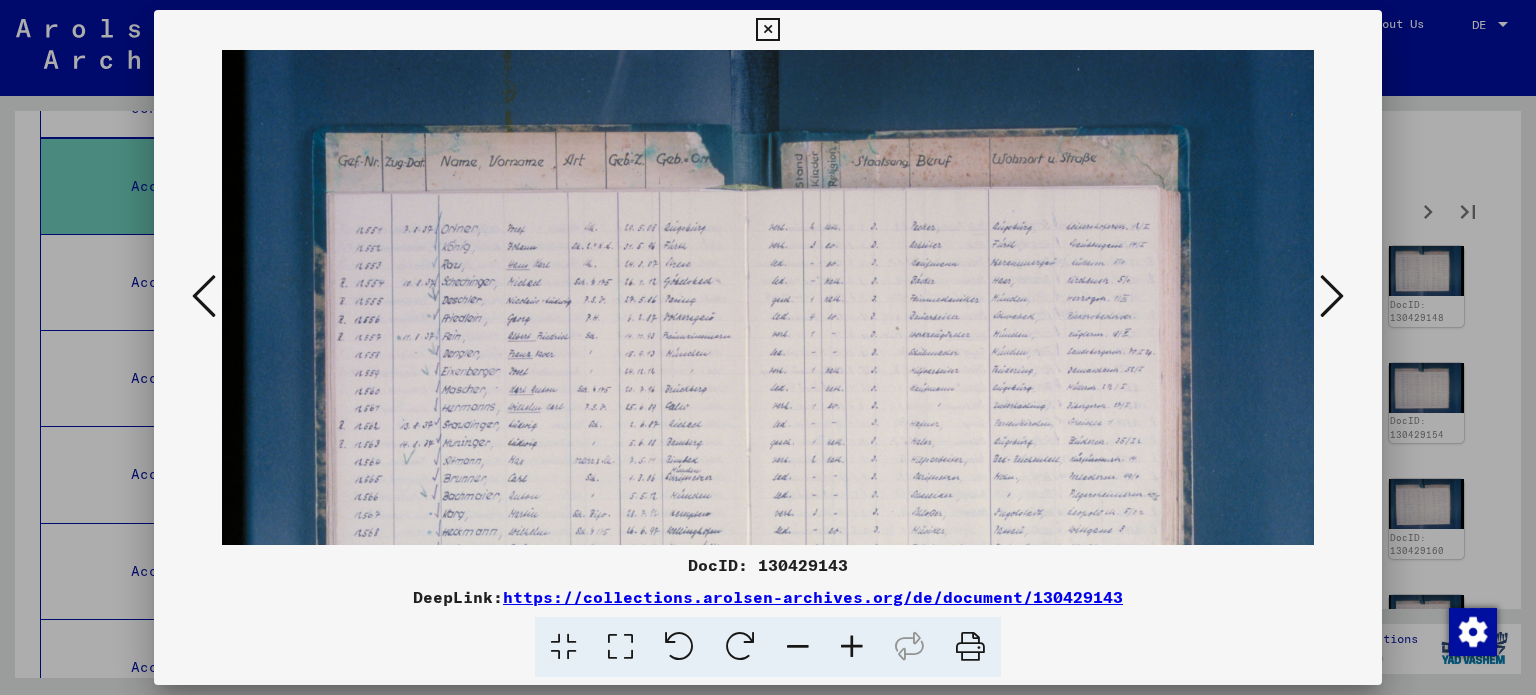 click at bounding box center [852, 647] 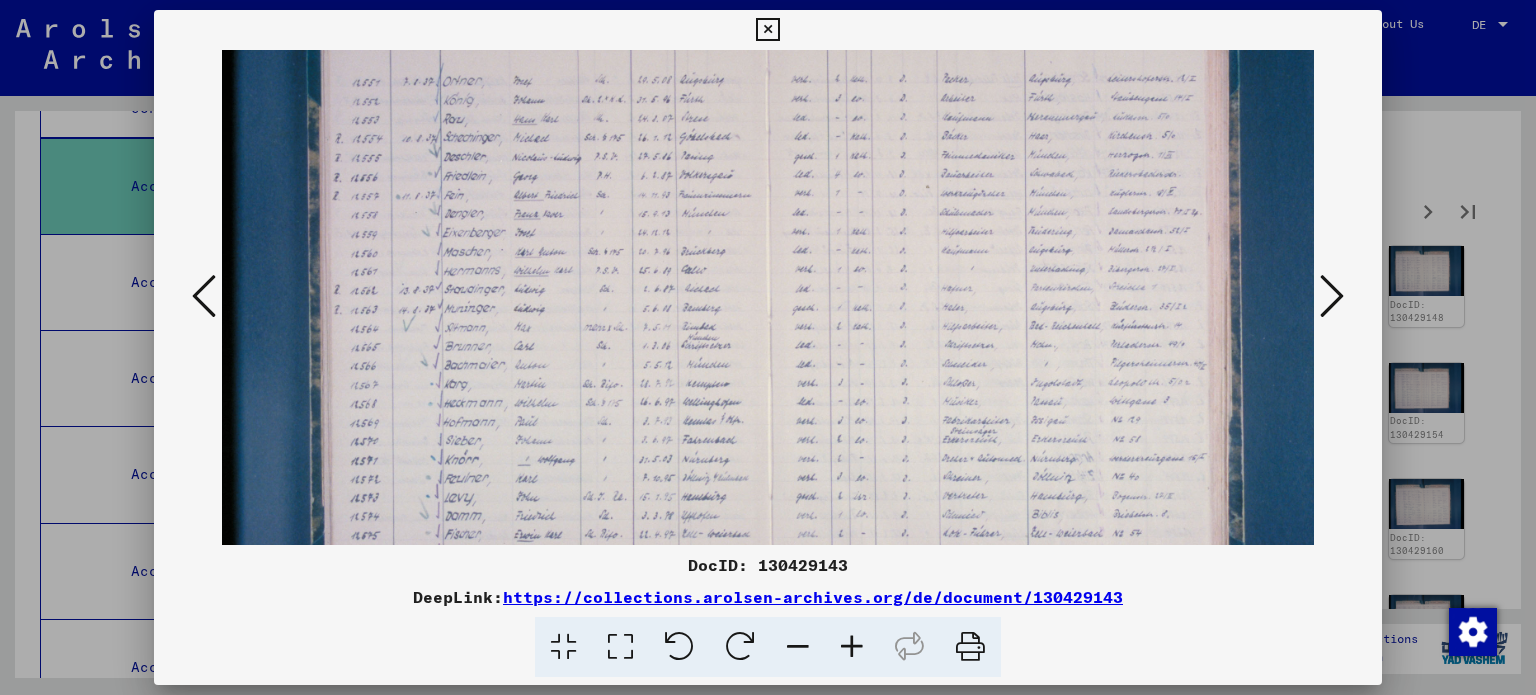 drag, startPoint x: 698, startPoint y: 453, endPoint x: 694, endPoint y: 310, distance: 143.05594 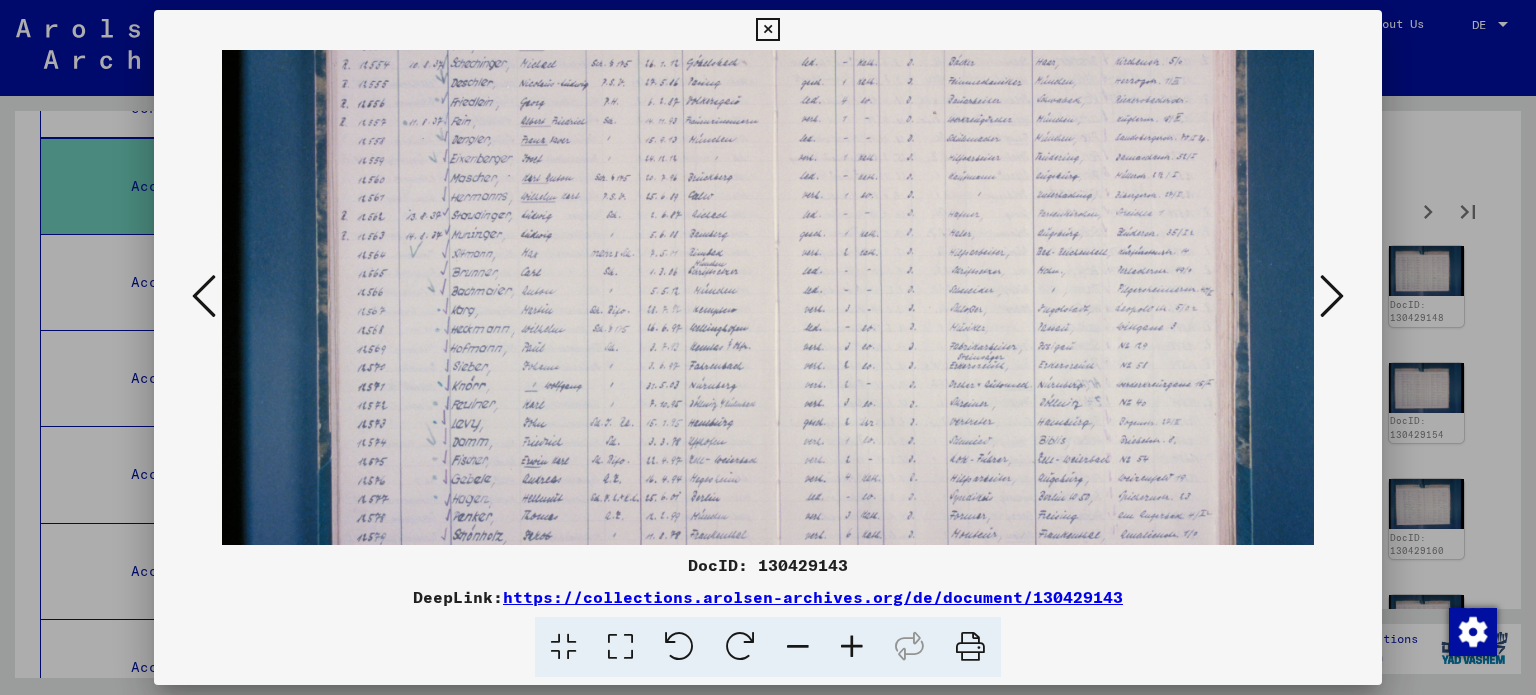 scroll, scrollTop: 235, scrollLeft: 5, axis: both 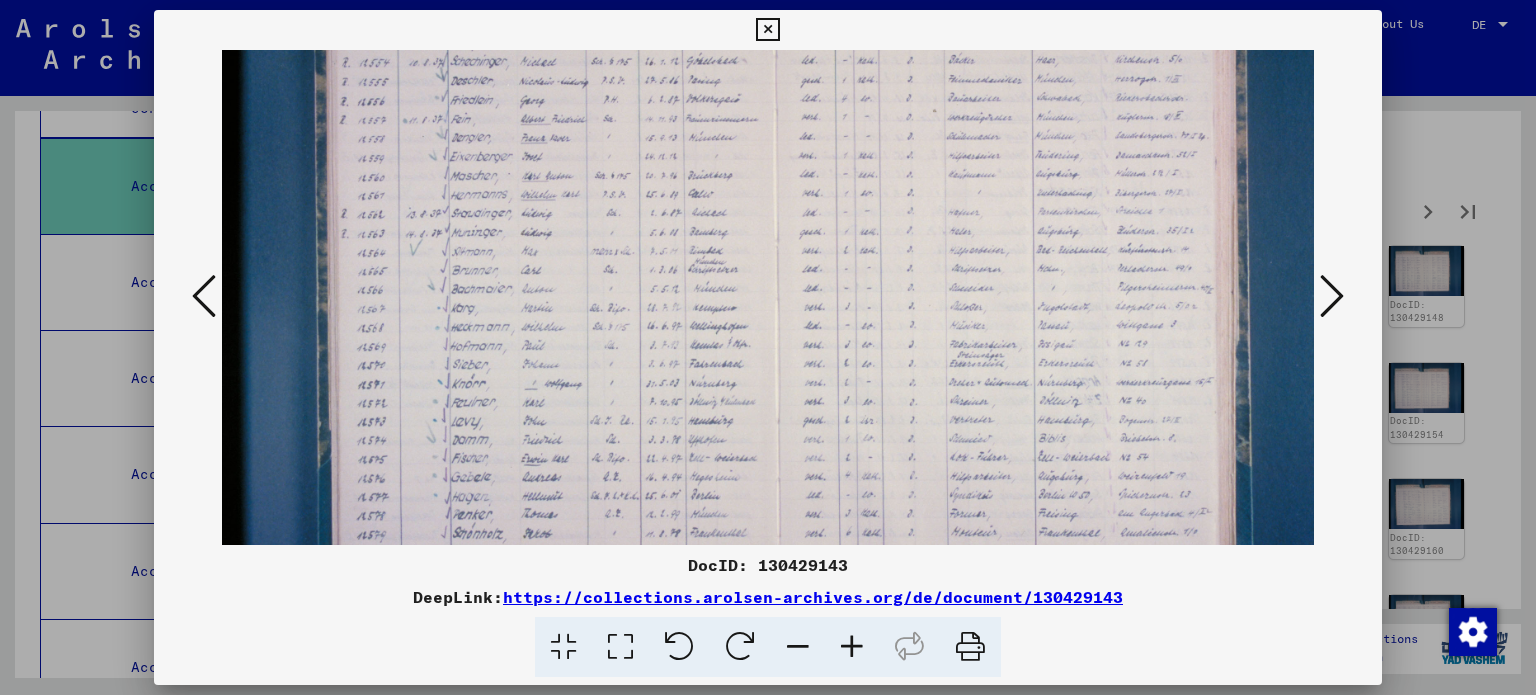 drag, startPoint x: 636, startPoint y: 438, endPoint x: 641, endPoint y: 369, distance: 69.18092 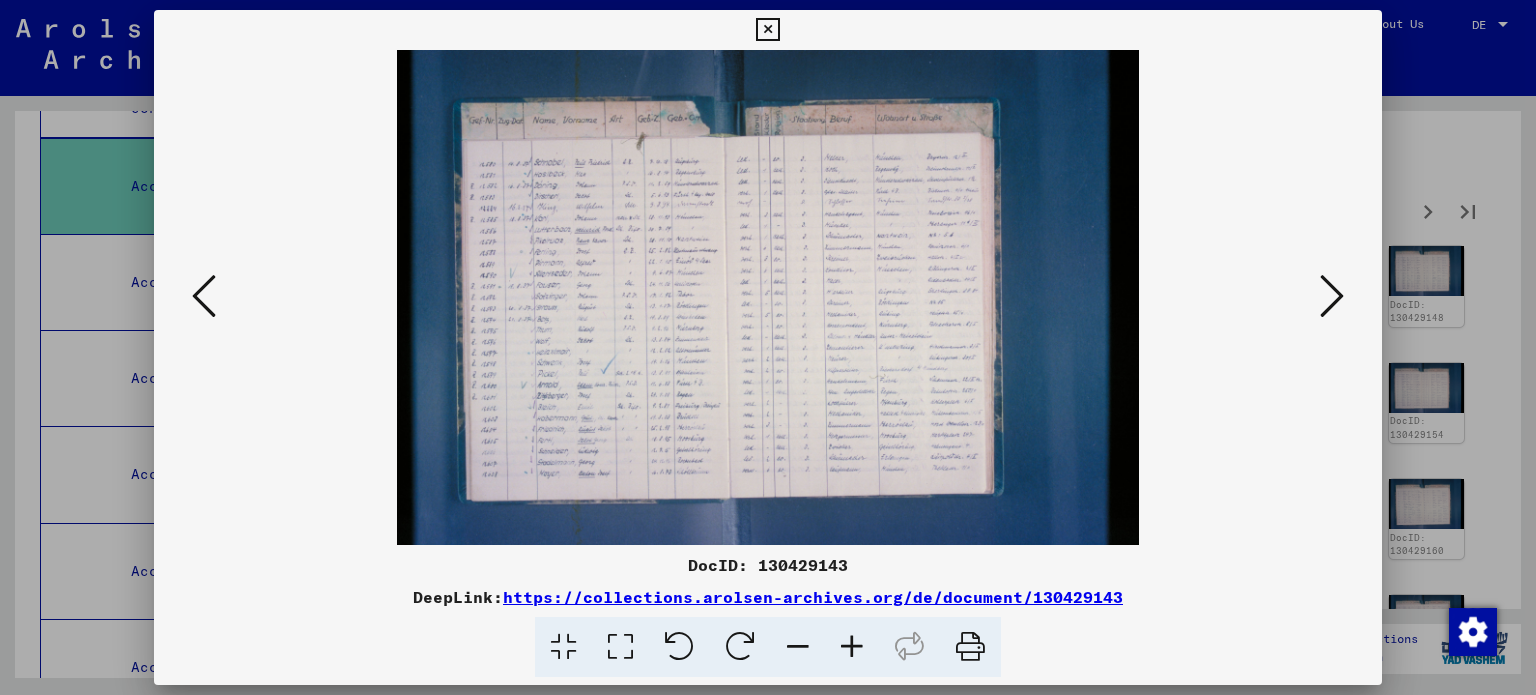 scroll, scrollTop: 0, scrollLeft: 0, axis: both 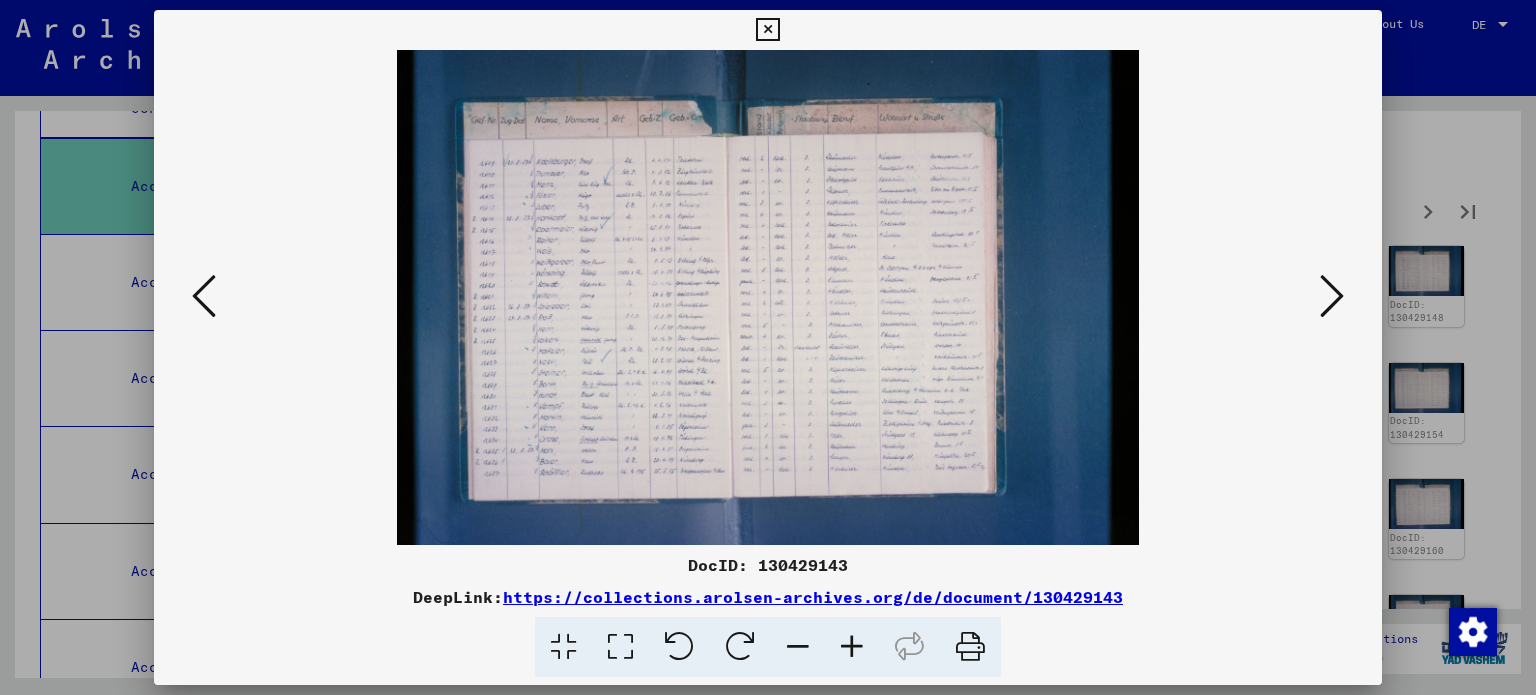 click at bounding box center [1332, 296] 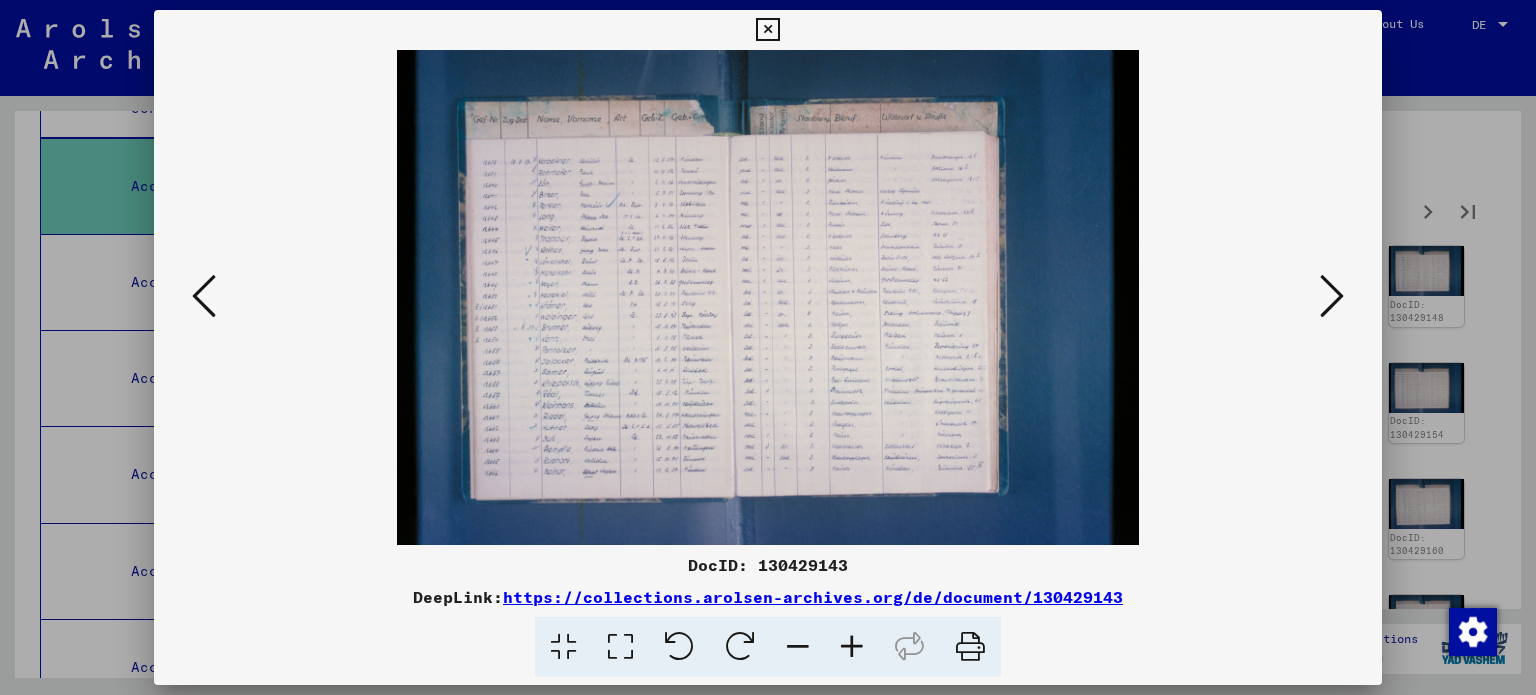 click at bounding box center [1332, 296] 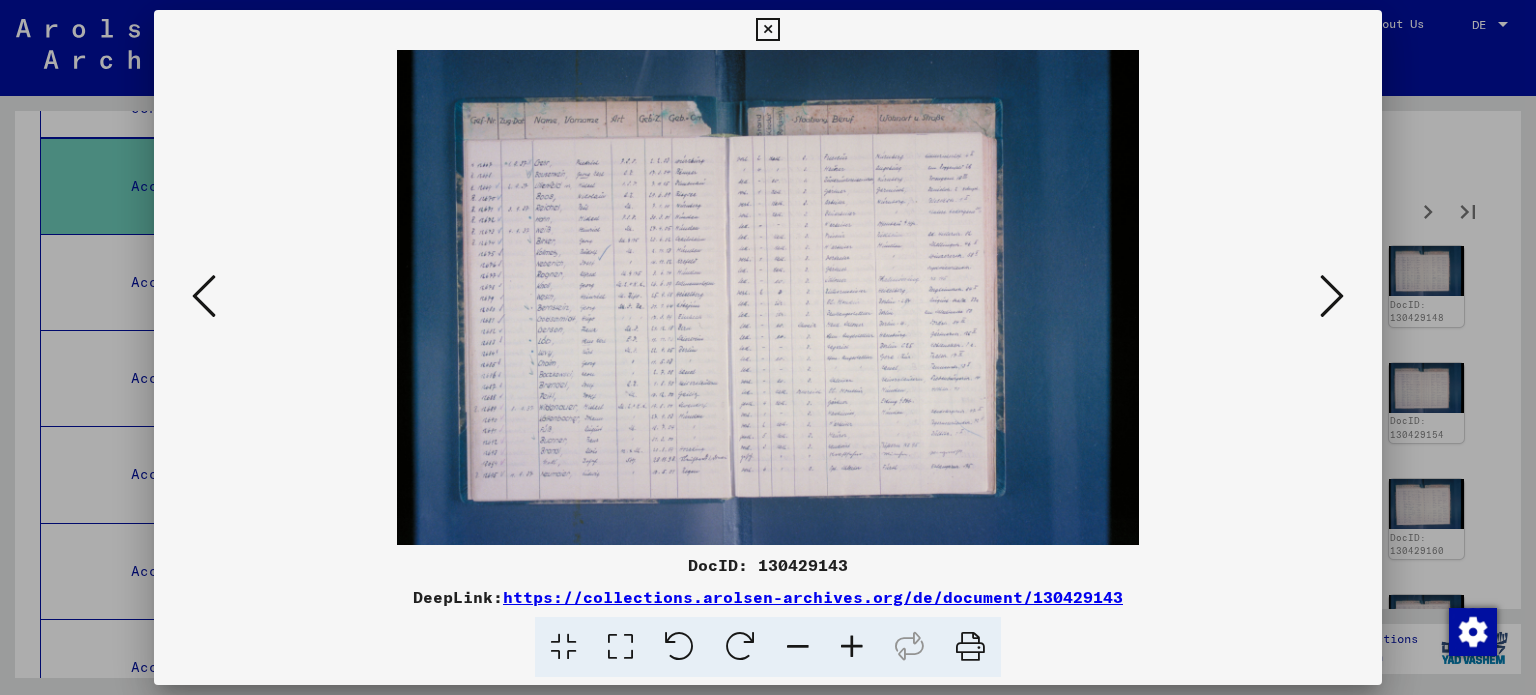 click at bounding box center [1332, 296] 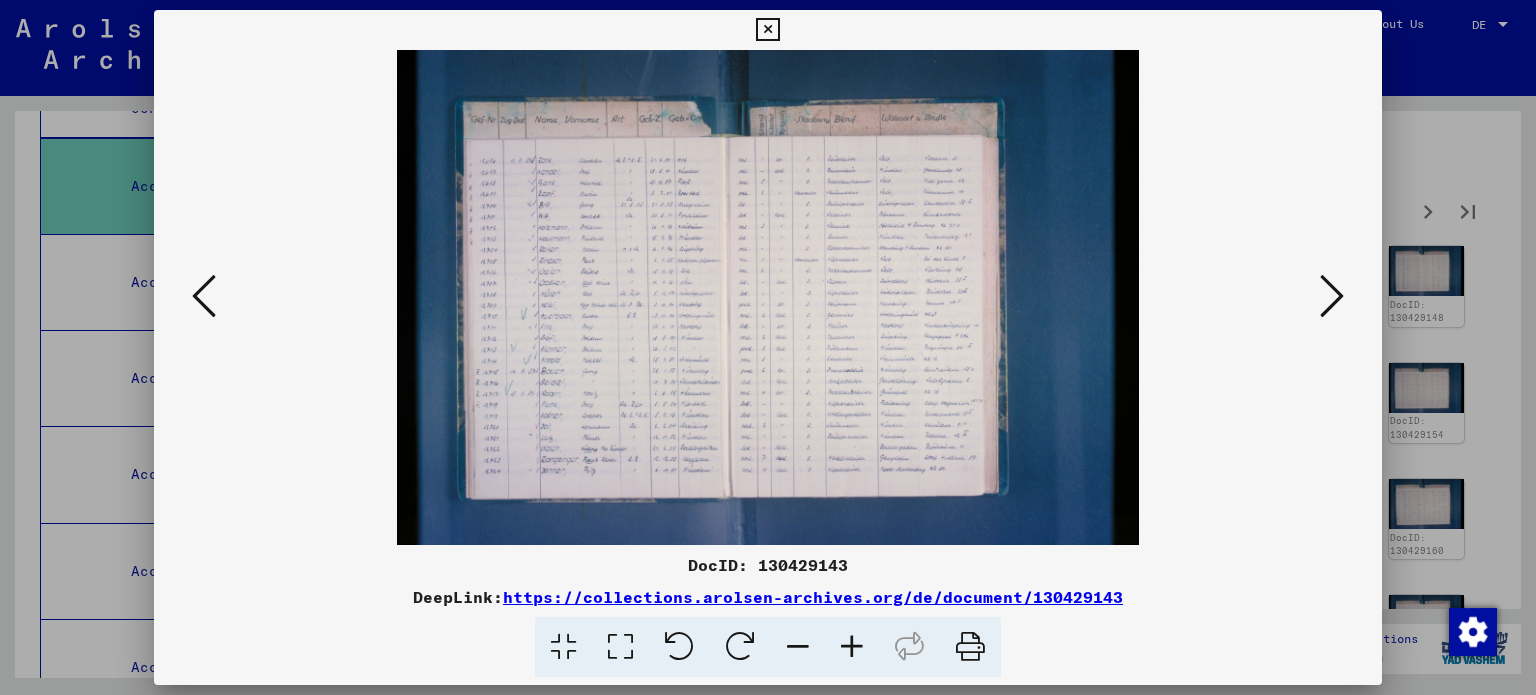 click at bounding box center [1332, 296] 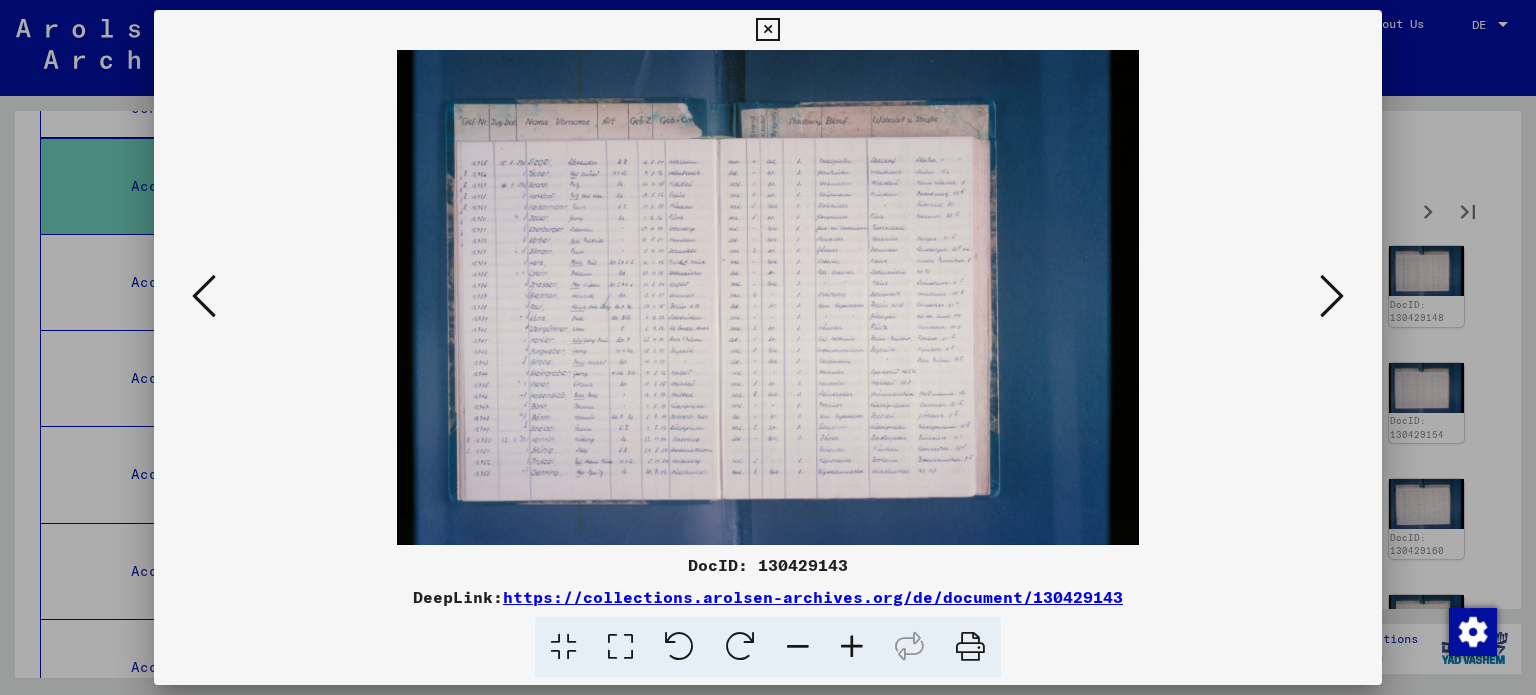 click at bounding box center [1332, 296] 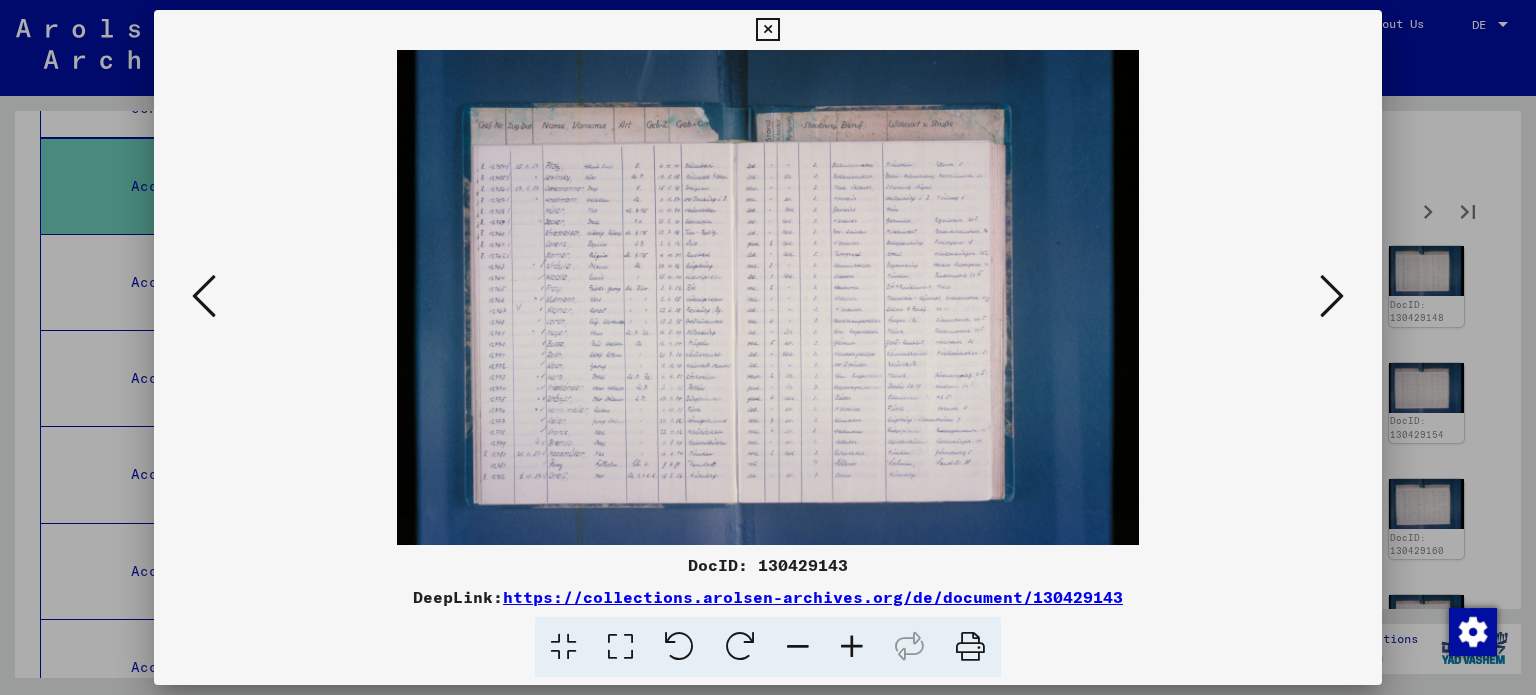 click at bounding box center (1332, 296) 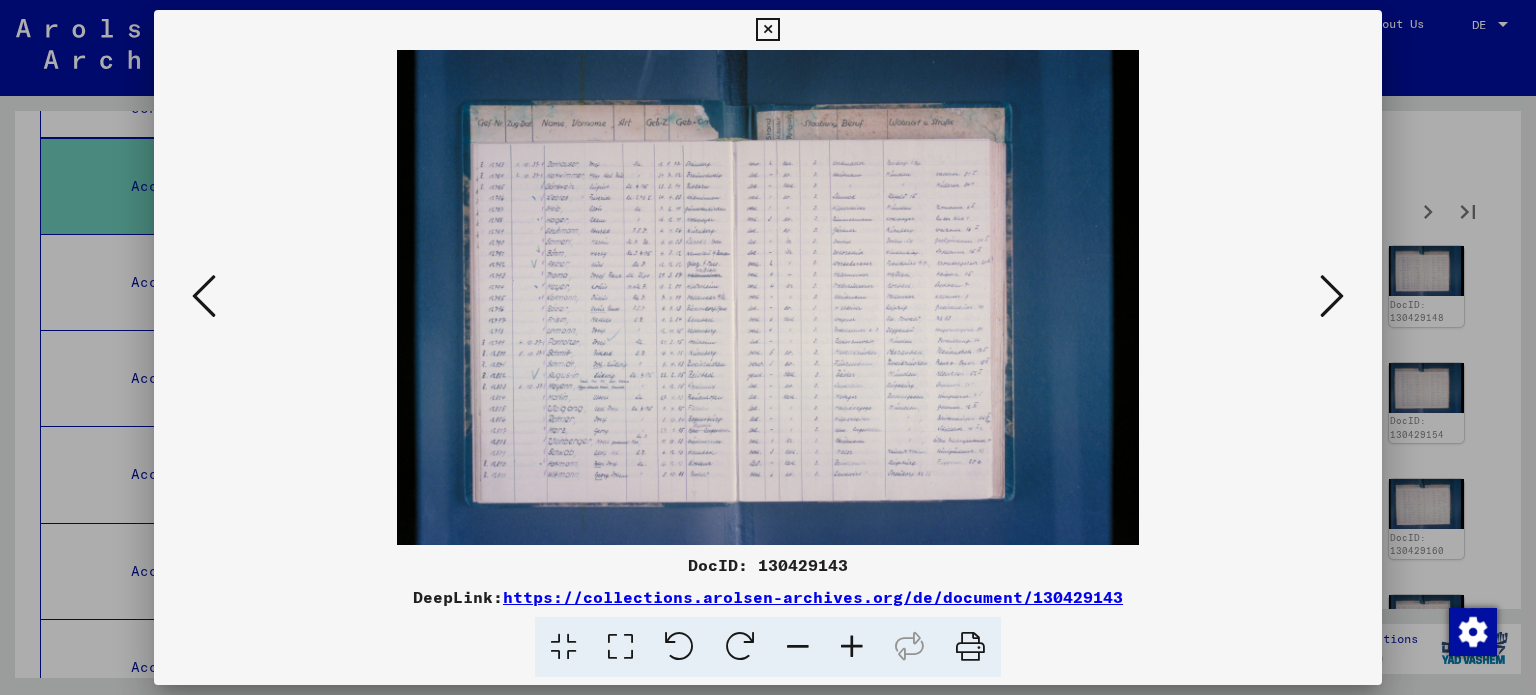 click at bounding box center [1332, 296] 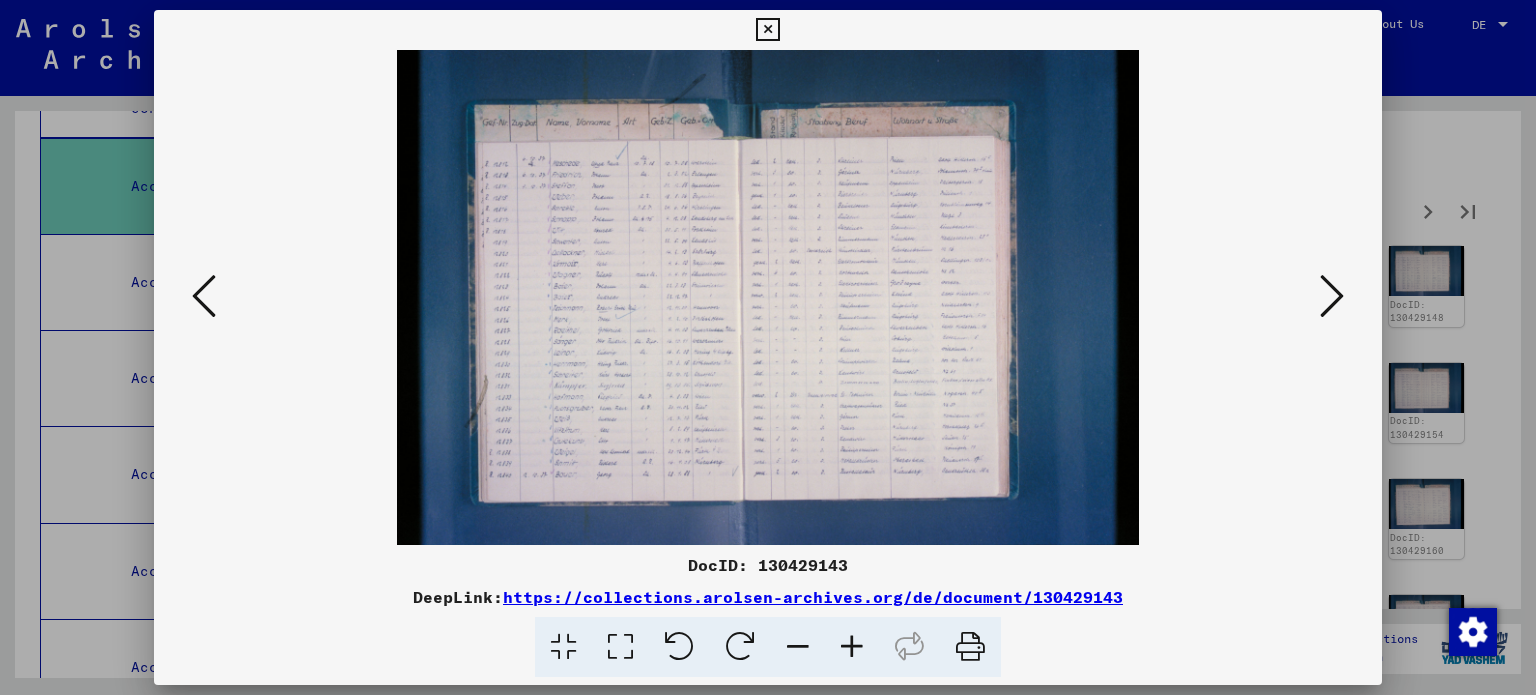 click at bounding box center [1332, 296] 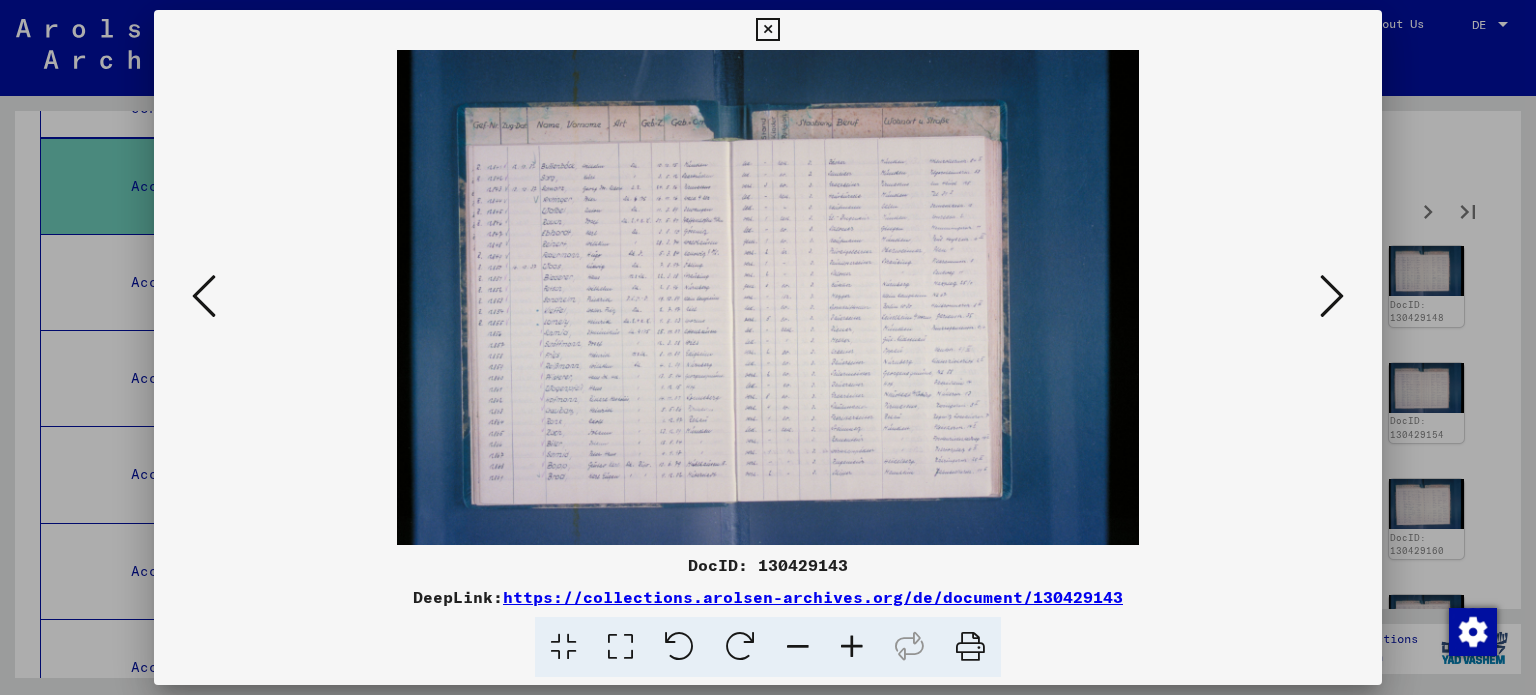 click at bounding box center (1332, 296) 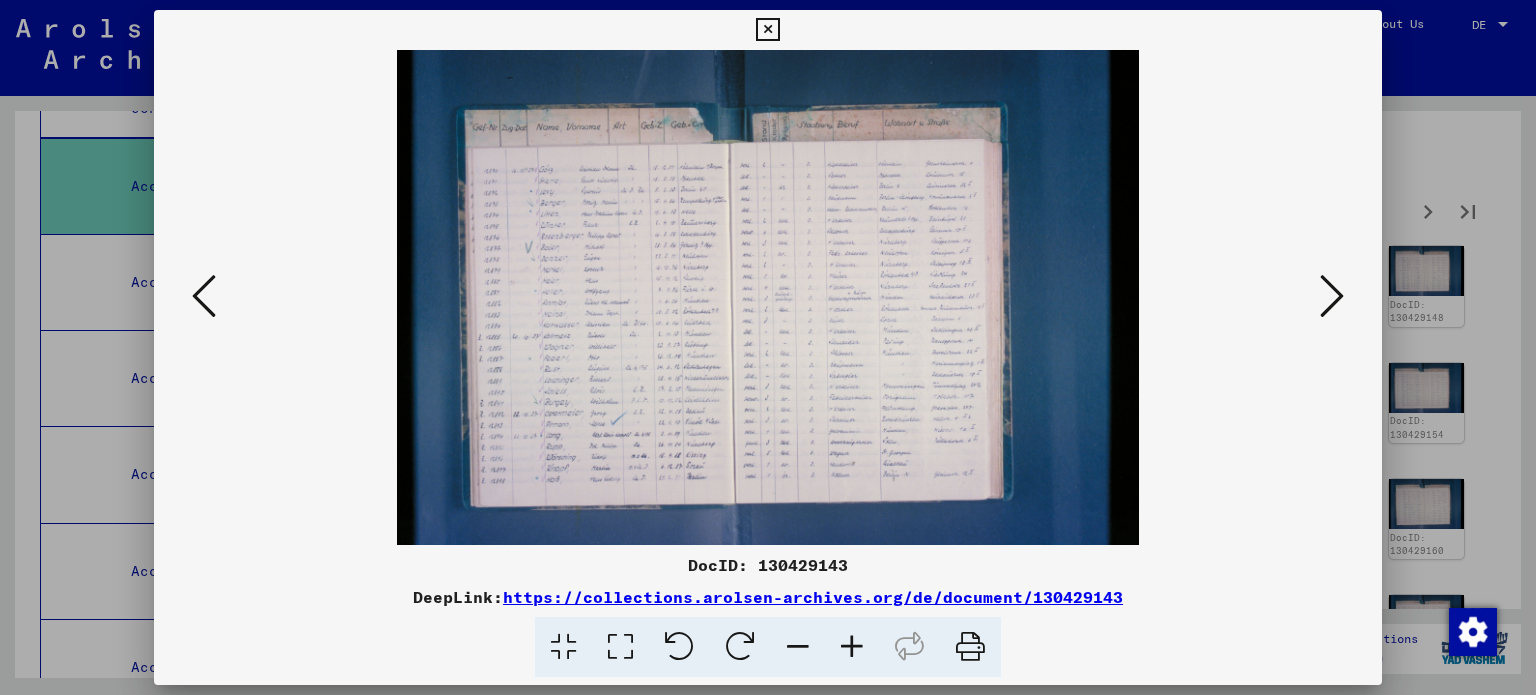click at bounding box center [1332, 296] 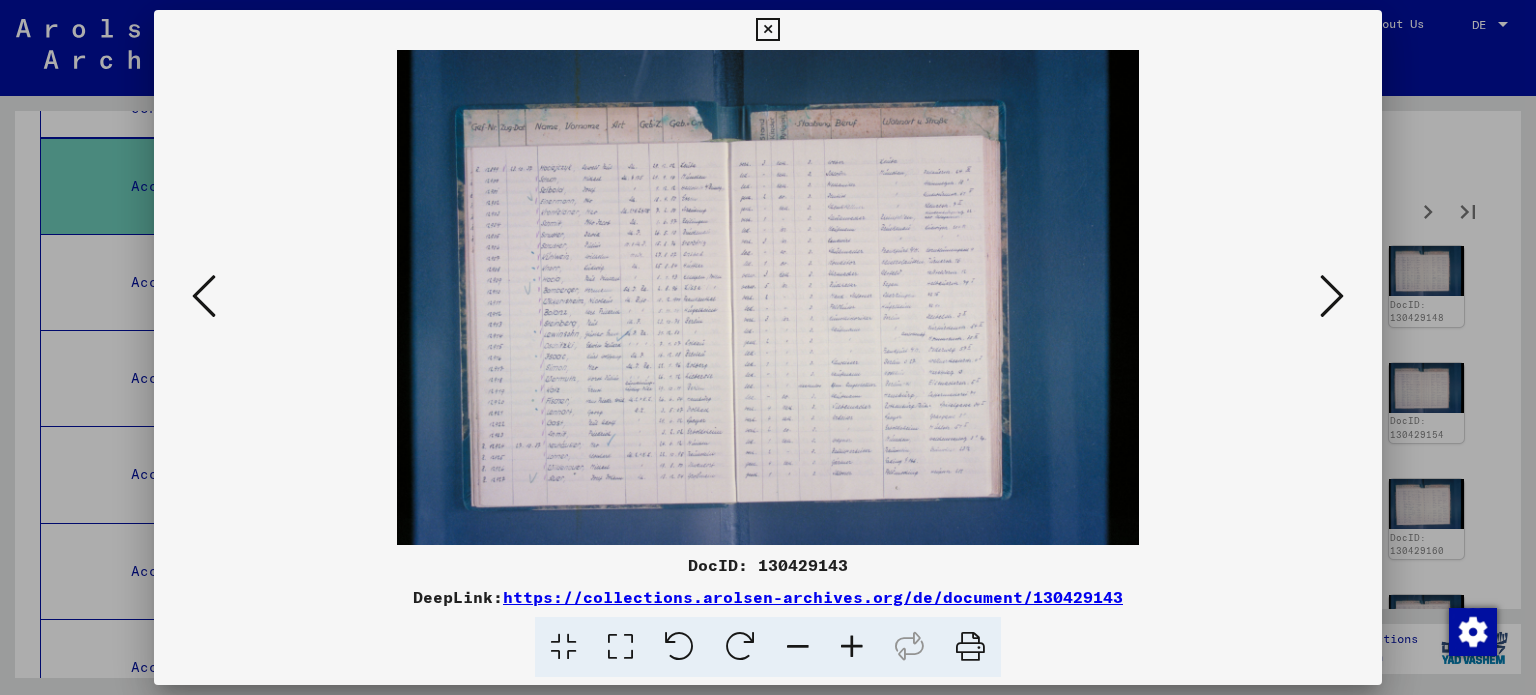 click at bounding box center (1332, 296) 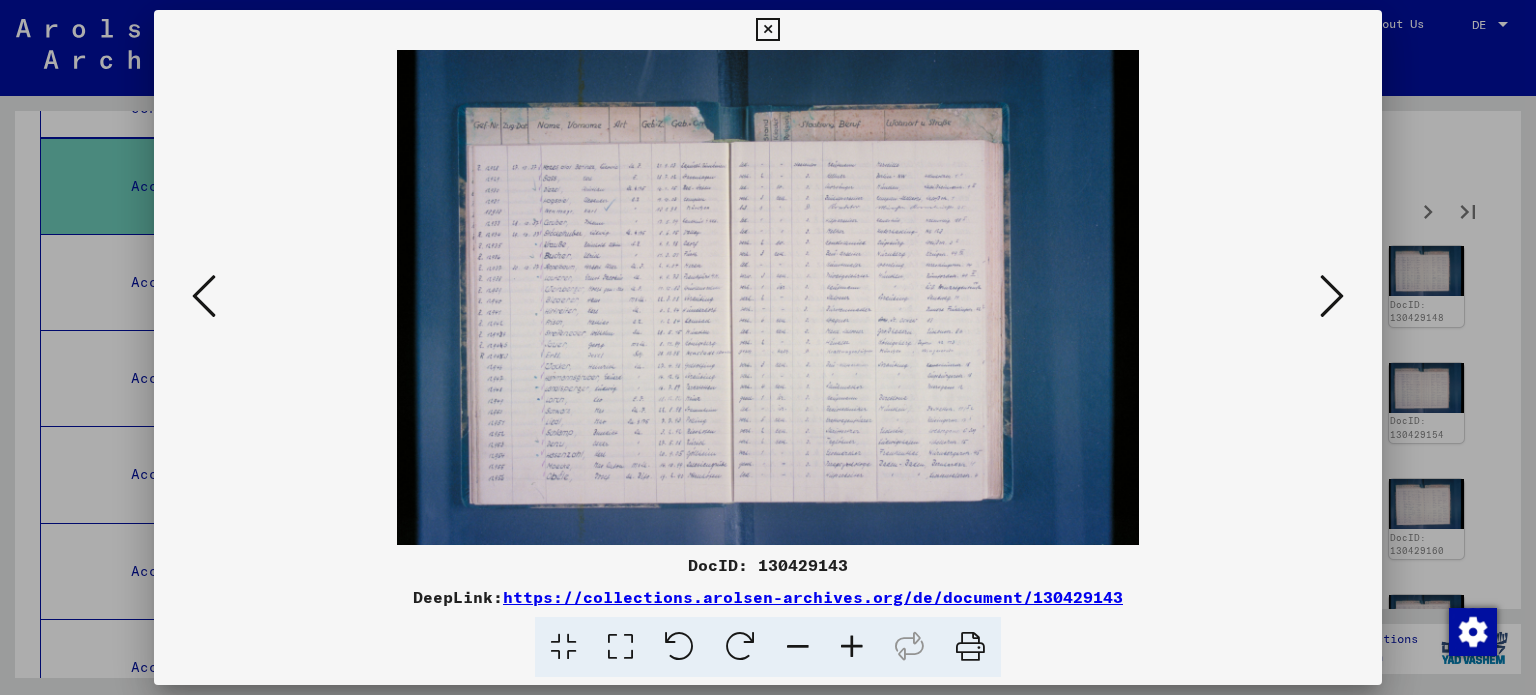 click at bounding box center (1332, 296) 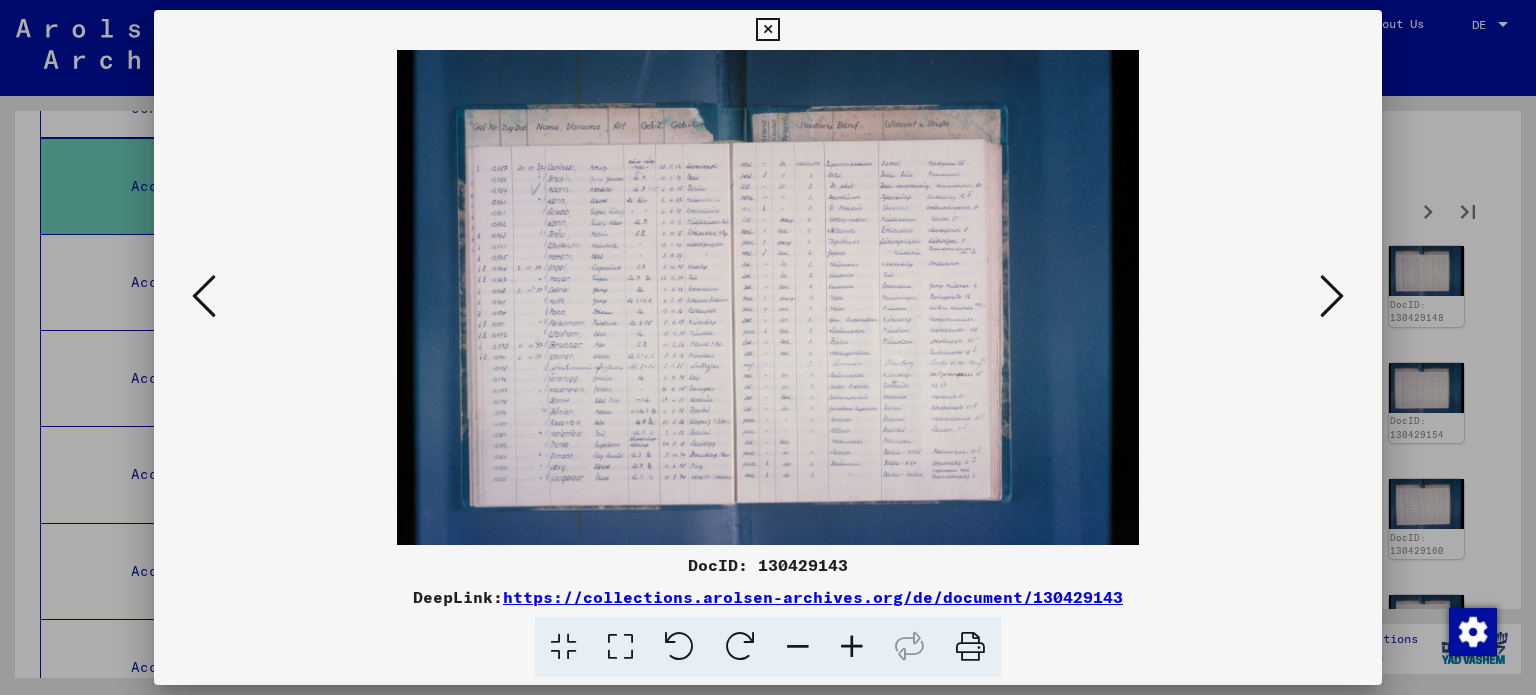 click at bounding box center [1332, 296] 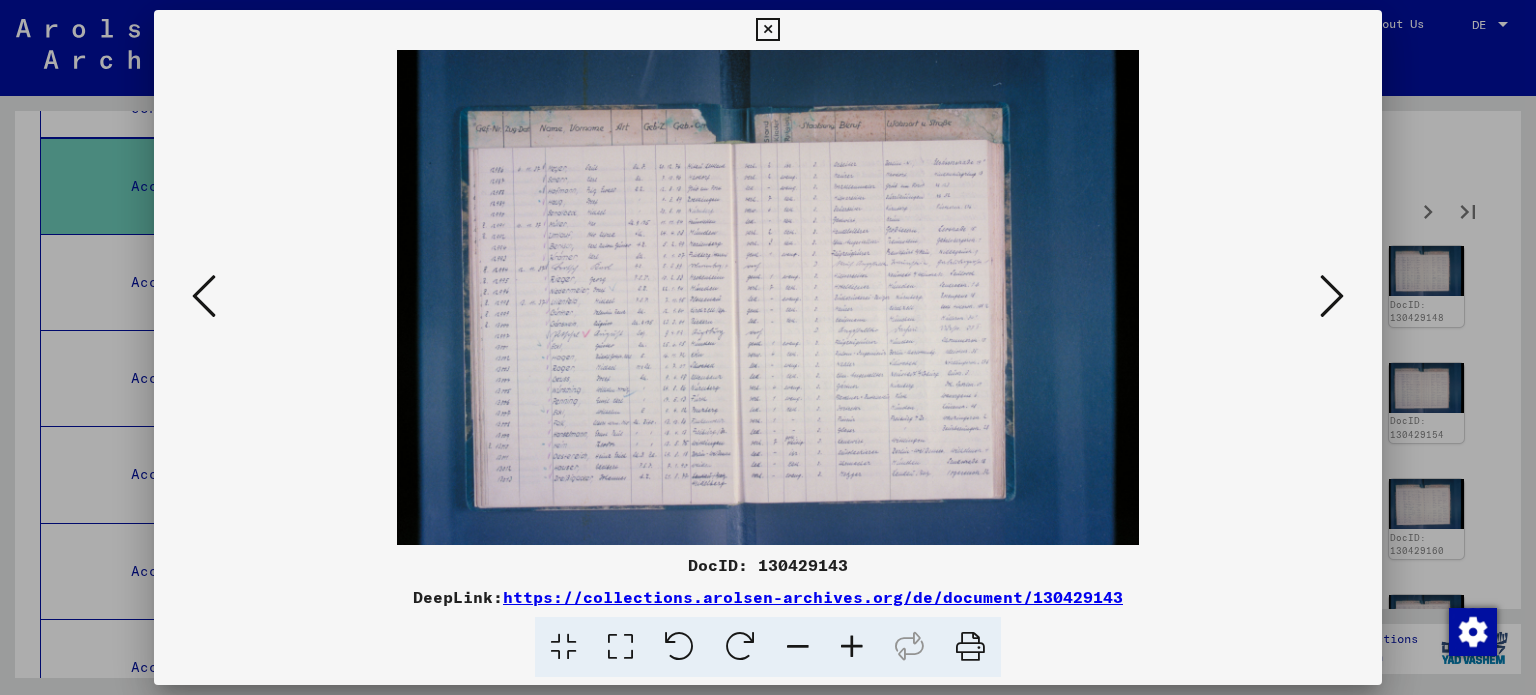 click at bounding box center (1332, 296) 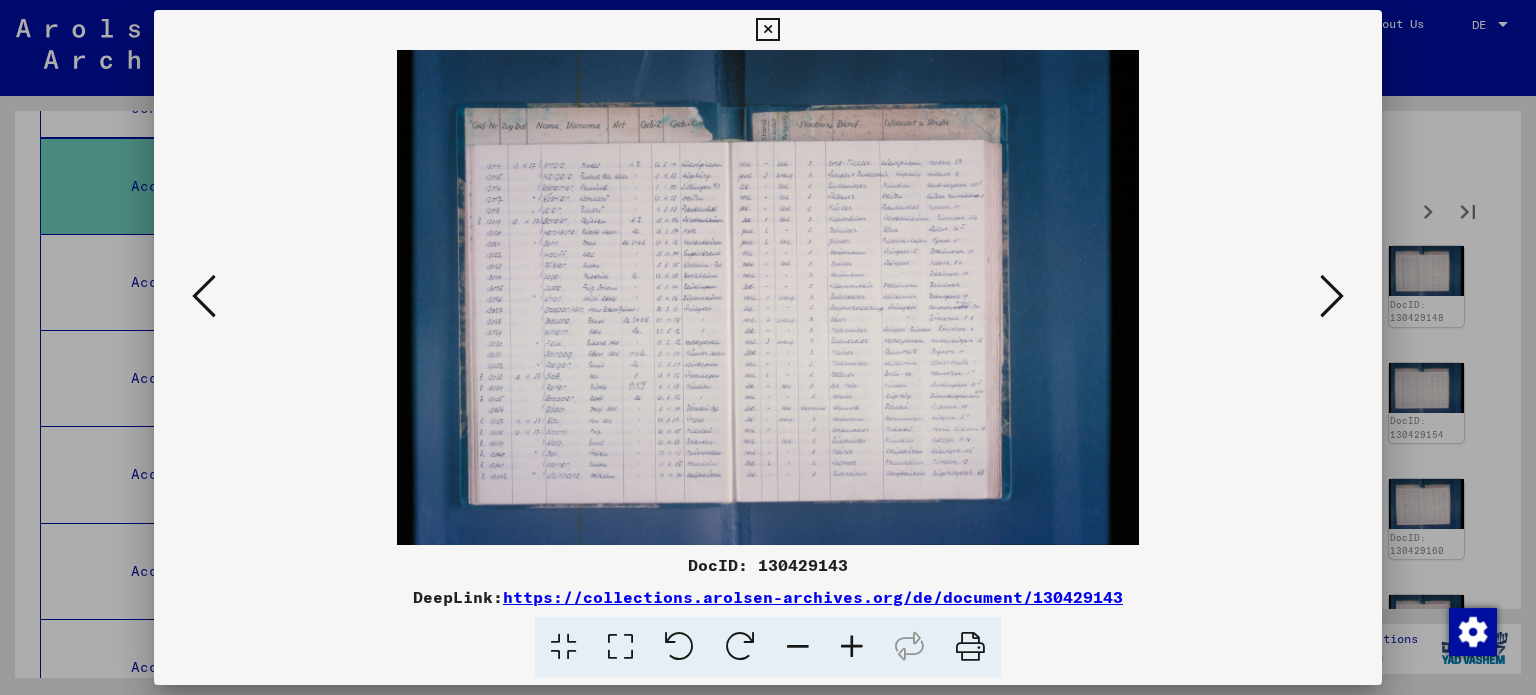 click at bounding box center [1332, 296] 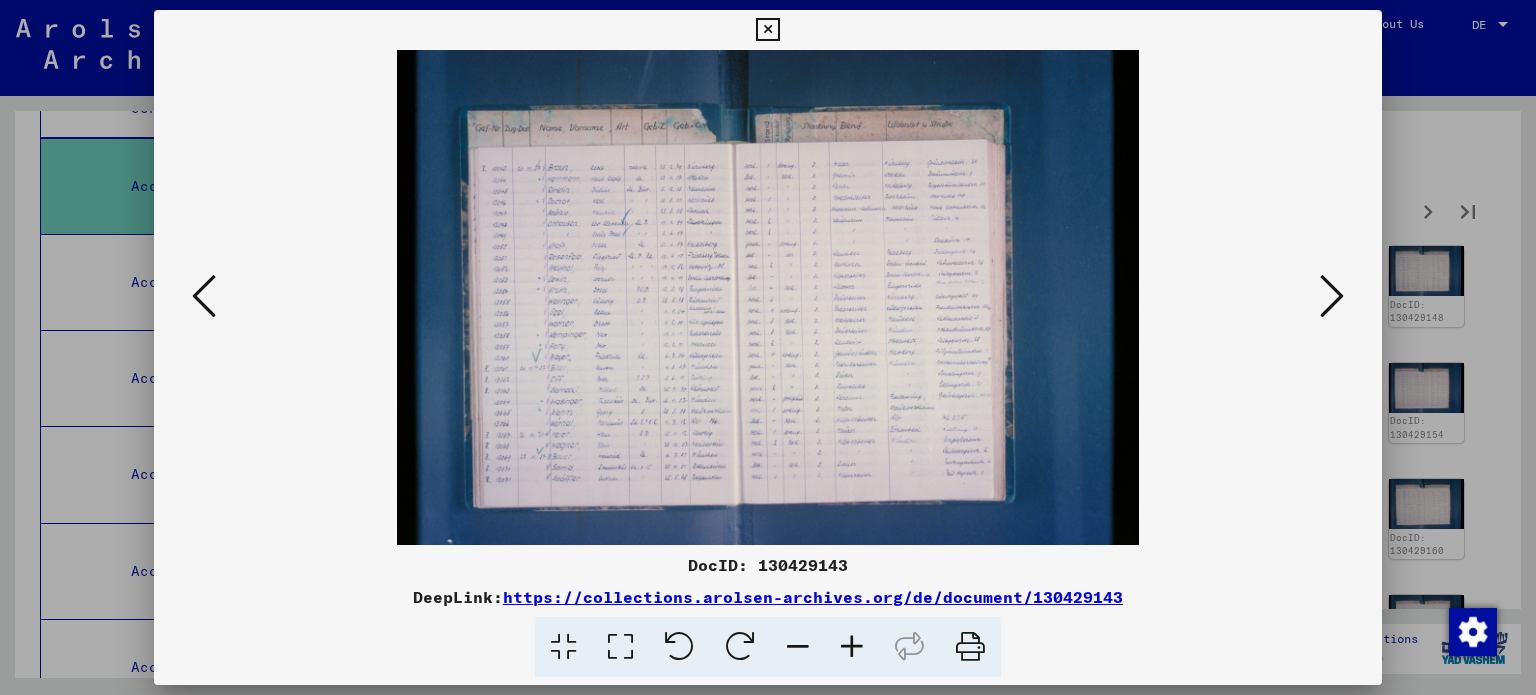 click at bounding box center [1332, 296] 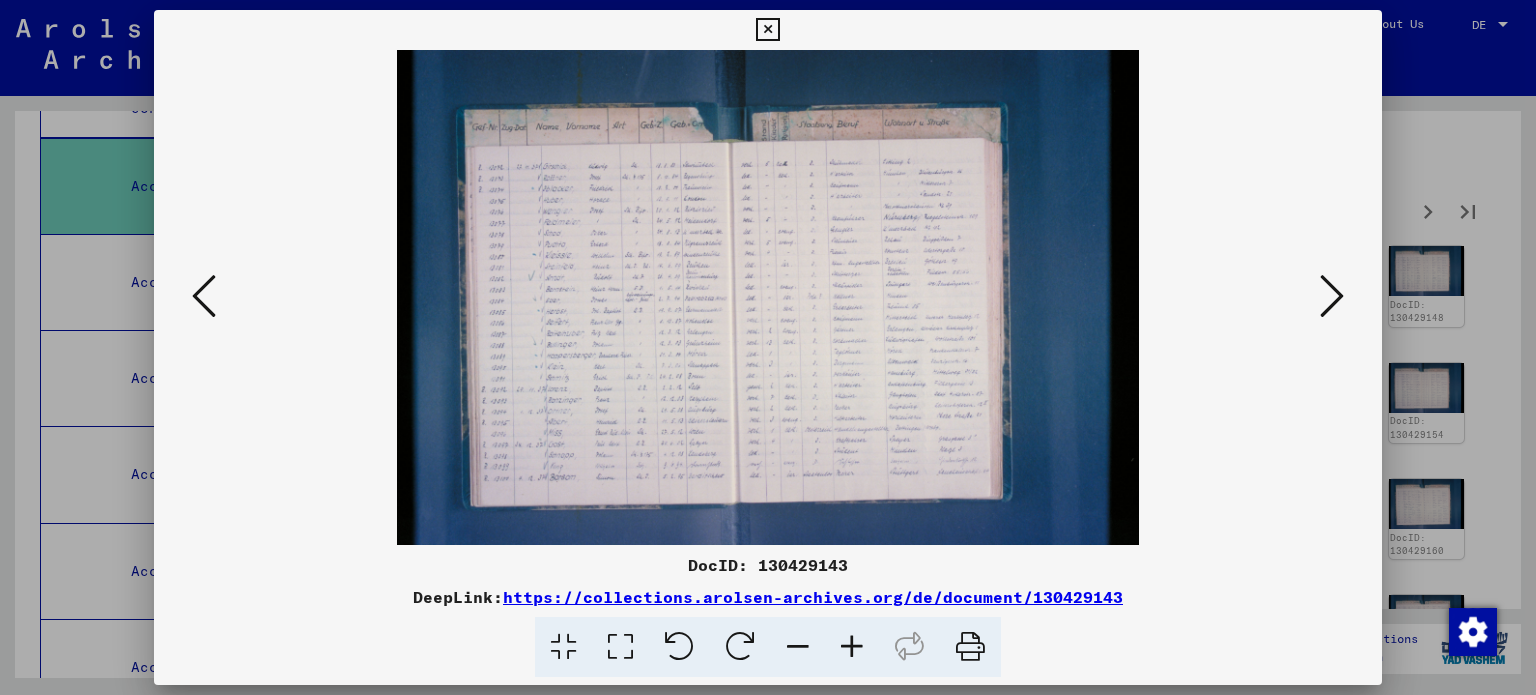 click at bounding box center [1332, 296] 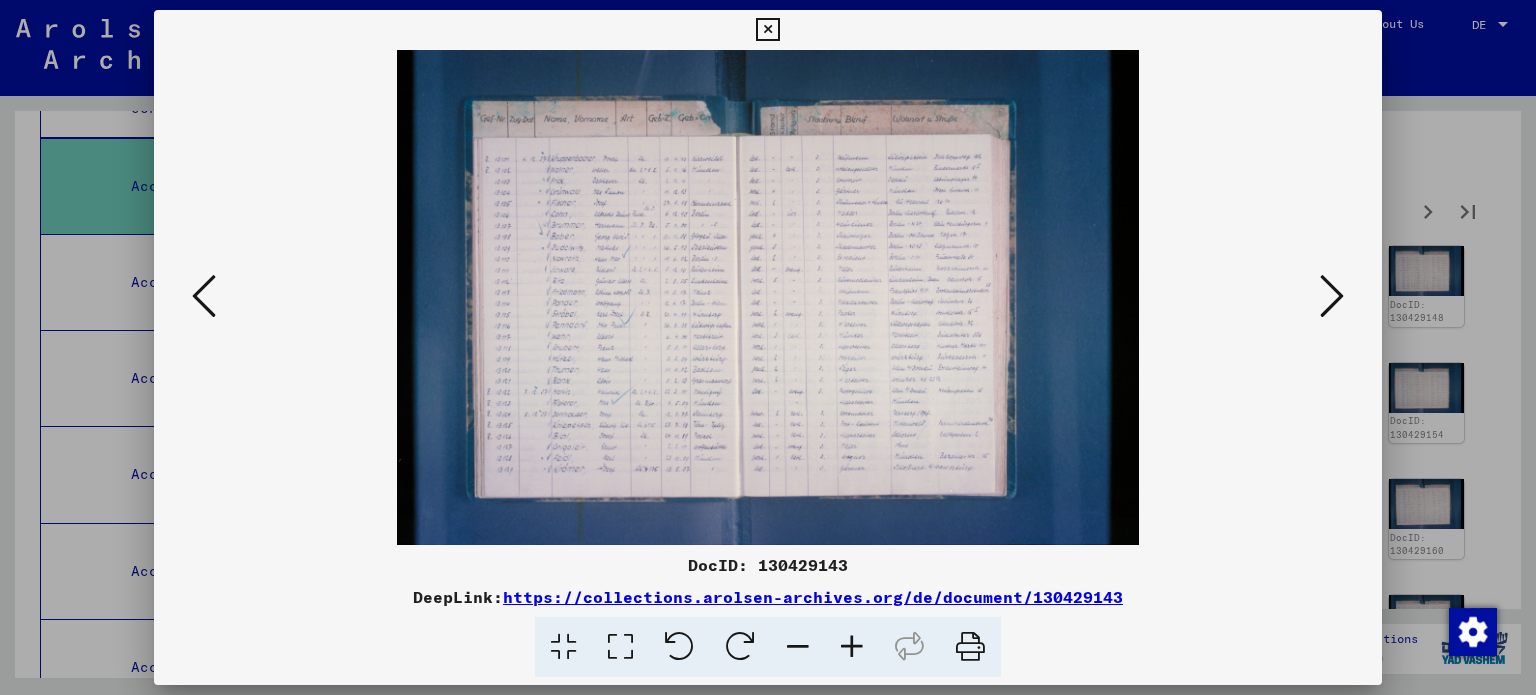 click at bounding box center [1332, 296] 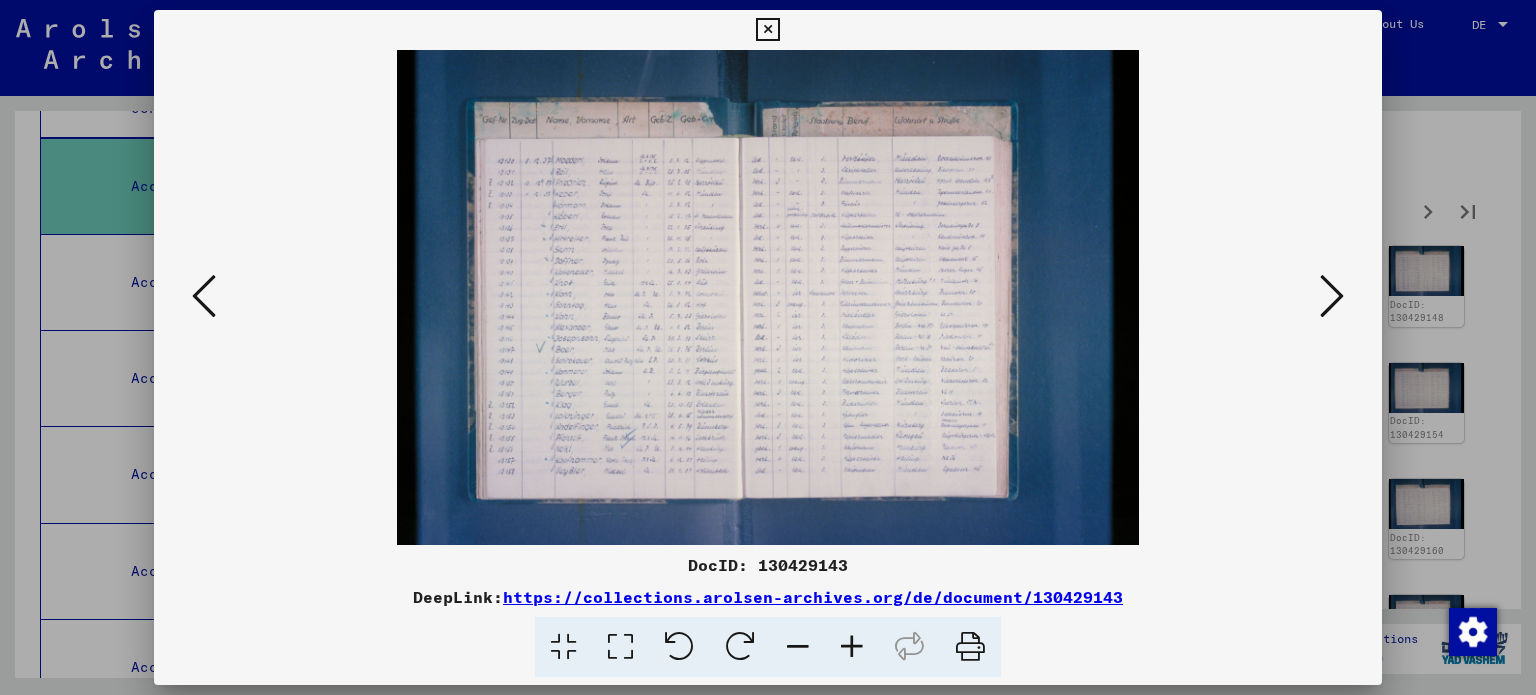 click at bounding box center (1332, 296) 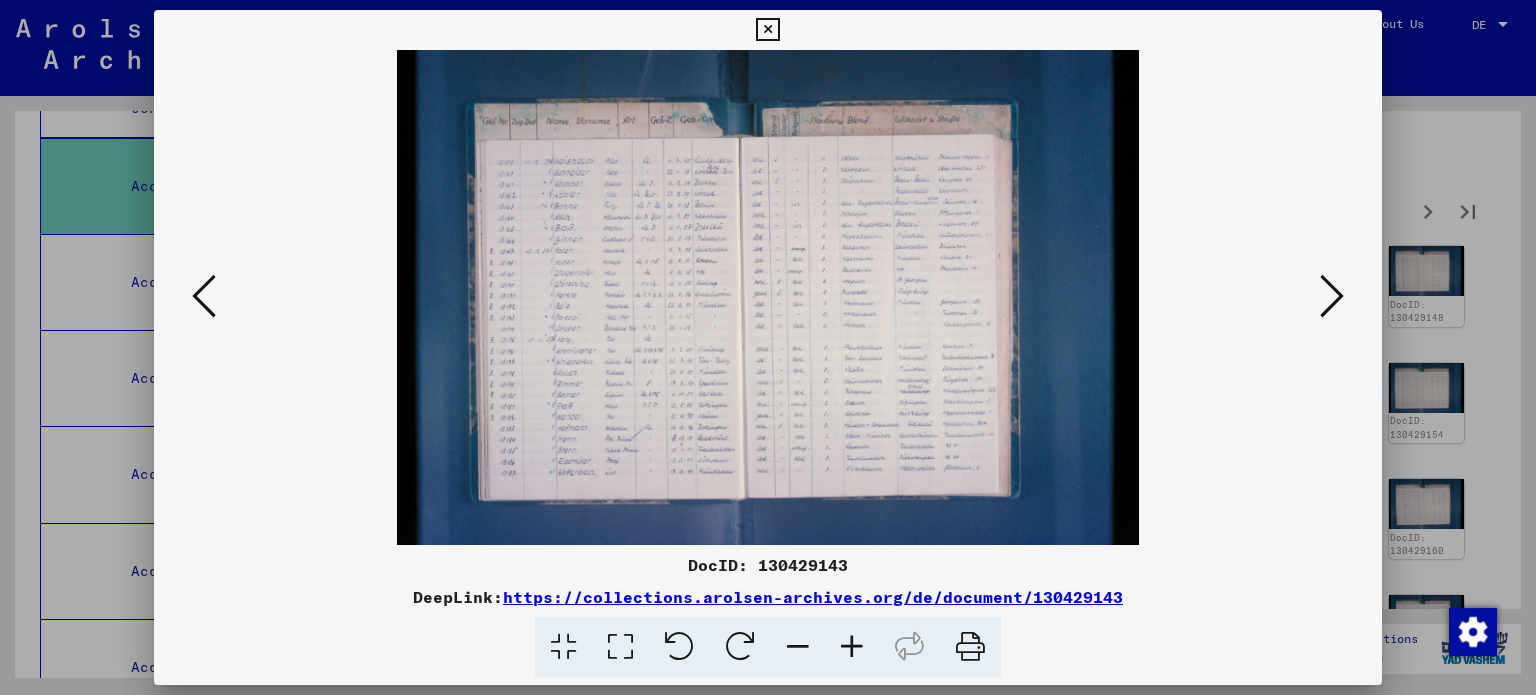 click at bounding box center [1332, 296] 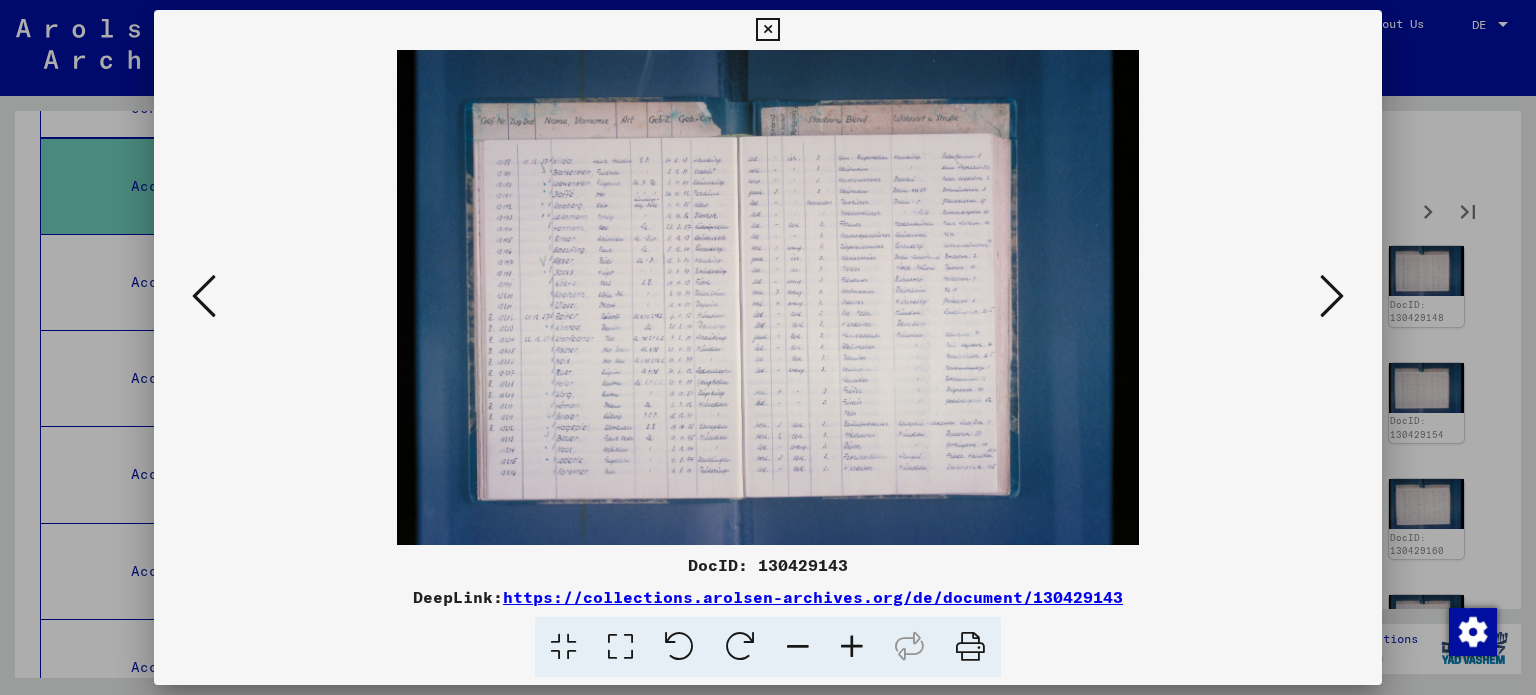 click at bounding box center (1332, 296) 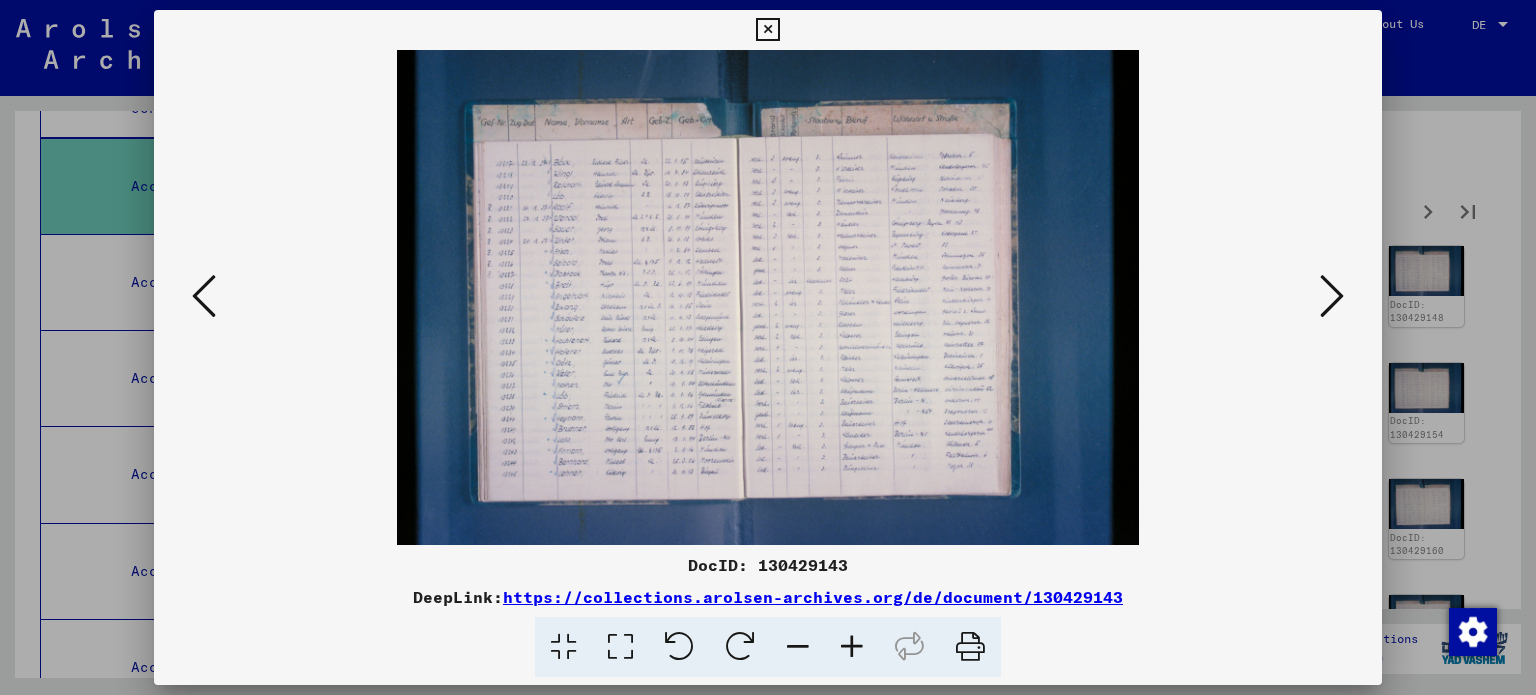 click at bounding box center [1332, 296] 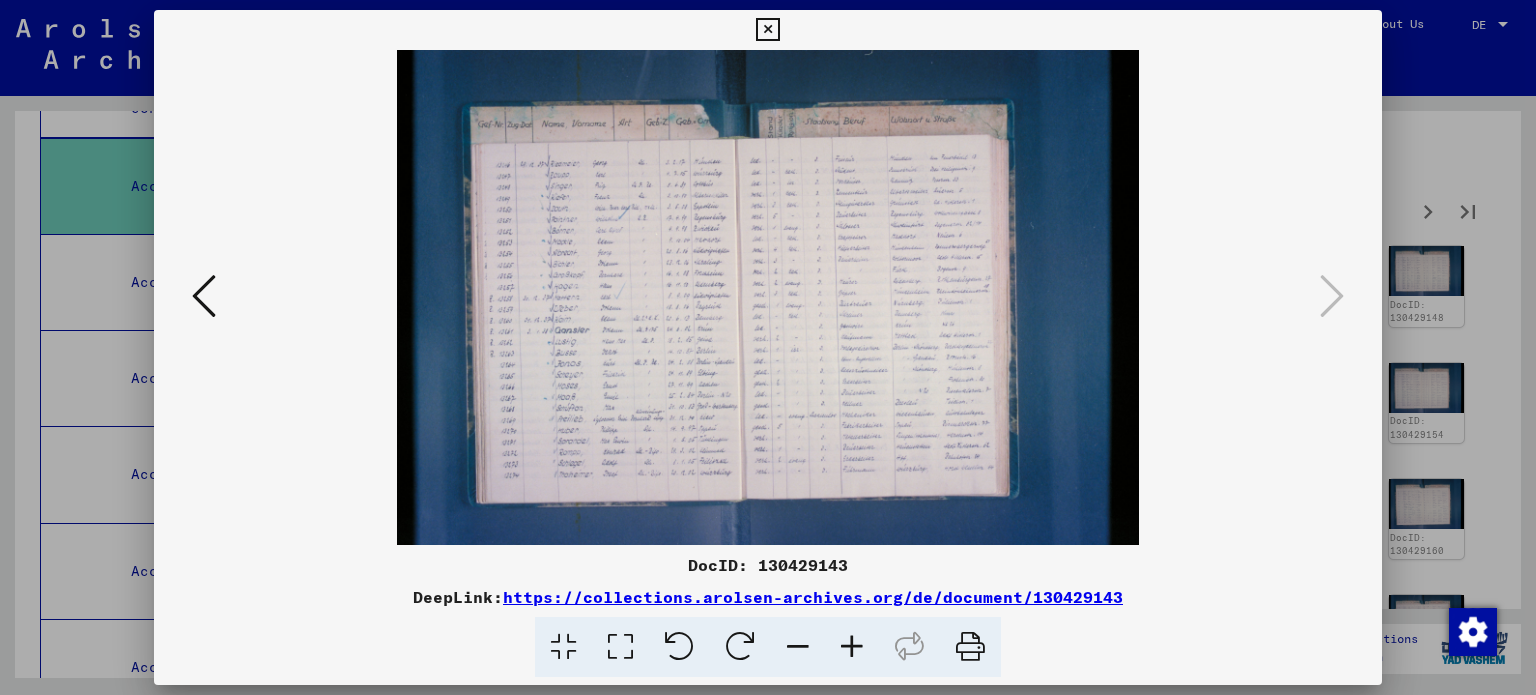 click at bounding box center (852, 647) 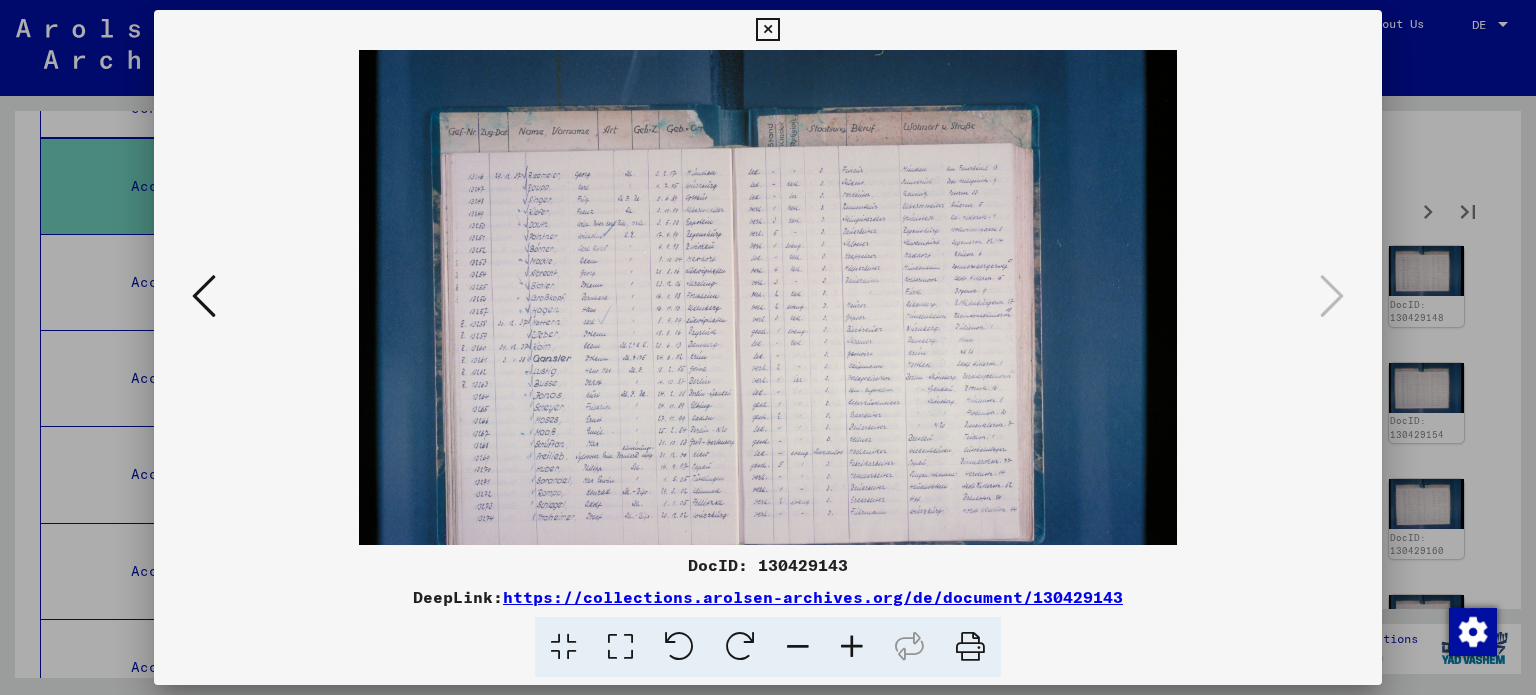 click at bounding box center (852, 647) 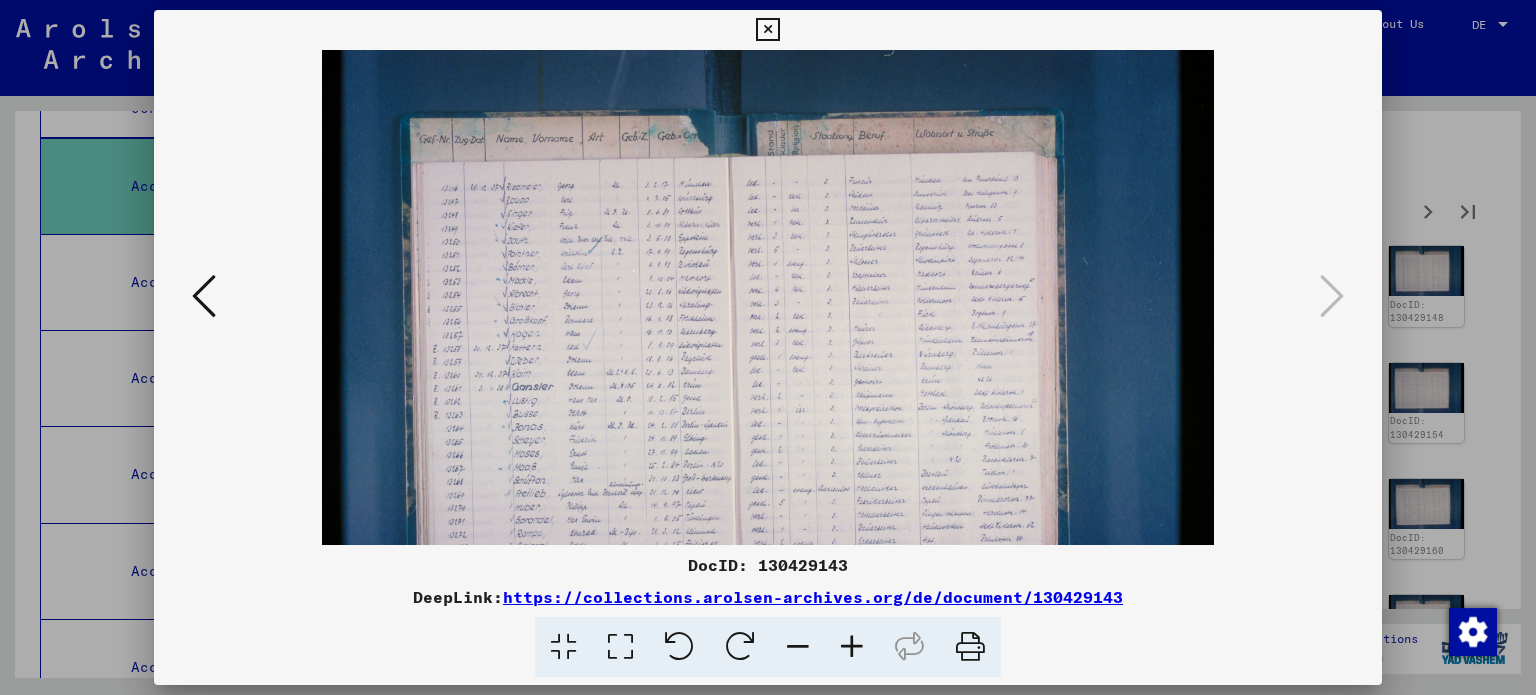 click at bounding box center (852, 647) 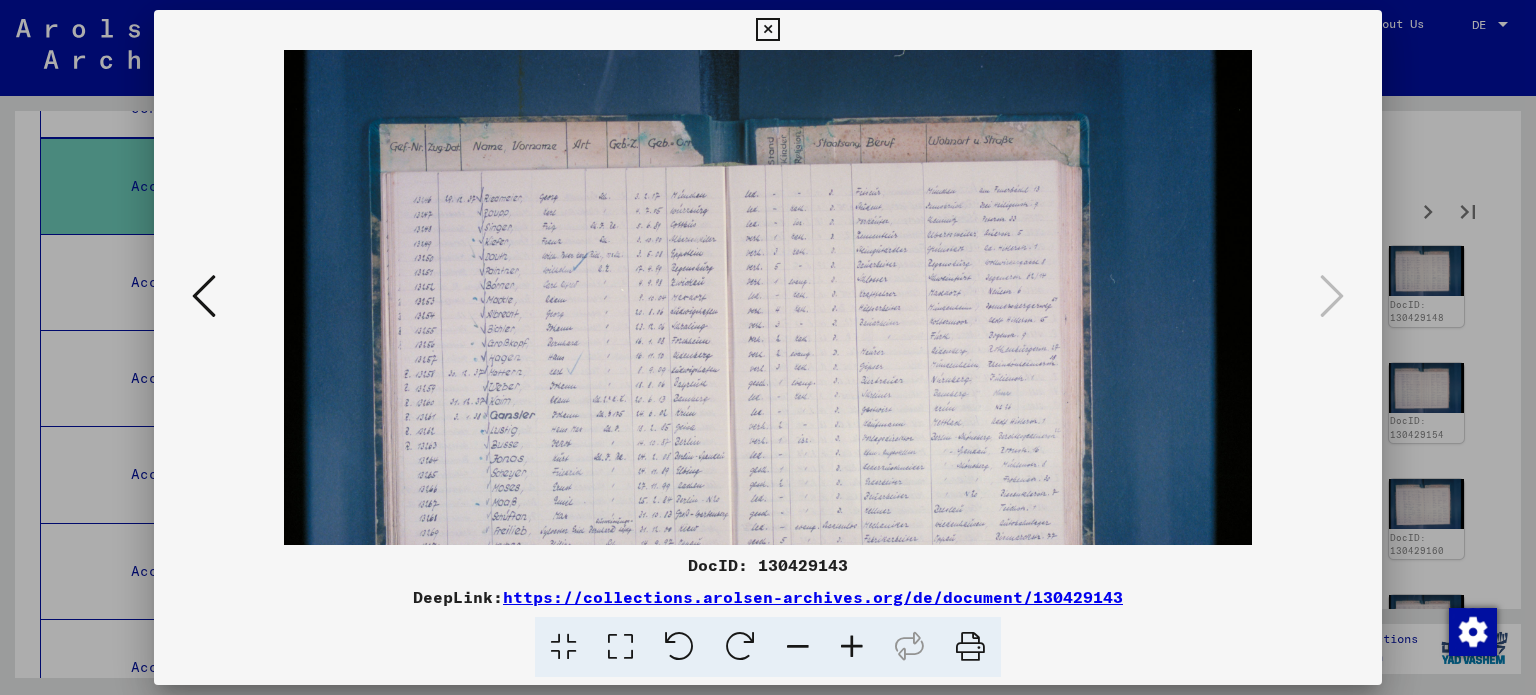 click at bounding box center (852, 647) 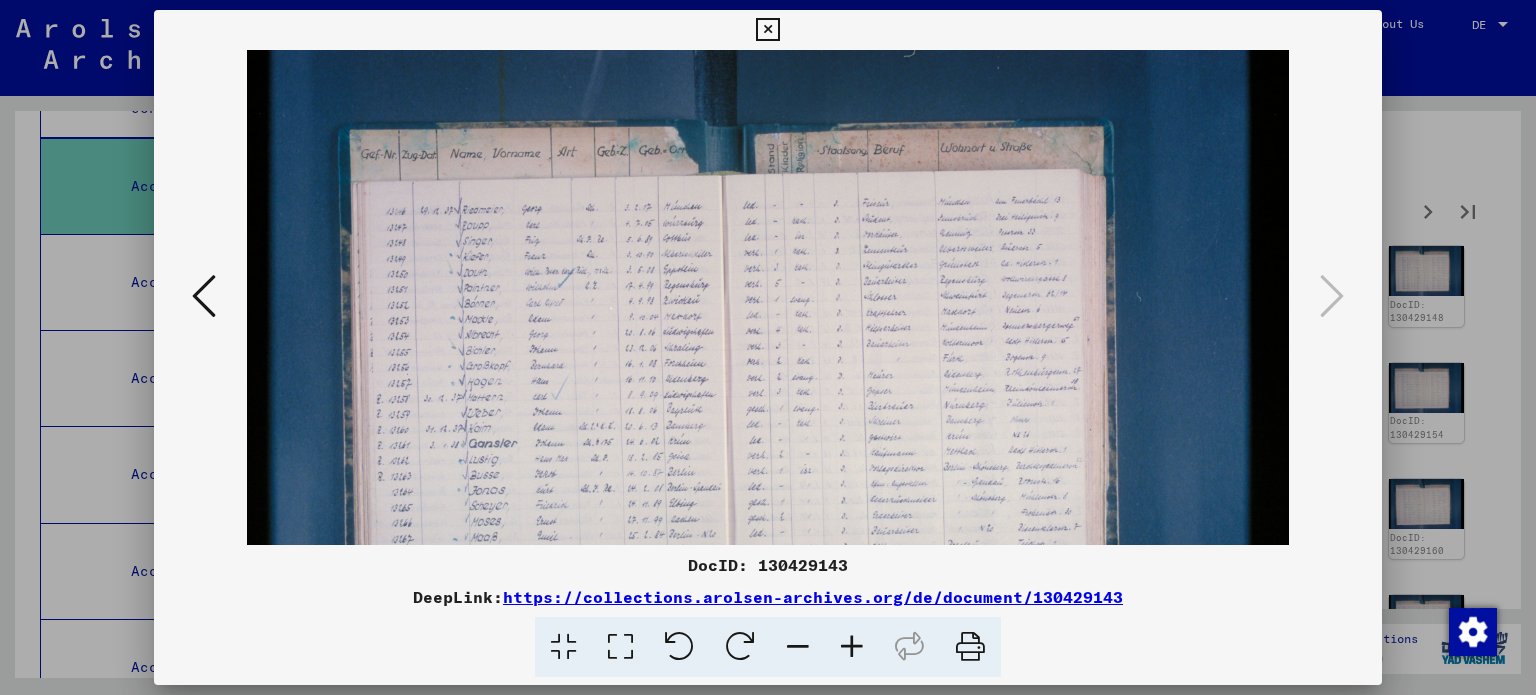 click at bounding box center [852, 647] 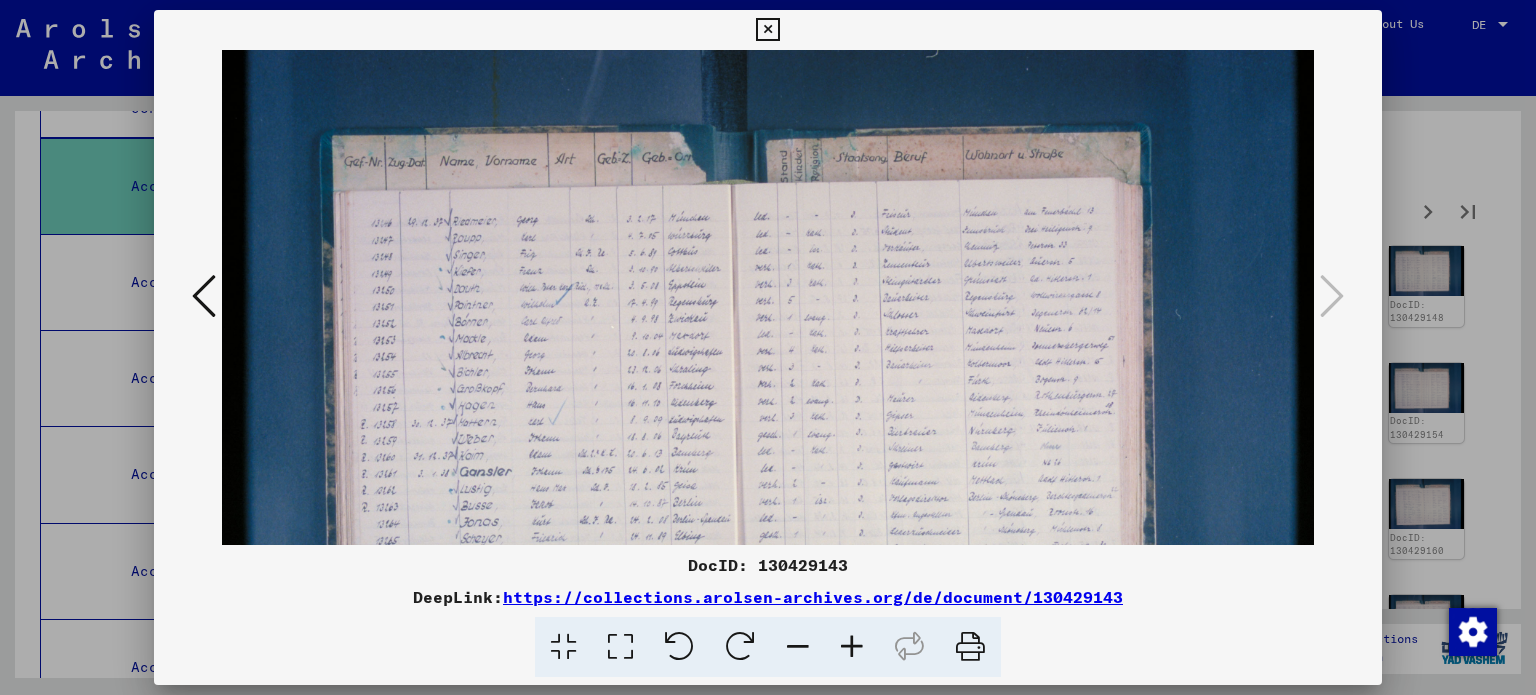 click at bounding box center [852, 647] 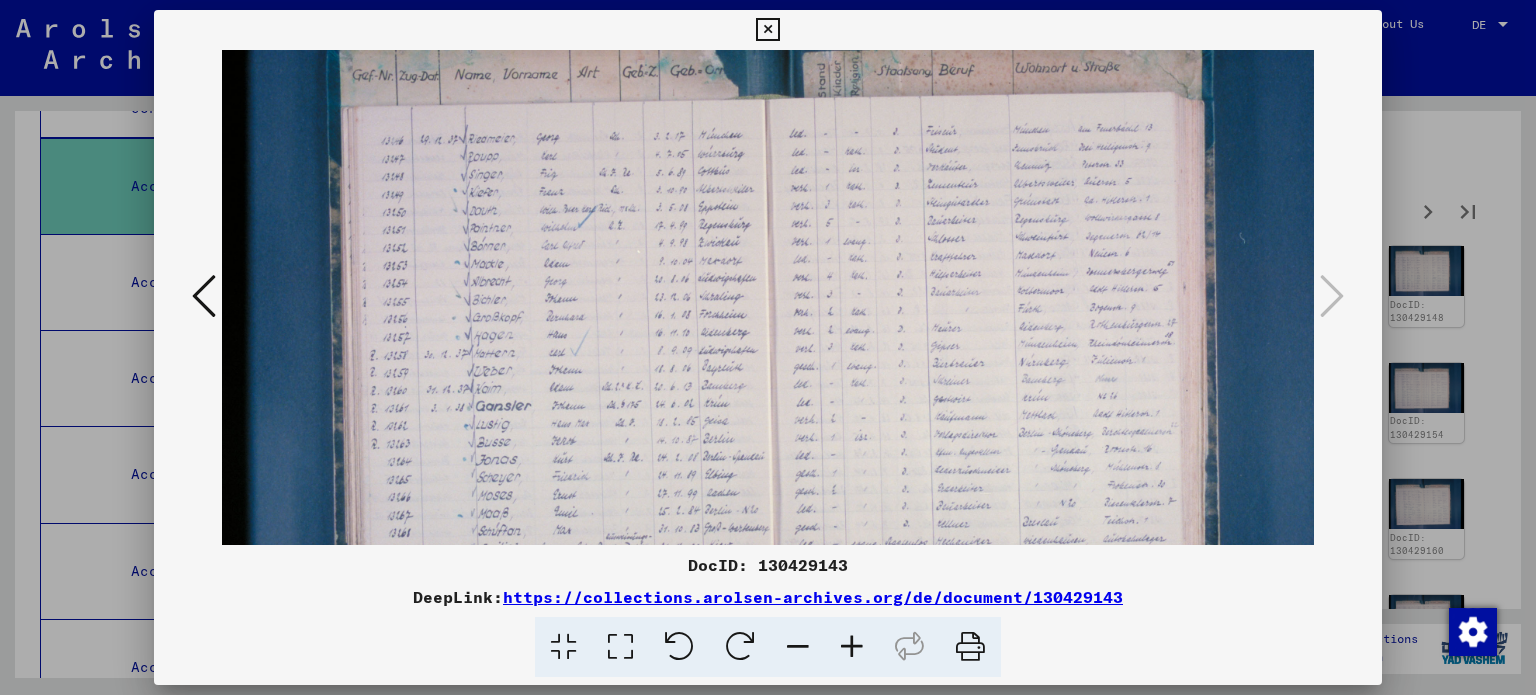 scroll, scrollTop: 102, scrollLeft: 0, axis: vertical 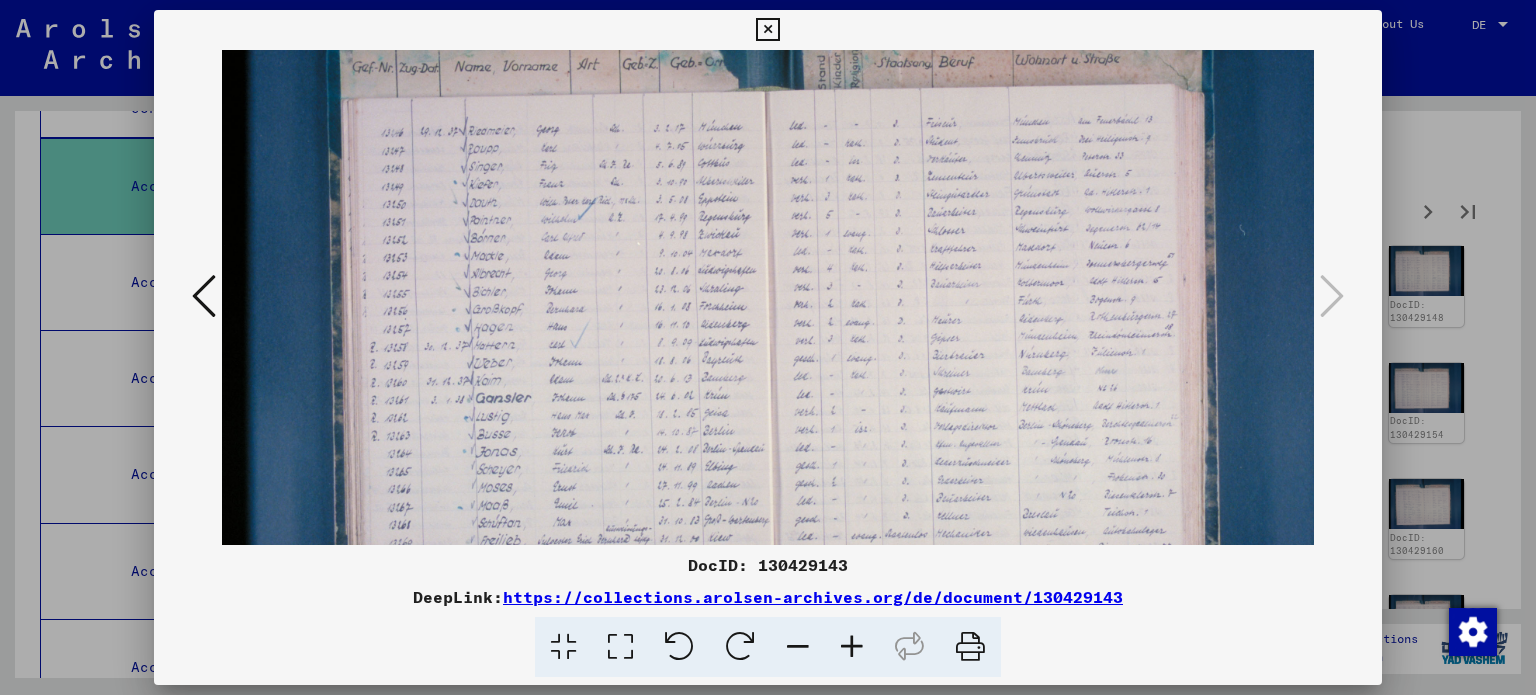 drag, startPoint x: 626, startPoint y: 475, endPoint x: 687, endPoint y: 379, distance: 113.74094 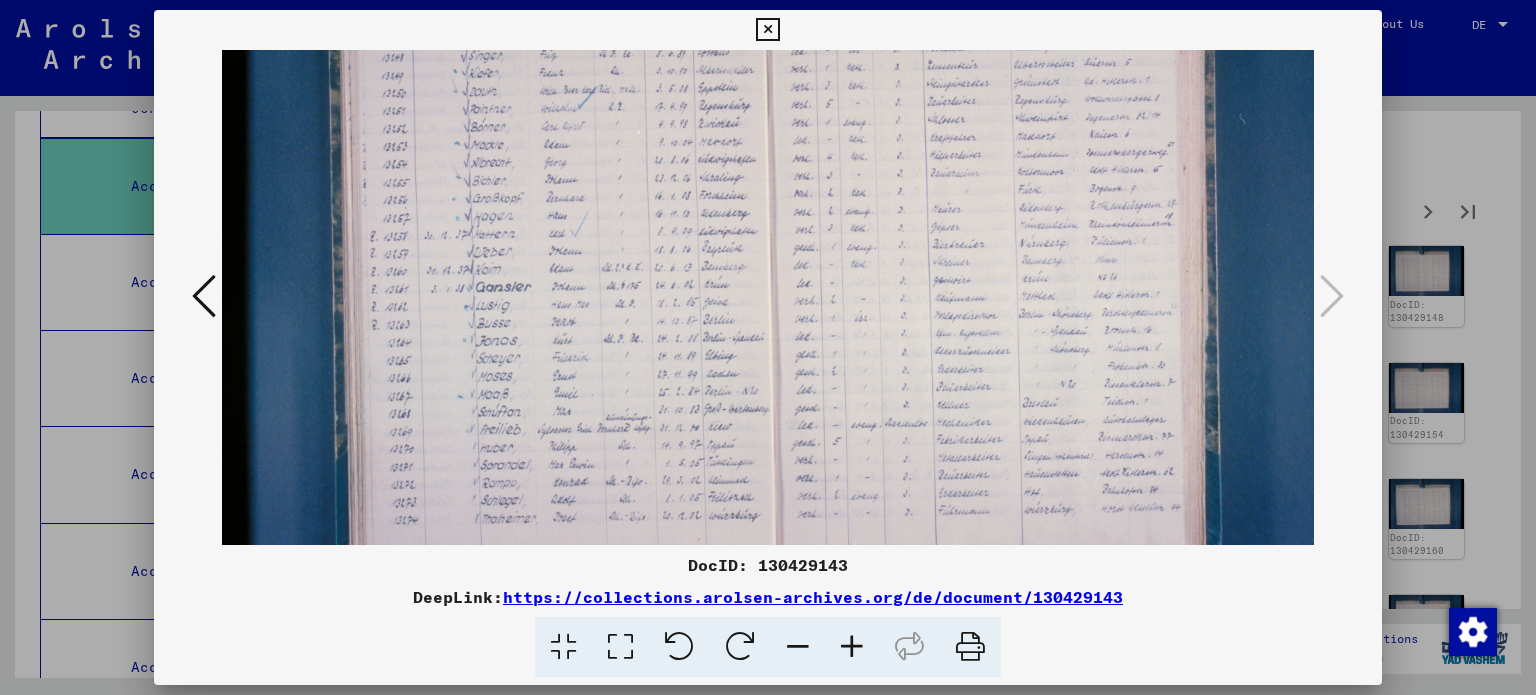 scroll, scrollTop: 215, scrollLeft: 0, axis: vertical 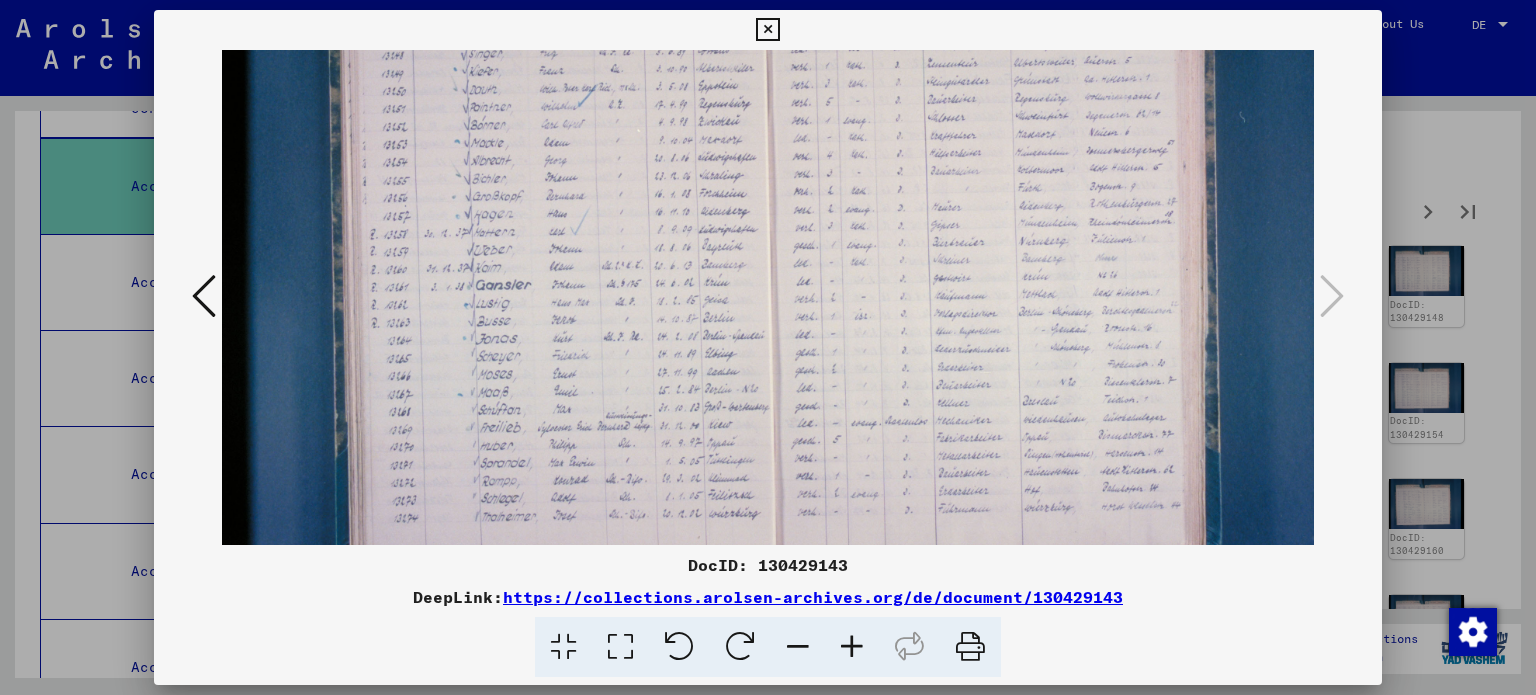 drag, startPoint x: 617, startPoint y: 467, endPoint x: 620, endPoint y: 351, distance: 116.03879 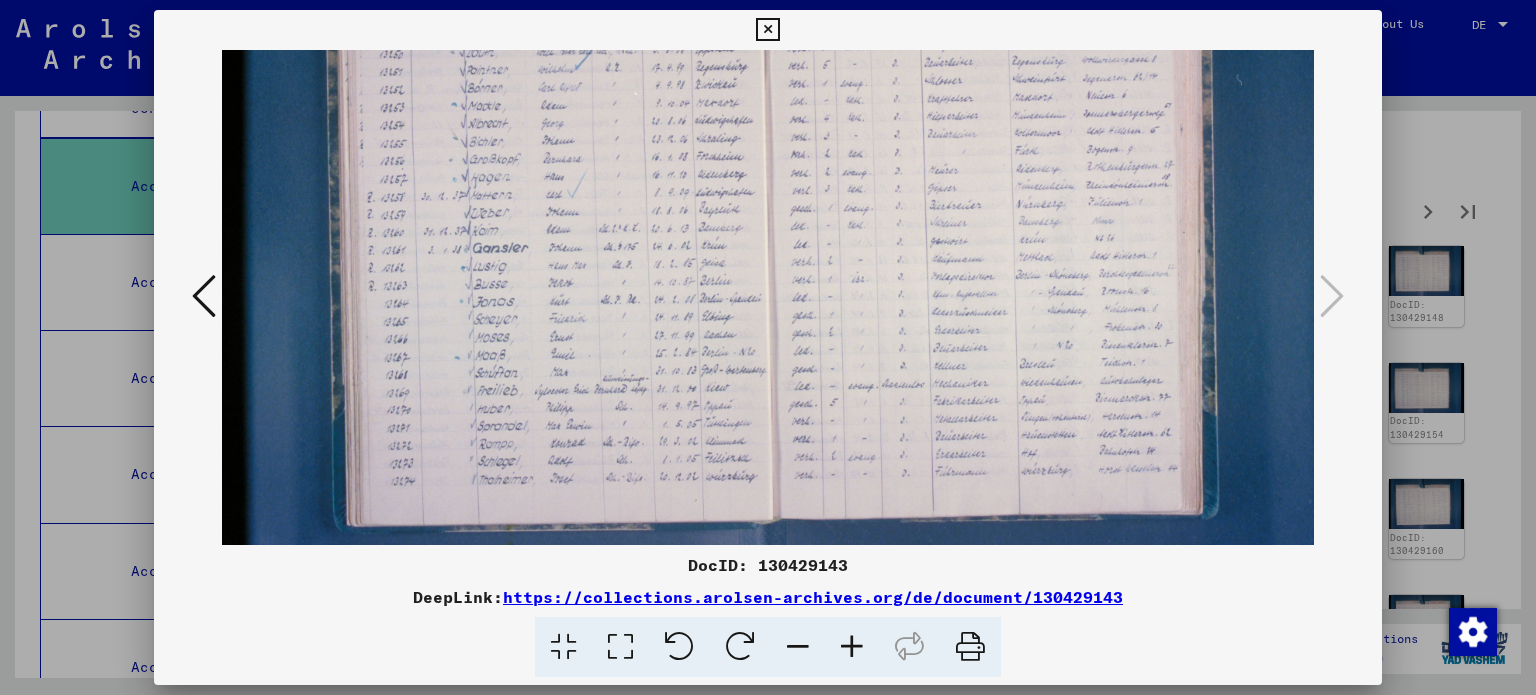 scroll, scrollTop: 248, scrollLeft: 3, axis: both 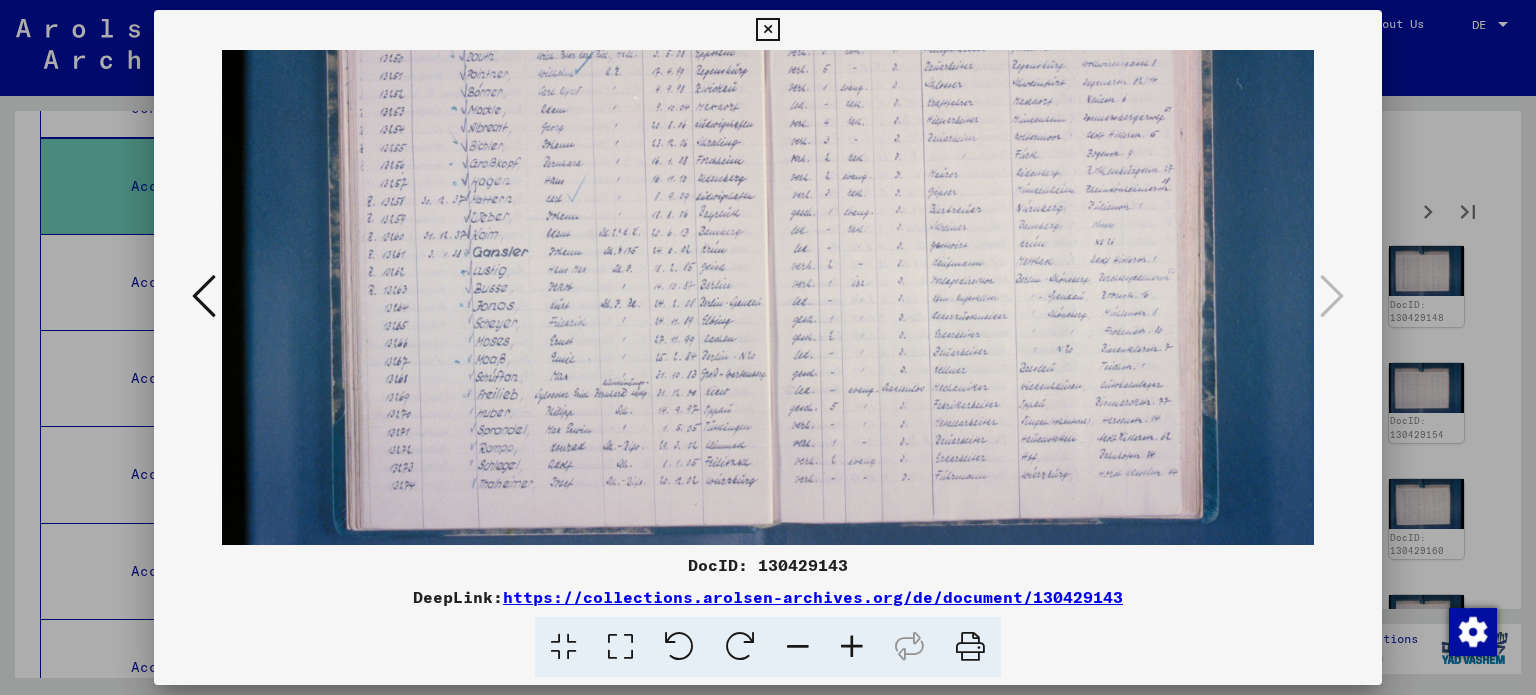 drag, startPoint x: 757, startPoint y: 417, endPoint x: 756, endPoint y: 387, distance: 30.016663 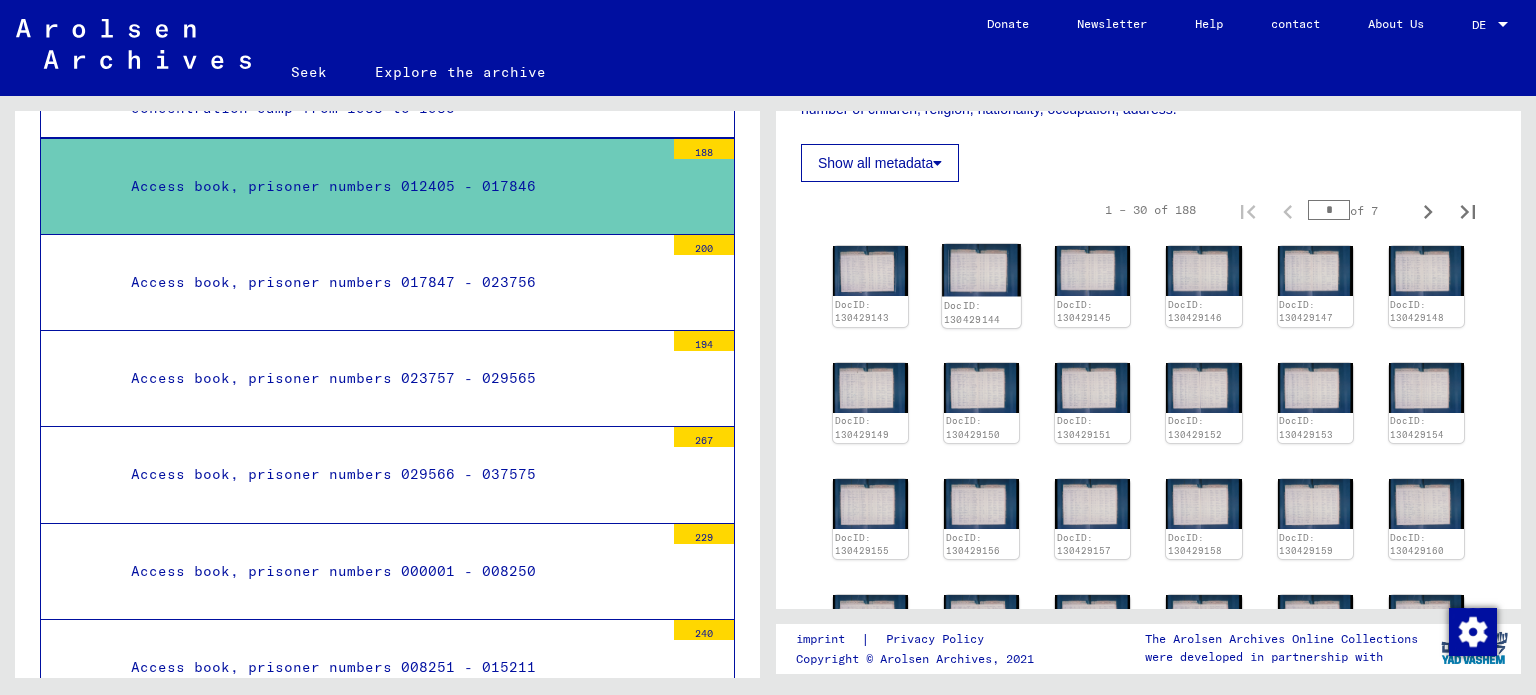 click 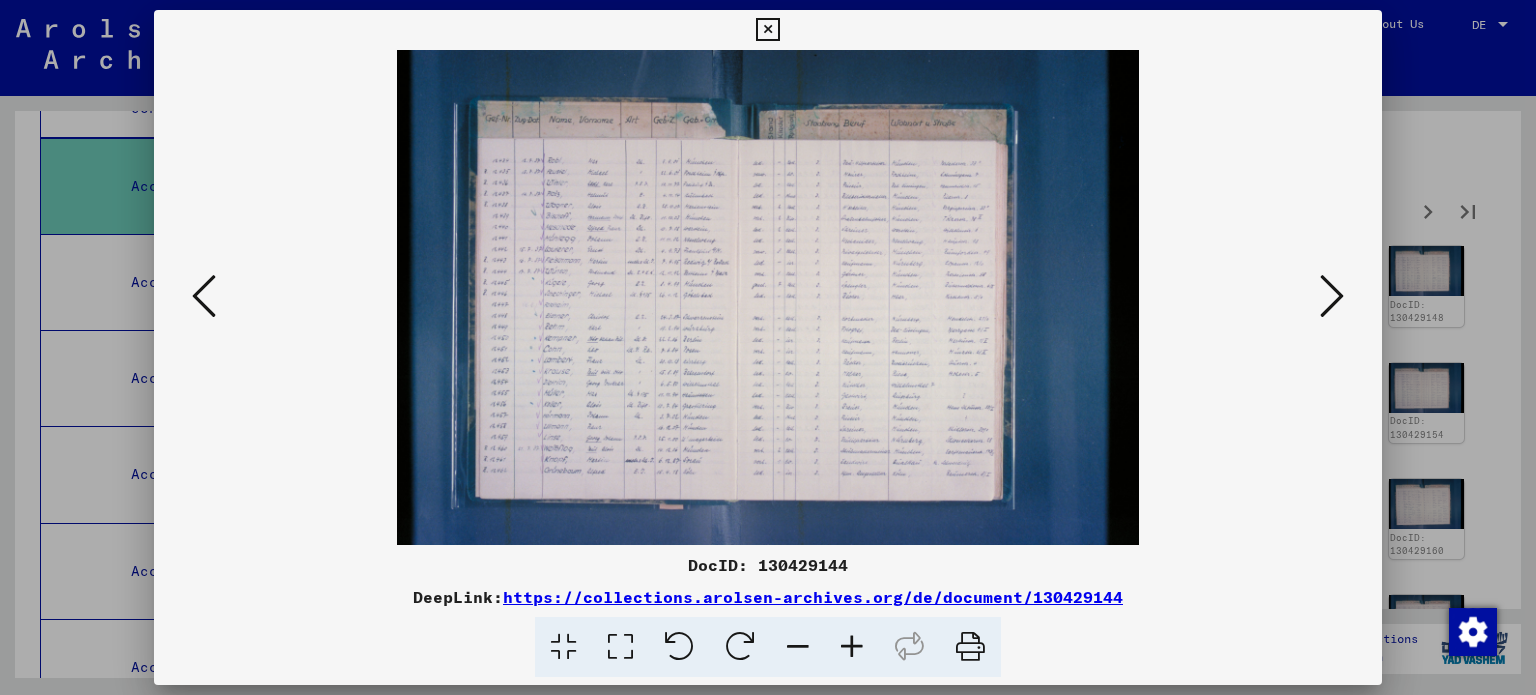 click at bounding box center (852, 647) 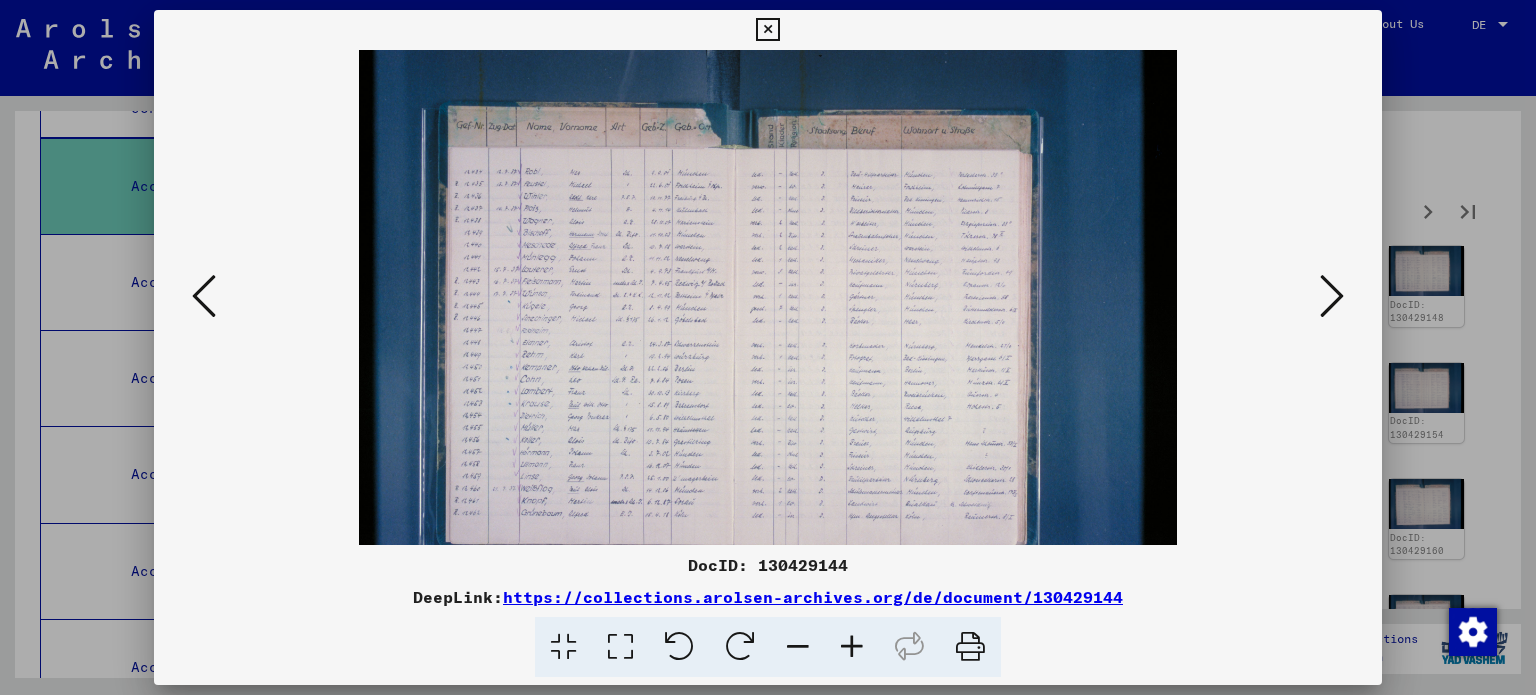 click at bounding box center (852, 647) 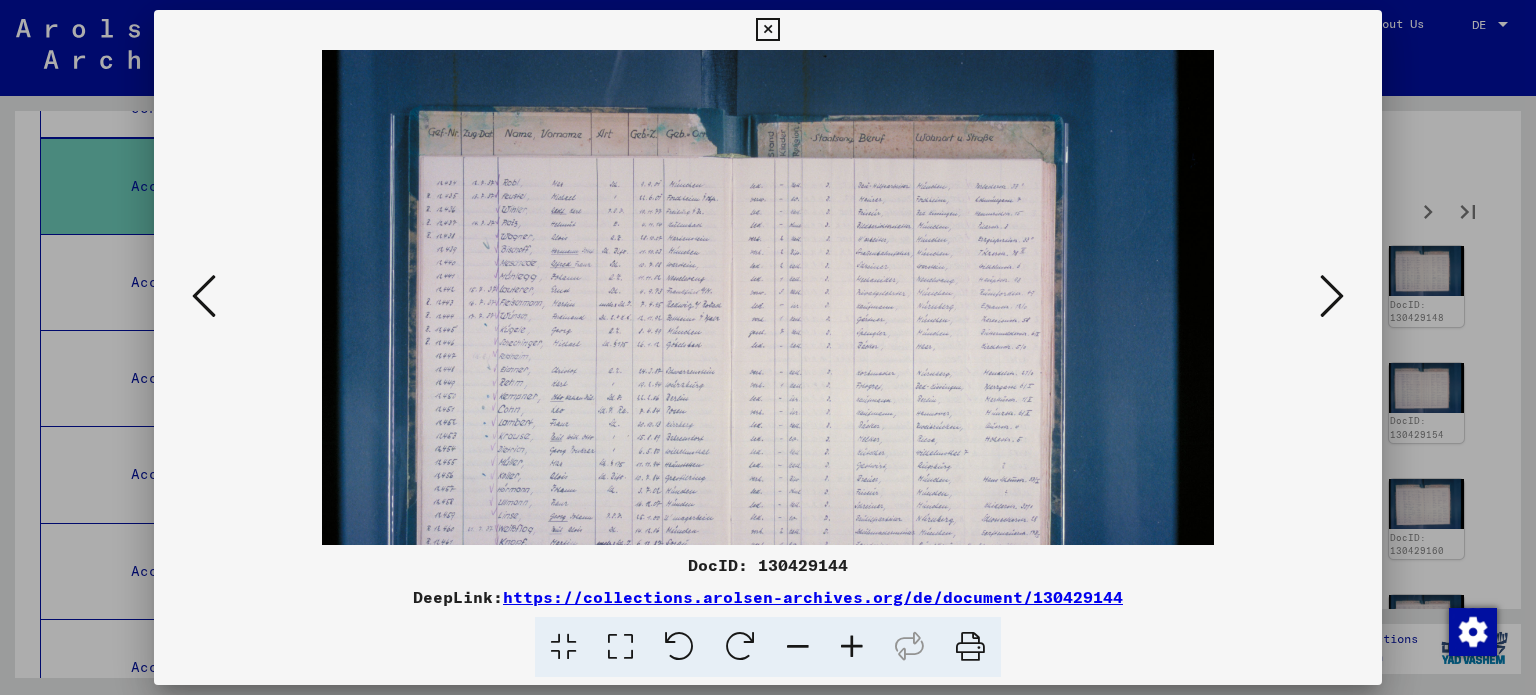 click at bounding box center [852, 647] 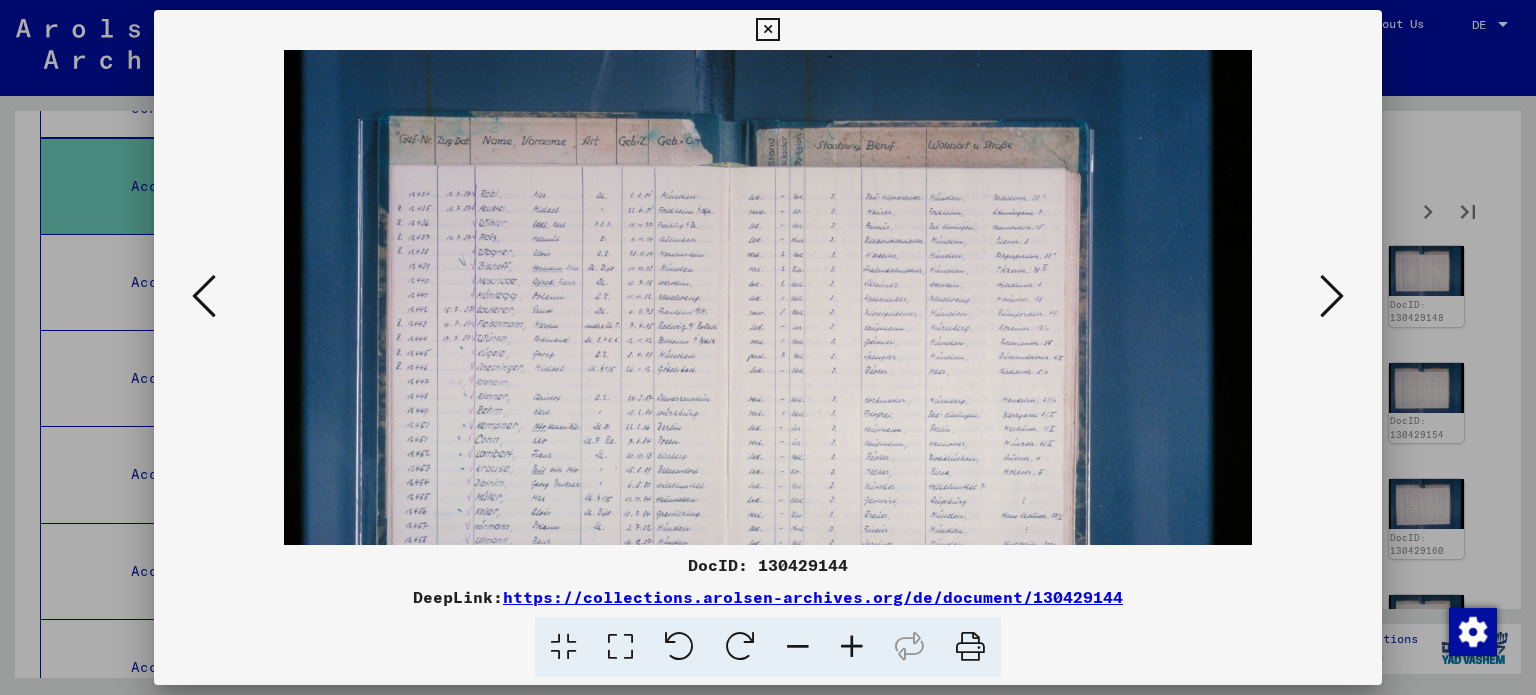 click at bounding box center [852, 647] 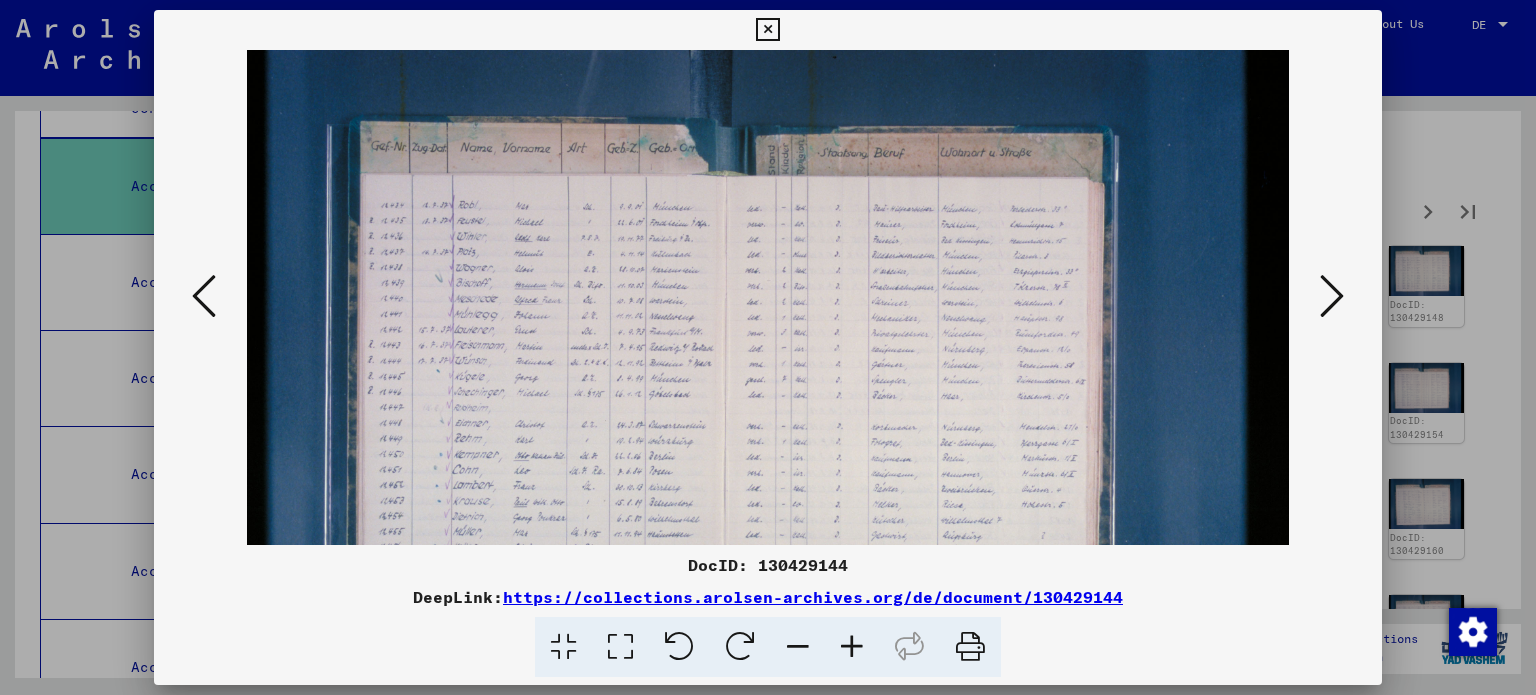 click at bounding box center (852, 647) 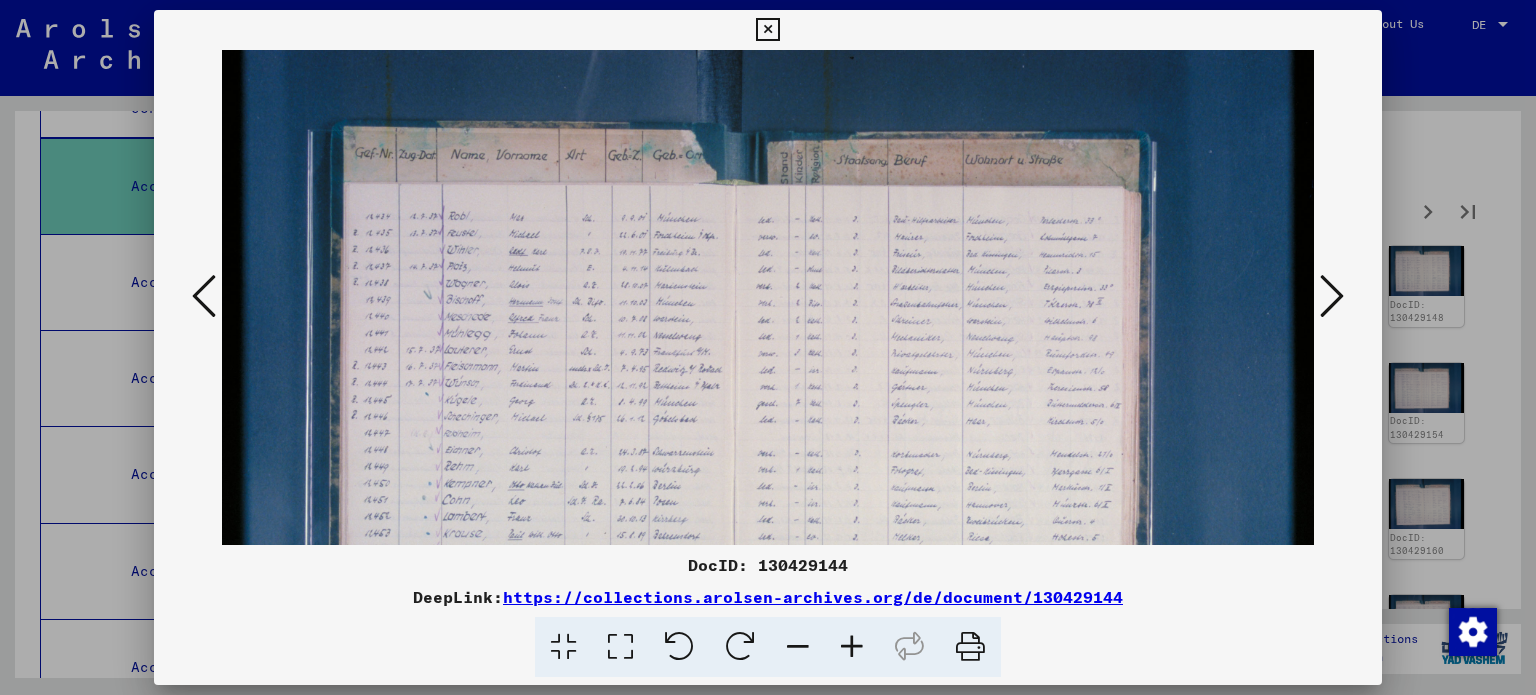click at bounding box center (852, 647) 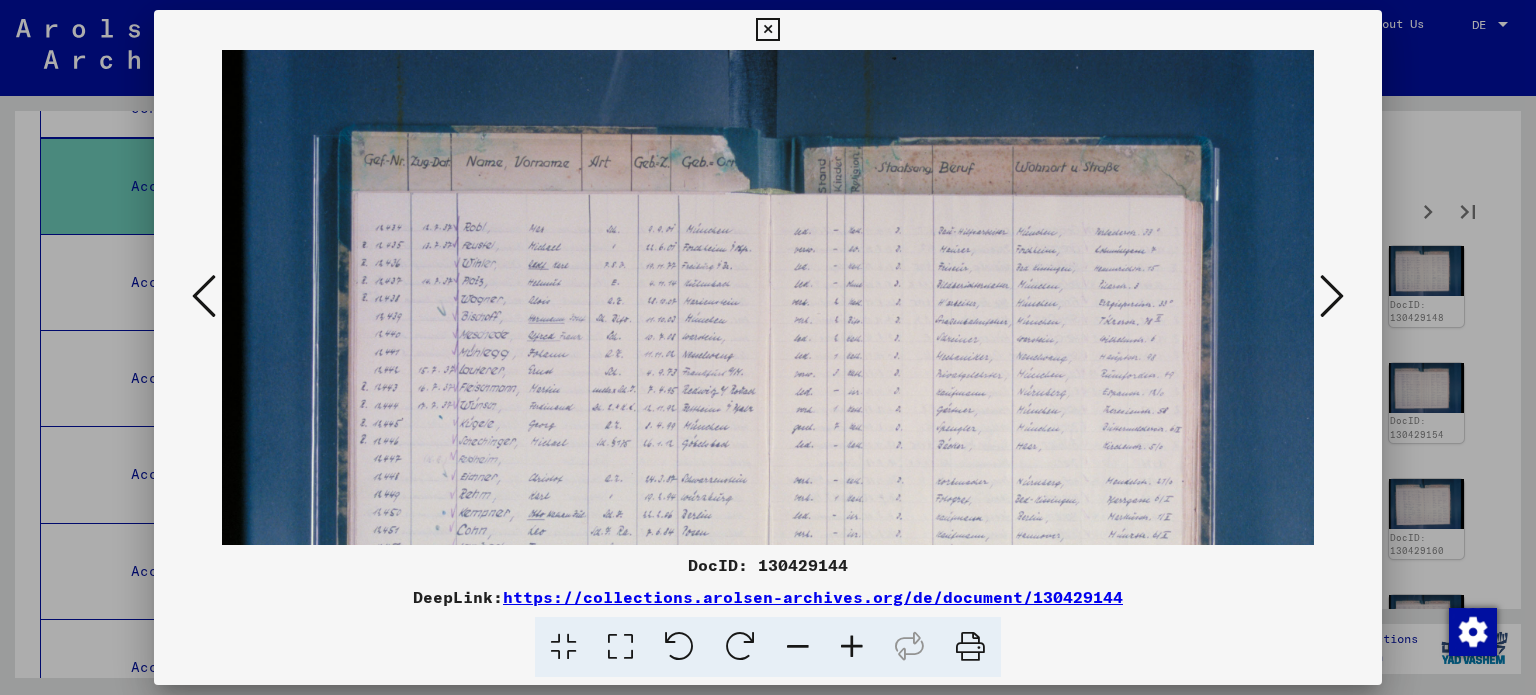 click at bounding box center [852, 647] 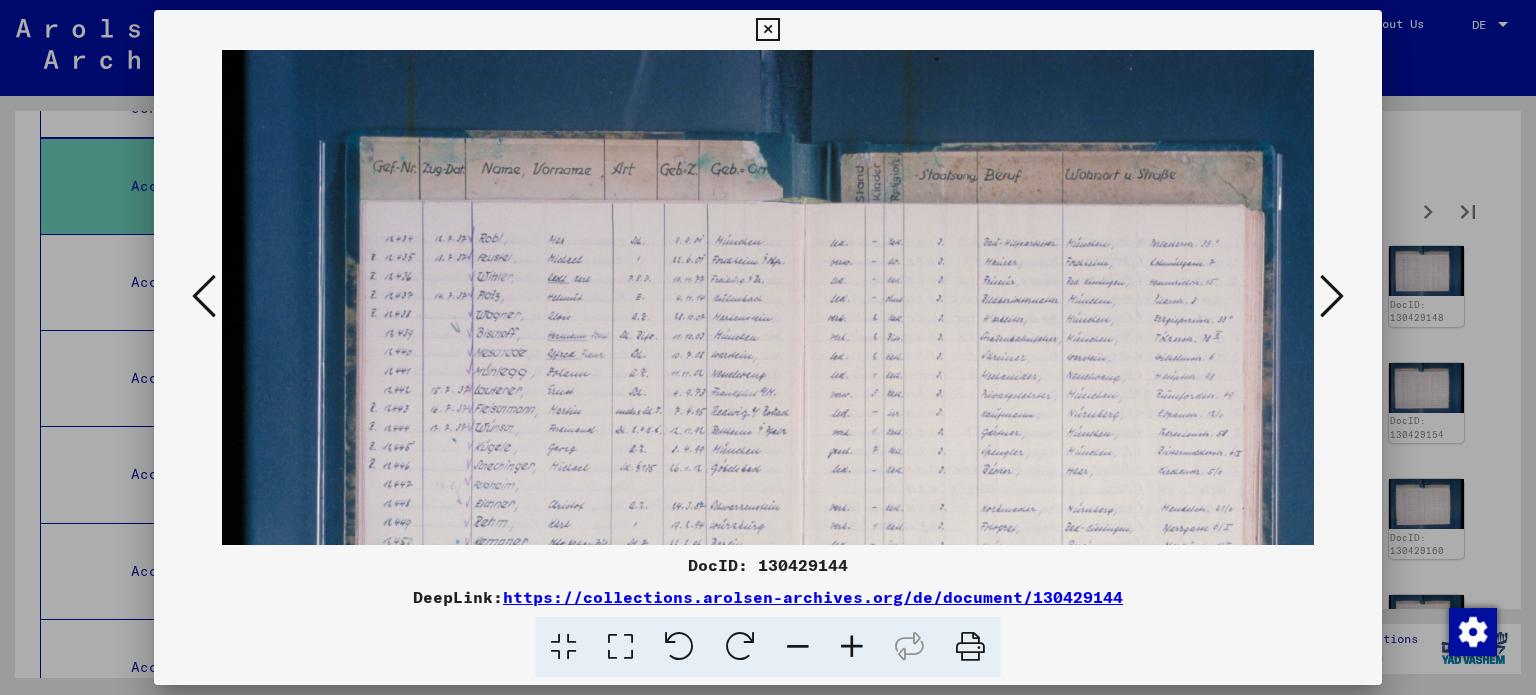 click at bounding box center (852, 647) 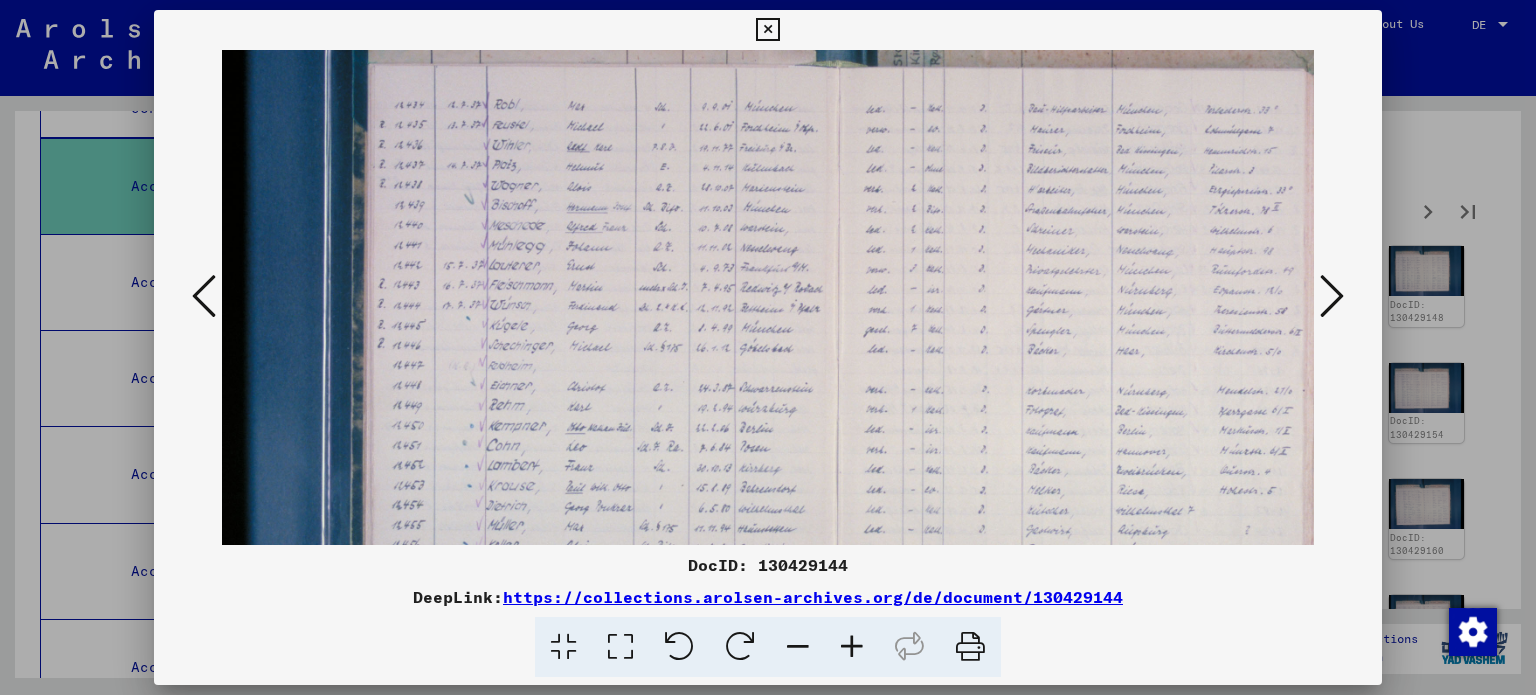 scroll, scrollTop: 152, scrollLeft: 0, axis: vertical 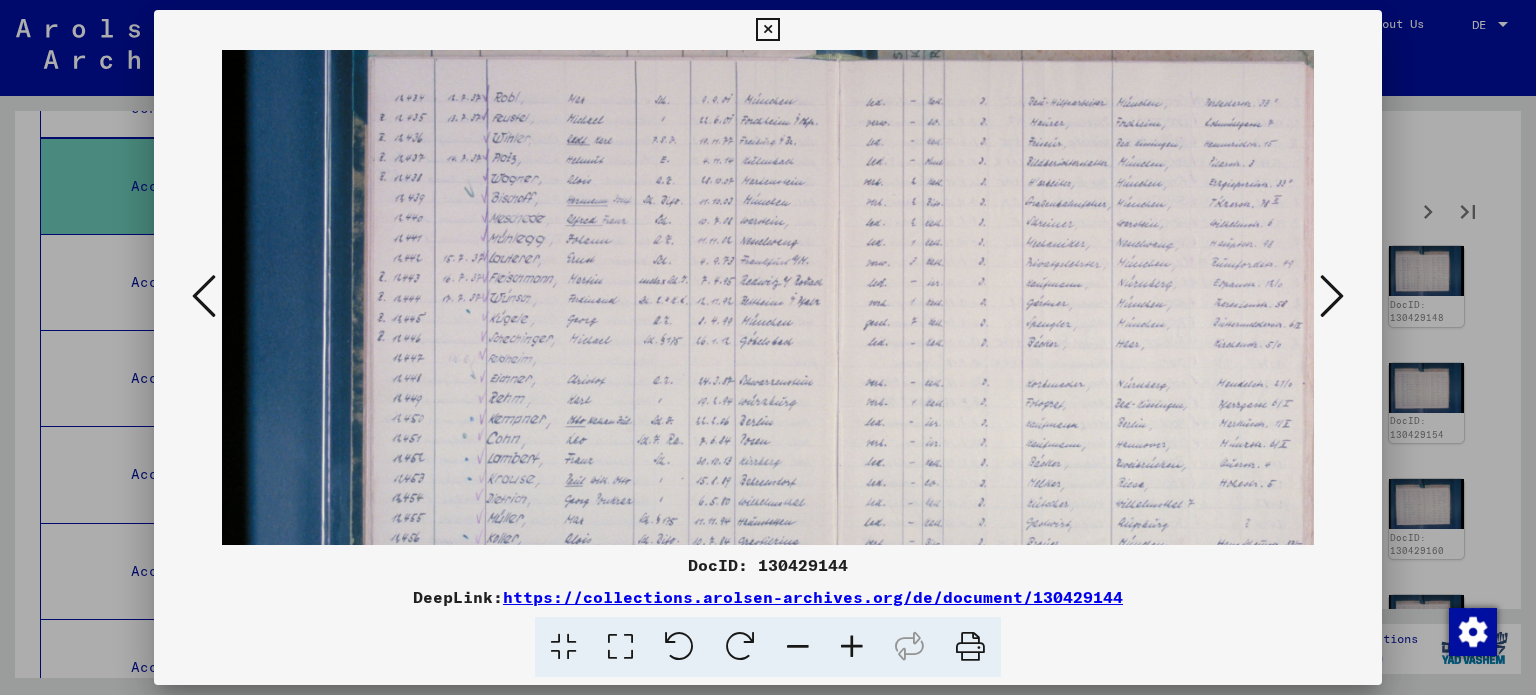 drag, startPoint x: 757, startPoint y: 459, endPoint x: 762, endPoint y: 319, distance: 140.08926 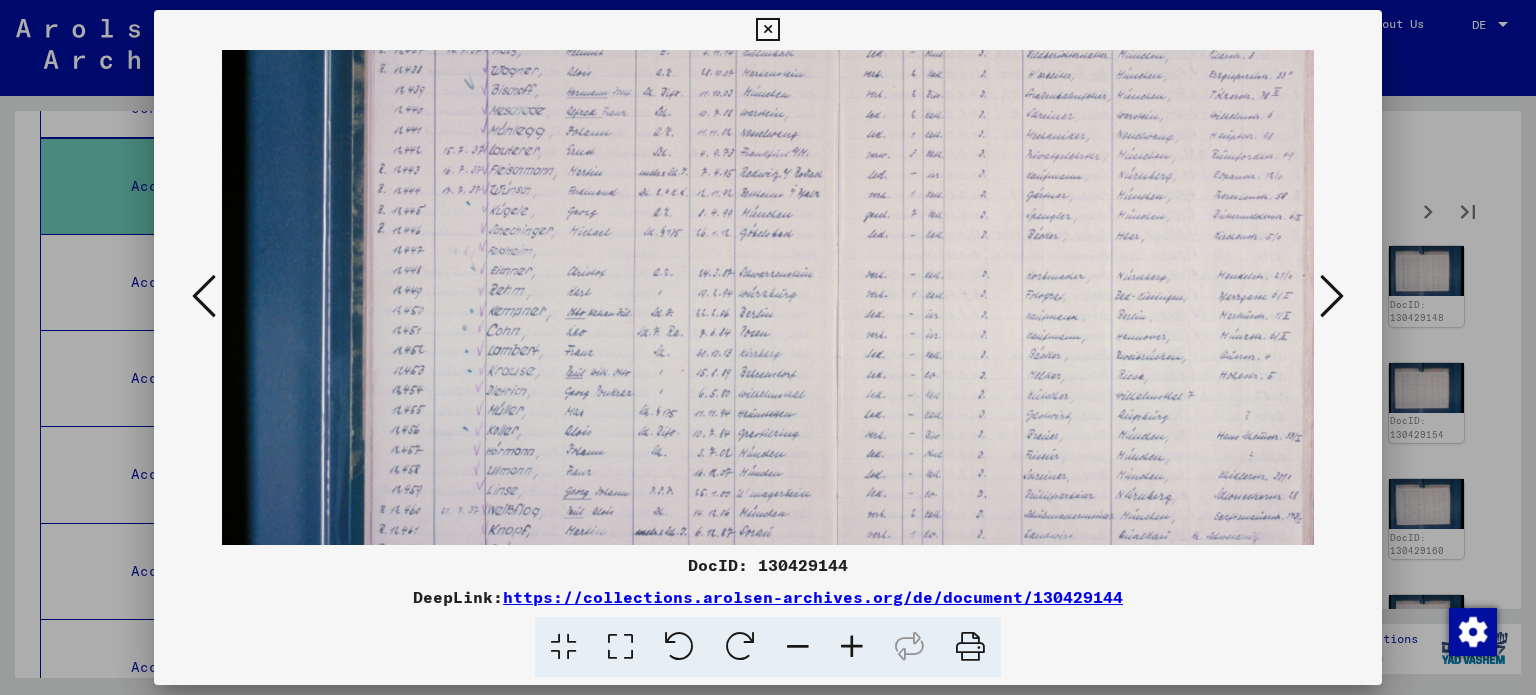 scroll, scrollTop: 261, scrollLeft: 0, axis: vertical 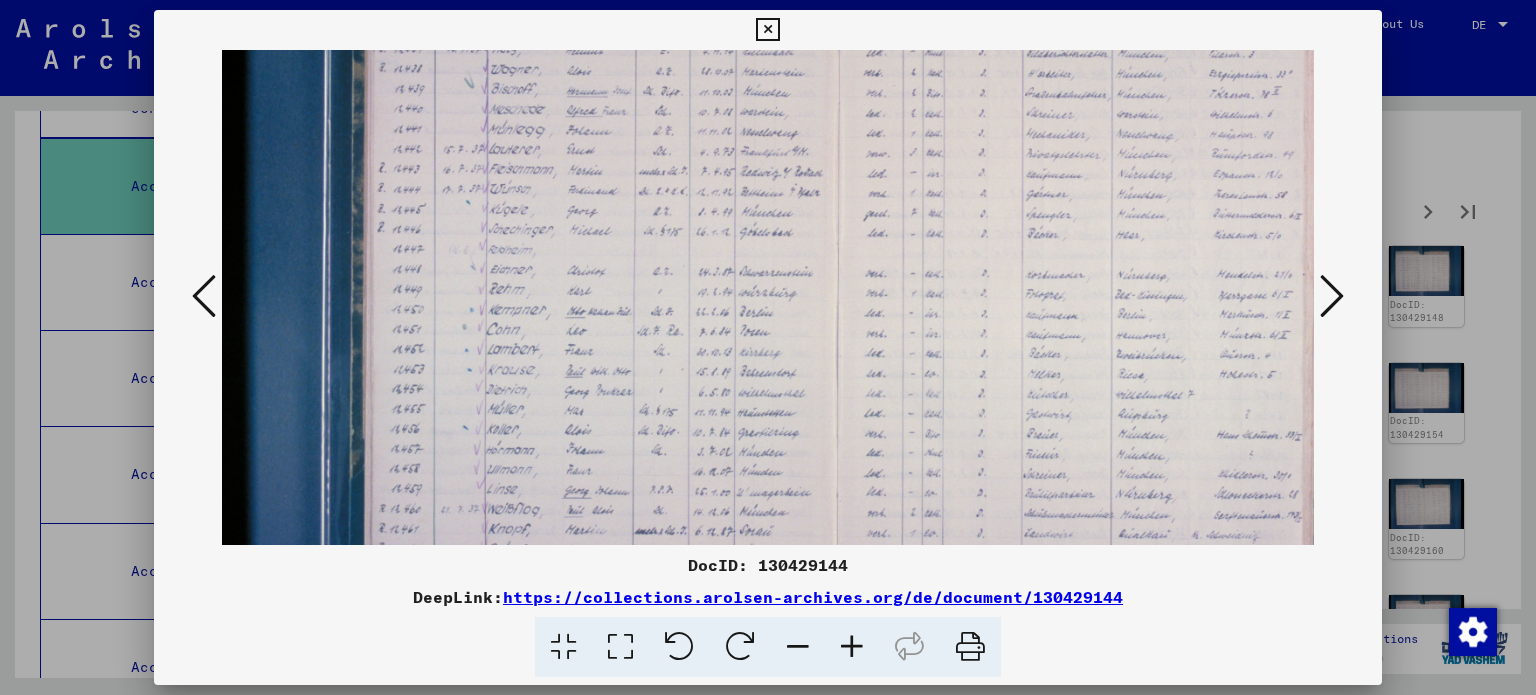 drag, startPoint x: 534, startPoint y: 491, endPoint x: 556, endPoint y: 375, distance: 118.06778 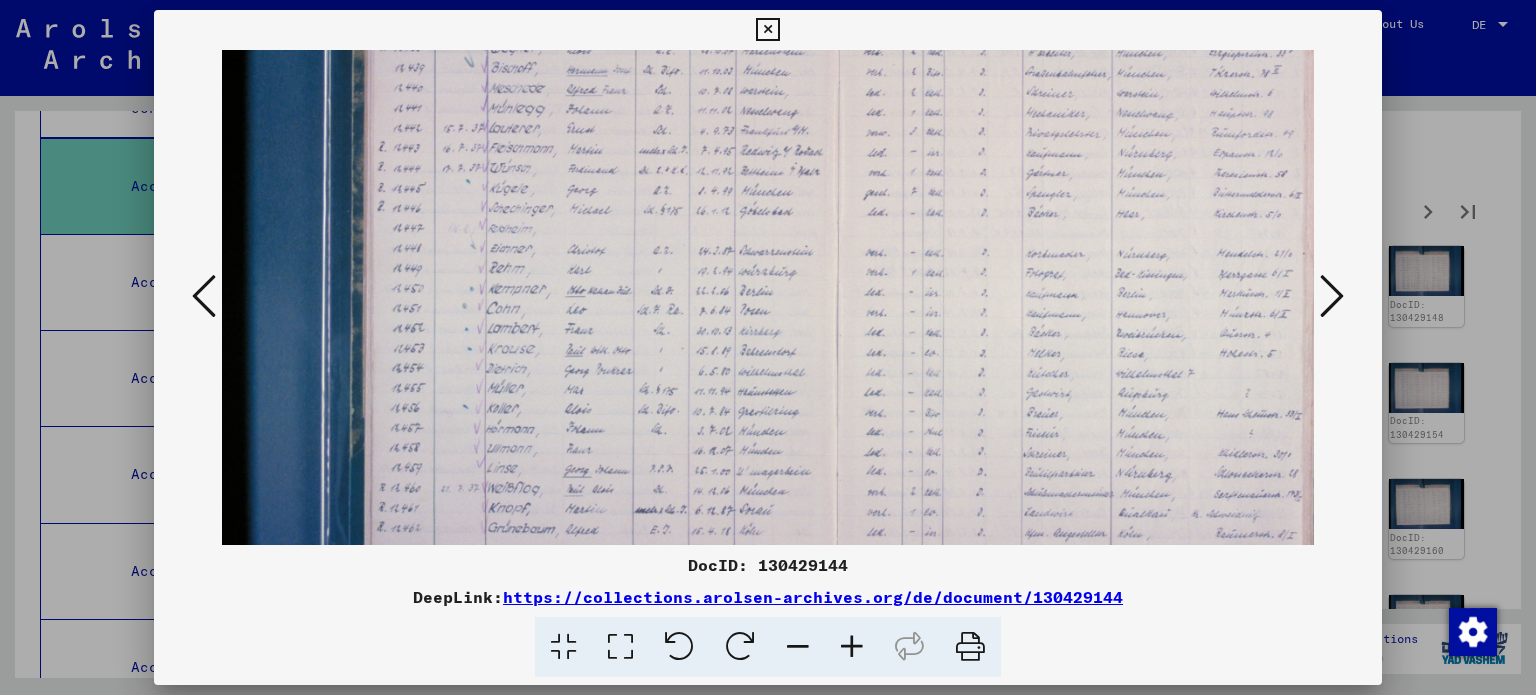 scroll, scrollTop: 285, scrollLeft: 0, axis: vertical 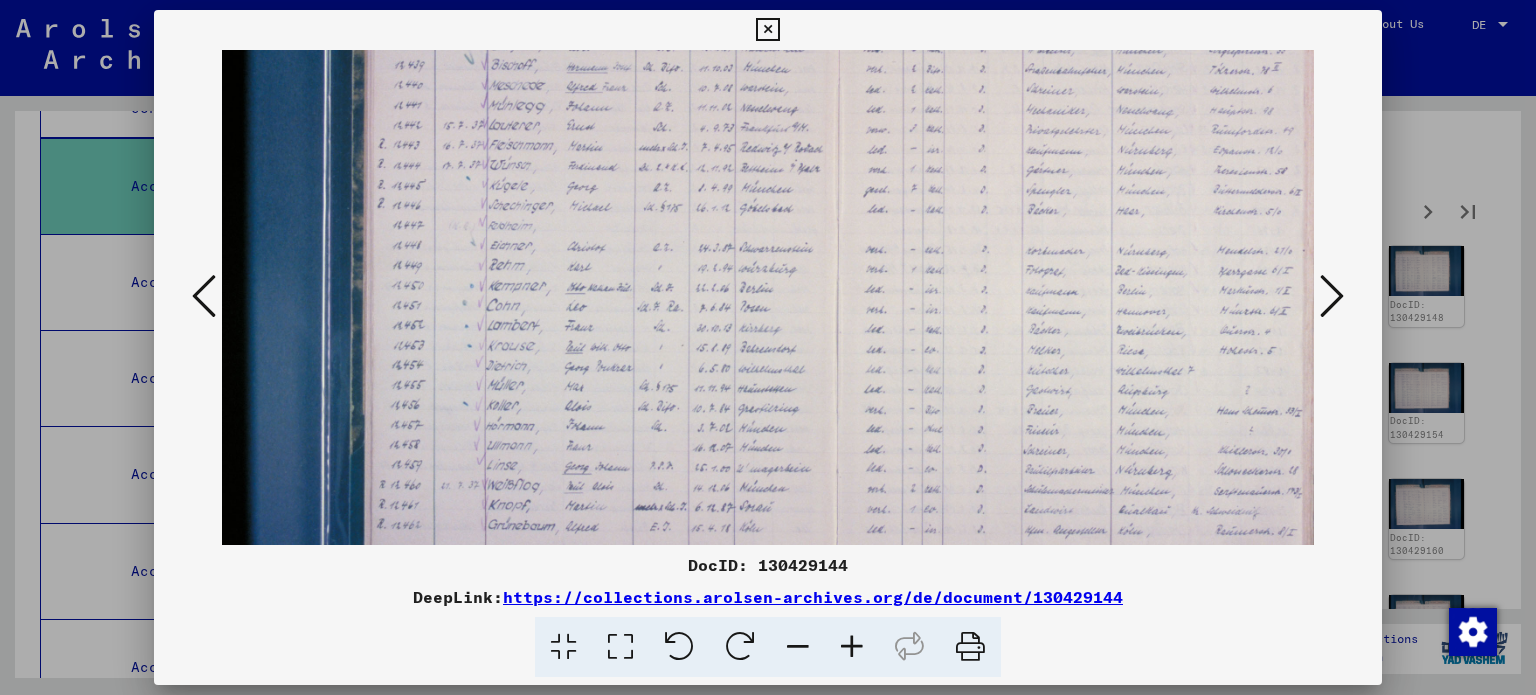 drag, startPoint x: 539, startPoint y: 366, endPoint x: 549, endPoint y: 341, distance: 26.925823 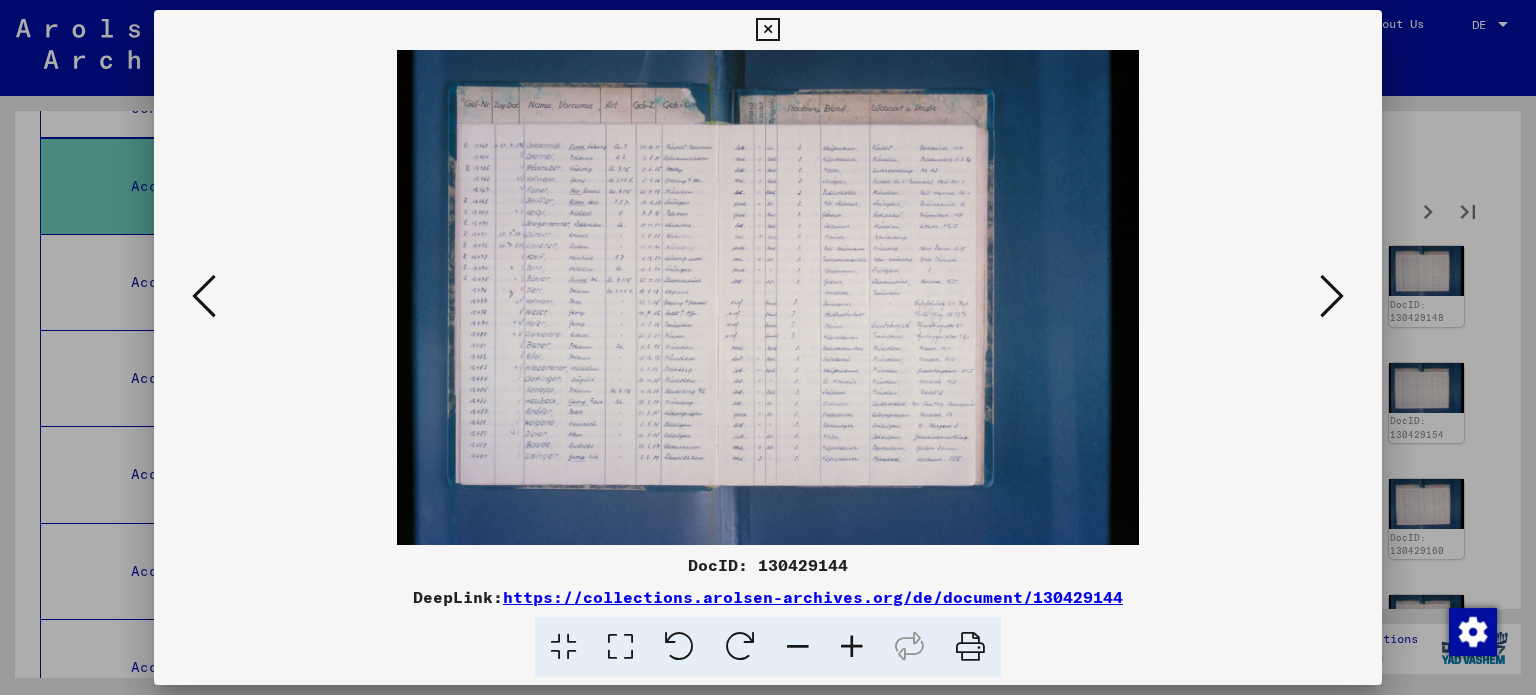 click at bounding box center (1332, 296) 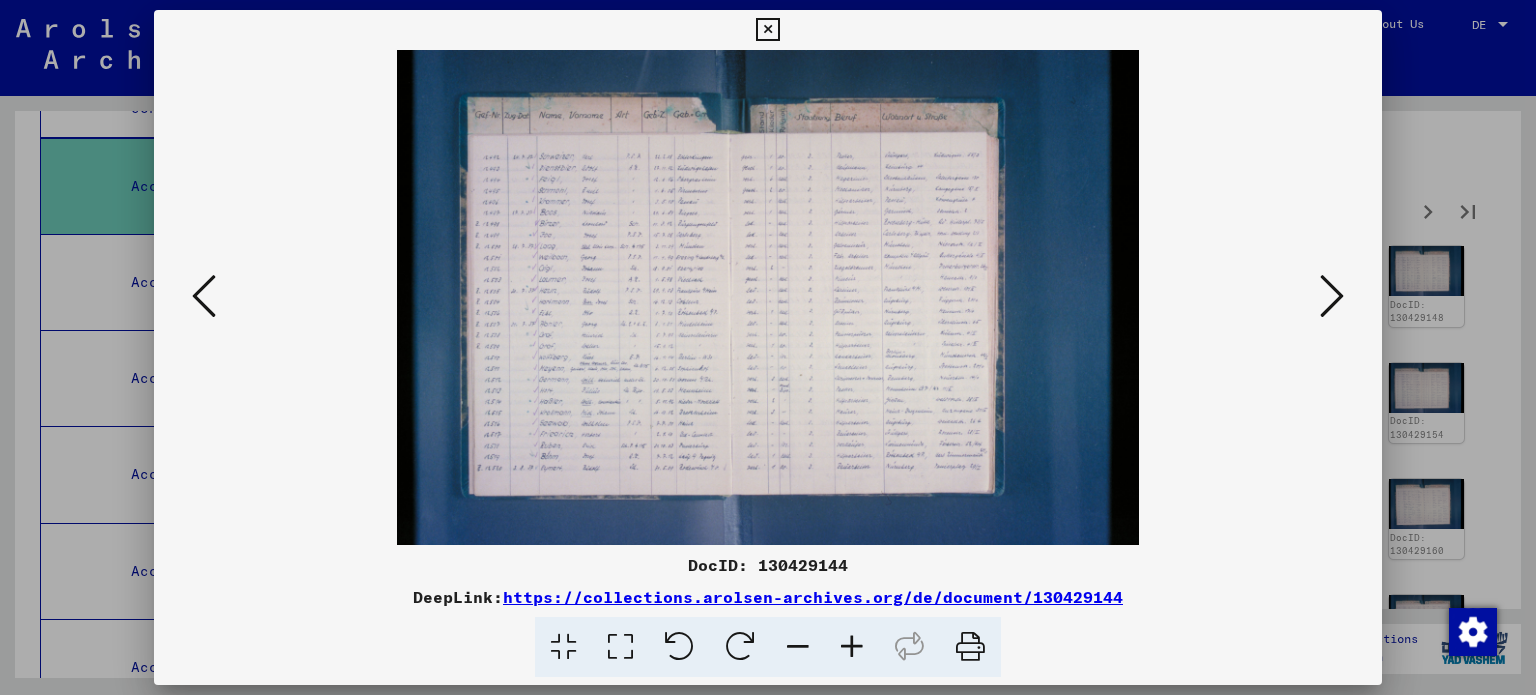 click at bounding box center (1332, 296) 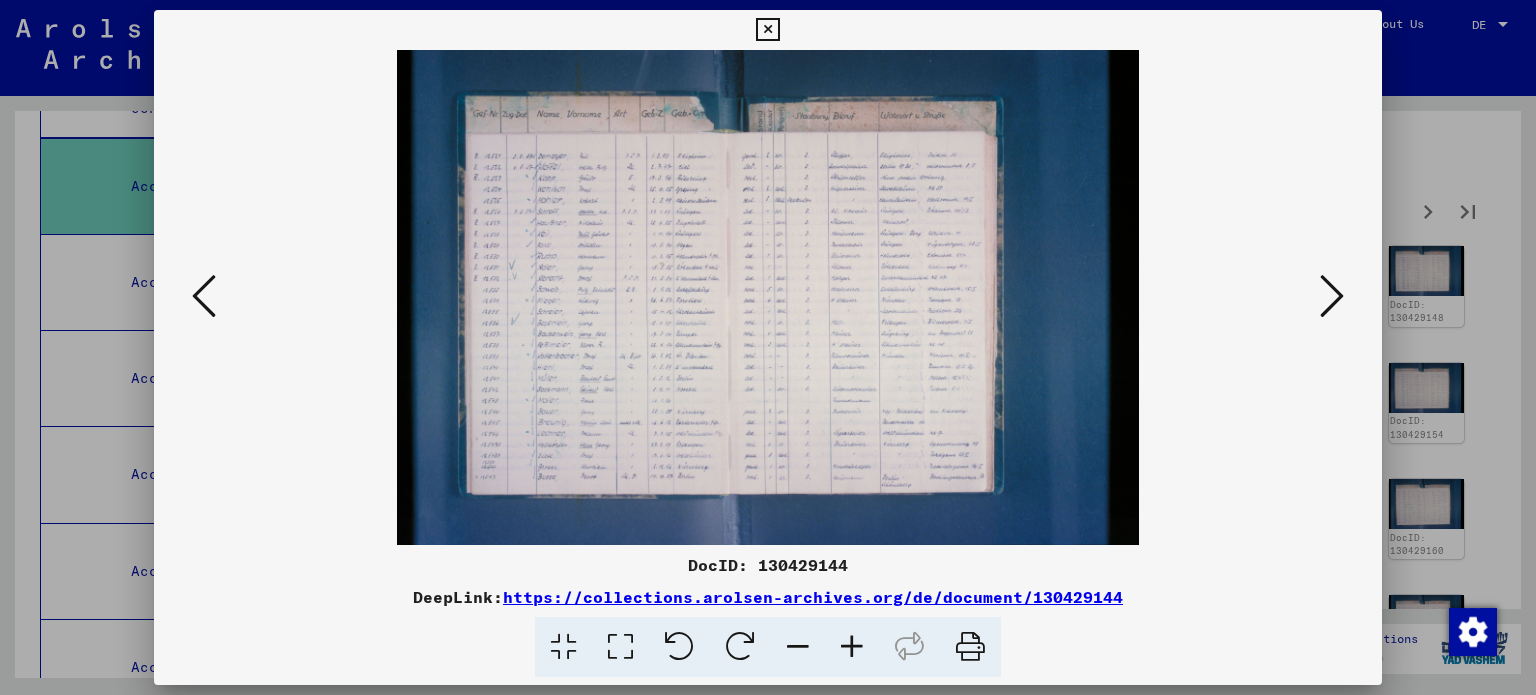 click at bounding box center (1332, 296) 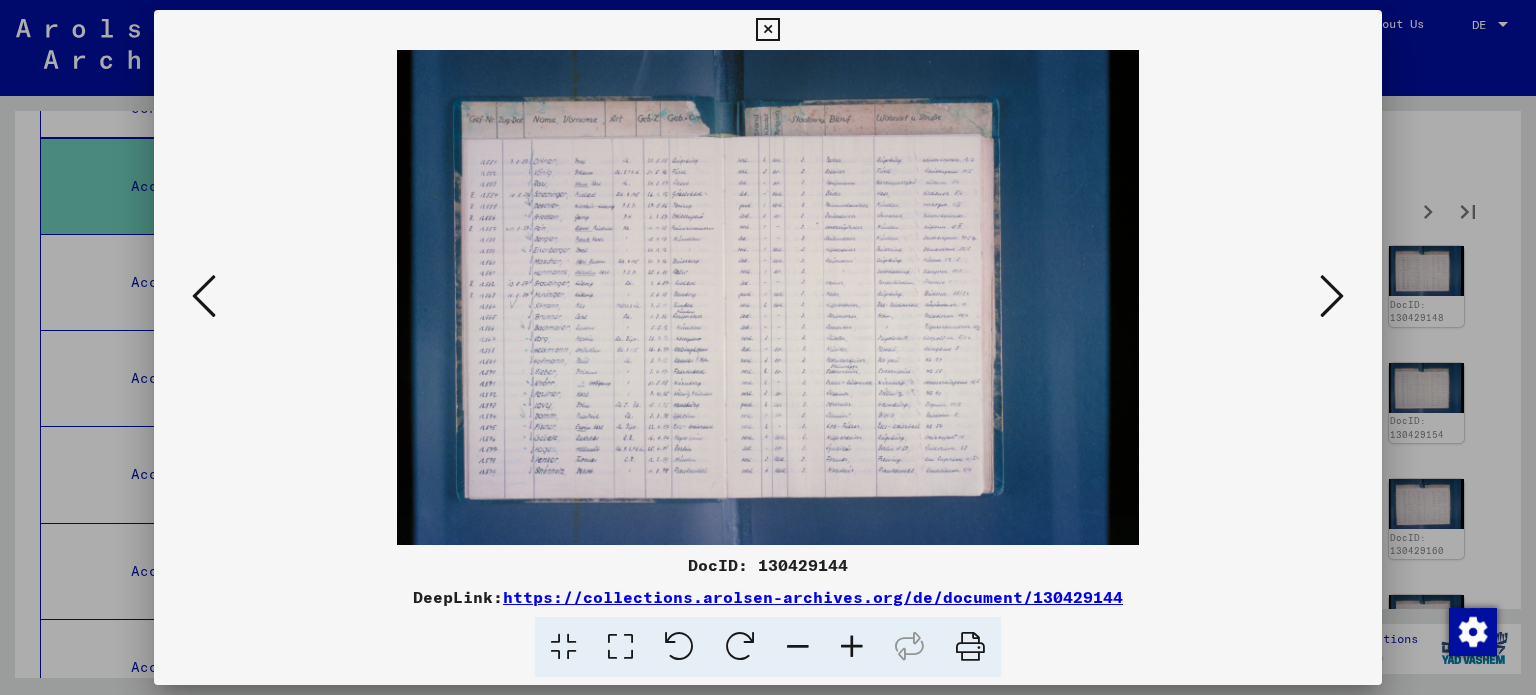 click at bounding box center [1332, 296] 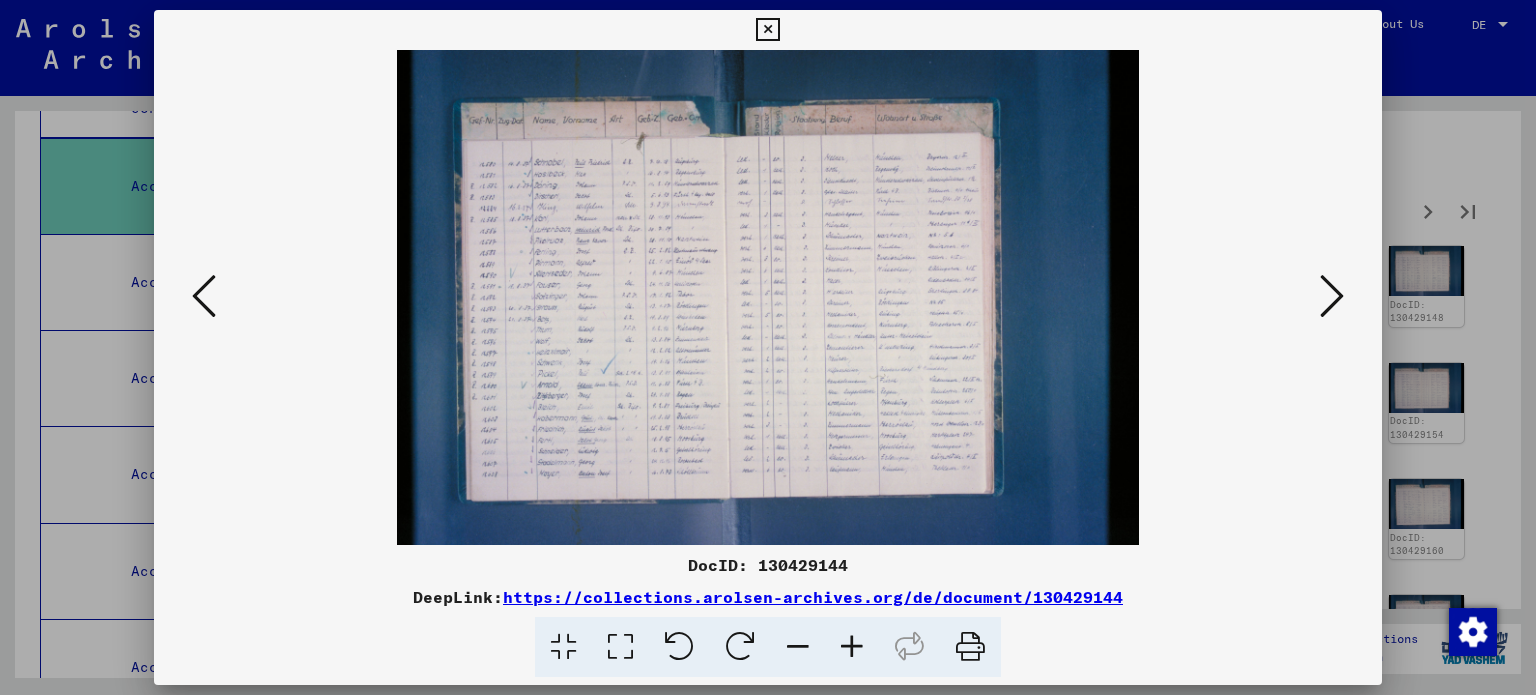 click at bounding box center [1332, 296] 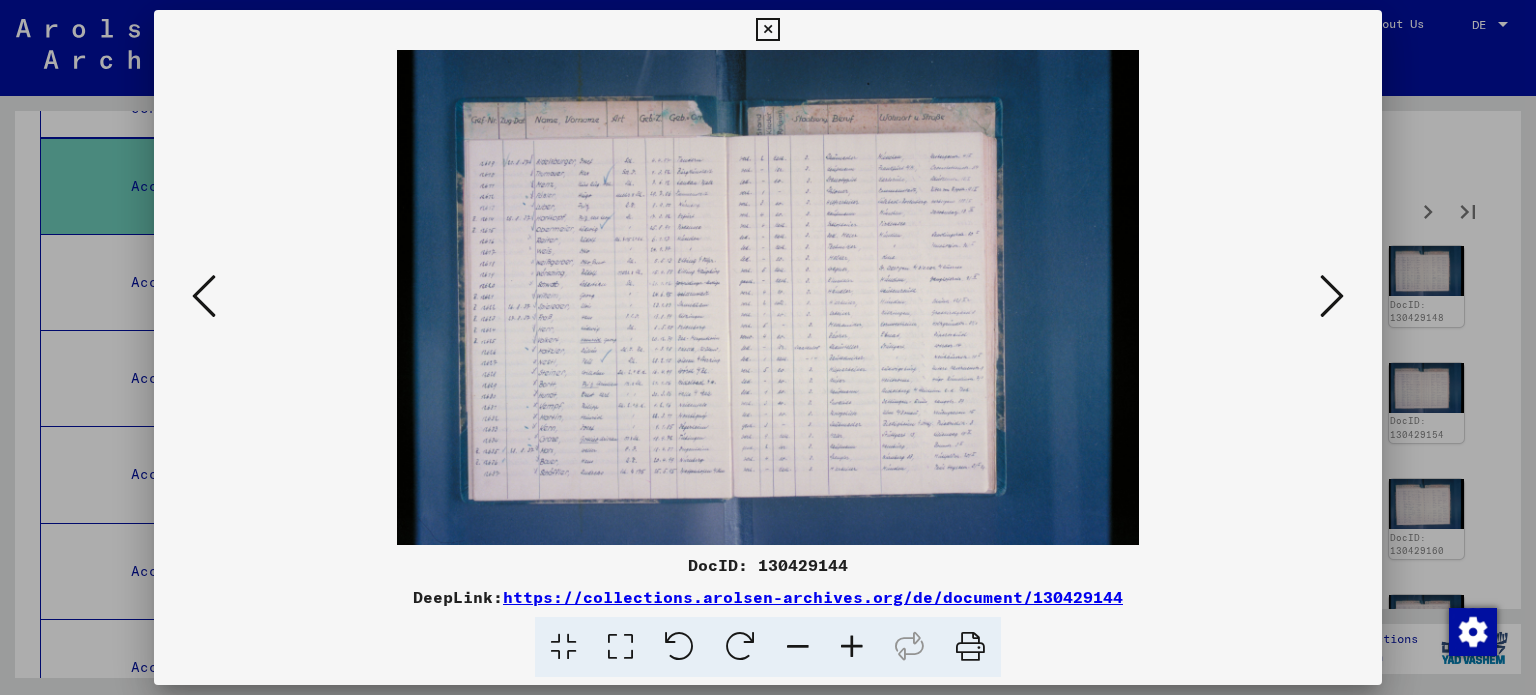 click at bounding box center (1332, 296) 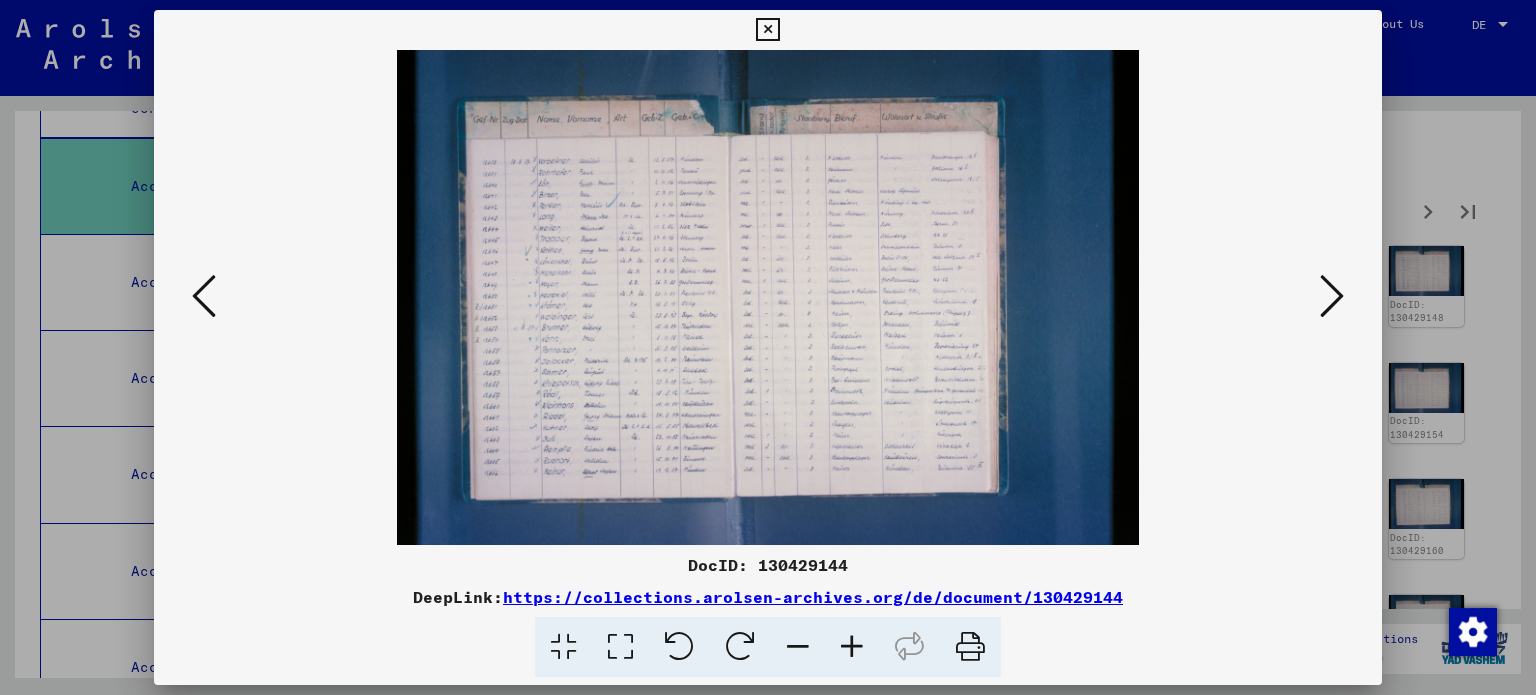click at bounding box center (1332, 296) 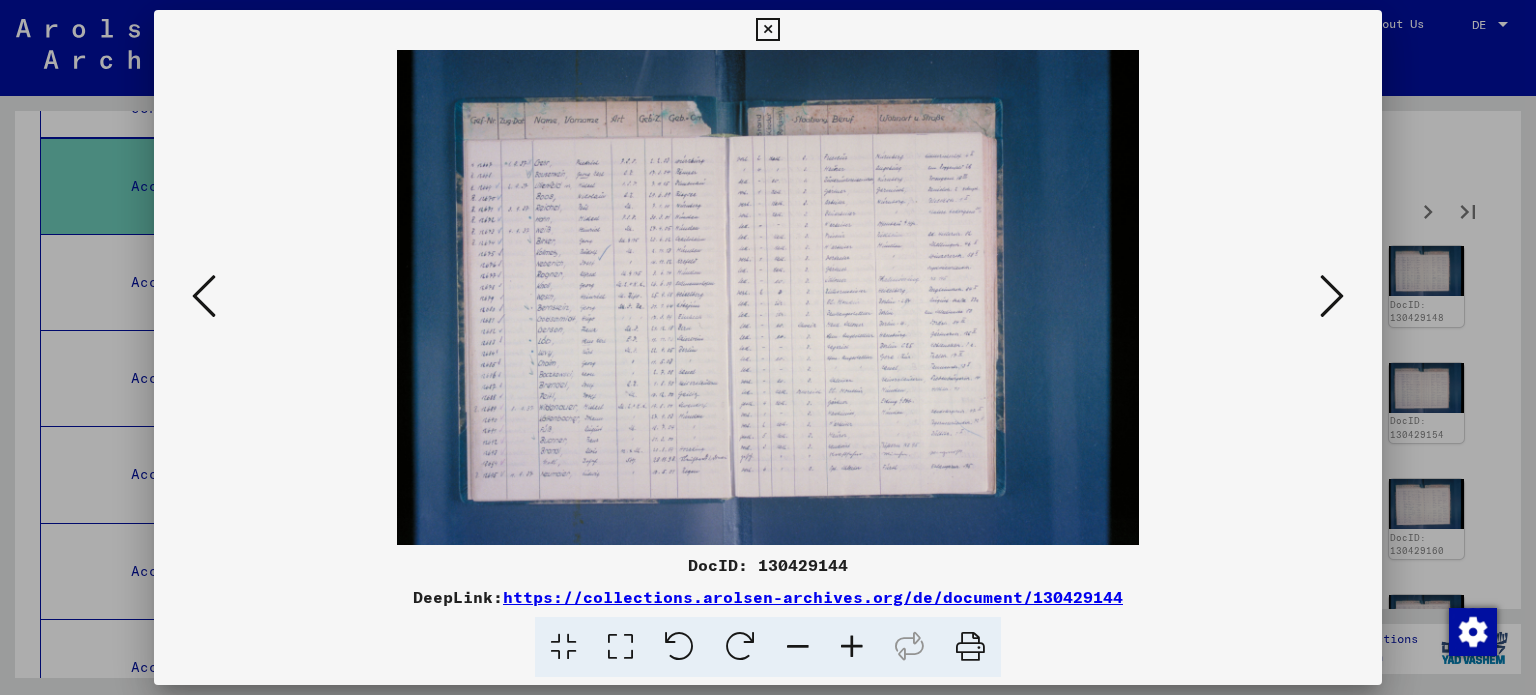 click at bounding box center (1332, 296) 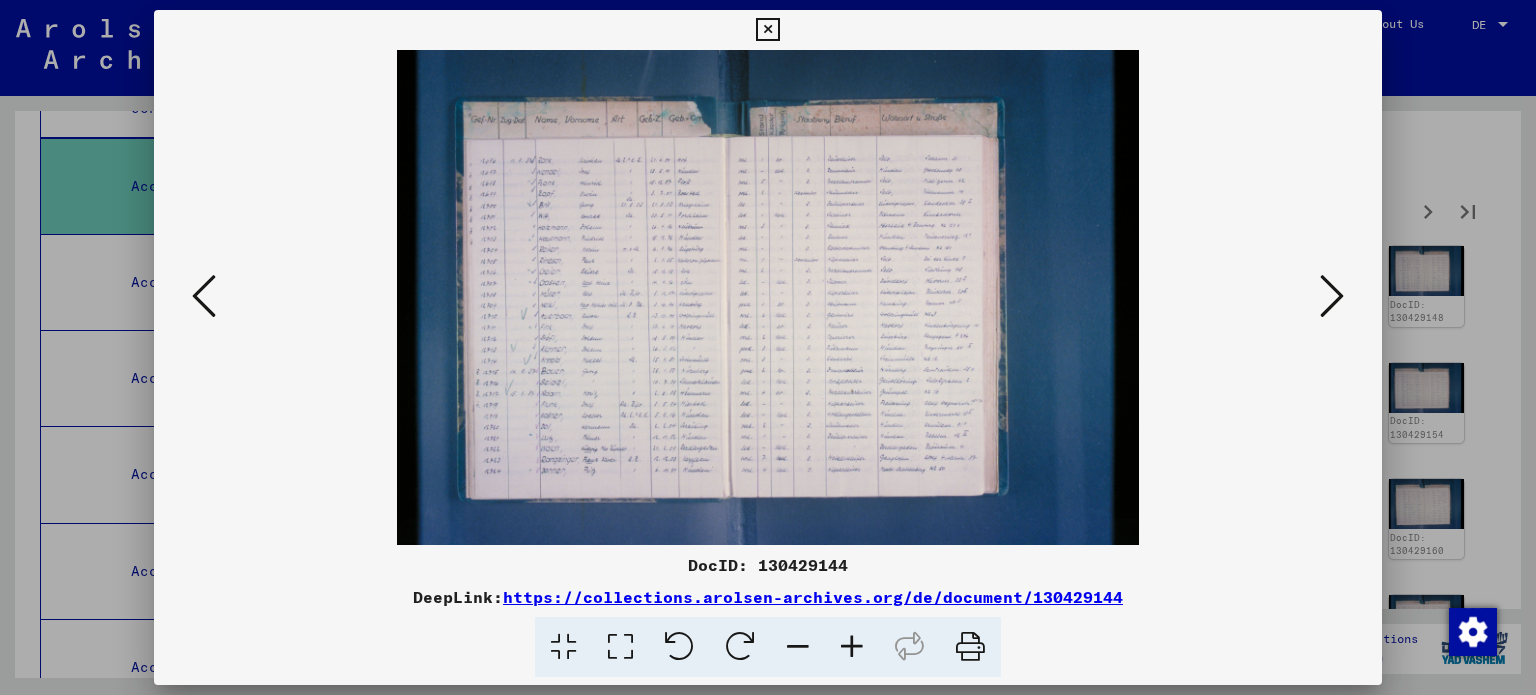 click at bounding box center (1332, 296) 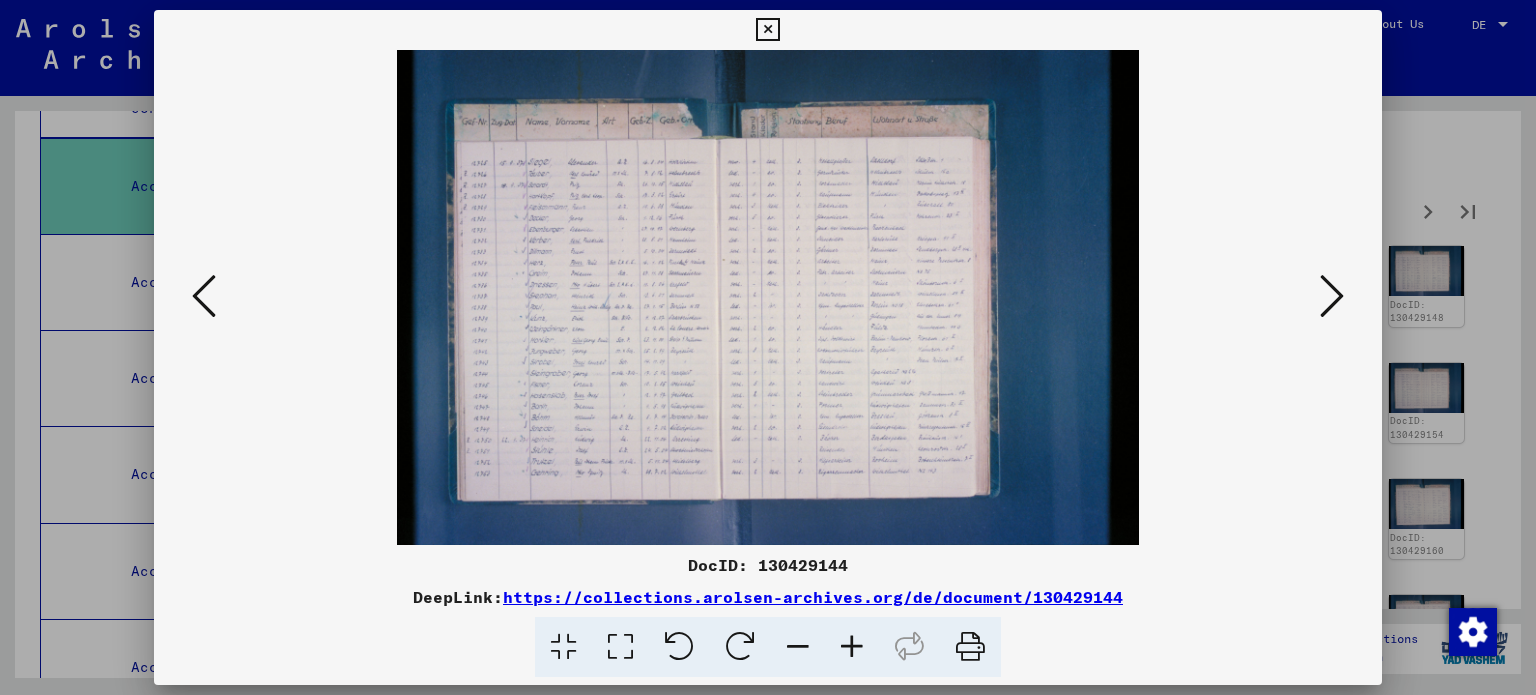 click at bounding box center [1332, 296] 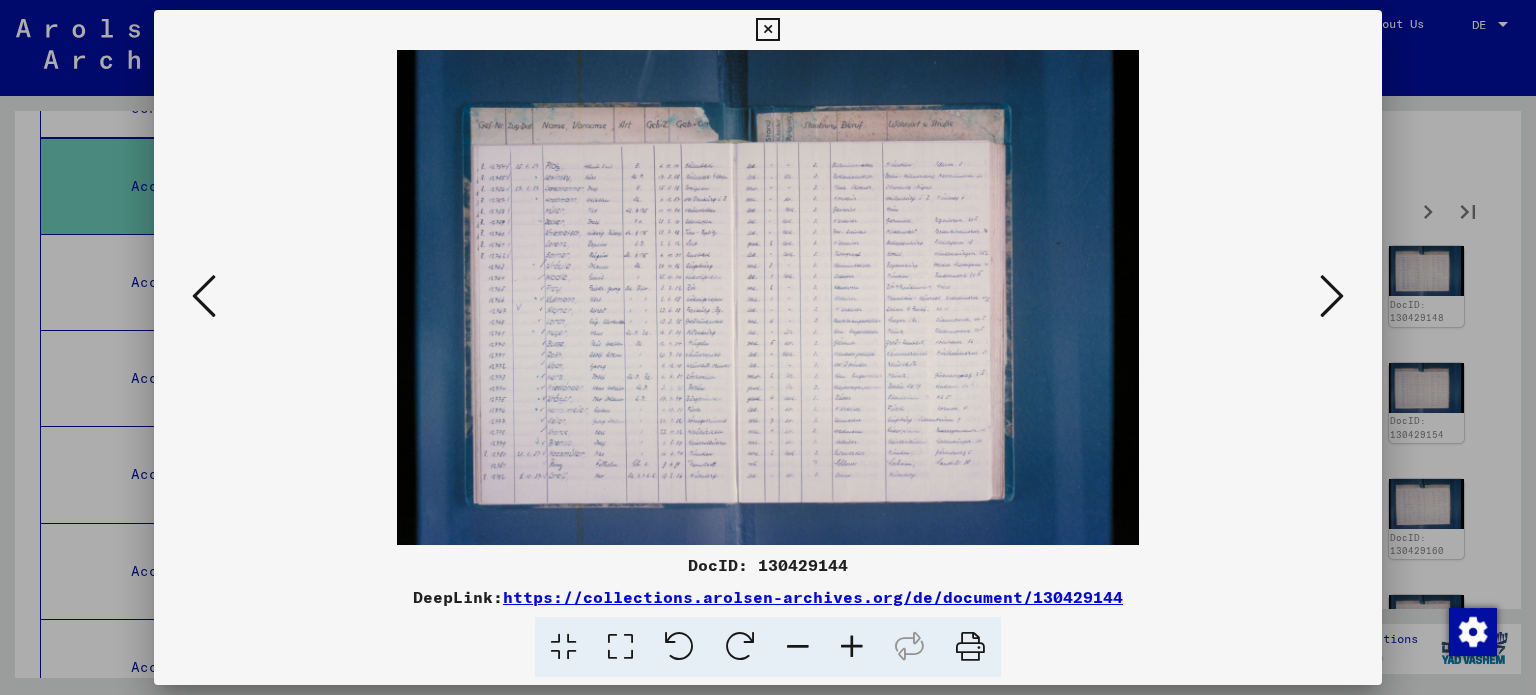 click at bounding box center (768, 297) 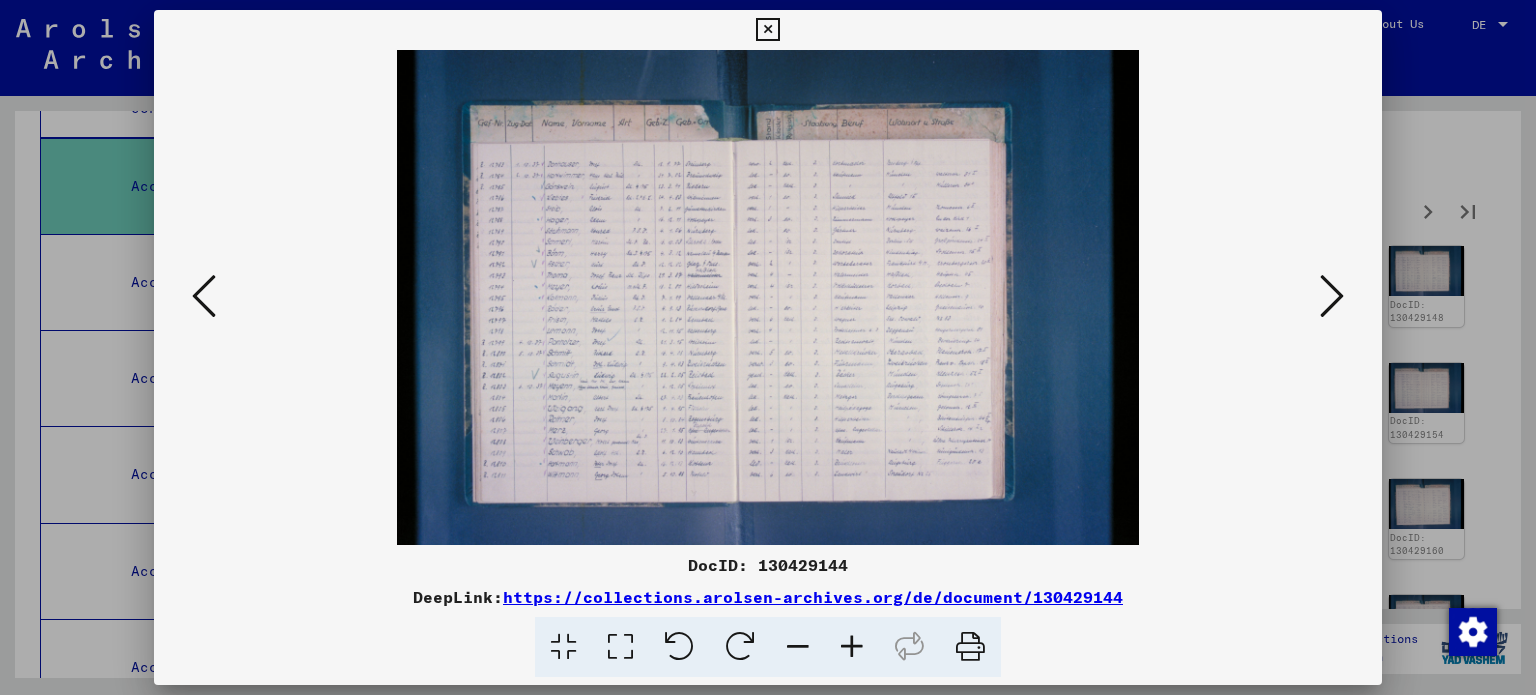 click at bounding box center (1332, 296) 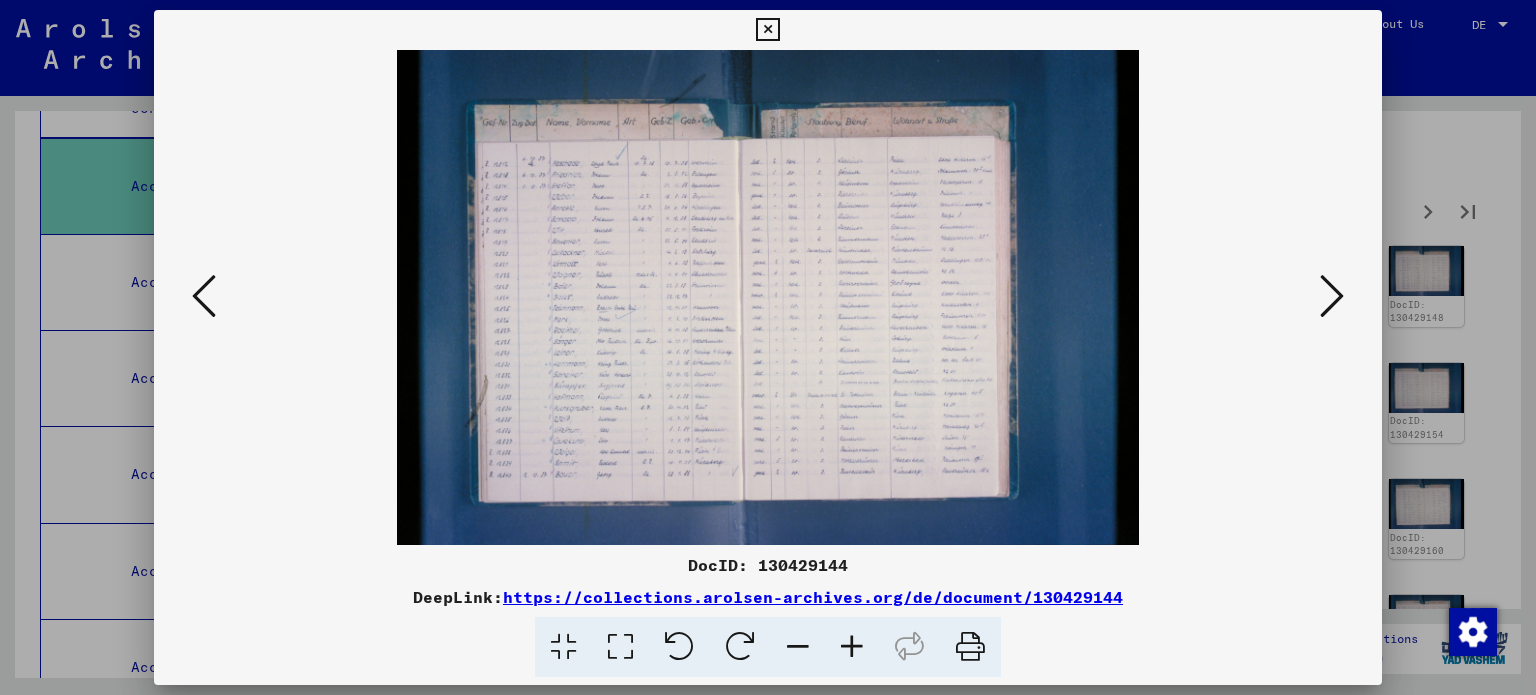 click at bounding box center [1332, 296] 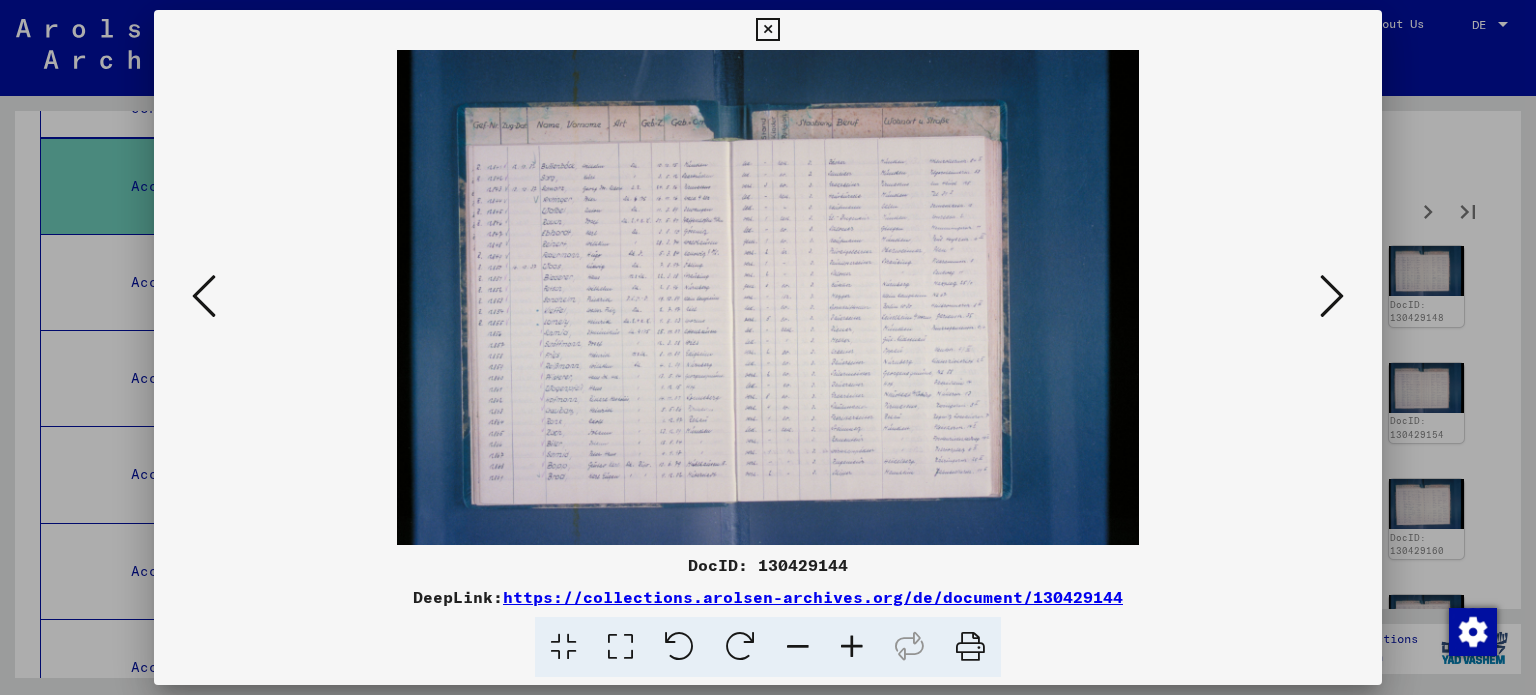 click at bounding box center [1332, 296] 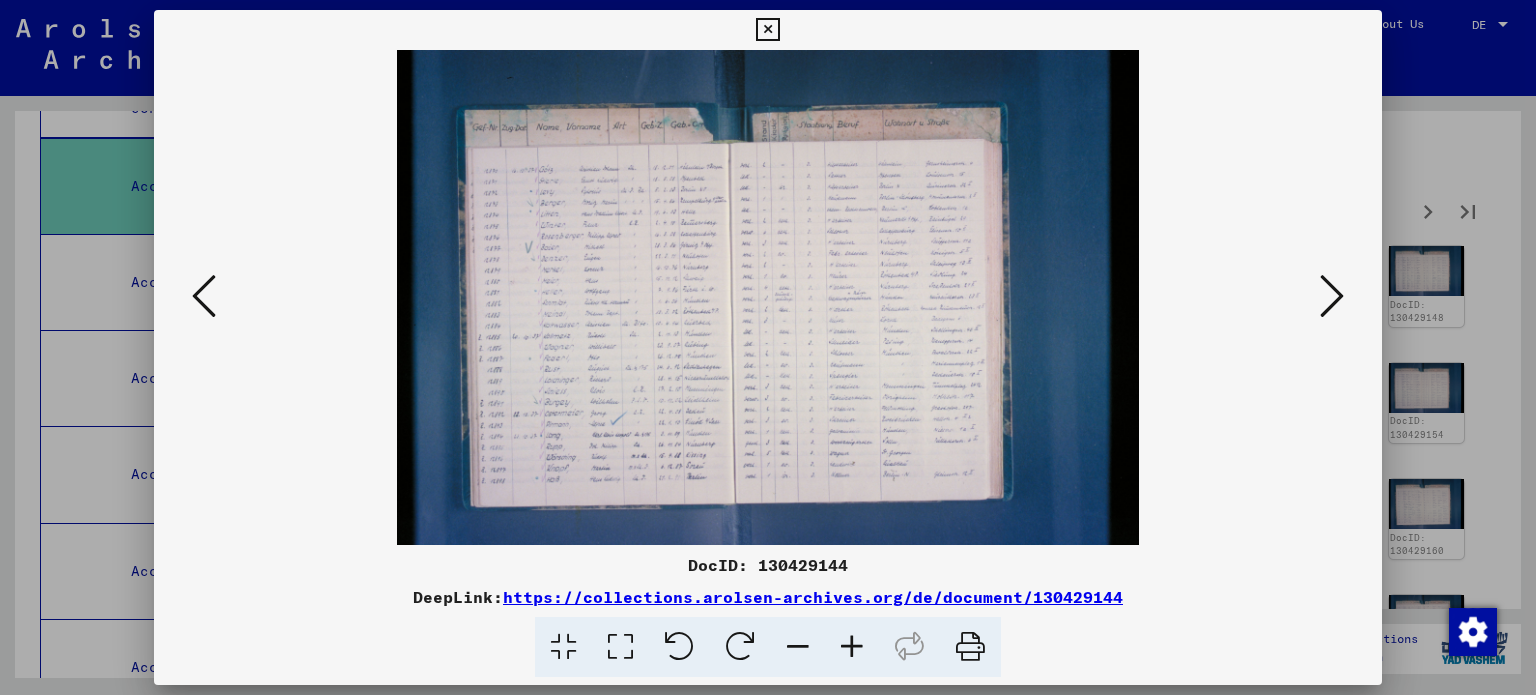 click at bounding box center (1332, 296) 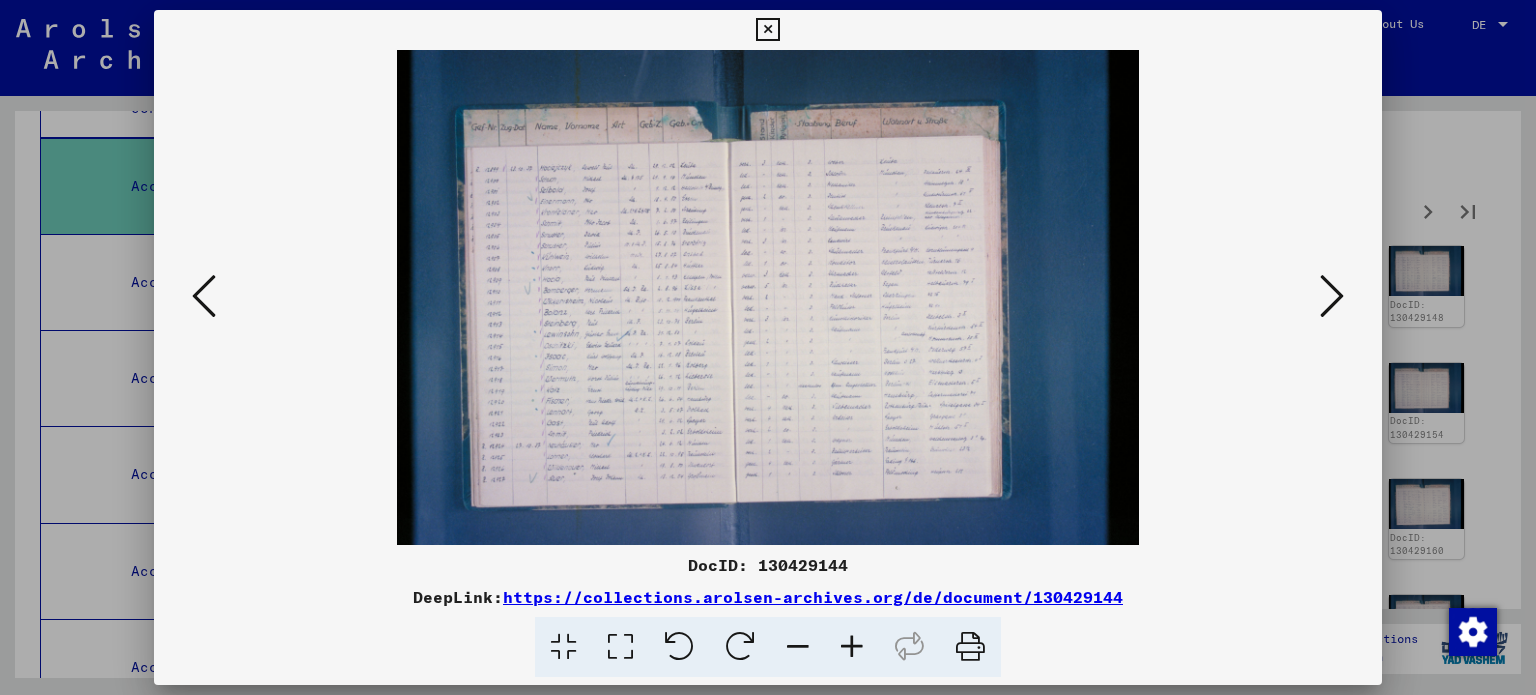 click at bounding box center (1332, 296) 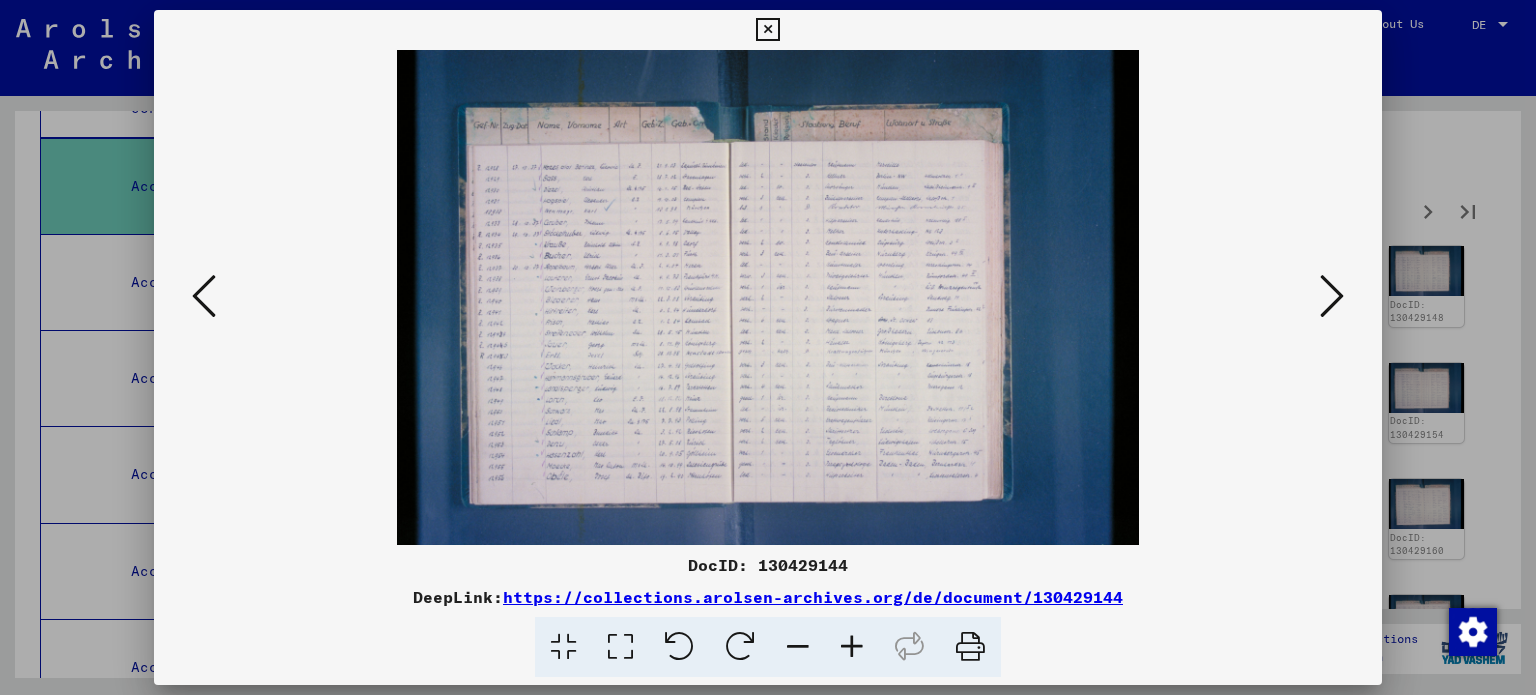 click at bounding box center [852, 647] 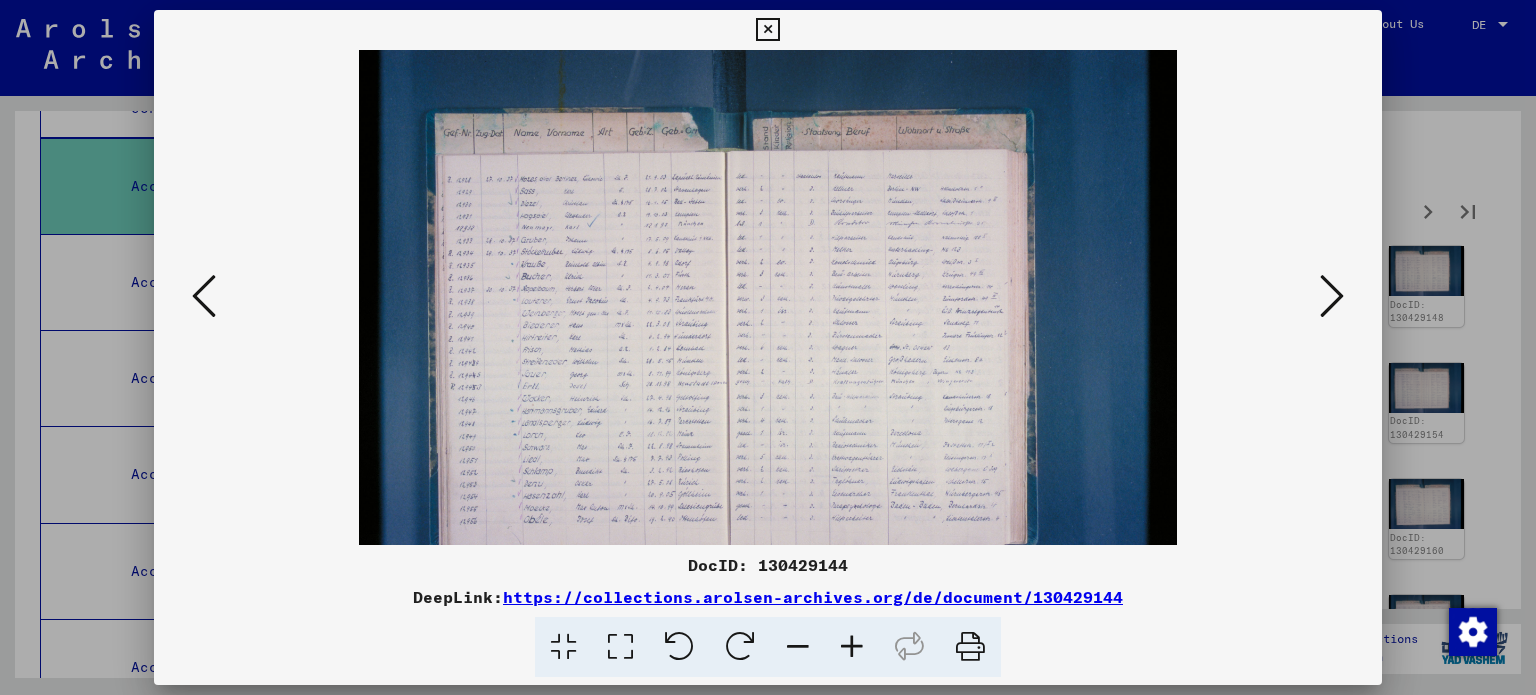 click at bounding box center [852, 647] 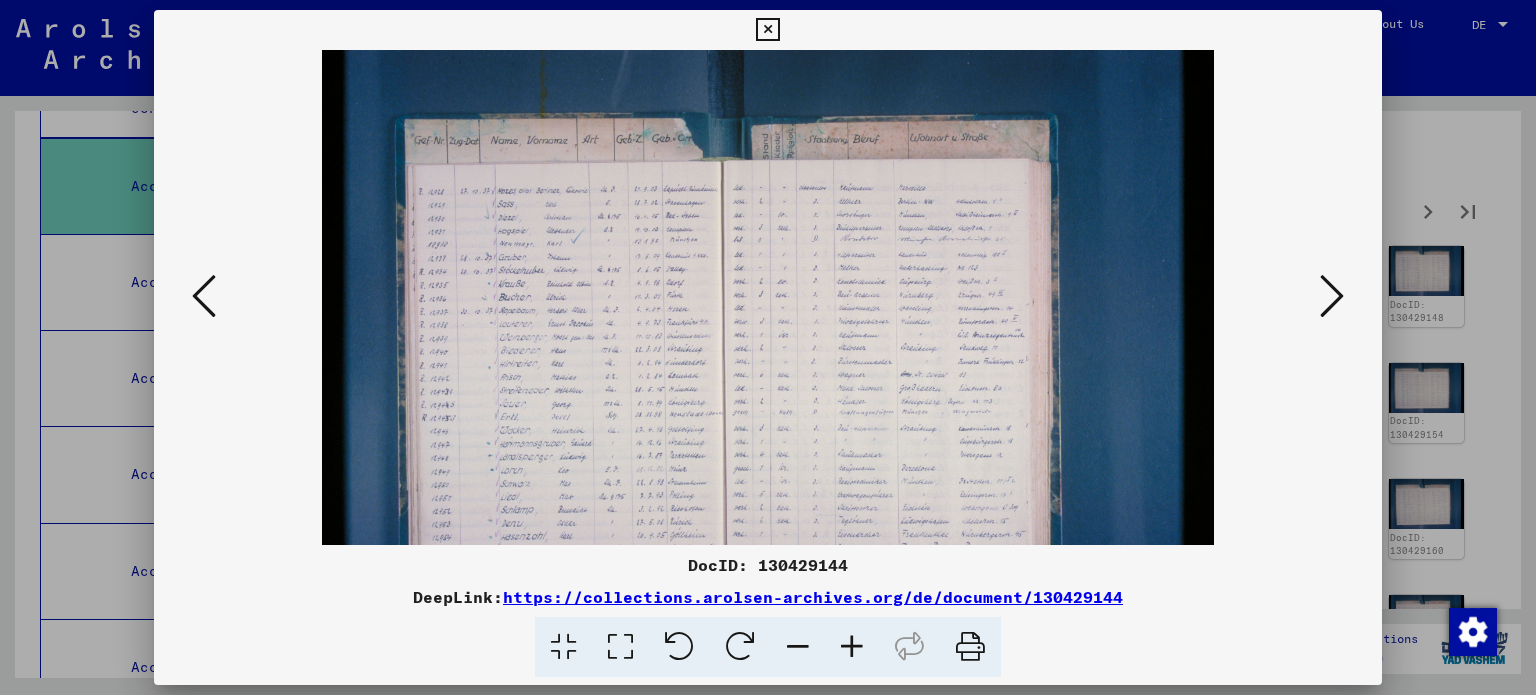 click at bounding box center (852, 647) 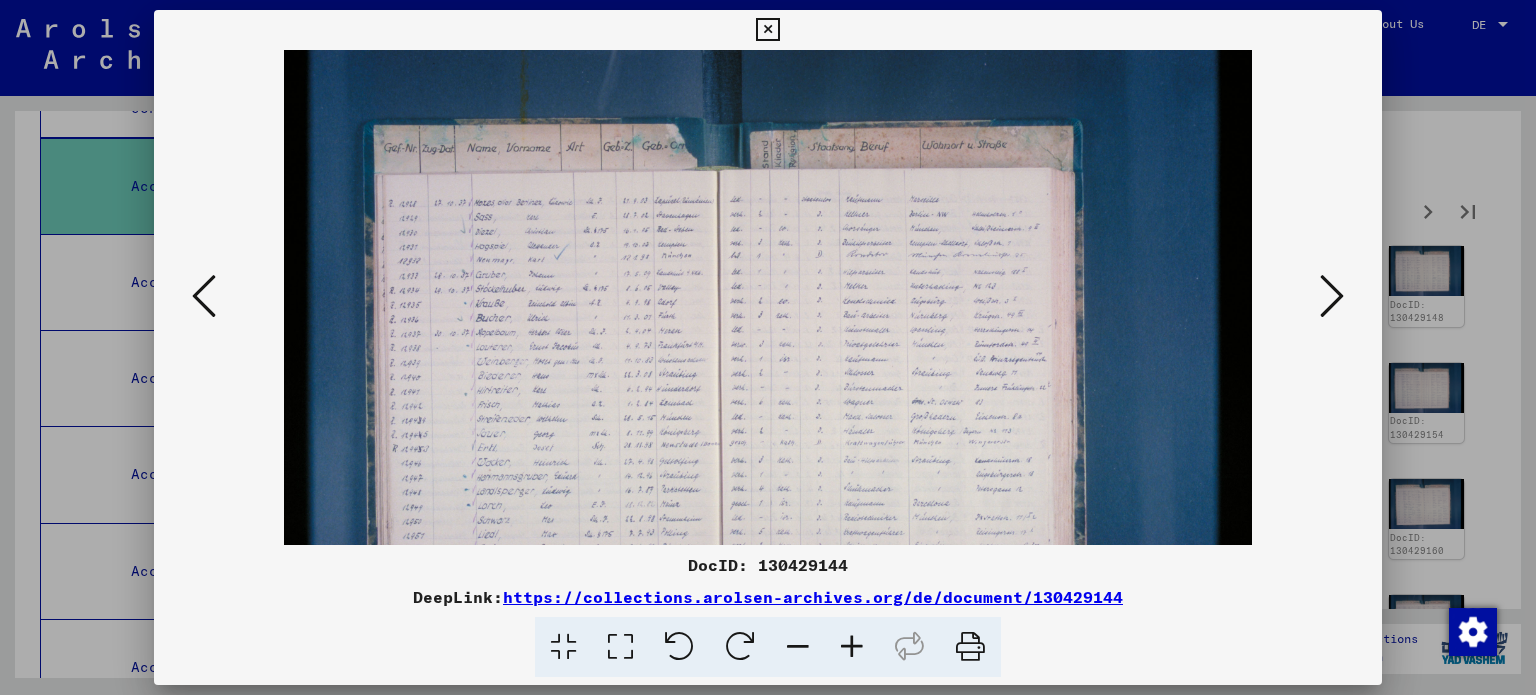 click at bounding box center (852, 647) 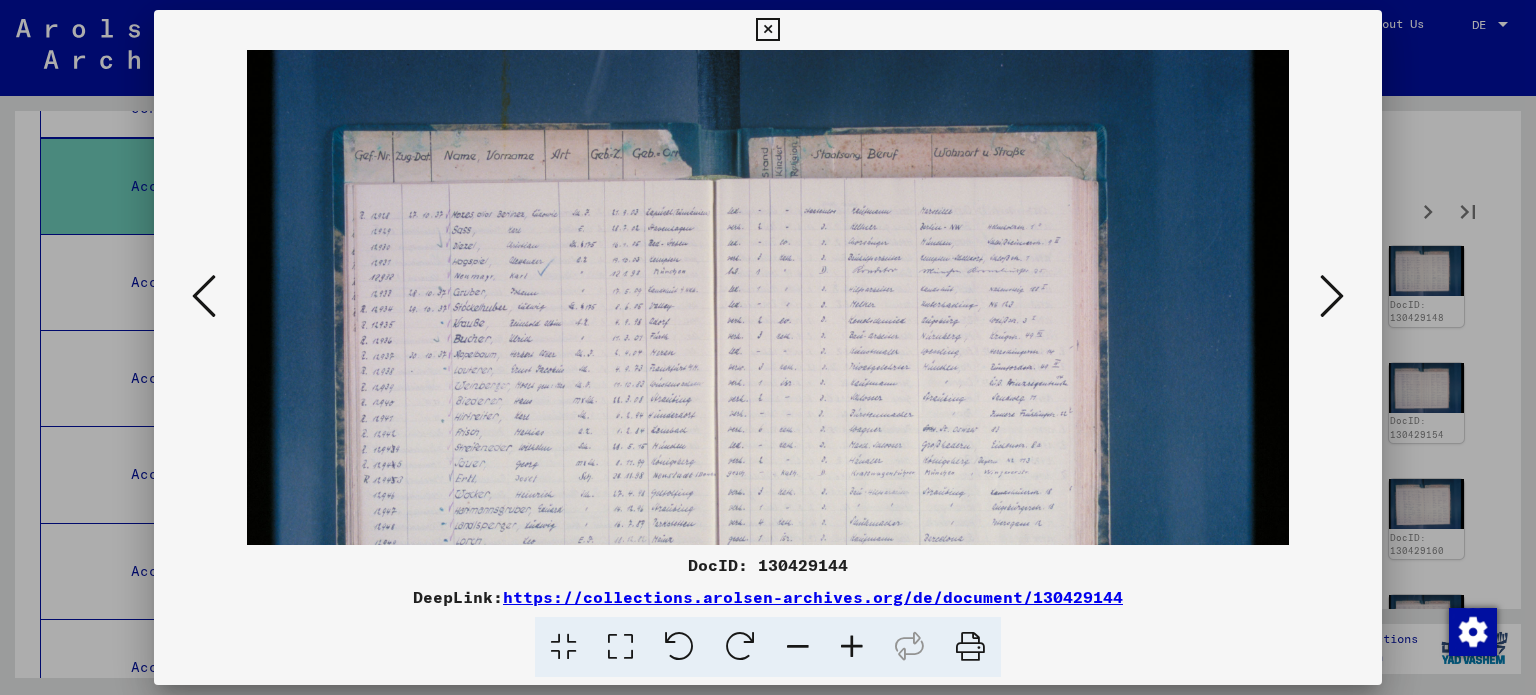 click at bounding box center [852, 647] 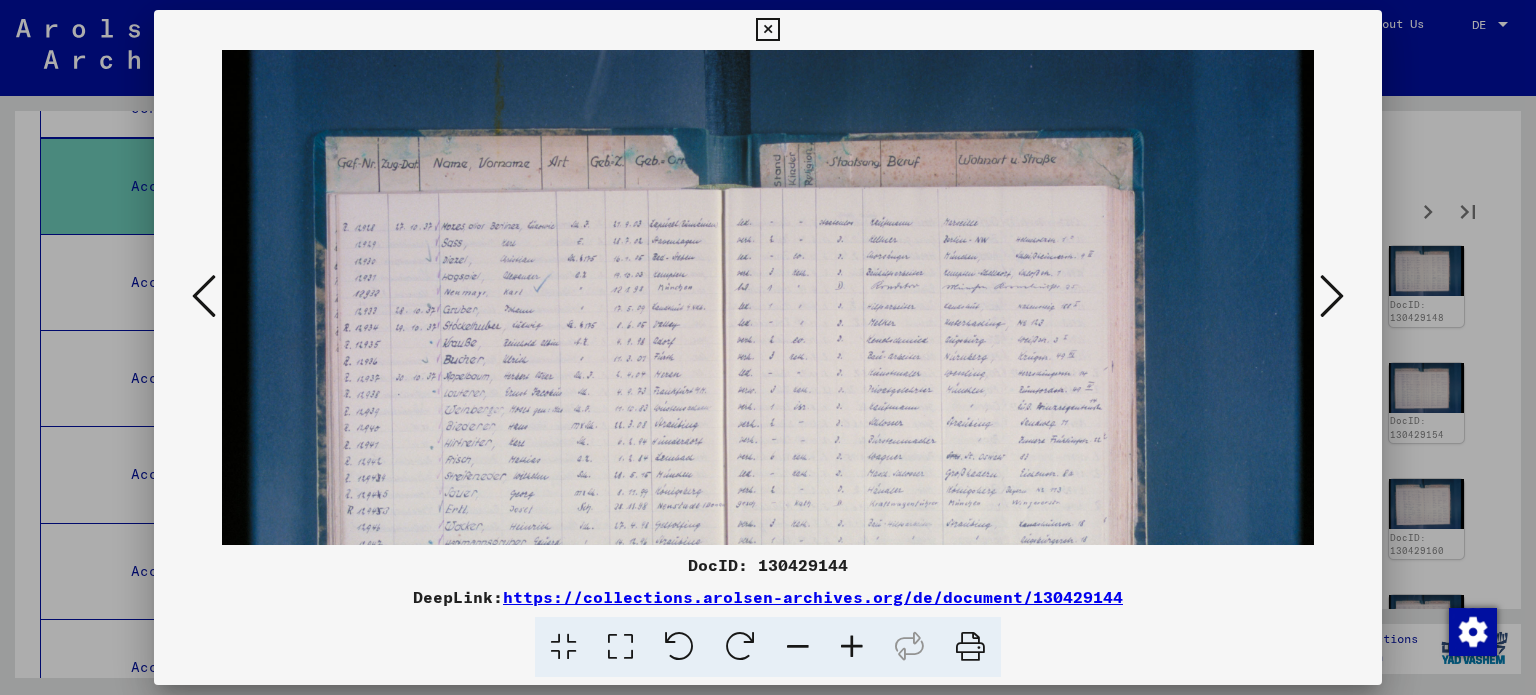 click at bounding box center [852, 647] 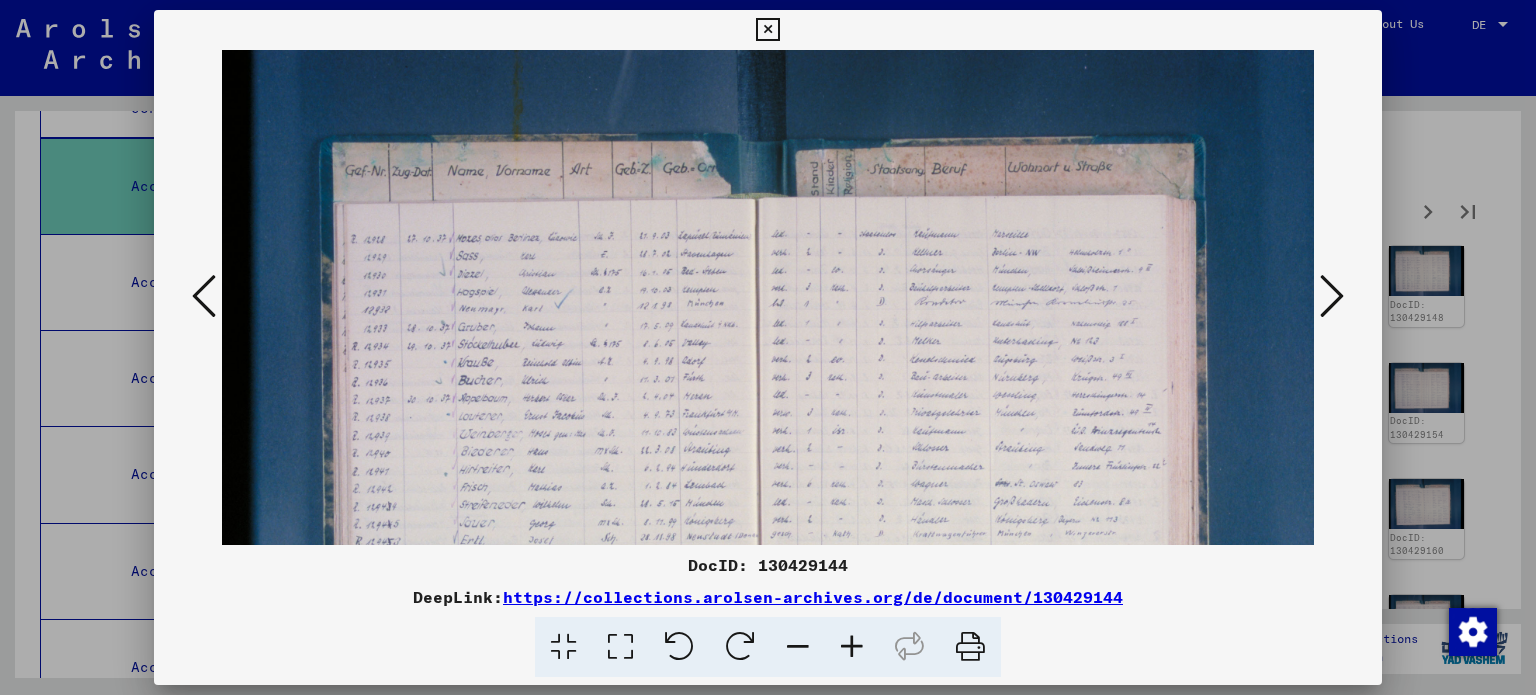 click at bounding box center (852, 647) 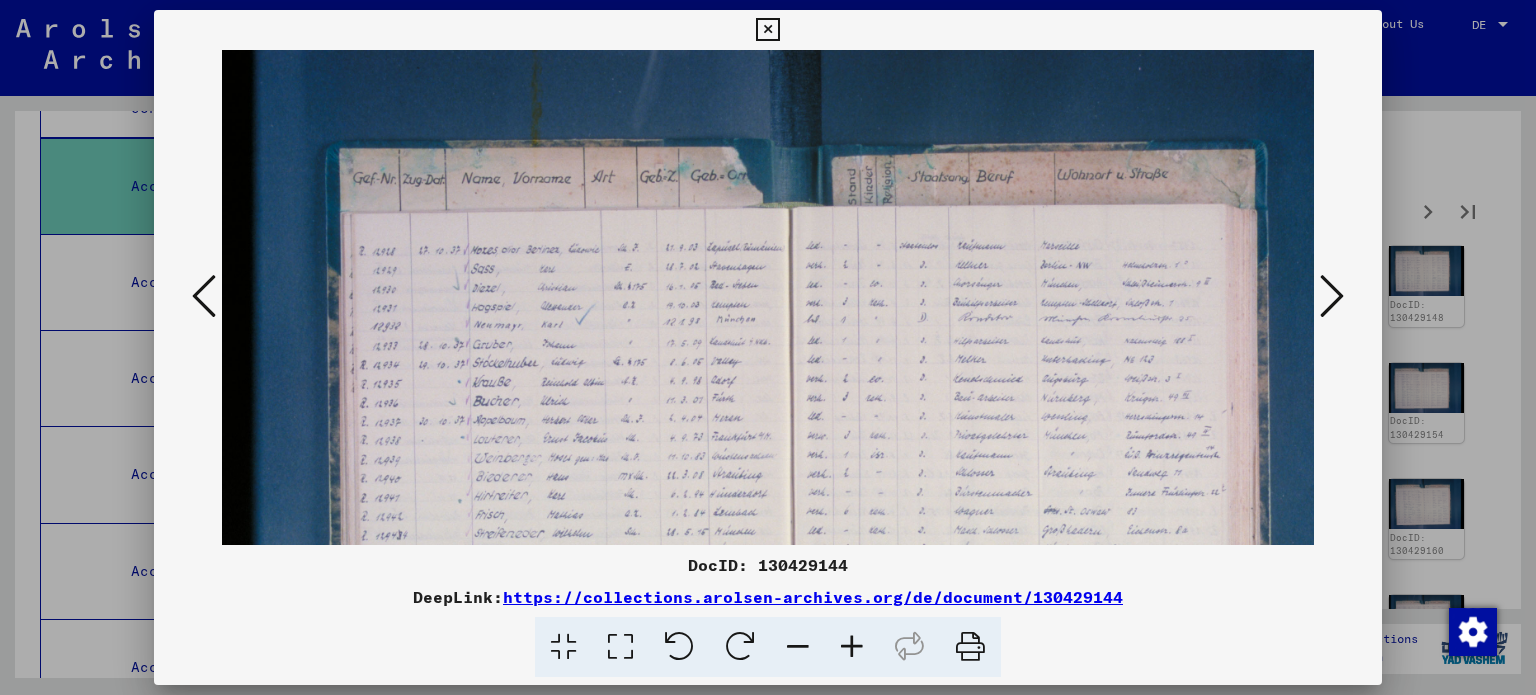 click at bounding box center (1332, 296) 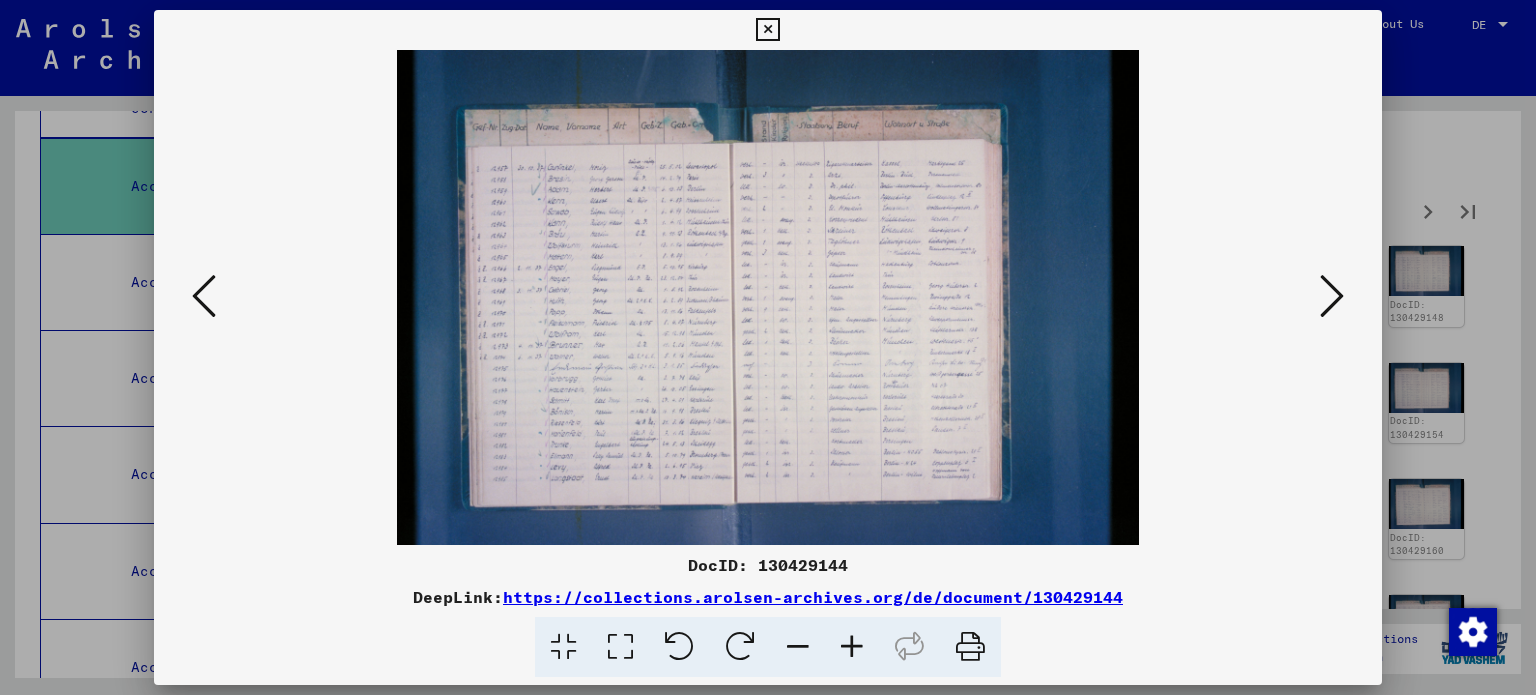 click at bounding box center (1332, 296) 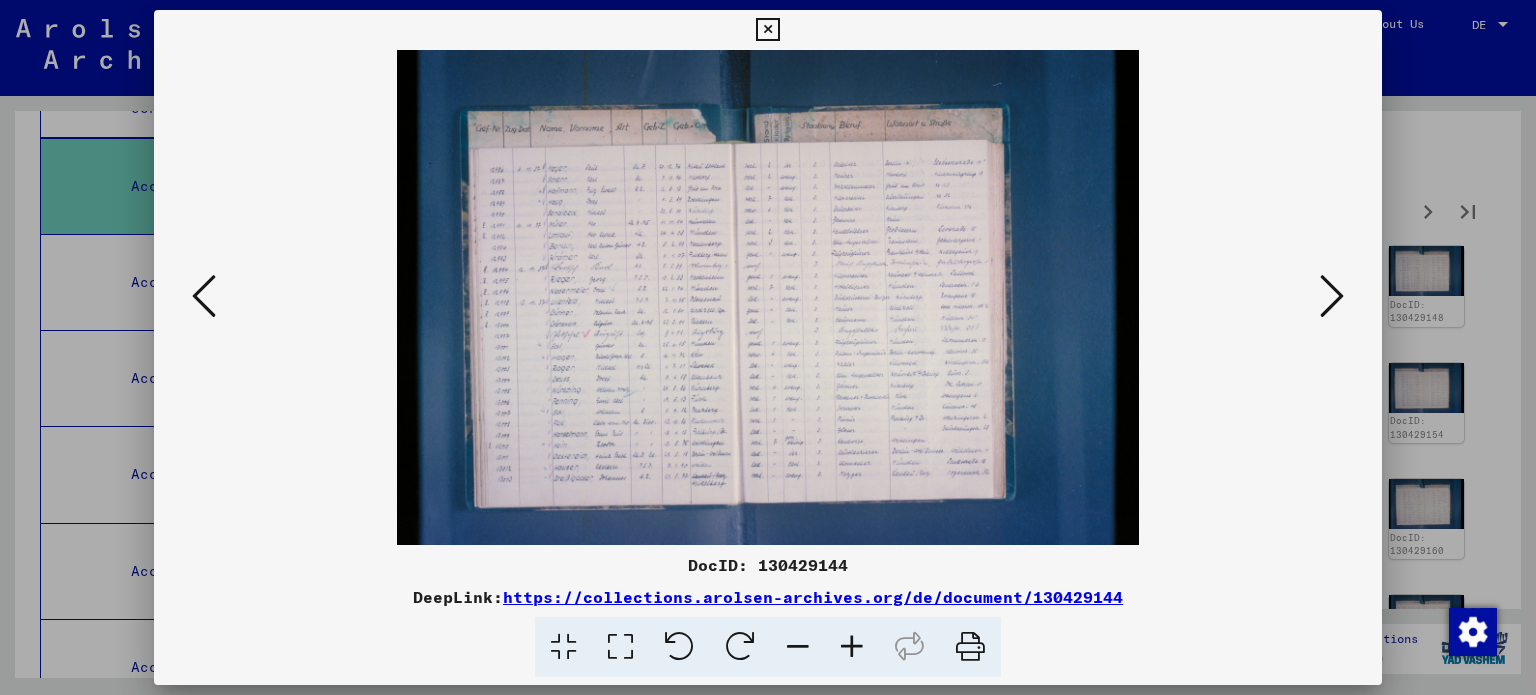 click at bounding box center (1332, 296) 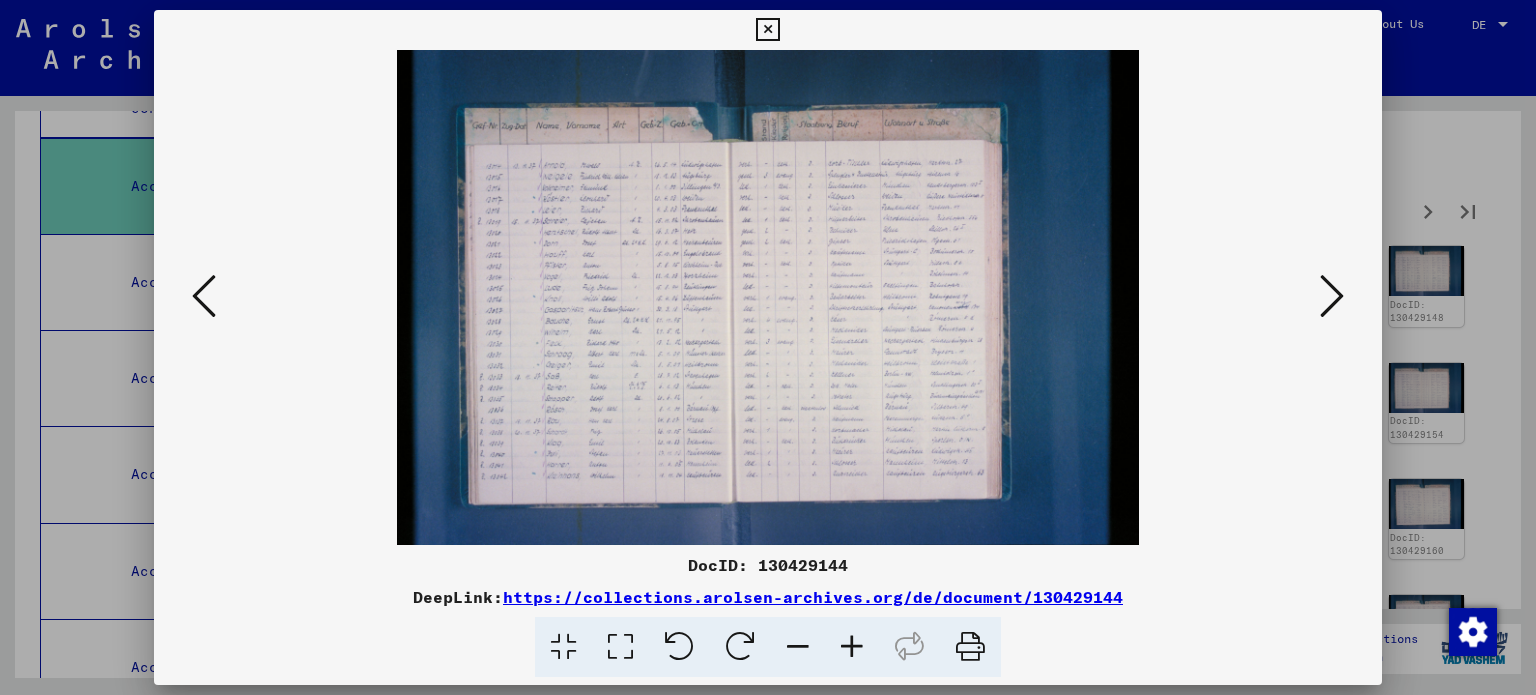 click at bounding box center [1332, 296] 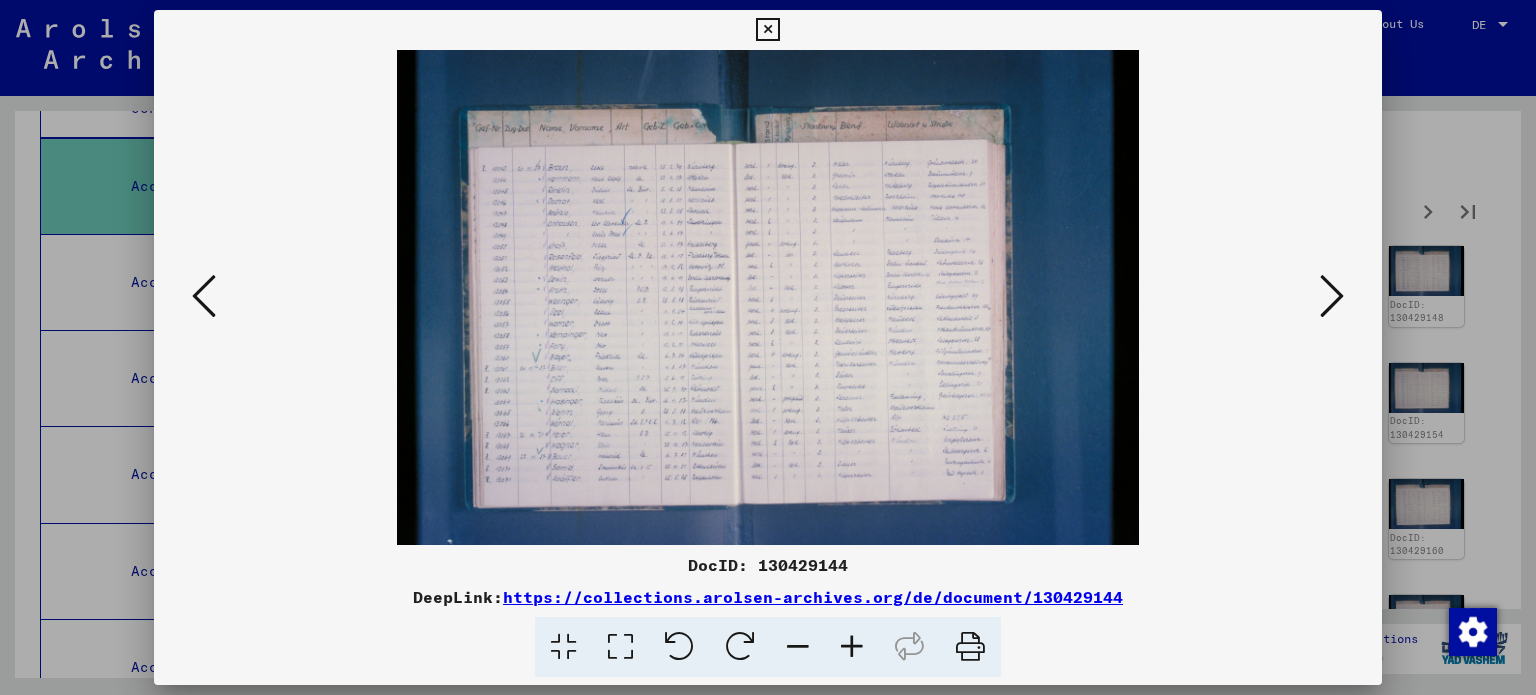 click at bounding box center [1332, 296] 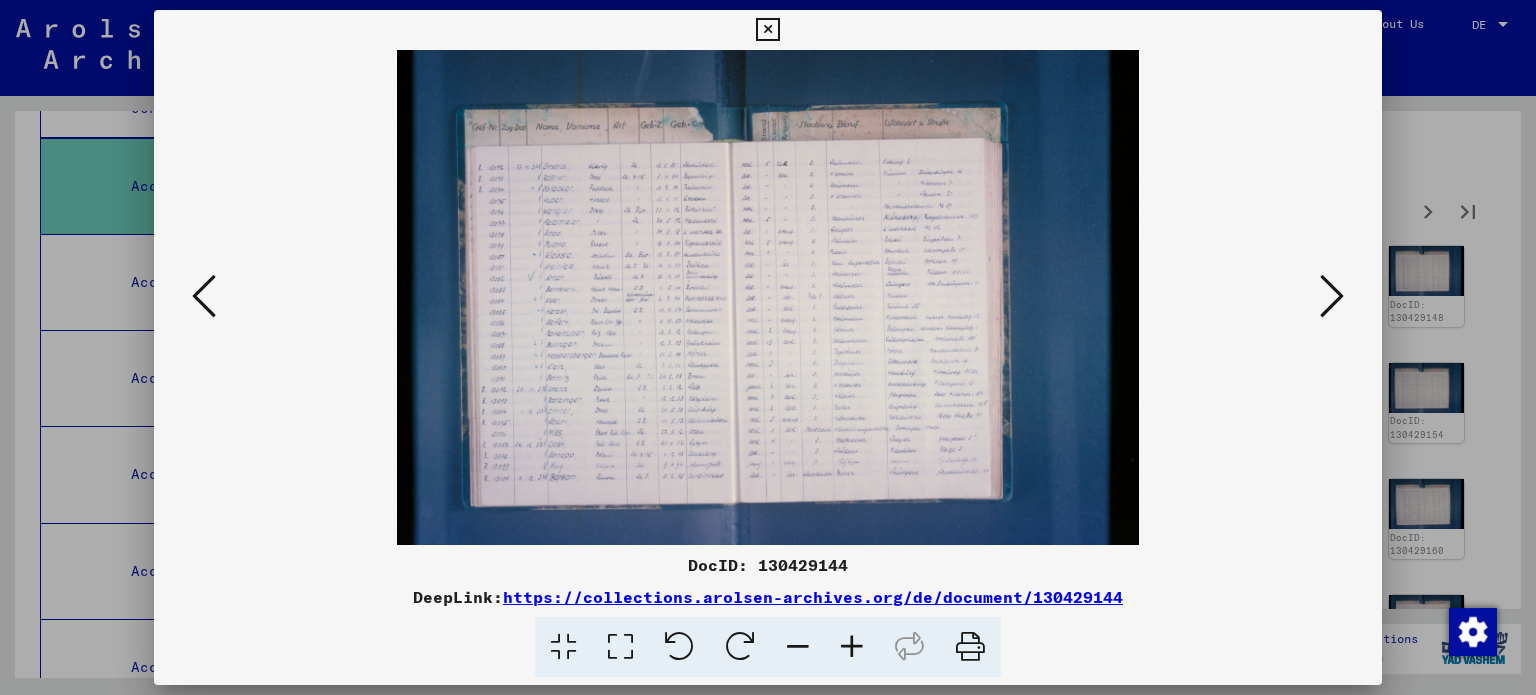 click at bounding box center (1332, 296) 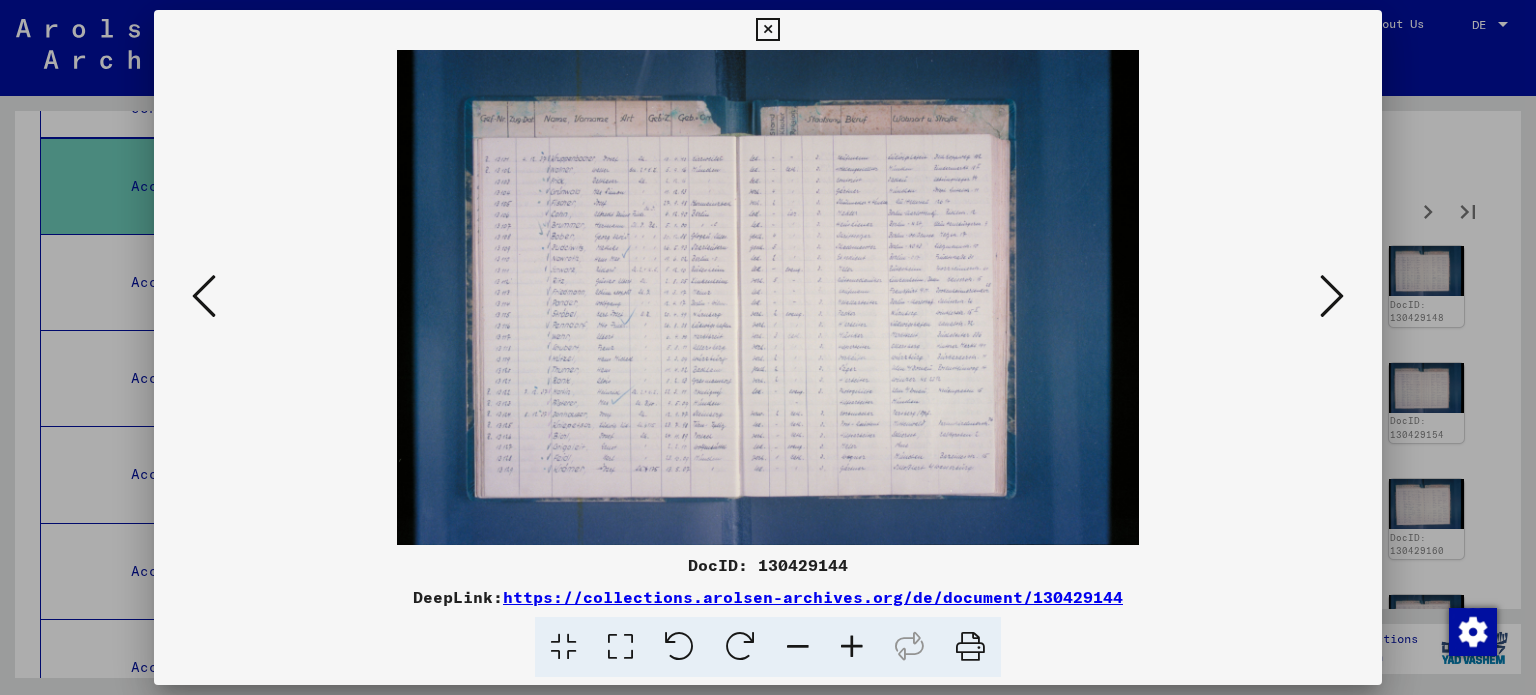click at bounding box center [1332, 296] 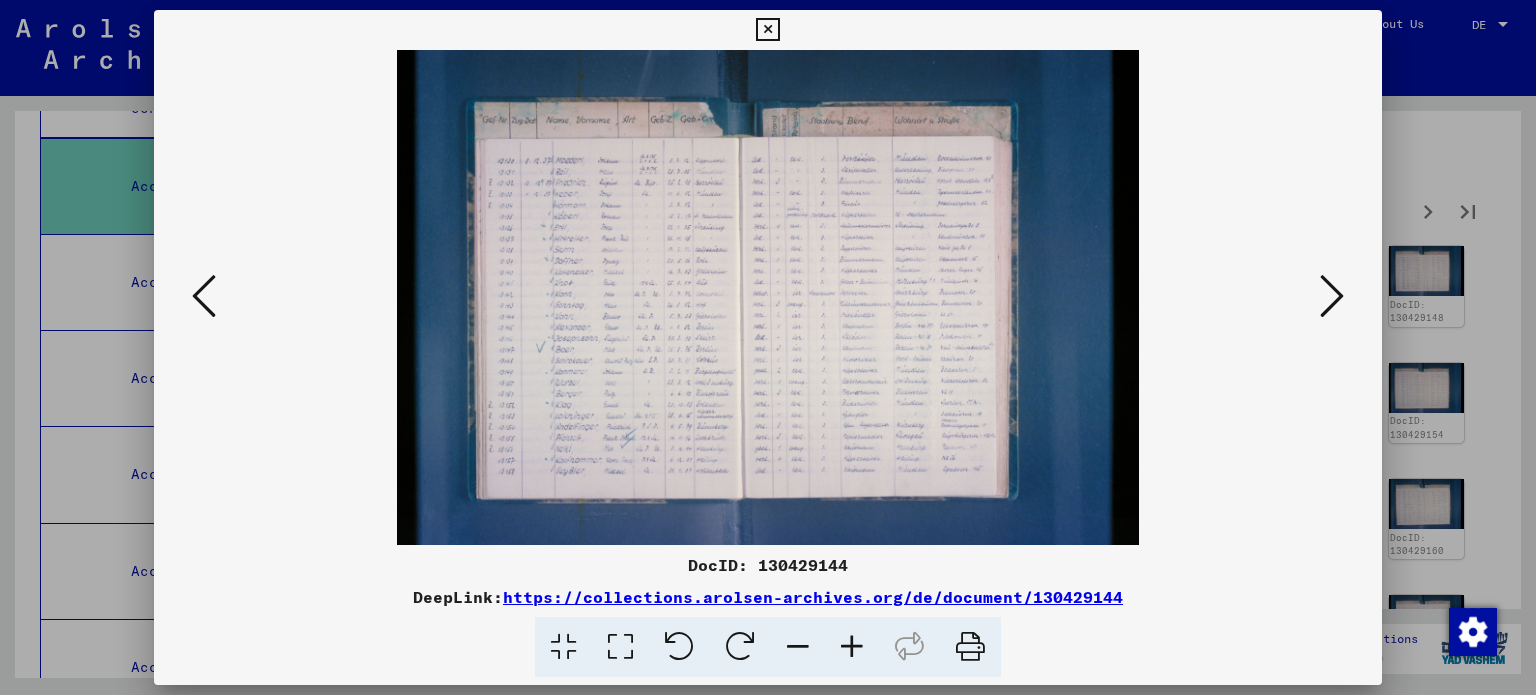 click at bounding box center (1332, 296) 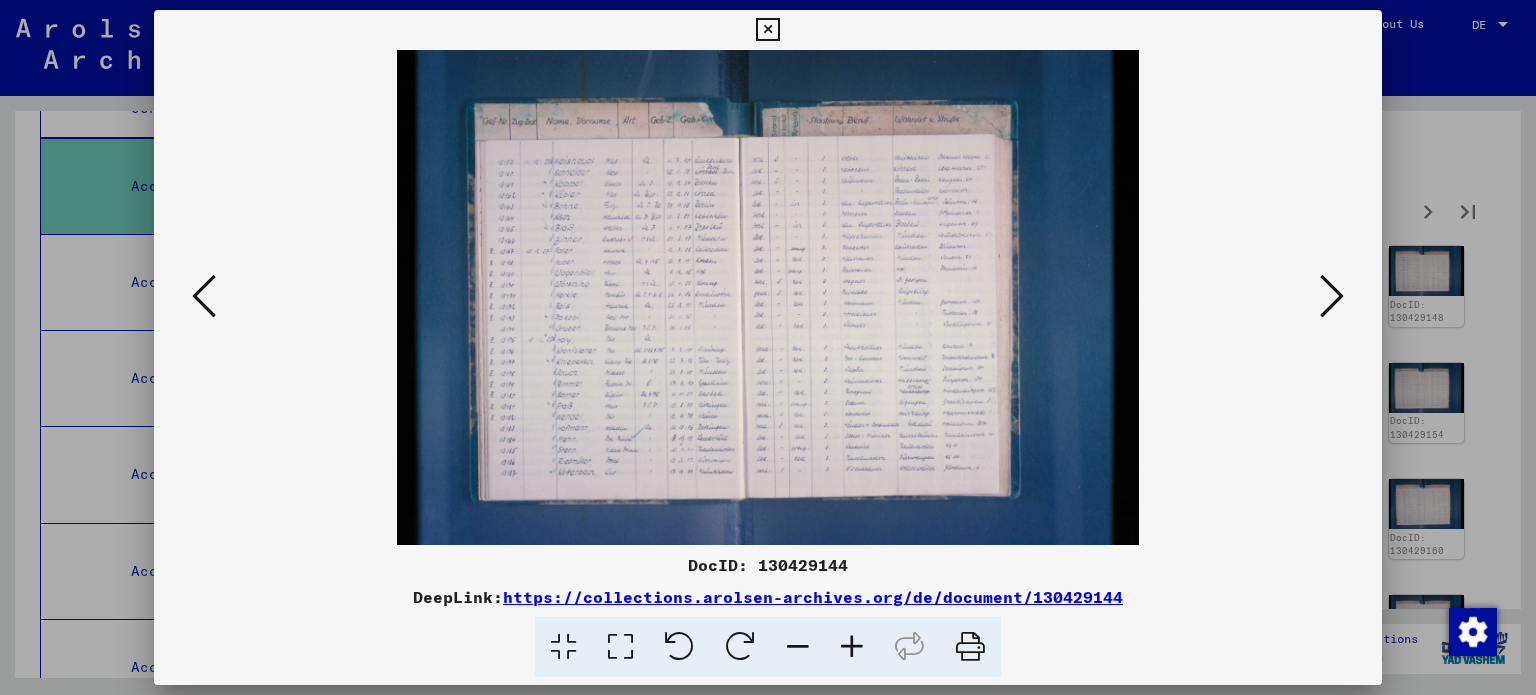 click at bounding box center (1332, 296) 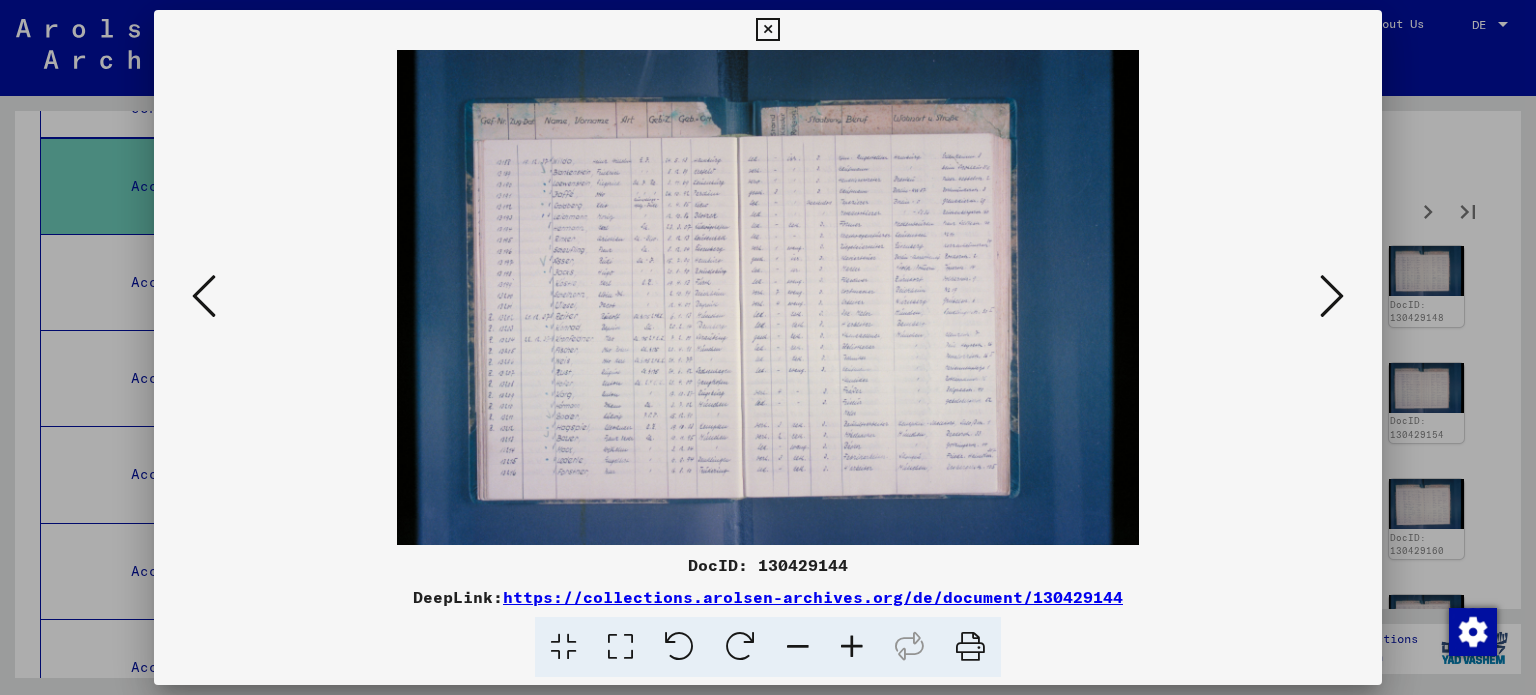 click at bounding box center [1332, 296] 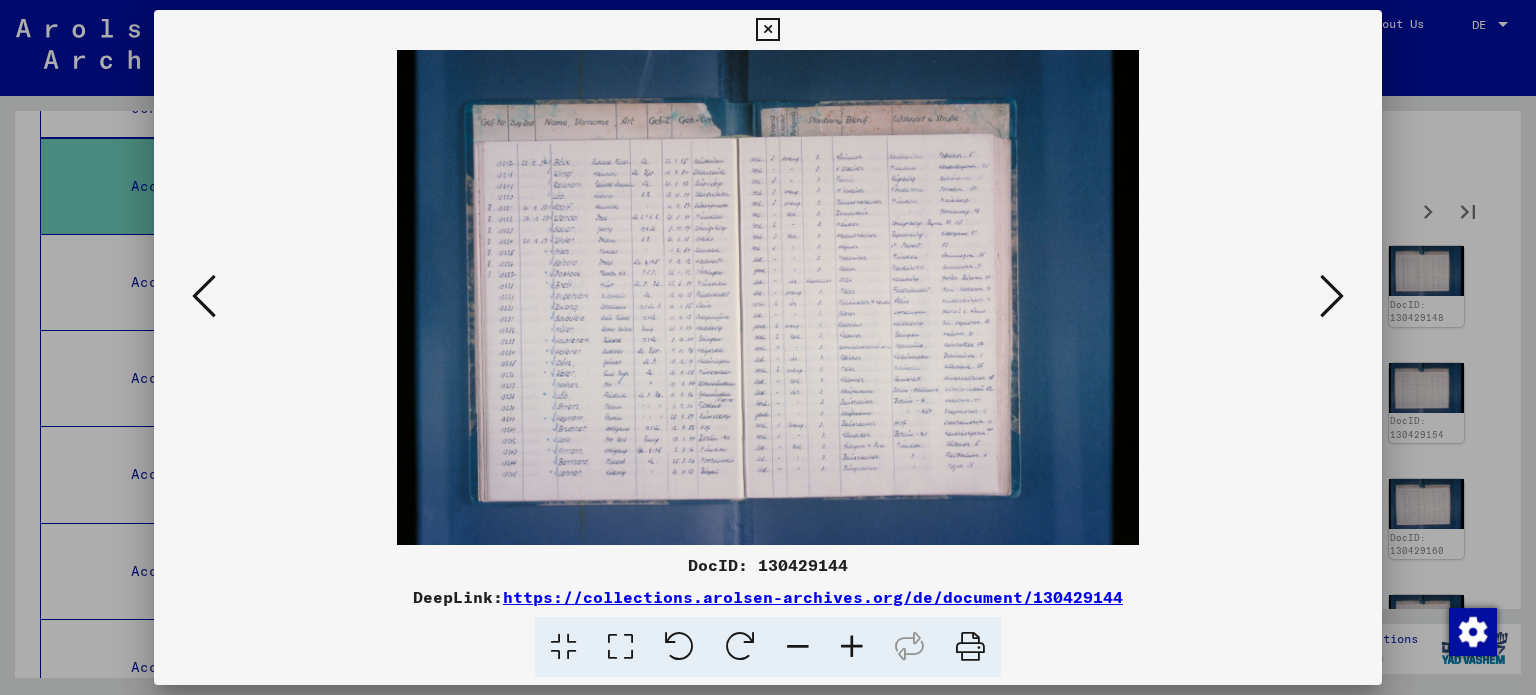 click at bounding box center (1332, 296) 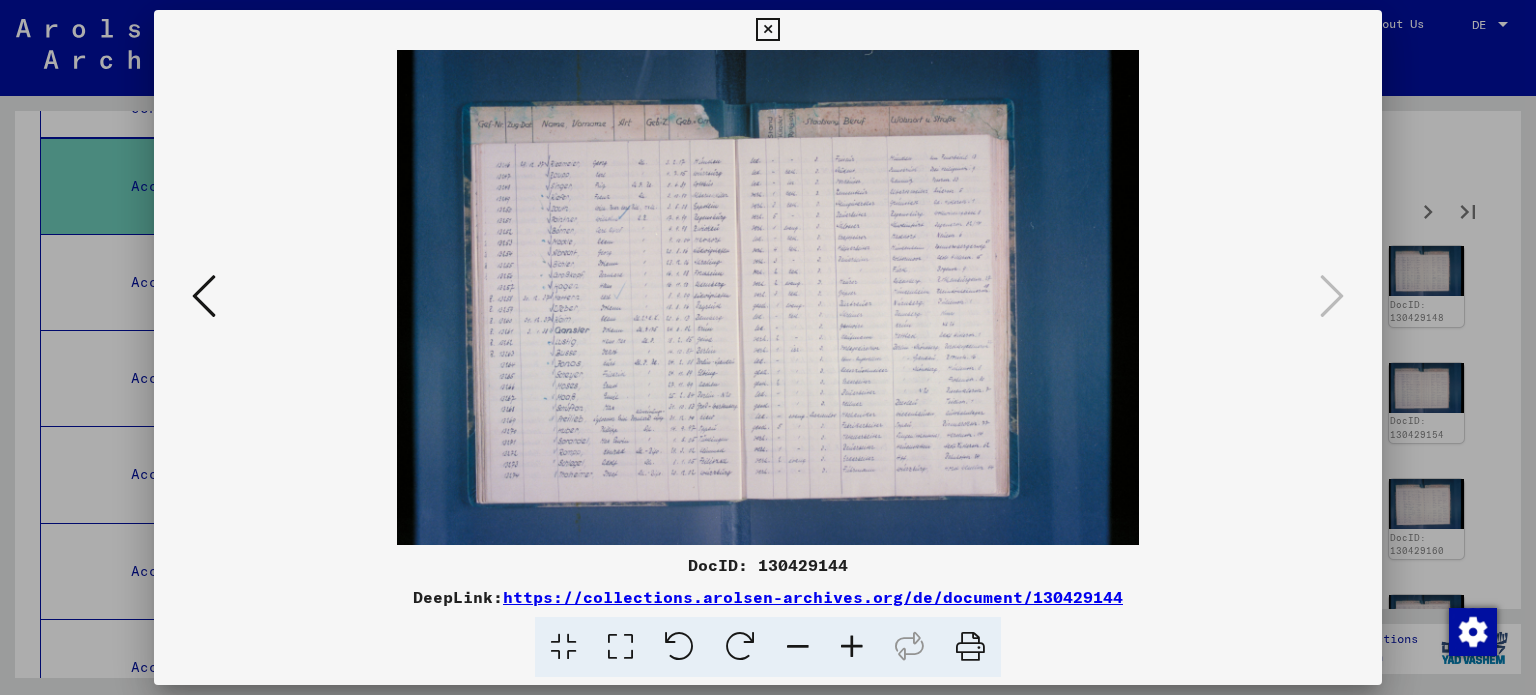 click at bounding box center [852, 647] 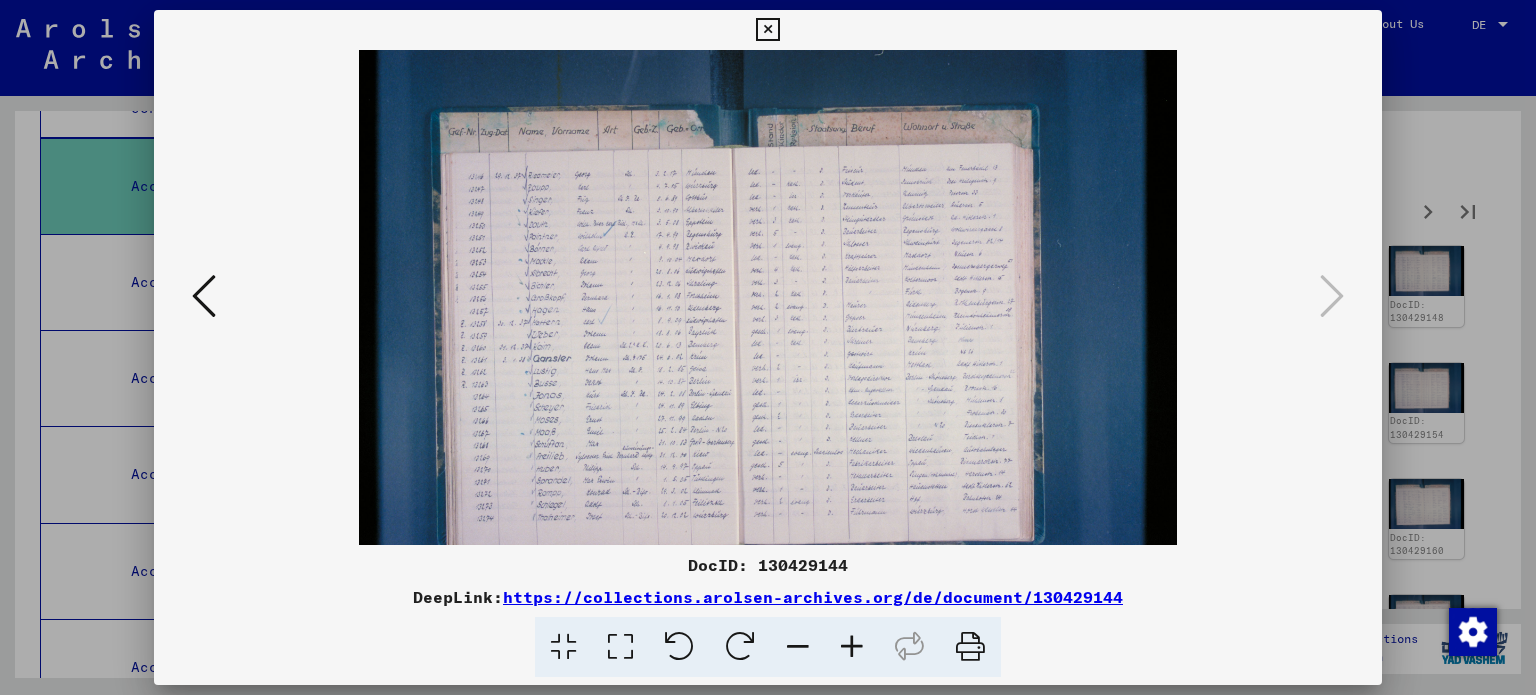 click at bounding box center [852, 647] 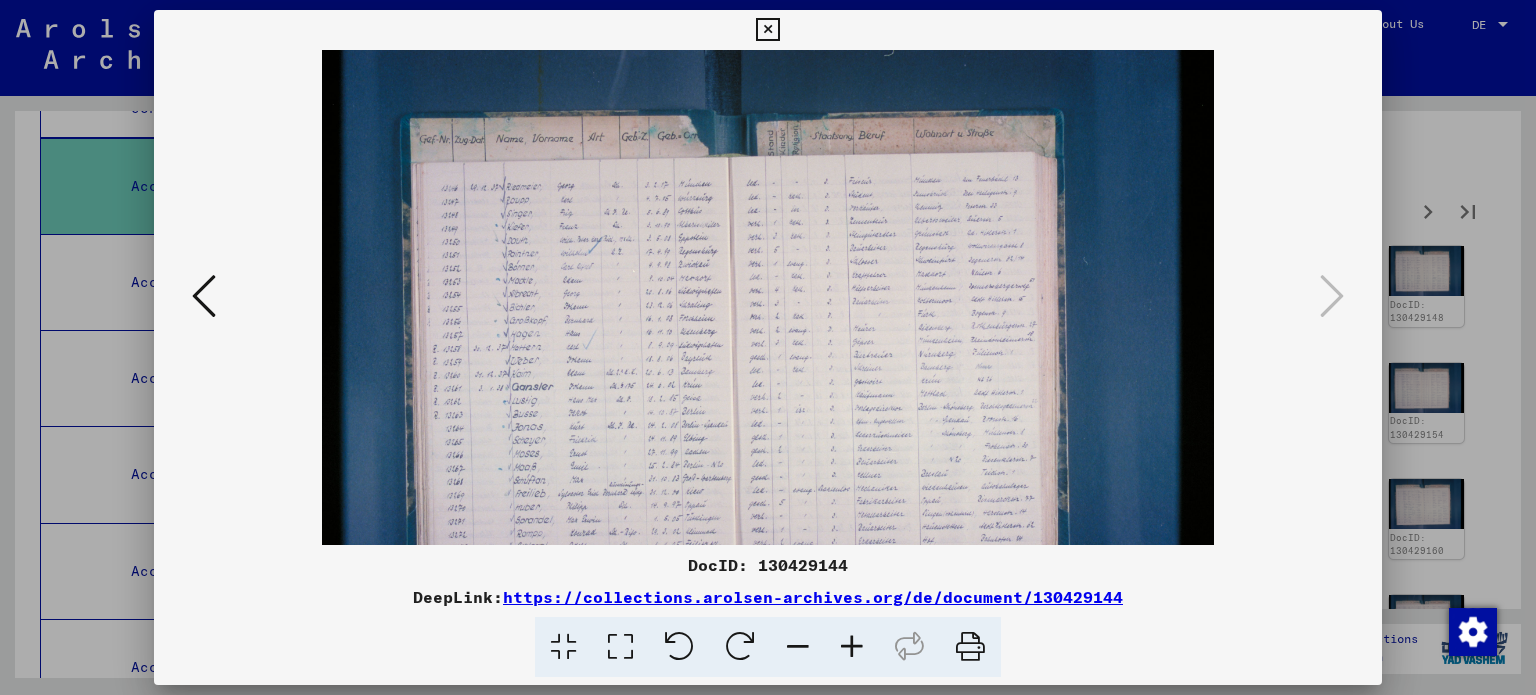 click at bounding box center (852, 647) 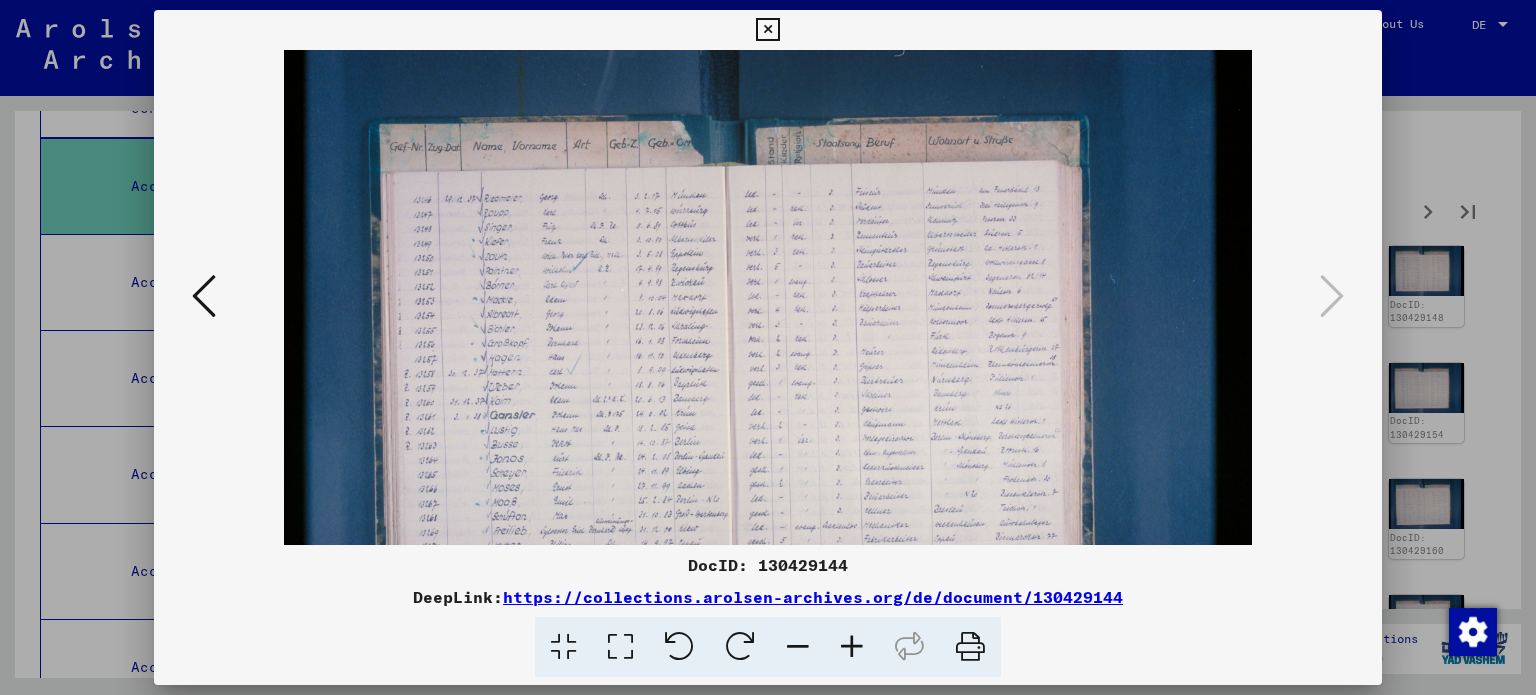 click at bounding box center [852, 647] 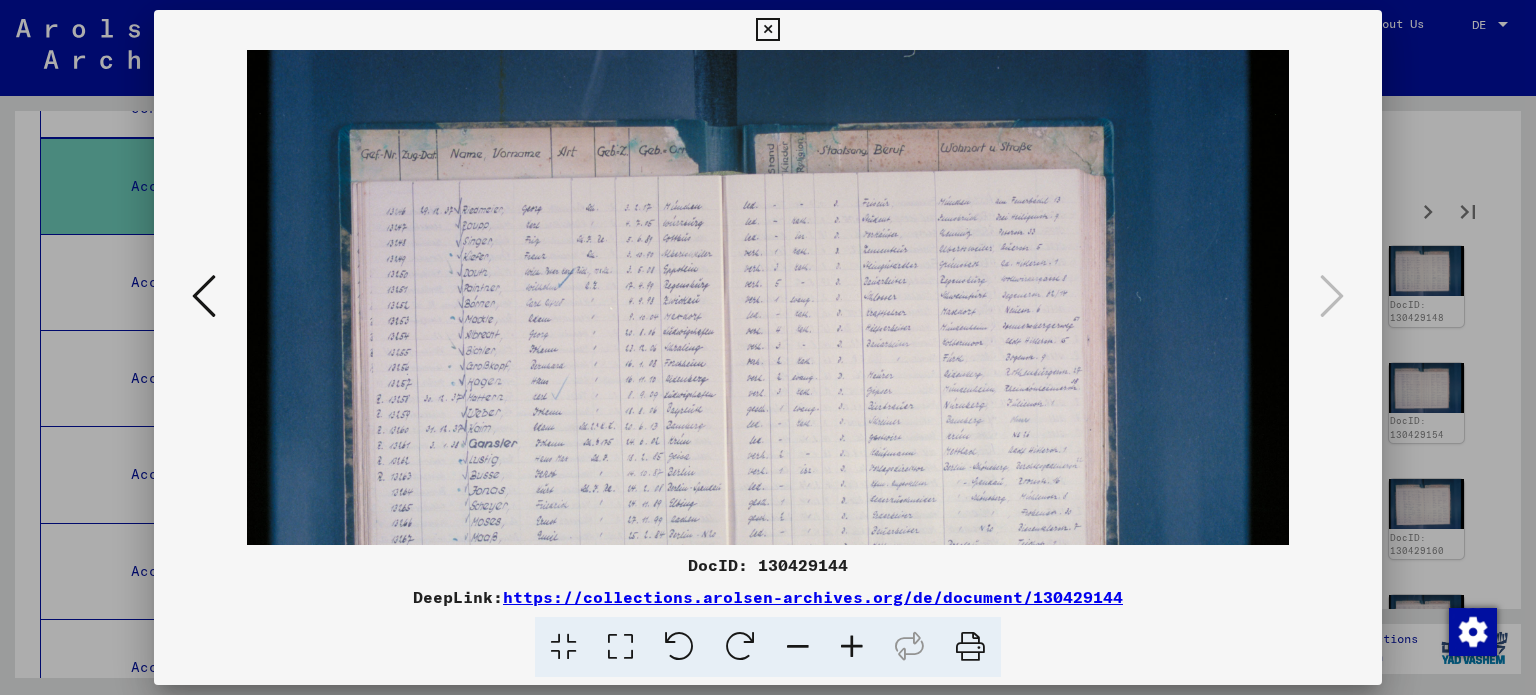 click at bounding box center (852, 647) 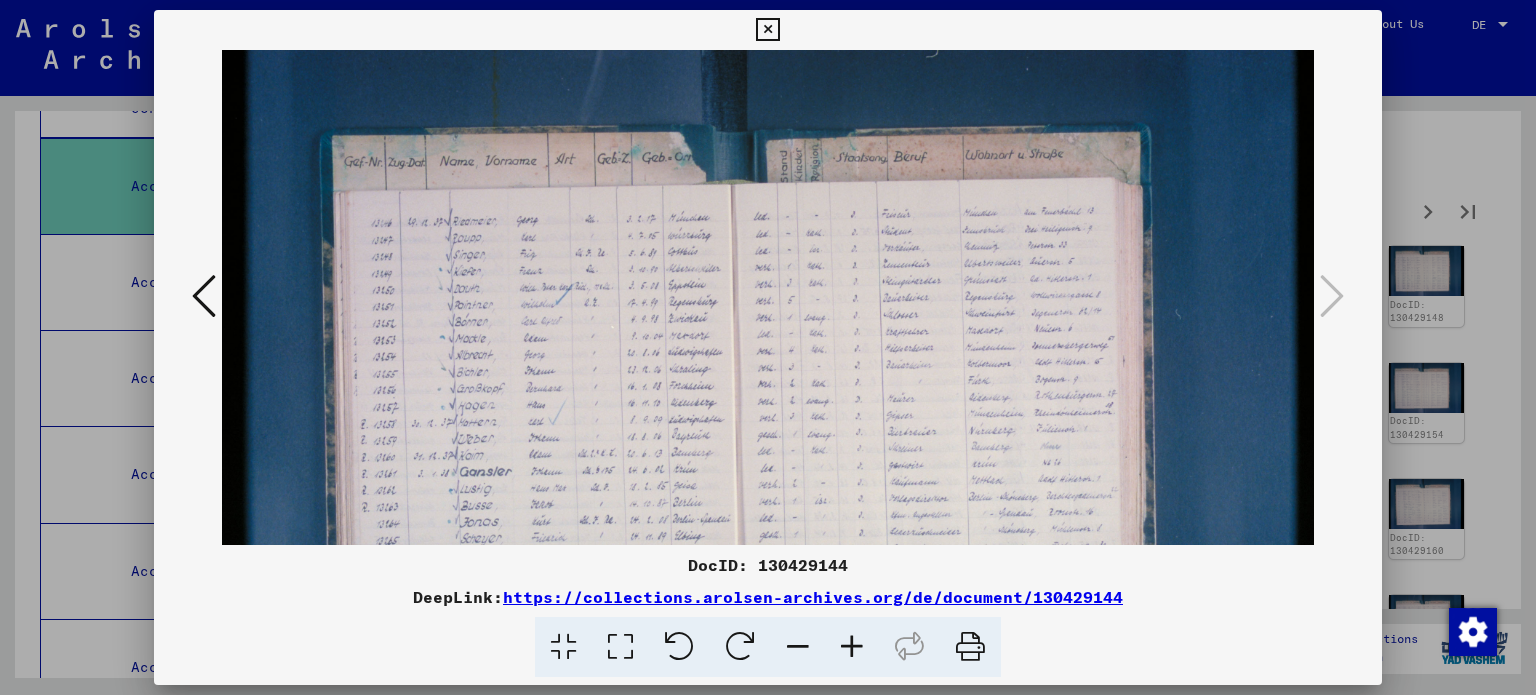 click at bounding box center [852, 647] 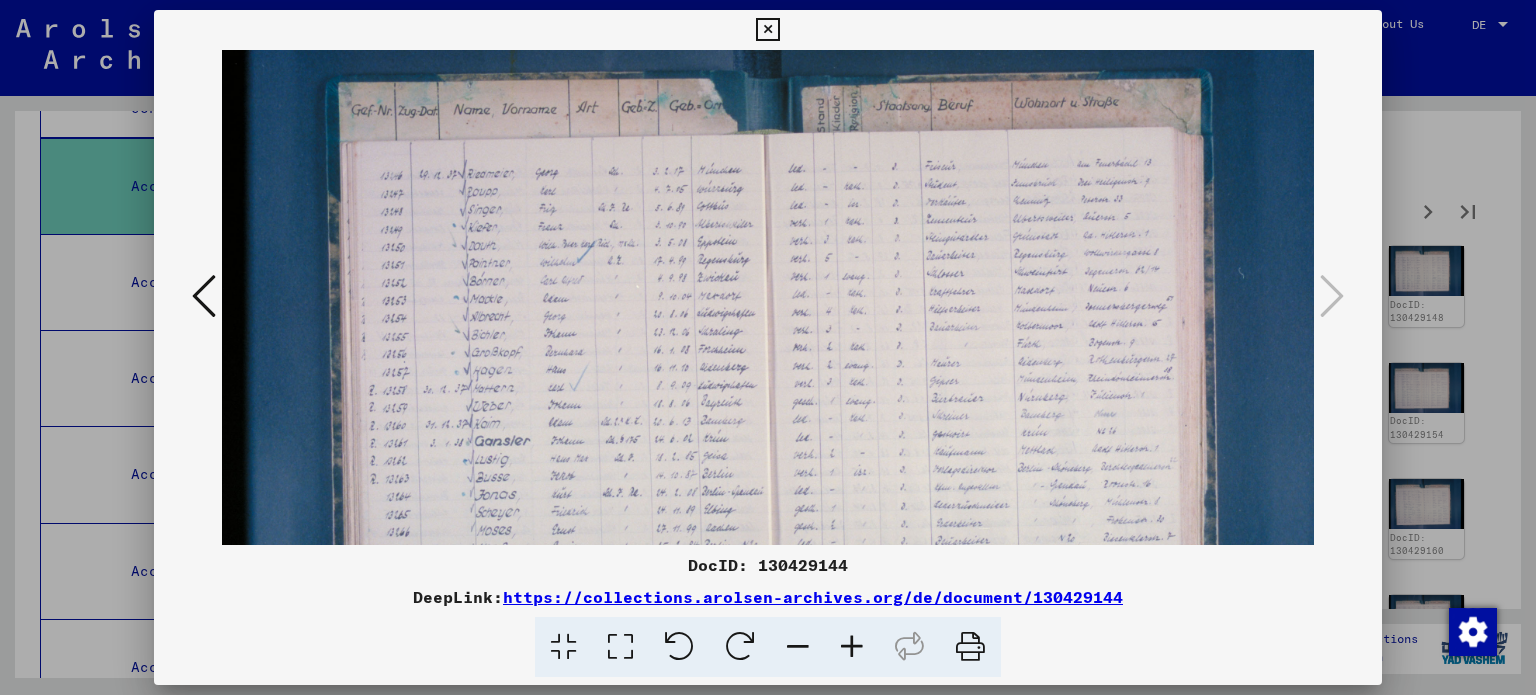 scroll, scrollTop: 134, scrollLeft: 4, axis: both 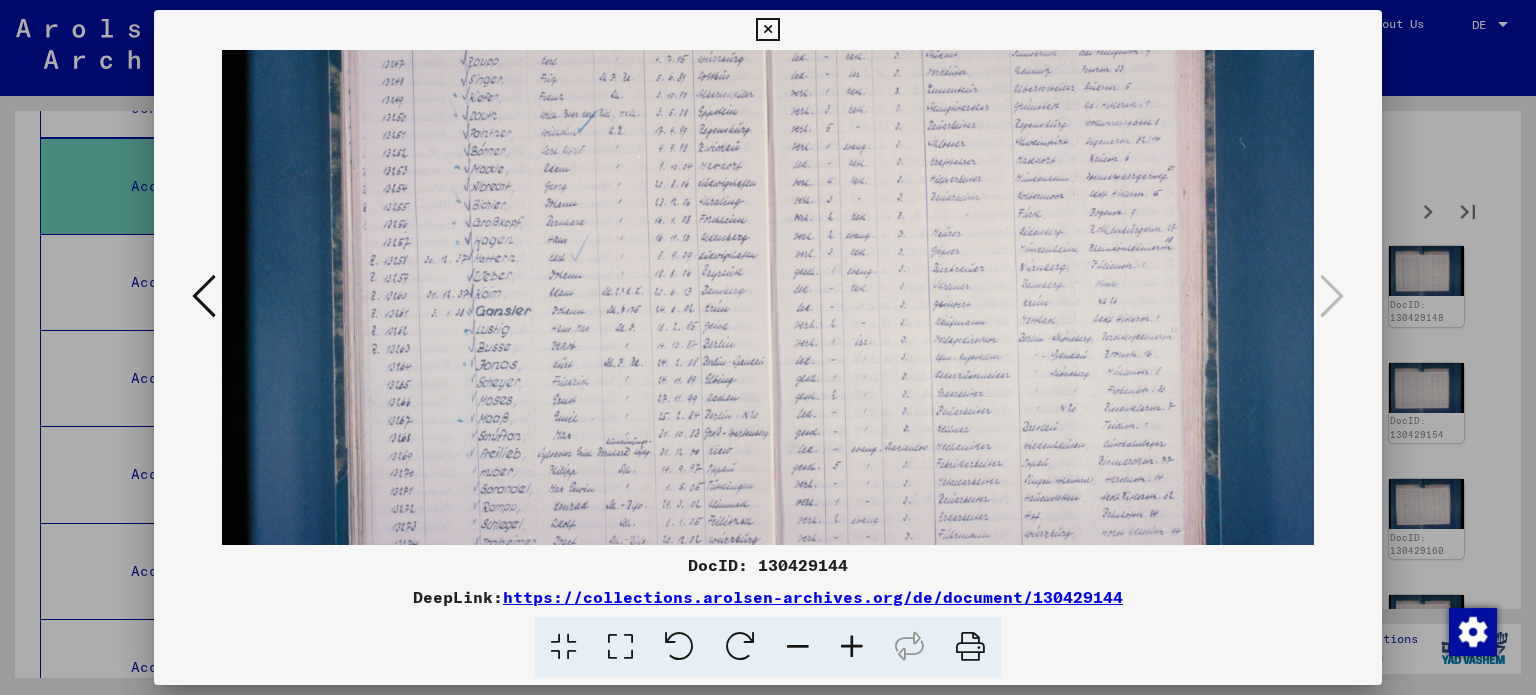 drag, startPoint x: 706, startPoint y: 480, endPoint x: 718, endPoint y: 297, distance: 183.39302 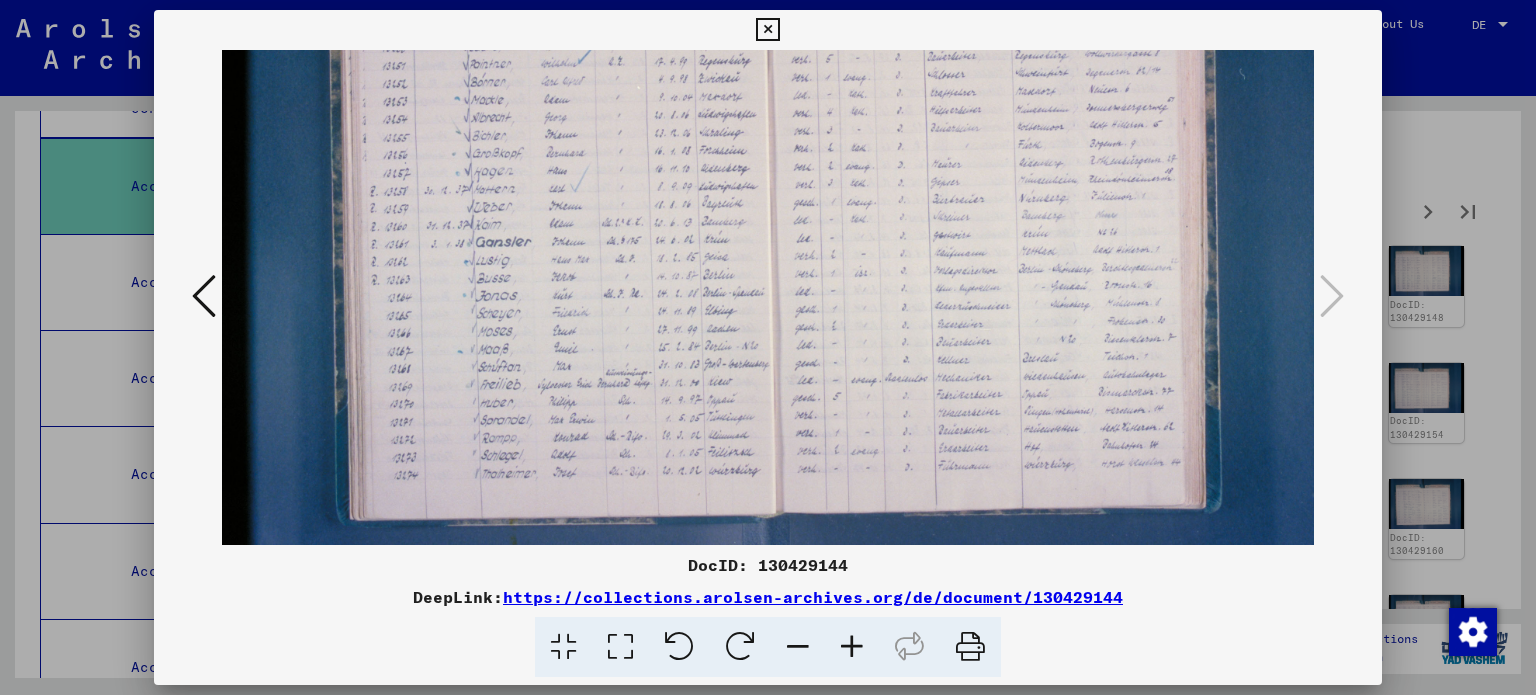 scroll, scrollTop: 277, scrollLeft: 0, axis: vertical 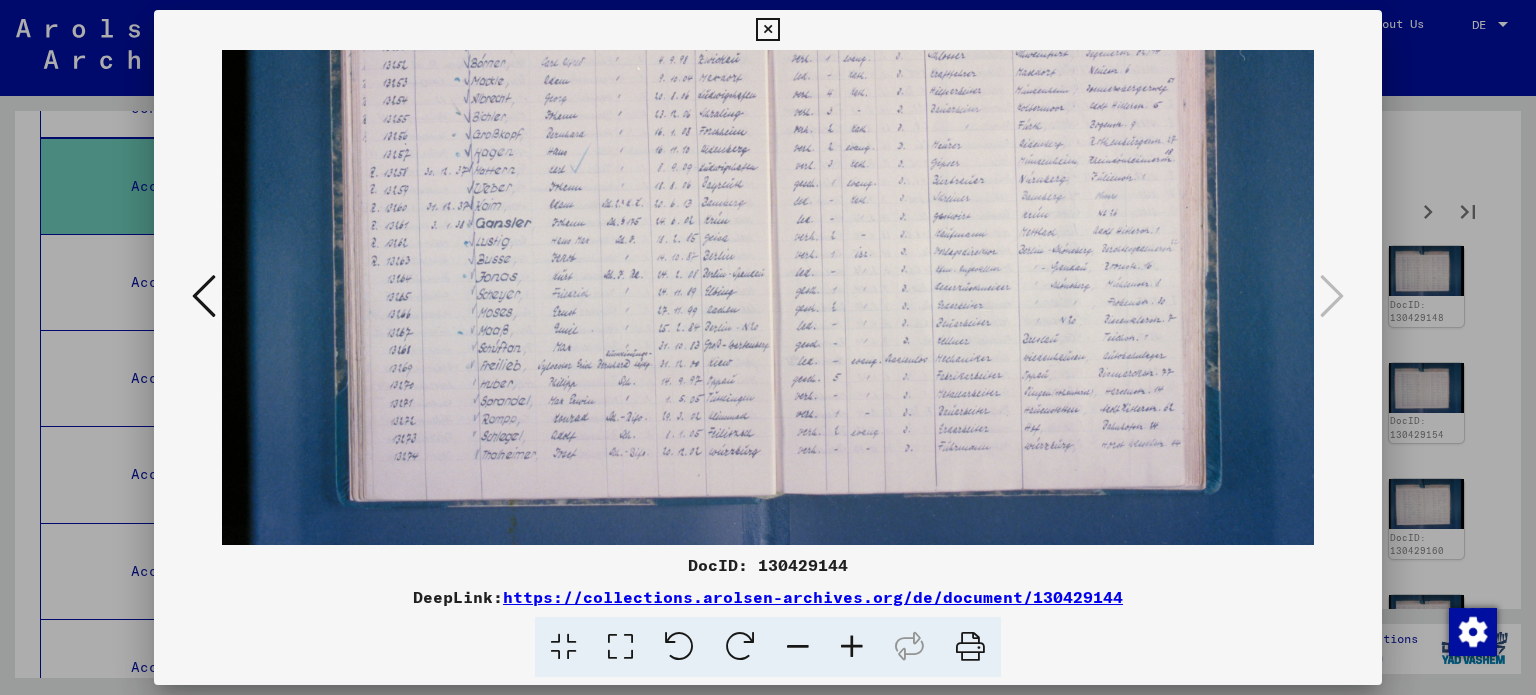 drag, startPoint x: 718, startPoint y: 426, endPoint x: 720, endPoint y: 344, distance: 82.02438 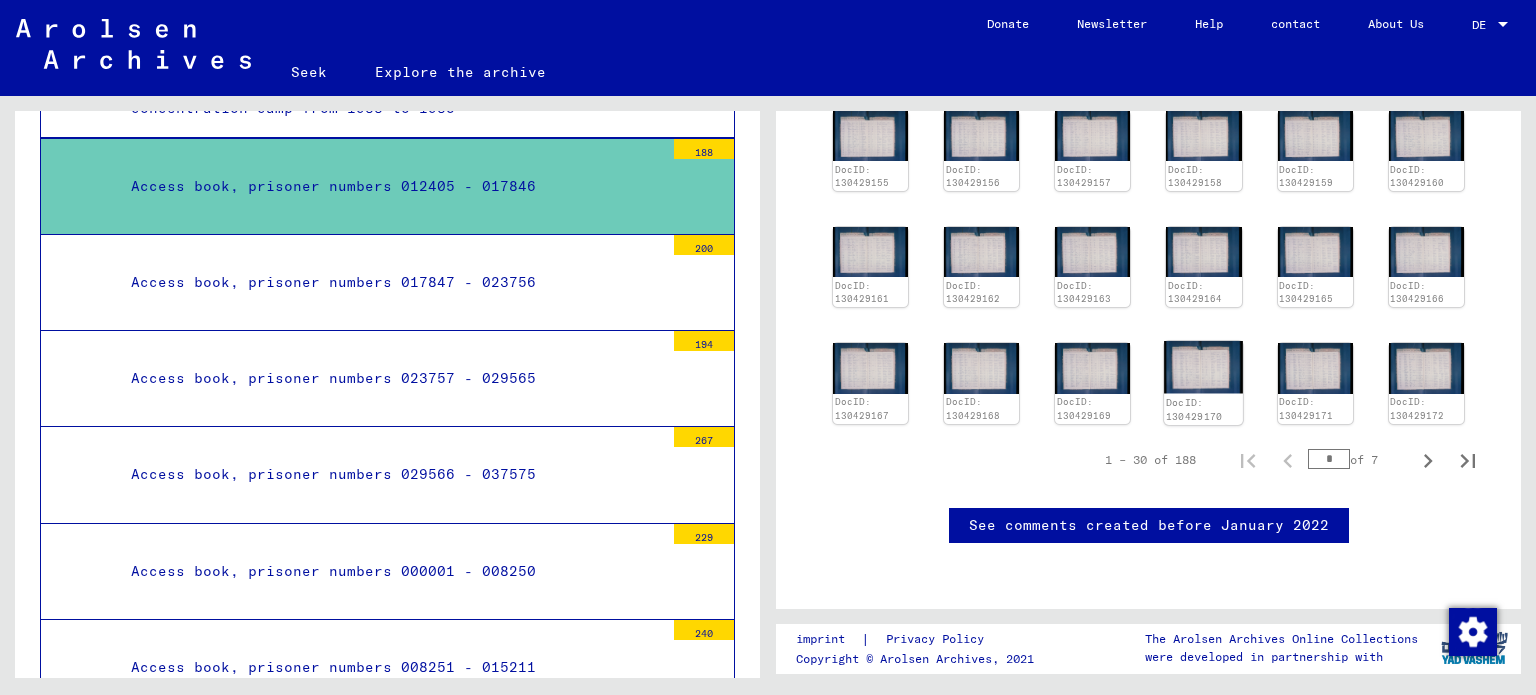 scroll, scrollTop: 800, scrollLeft: 0, axis: vertical 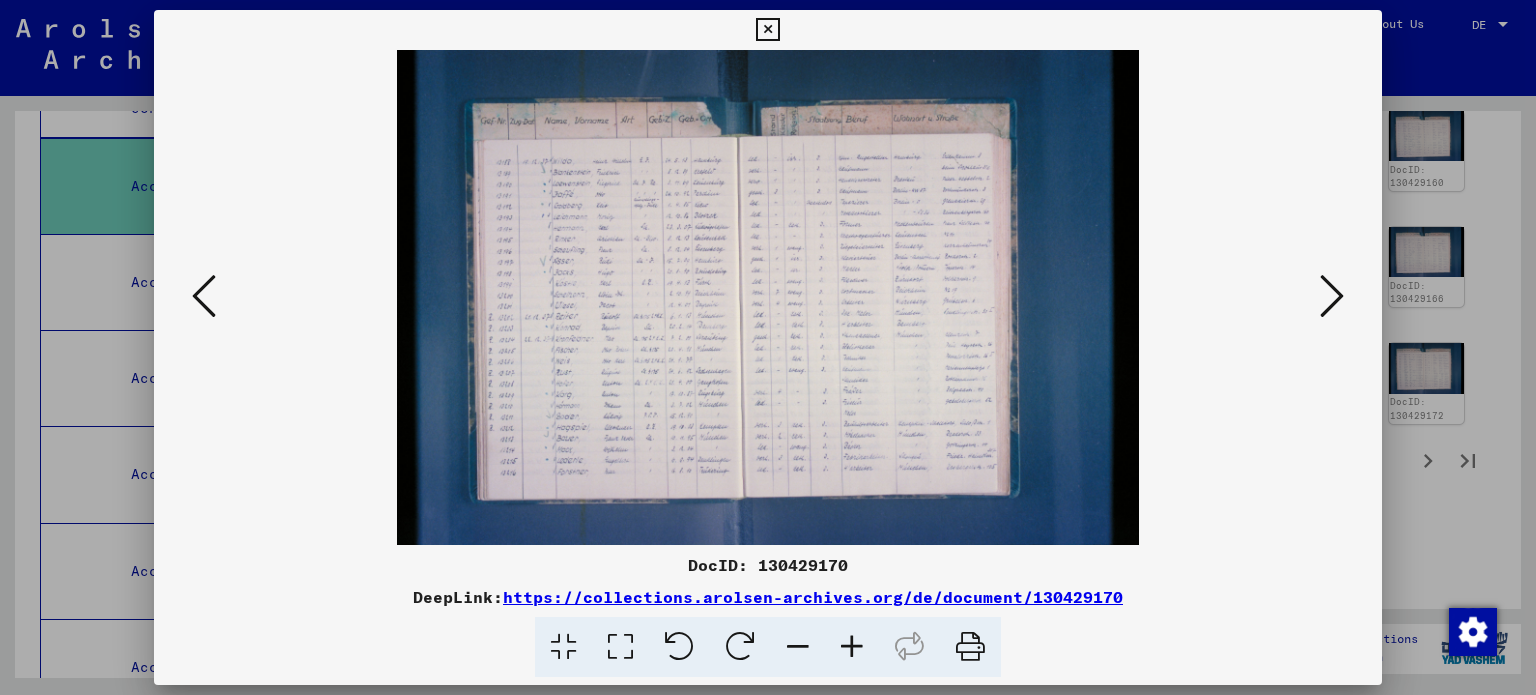 click at bounding box center (767, 30) 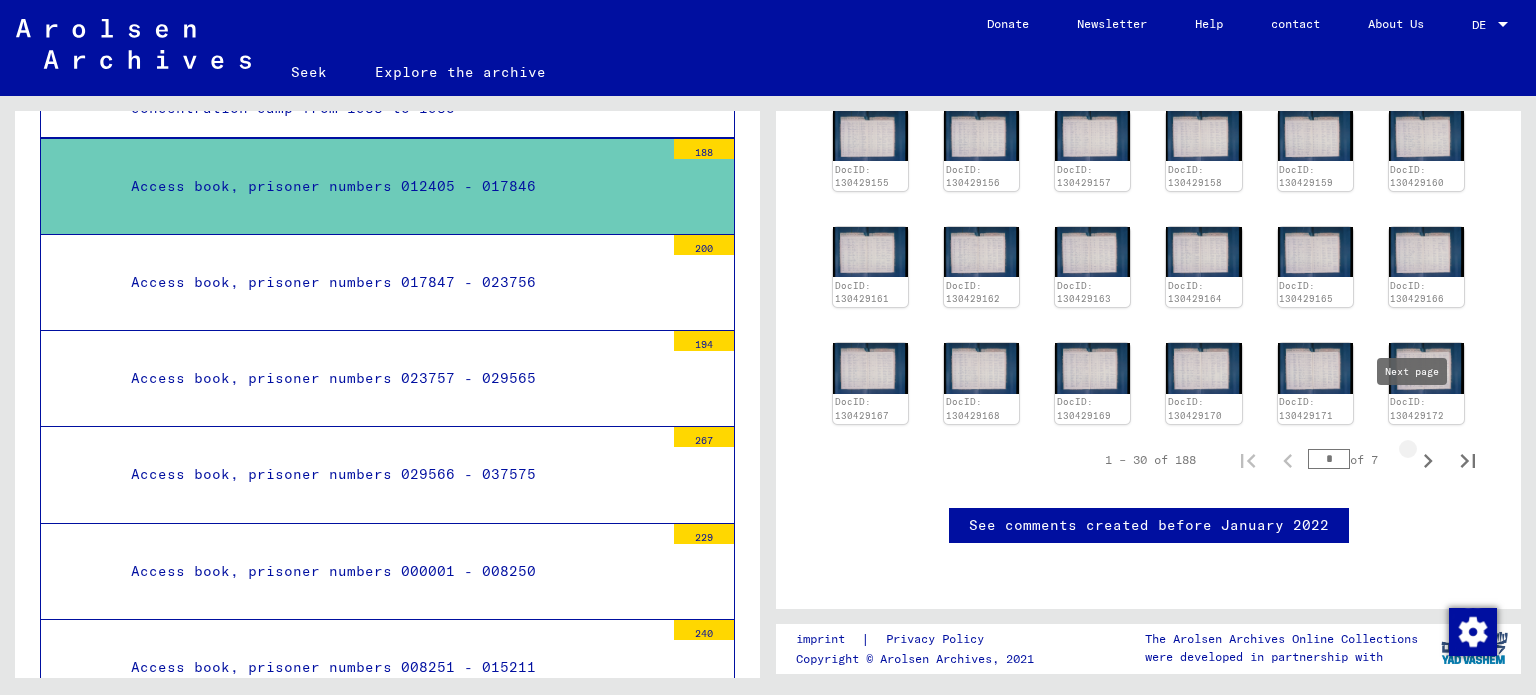 click 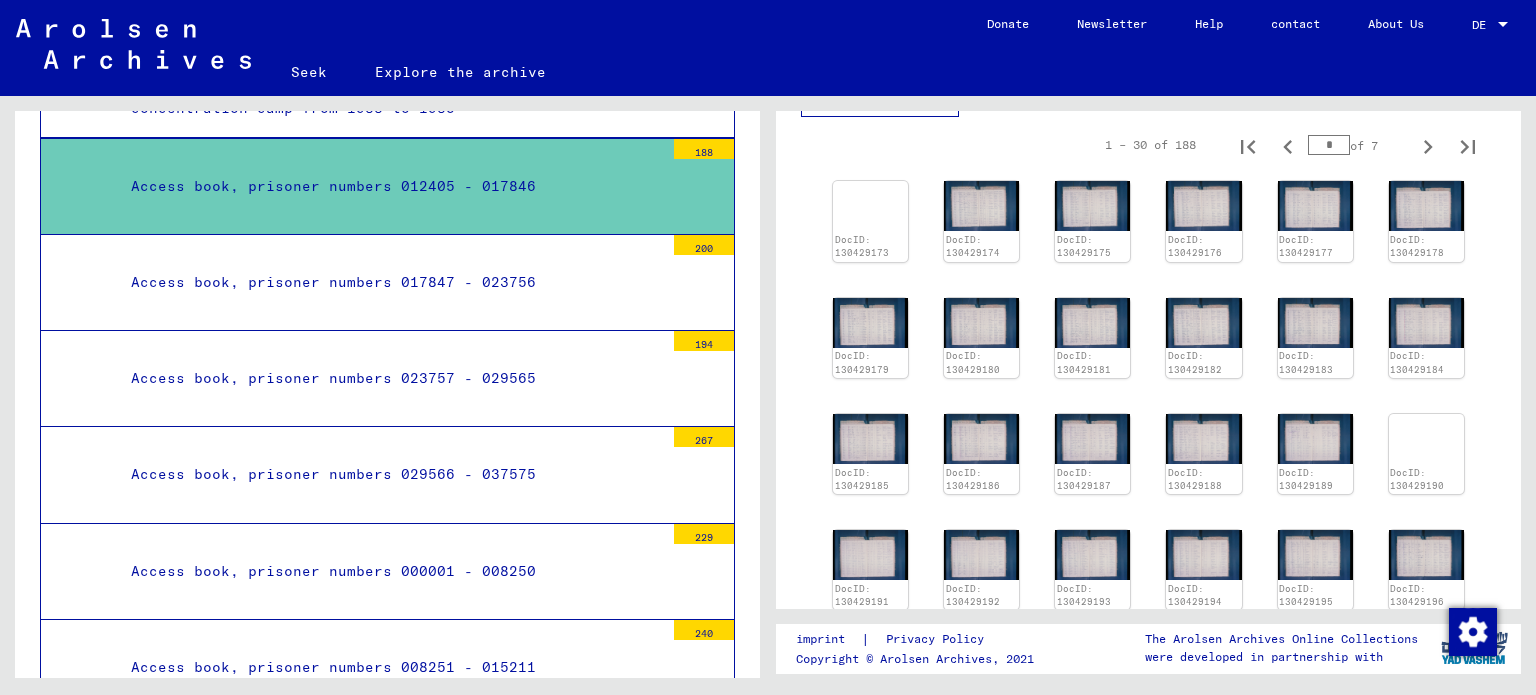 scroll, scrollTop: 500, scrollLeft: 0, axis: vertical 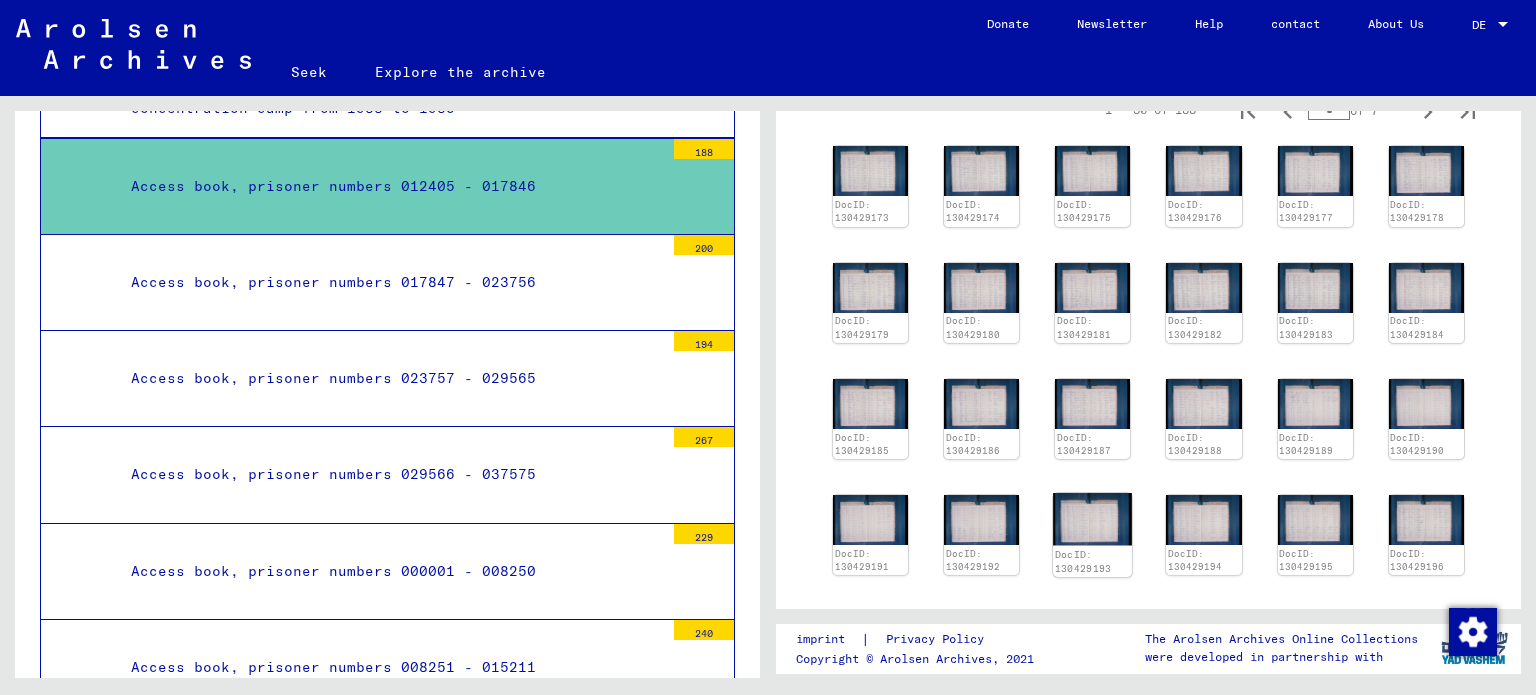 click 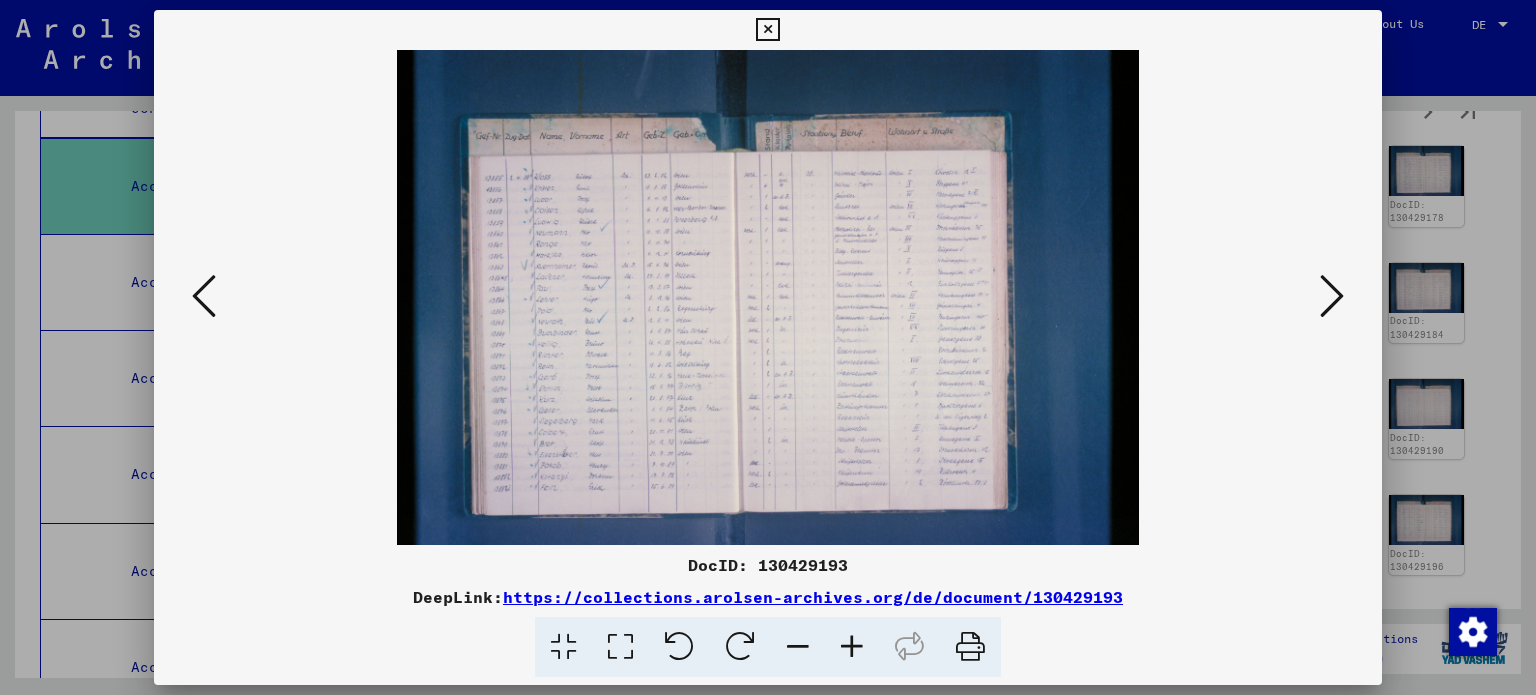 click at bounding box center [852, 647] 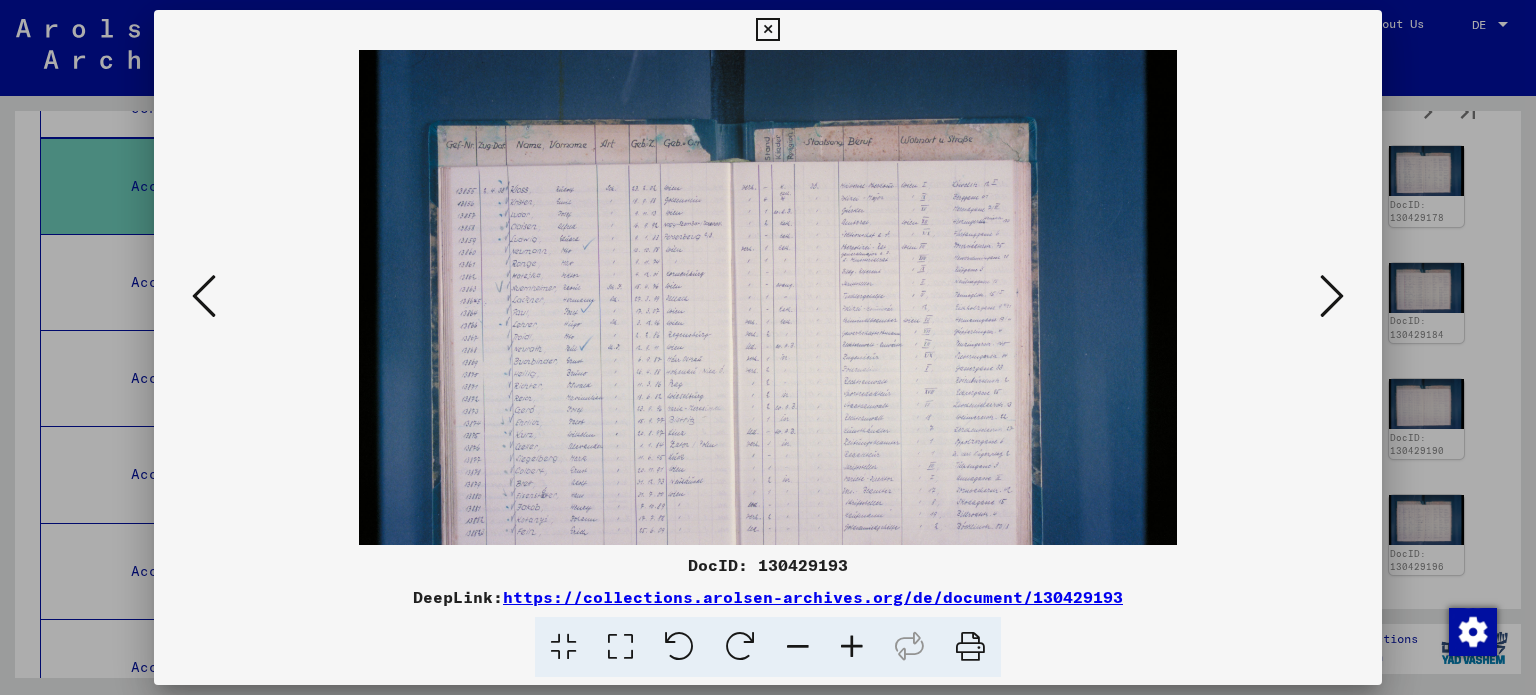 click at bounding box center (852, 647) 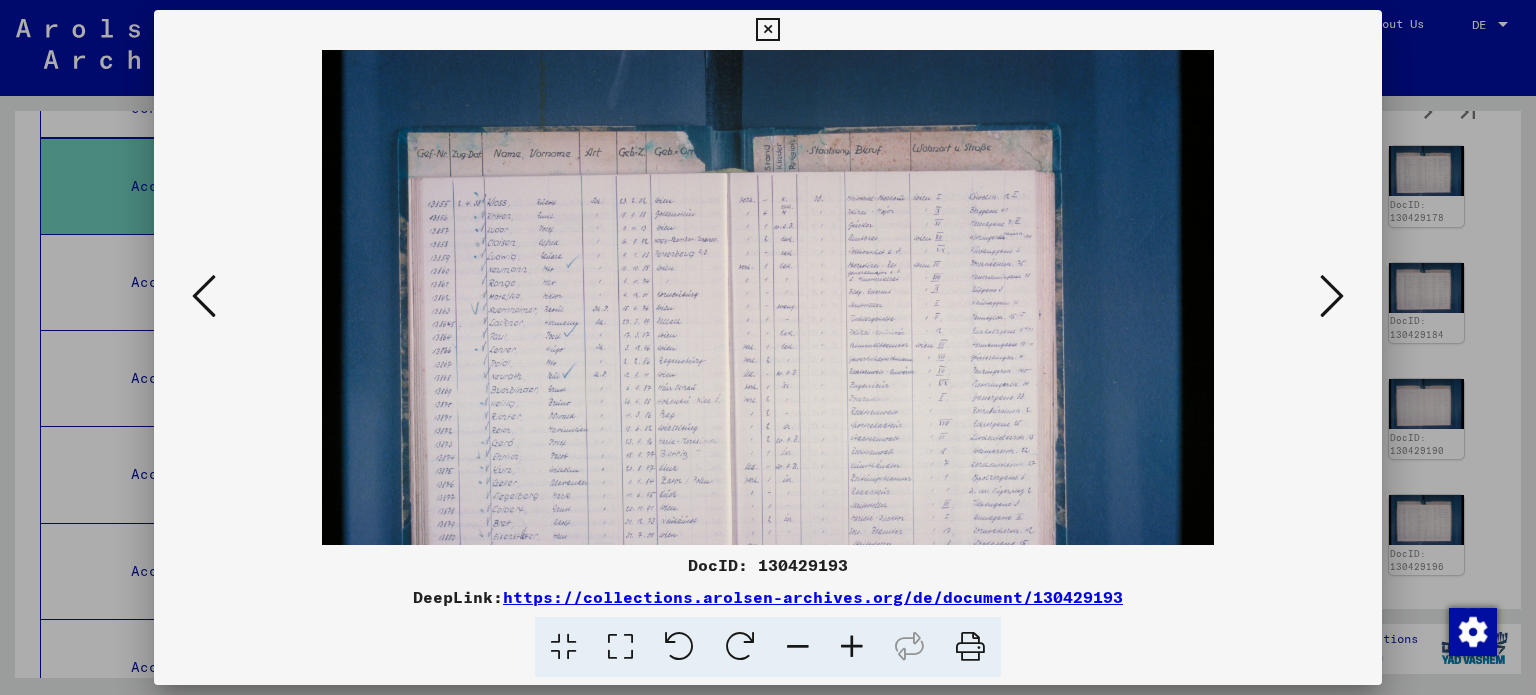 click at bounding box center [852, 647] 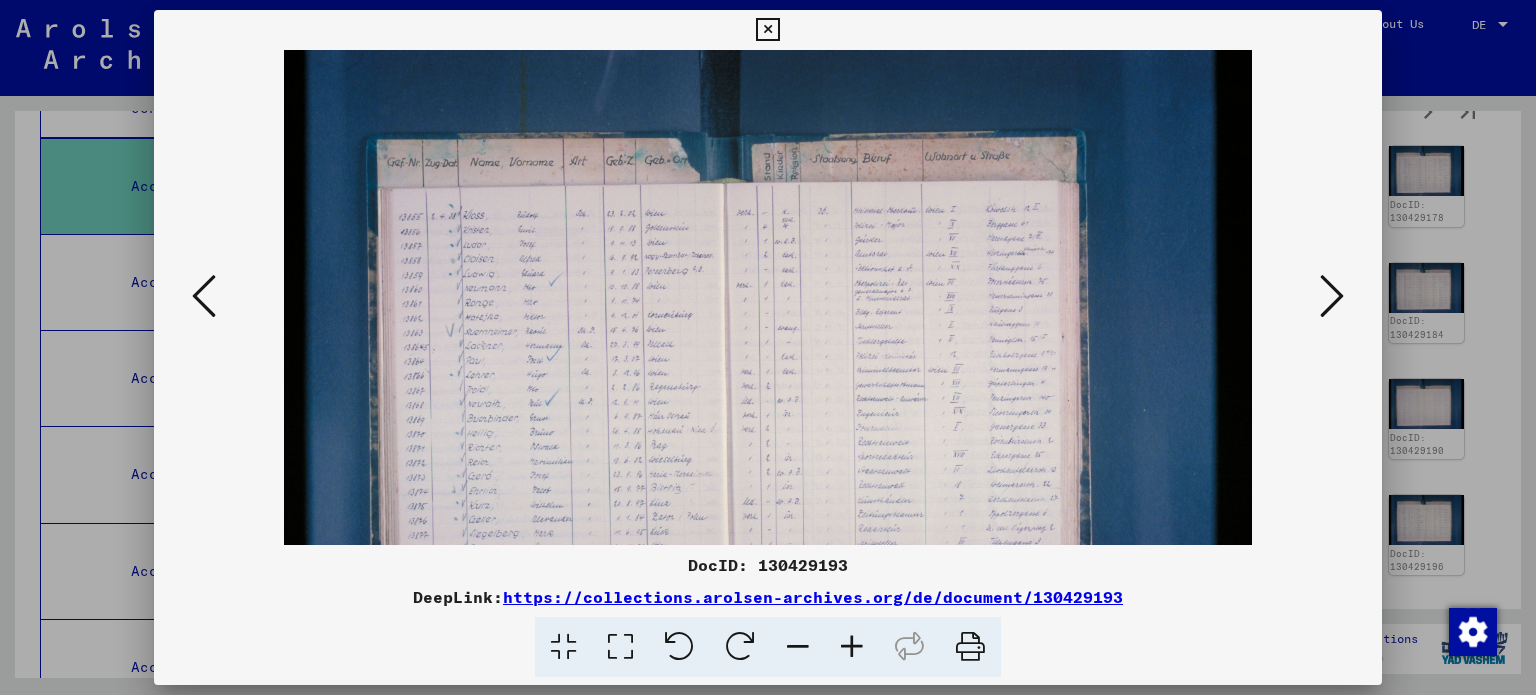 click at bounding box center [852, 647] 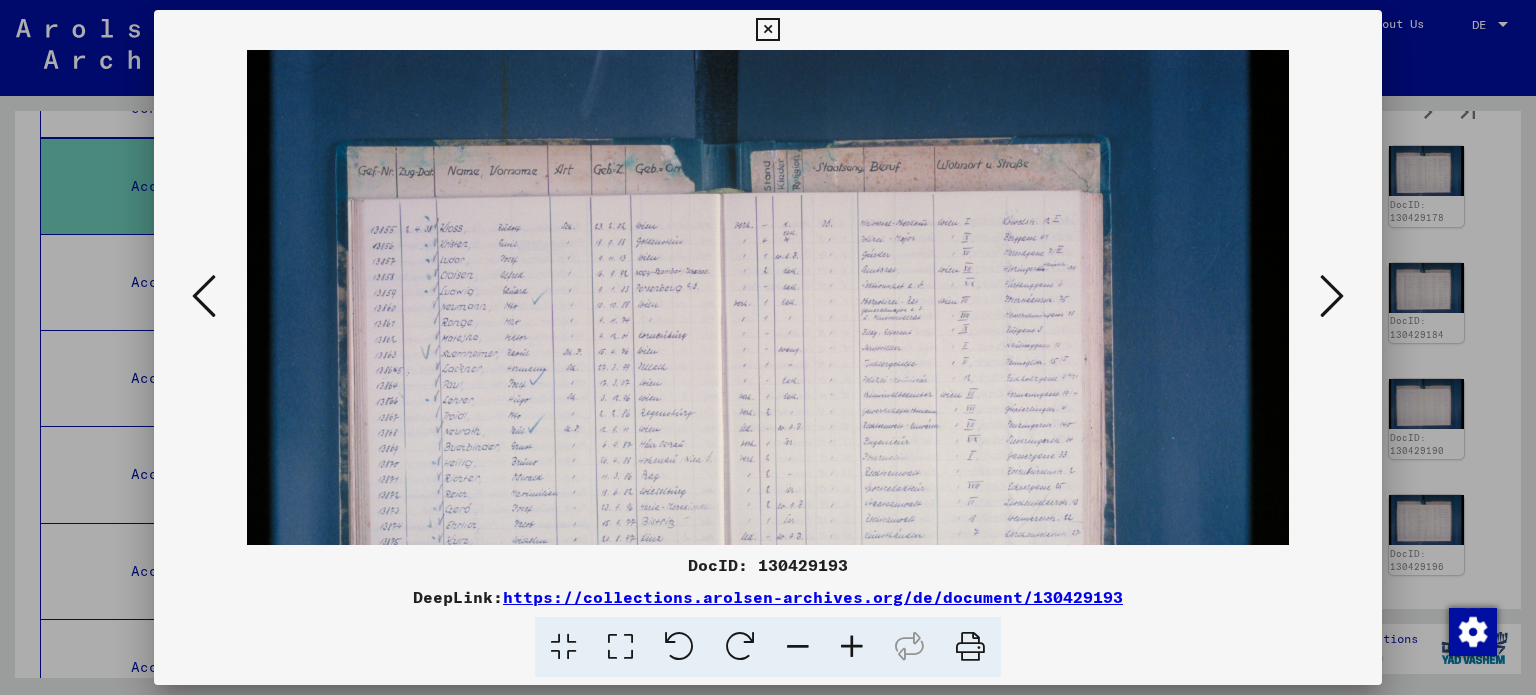 click at bounding box center (852, 647) 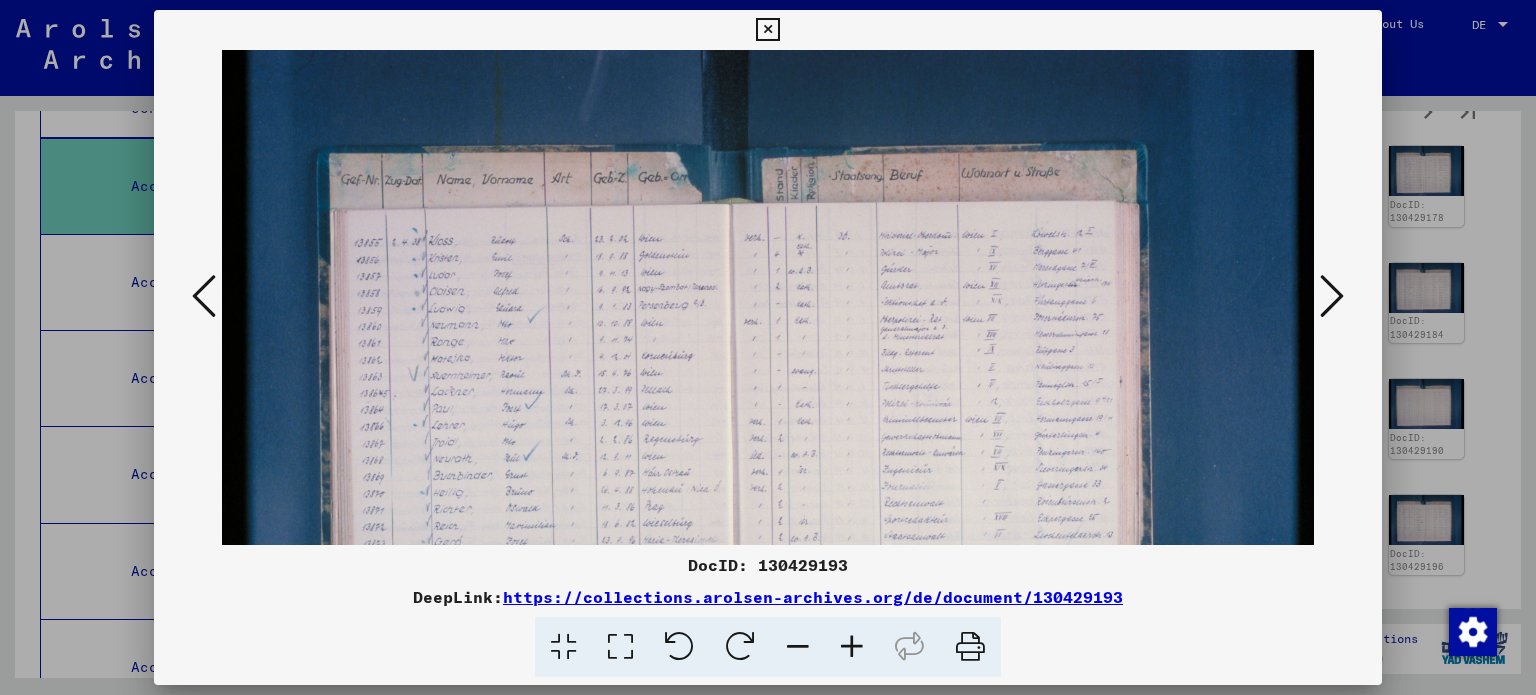 click at bounding box center (852, 647) 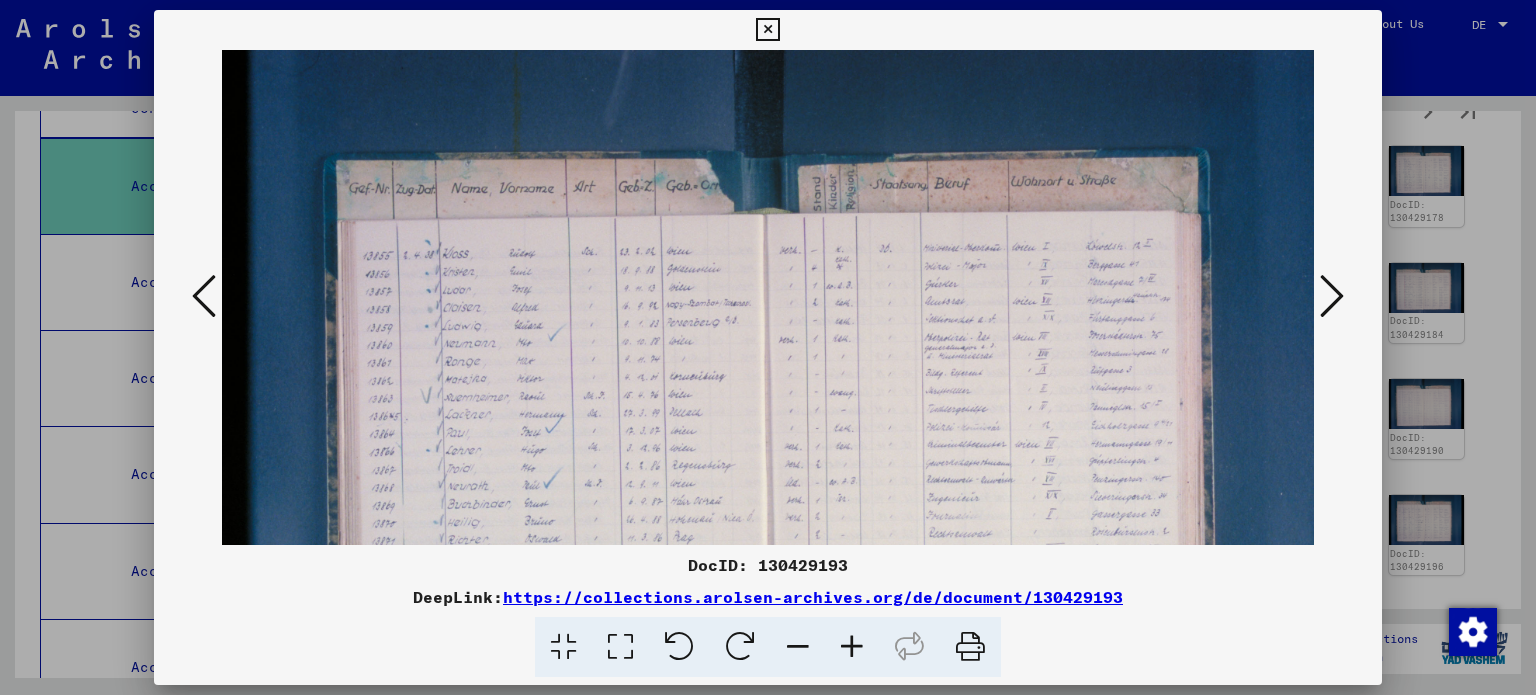 click at bounding box center [852, 647] 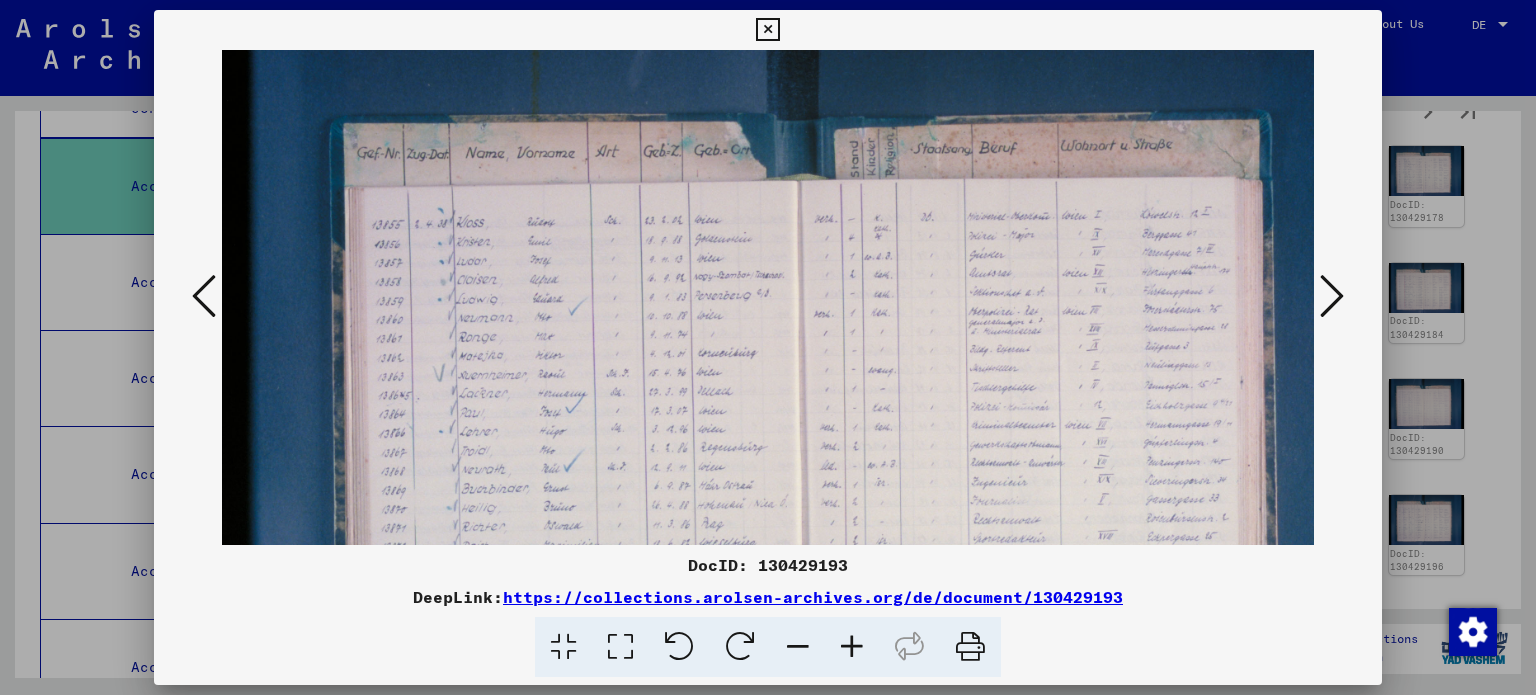 drag, startPoint x: 580, startPoint y: 306, endPoint x: 623, endPoint y: 258, distance: 64.44377 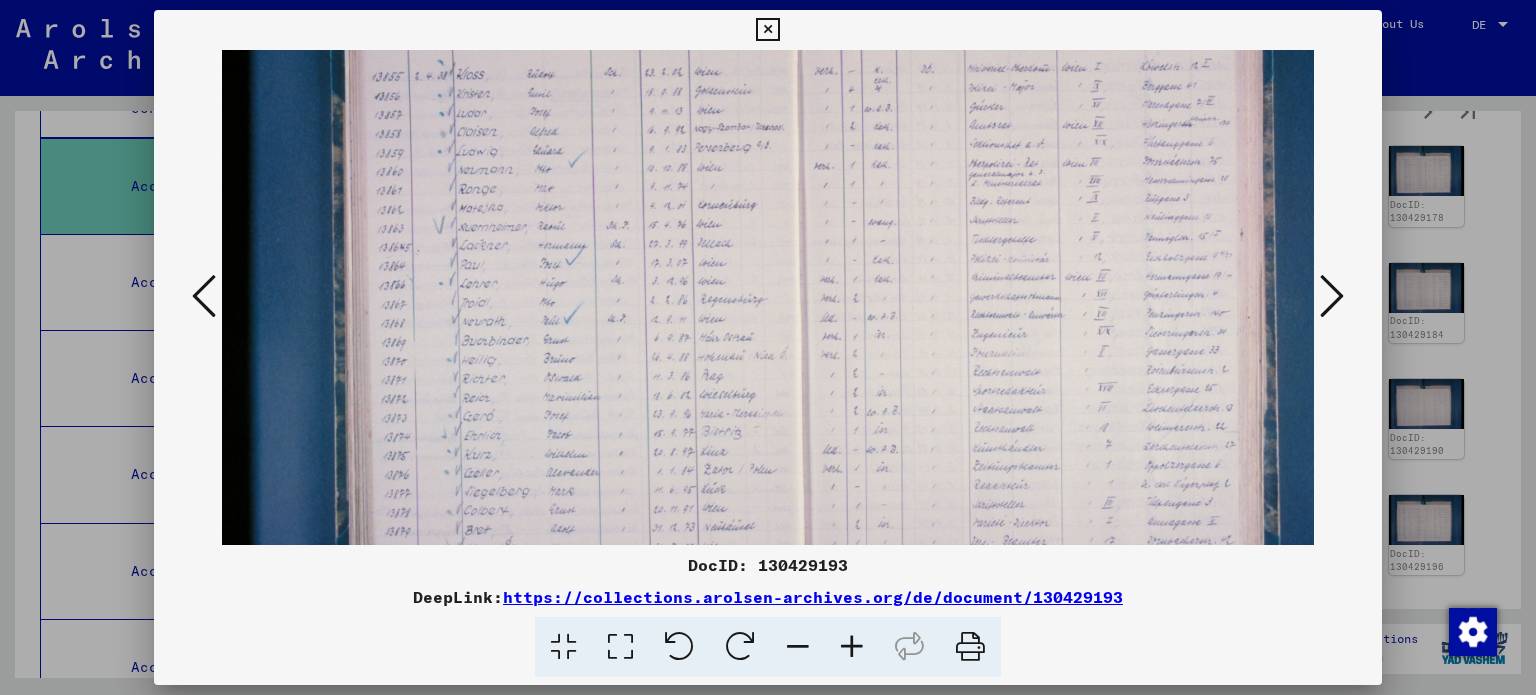 scroll, scrollTop: 204, scrollLeft: 0, axis: vertical 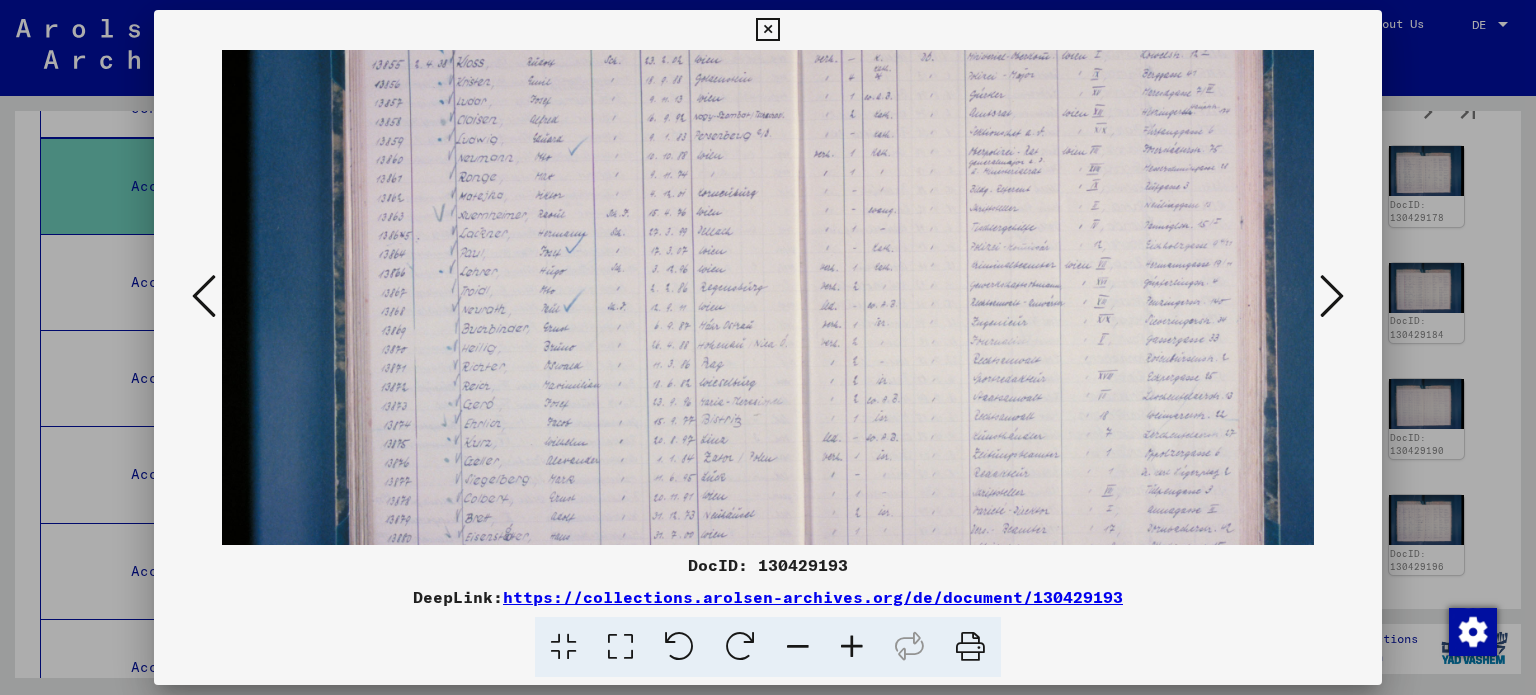 drag, startPoint x: 627, startPoint y: 452, endPoint x: 629, endPoint y: 296, distance: 156.01282 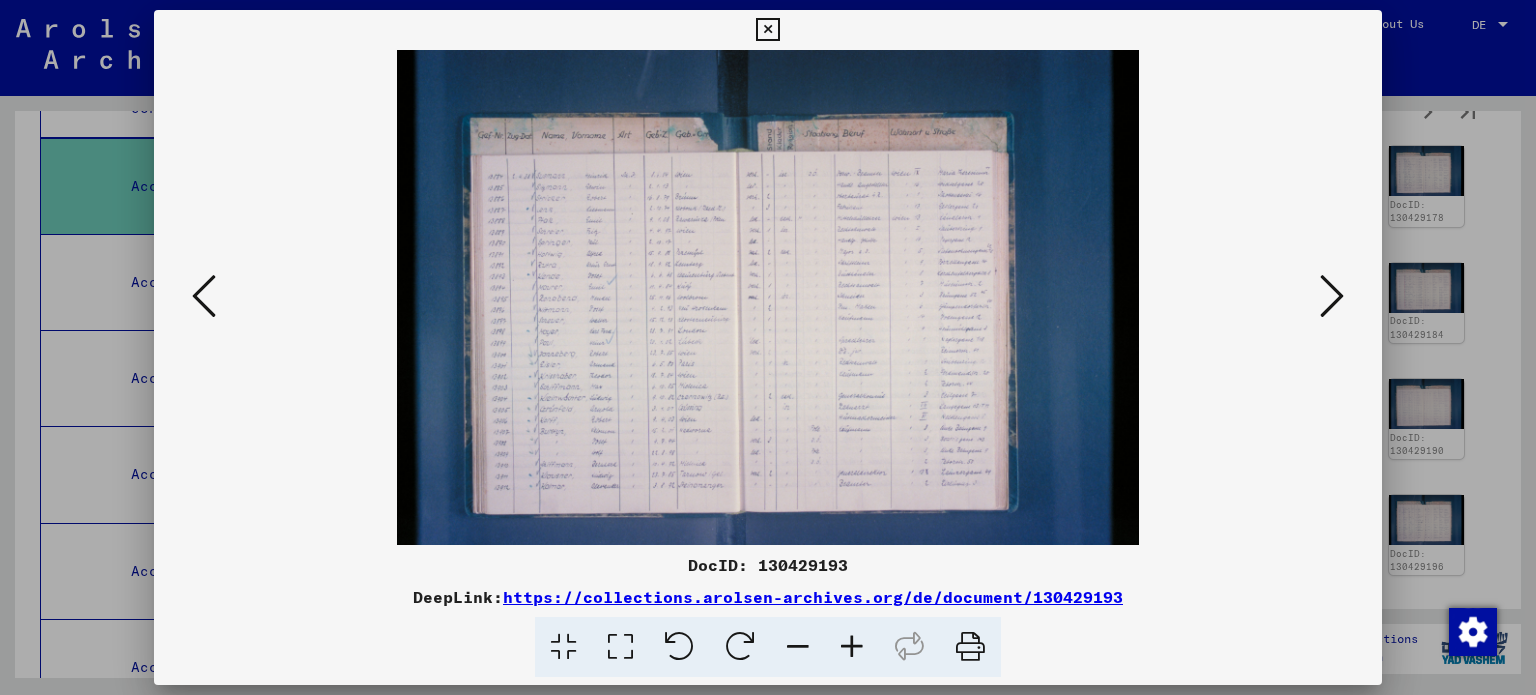 scroll, scrollTop: 0, scrollLeft: 0, axis: both 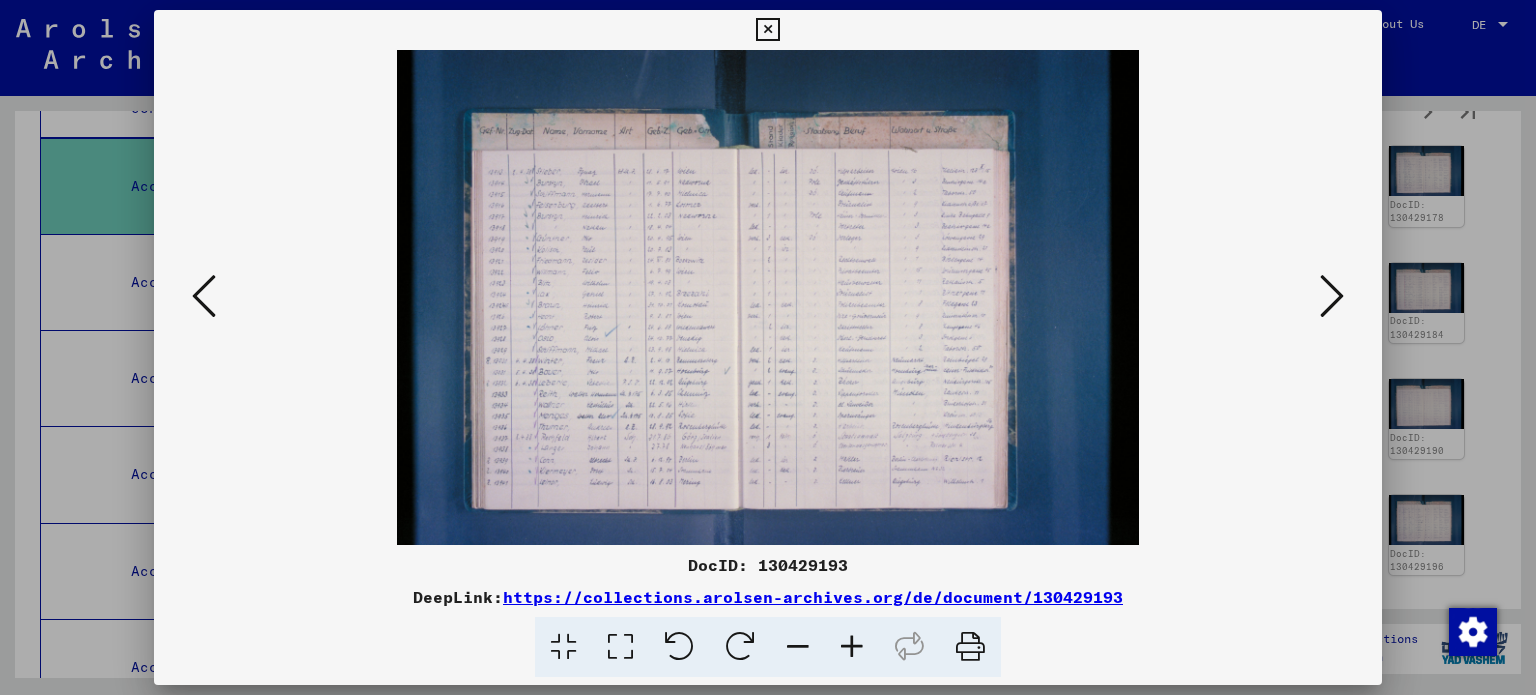 click at bounding box center [1332, 296] 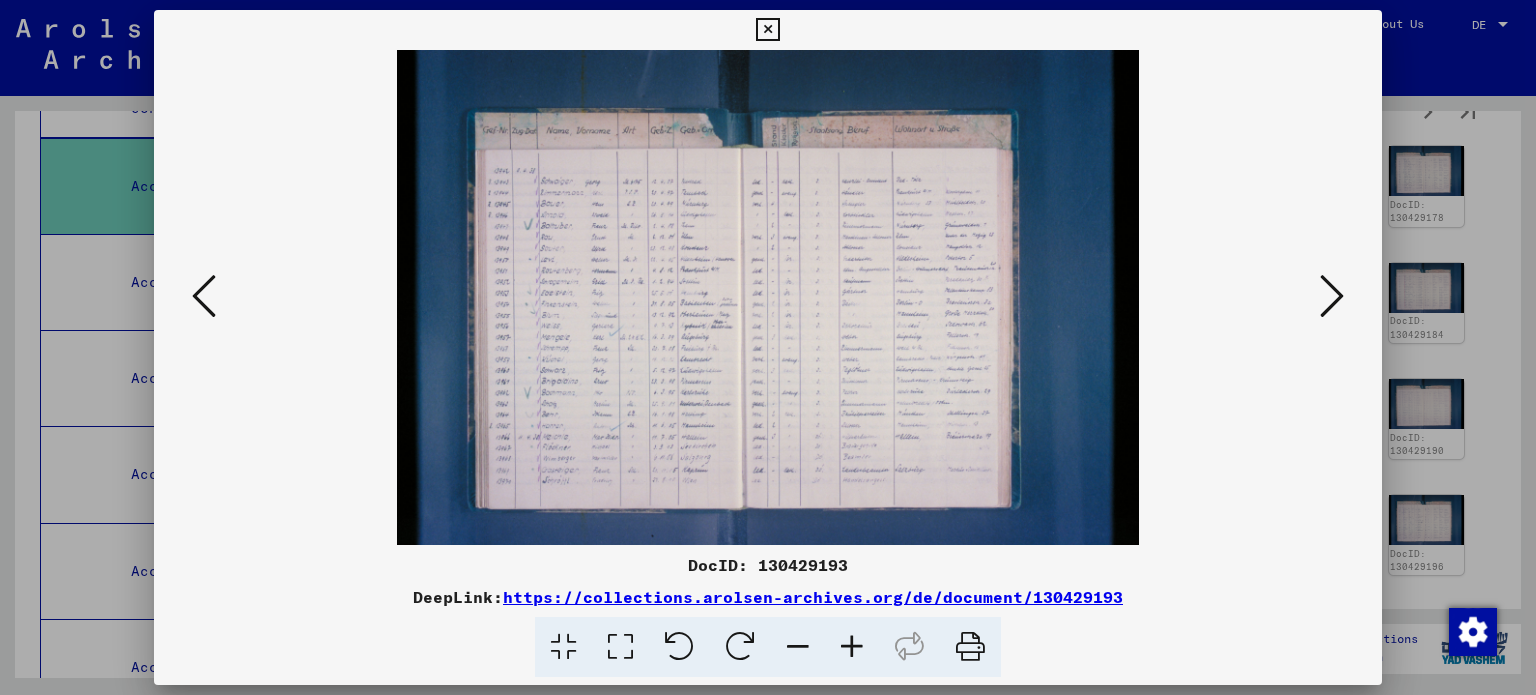 click at bounding box center [1332, 296] 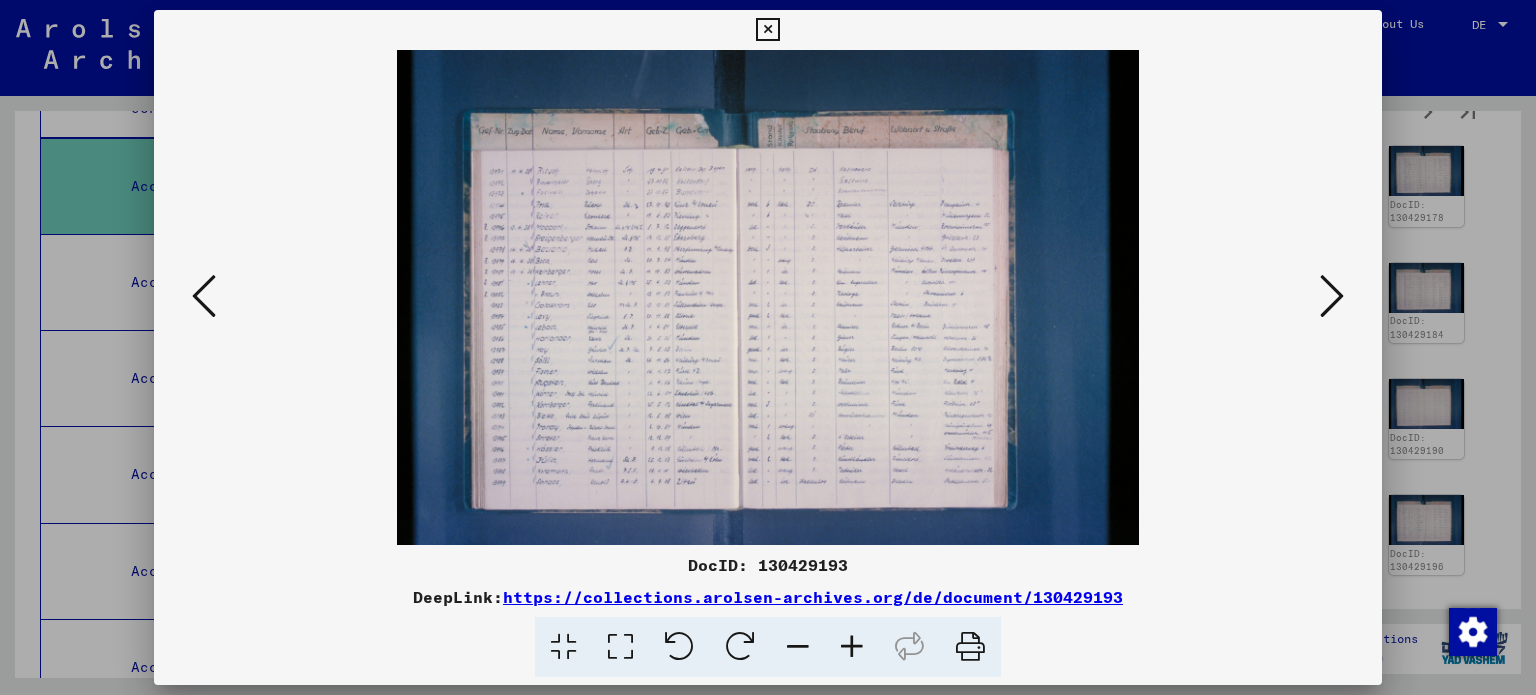 click at bounding box center (768, 297) 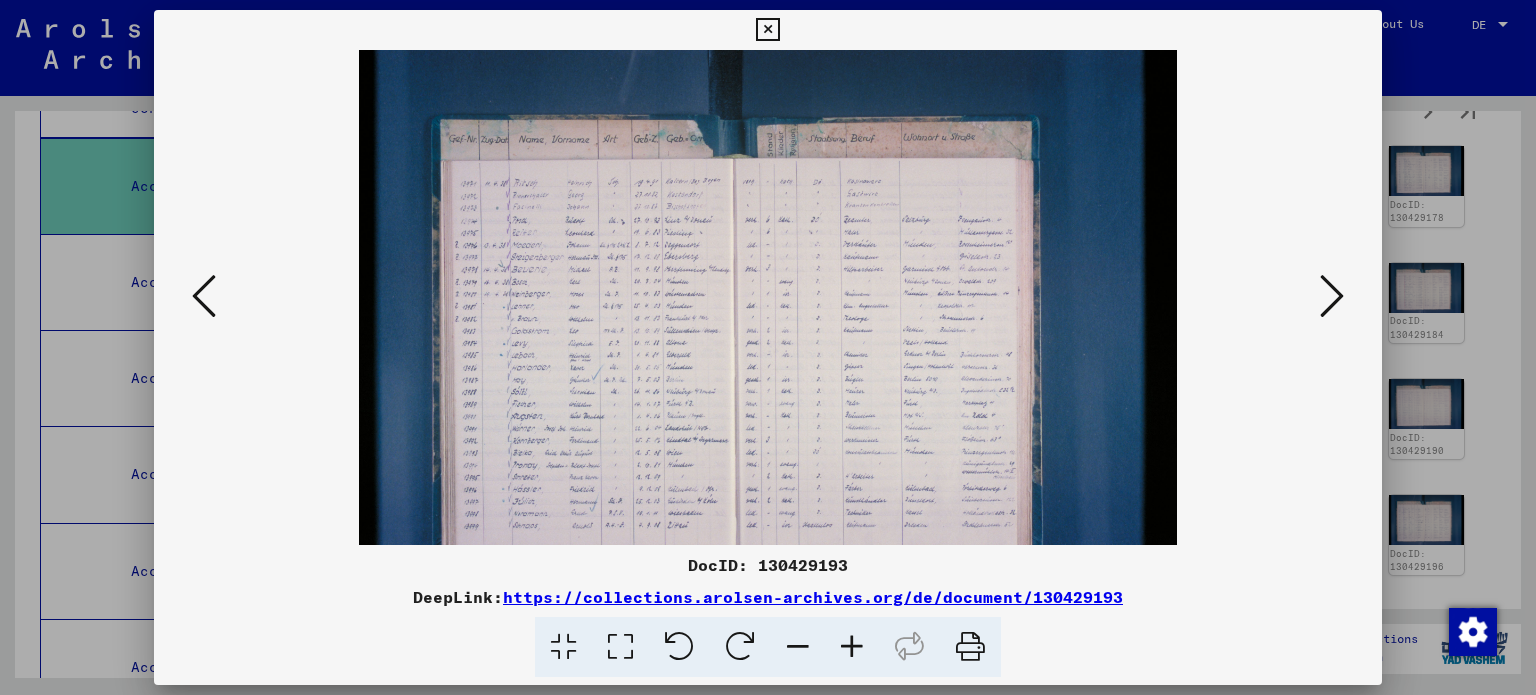 click at bounding box center (852, 647) 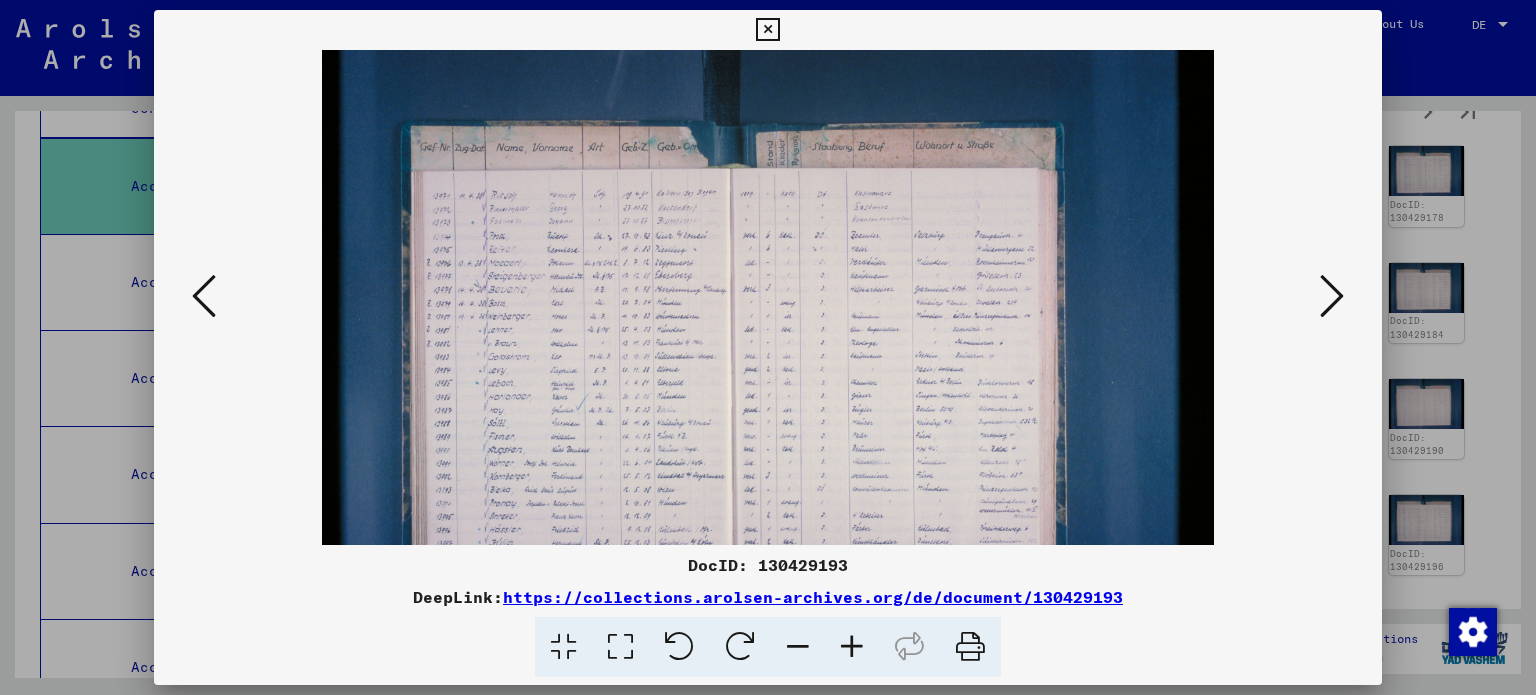 click at bounding box center (852, 647) 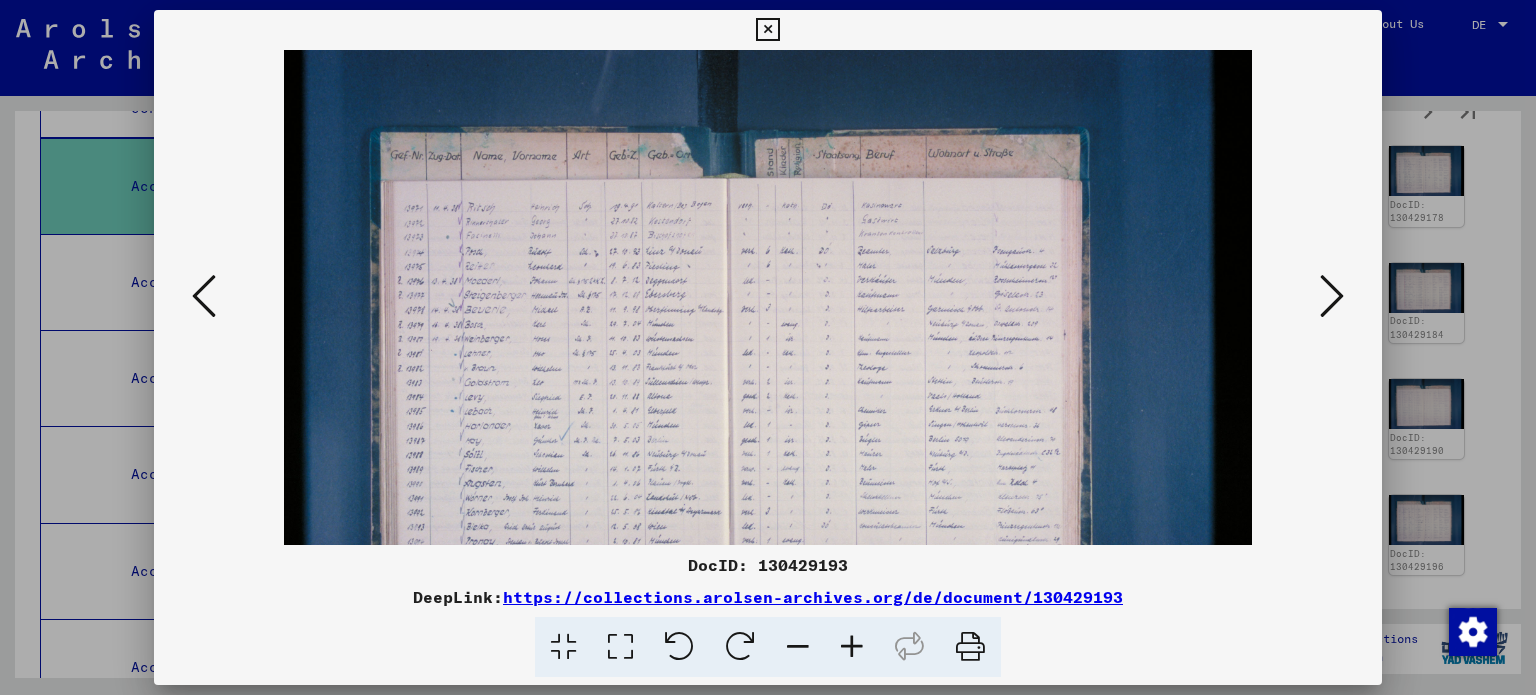 click at bounding box center (852, 647) 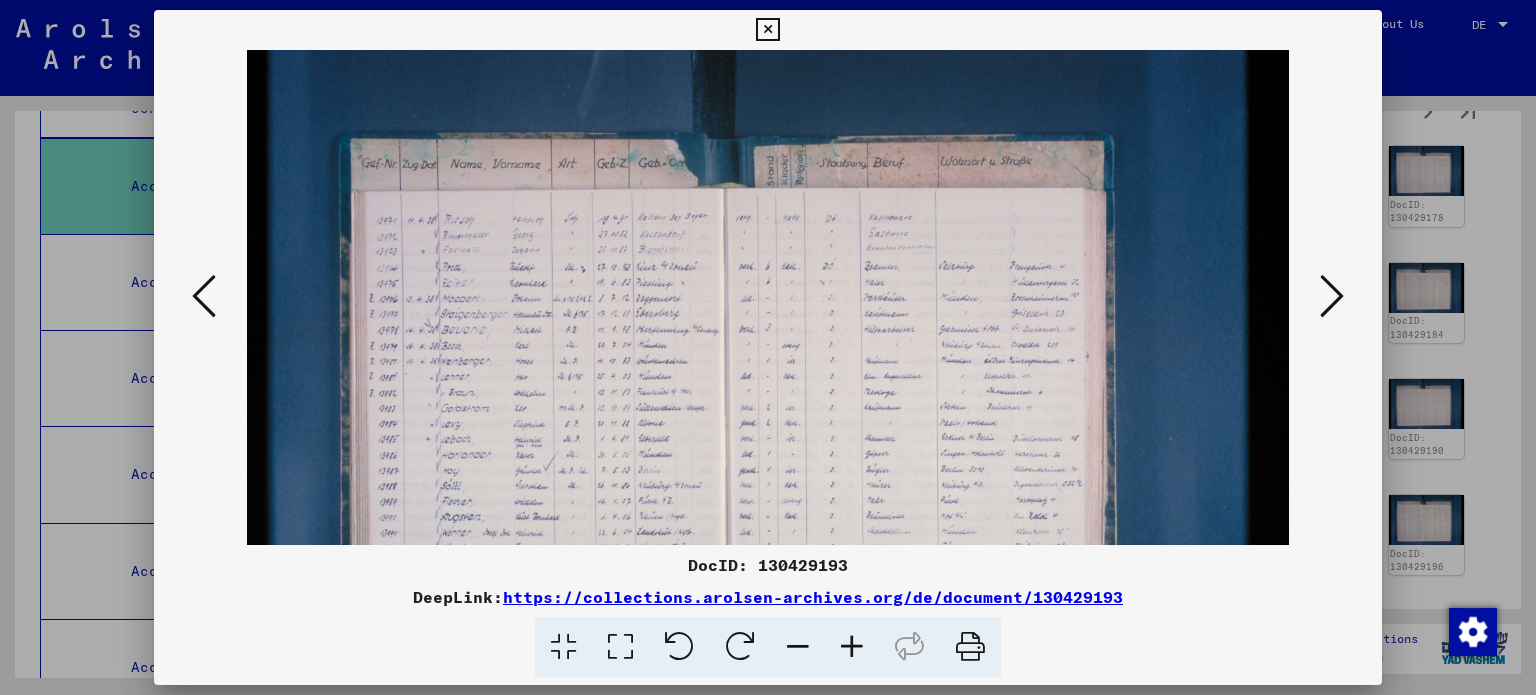 click at bounding box center [852, 647] 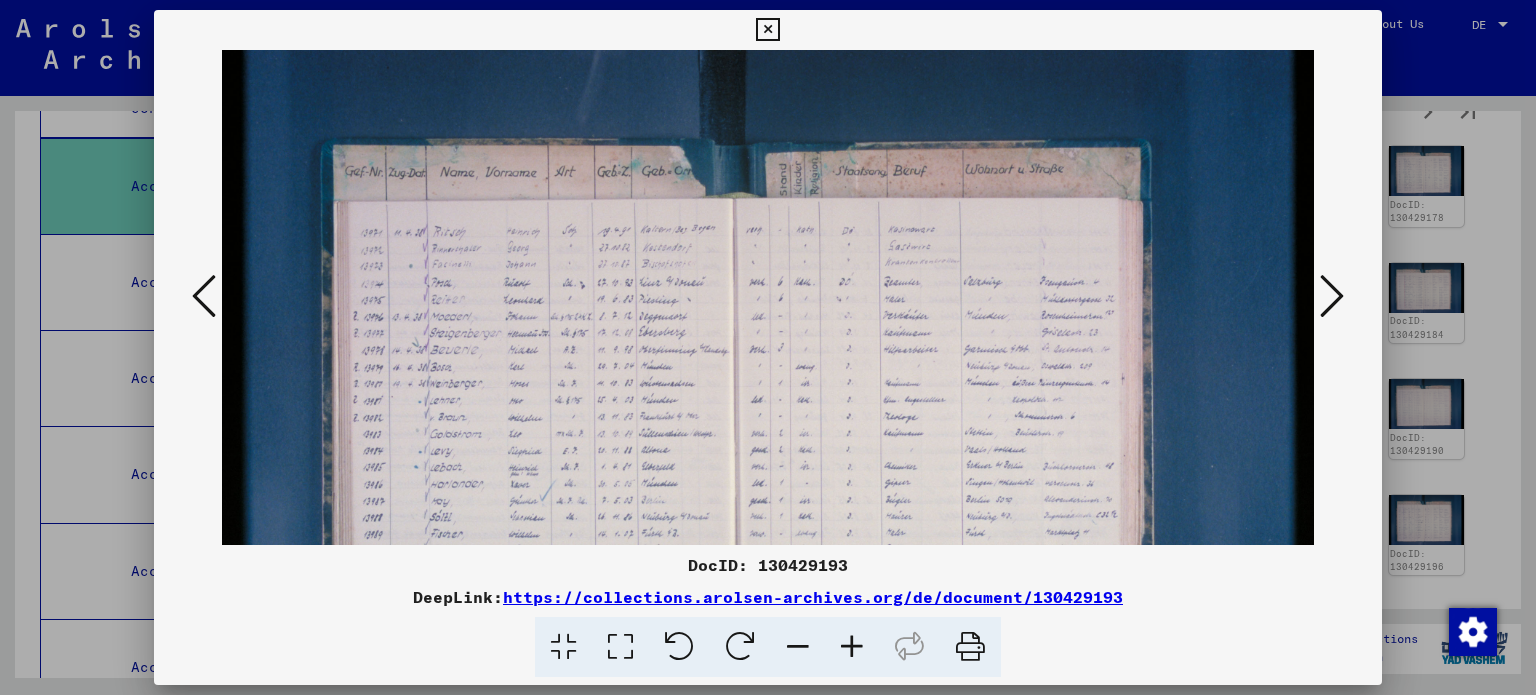 click at bounding box center [852, 647] 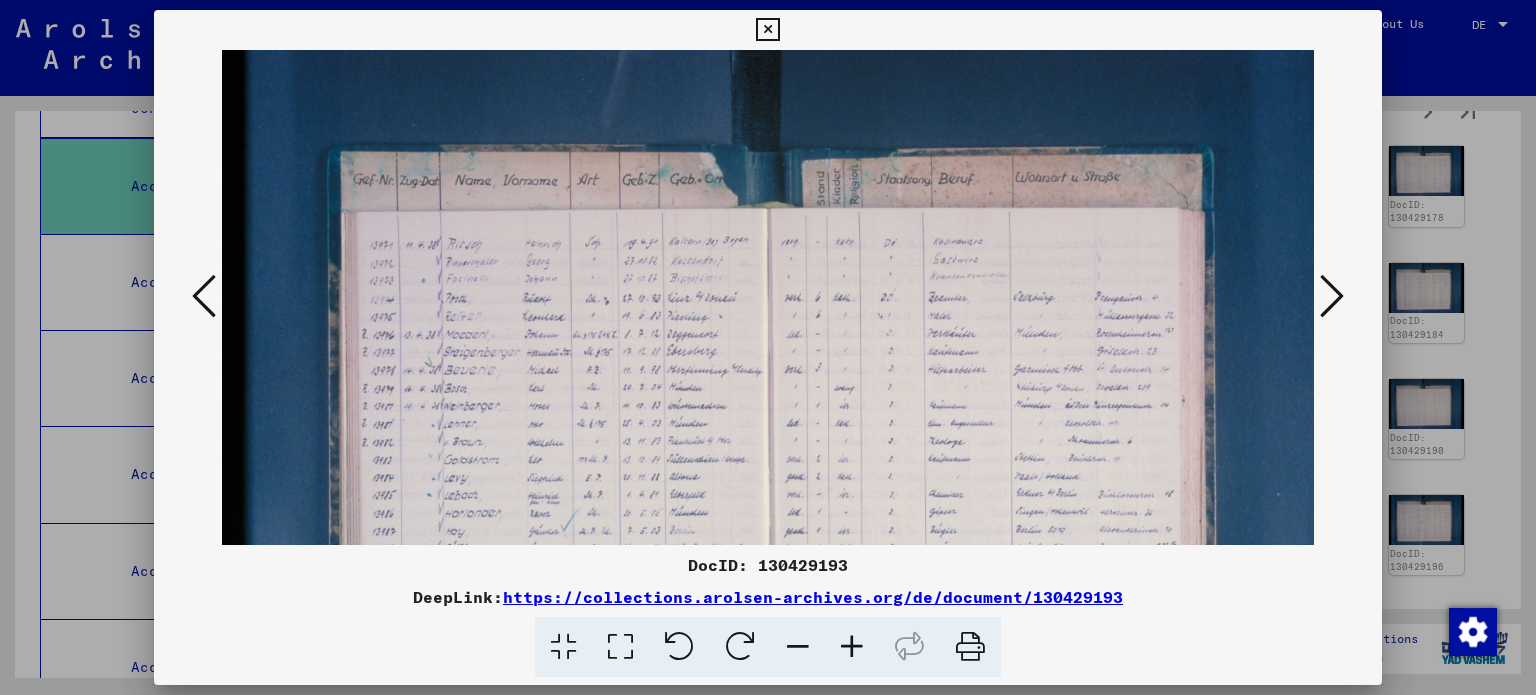 click at bounding box center [204, 296] 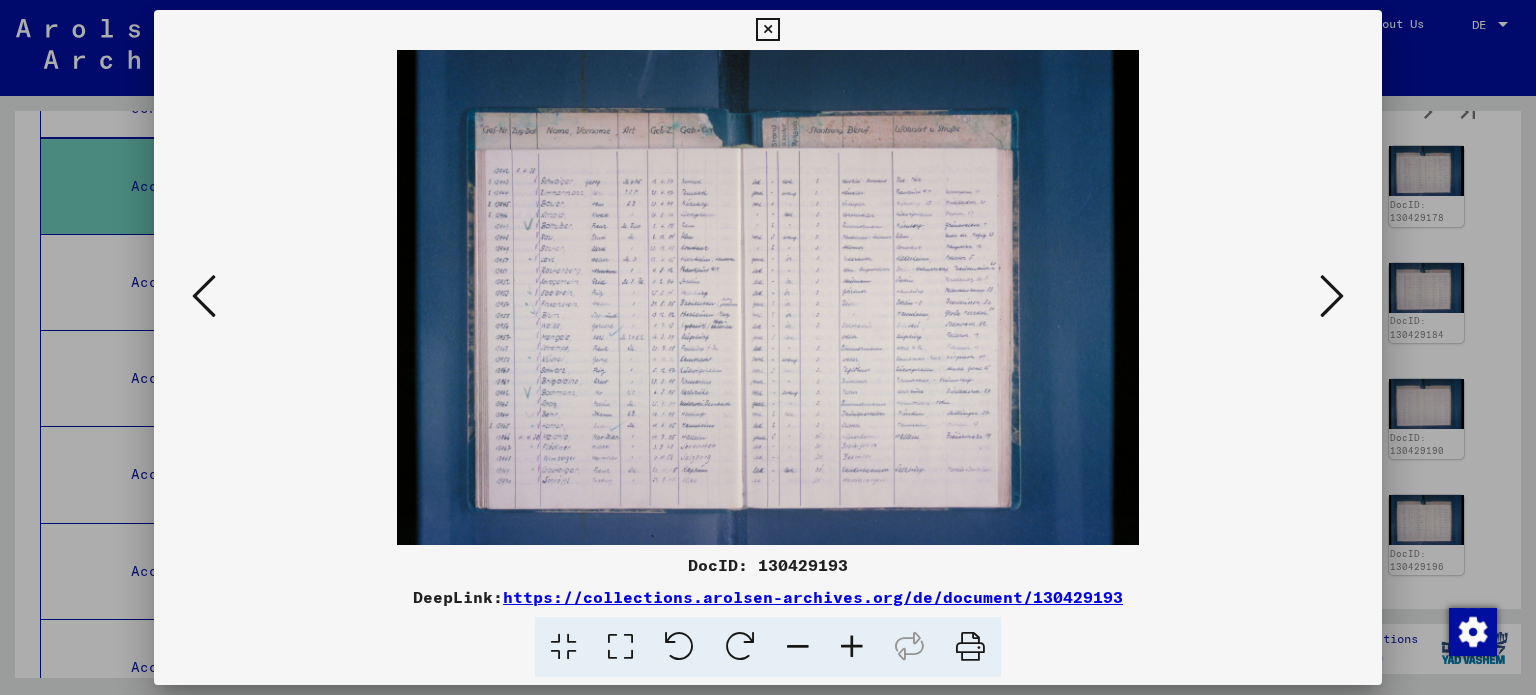 click at bounding box center [852, 647] 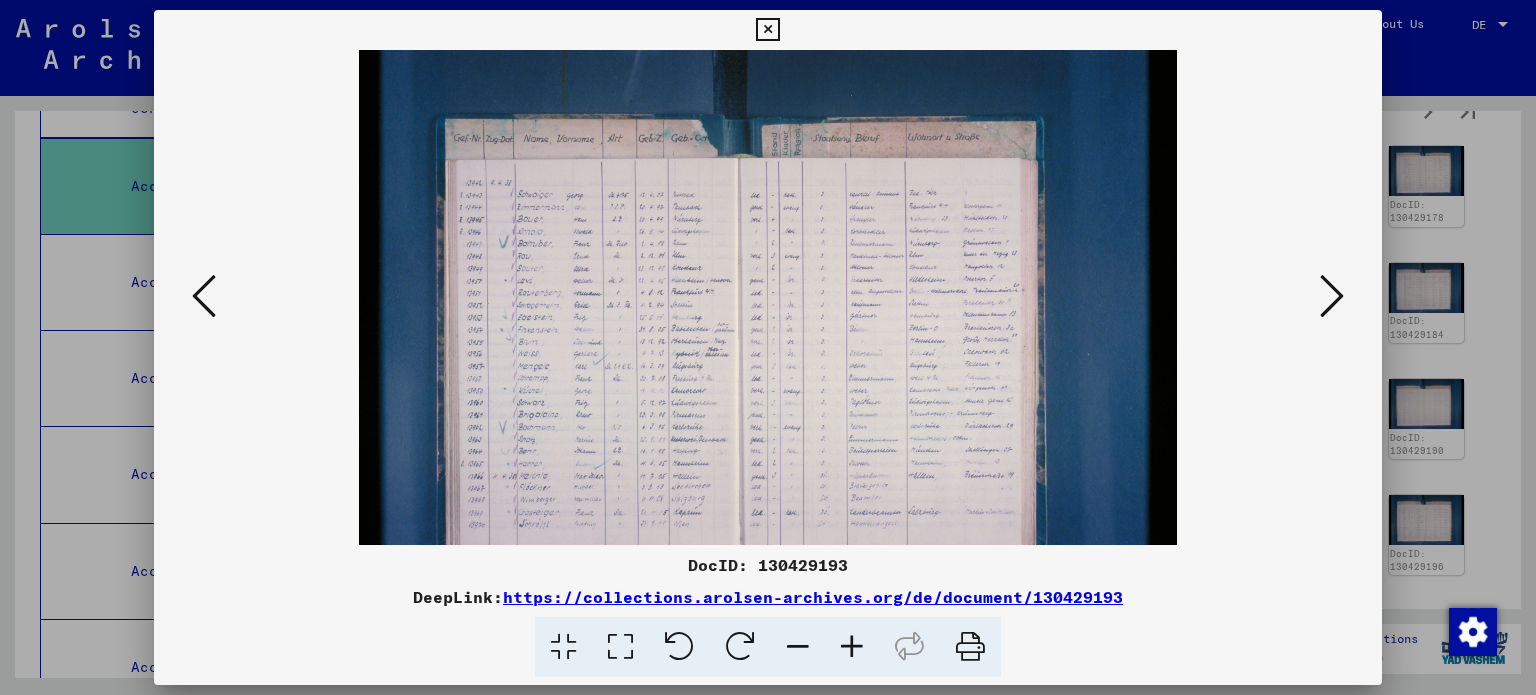 click at bounding box center [852, 647] 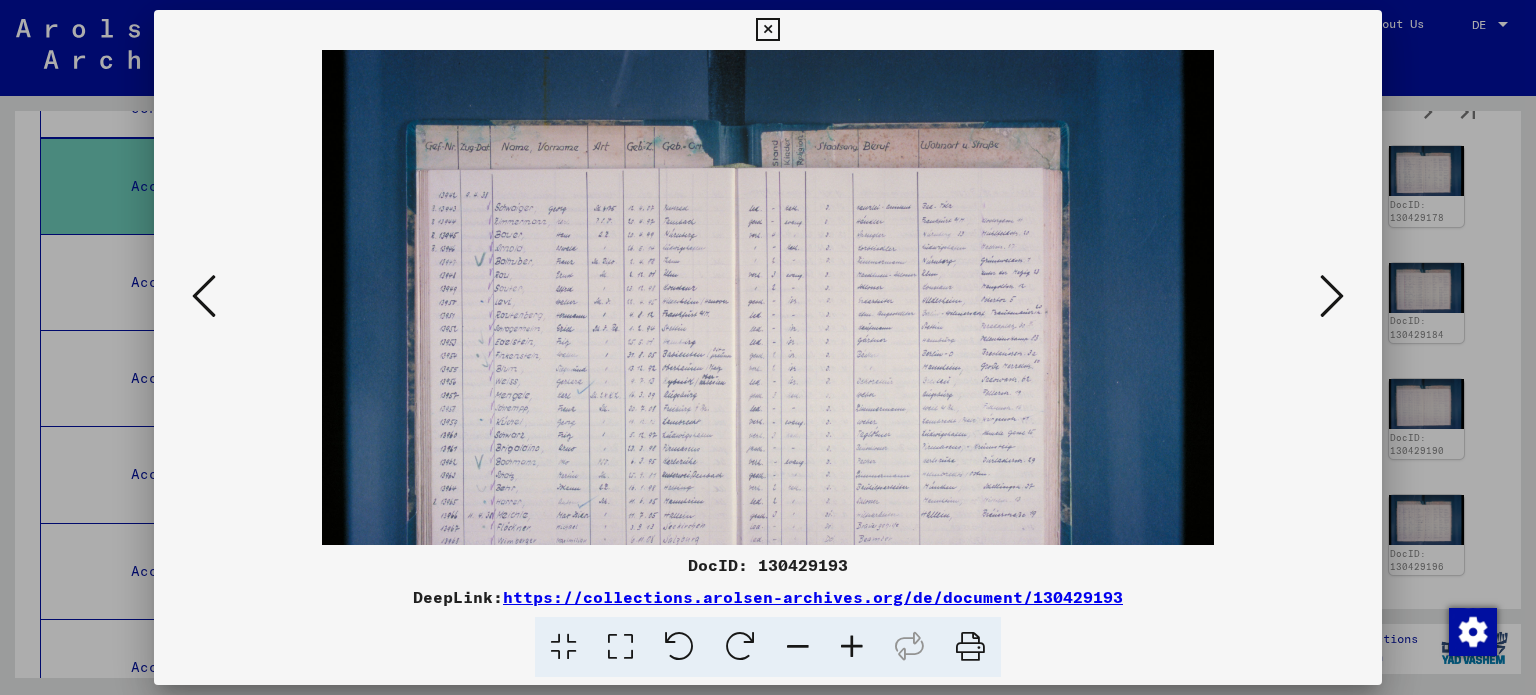 click at bounding box center [852, 647] 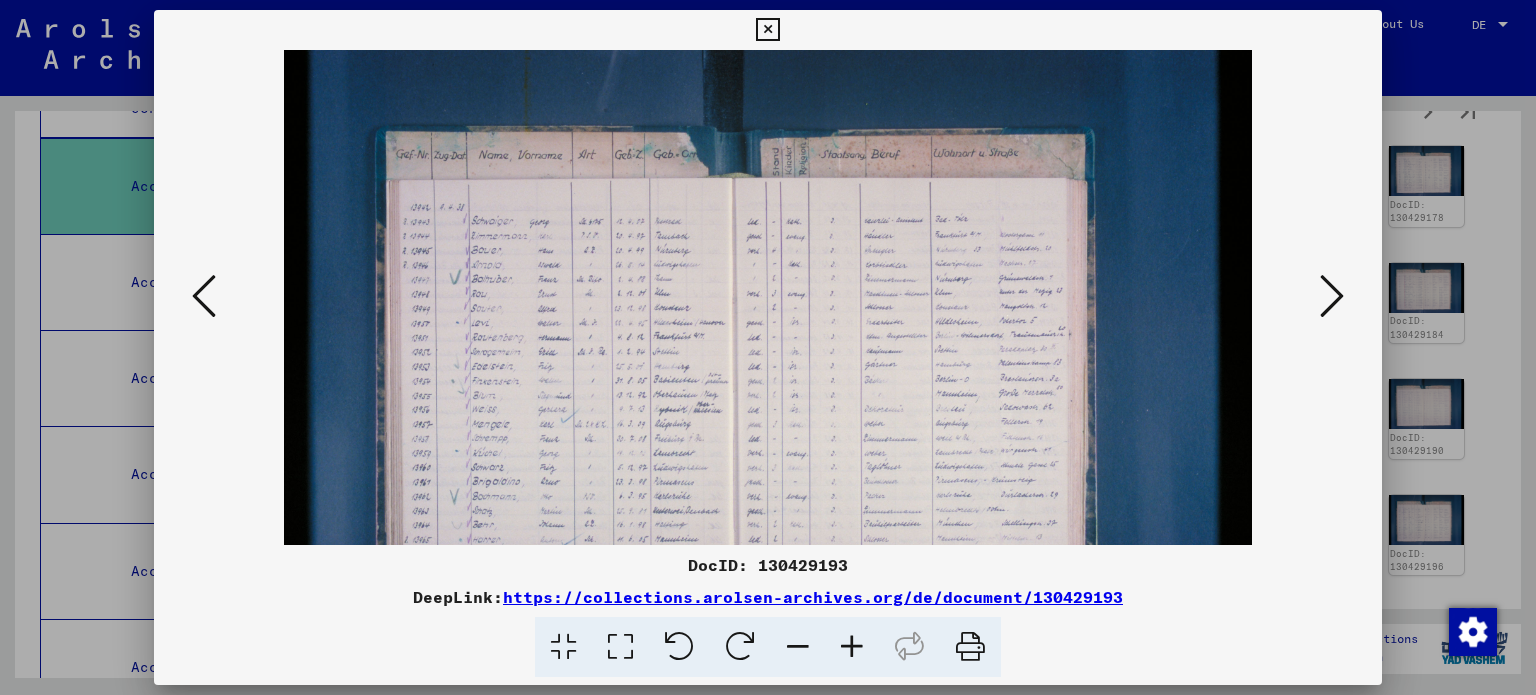 drag, startPoint x: 851, startPoint y: 651, endPoint x: 840, endPoint y: 643, distance: 13.601471 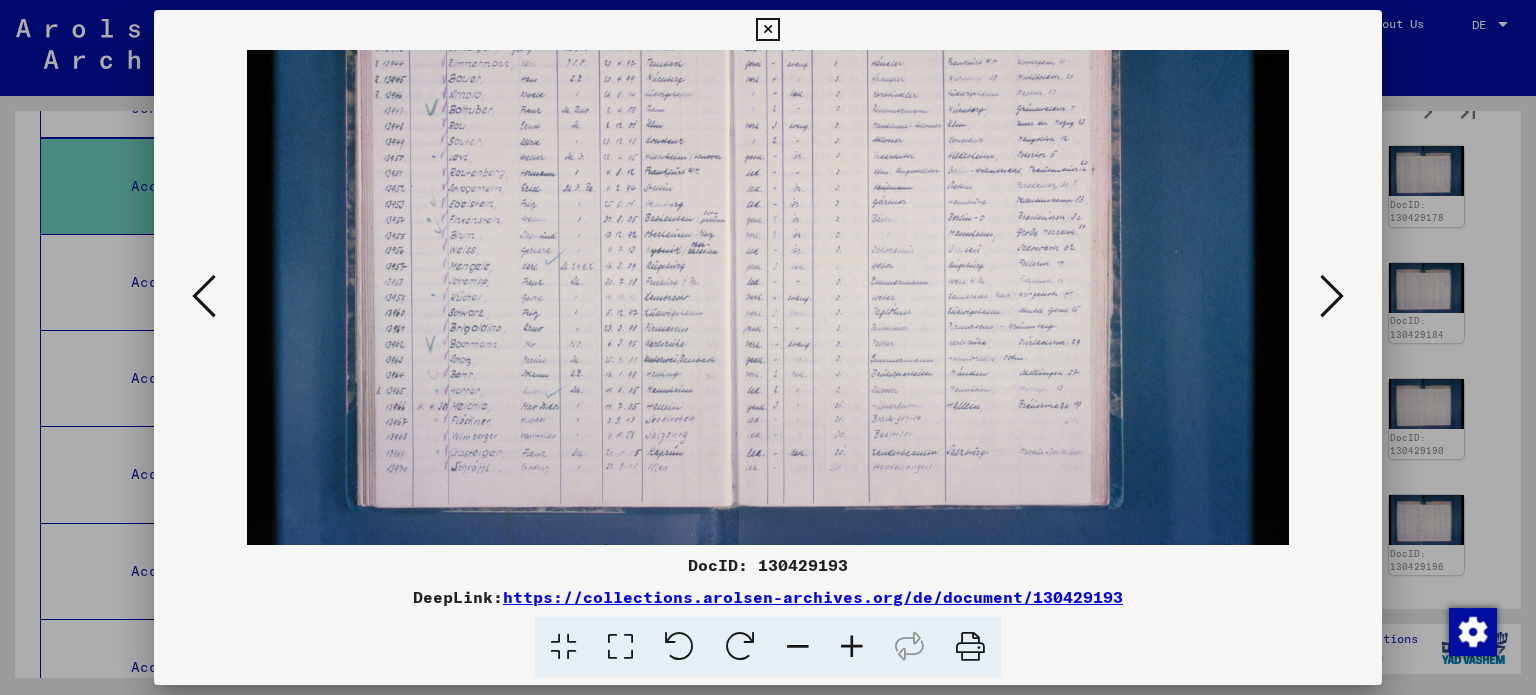 scroll, scrollTop: 189, scrollLeft: 0, axis: vertical 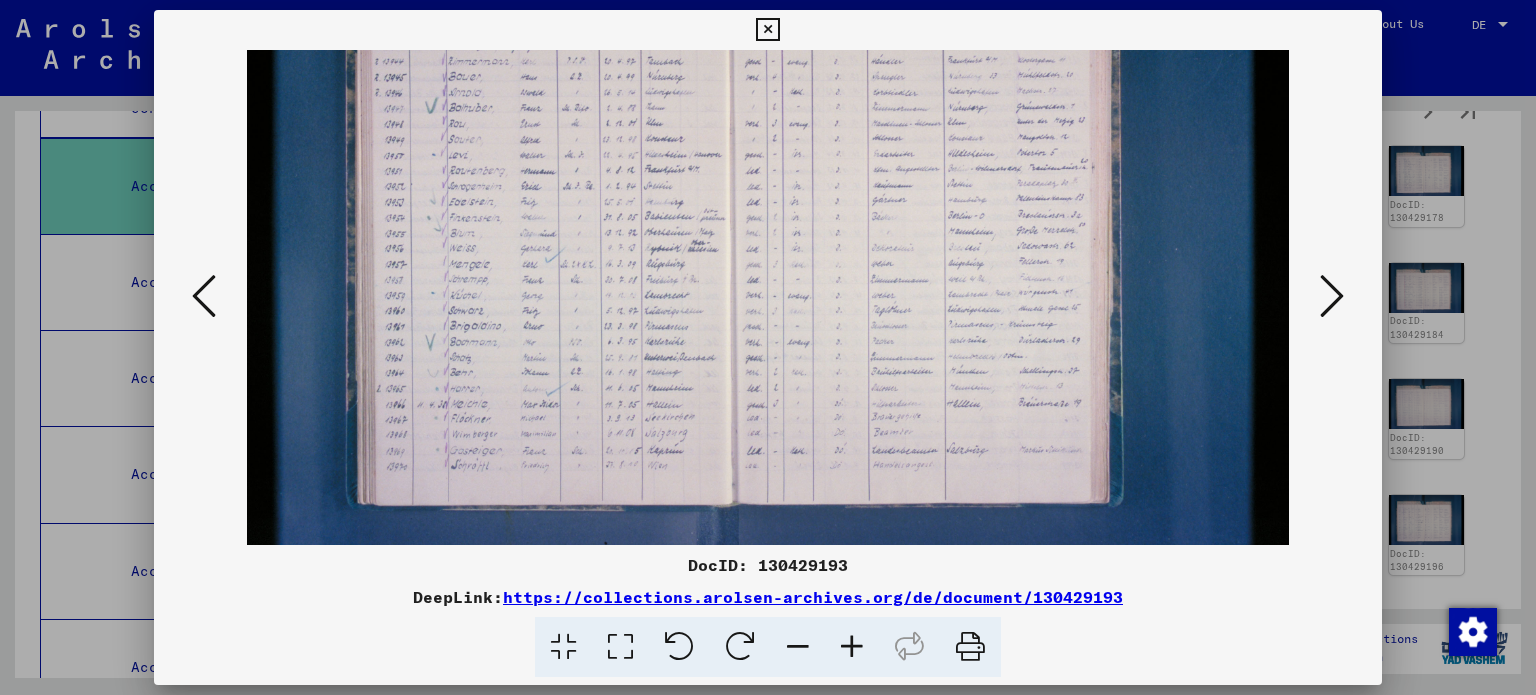 drag, startPoint x: 699, startPoint y: 465, endPoint x: 696, endPoint y: 277, distance: 188.02394 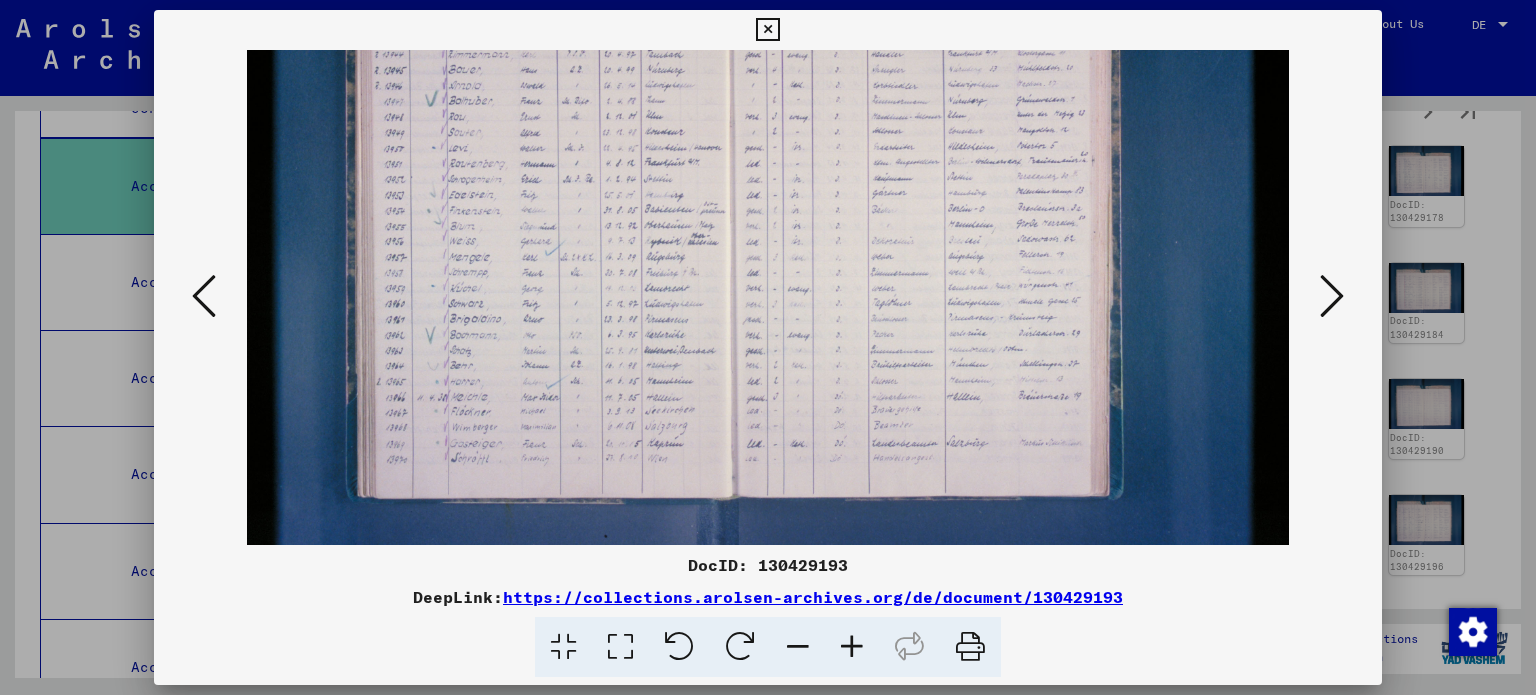 scroll, scrollTop: 200, scrollLeft: 0, axis: vertical 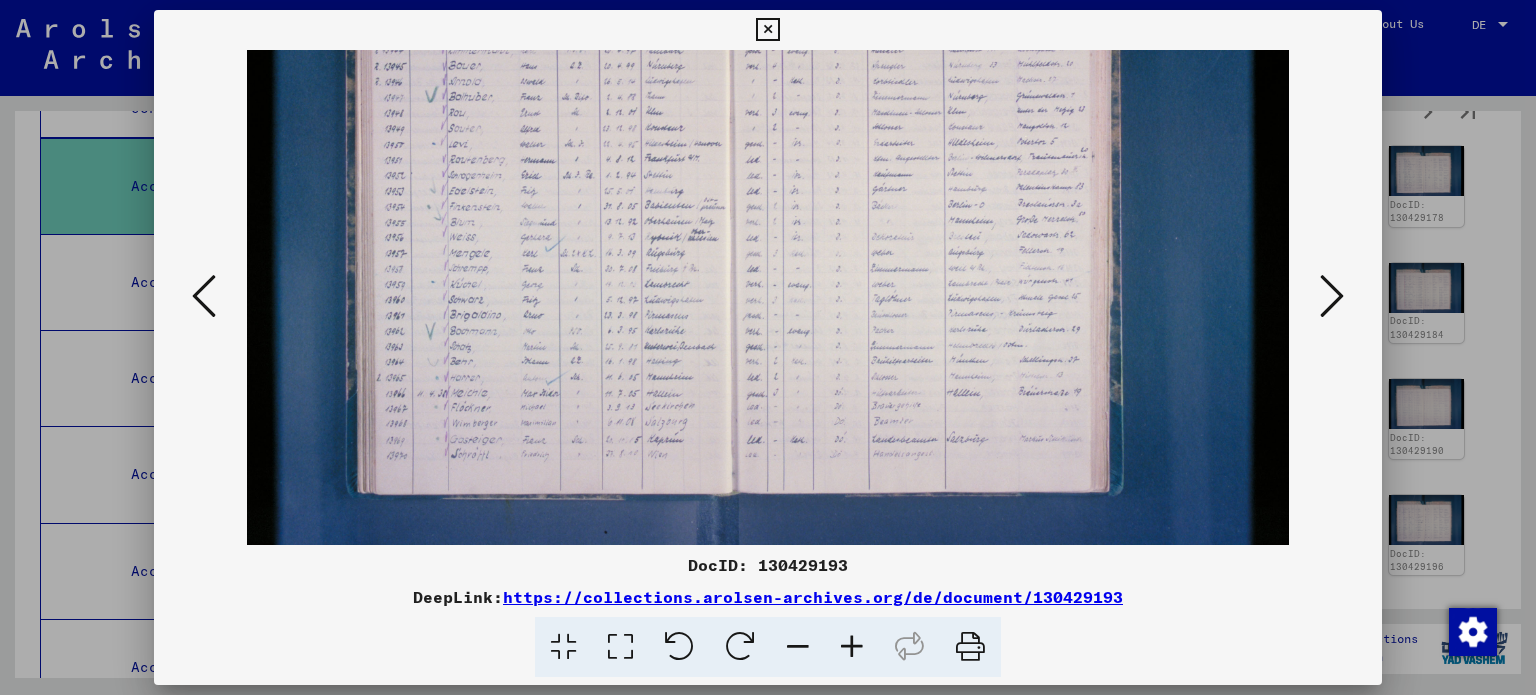 drag, startPoint x: 500, startPoint y: 369, endPoint x: 516, endPoint y: 365, distance: 16.492422 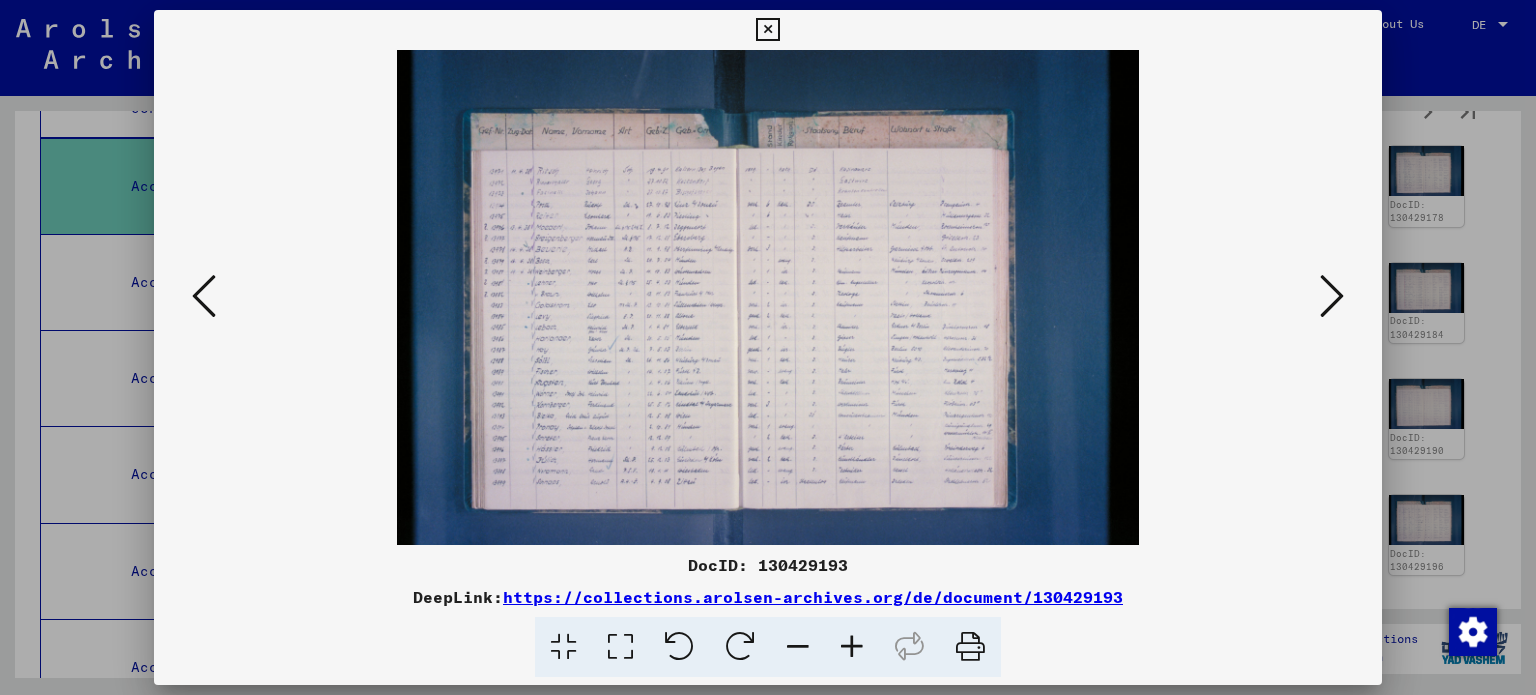 click at bounding box center (852, 647) 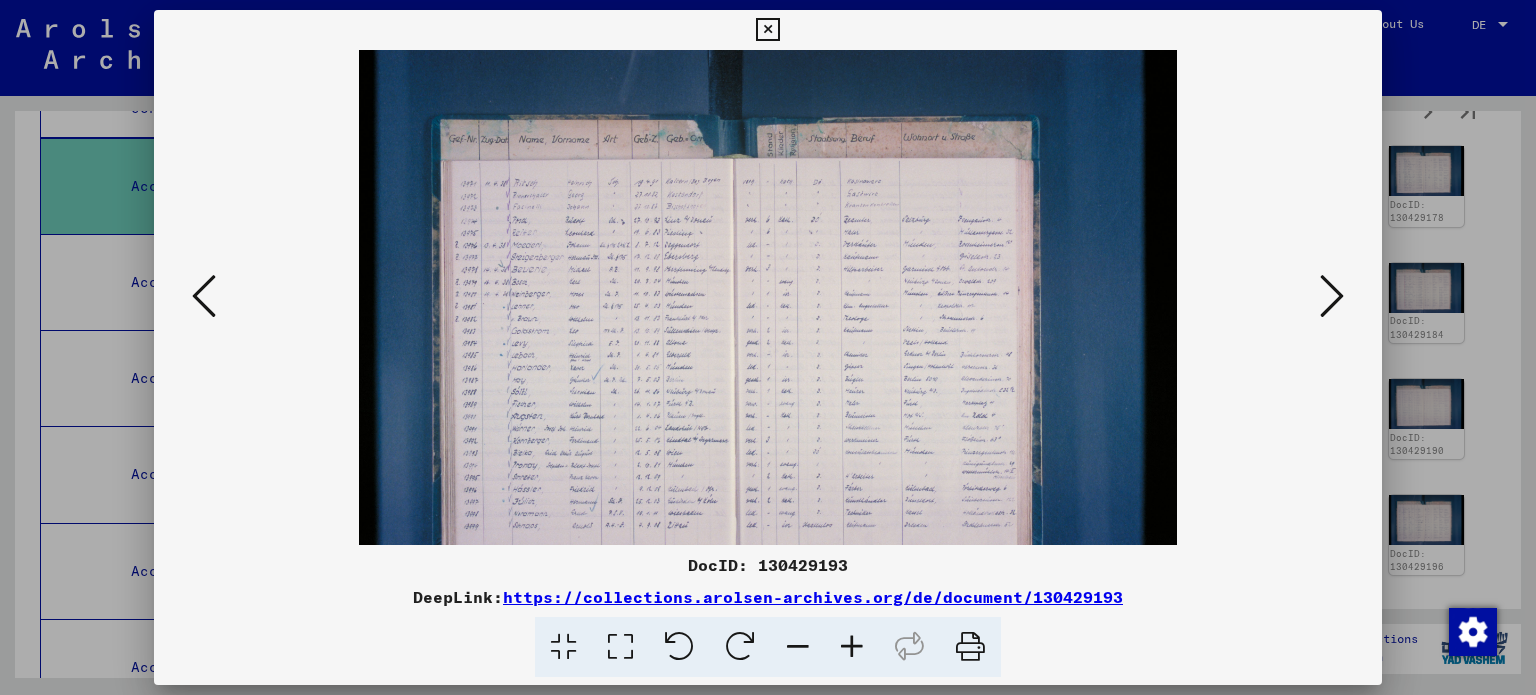 click at bounding box center (852, 647) 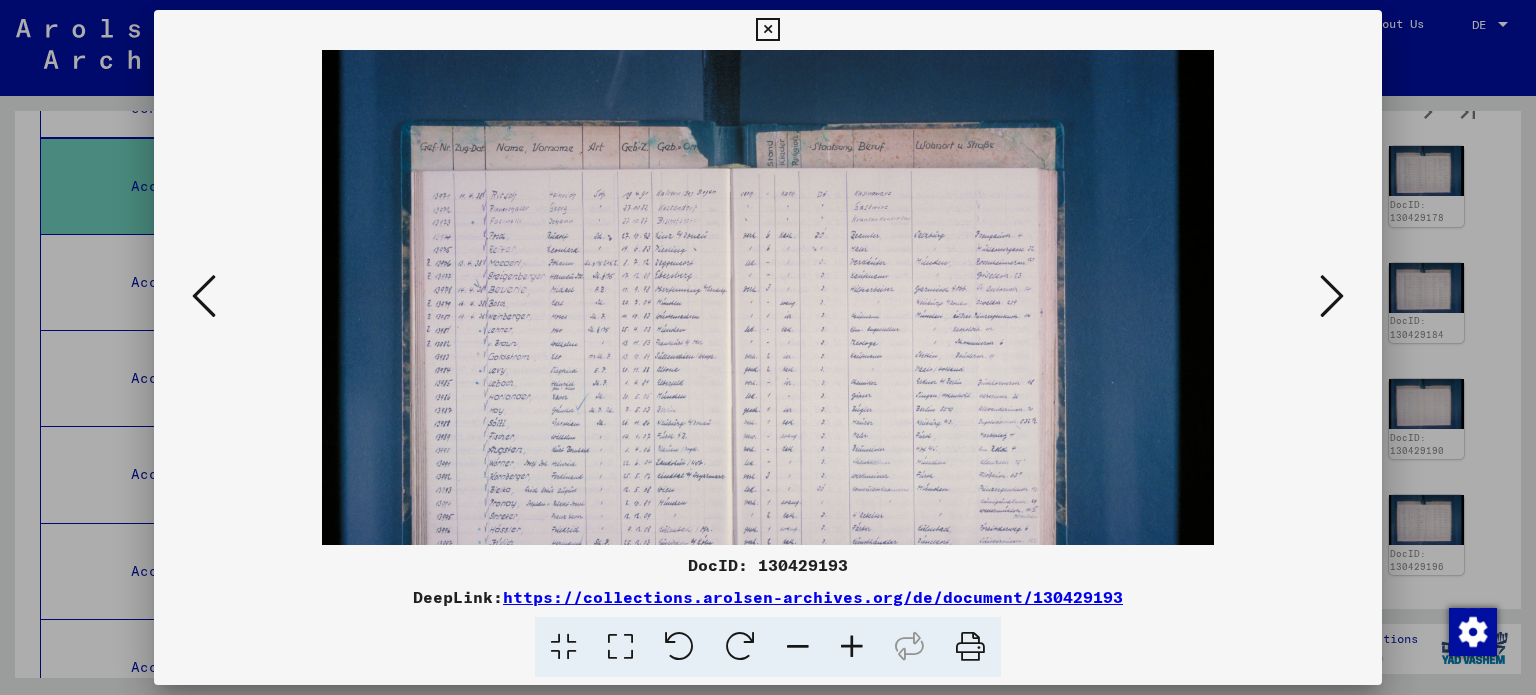 click at bounding box center [852, 647] 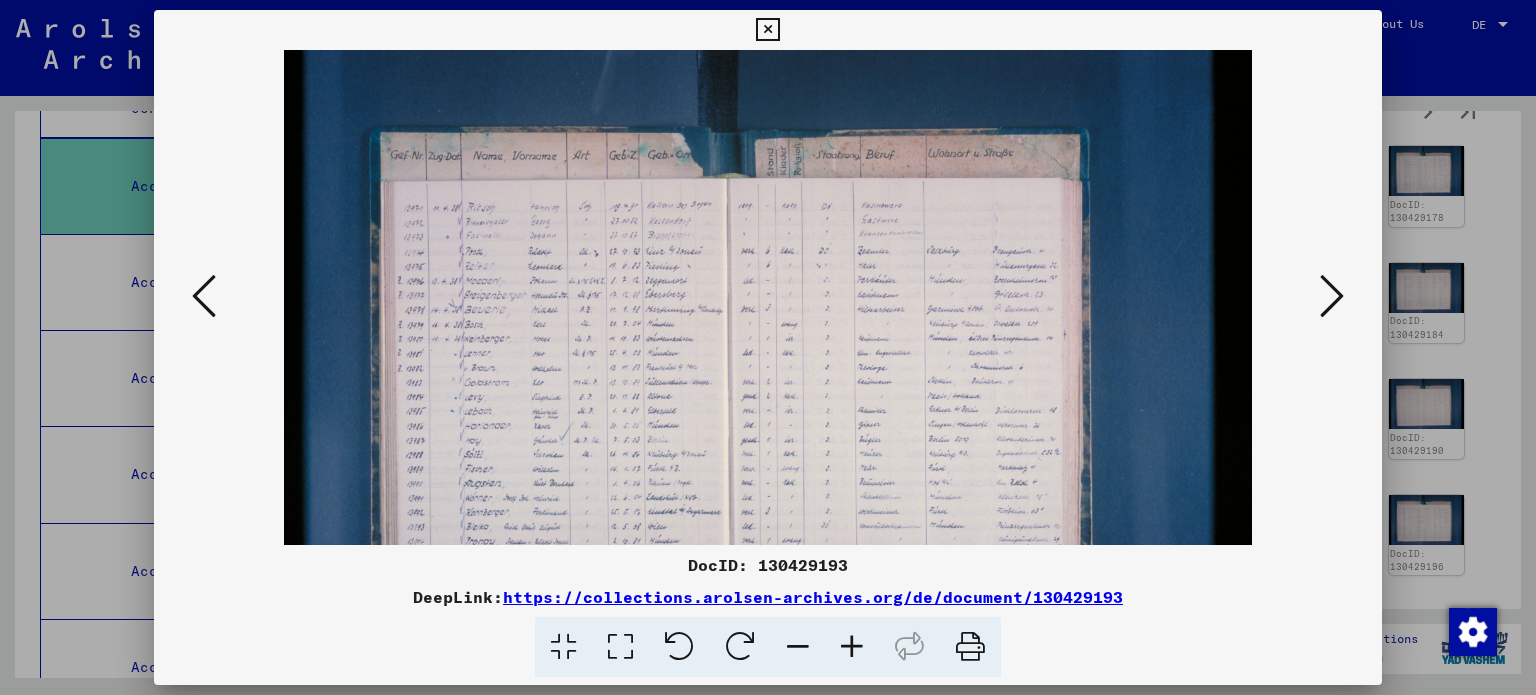 click at bounding box center (852, 647) 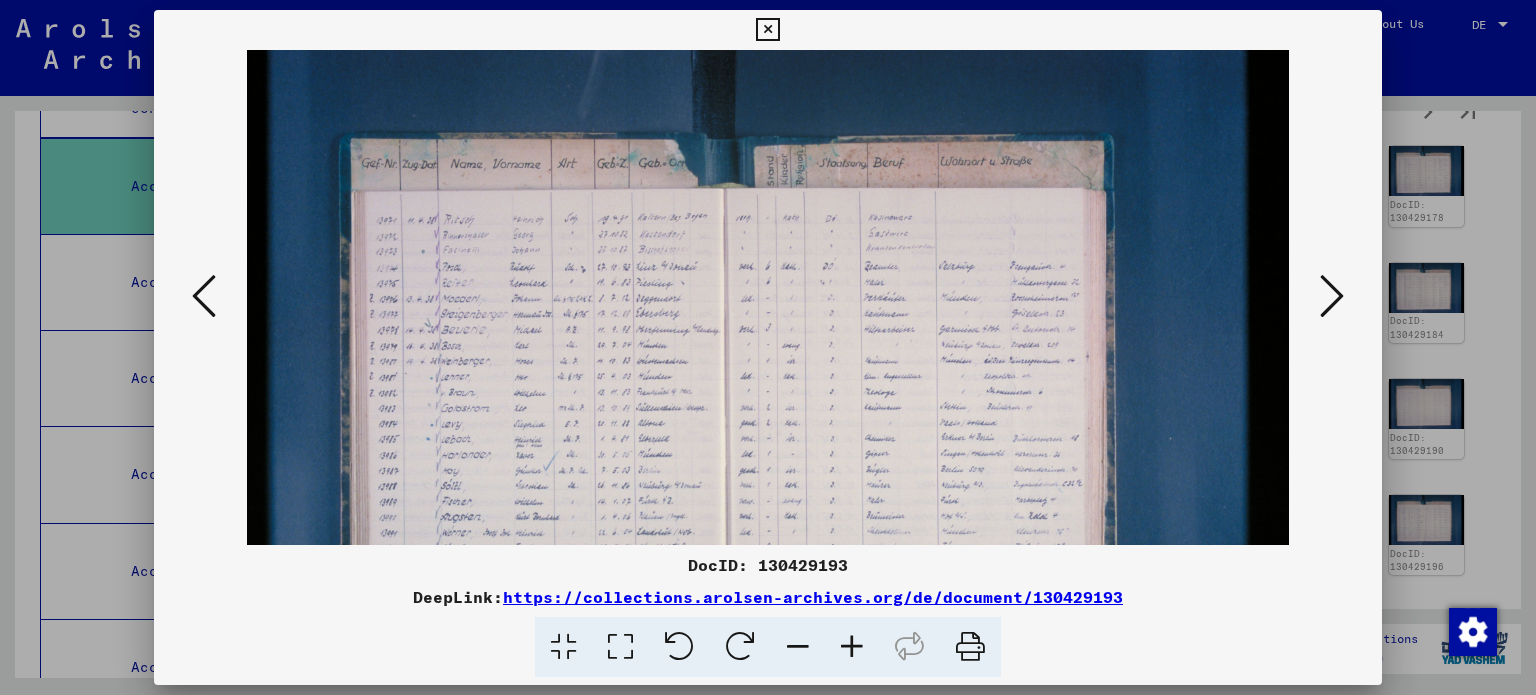 click at bounding box center [852, 647] 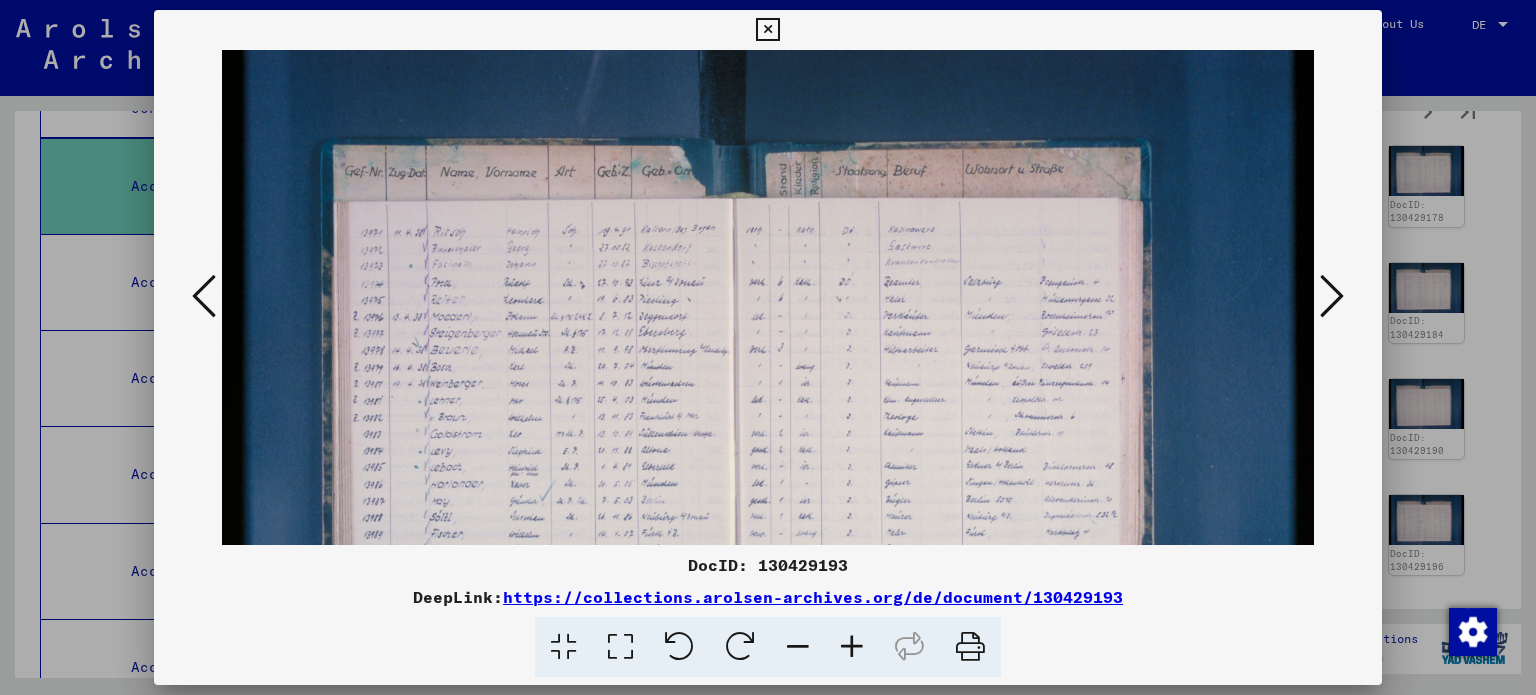 click at bounding box center (852, 647) 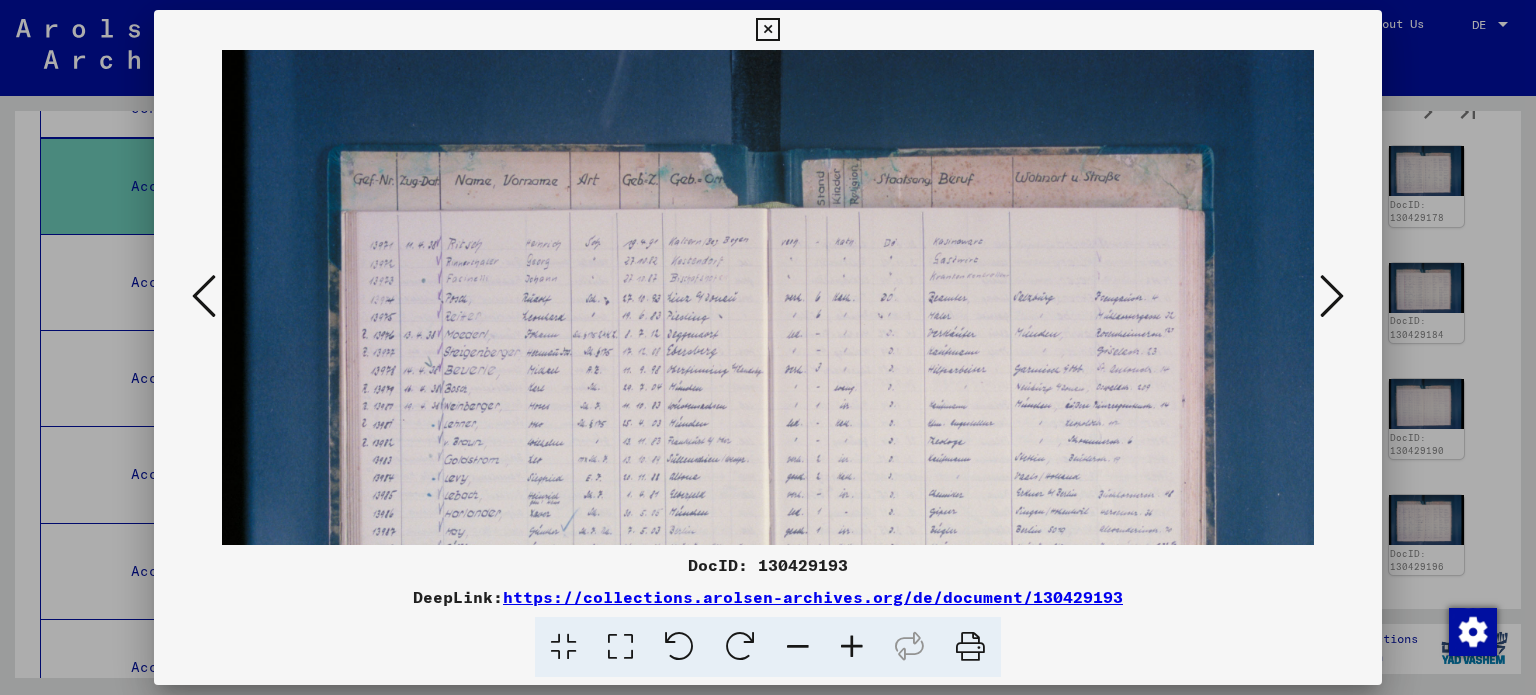 click at bounding box center (852, 647) 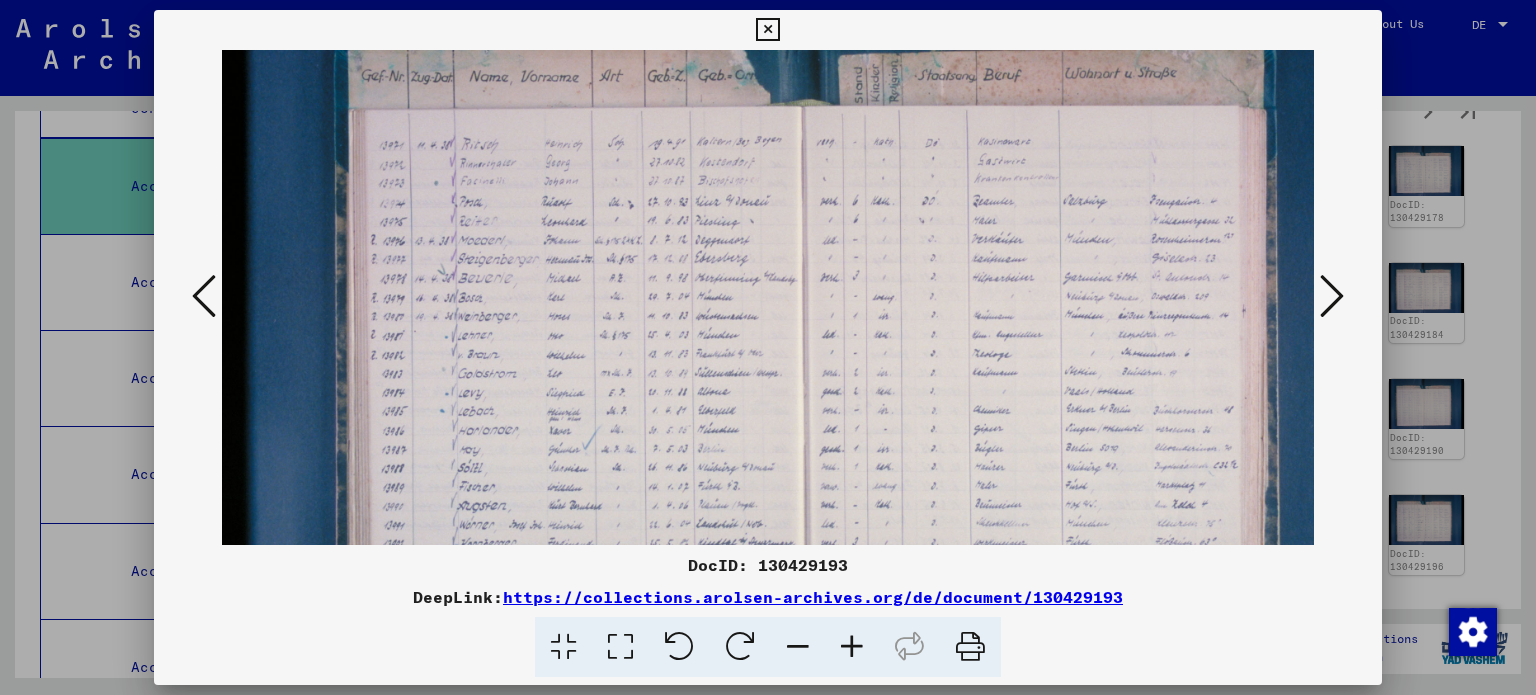 scroll, scrollTop: 113, scrollLeft: 0, axis: vertical 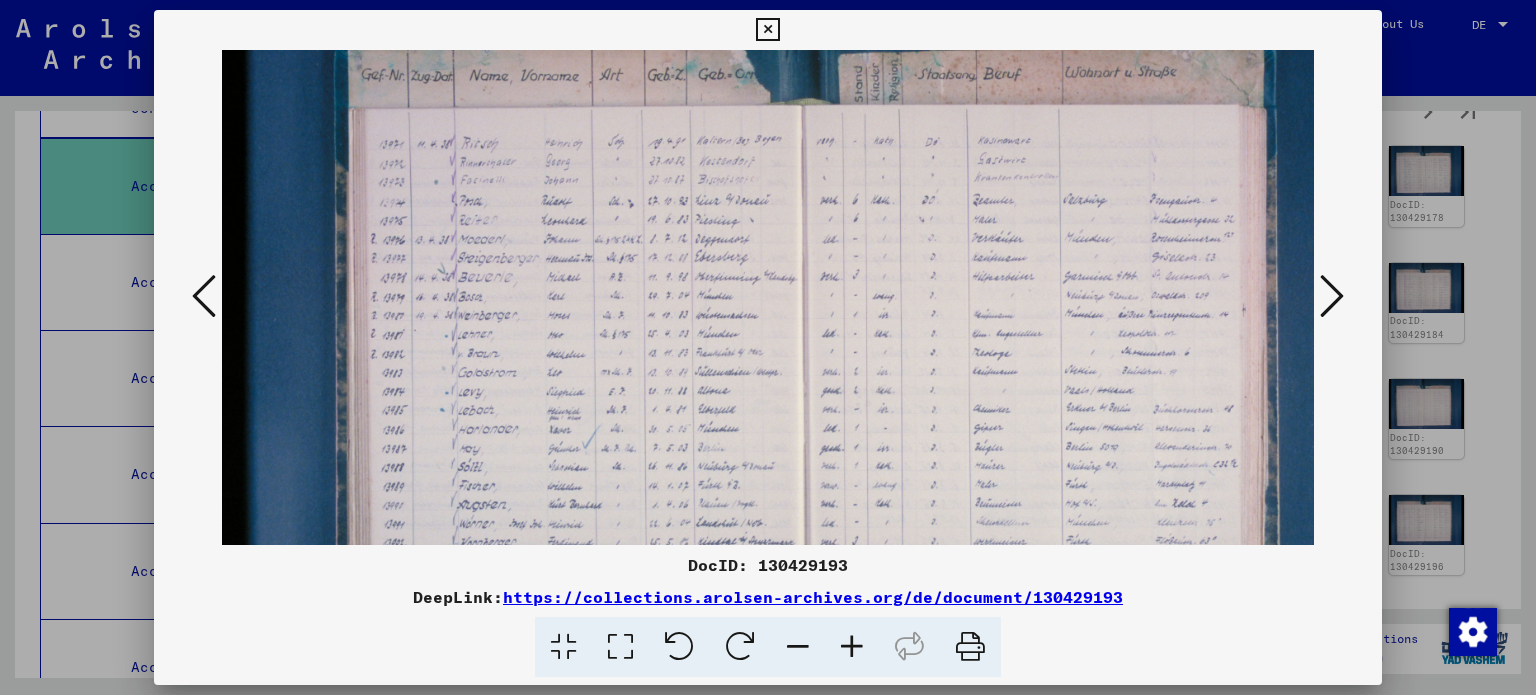 drag, startPoint x: 604, startPoint y: 388, endPoint x: 618, endPoint y: 306, distance: 83.18654 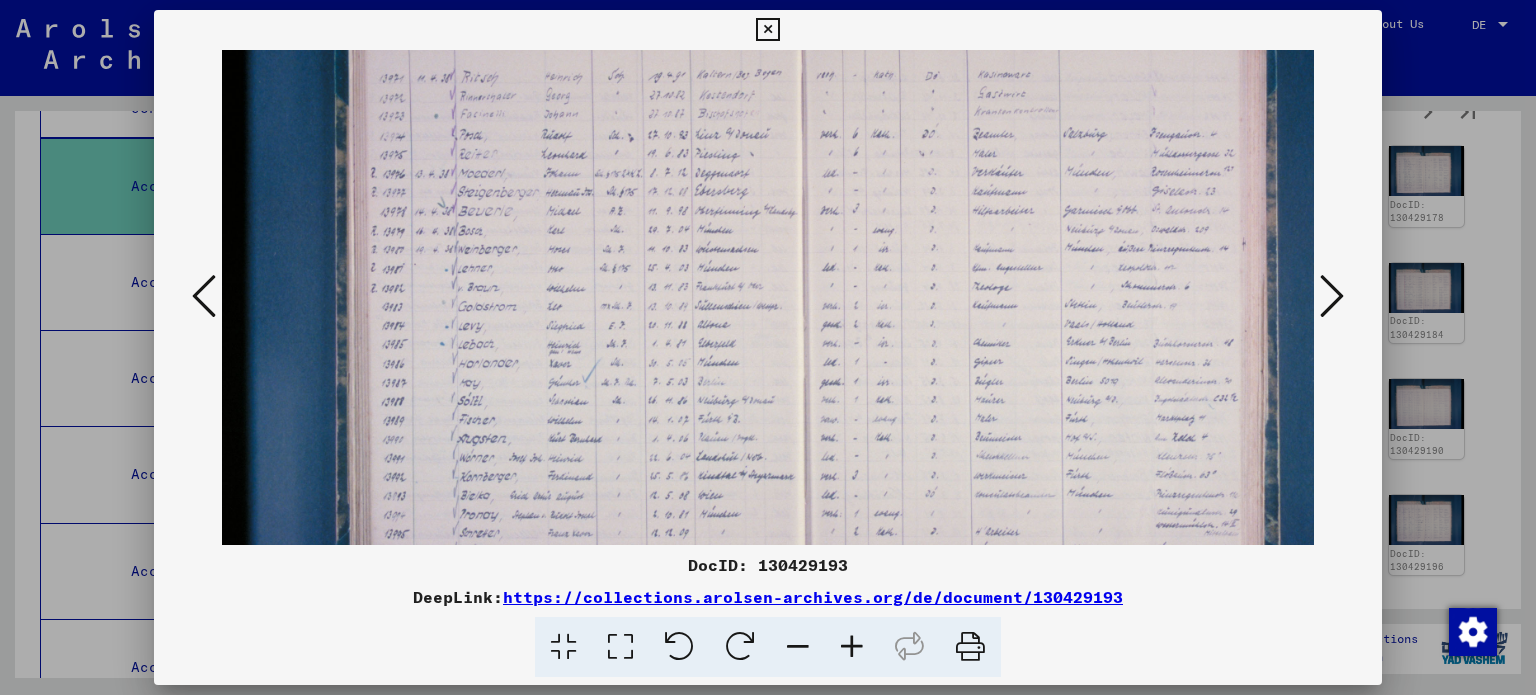 scroll, scrollTop: 181, scrollLeft: 0, axis: vertical 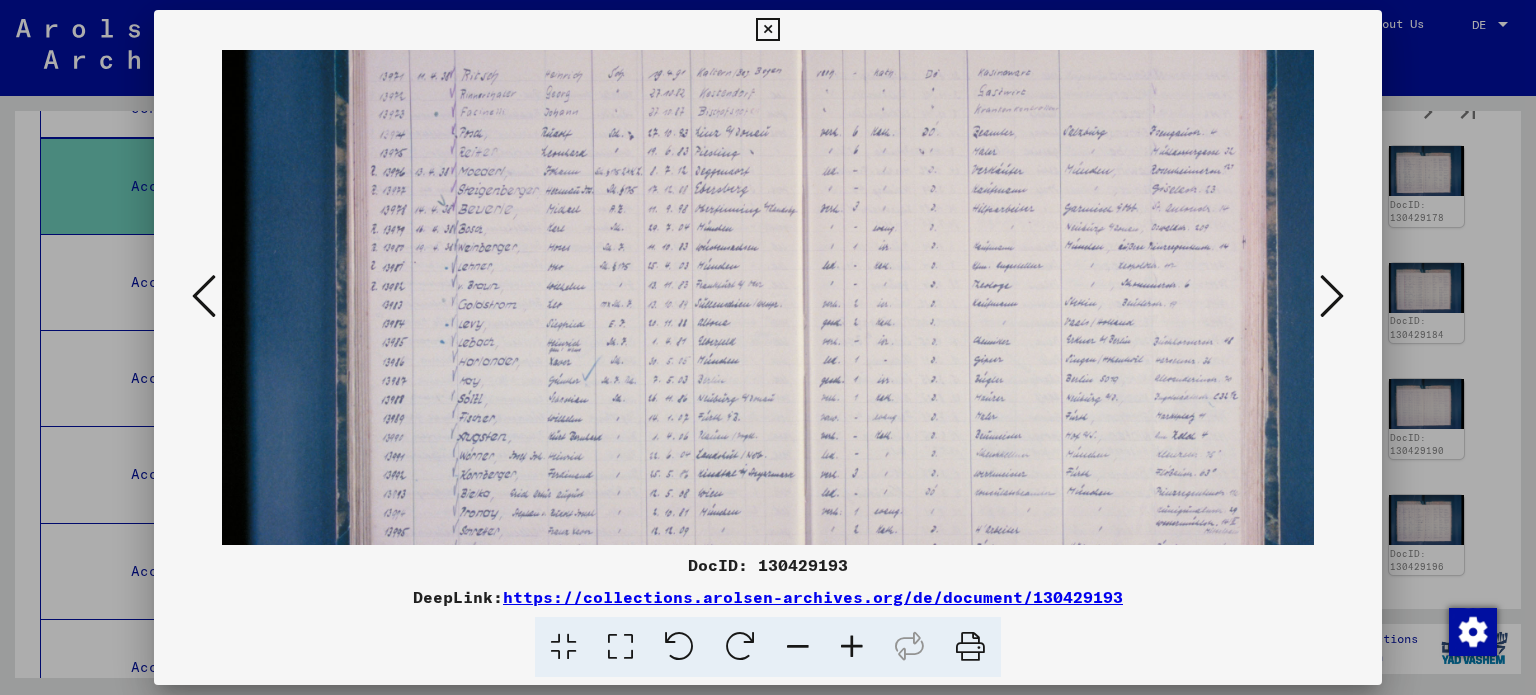 drag, startPoint x: 537, startPoint y: 406, endPoint x: 561, endPoint y: 340, distance: 70.2282 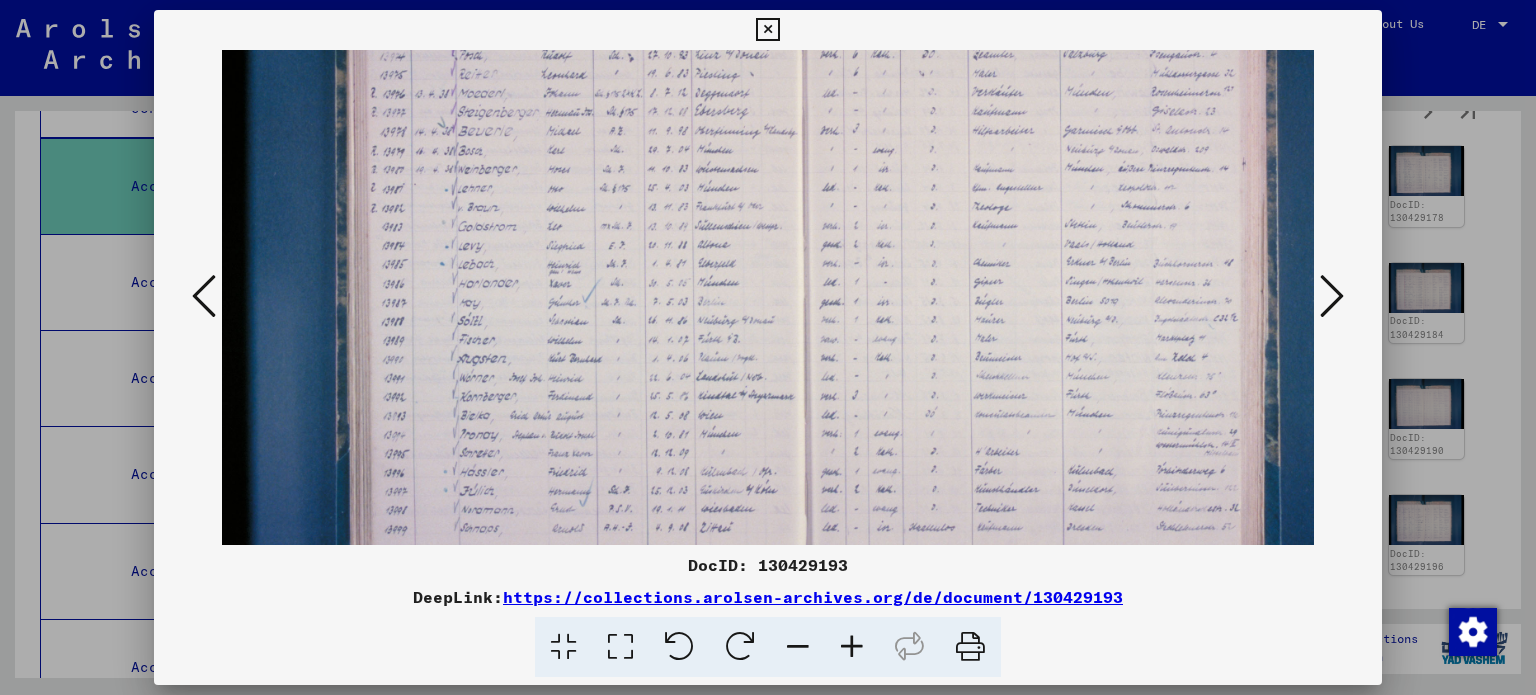 scroll, scrollTop: 260, scrollLeft: 0, axis: vertical 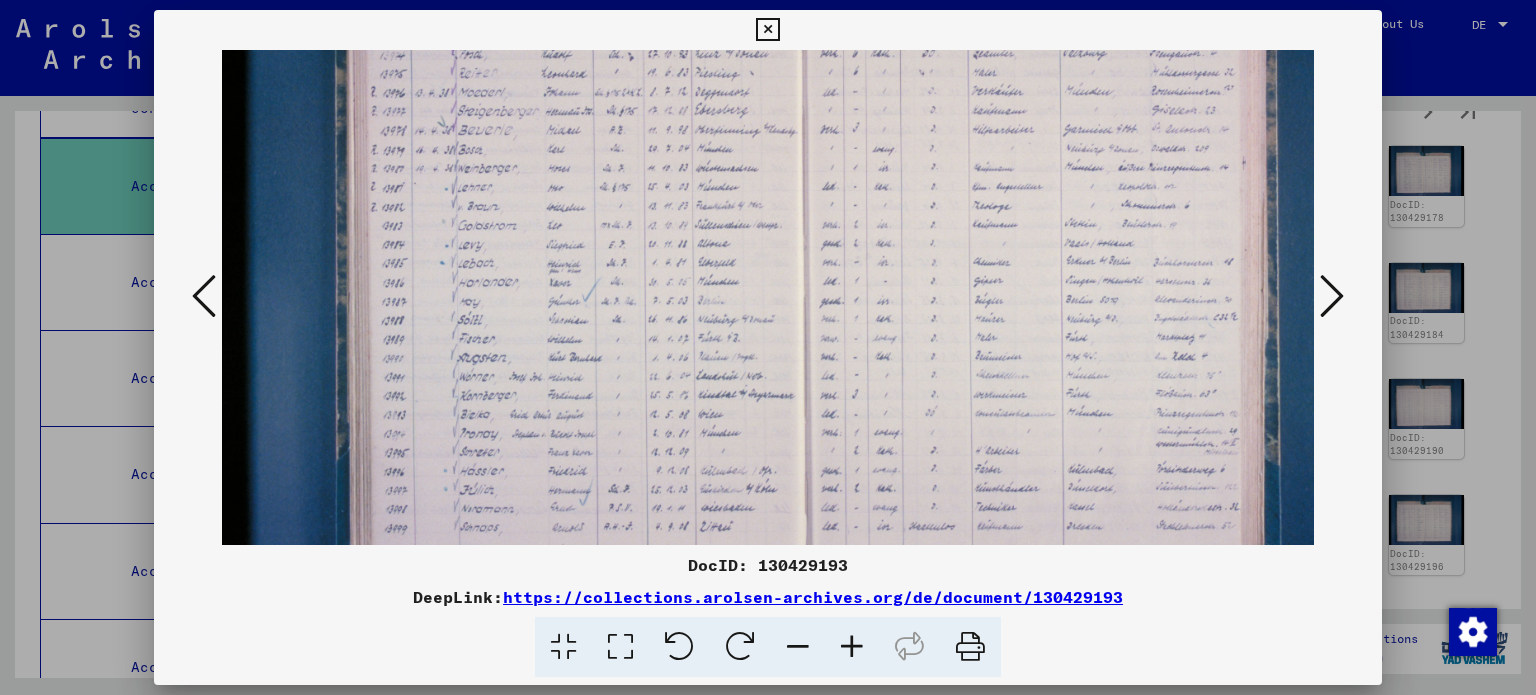 drag, startPoint x: 540, startPoint y: 430, endPoint x: 548, endPoint y: 351, distance: 79.40403 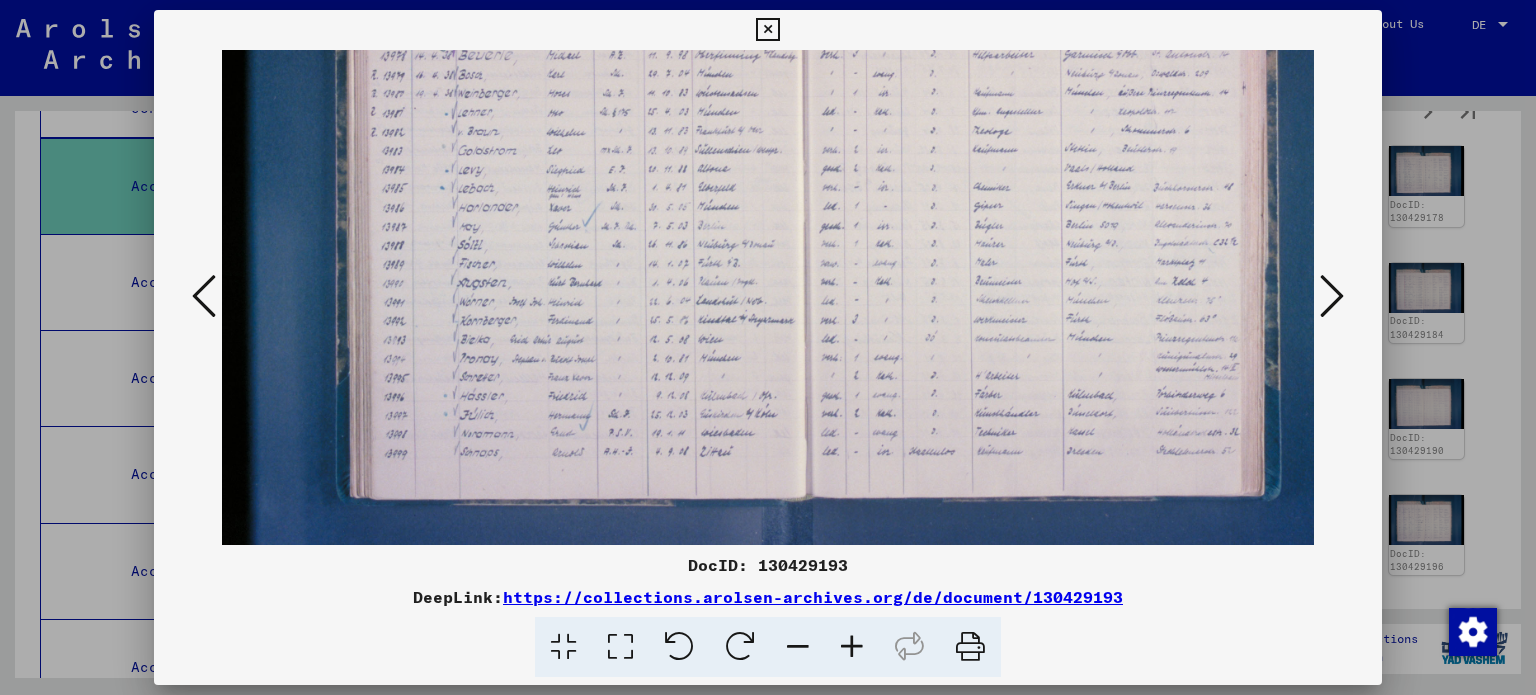 scroll, scrollTop: 286, scrollLeft: 0, axis: vertical 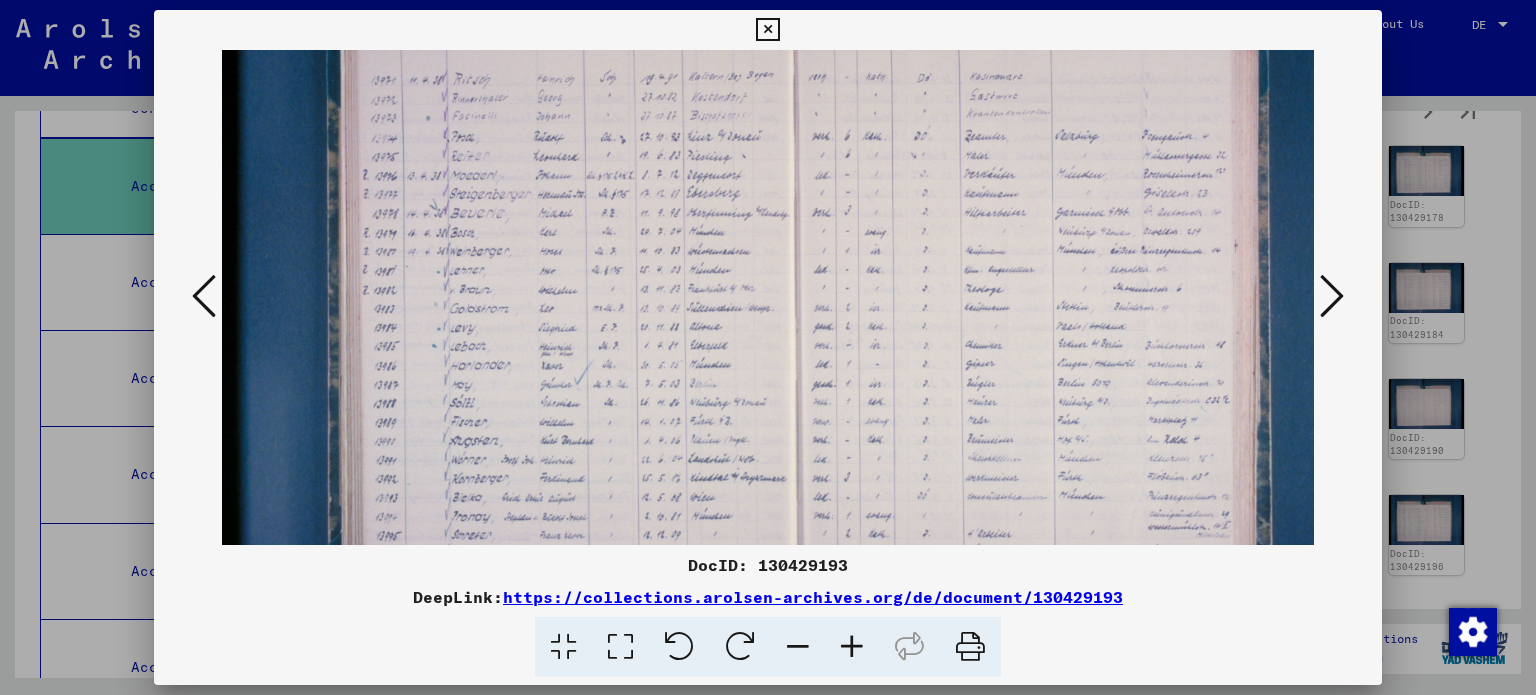 drag, startPoint x: 538, startPoint y: 487, endPoint x: 536, endPoint y: 582, distance: 95.02105 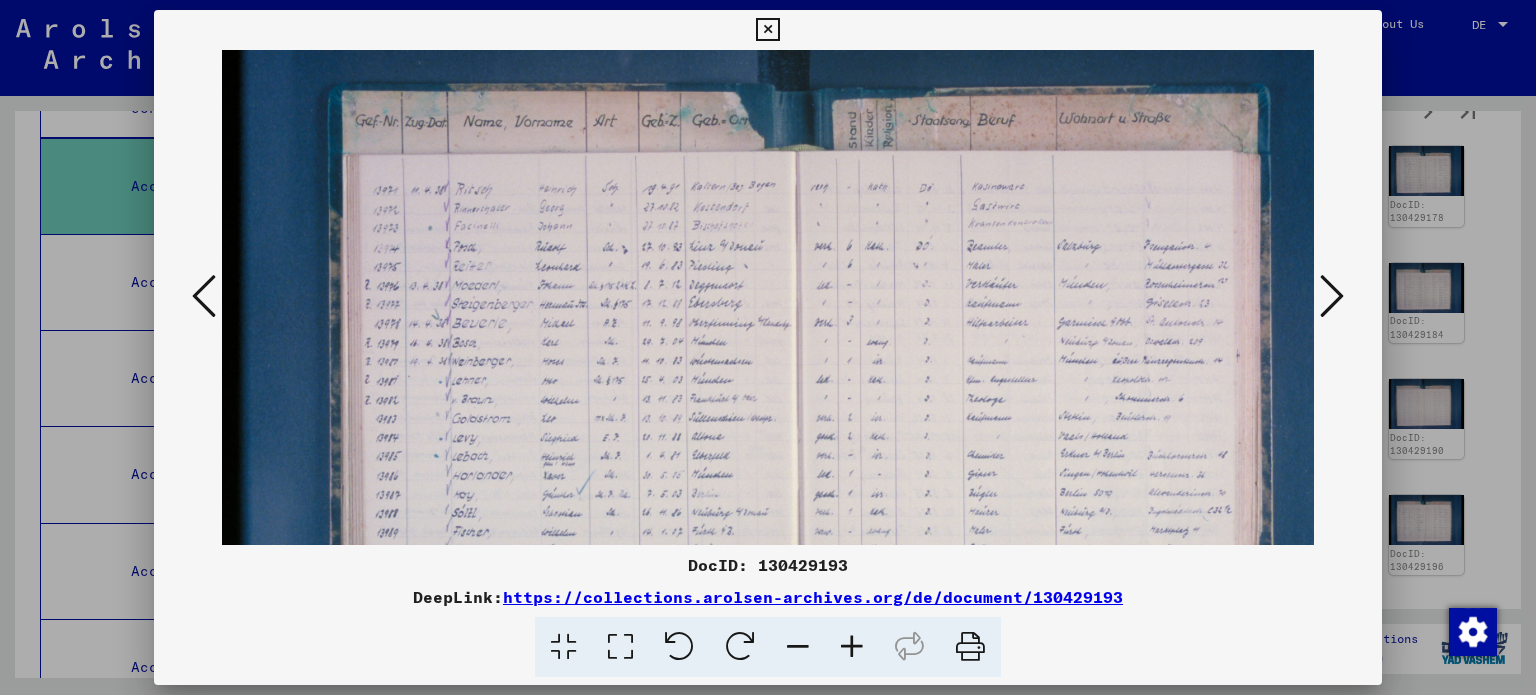 scroll, scrollTop: 66, scrollLeft: 6, axis: both 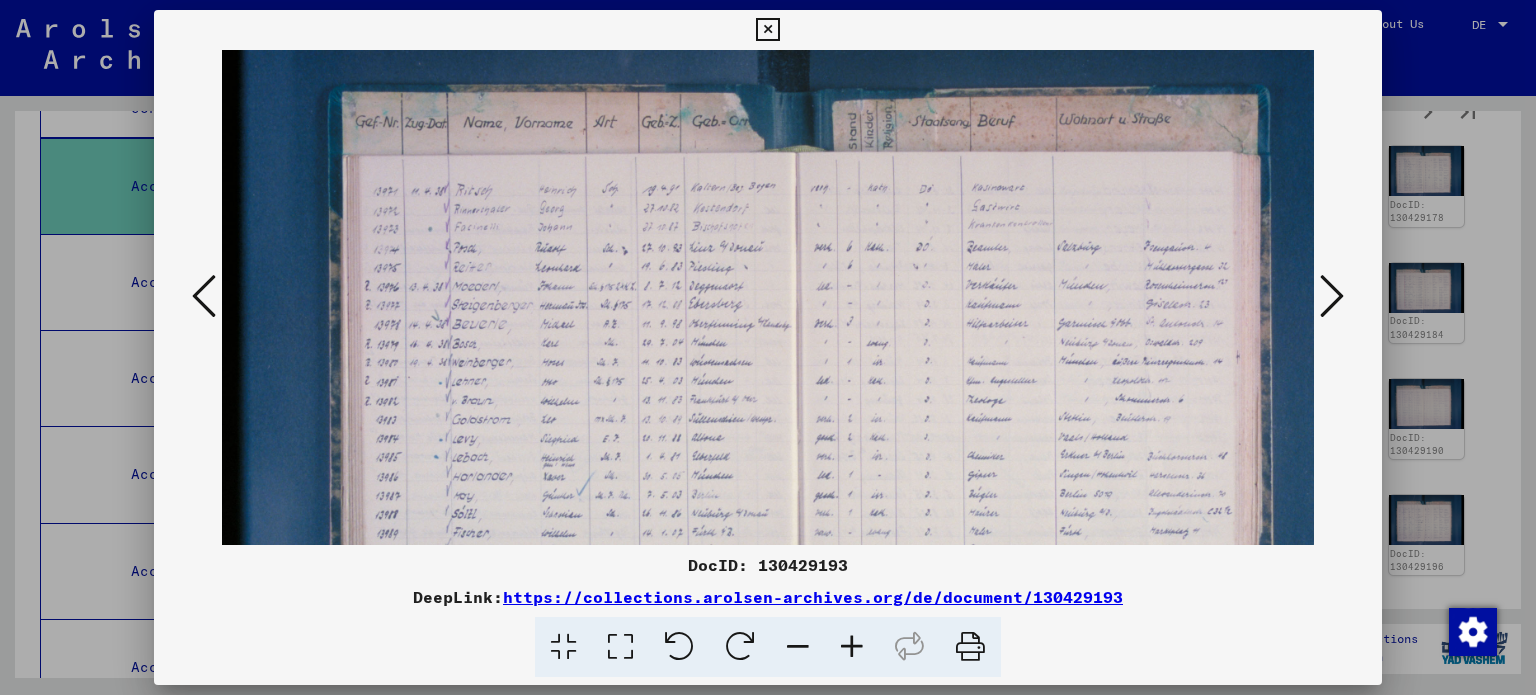 drag, startPoint x: 477, startPoint y: 309, endPoint x: 480, endPoint y: 415, distance: 106.04244 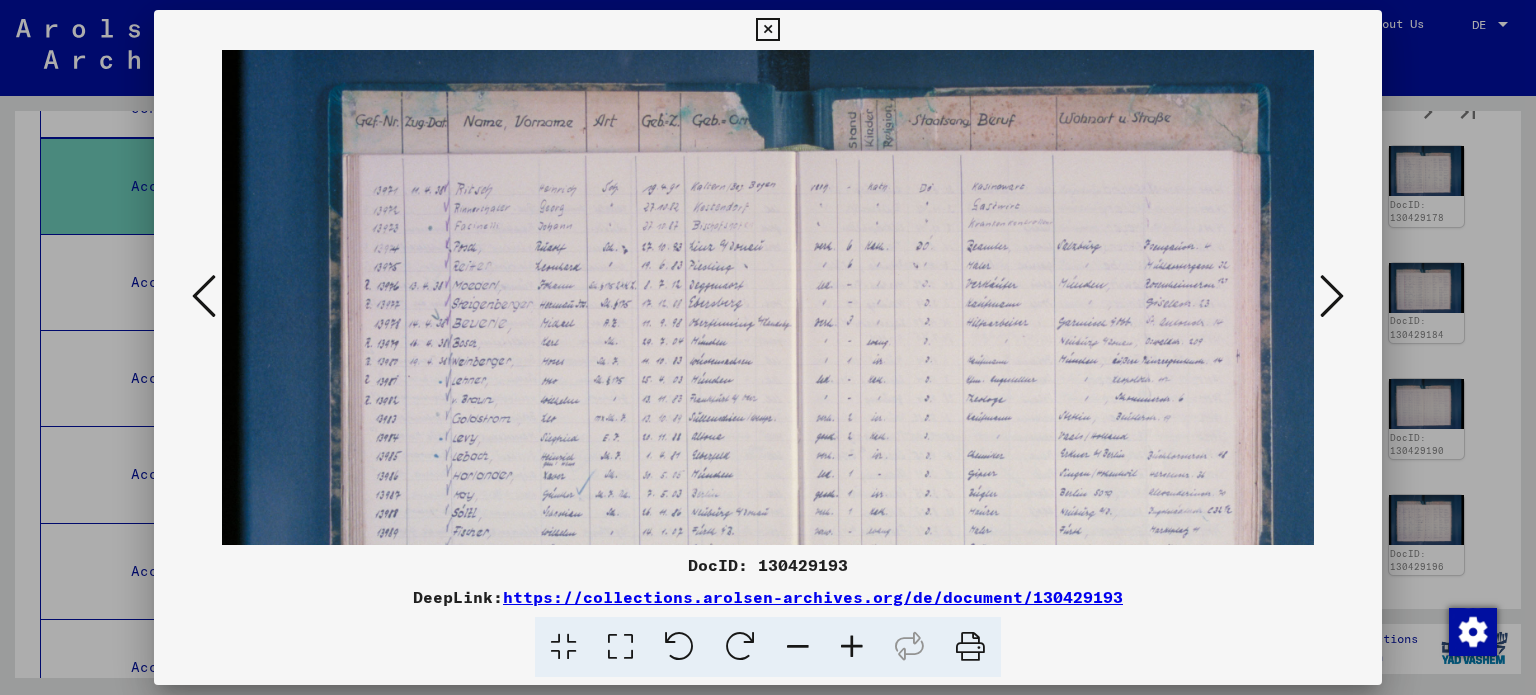 click at bounding box center (767, 30) 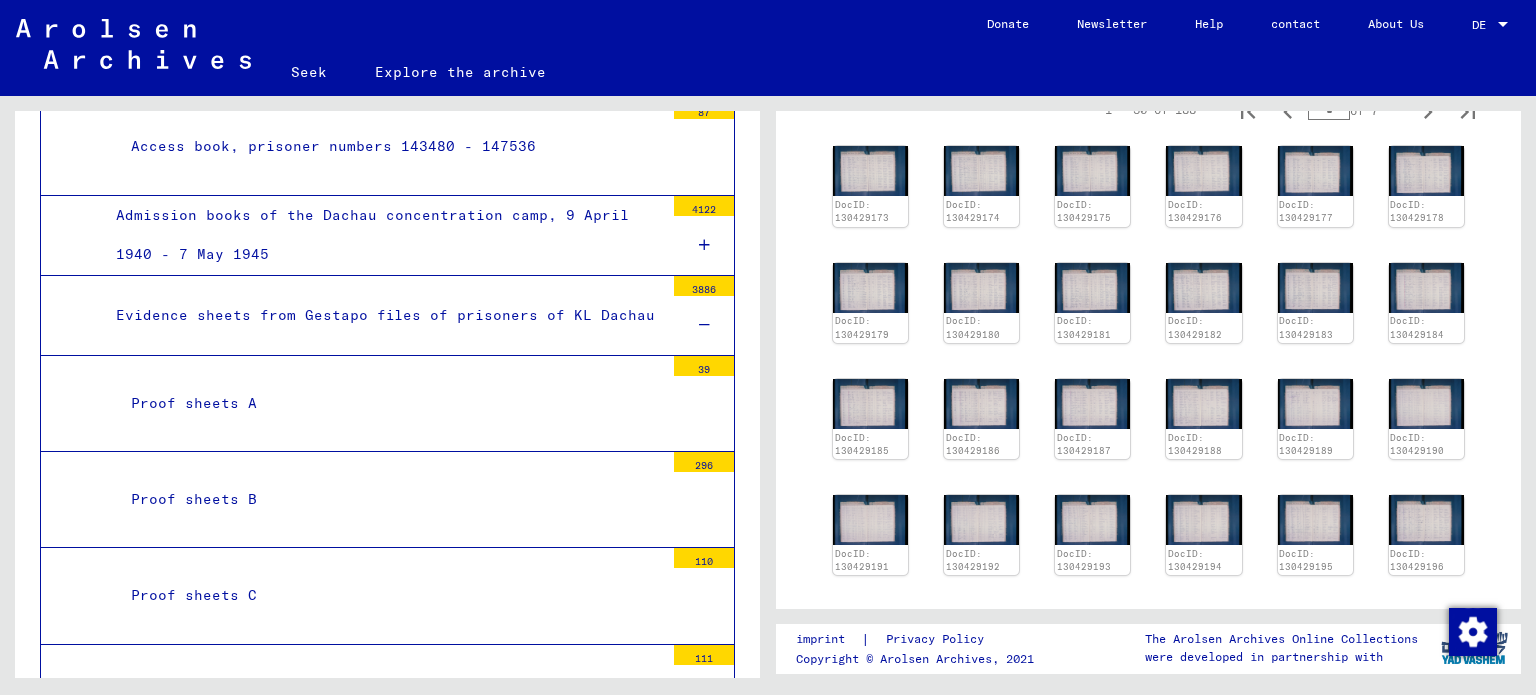 scroll, scrollTop: 3013, scrollLeft: 0, axis: vertical 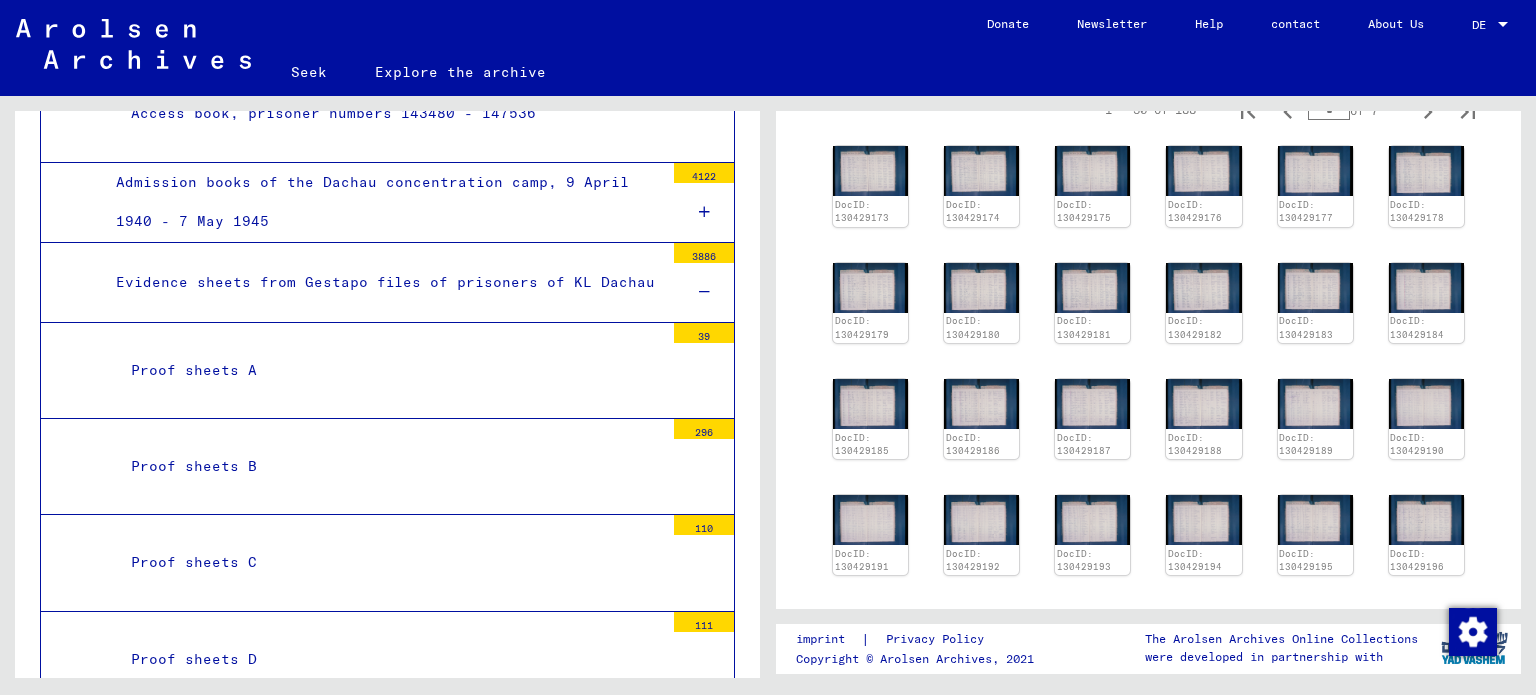 click on "Evidence sheets from Gestapo files of prisoners of KL Dachau" at bounding box center (385, 282) 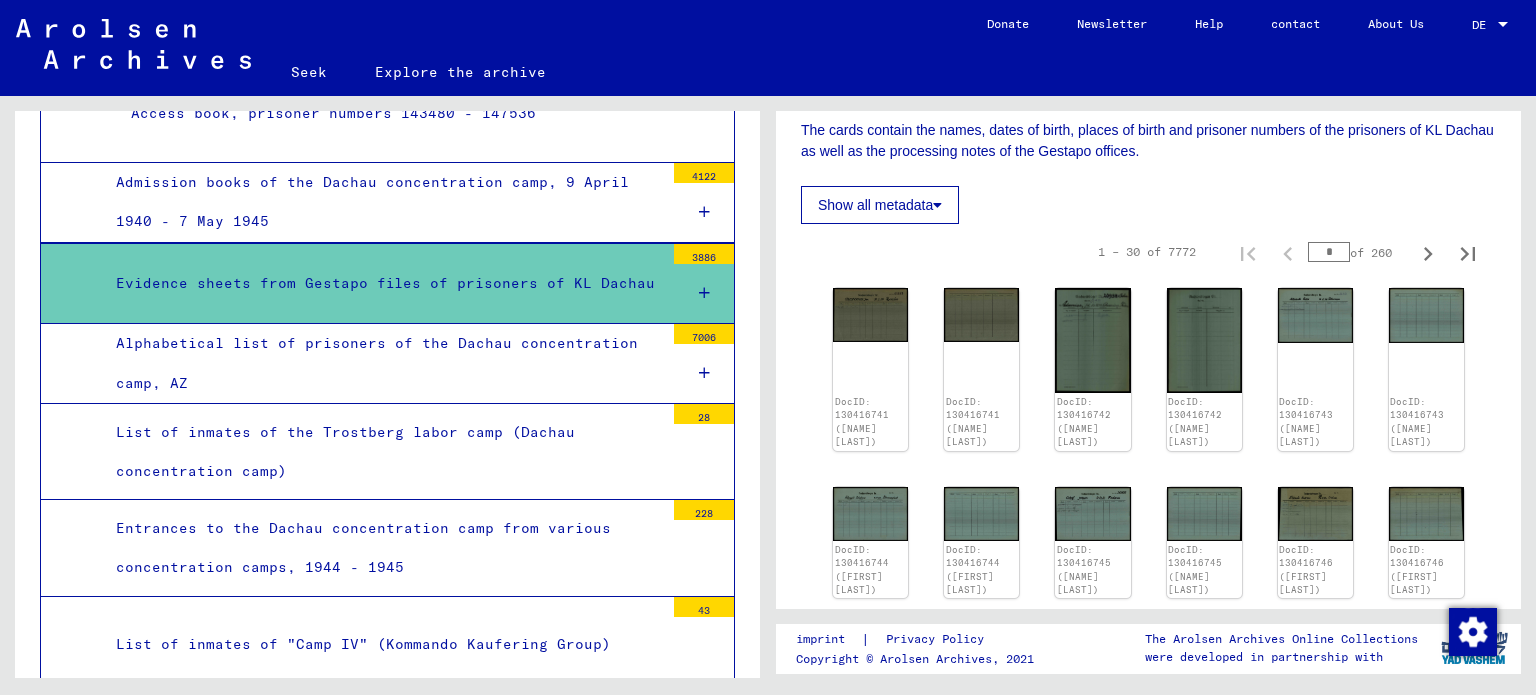 scroll, scrollTop: 400, scrollLeft: 0, axis: vertical 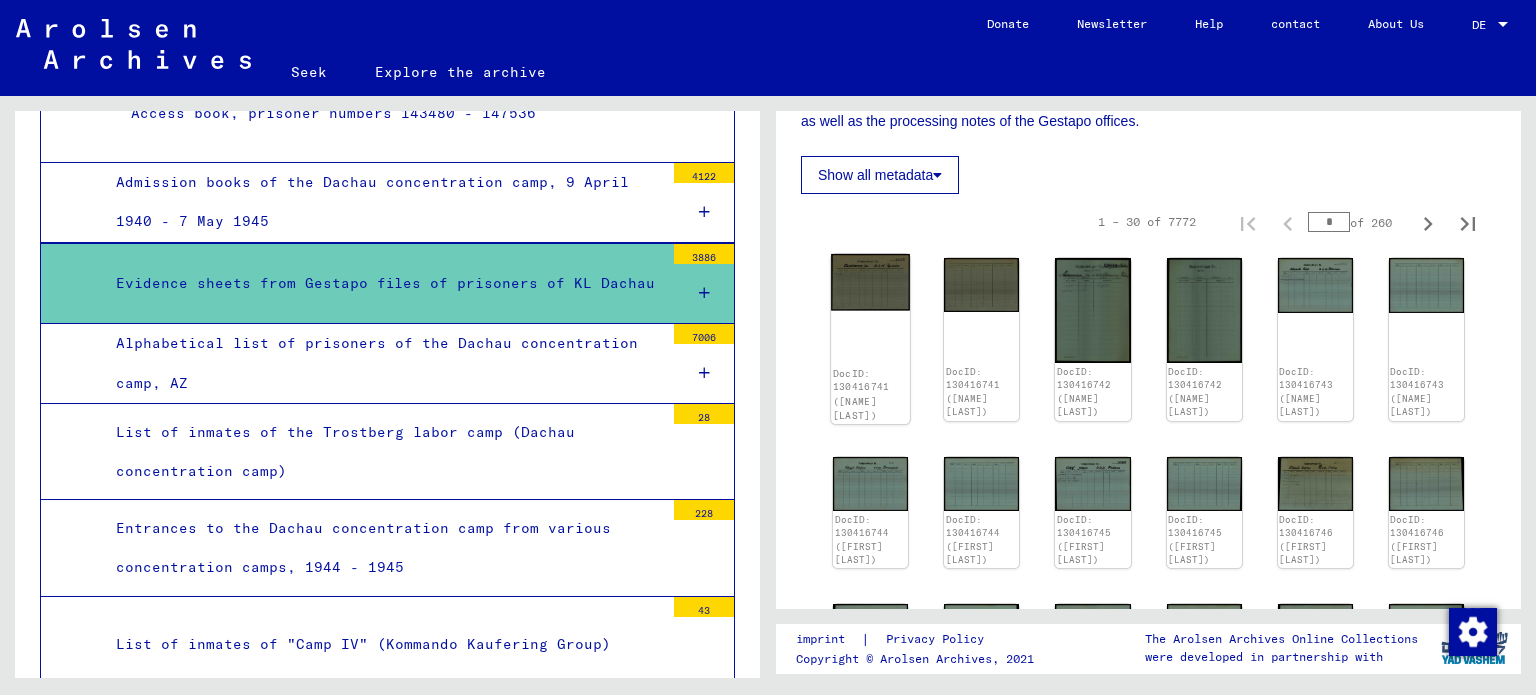click 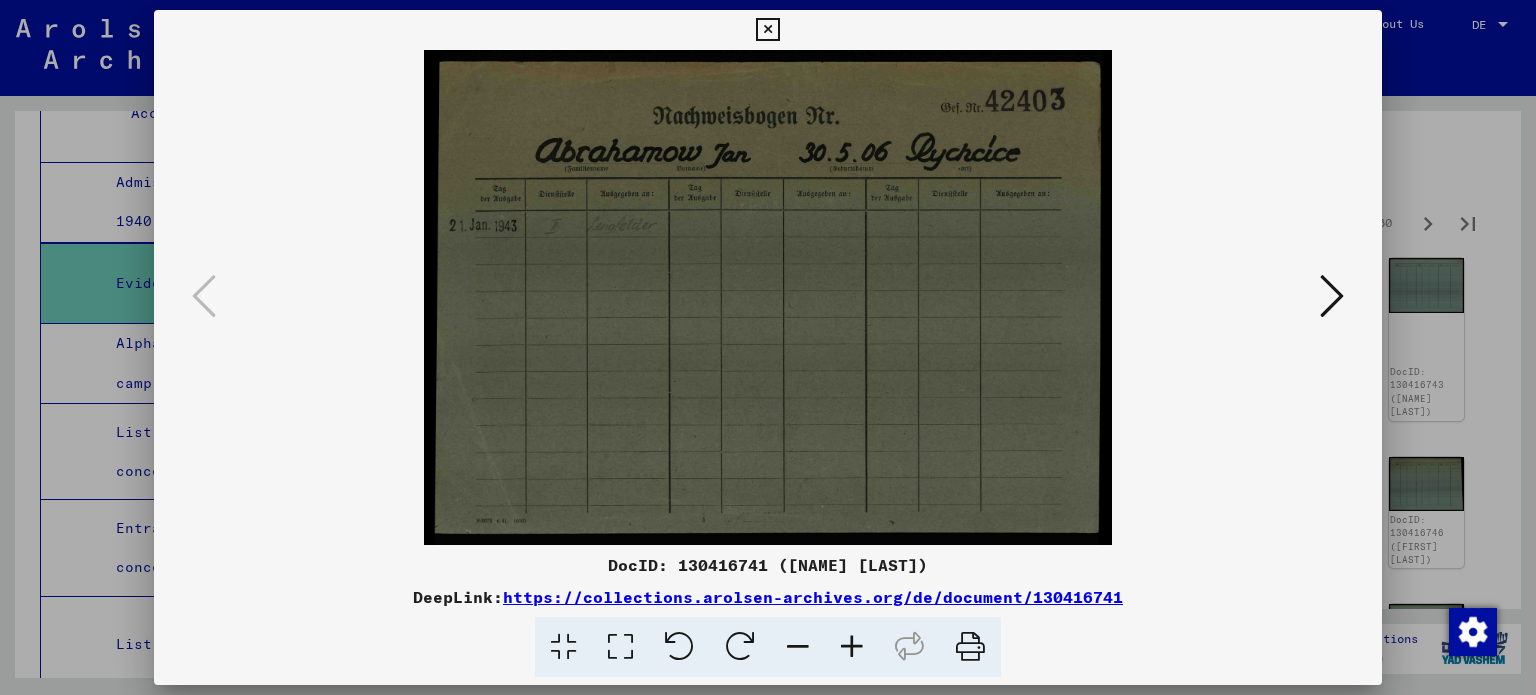 click at bounding box center [1332, 297] 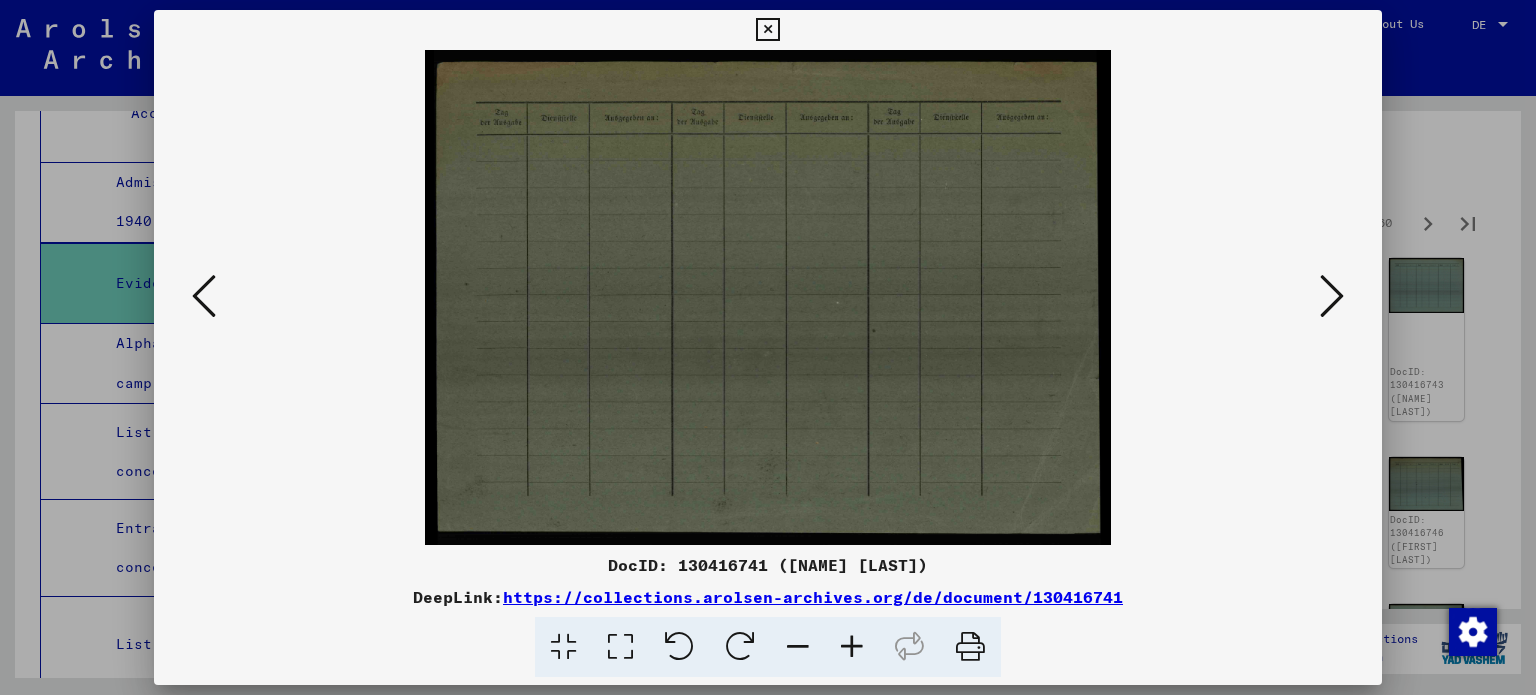 click at bounding box center [767, 30] 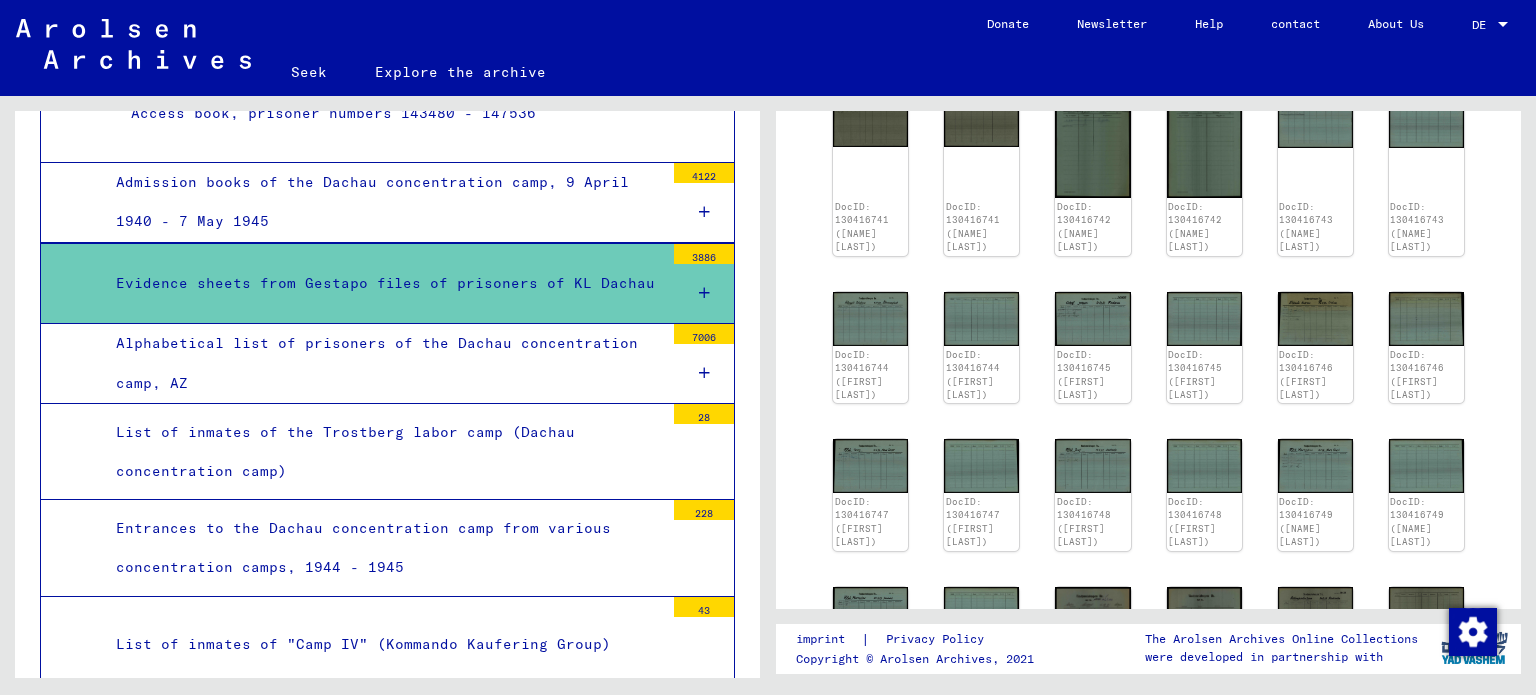 scroll, scrollTop: 600, scrollLeft: 0, axis: vertical 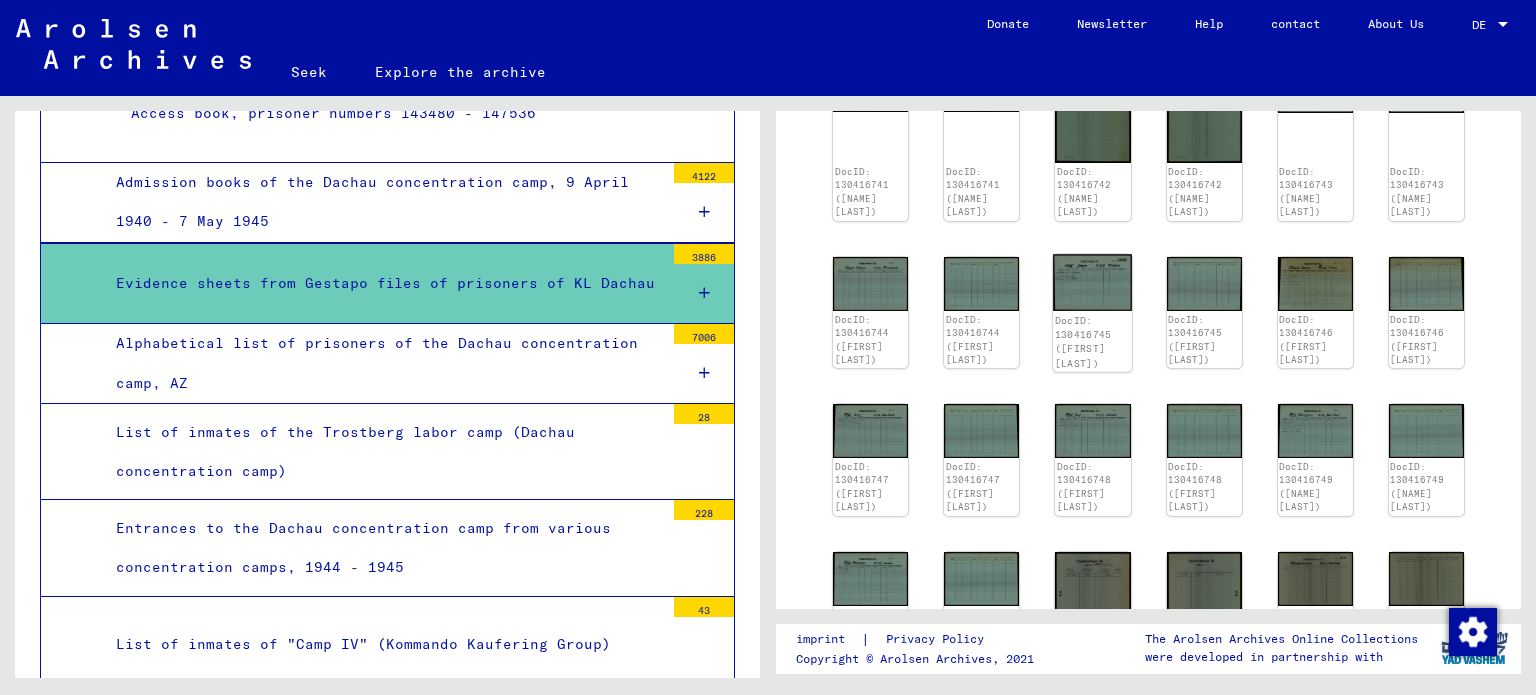 click 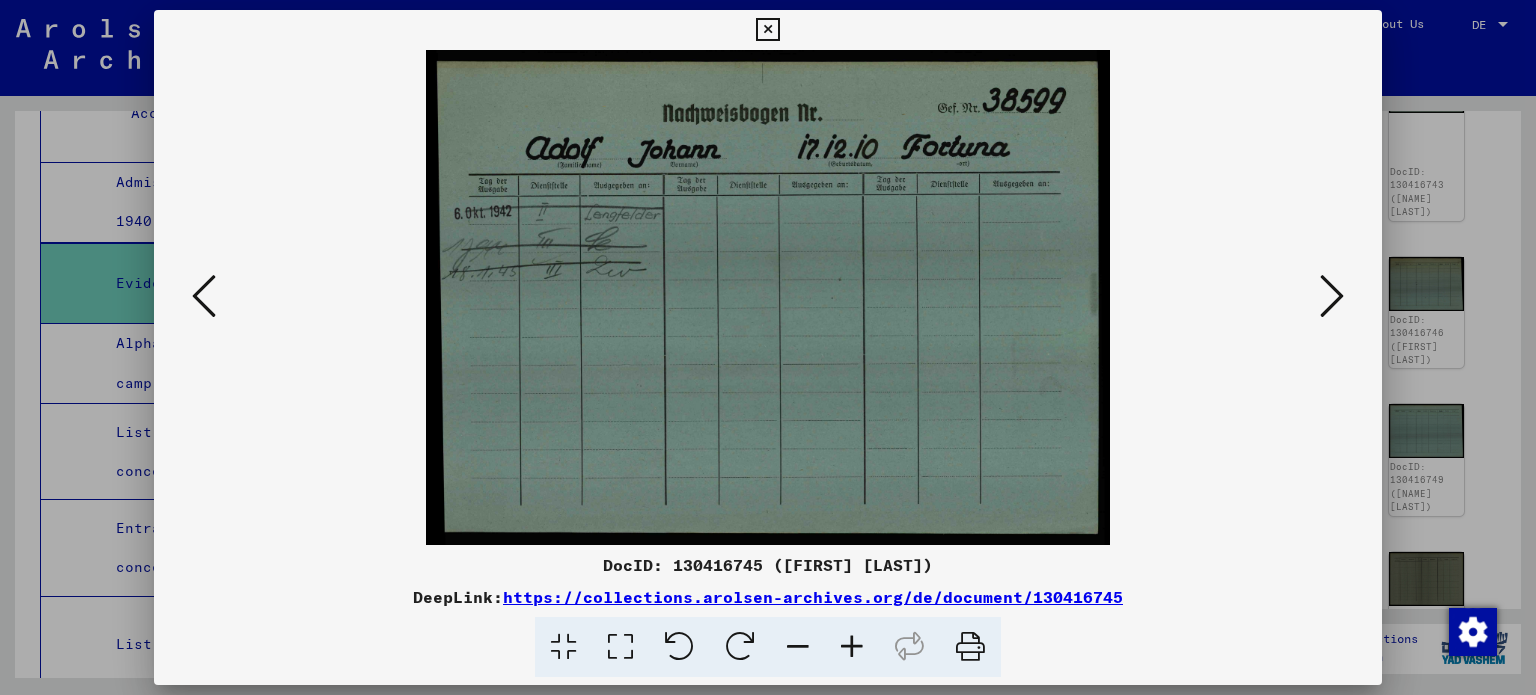click at bounding box center (767, 30) 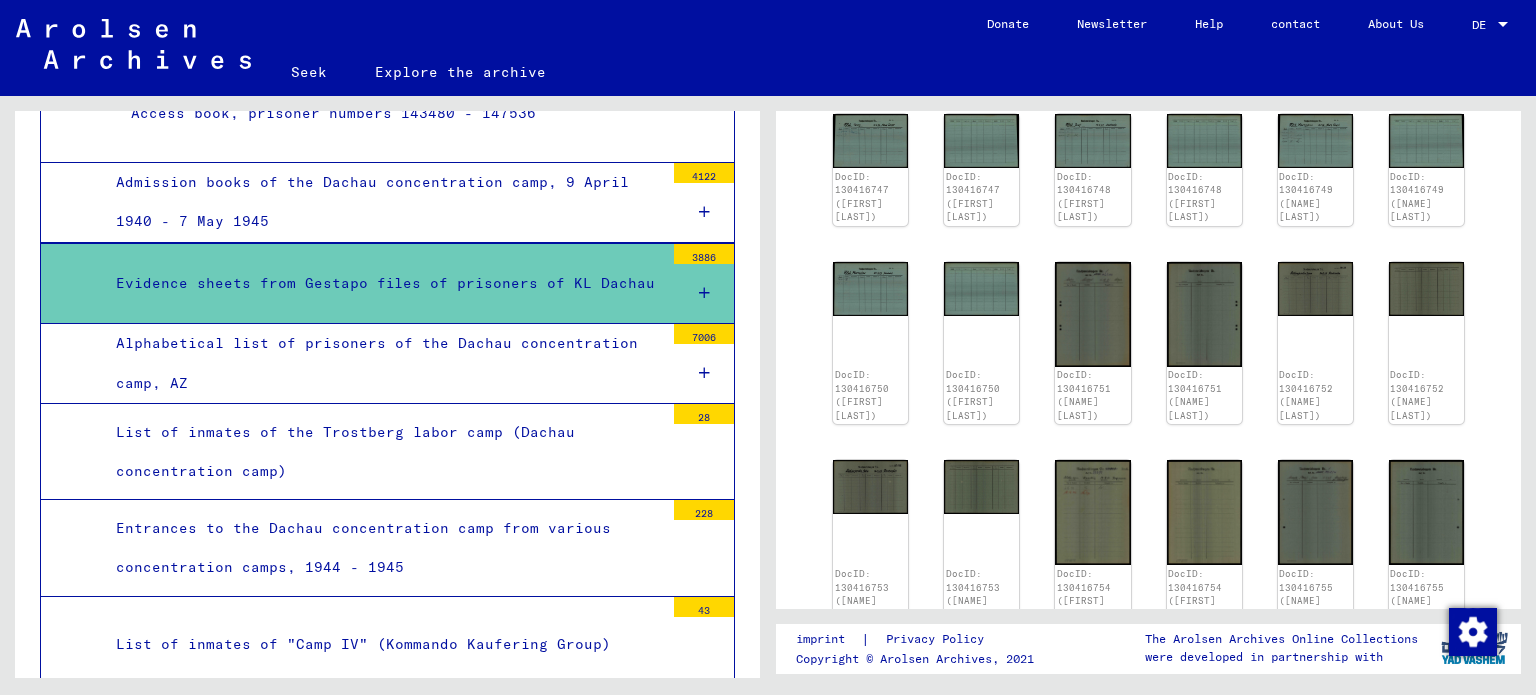 scroll, scrollTop: 900, scrollLeft: 0, axis: vertical 